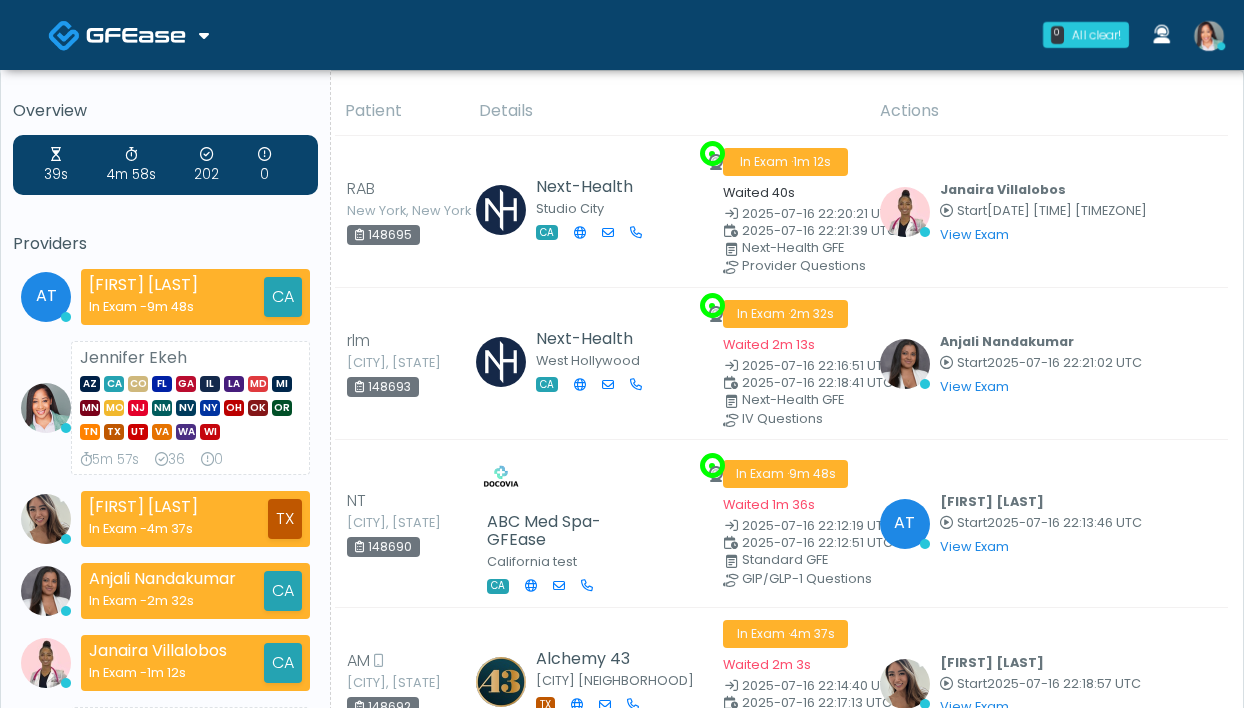 scroll, scrollTop: 0, scrollLeft: 0, axis: both 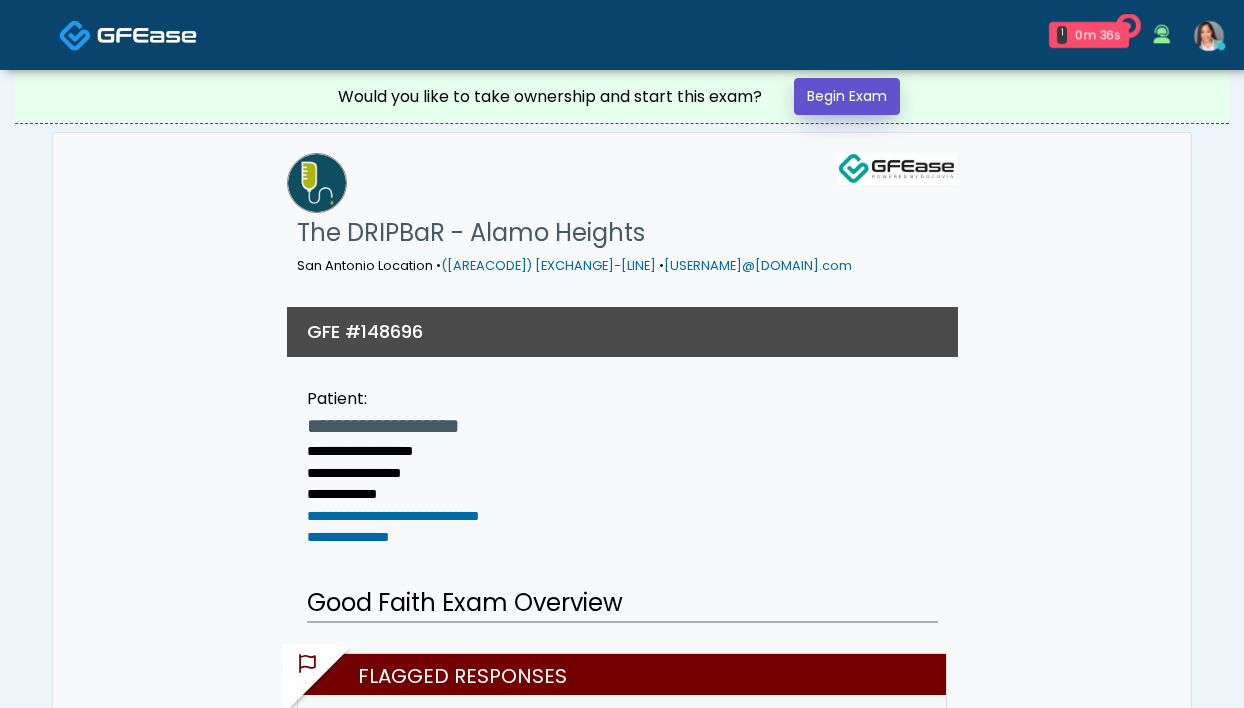 click on "Begin Exam" at bounding box center (847, 96) 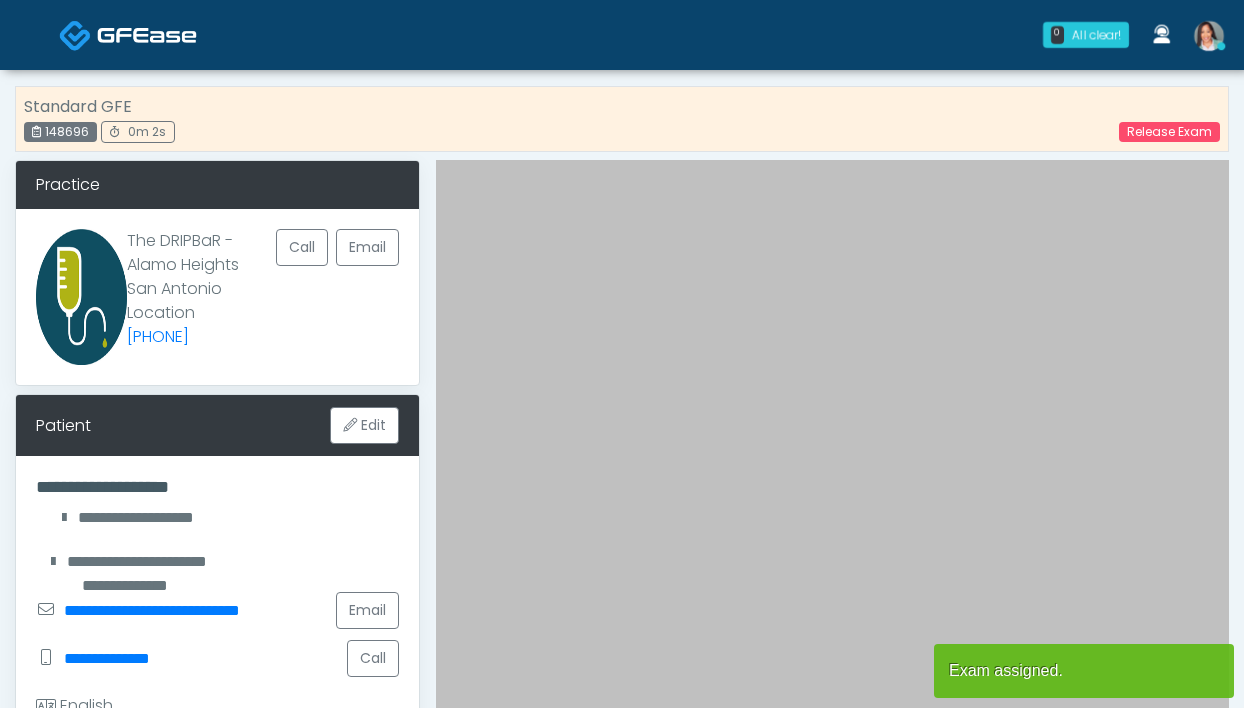 scroll, scrollTop: 0, scrollLeft: 0, axis: both 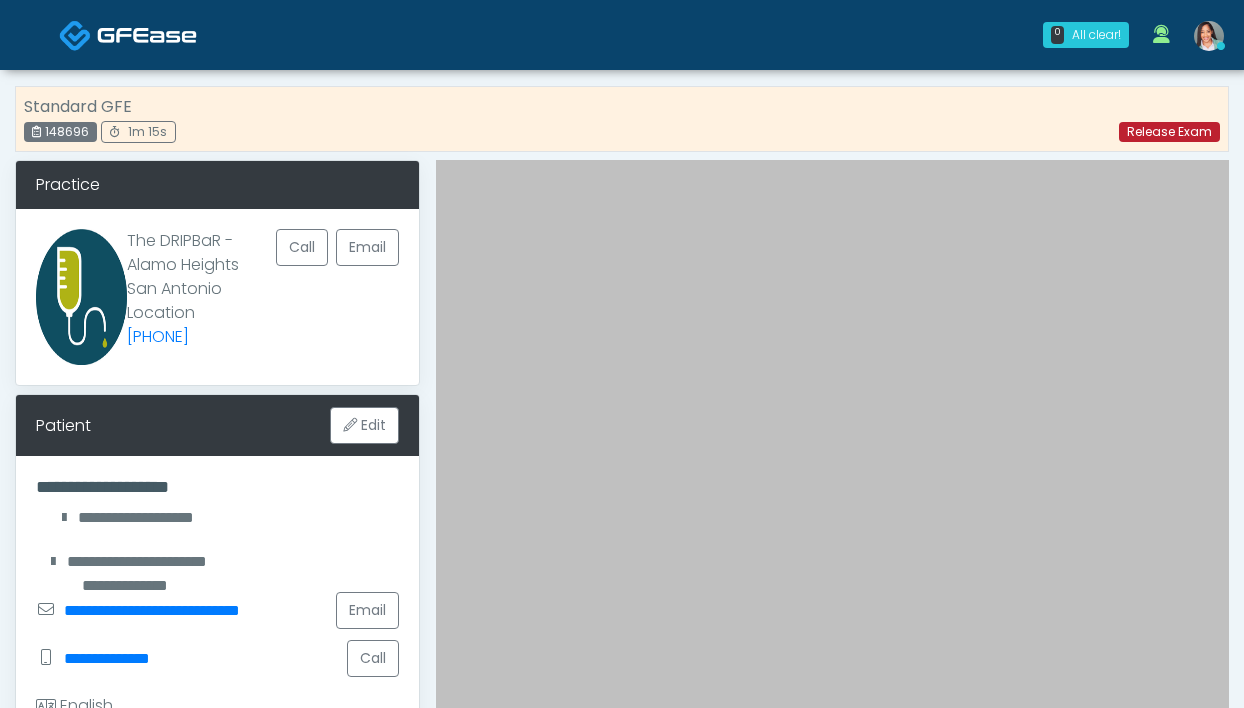 click on "Release Exam" at bounding box center (1169, 132) 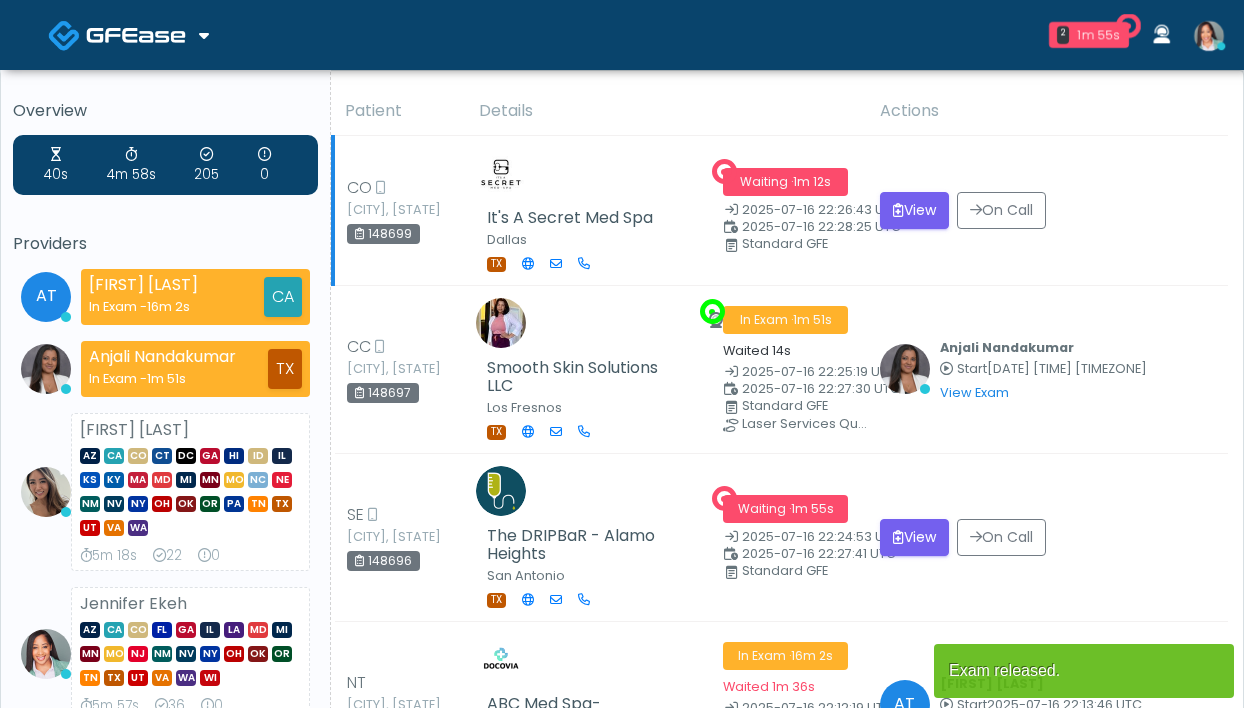 scroll, scrollTop: 0, scrollLeft: 0, axis: both 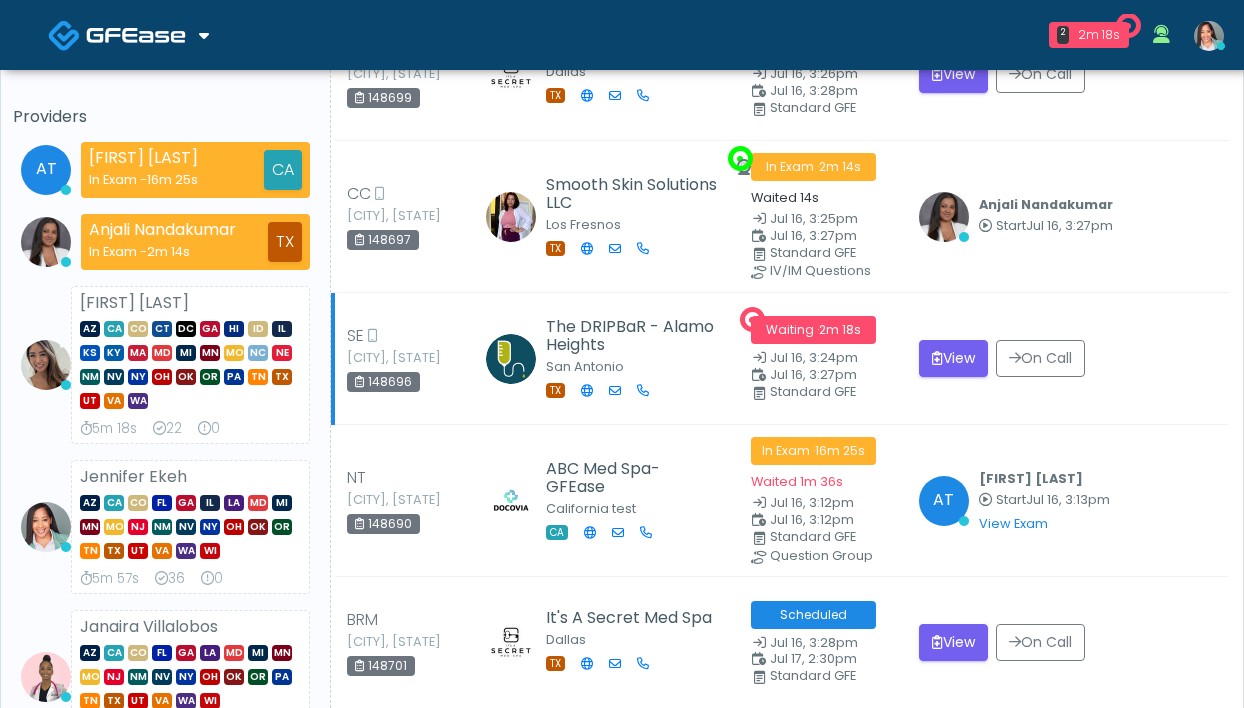 drag, startPoint x: 415, startPoint y: 378, endPoint x: 356, endPoint y: 368, distance: 59.841457 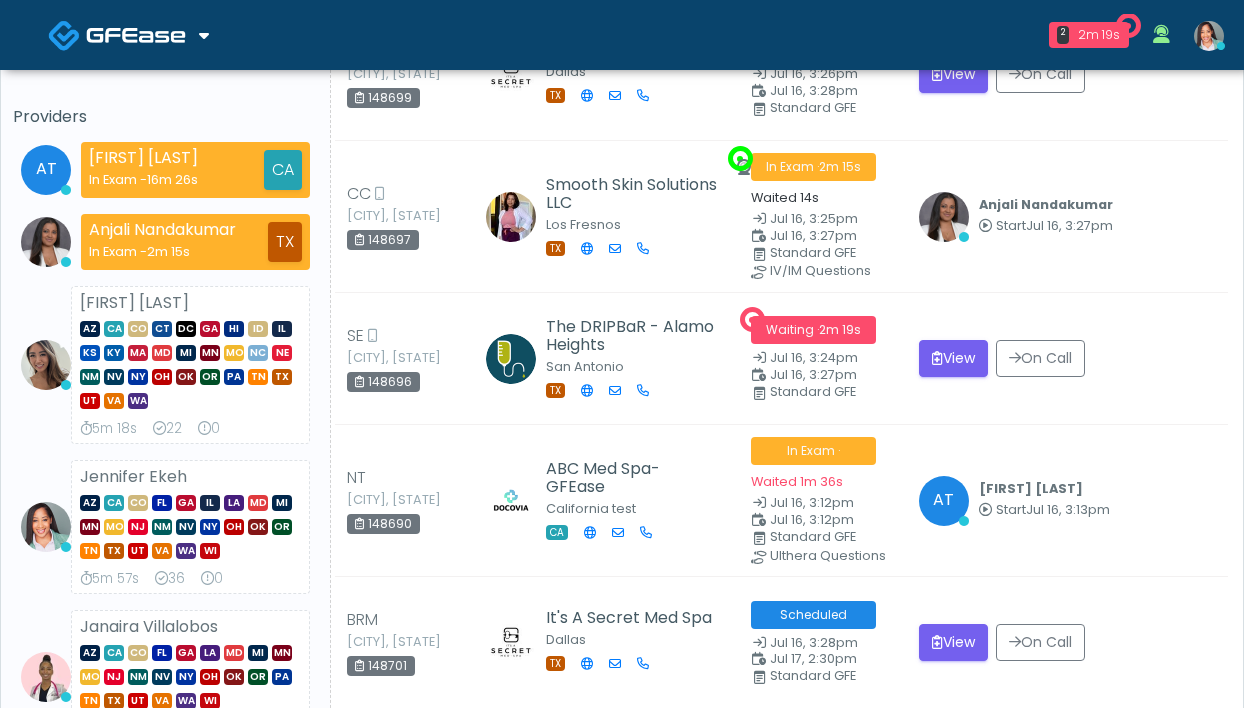 copy on "148696" 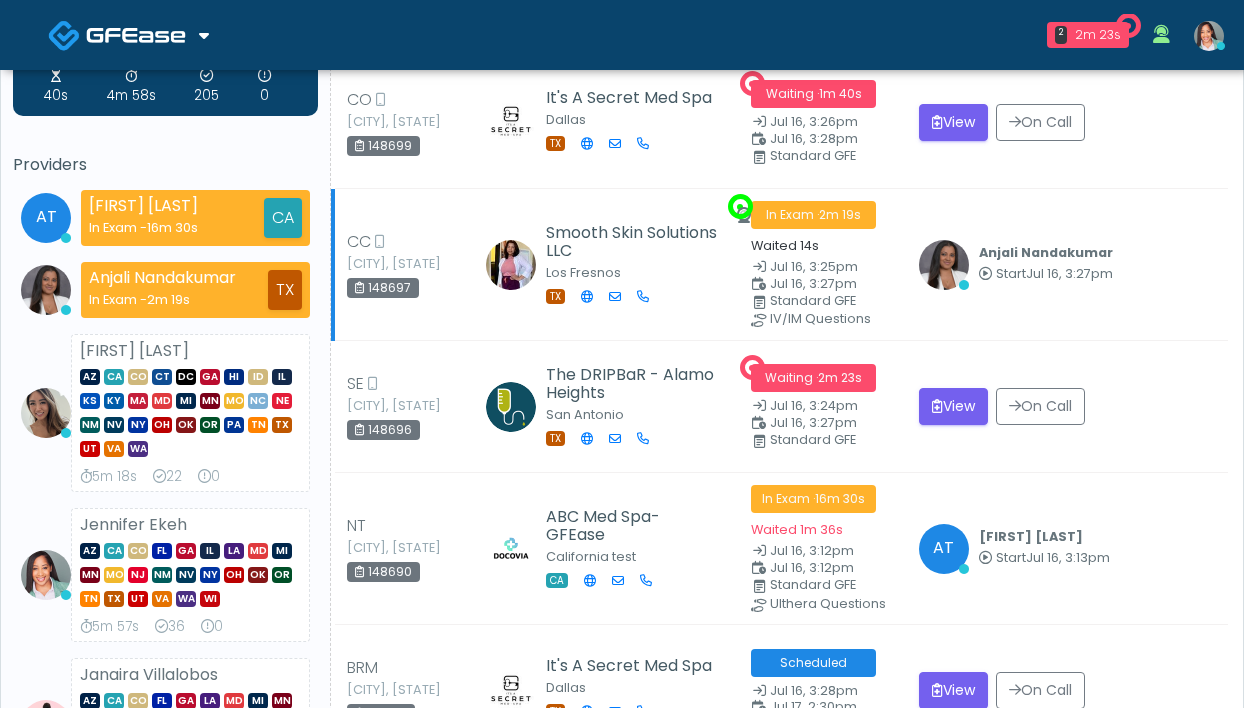 scroll, scrollTop: 0, scrollLeft: 0, axis: both 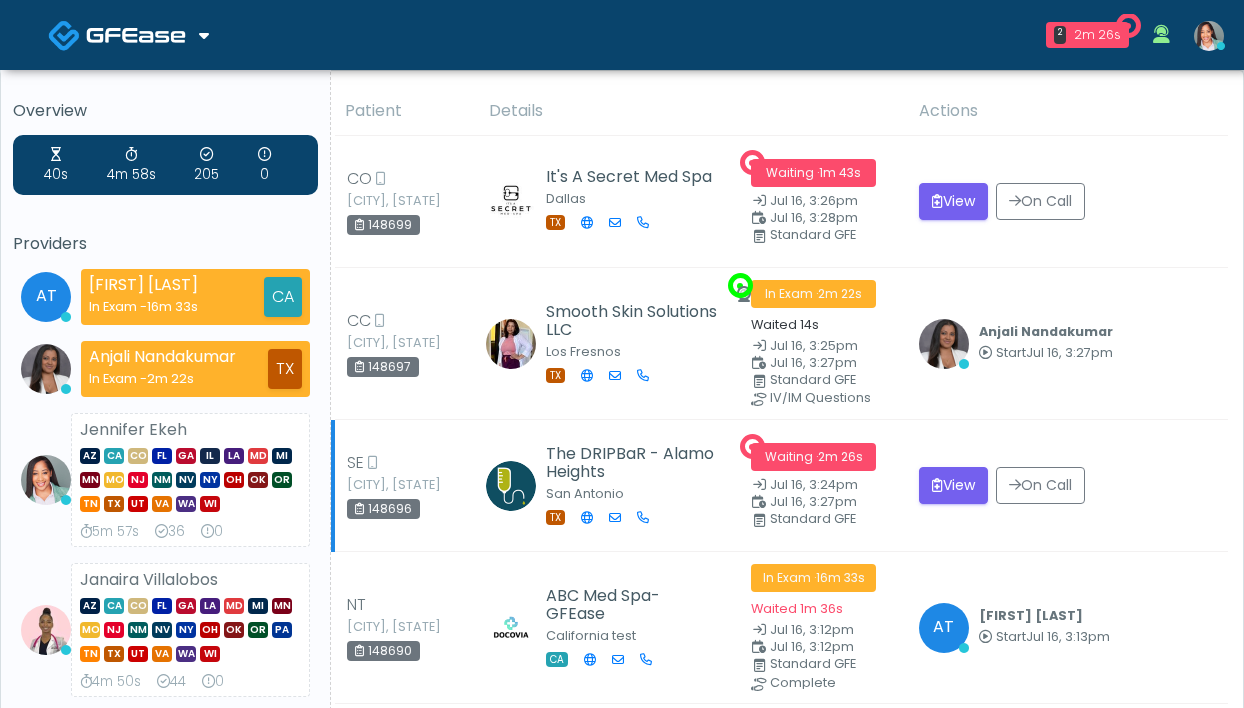 drag, startPoint x: 410, startPoint y: 508, endPoint x: 372, endPoint y: 510, distance: 38.052597 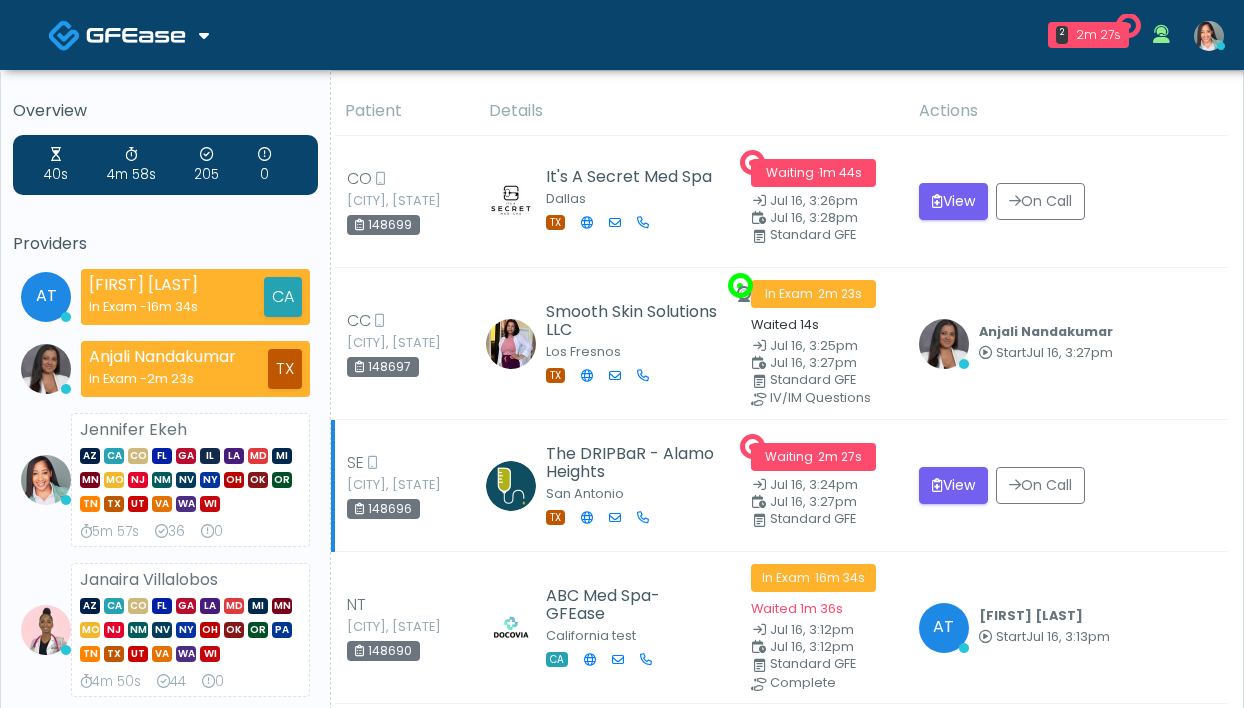 copy on "148696" 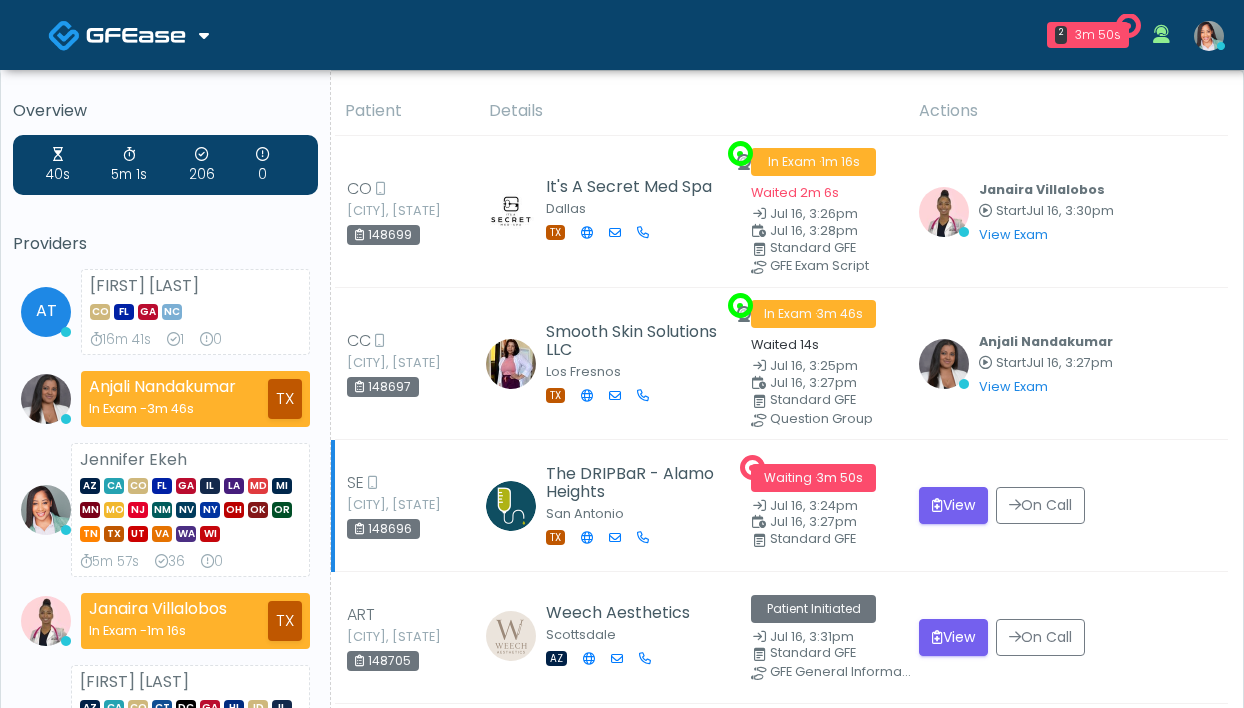 scroll, scrollTop: 0, scrollLeft: 0, axis: both 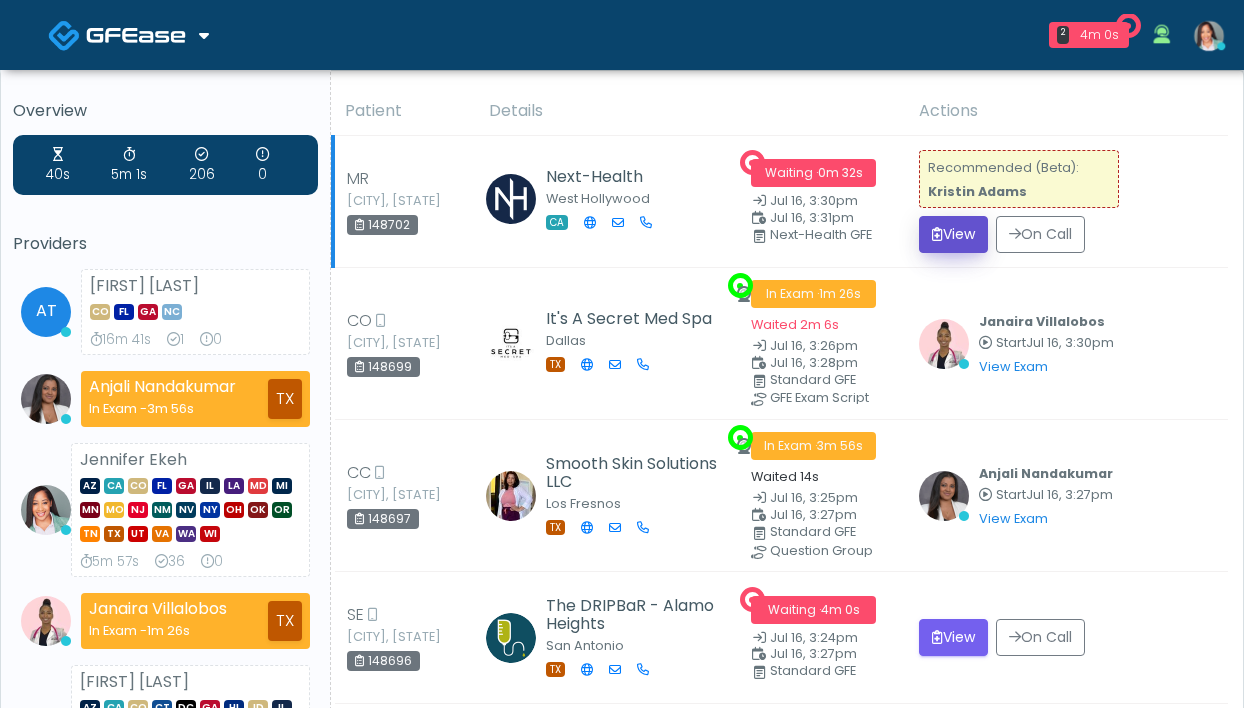click on "View" at bounding box center (953, 234) 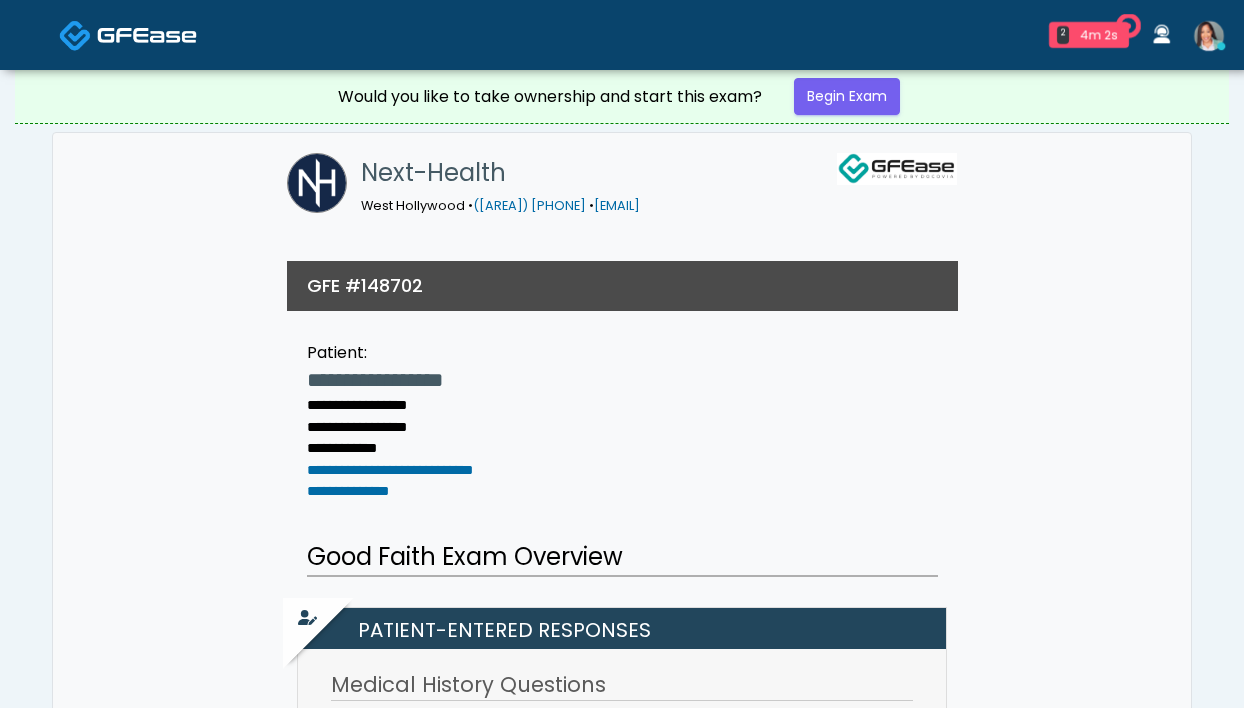 scroll, scrollTop: 0, scrollLeft: 0, axis: both 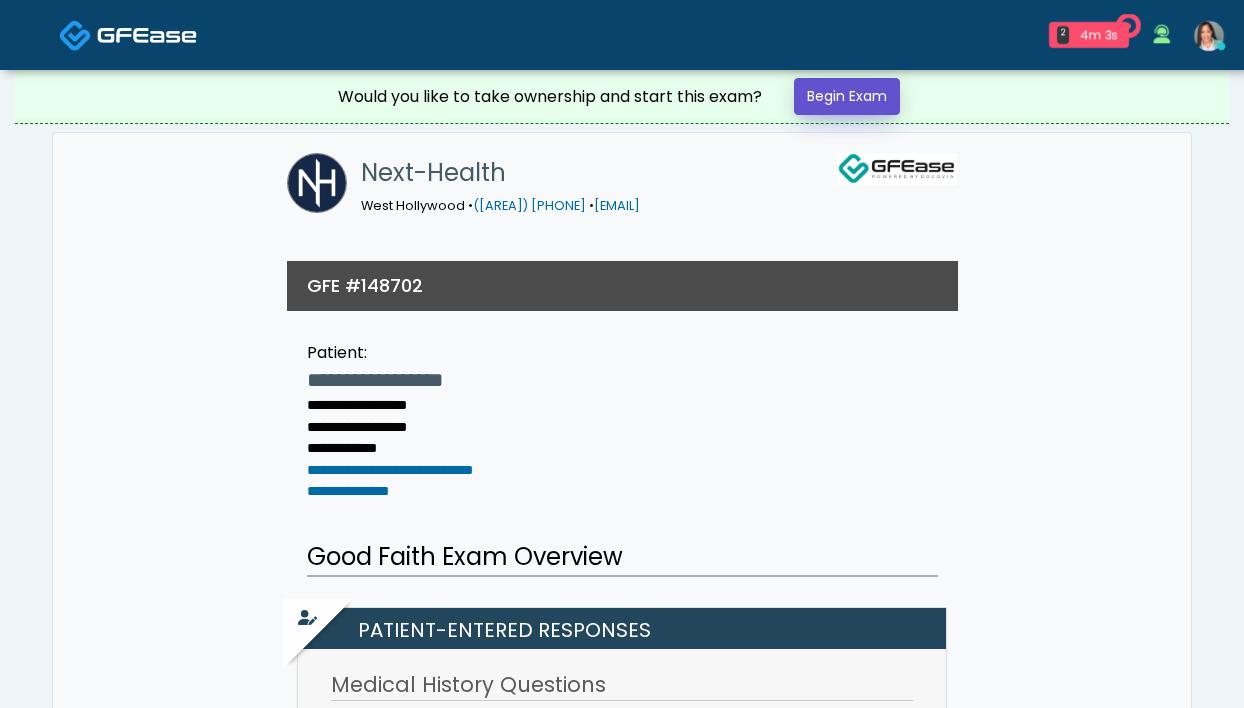 click on "Begin Exam" at bounding box center (847, 96) 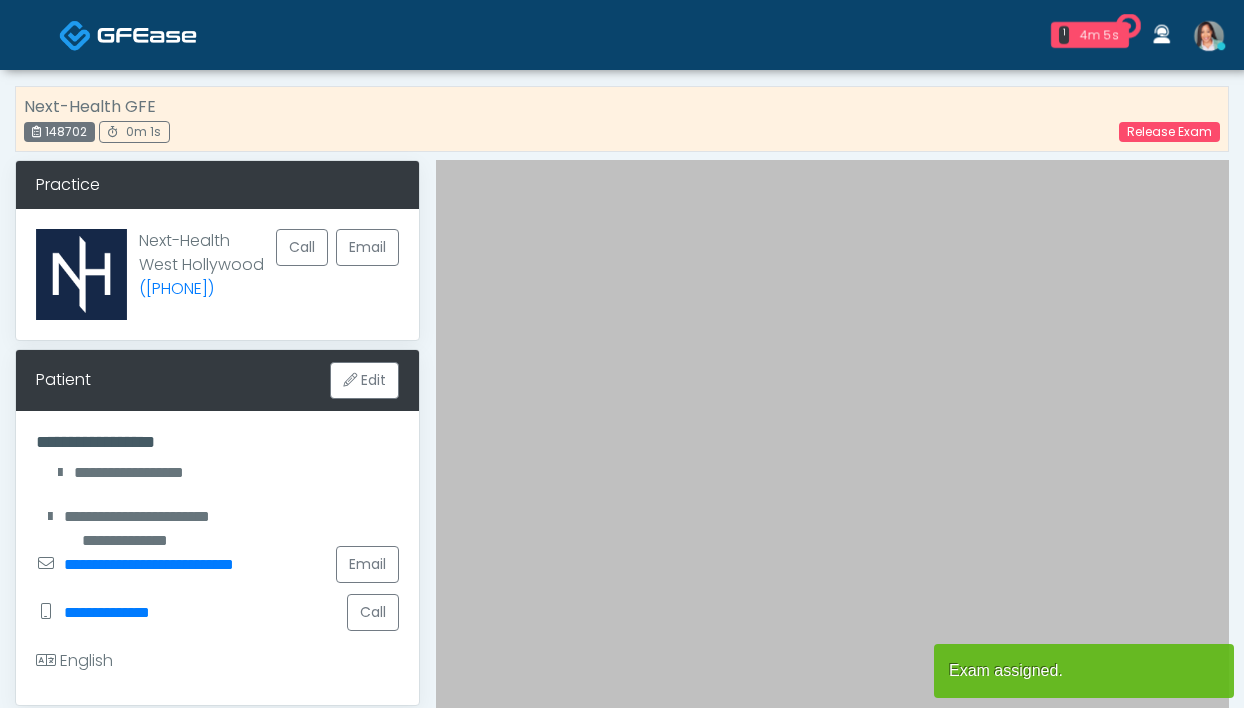 scroll, scrollTop: 0, scrollLeft: 0, axis: both 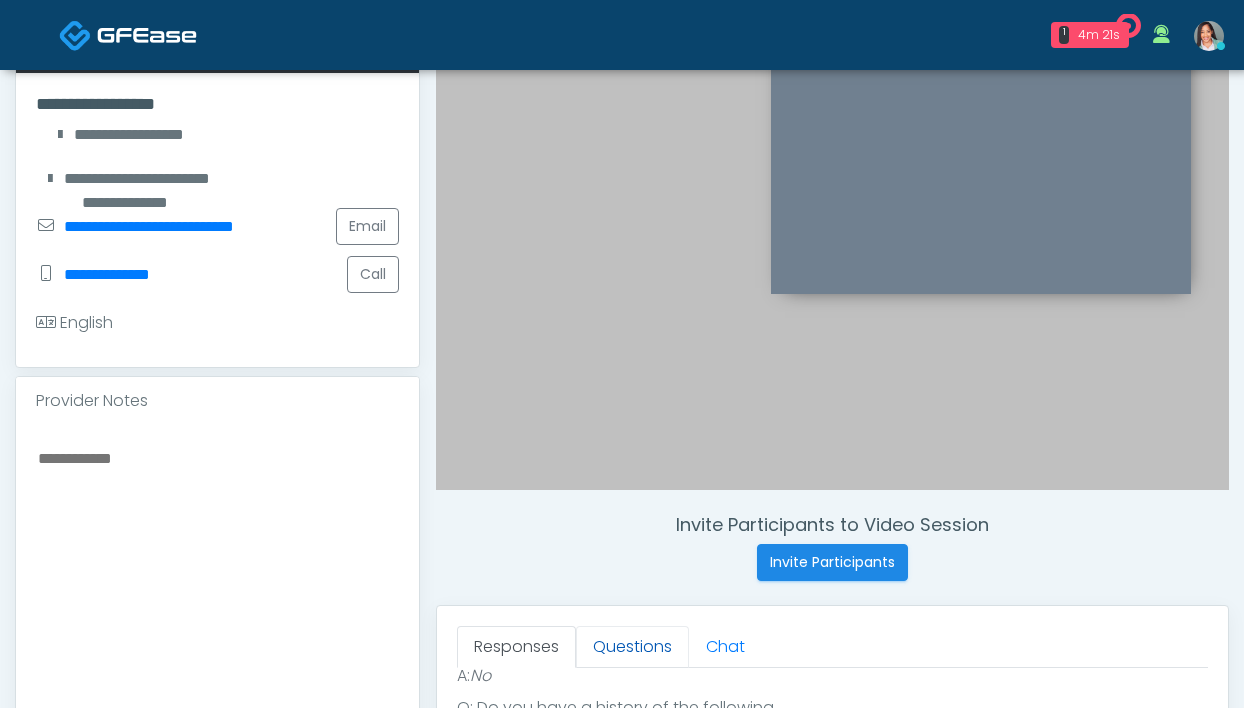 click on "Questions" at bounding box center (632, 647) 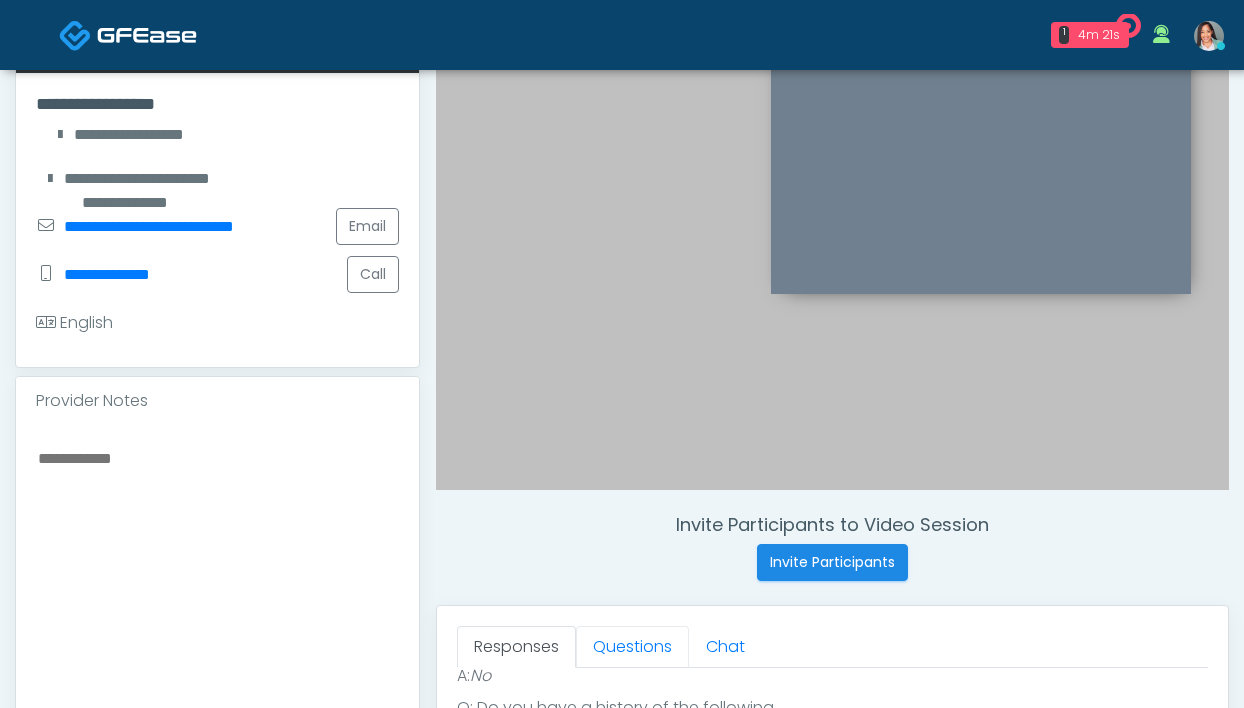 scroll, scrollTop: 0, scrollLeft: 0, axis: both 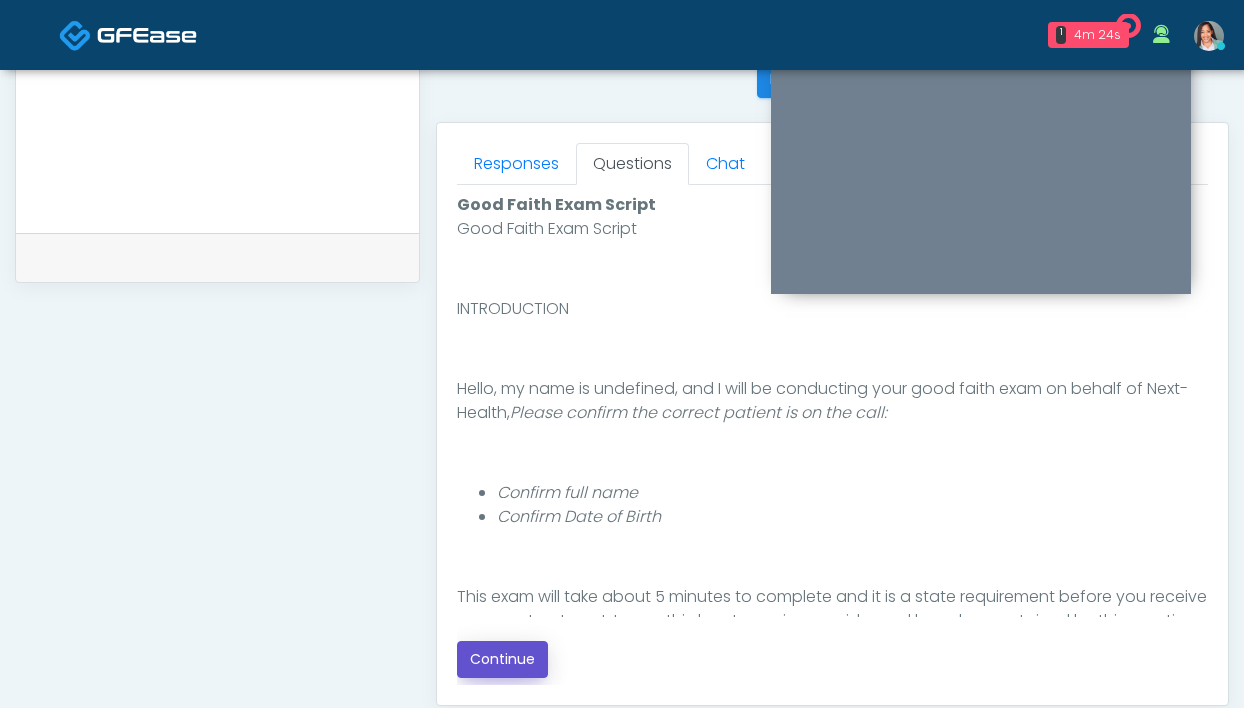 click on "Continue" at bounding box center (502, 659) 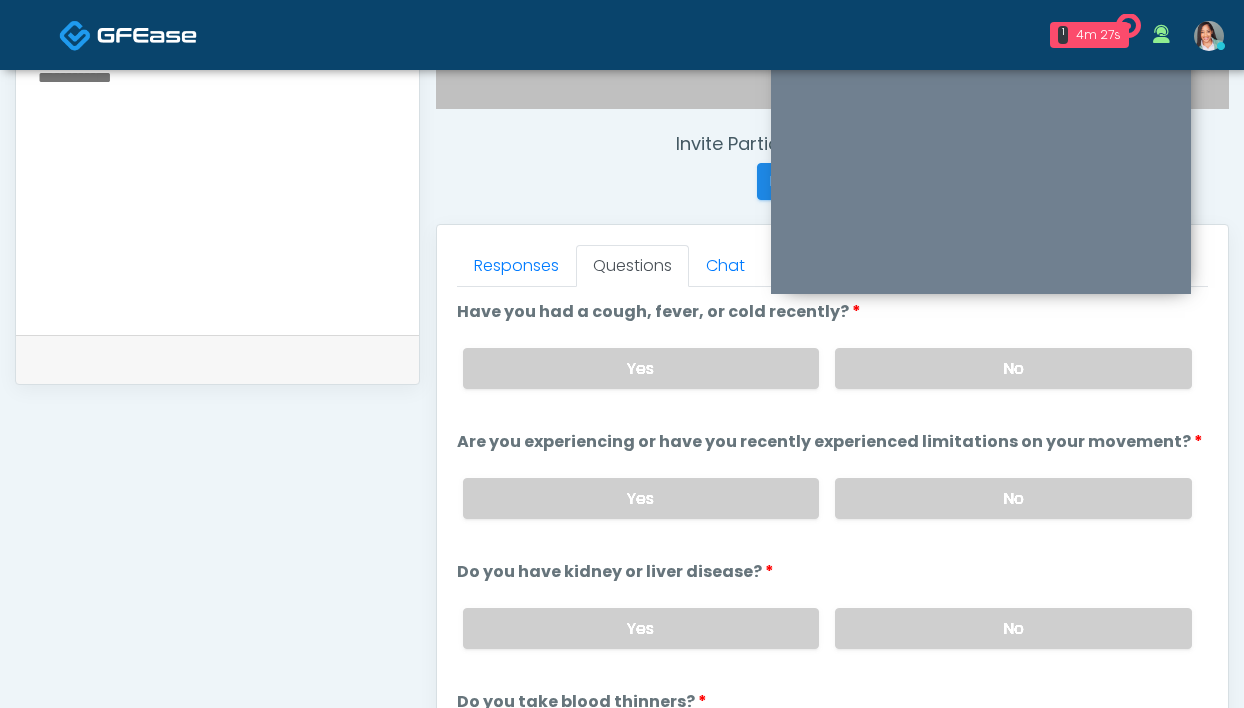 scroll, scrollTop: 598, scrollLeft: 0, axis: vertical 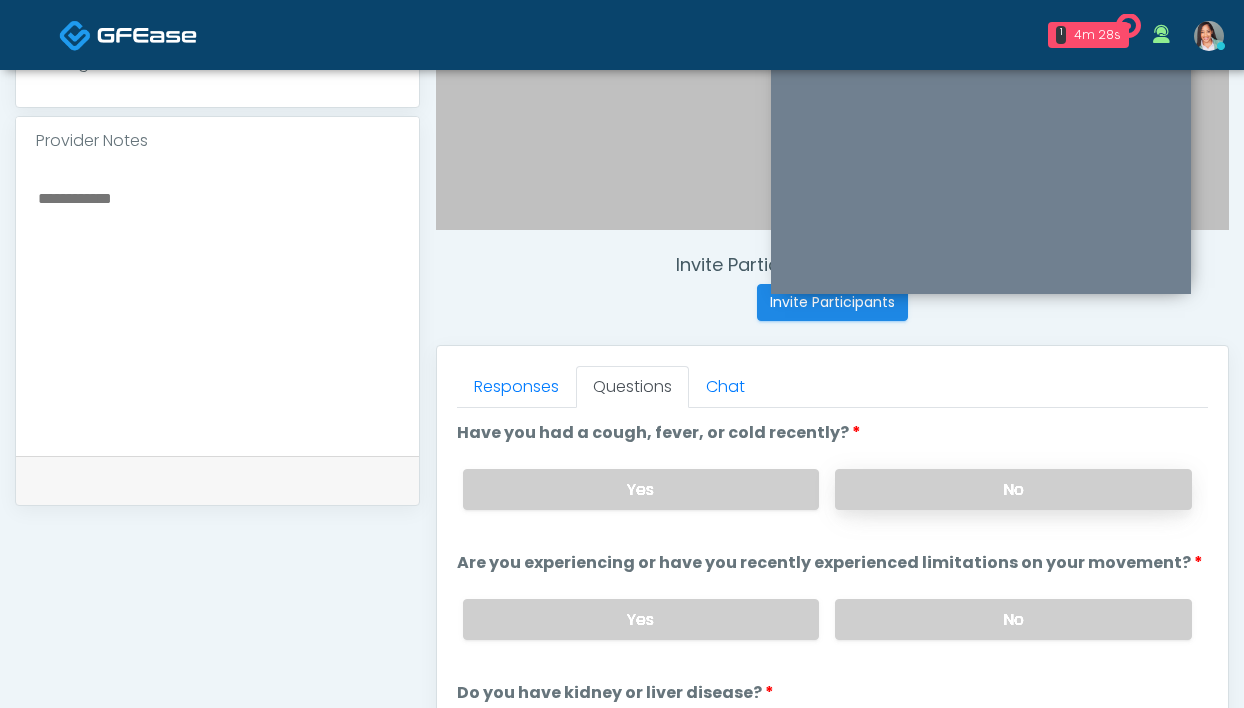 click on "No" at bounding box center [1013, 489] 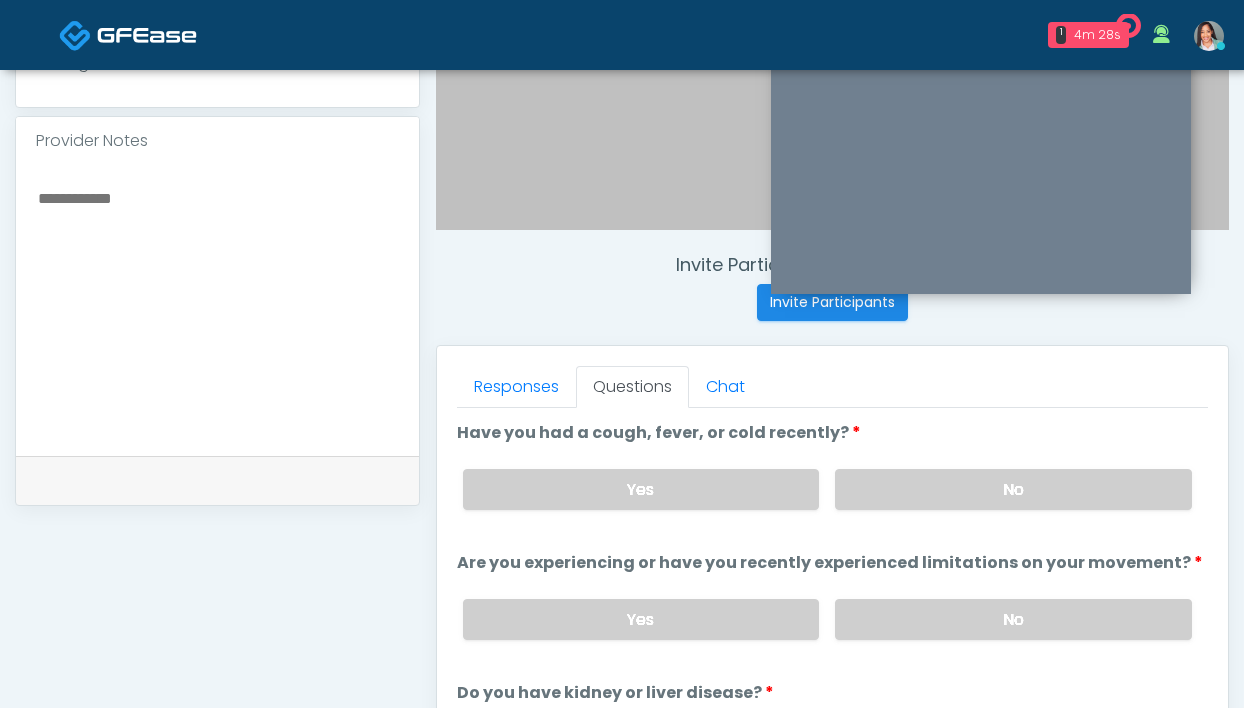 scroll, scrollTop: 772, scrollLeft: 0, axis: vertical 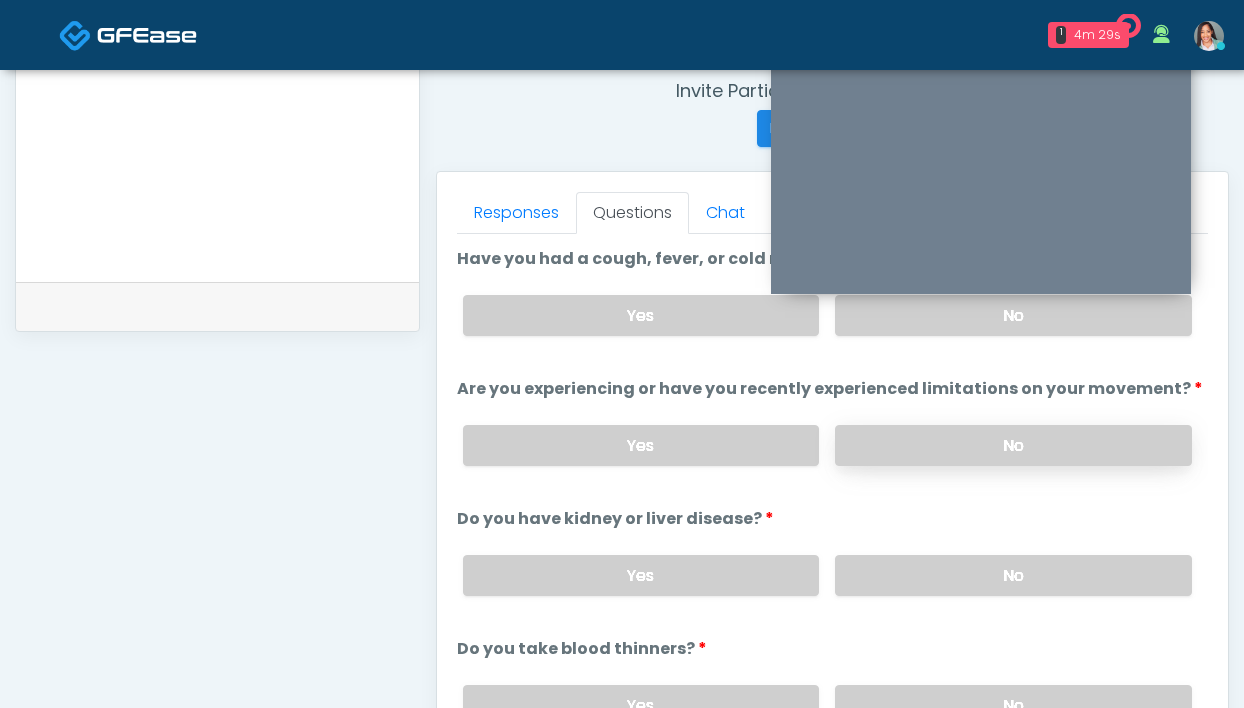click on "No" at bounding box center [1013, 445] 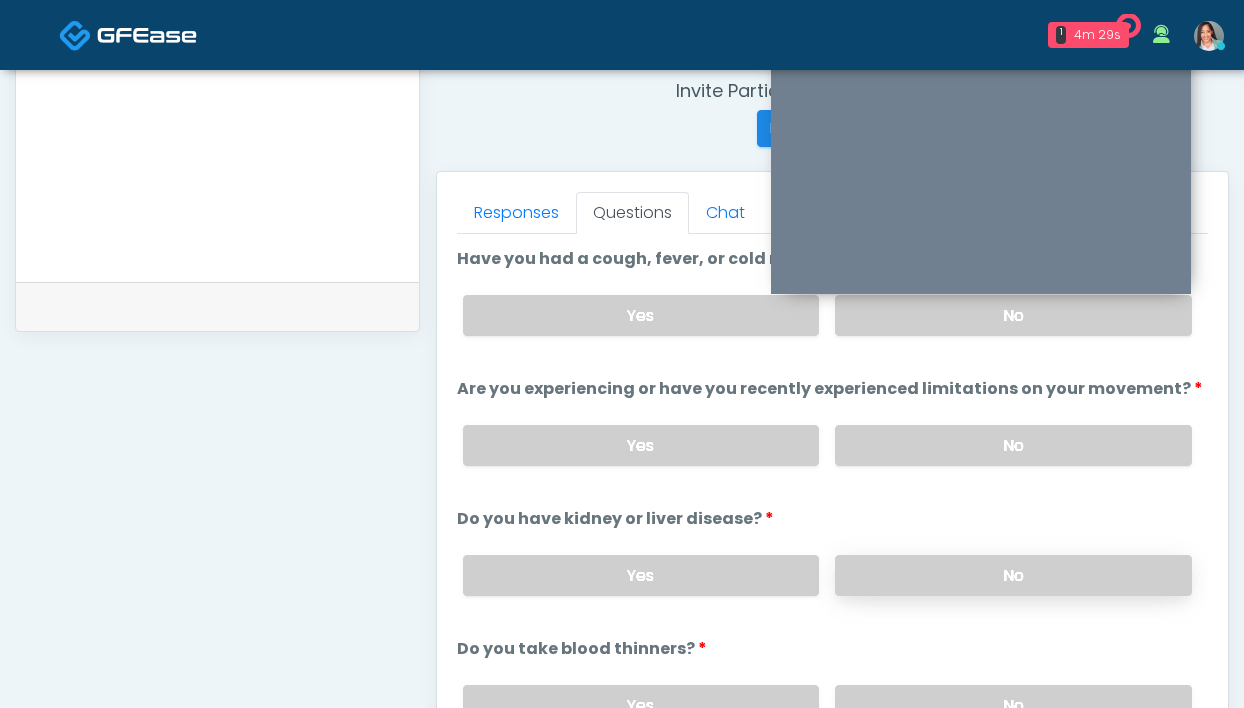 click on "No" at bounding box center (1013, 575) 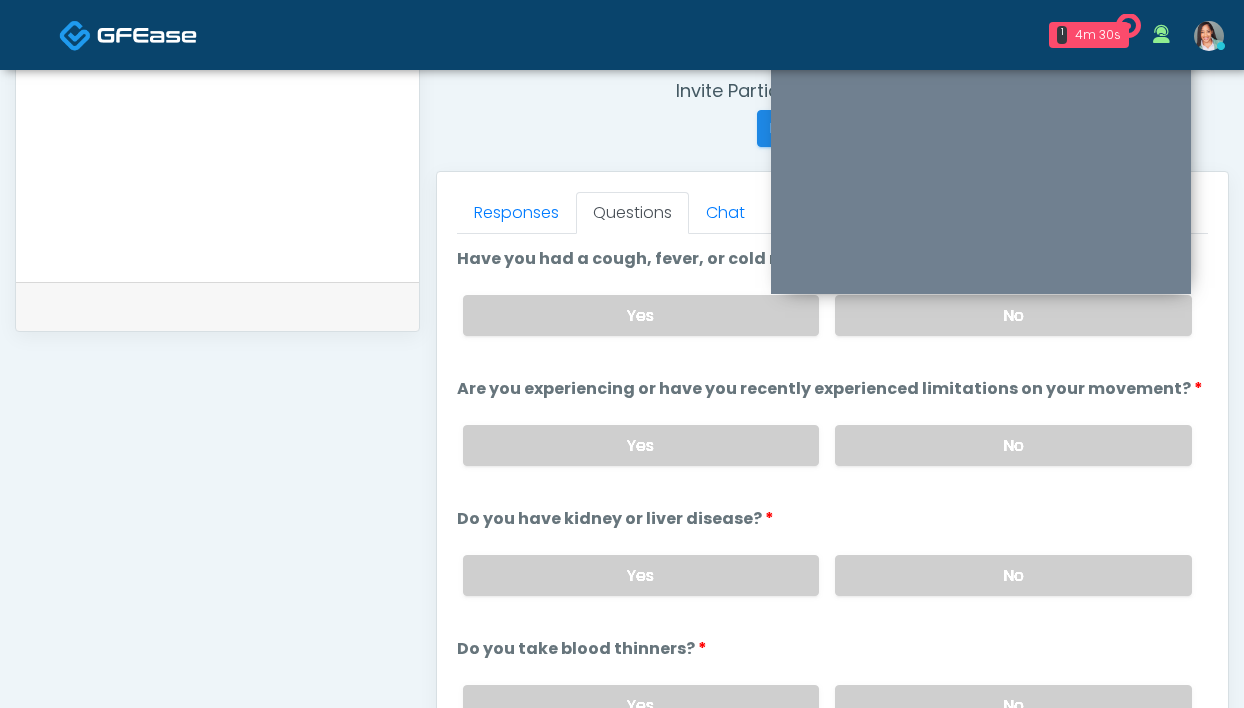 scroll, scrollTop: 171, scrollLeft: 0, axis: vertical 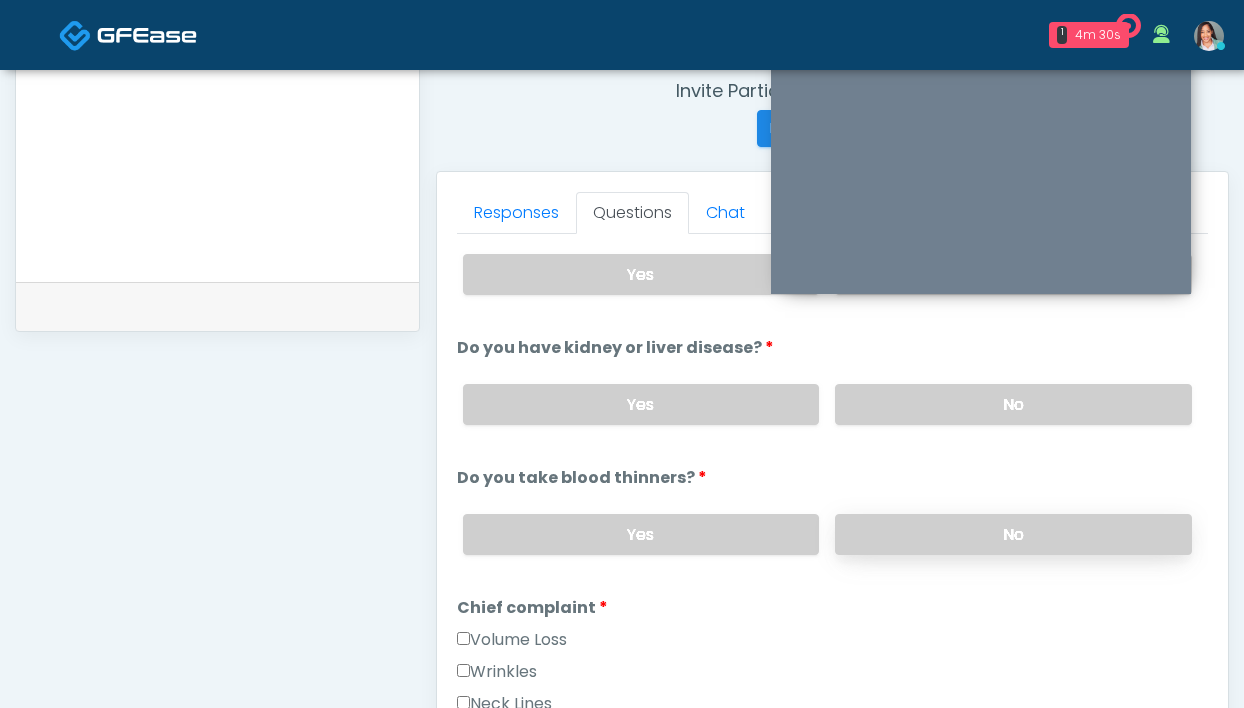 click on "No" at bounding box center [1013, 534] 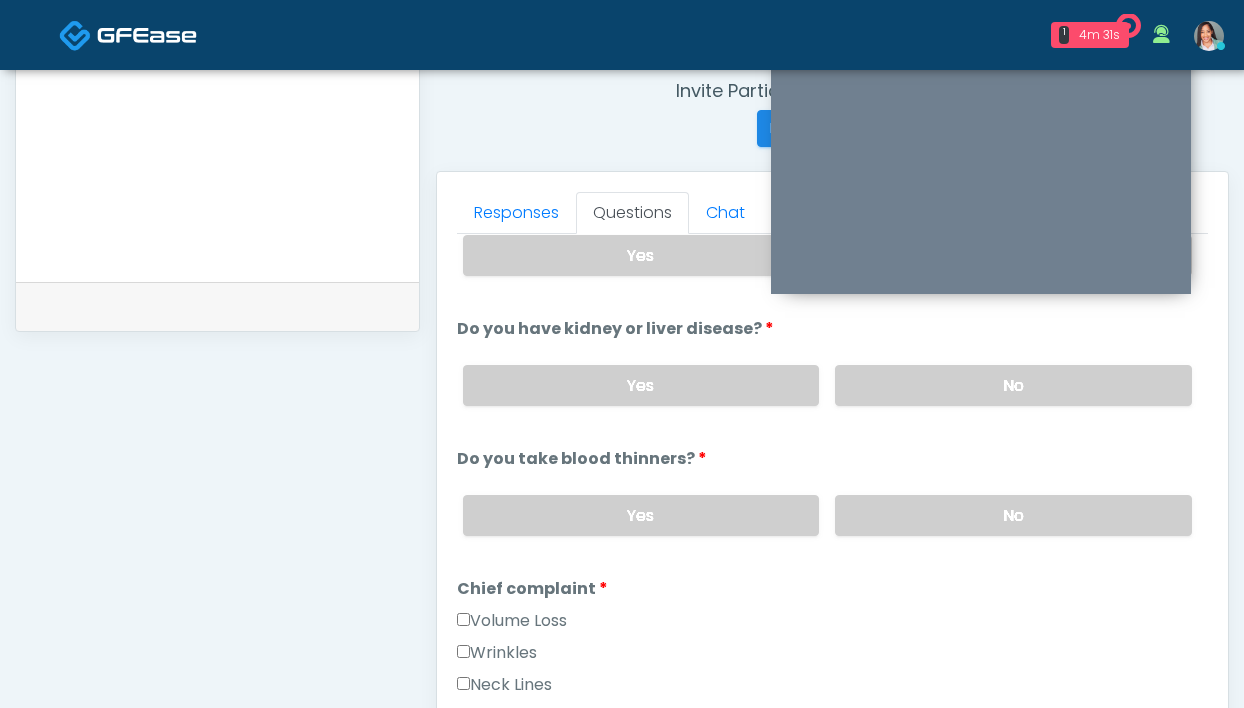 scroll, scrollTop: 190, scrollLeft: 0, axis: vertical 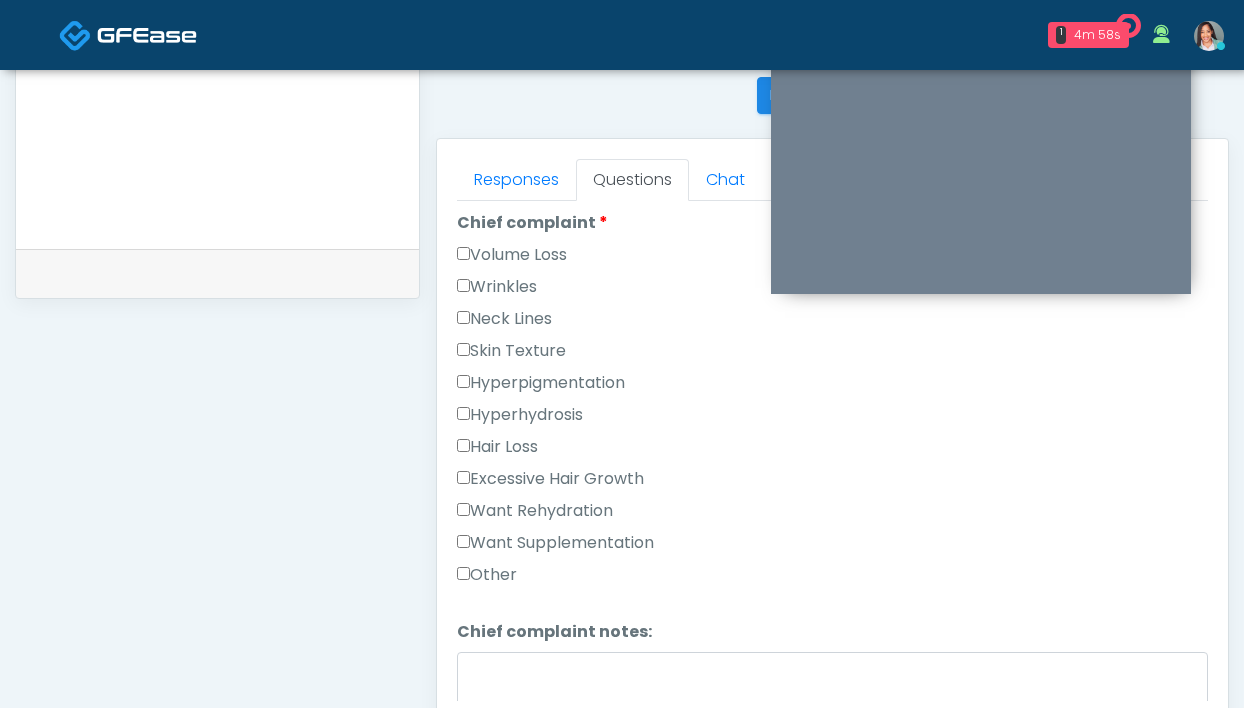 drag, startPoint x: 558, startPoint y: 509, endPoint x: 527, endPoint y: 548, distance: 49.819675 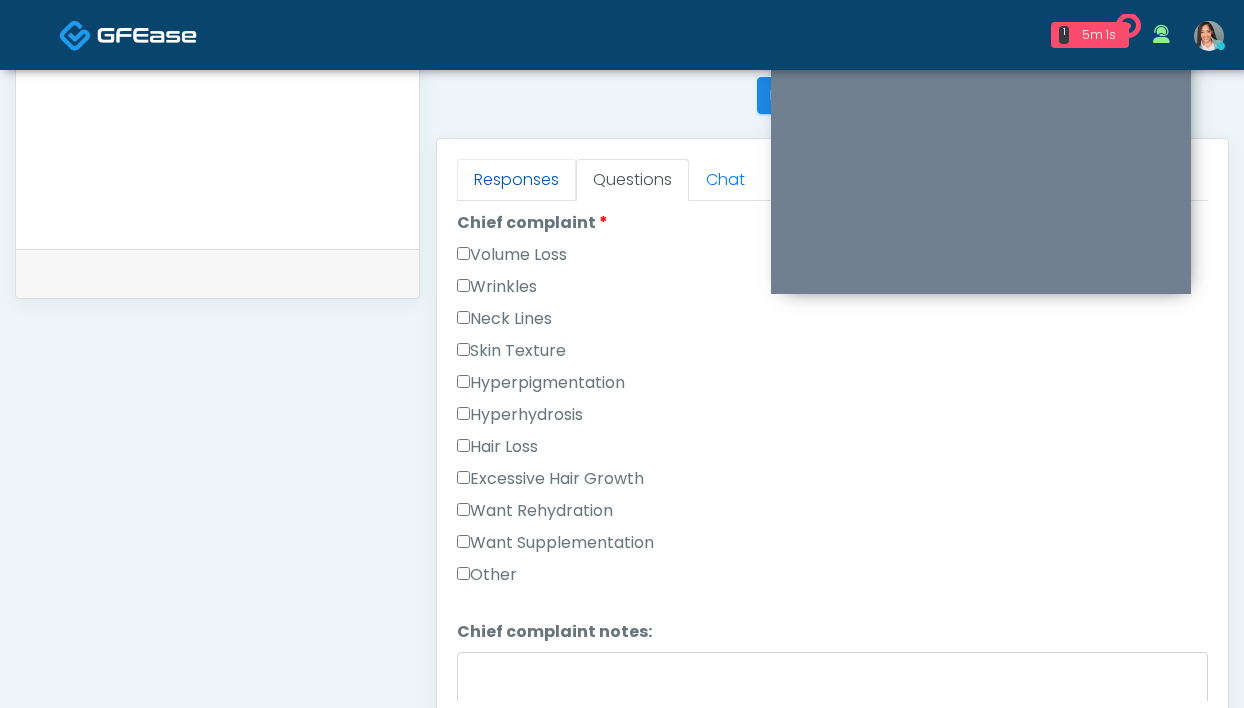 click on "Responses" at bounding box center [516, 180] 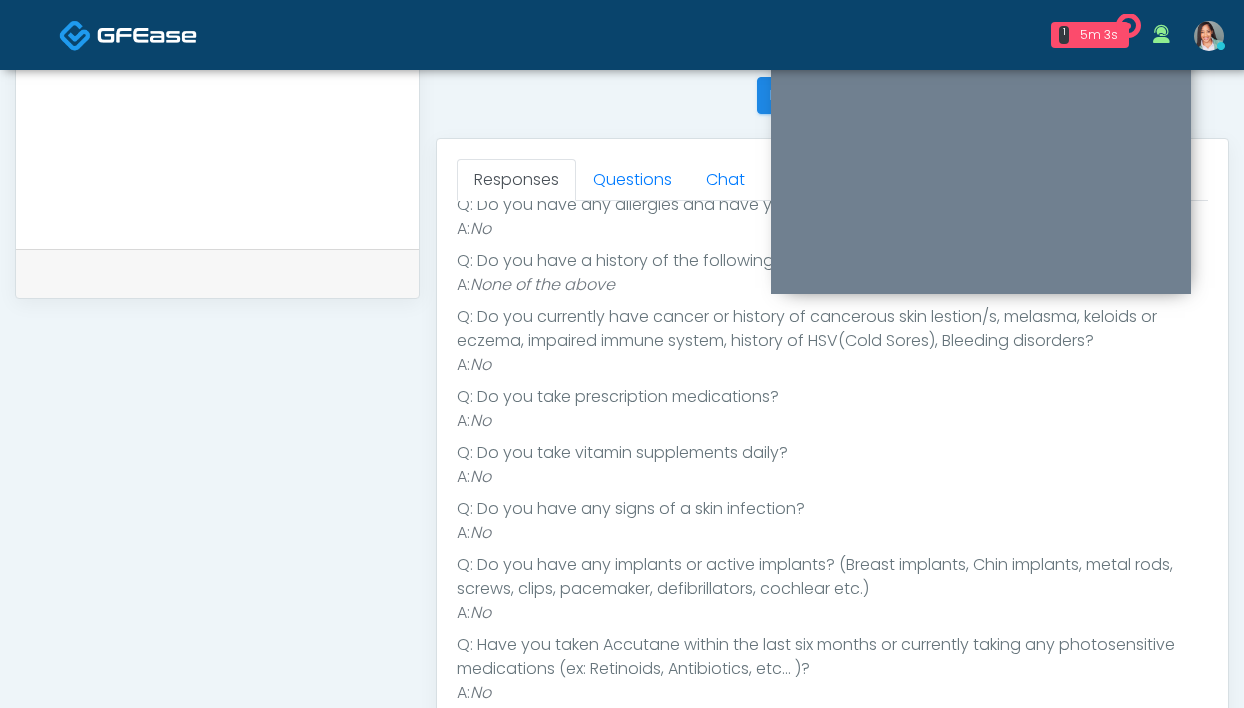 scroll, scrollTop: 322, scrollLeft: 0, axis: vertical 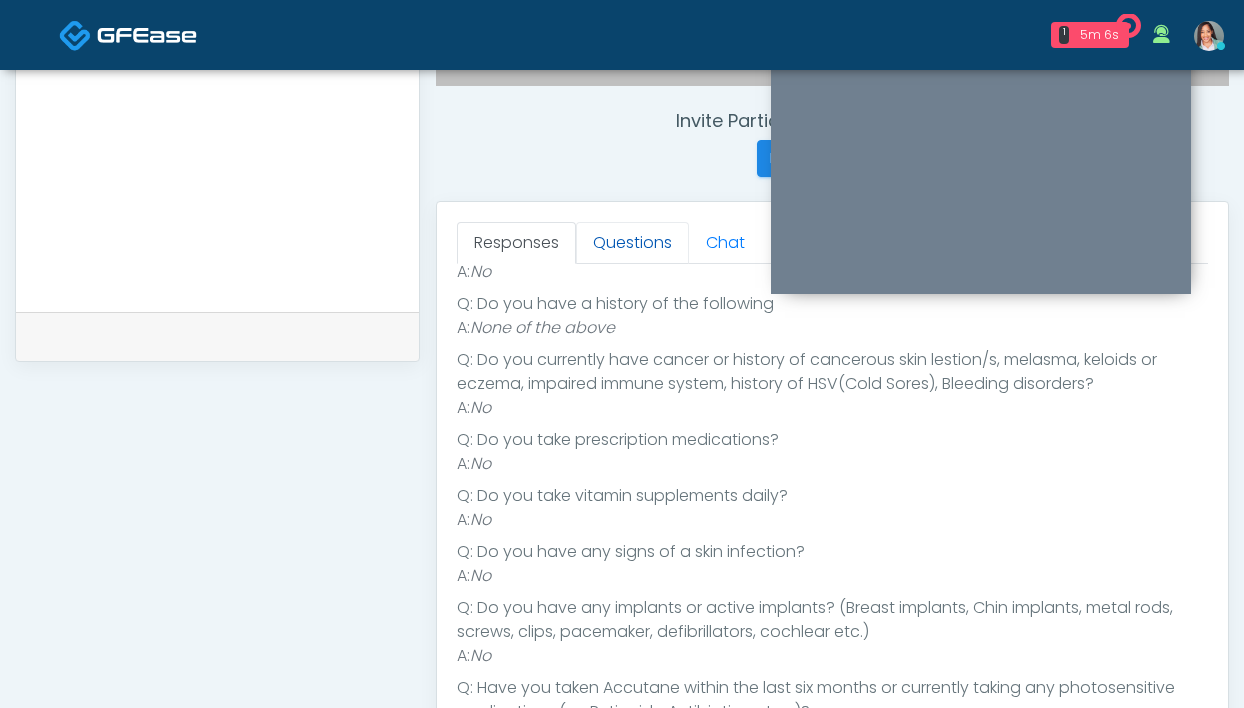 click on "Questions" at bounding box center (632, 243) 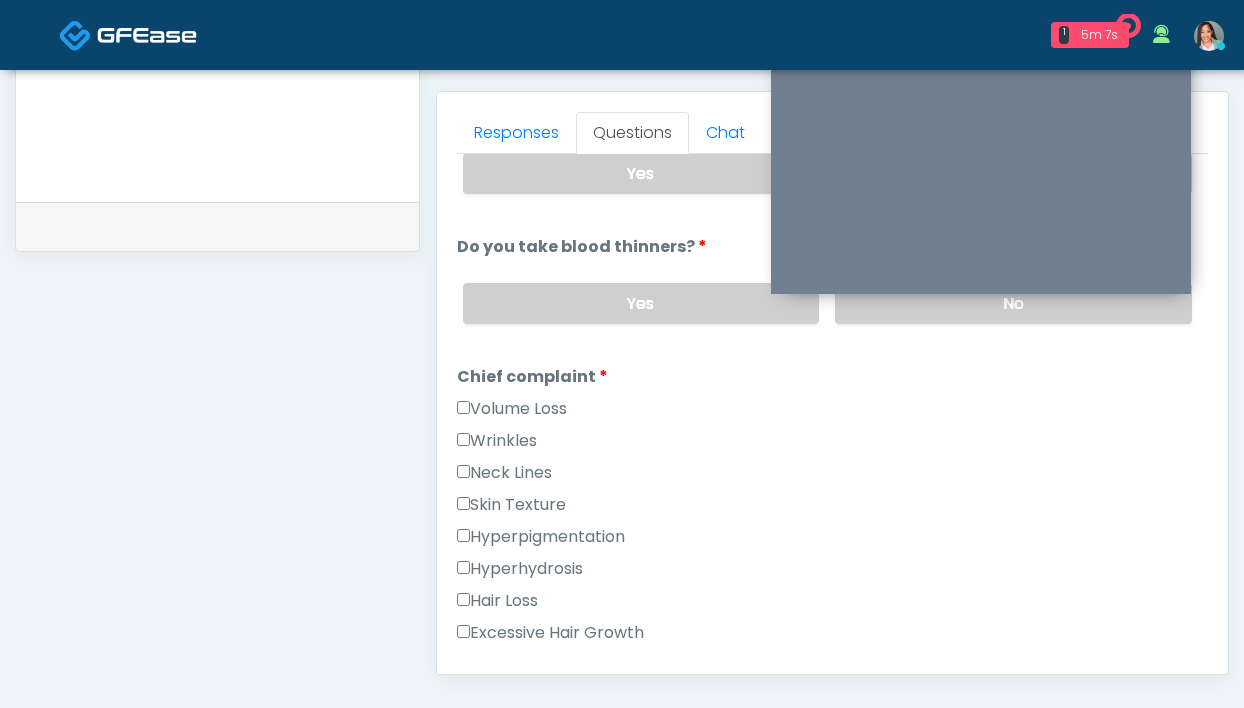 scroll, scrollTop: 859, scrollLeft: 0, axis: vertical 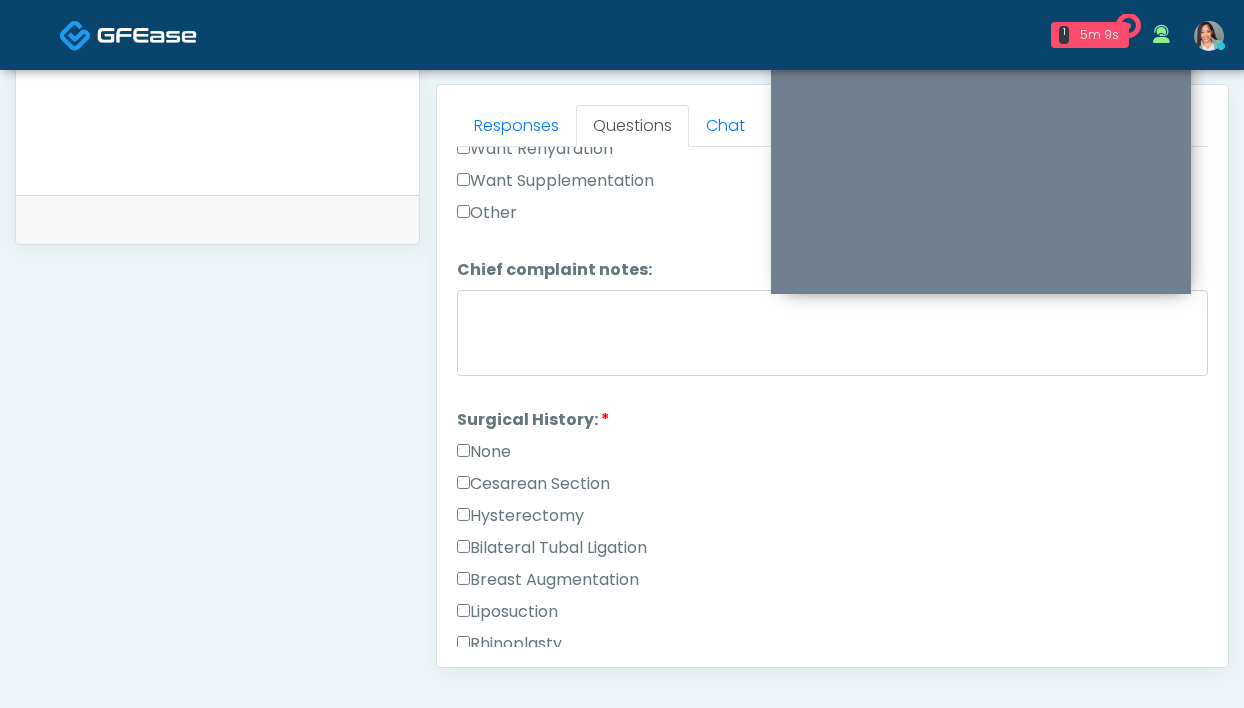 click on "None" at bounding box center [484, 452] 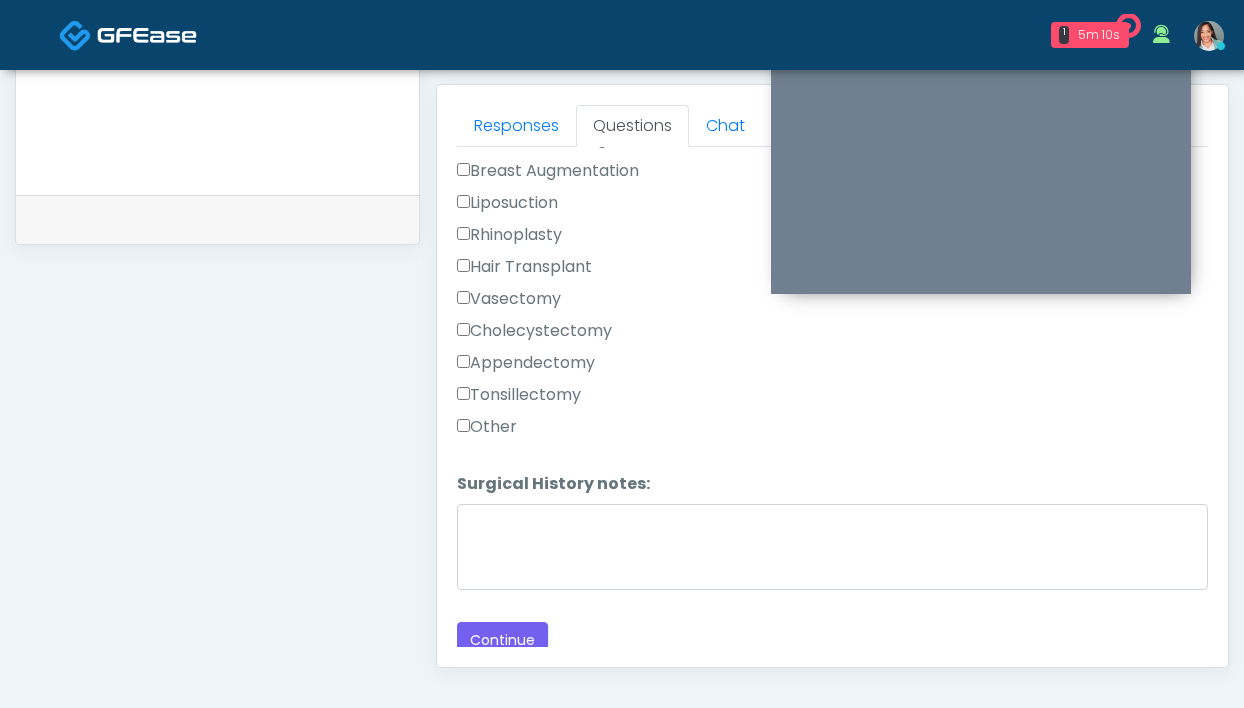 scroll, scrollTop: 1247, scrollLeft: 0, axis: vertical 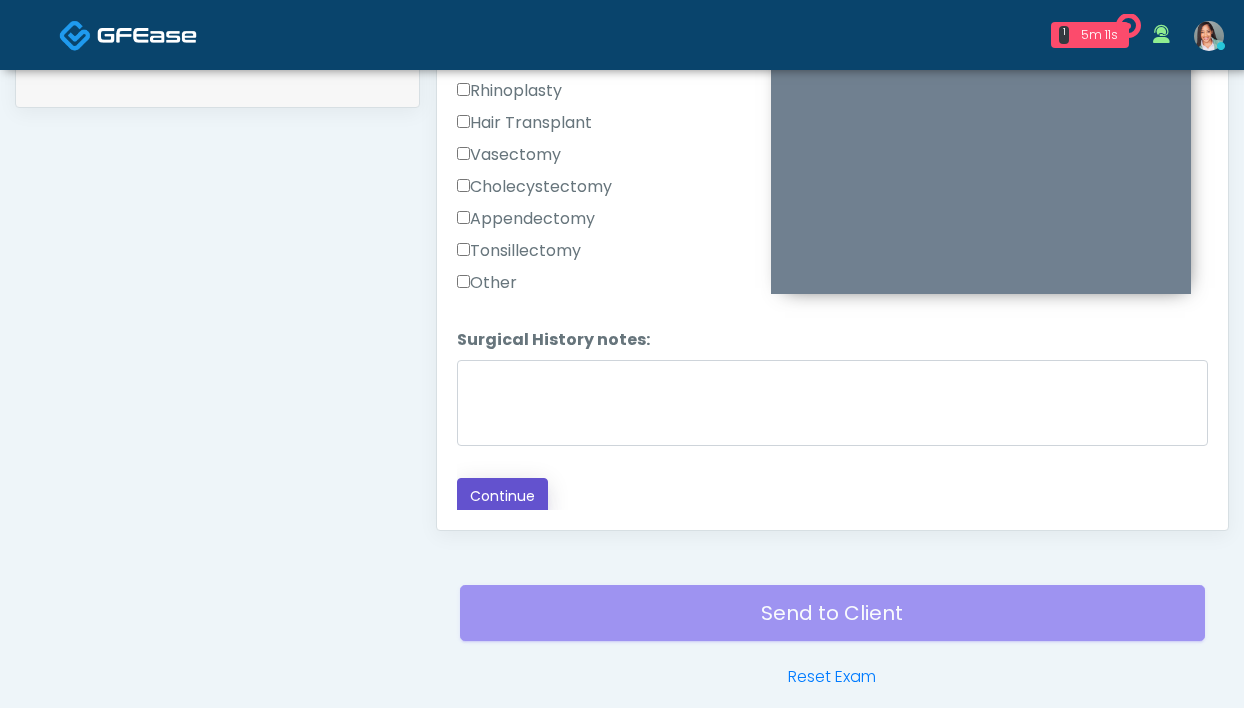 click on "Continue" at bounding box center [502, 496] 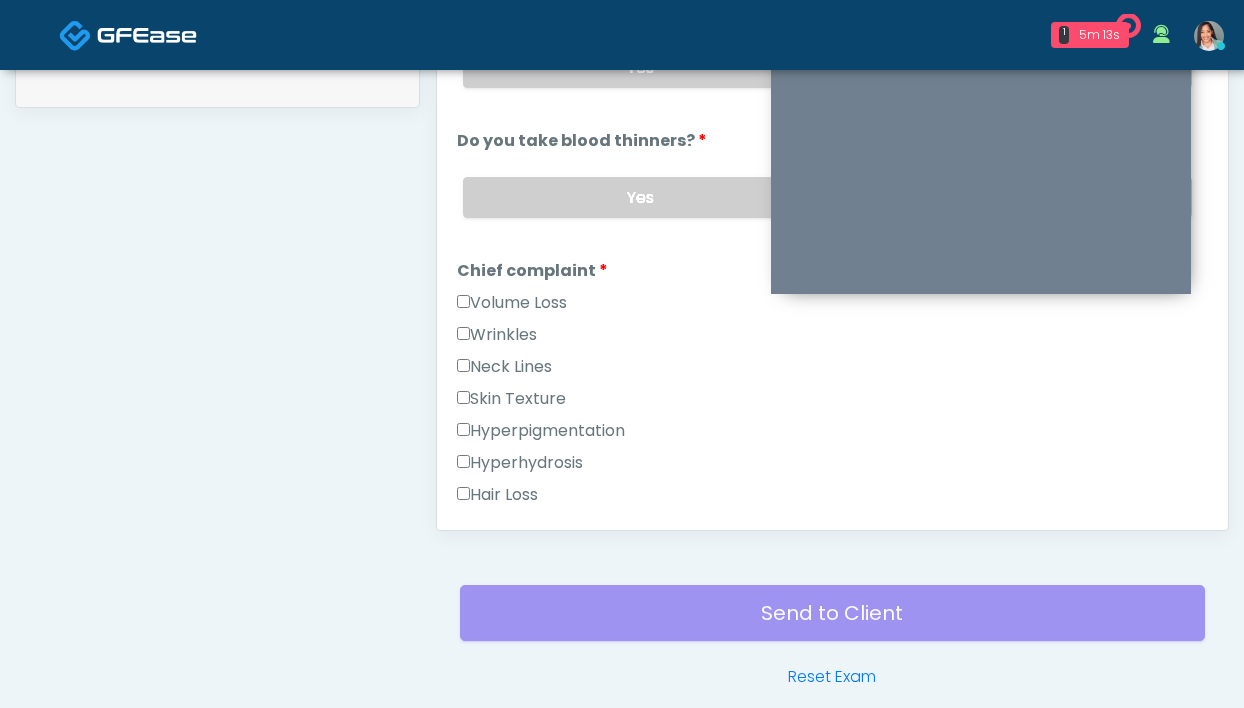 scroll, scrollTop: 231, scrollLeft: 0, axis: vertical 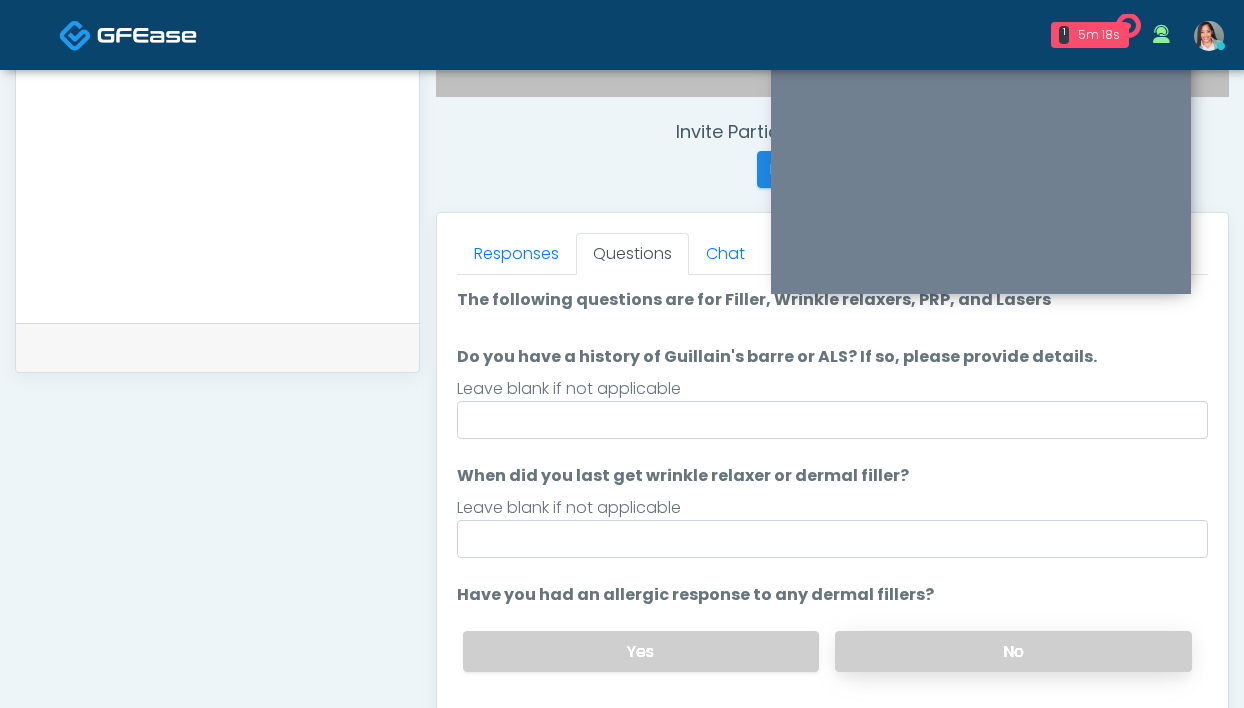 click on "No" at bounding box center (1013, 651) 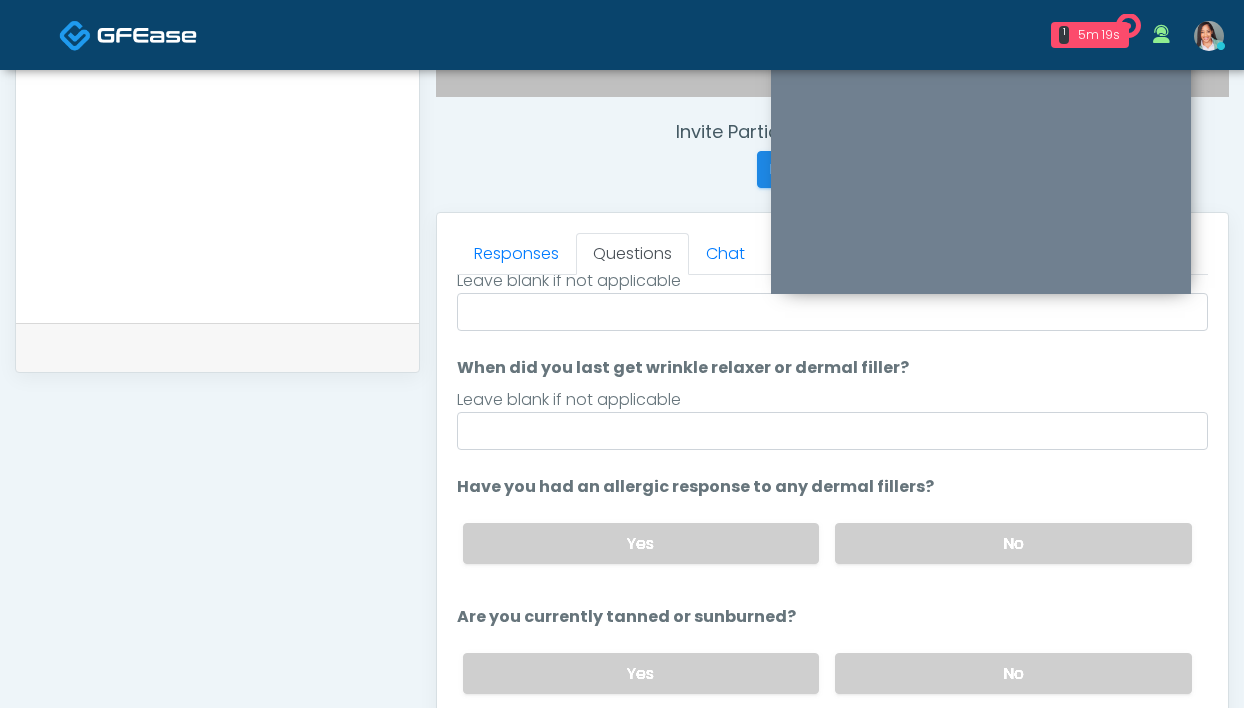 scroll, scrollTop: 182, scrollLeft: 0, axis: vertical 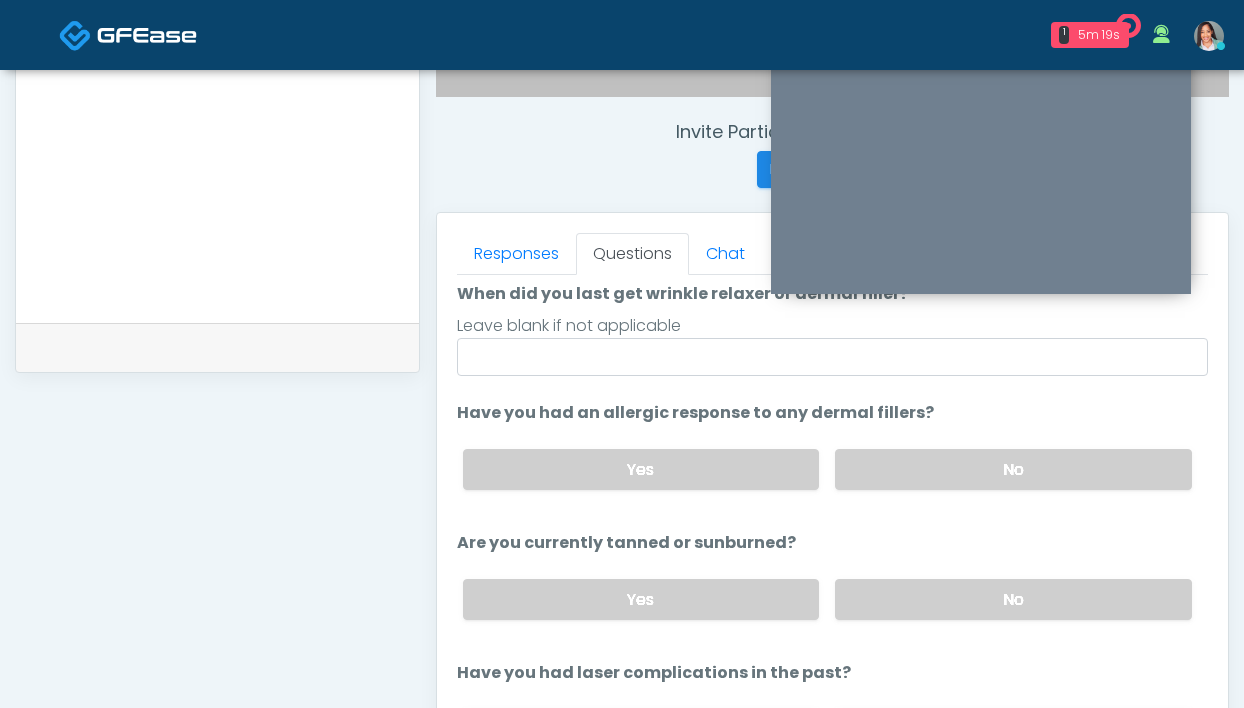 click on "The following questions are for Filler, Wrinkle relaxers, PRP, and Lasers
The following questions are for Filler, Wrinkle relaxers, PRP, and Lasers
Do you have a history of Guillain's barre or ALS? If so, please provide details.
Do you have a history of Guillain's barre or ALS? If so, please provide details.
Leave blank if not applicable
When did you last get wrinkle relaxer or dermal filler?
When did you last get wrinkle relaxer or dermal filler?
Leave blank if not applicable
Have you had an allergic response to any dermal fillers?
Yes" at bounding box center [832, 436] 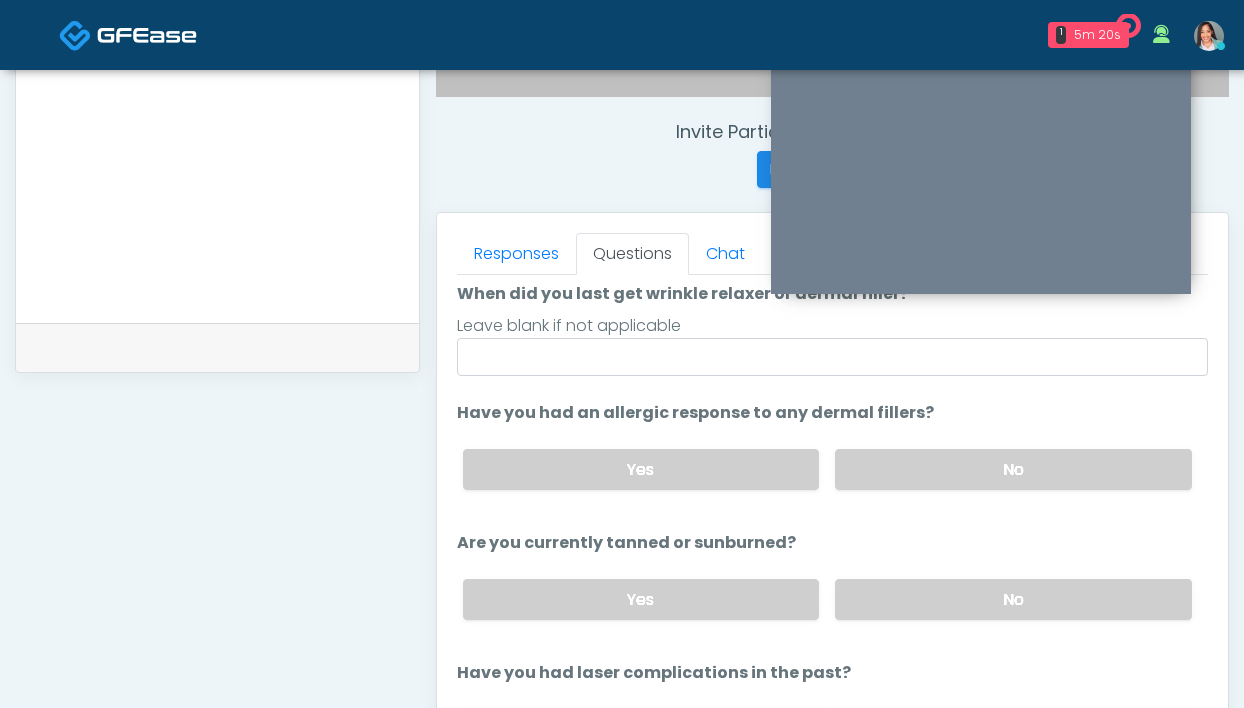click on "Yes
No" at bounding box center (827, 599) 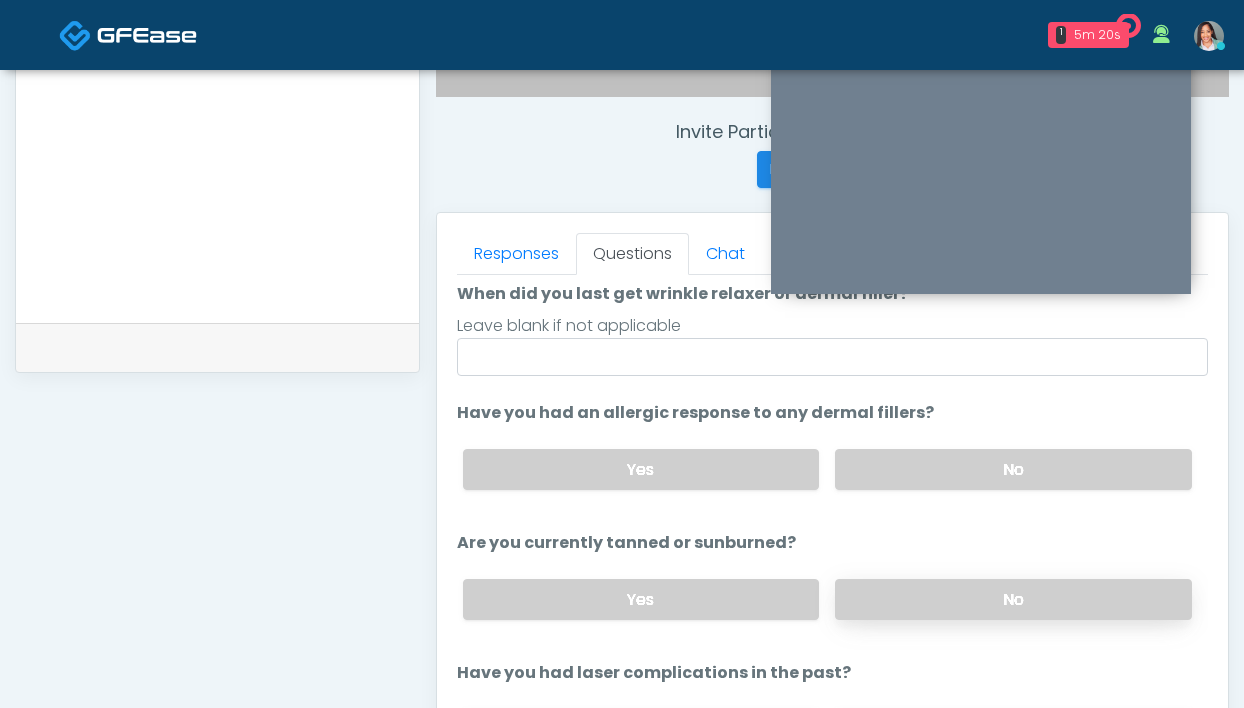 click on "No" at bounding box center (1013, 599) 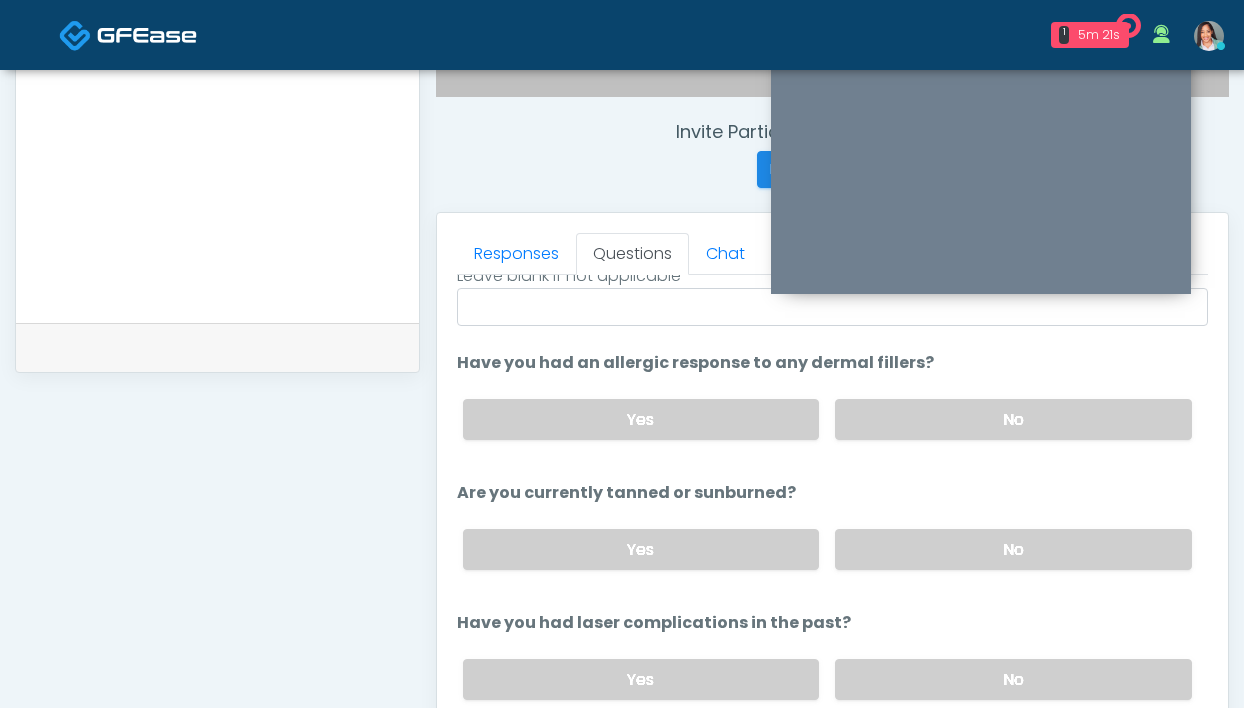 scroll, scrollTop: 80, scrollLeft: 0, axis: vertical 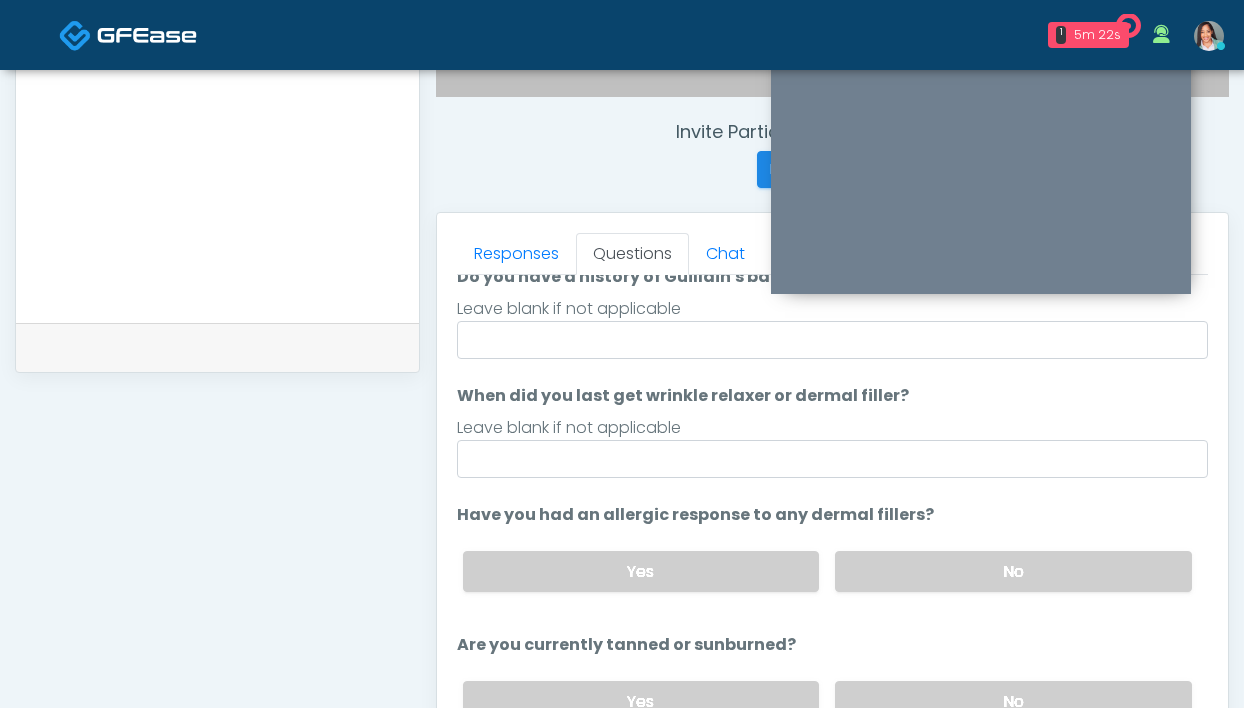 click on "Leave blank if not applicable" at bounding box center [832, 428] 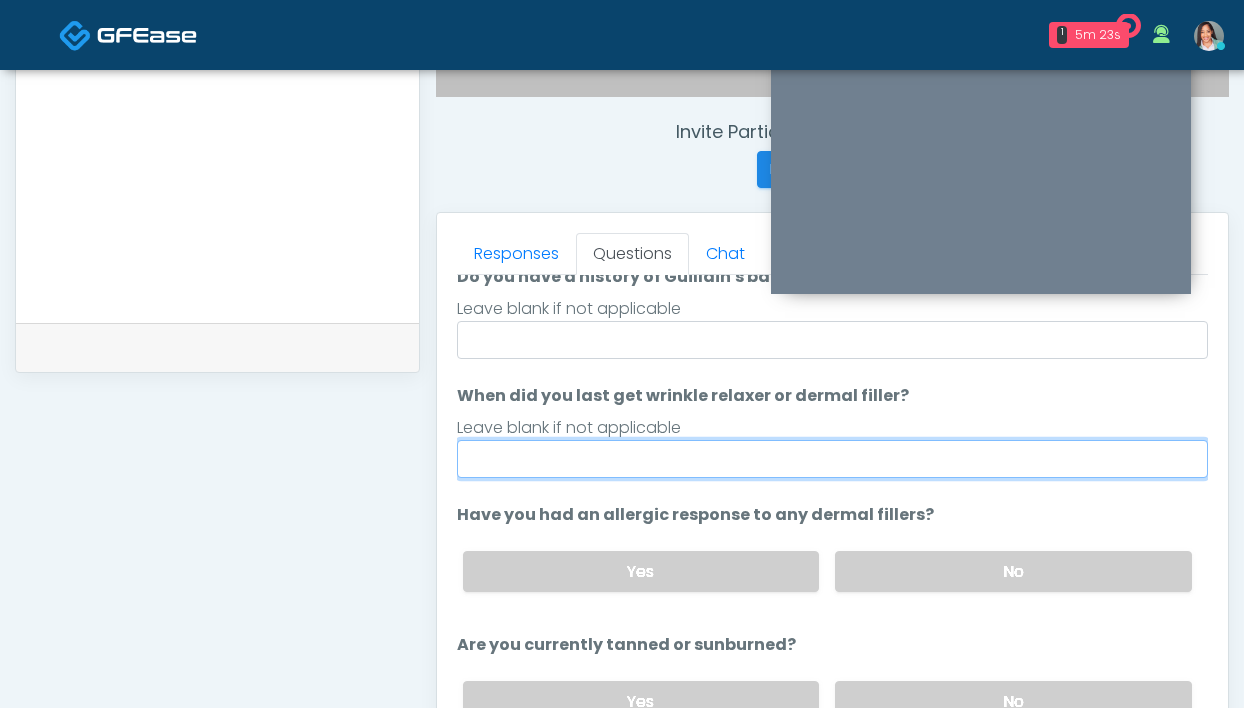 click on "When did you last get wrinkle relaxer or dermal filler?" at bounding box center (832, 459) 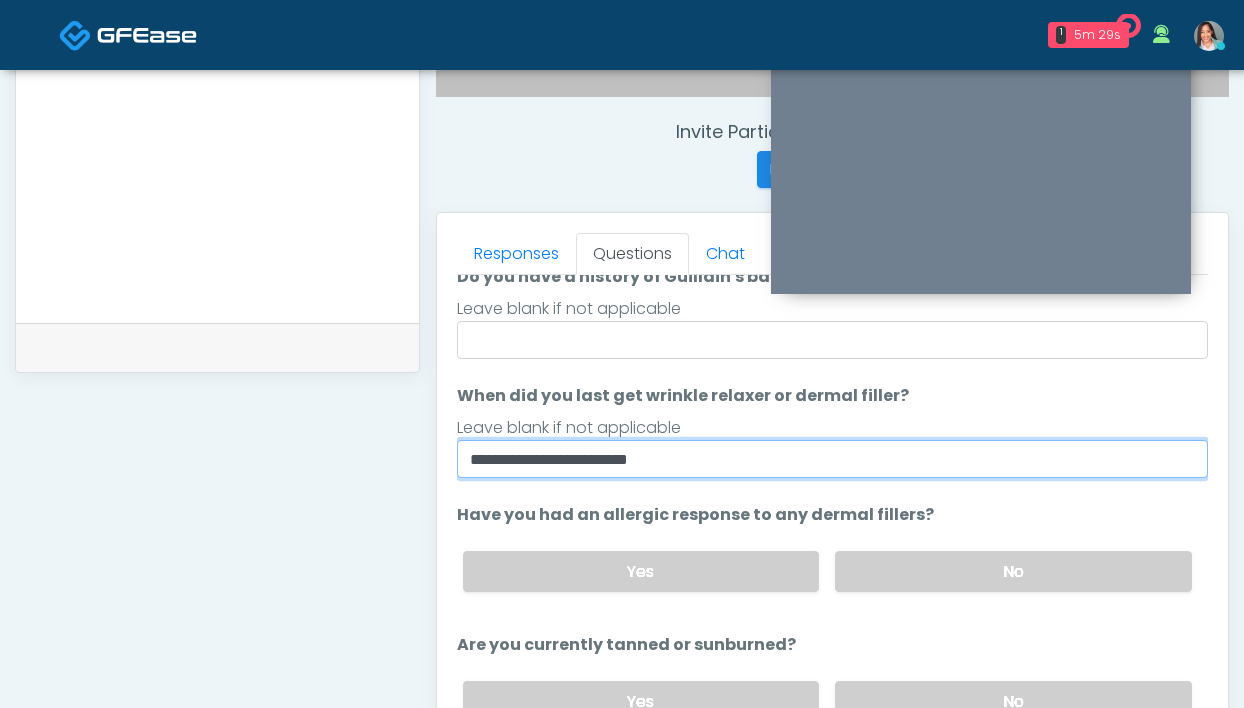 click on "**********" at bounding box center [832, 459] 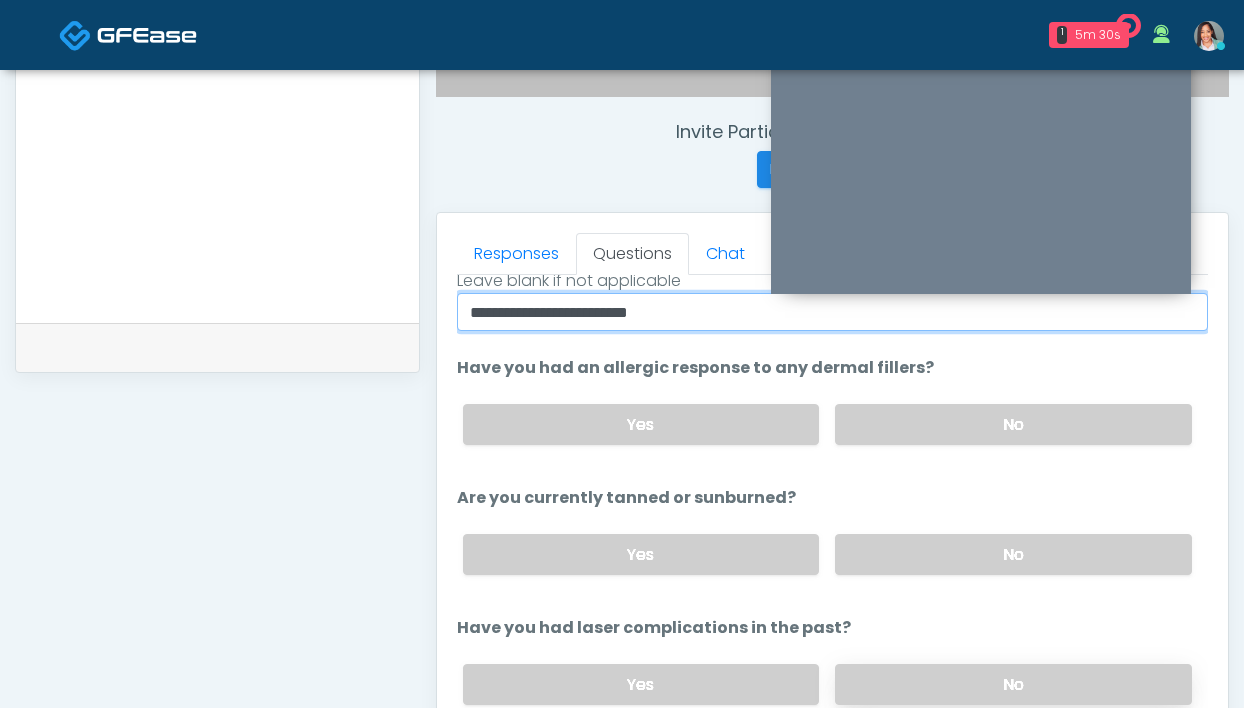 type on "**********" 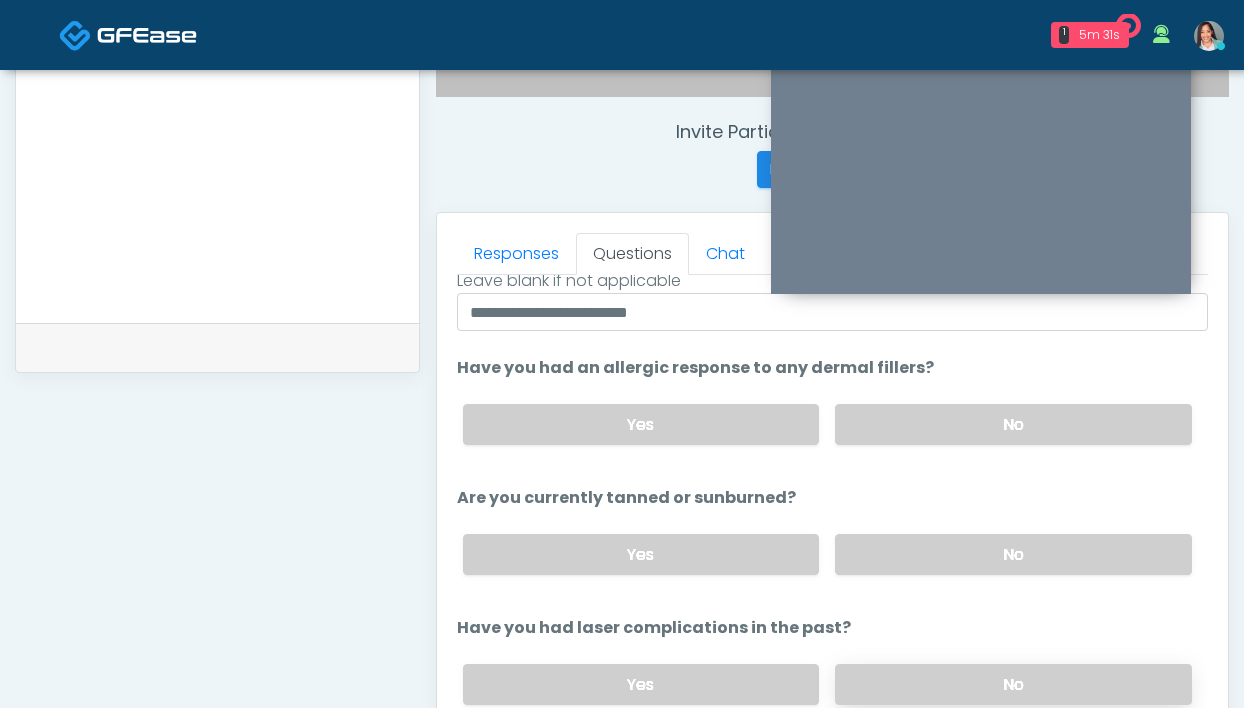 click on "No" at bounding box center [1013, 684] 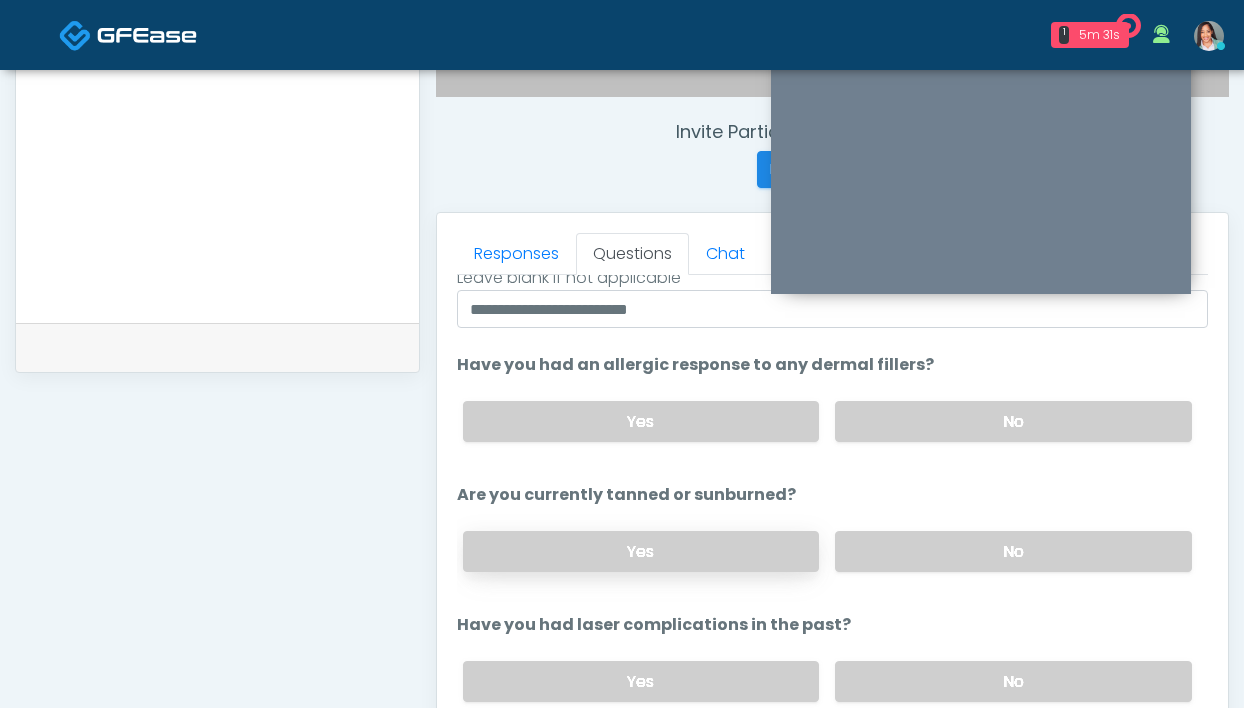 scroll, scrollTop: 232, scrollLeft: 0, axis: vertical 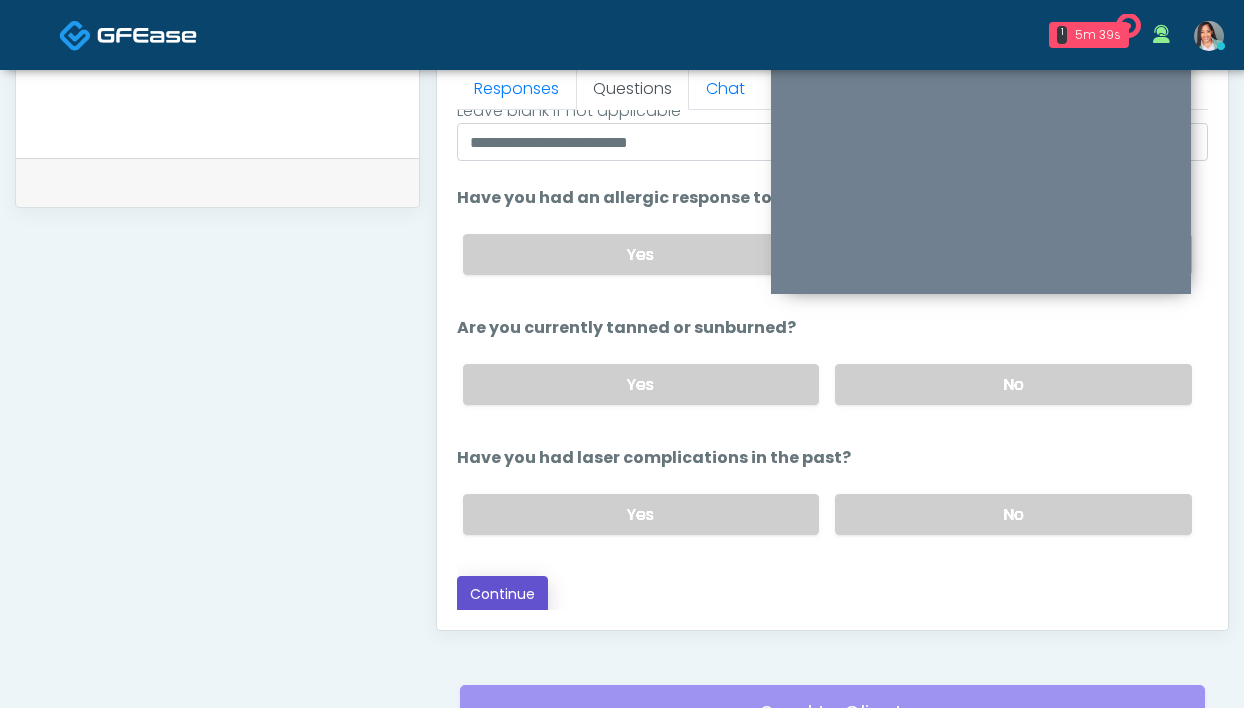 click on "Continue" at bounding box center [502, 594] 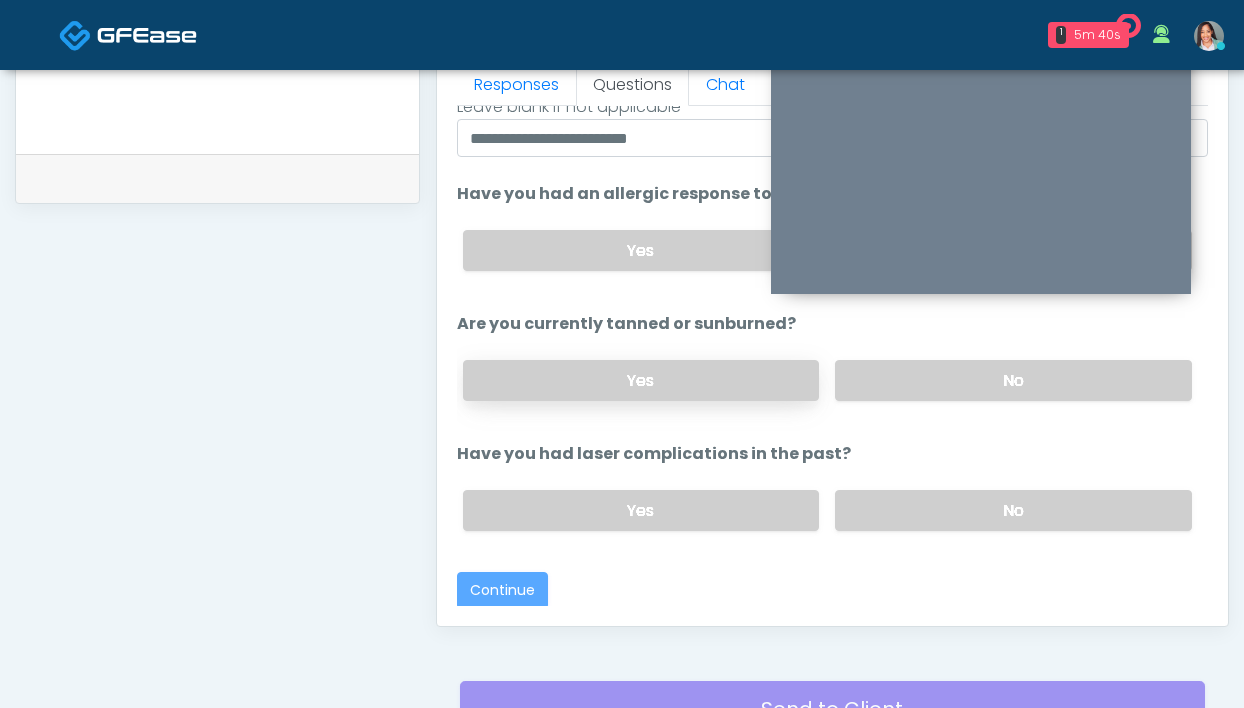 scroll, scrollTop: 1087, scrollLeft: 0, axis: vertical 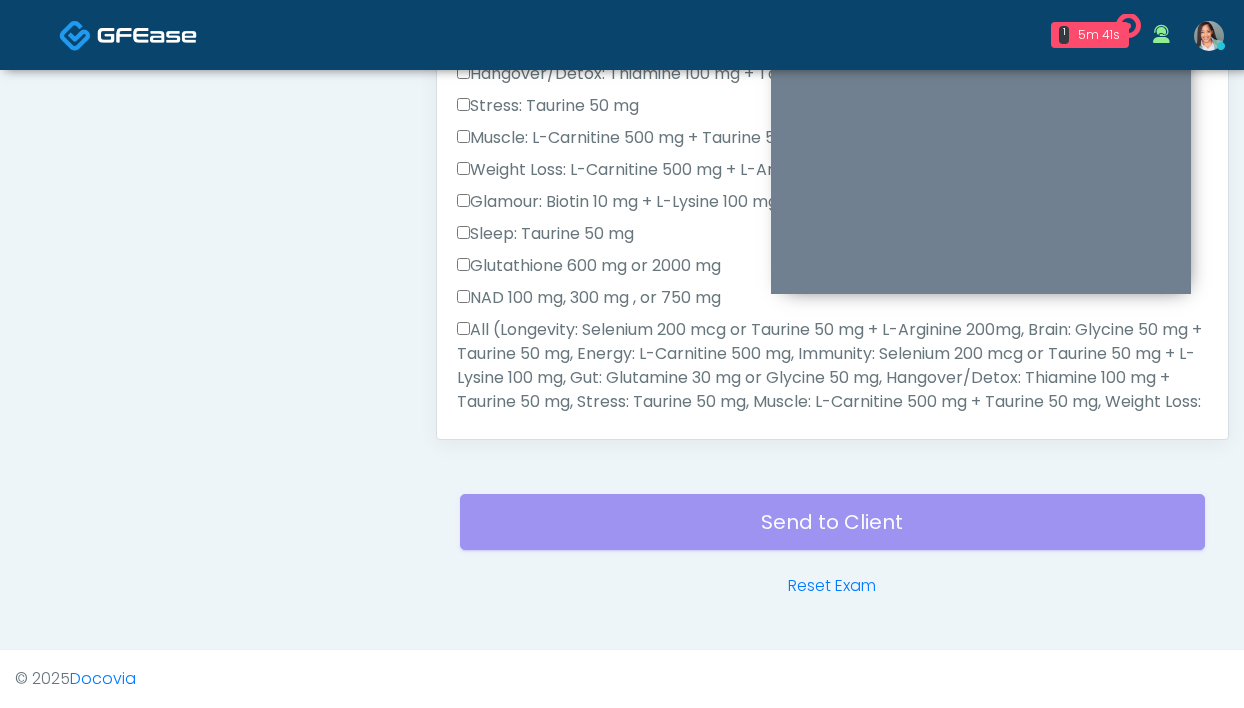 click on "All (Longevity: Selenium 200 mcg or Taurine 50 mg + L-Arginine 200mg, Brain: Glycine 50 mg + Taurine 50 mg, Energy: L-Carnitine 500 mg, Immunity: Selenium 200 mcg or Taurine 50 mg + L-Lysine 100 mg, Gut: Glutamine 30 mg or Glycine 50 mg, Hangover/Detox: Thiamine 100 mg + Taurine 50 mg, Stress: Taurine 50 mg, Muscle: L-Carnitine 500 mg + Taurine 50 mg, Weight Loss: L-Carnitine 500 mg + L-Arginine 100 mg, Glamour: Biotin 10 mg + L-Lysine 100 mg, Sleep: Taurine 50 mg Glutathione 600 mg or 2000 mg NAD 100 mg, 300 mg , or 750 mg)" at bounding box center [832, 390] 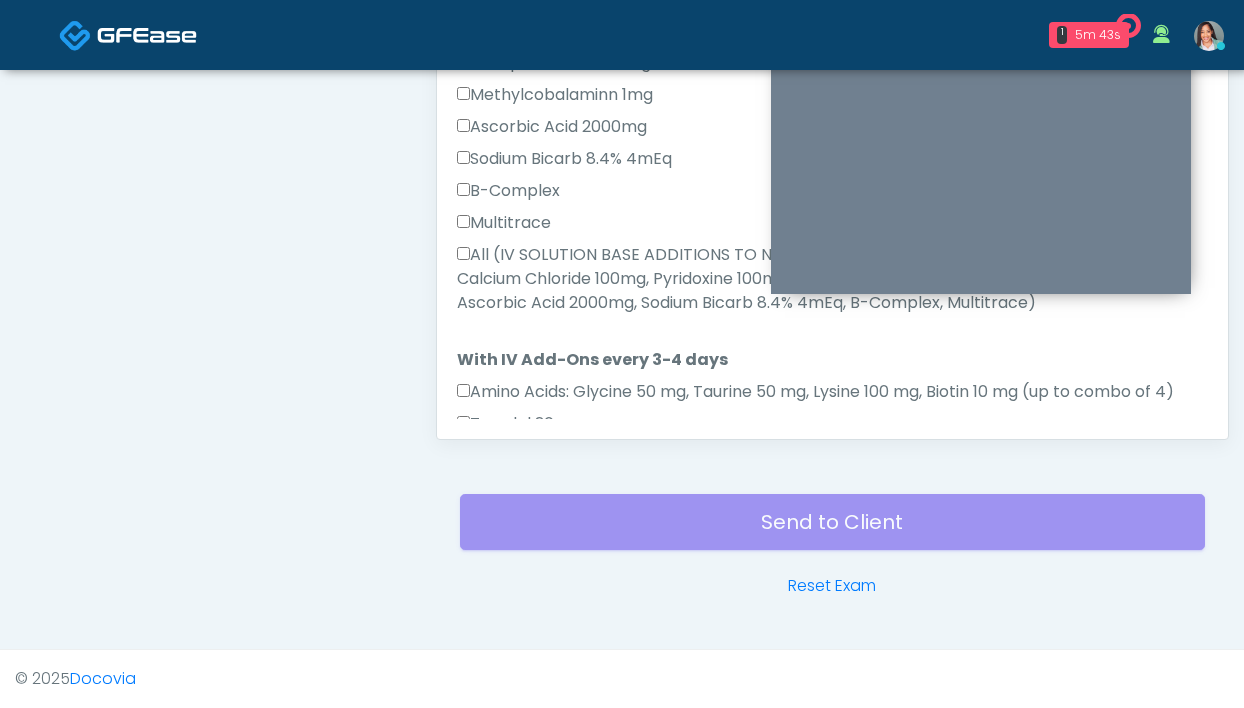 click on "All (IV SOLUTION BASE ADDITIONS TO NORMAL SALINE 0.9%, Magnesium Chloride 600mg, Calcium Chloride 100mg, Pyridoxine 100mg, Dexapanthenol 250mg, Methylcobalaminn 1mg, Ascorbic Acid 2000mg, Sodium Bicarb 8.4% 4mEq, B-Complex, Multitrace)" at bounding box center [832, 279] 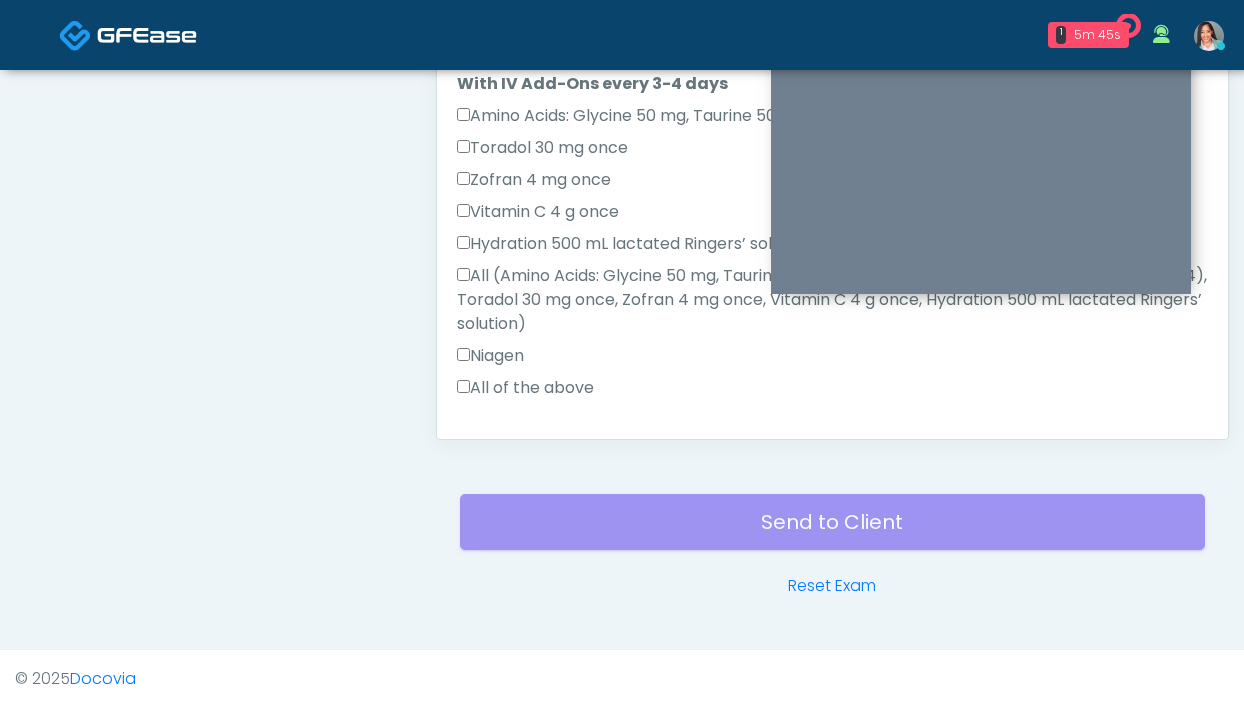 scroll, scrollTop: 1272, scrollLeft: 0, axis: vertical 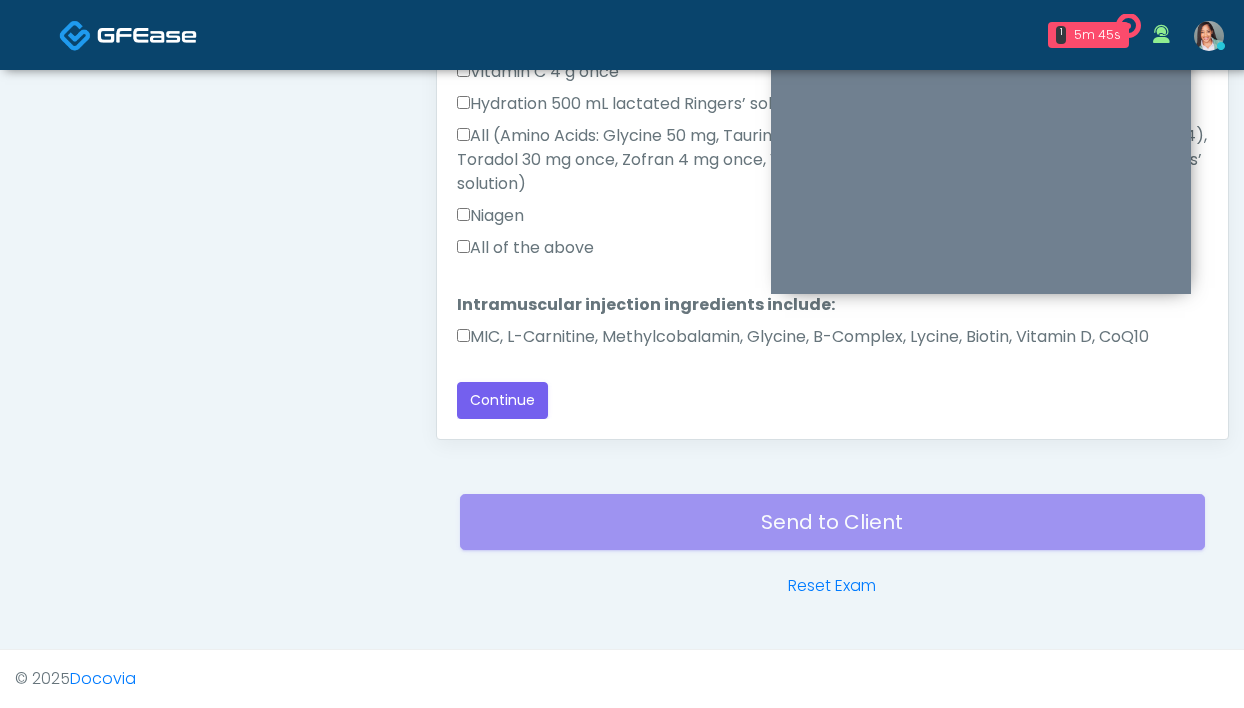 click on "Niagen" at bounding box center (832, 220) 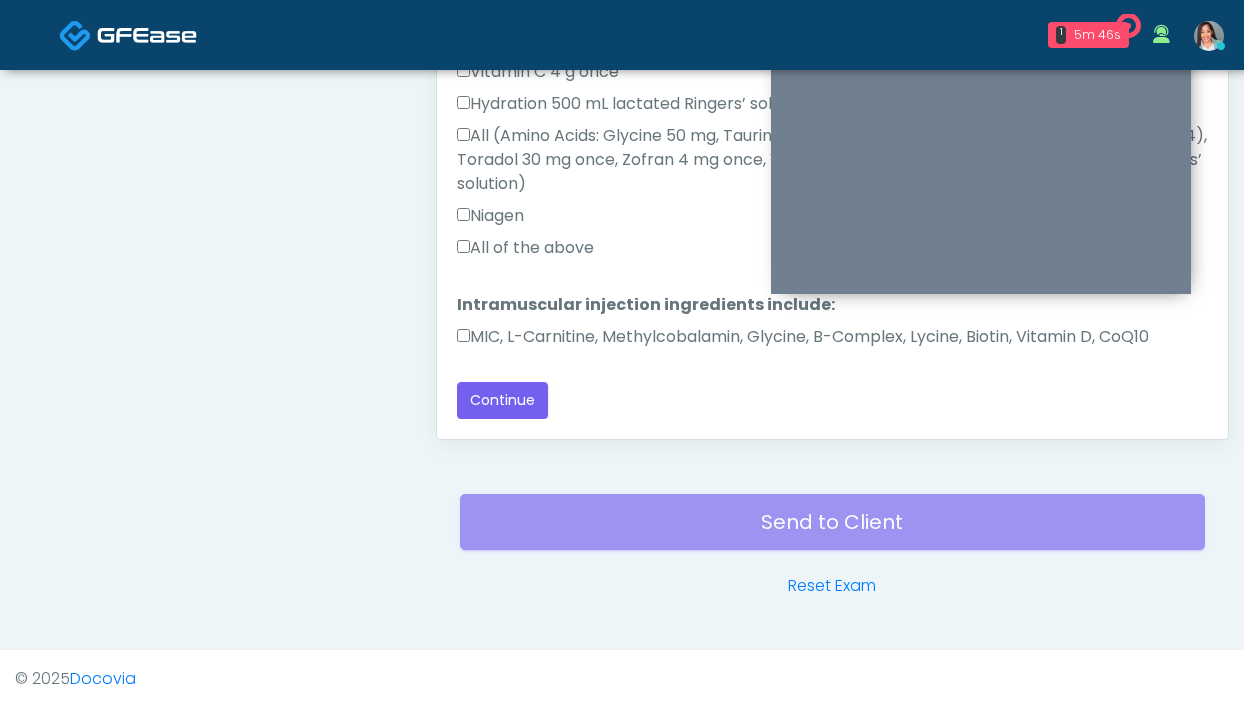 click on "MIC, L-Carnitine, Methylcobalamin, Glycine, B-Complex, Lycine, Biotin, Vitamin D, CoQ10" at bounding box center [803, 337] 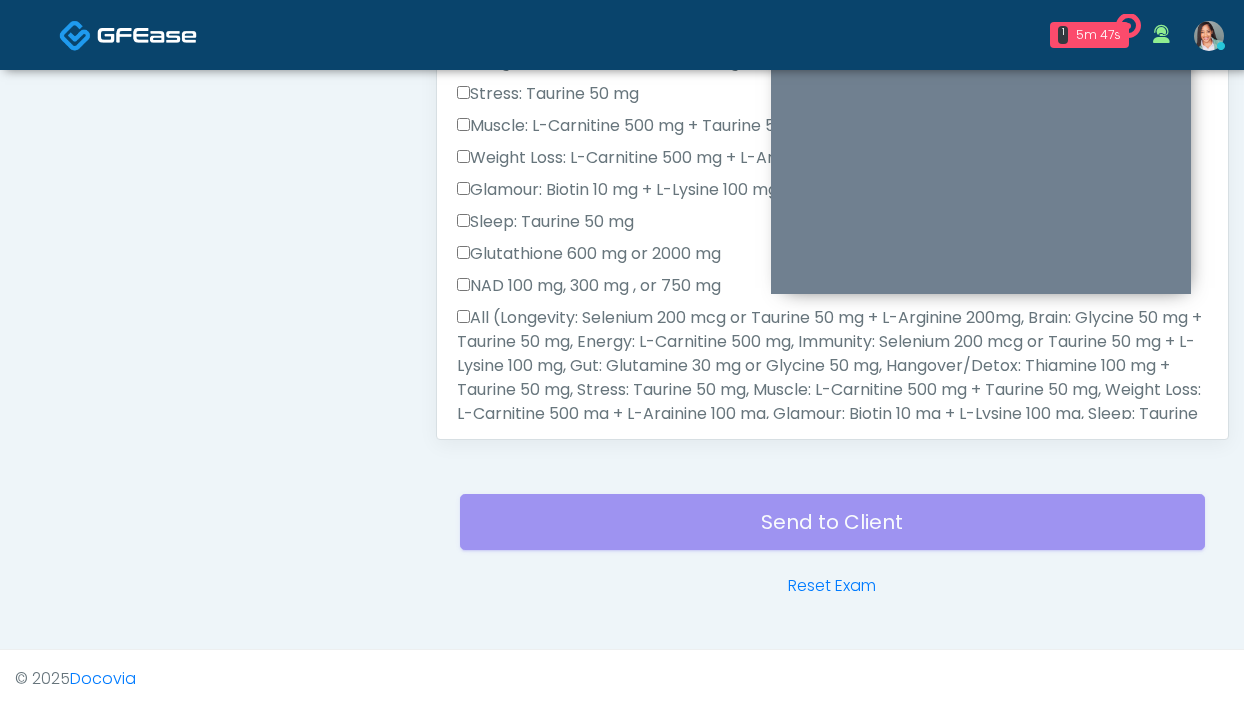 scroll, scrollTop: 0, scrollLeft: 0, axis: both 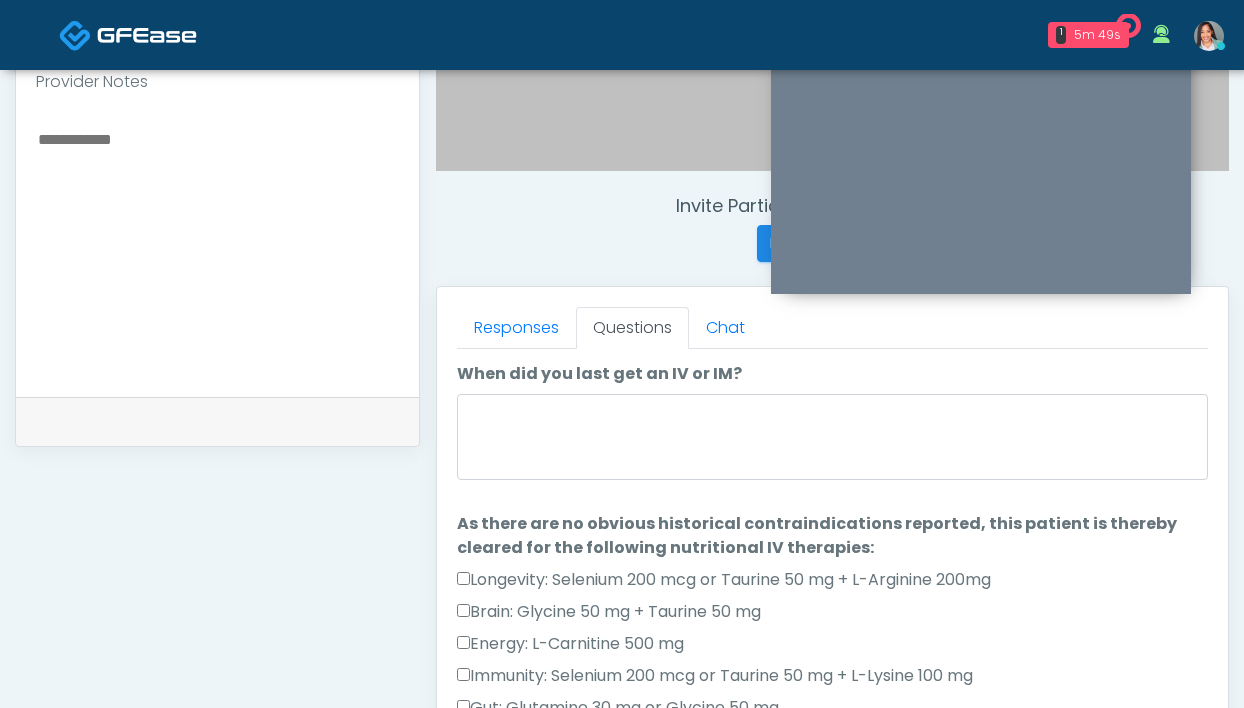 click on "When did you last get an IV or IM?
When did you last get an IV or IM?" at bounding box center [832, 424] 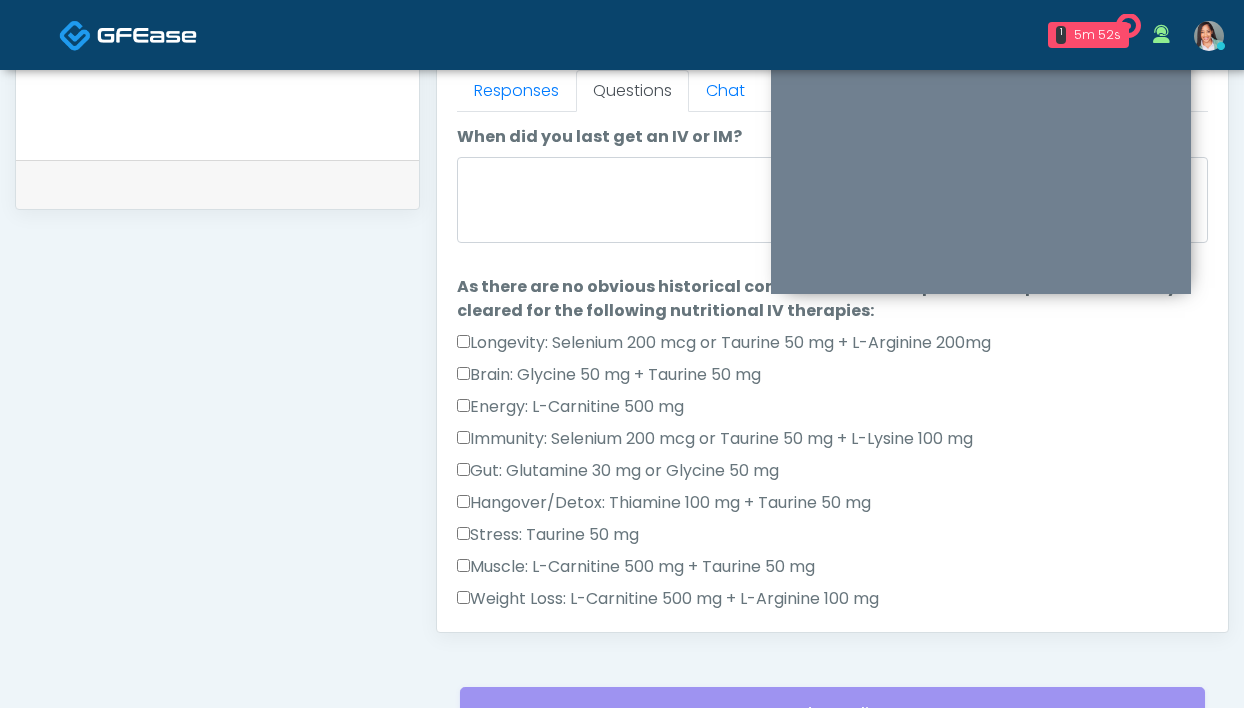scroll, scrollTop: 869, scrollLeft: 0, axis: vertical 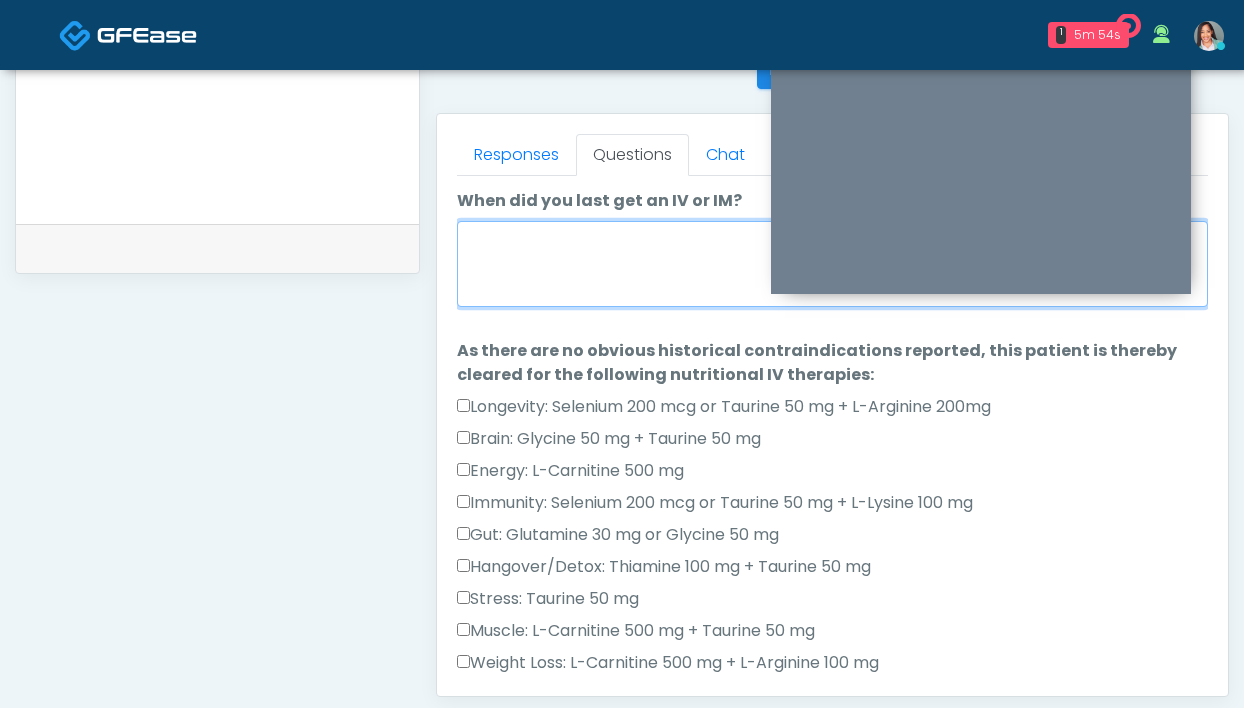 click on "When did you last get an IV or IM?" at bounding box center [832, 264] 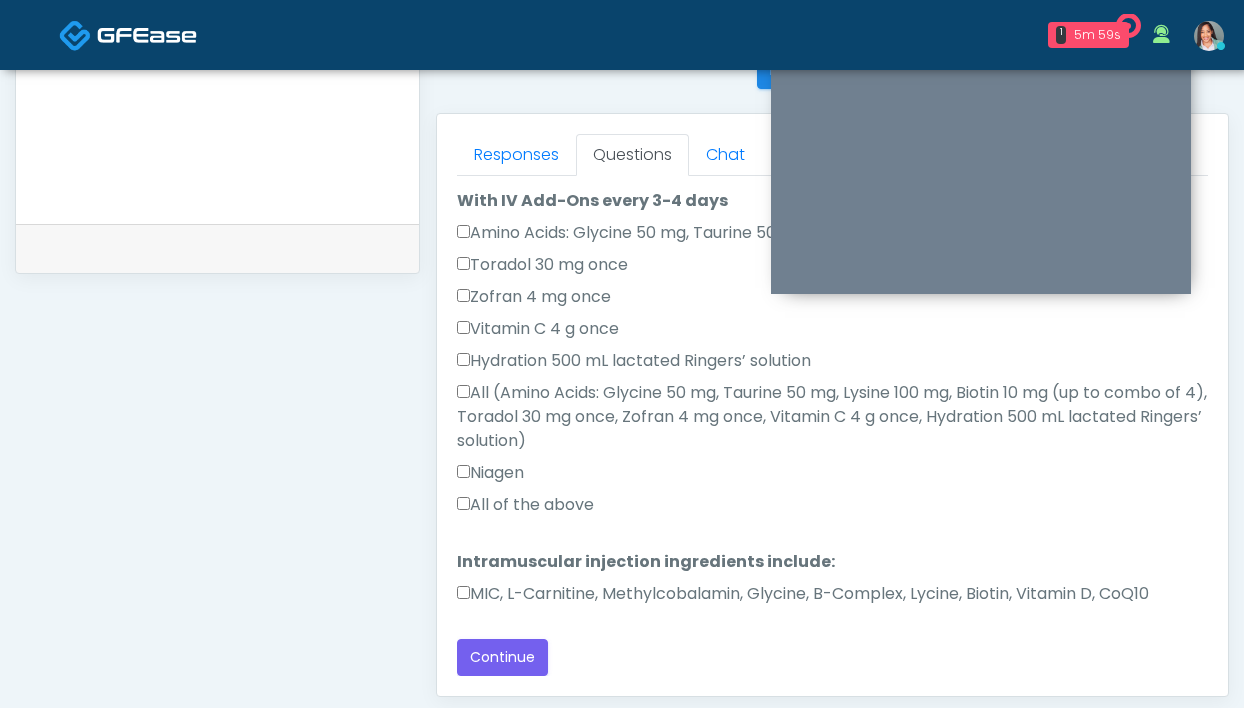 scroll, scrollTop: 1279, scrollLeft: 0, axis: vertical 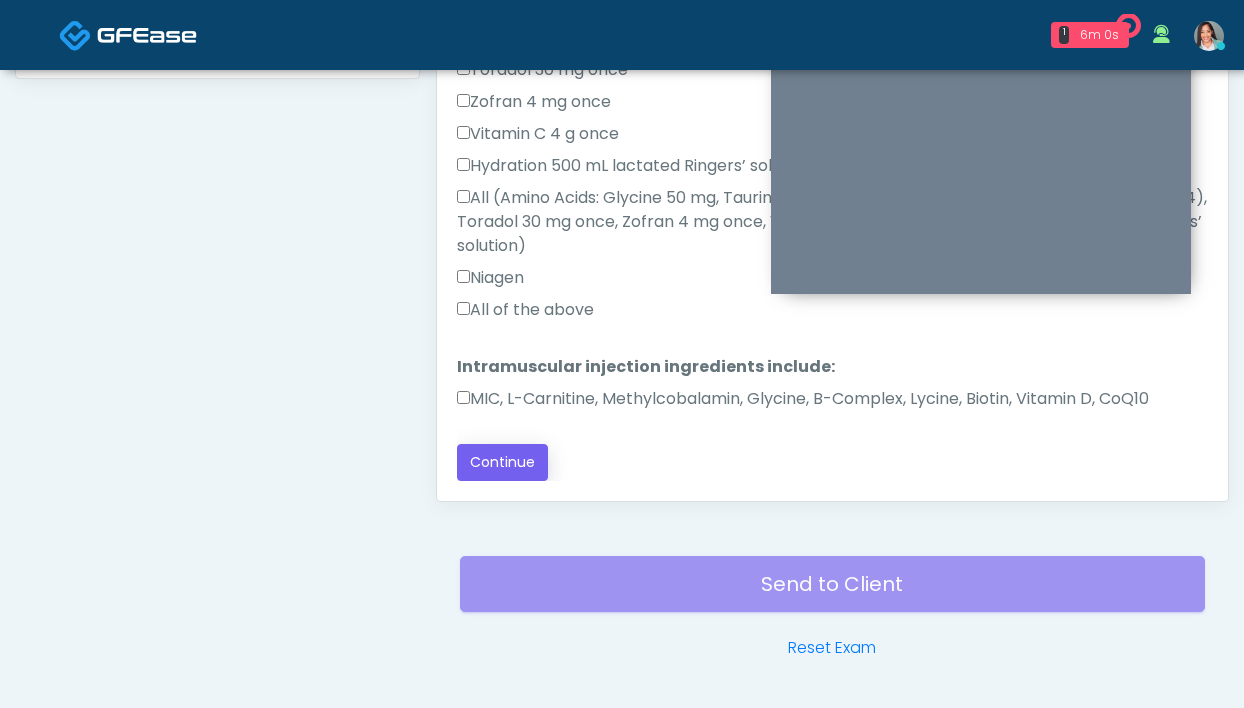 type on "**********" 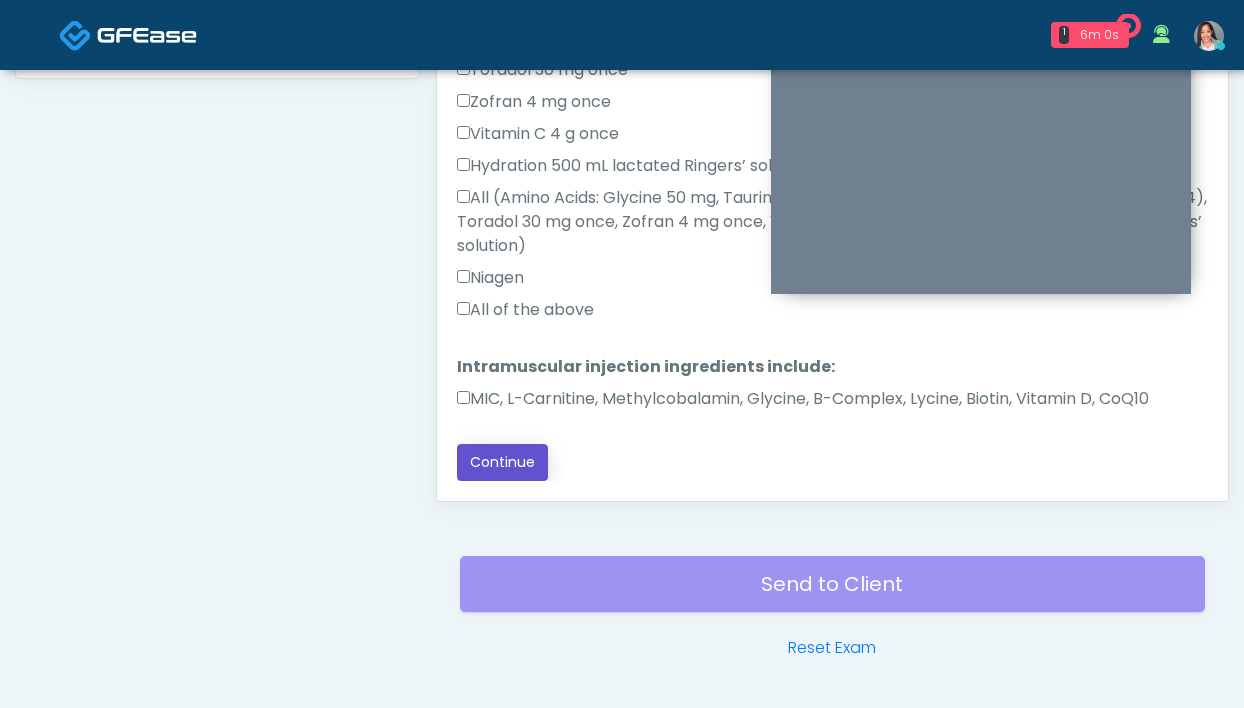 click on "Continue" at bounding box center [502, 462] 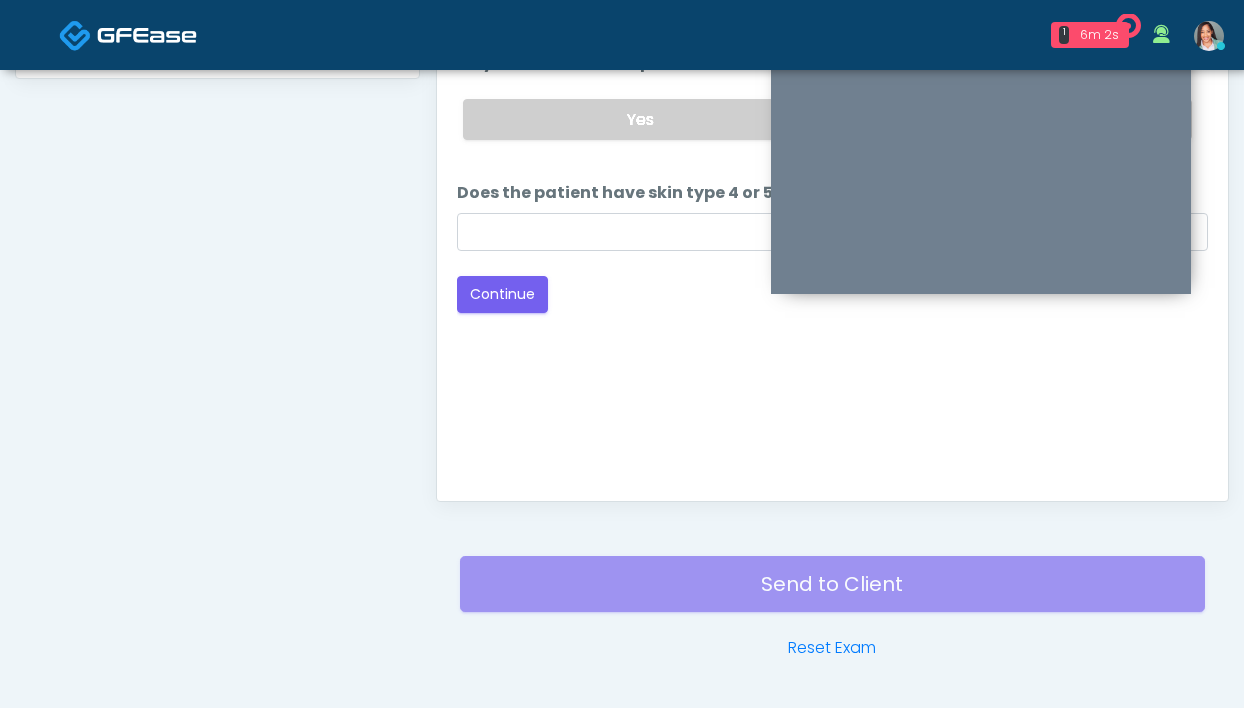 scroll, scrollTop: 1087, scrollLeft: 0, axis: vertical 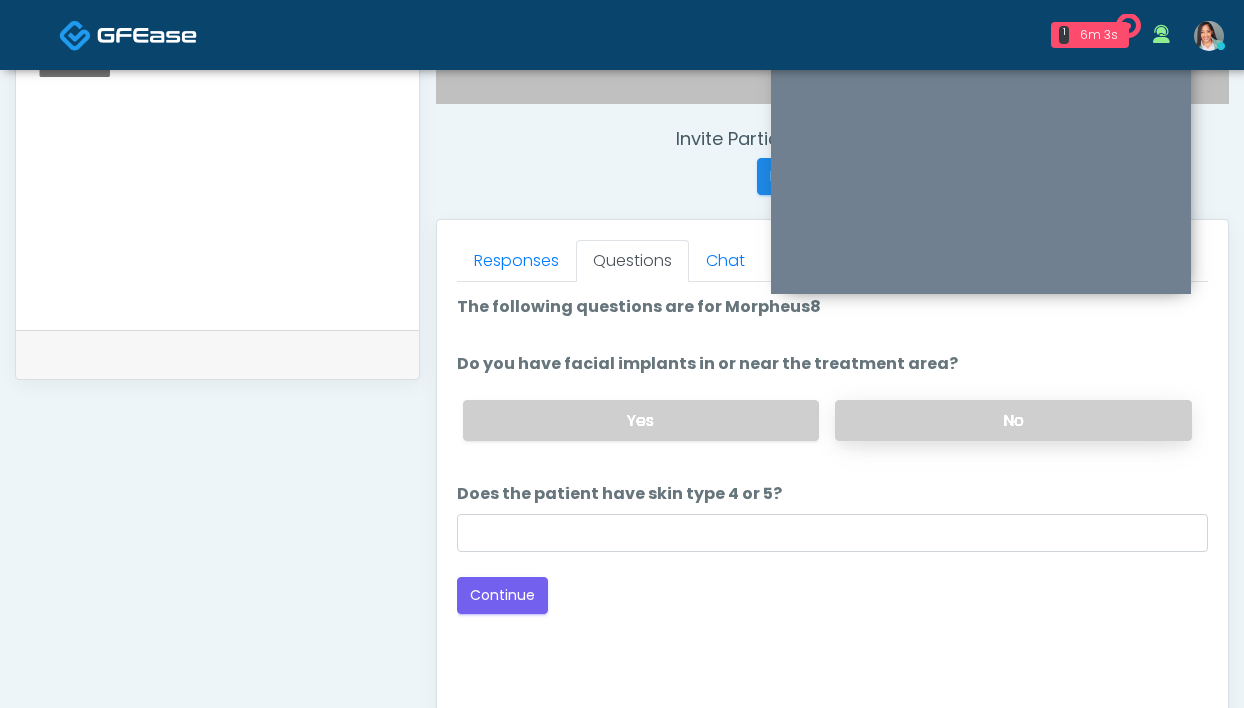 click on "No" at bounding box center [1013, 420] 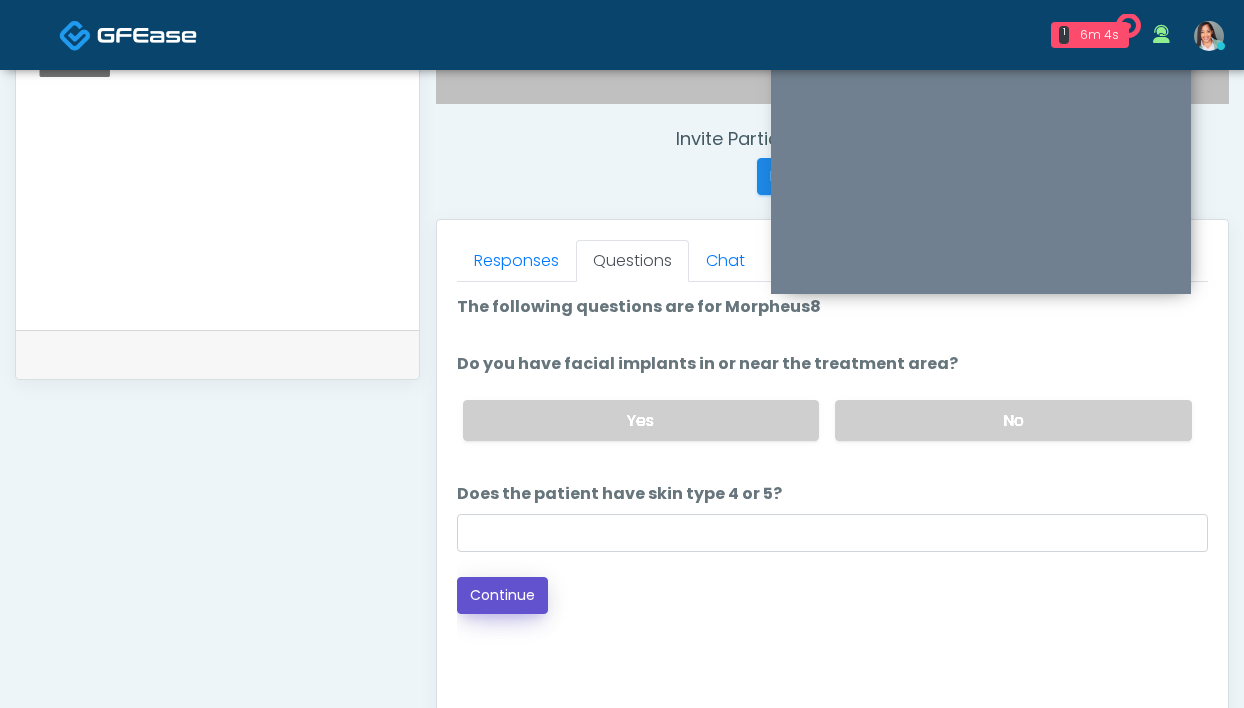 click on "Continue" at bounding box center [502, 595] 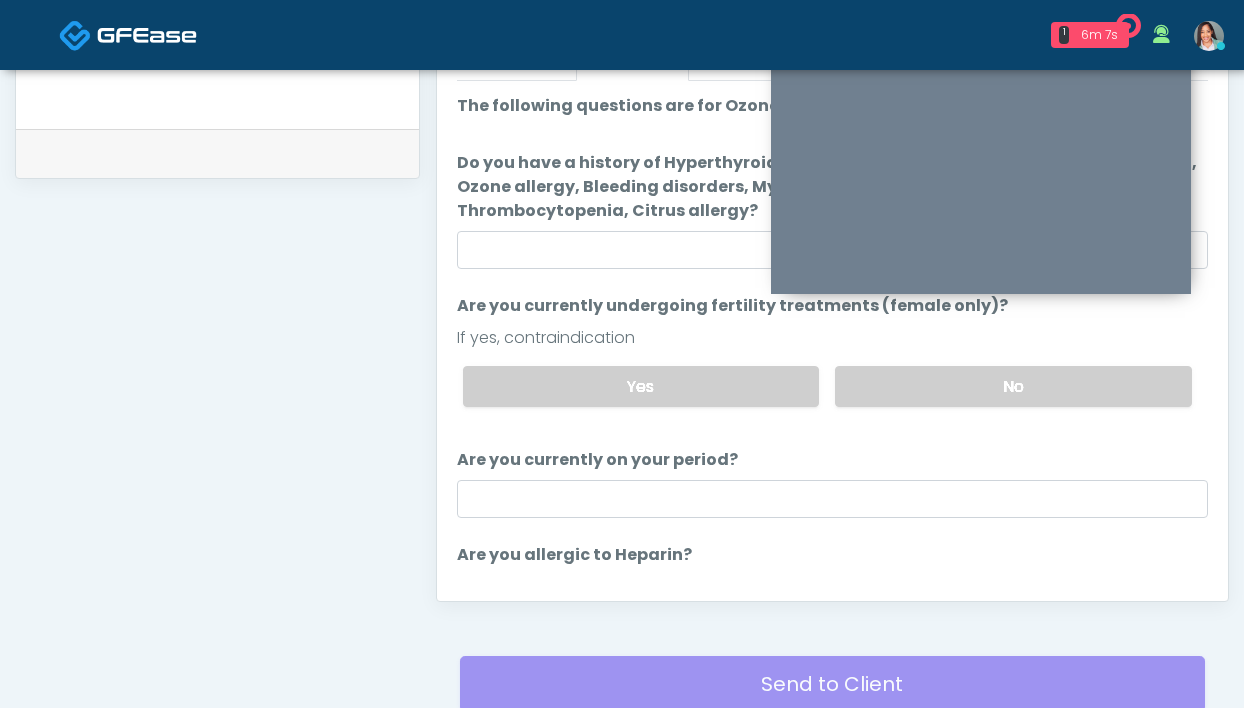 scroll, scrollTop: 829, scrollLeft: 0, axis: vertical 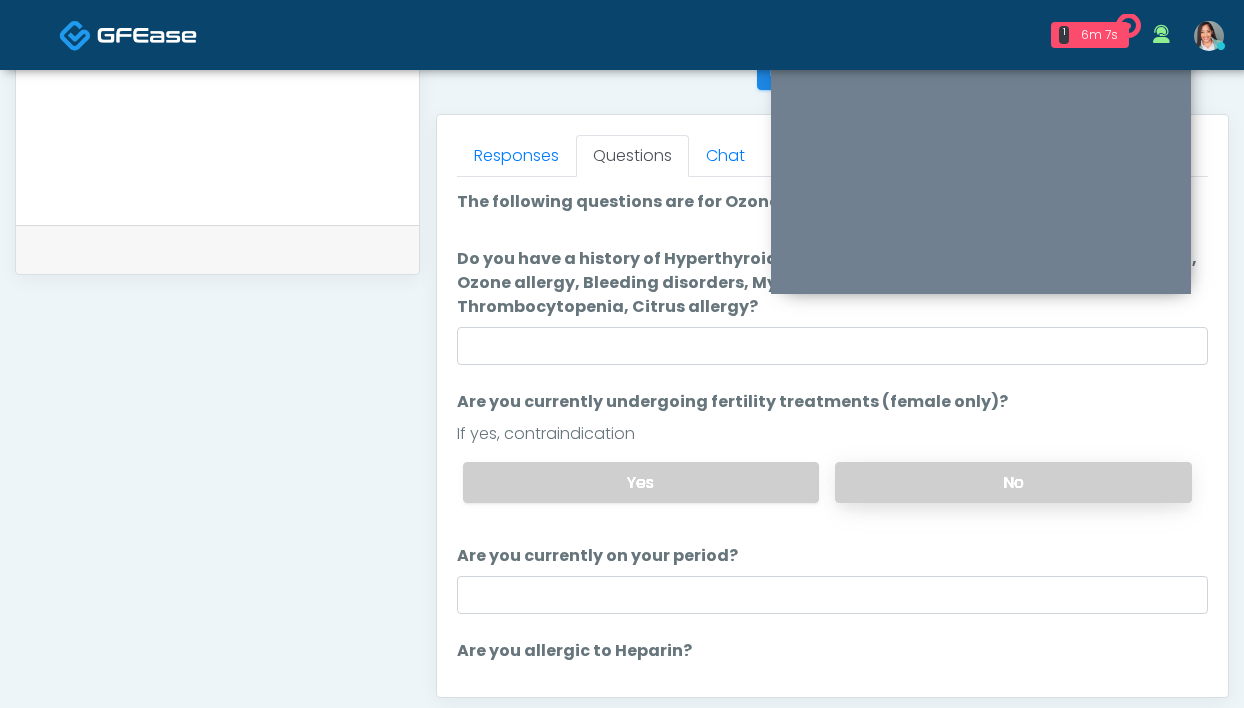 click on "No" at bounding box center [1013, 482] 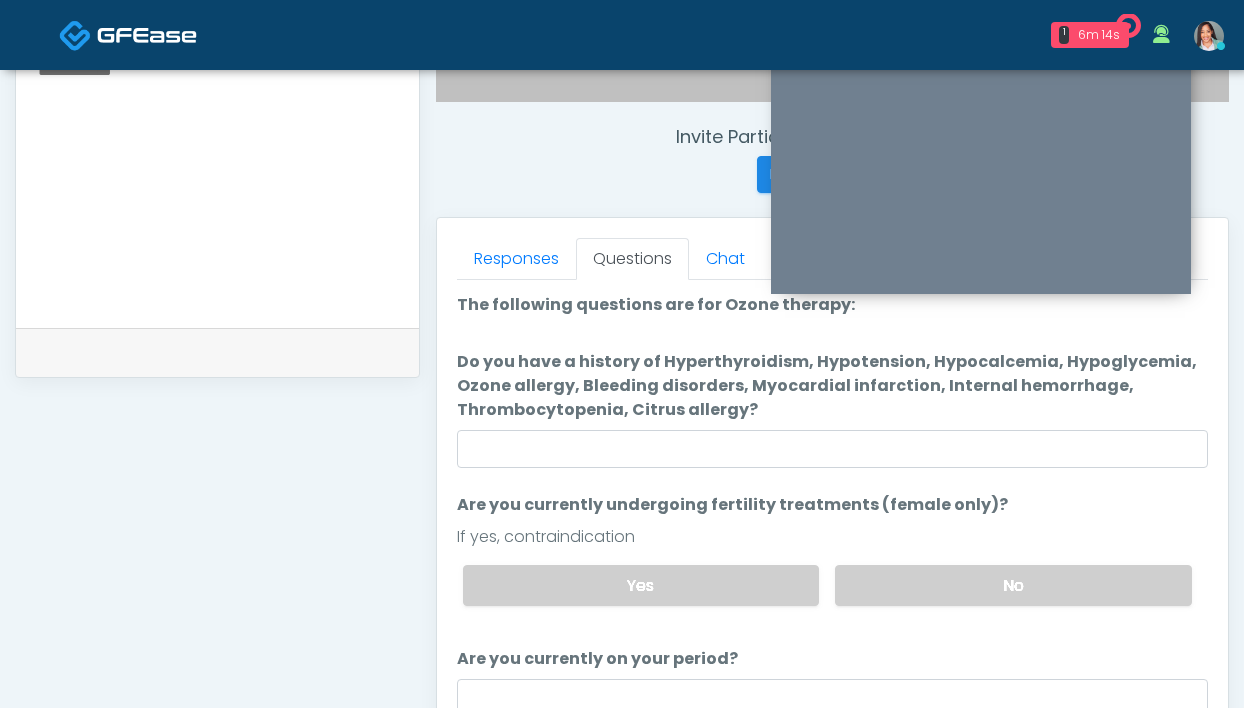scroll, scrollTop: 728, scrollLeft: 0, axis: vertical 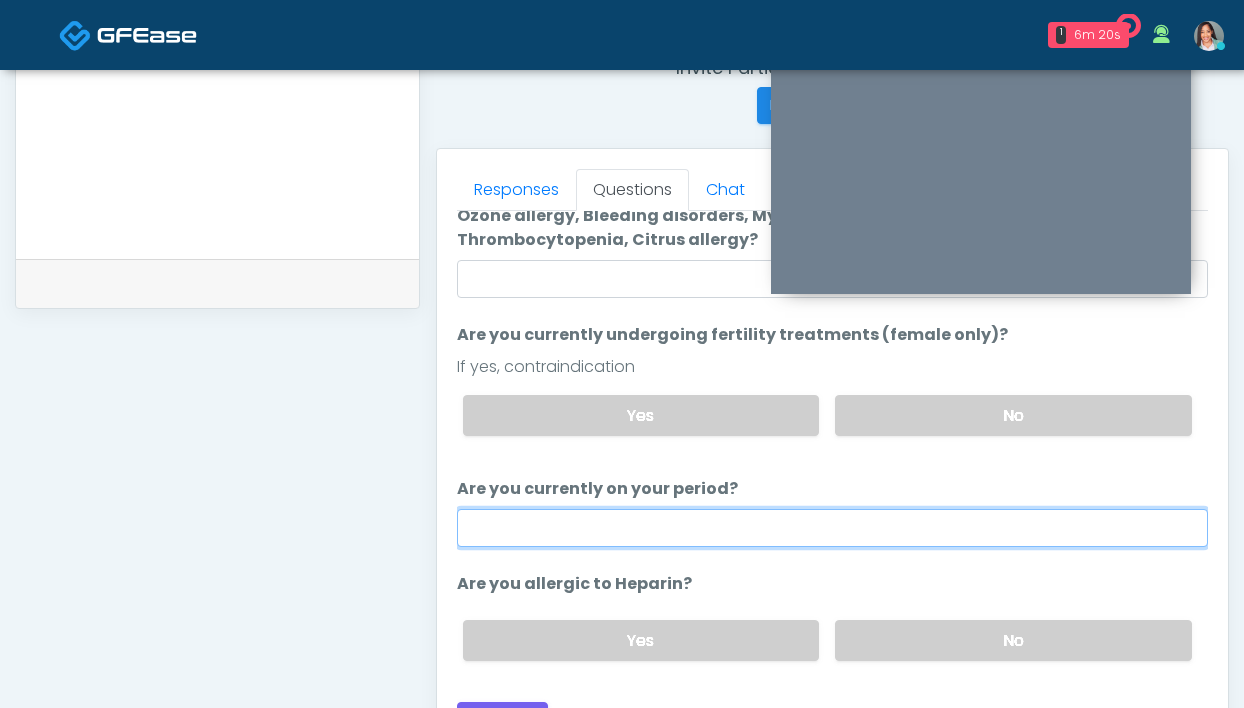 click on "Are you currently on your period?" at bounding box center (832, 528) 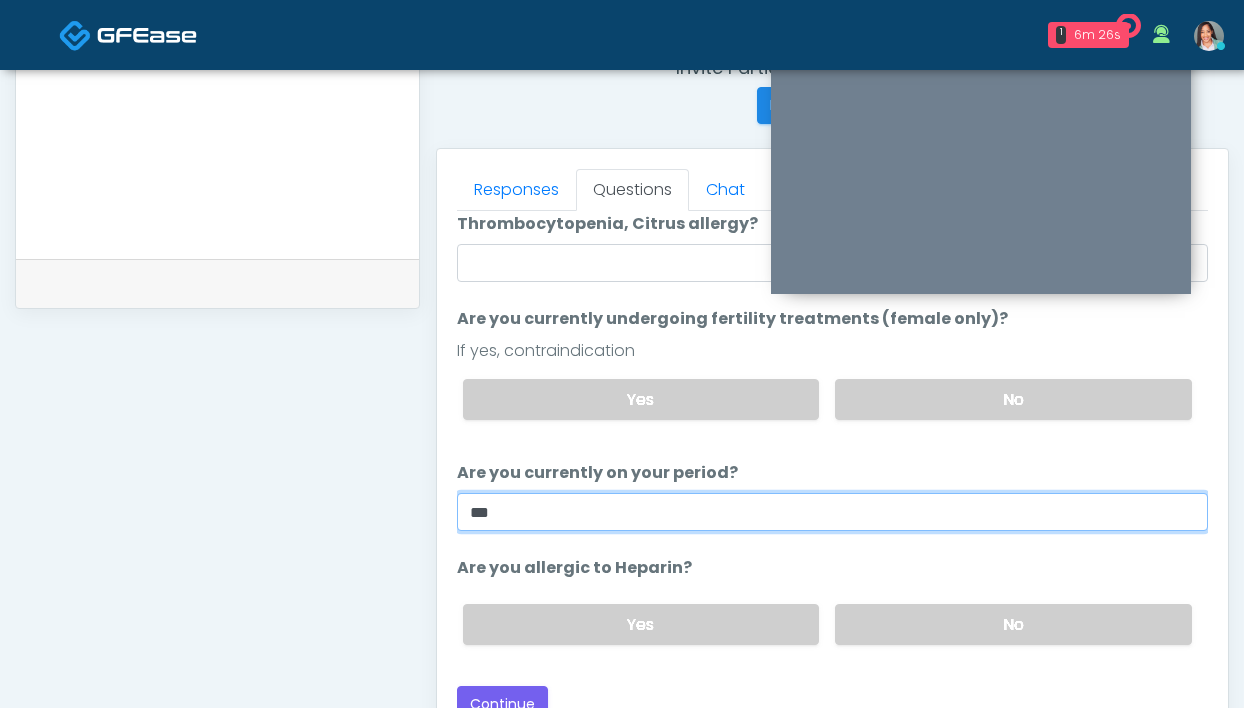 scroll, scrollTop: 127, scrollLeft: 0, axis: vertical 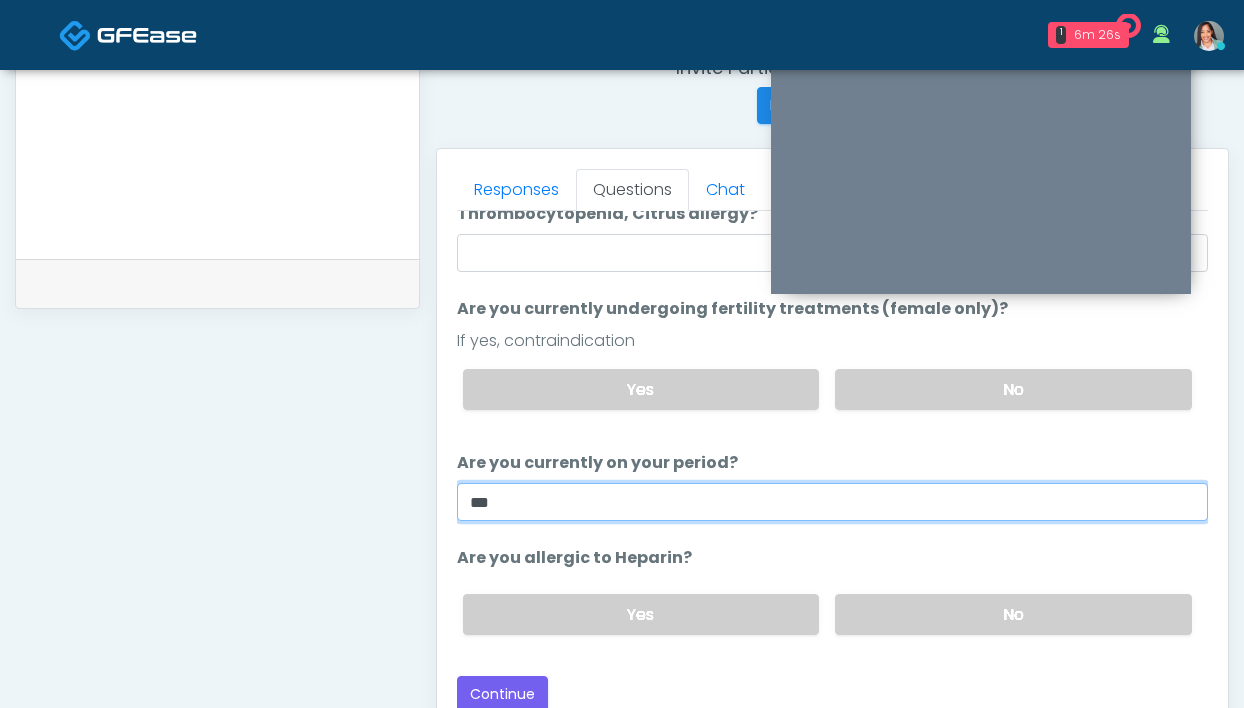 type on "**" 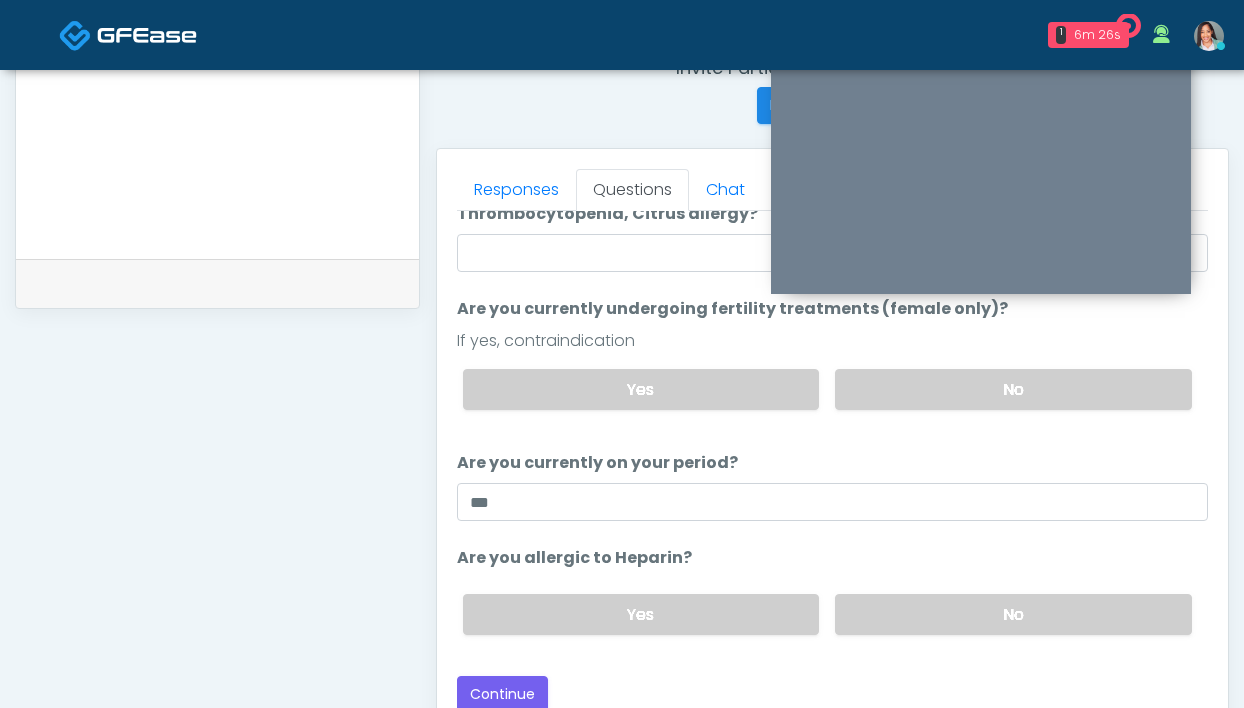 click on "Are you allergic to Heparin?
Are you allergic to Heparin?
Yes
No" at bounding box center [832, 598] 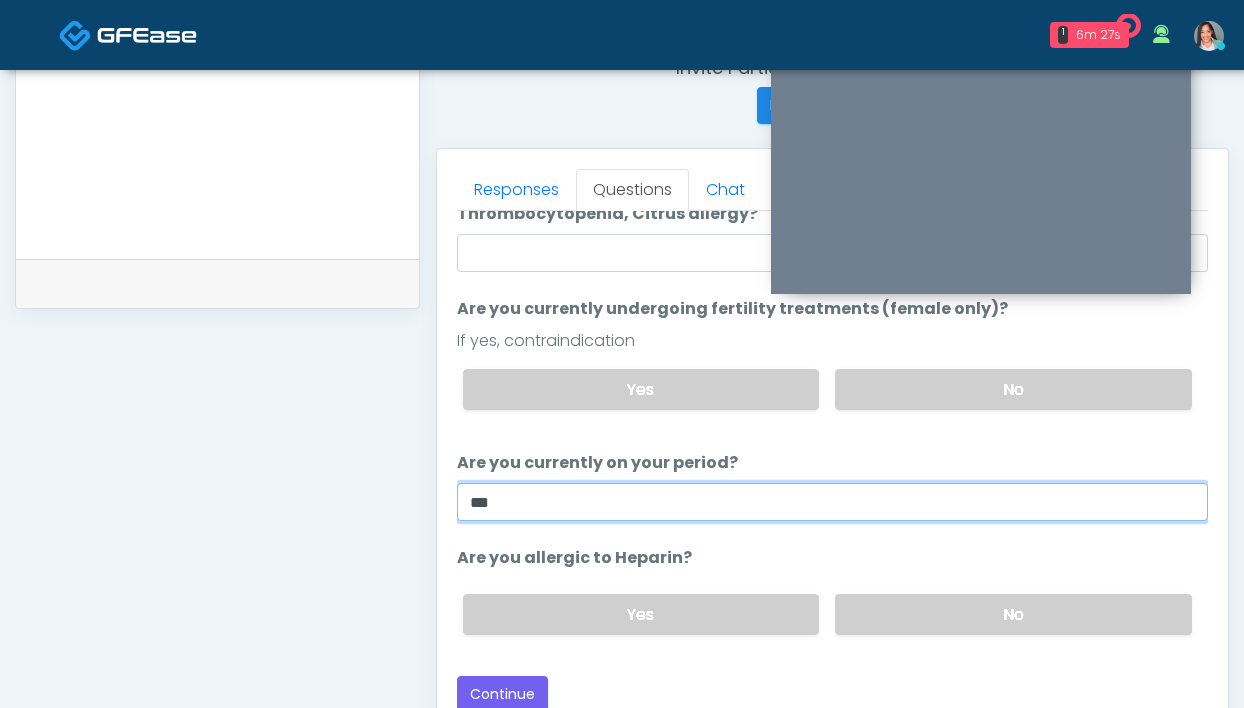 click on "**" at bounding box center [832, 502] 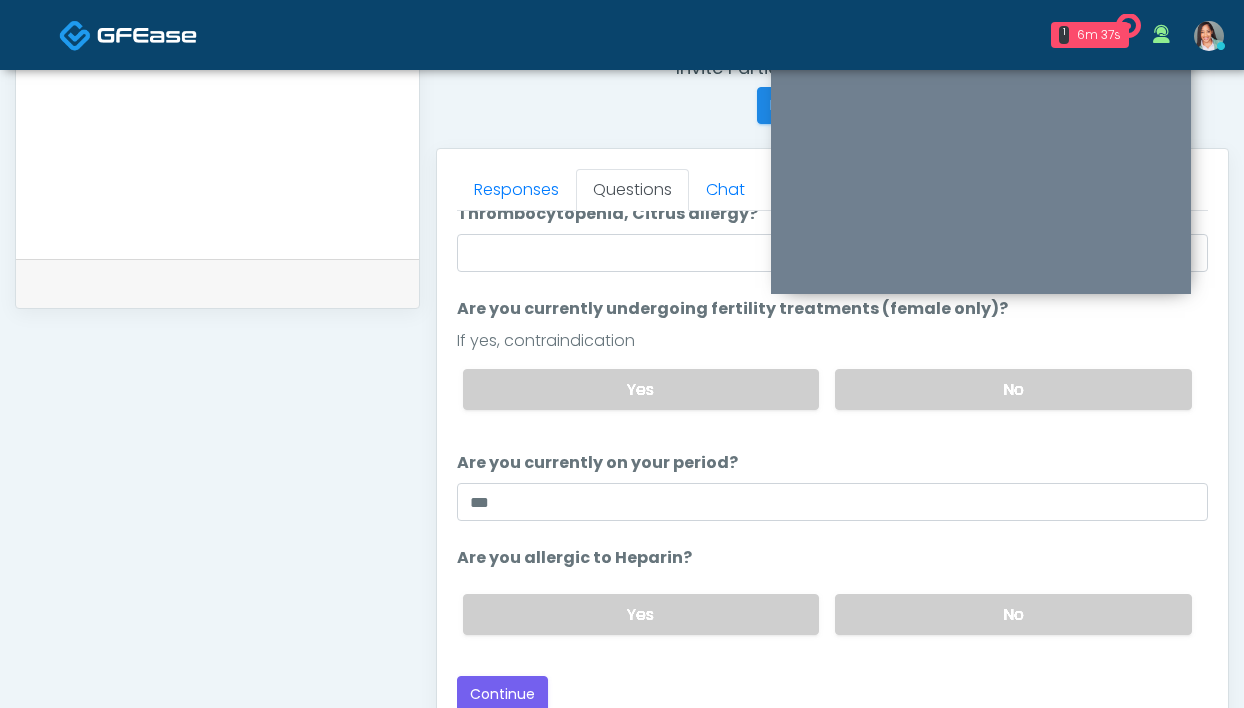 click on "Are you currently on your period?
Are you currently on your period?
**" at bounding box center (832, 486) 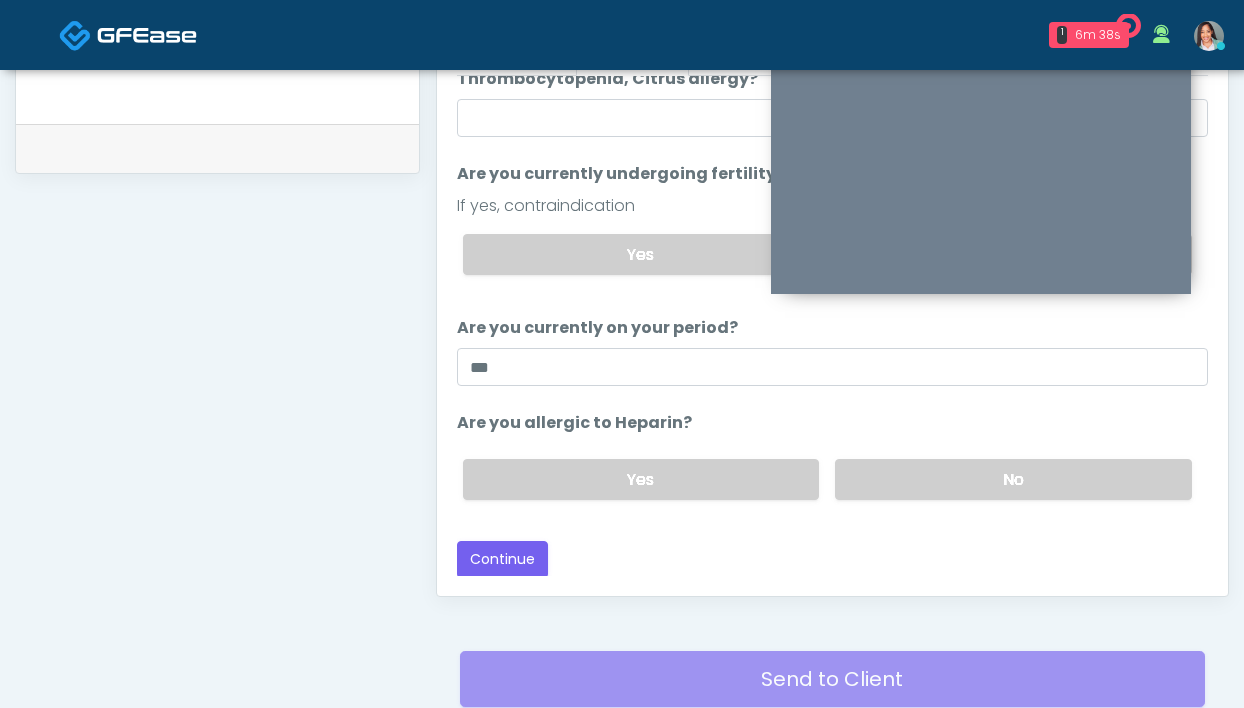 scroll, scrollTop: 931, scrollLeft: 0, axis: vertical 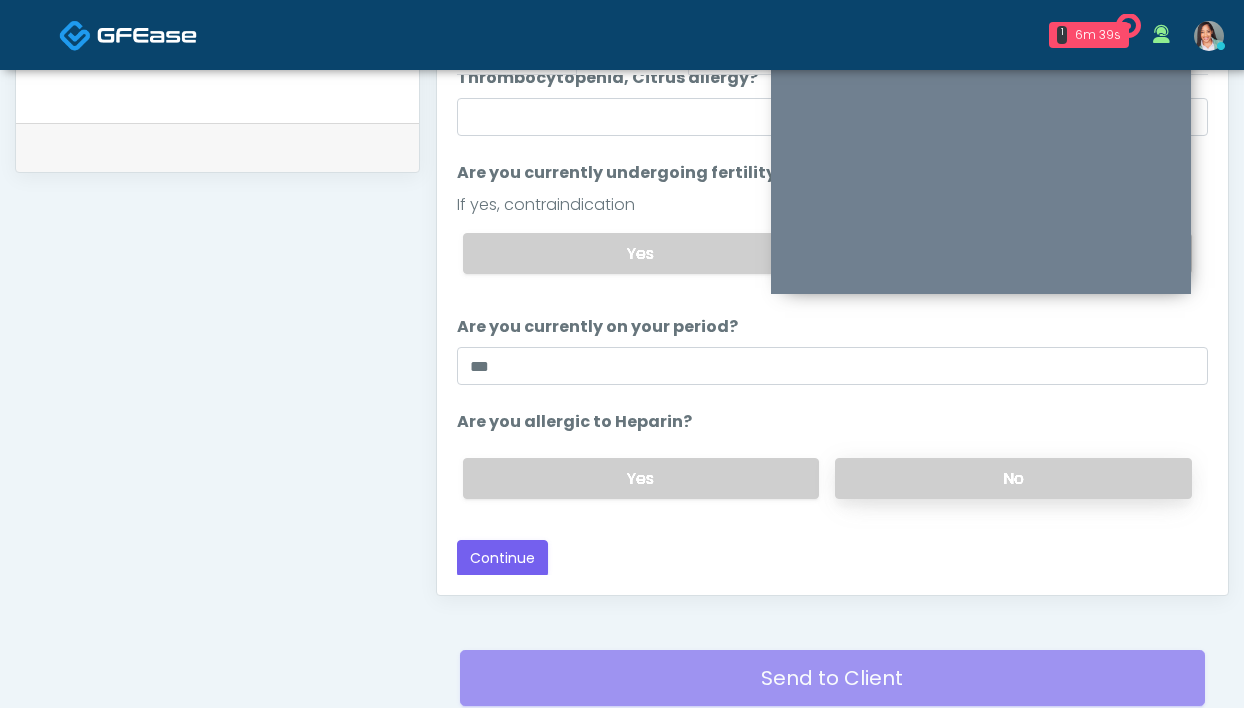 click on "No" at bounding box center [1013, 478] 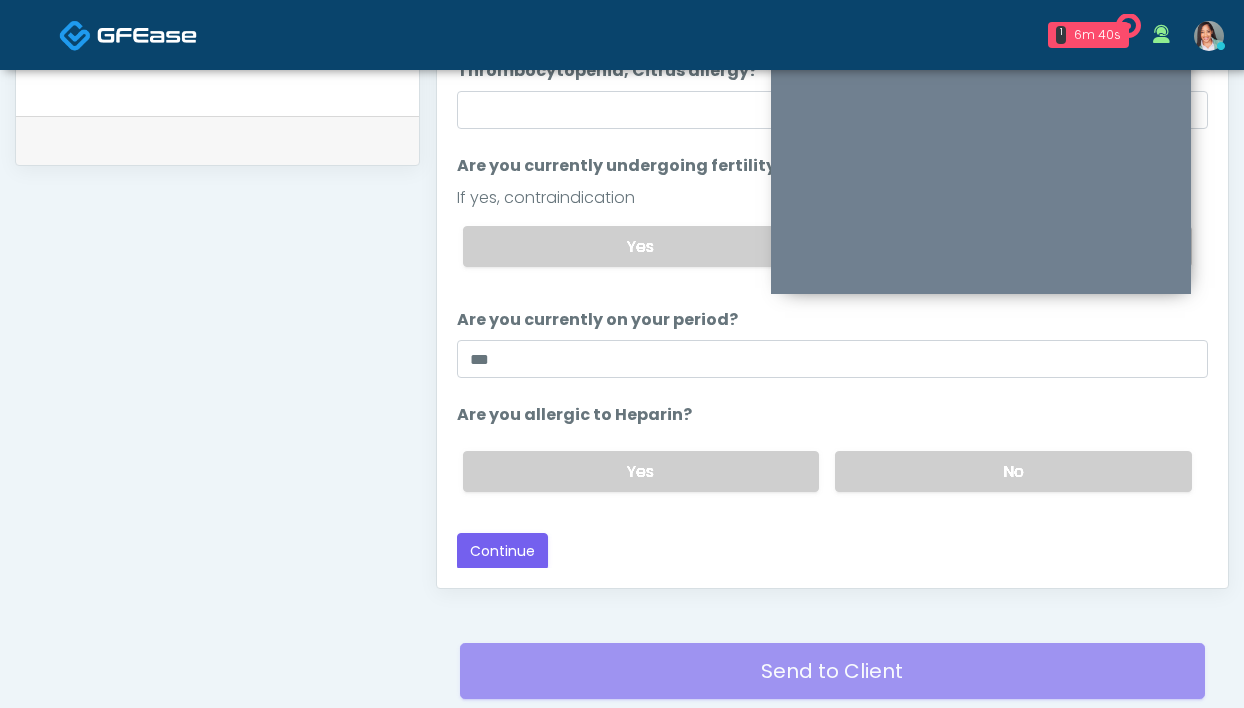 scroll, scrollTop: 939, scrollLeft: 0, axis: vertical 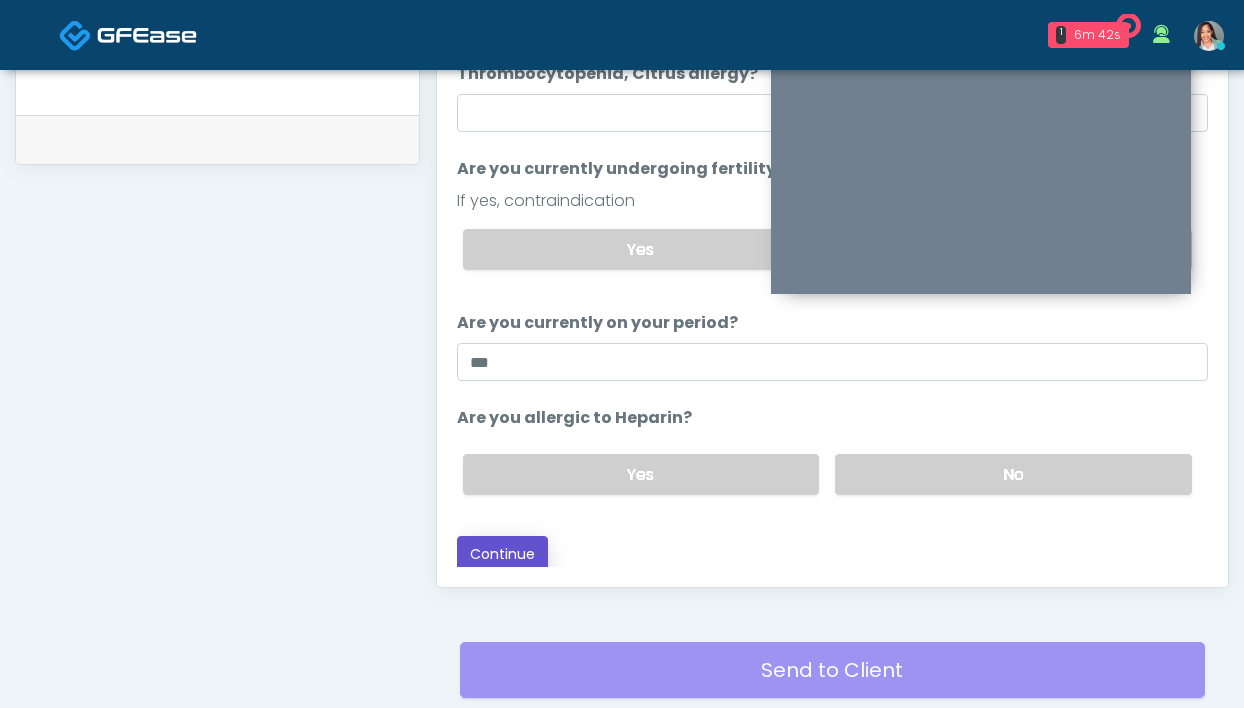 click on "Continue" at bounding box center [502, 554] 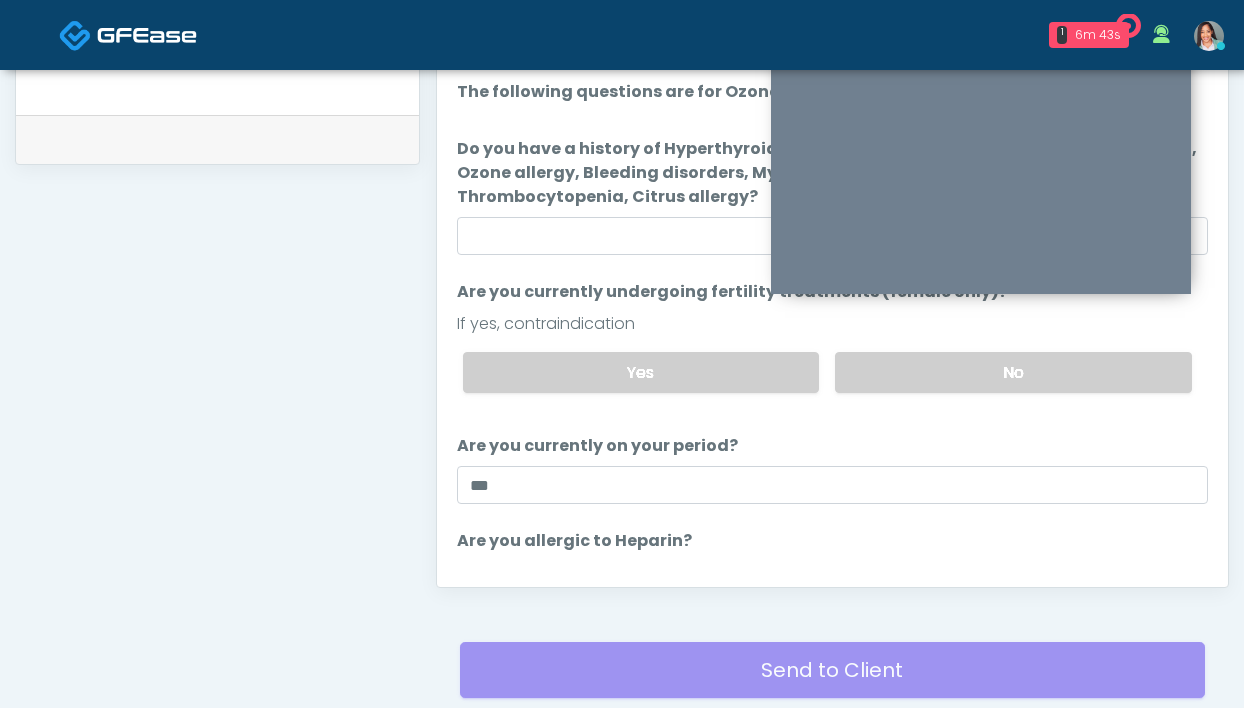 scroll, scrollTop: 0, scrollLeft: 0, axis: both 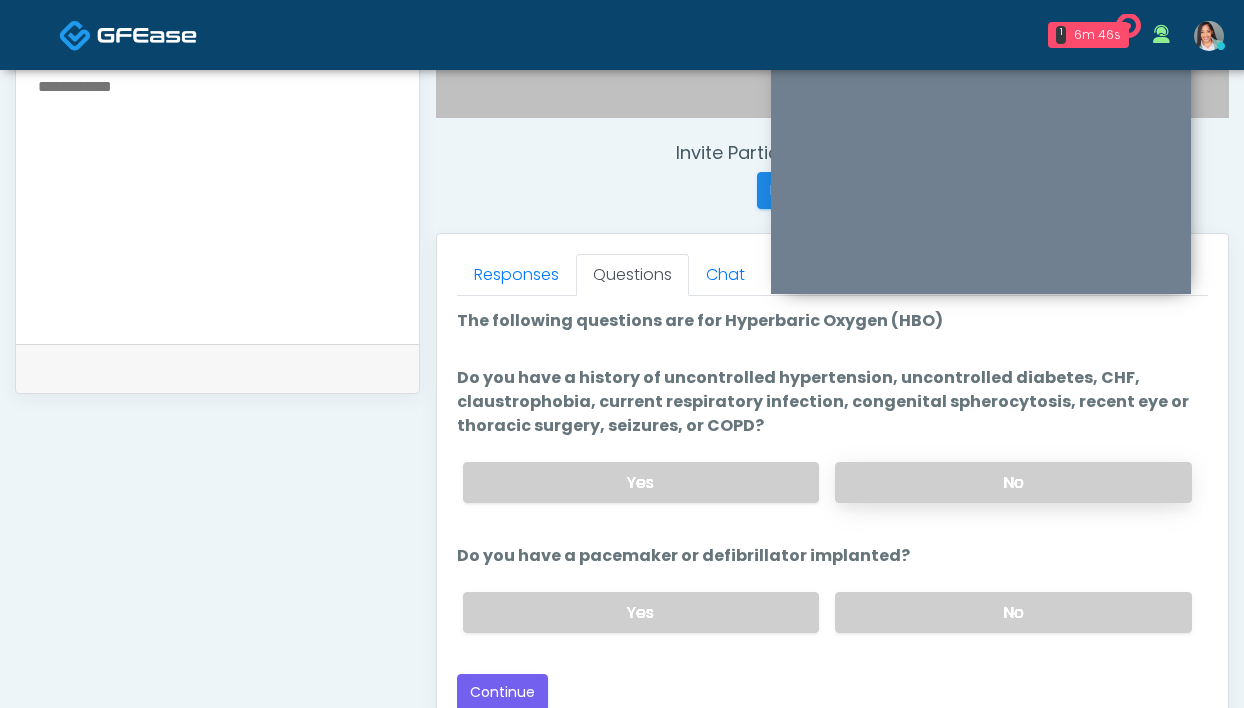 click on "No" at bounding box center [1013, 482] 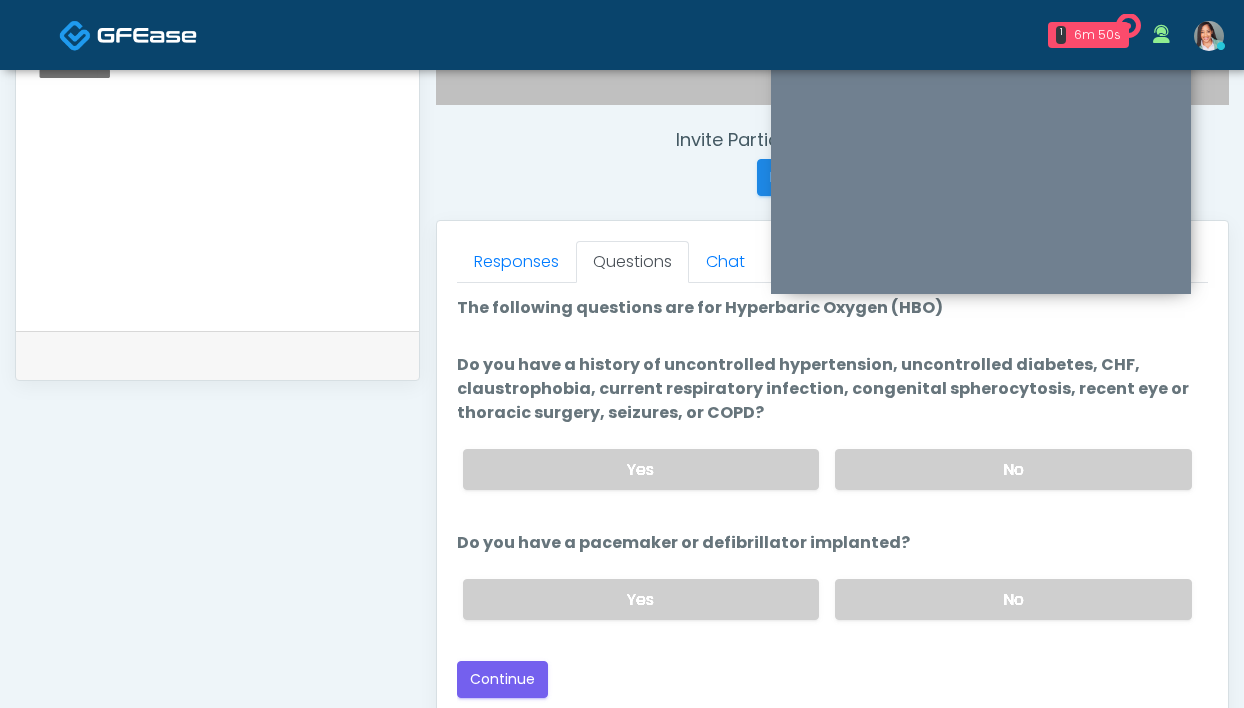 scroll, scrollTop: 729, scrollLeft: 0, axis: vertical 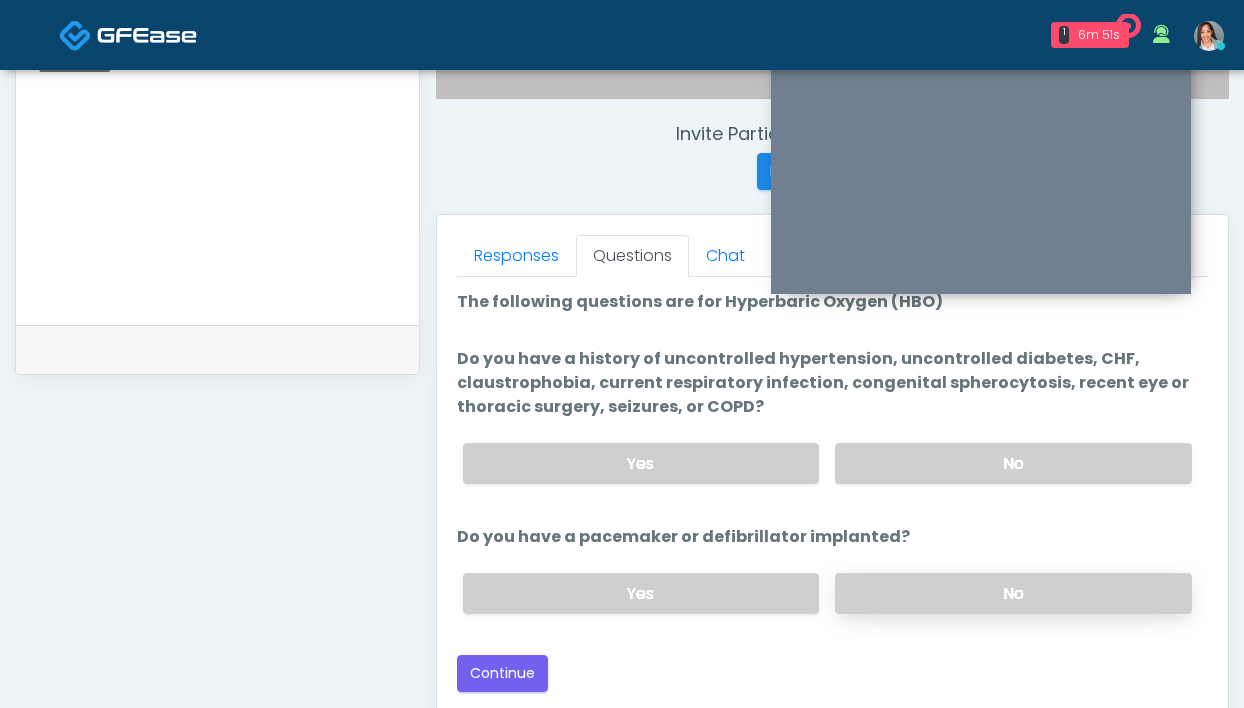 click on "No" at bounding box center (1013, 593) 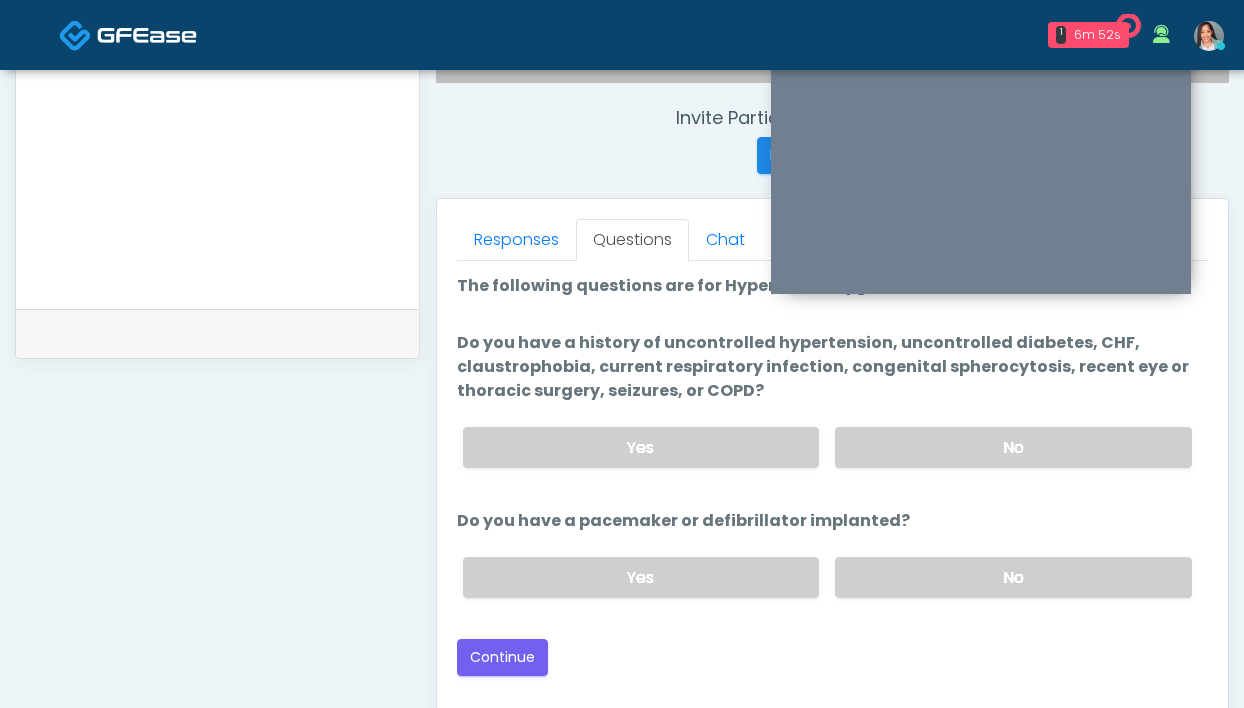 scroll, scrollTop: 747, scrollLeft: 0, axis: vertical 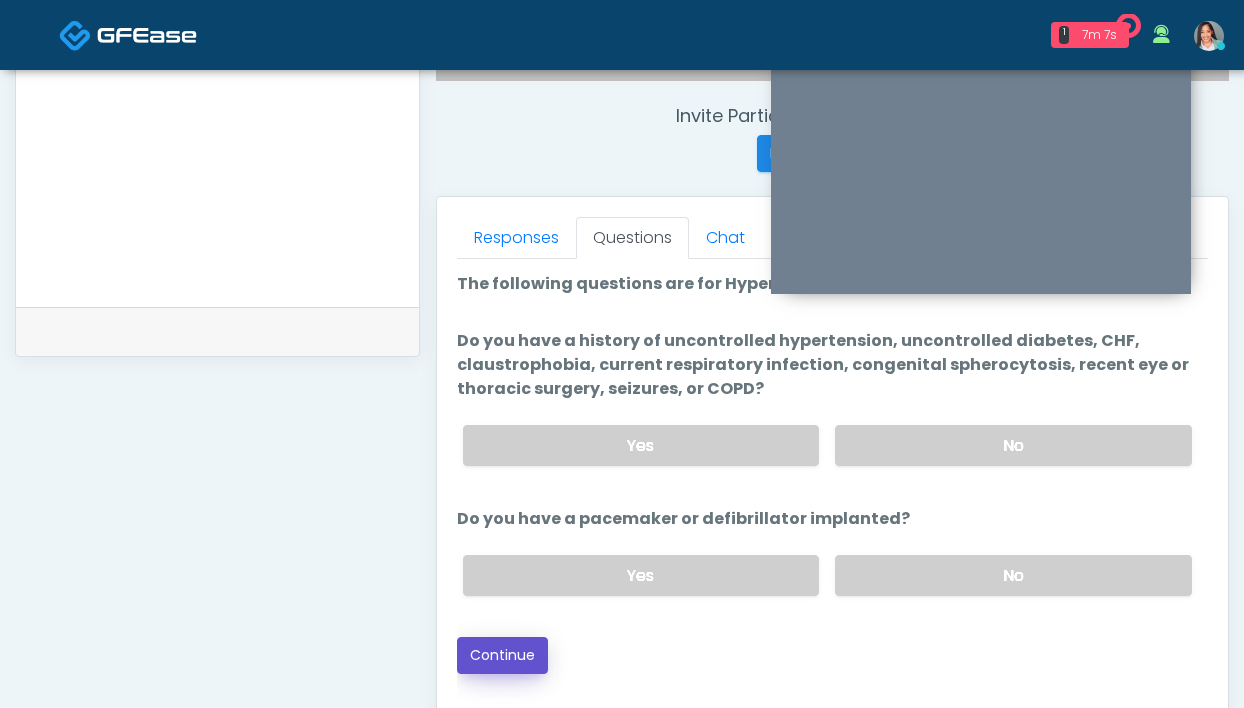 click on "Continue" at bounding box center (502, 655) 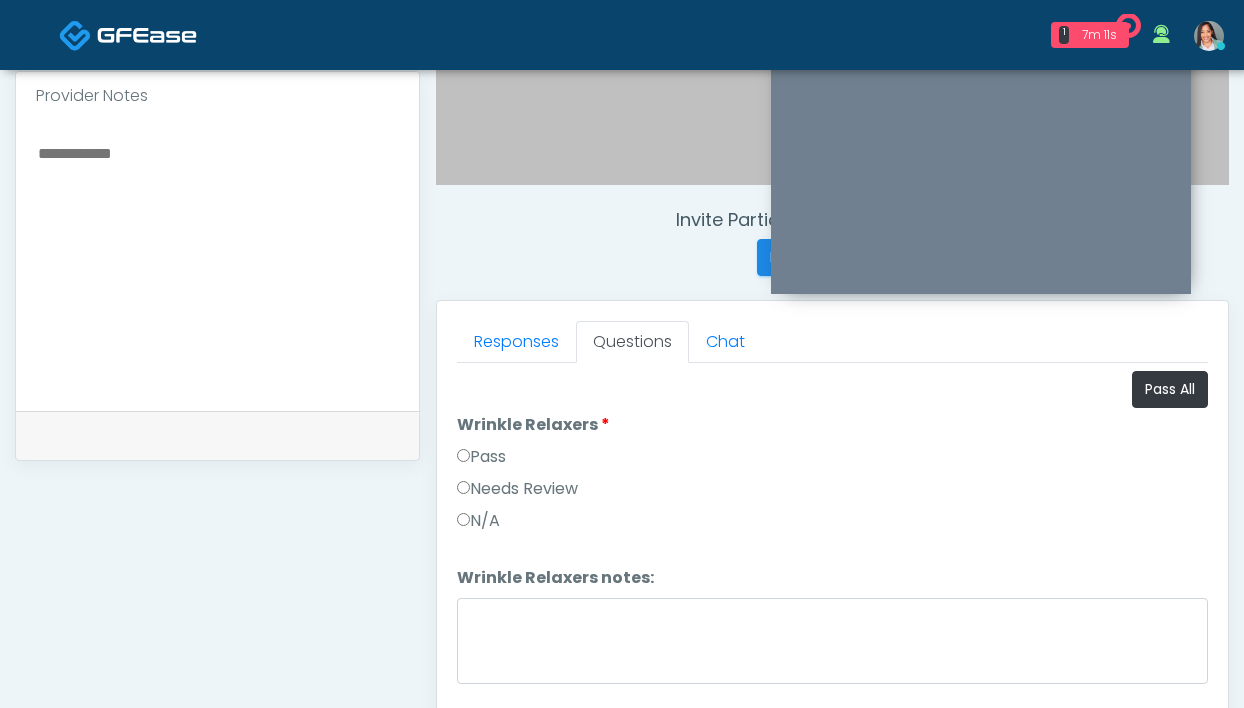 scroll, scrollTop: 624, scrollLeft: 0, axis: vertical 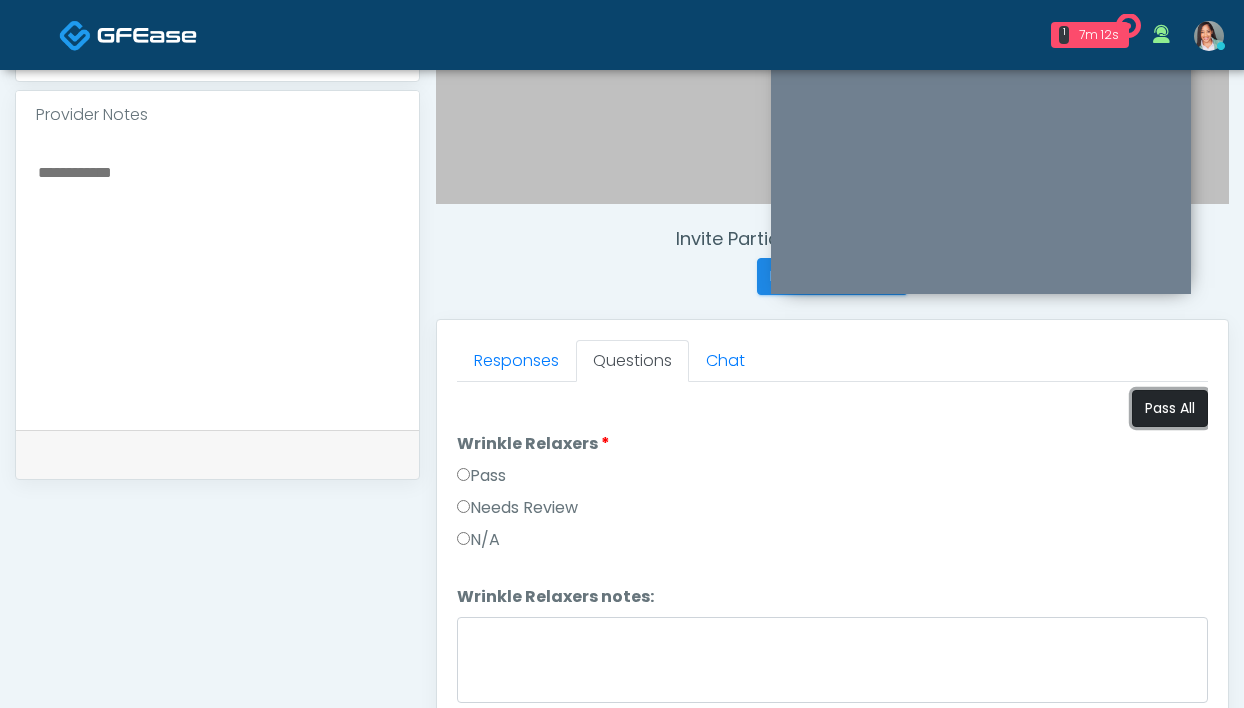 click on "Pass All" at bounding box center (1170, 408) 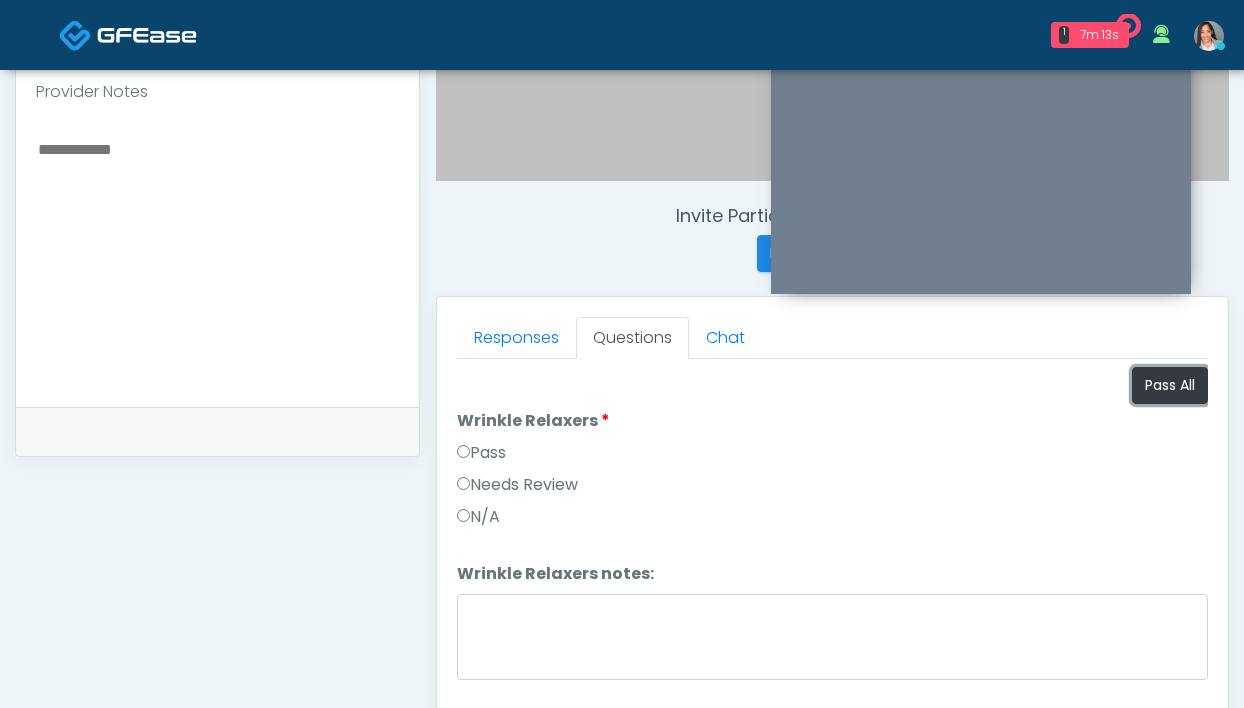 scroll, scrollTop: 653, scrollLeft: 0, axis: vertical 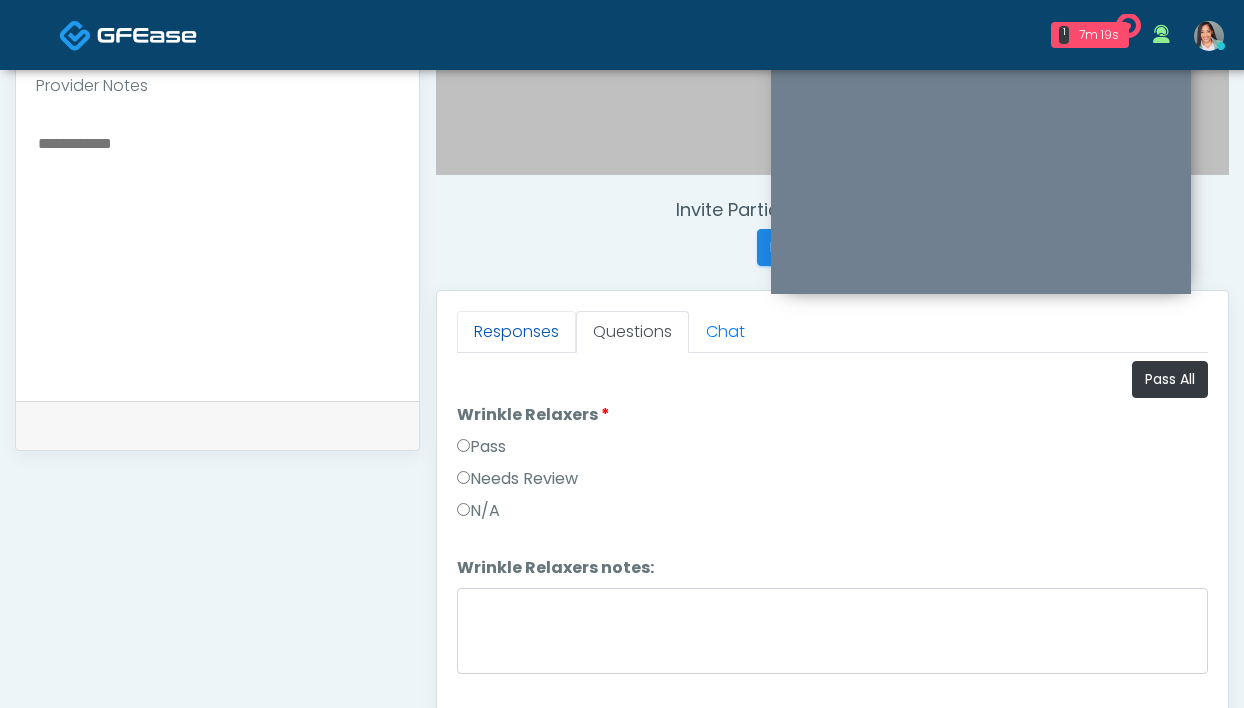 click on "Responses" at bounding box center [516, 332] 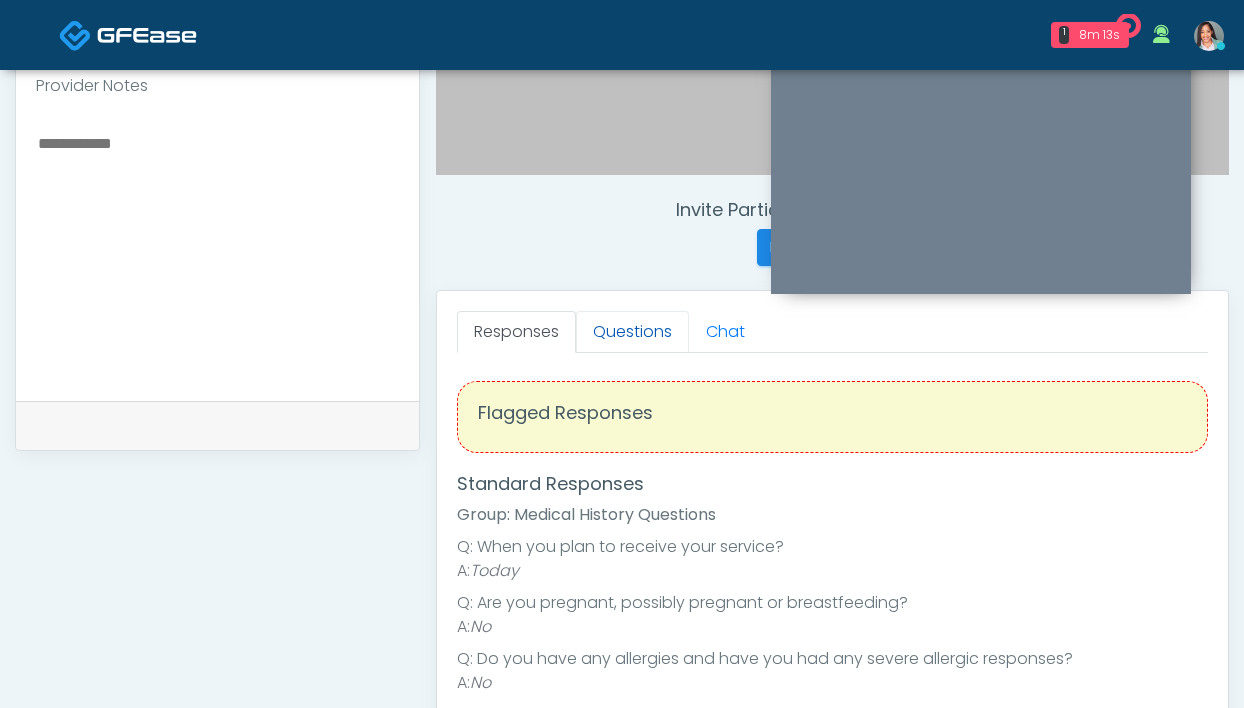 click on "Questions" at bounding box center (632, 332) 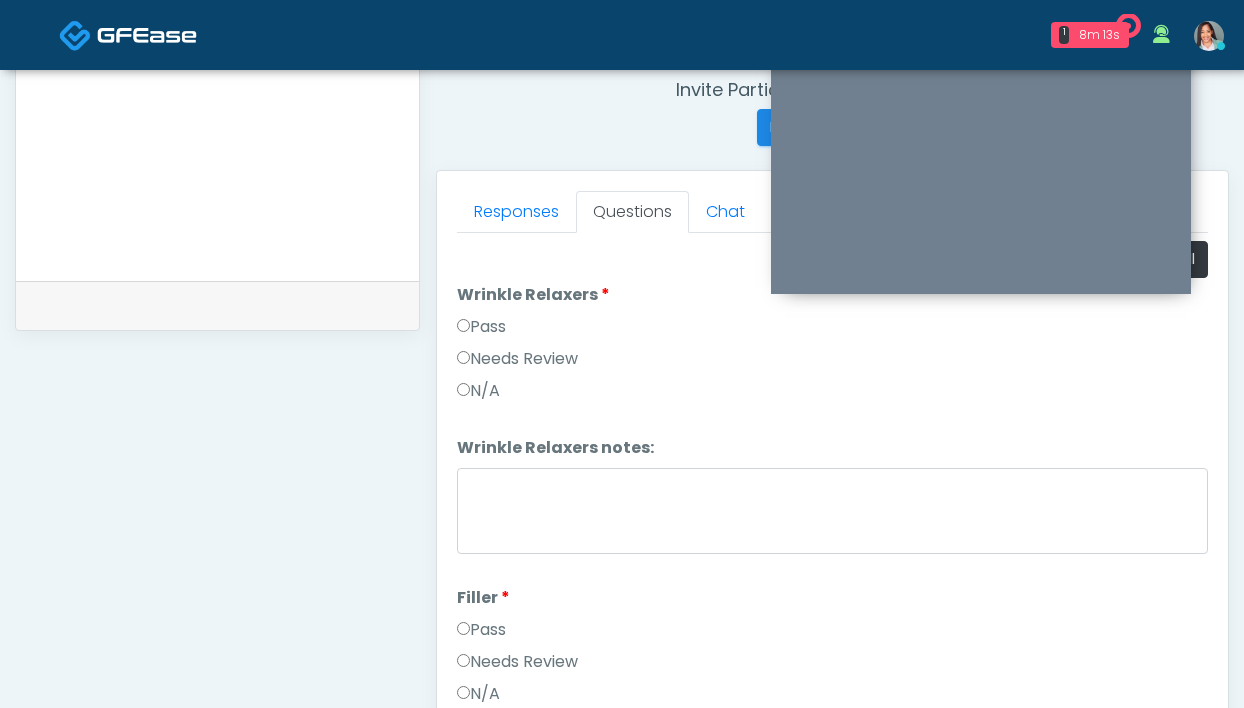 scroll, scrollTop: 780, scrollLeft: 0, axis: vertical 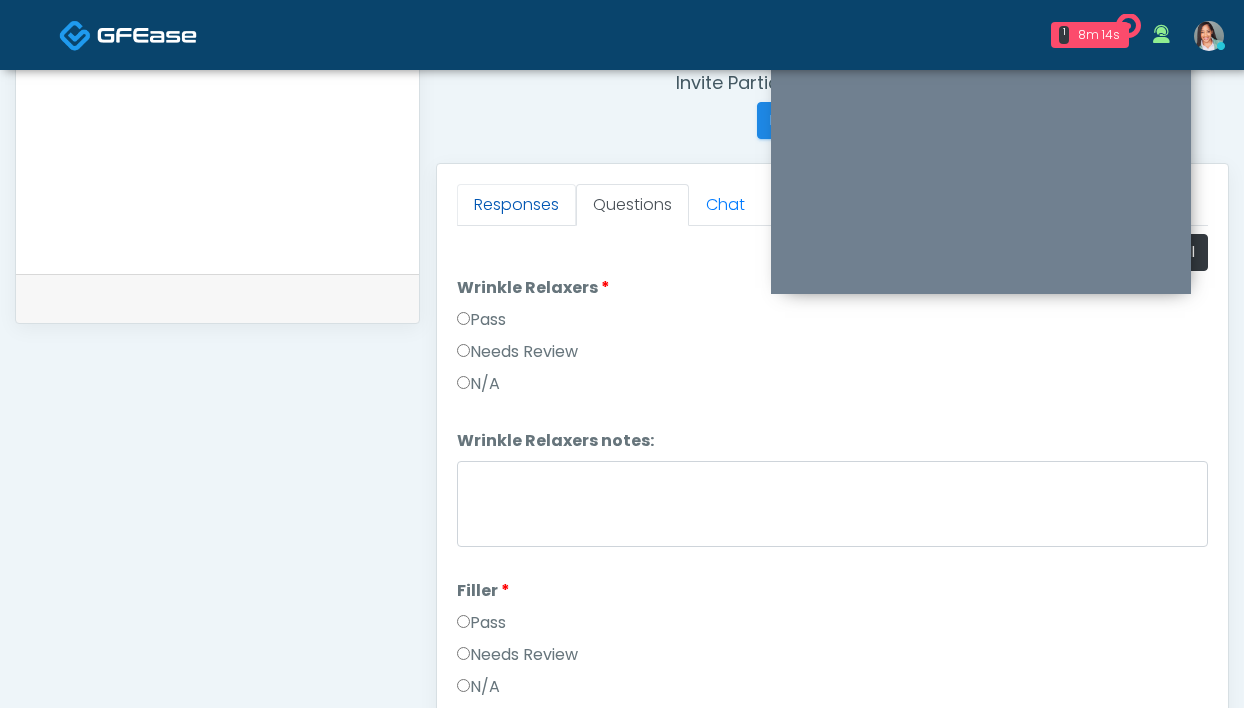 click on "Responses" at bounding box center (516, 205) 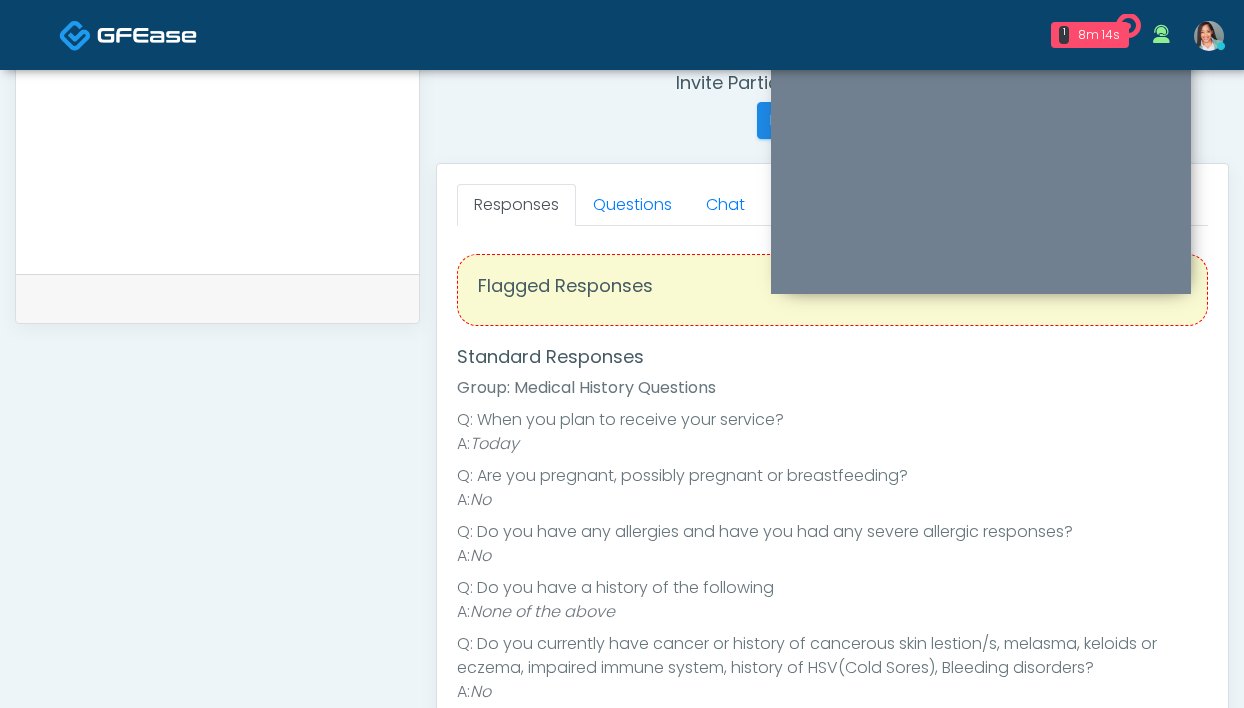 scroll, scrollTop: 322, scrollLeft: 0, axis: vertical 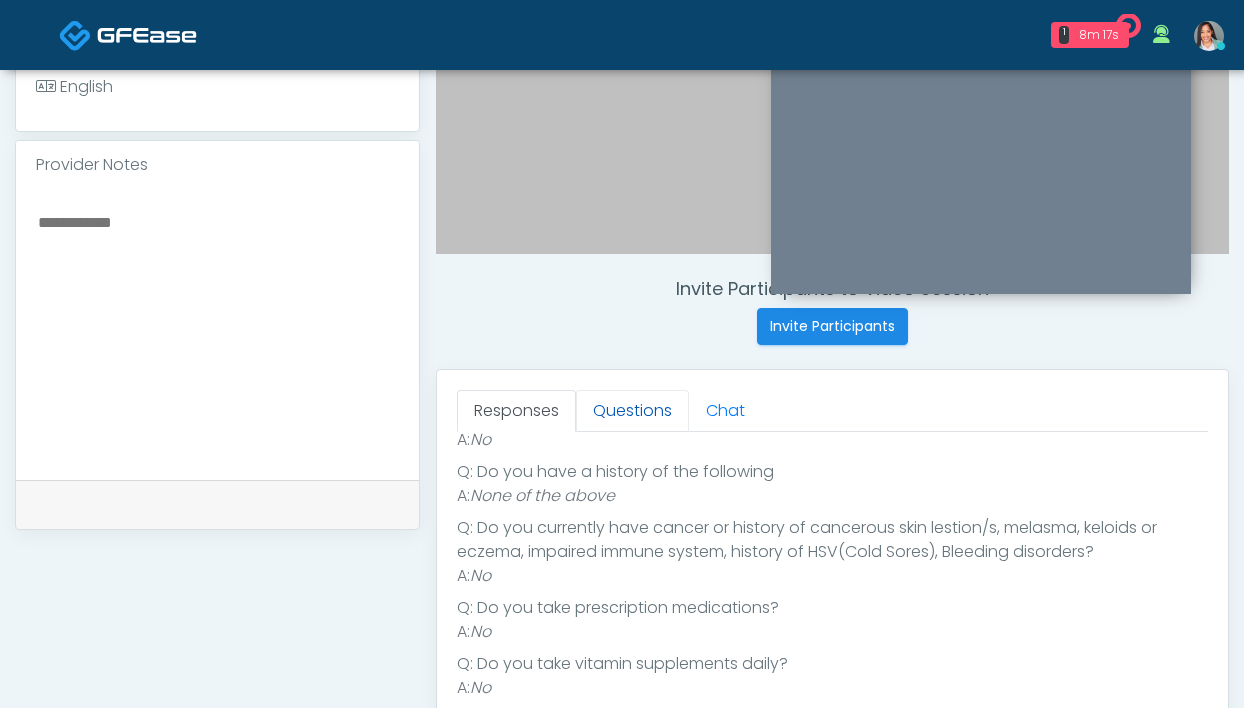 click on "Questions" at bounding box center [632, 411] 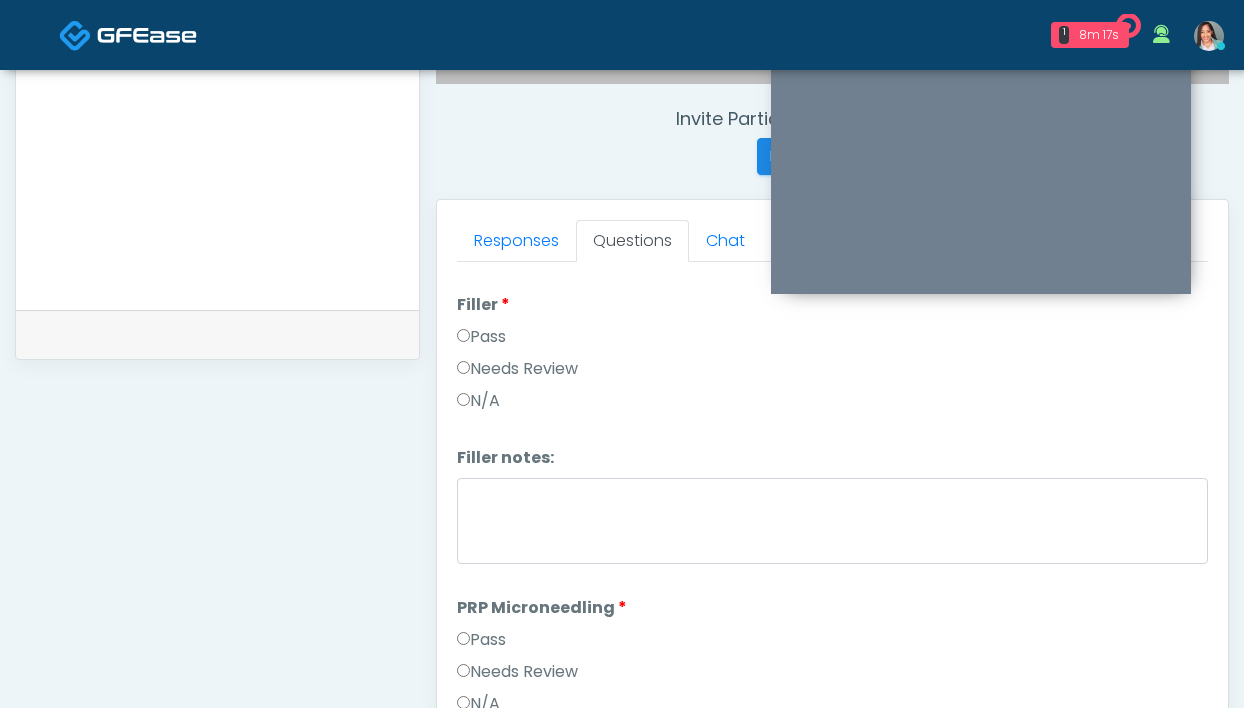 scroll, scrollTop: 953, scrollLeft: 0, axis: vertical 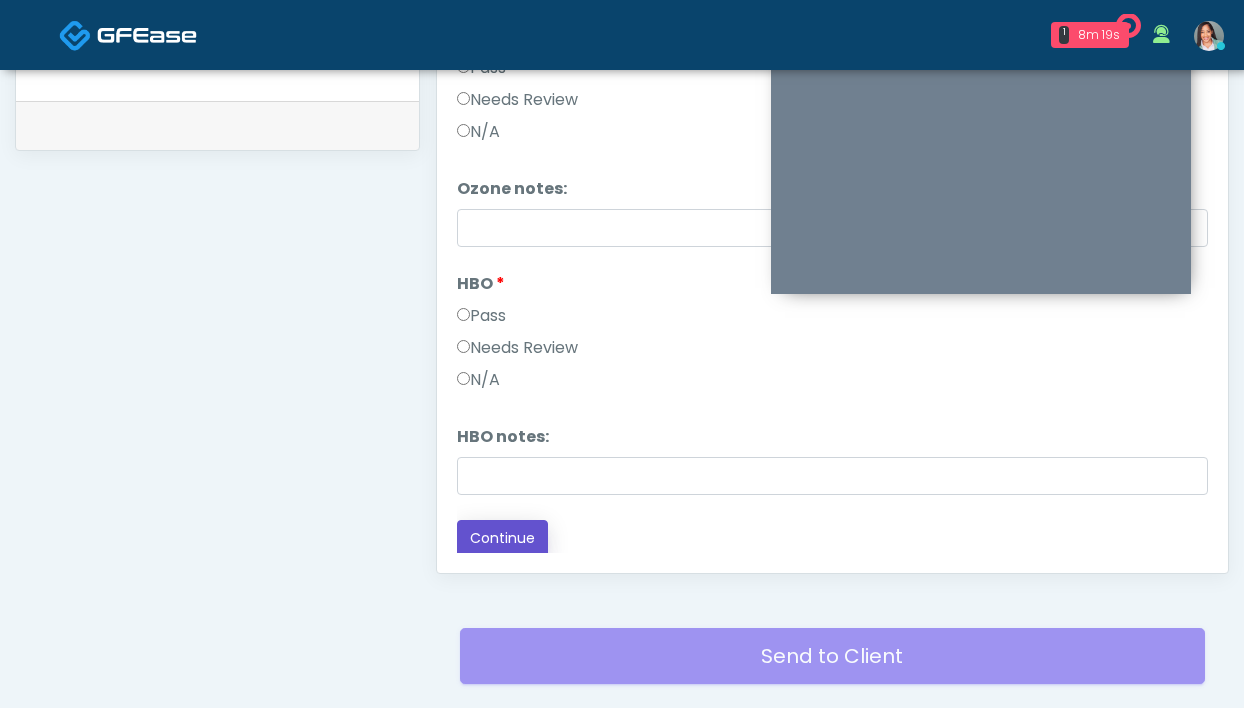 click on "Continue" at bounding box center [502, 538] 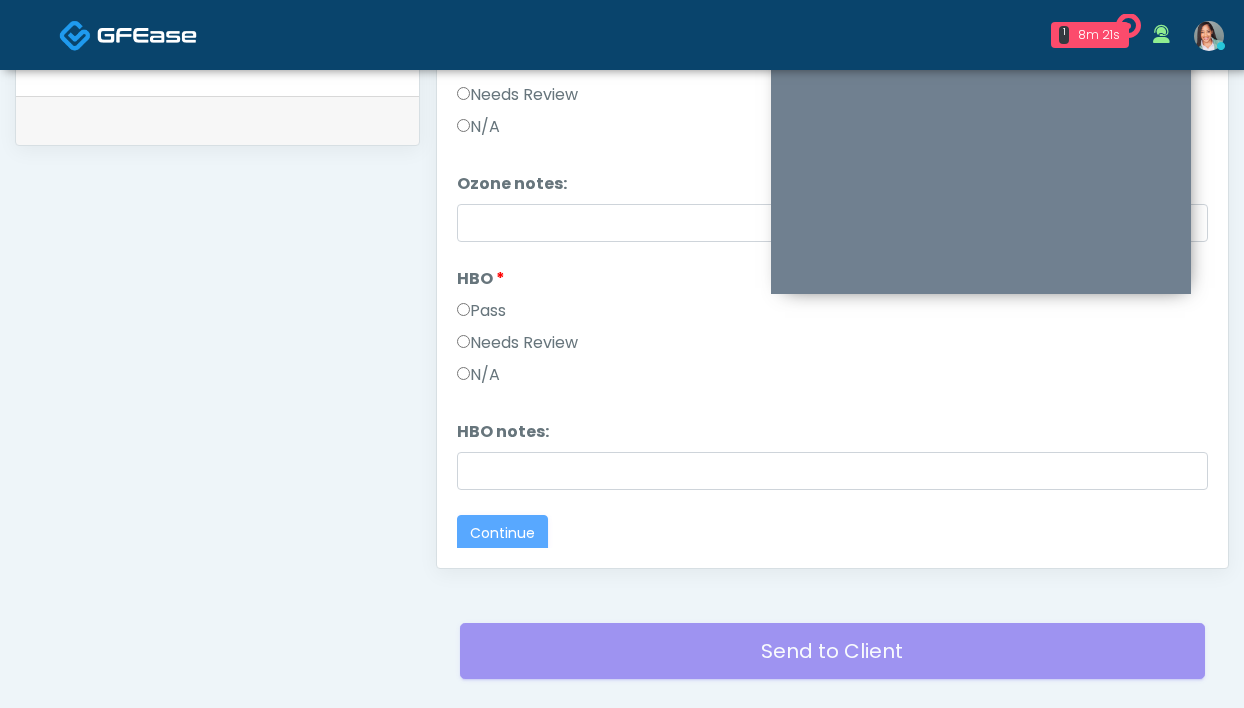scroll, scrollTop: 985, scrollLeft: 0, axis: vertical 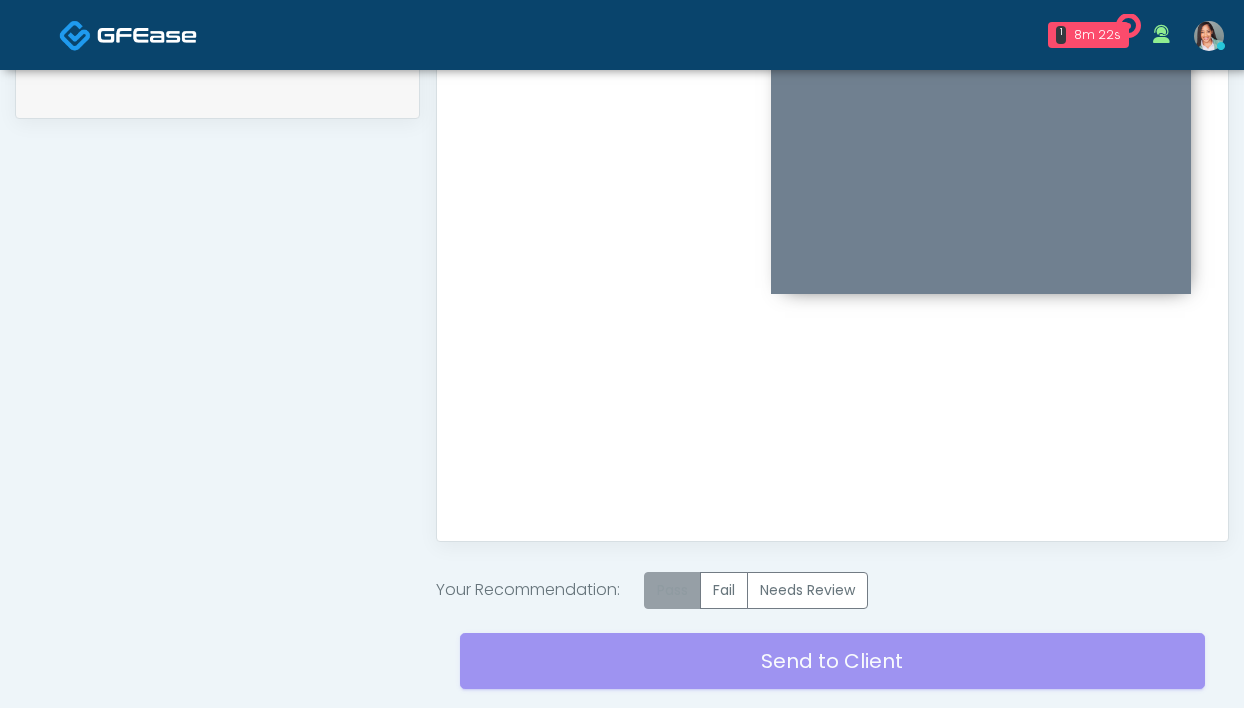 click on "Pass" at bounding box center (672, 590) 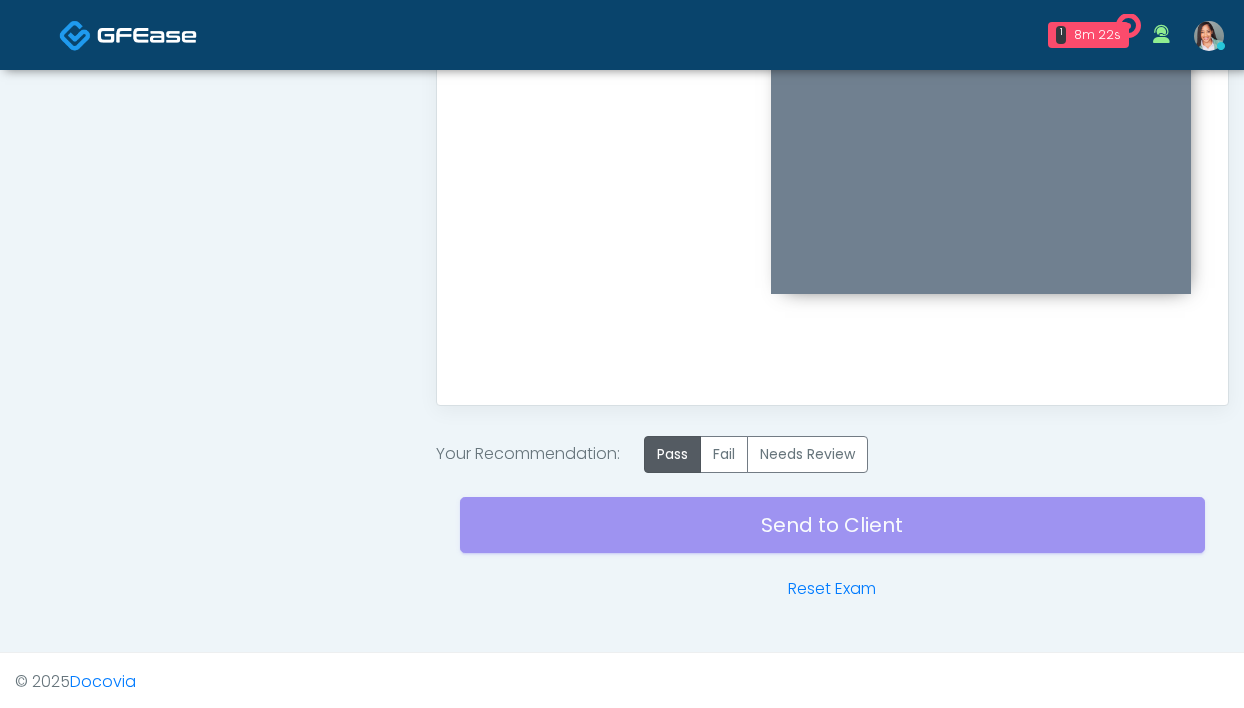 scroll, scrollTop: 1124, scrollLeft: 0, axis: vertical 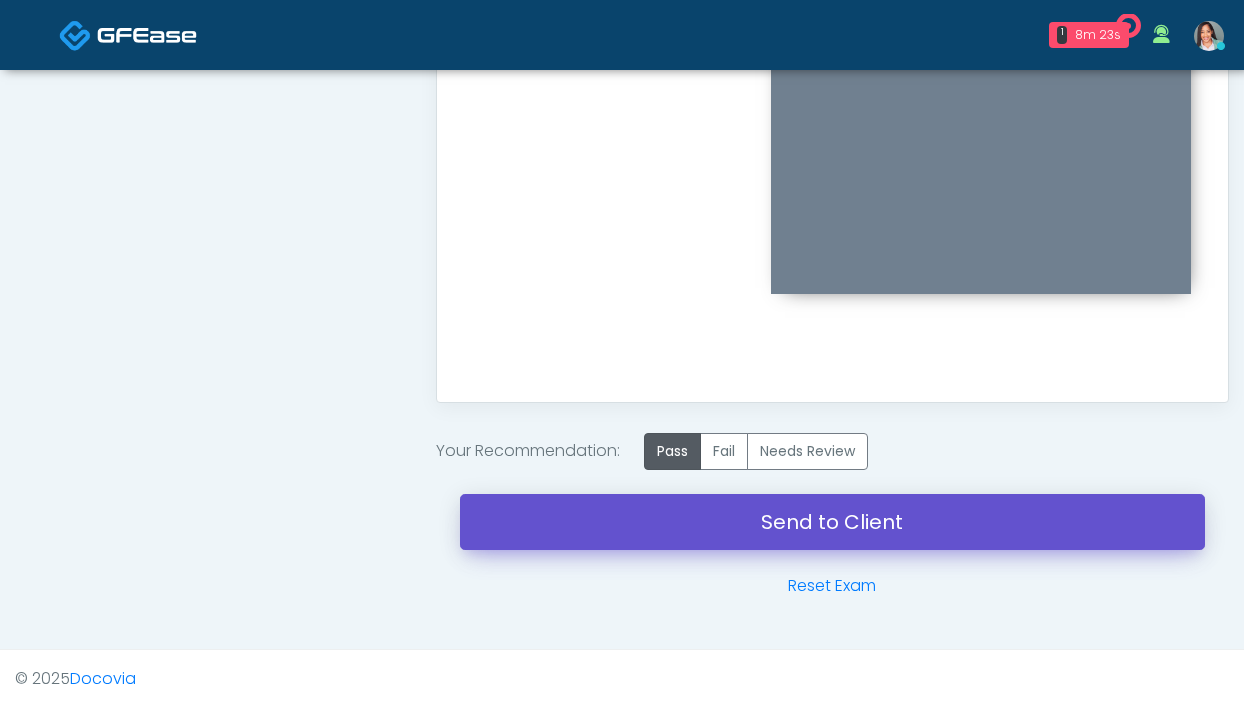 click on "Send to Client" at bounding box center [832, 522] 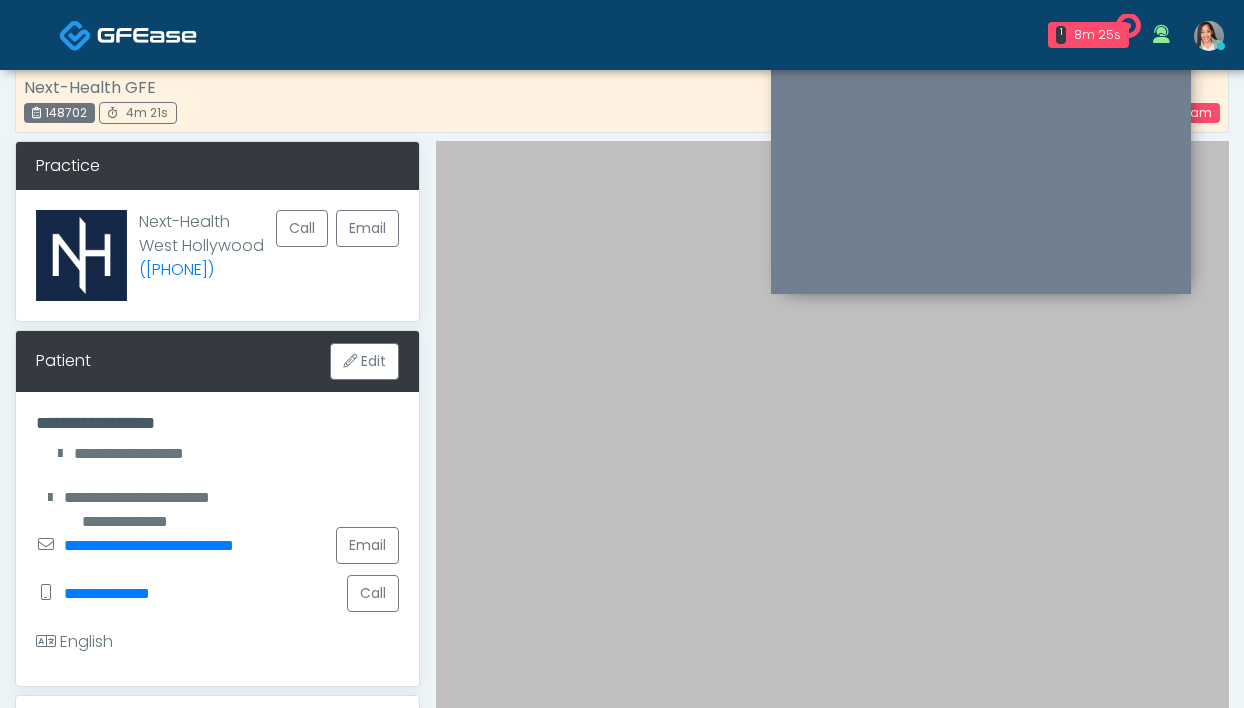 scroll, scrollTop: 0, scrollLeft: 0, axis: both 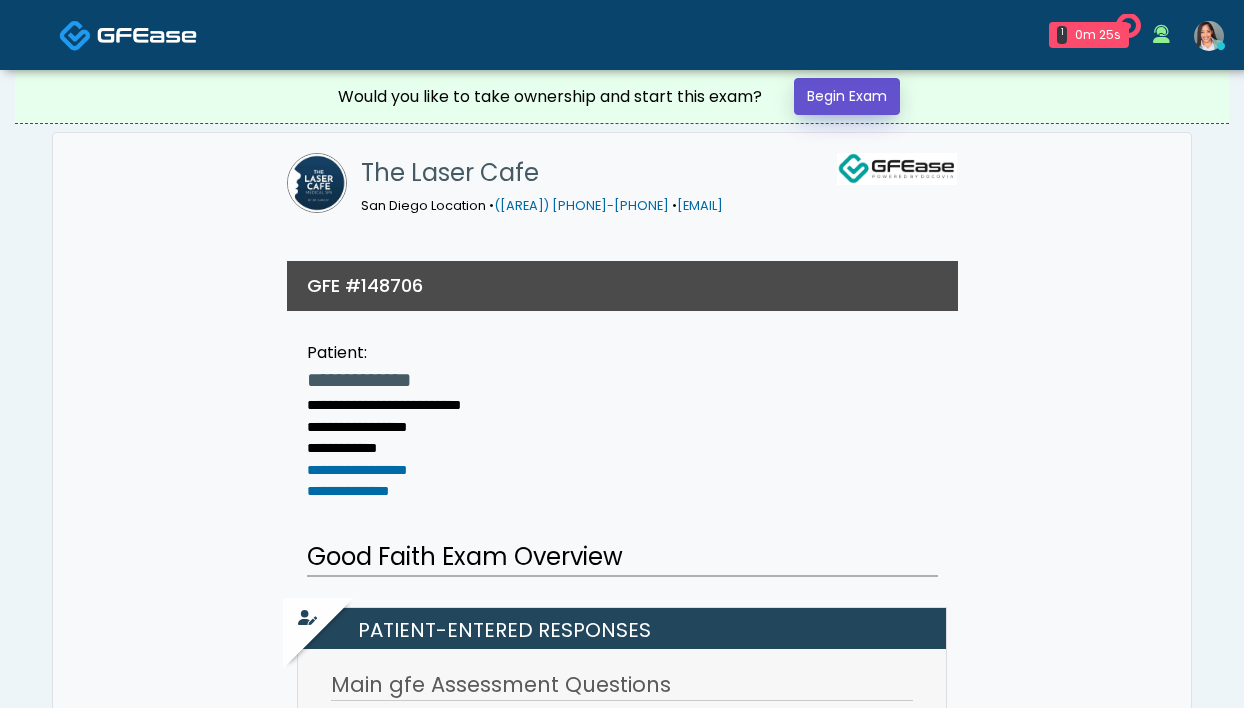 click on "Begin Exam" at bounding box center (847, 96) 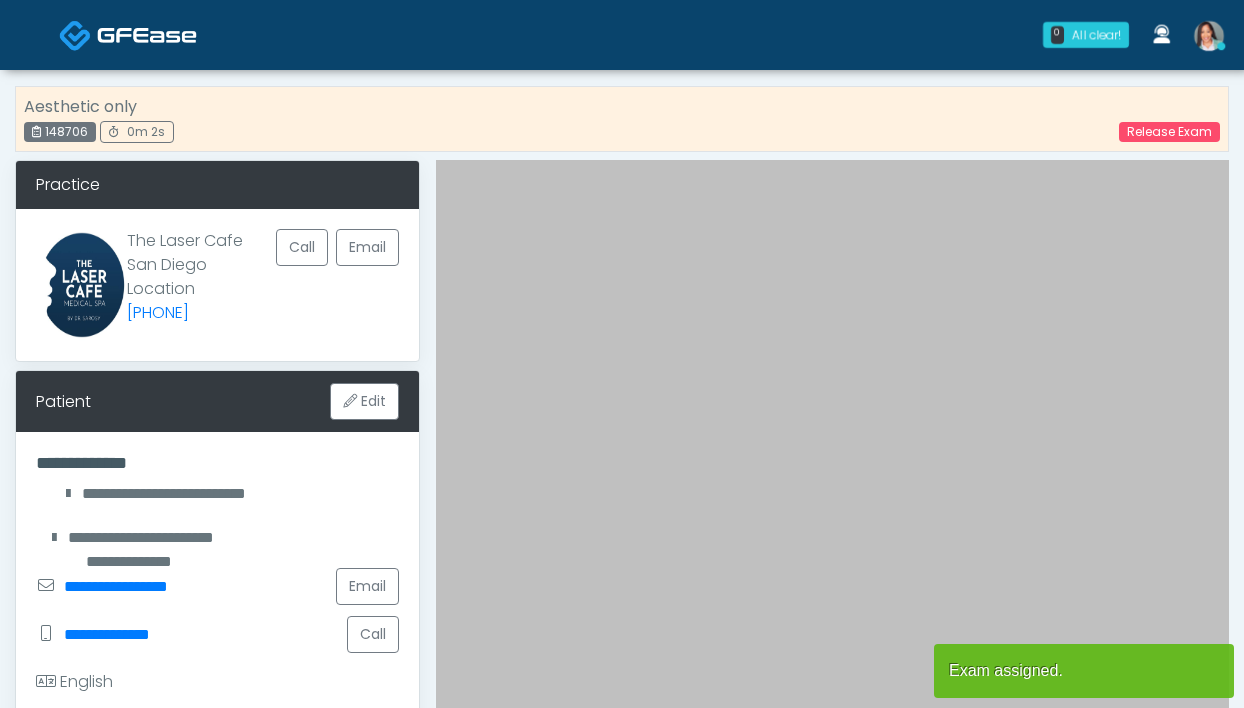 scroll, scrollTop: 0, scrollLeft: 0, axis: both 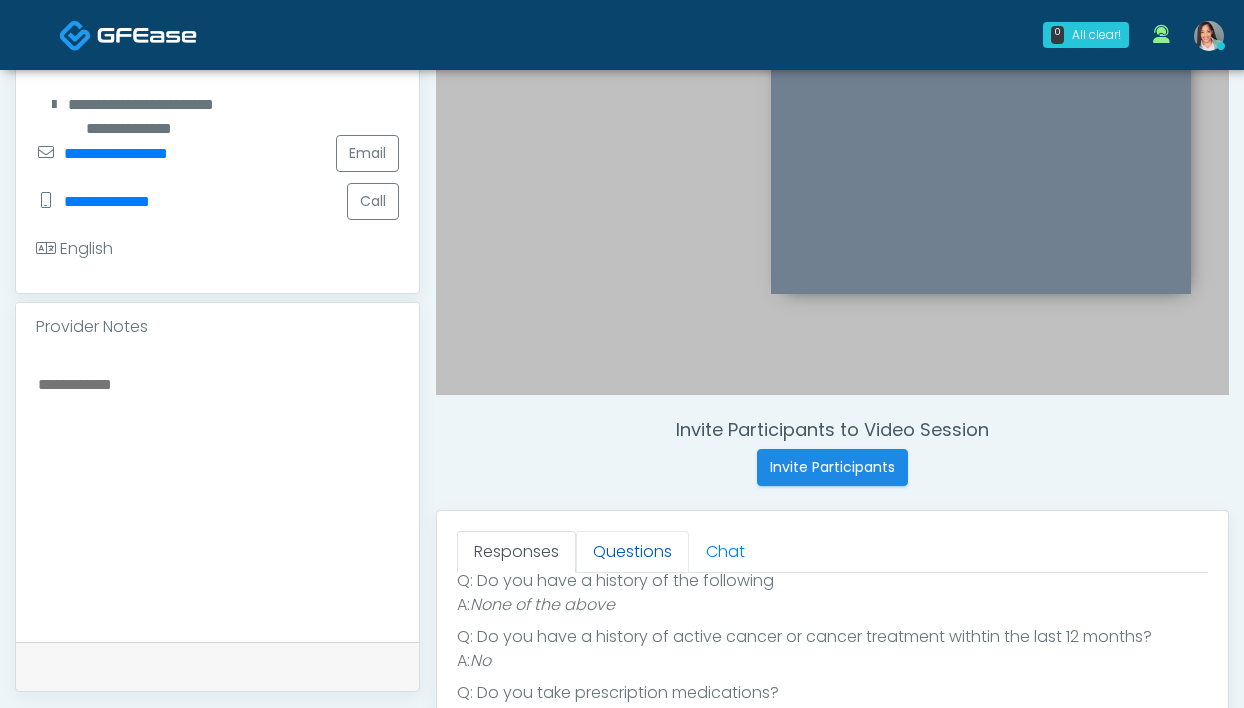 click on "Questions" at bounding box center (632, 552) 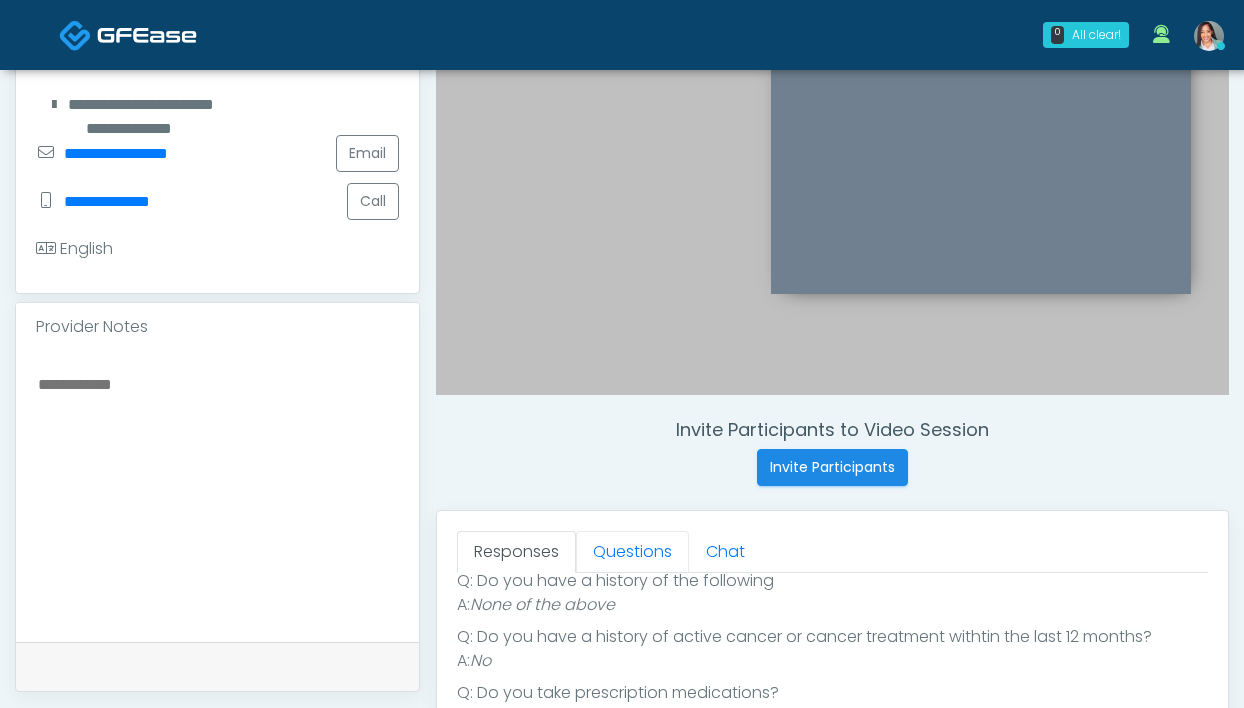 scroll, scrollTop: 0, scrollLeft: 0, axis: both 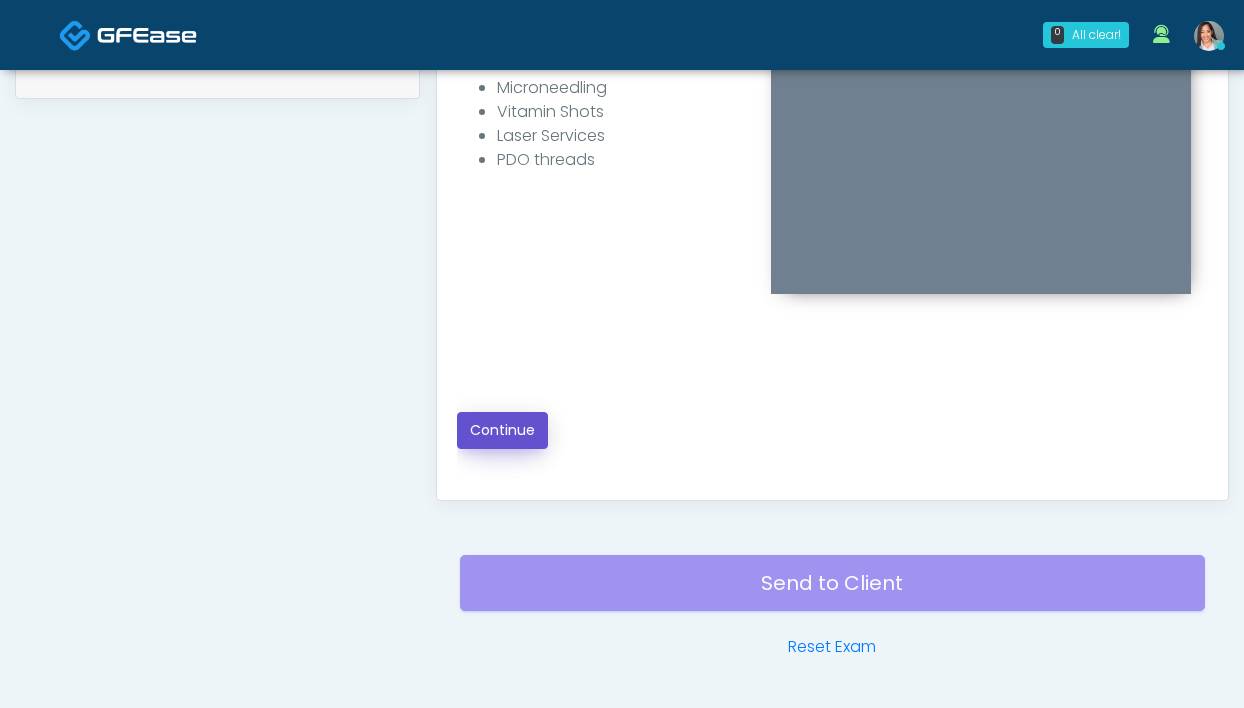 click on "Continue" at bounding box center [502, 430] 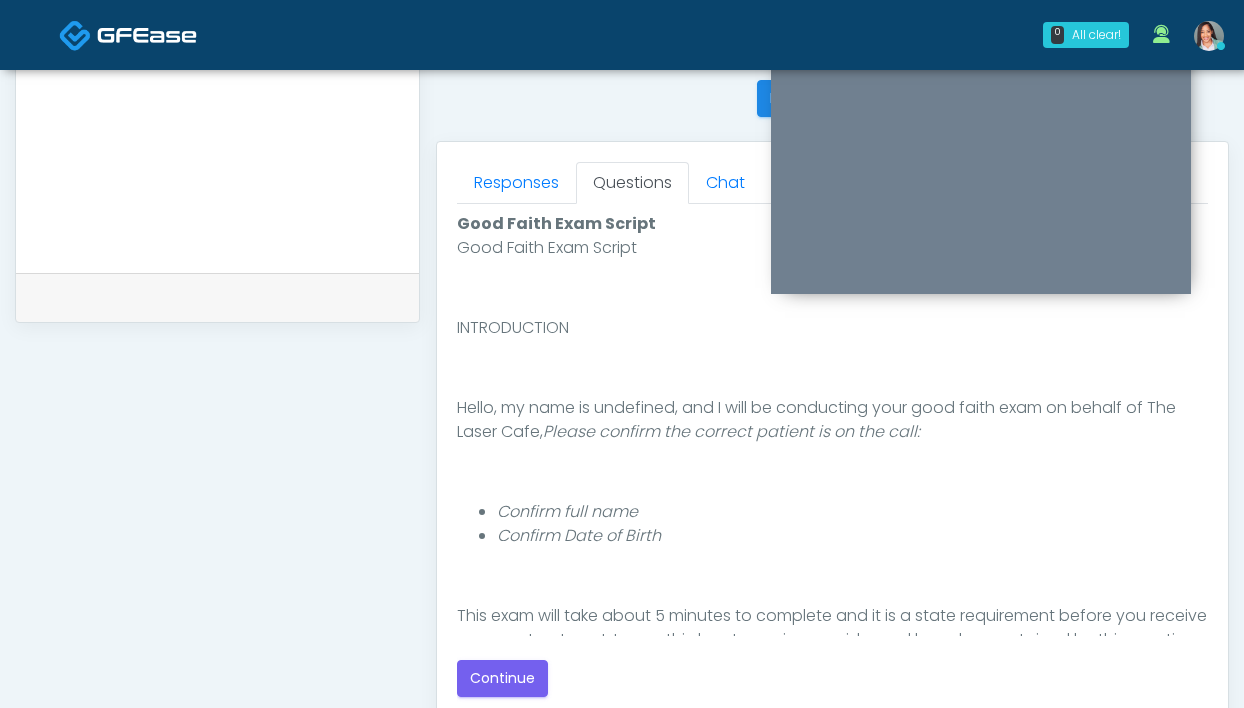 scroll, scrollTop: 802, scrollLeft: 0, axis: vertical 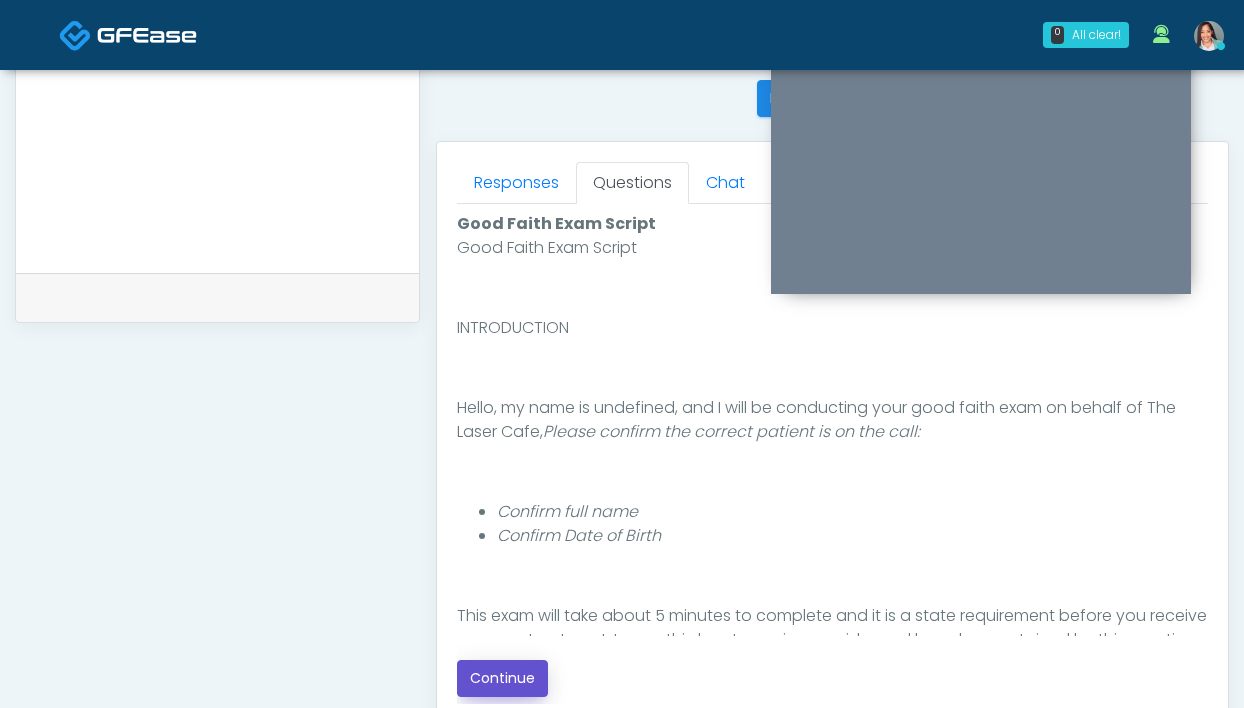 click on "Continue" at bounding box center (502, 678) 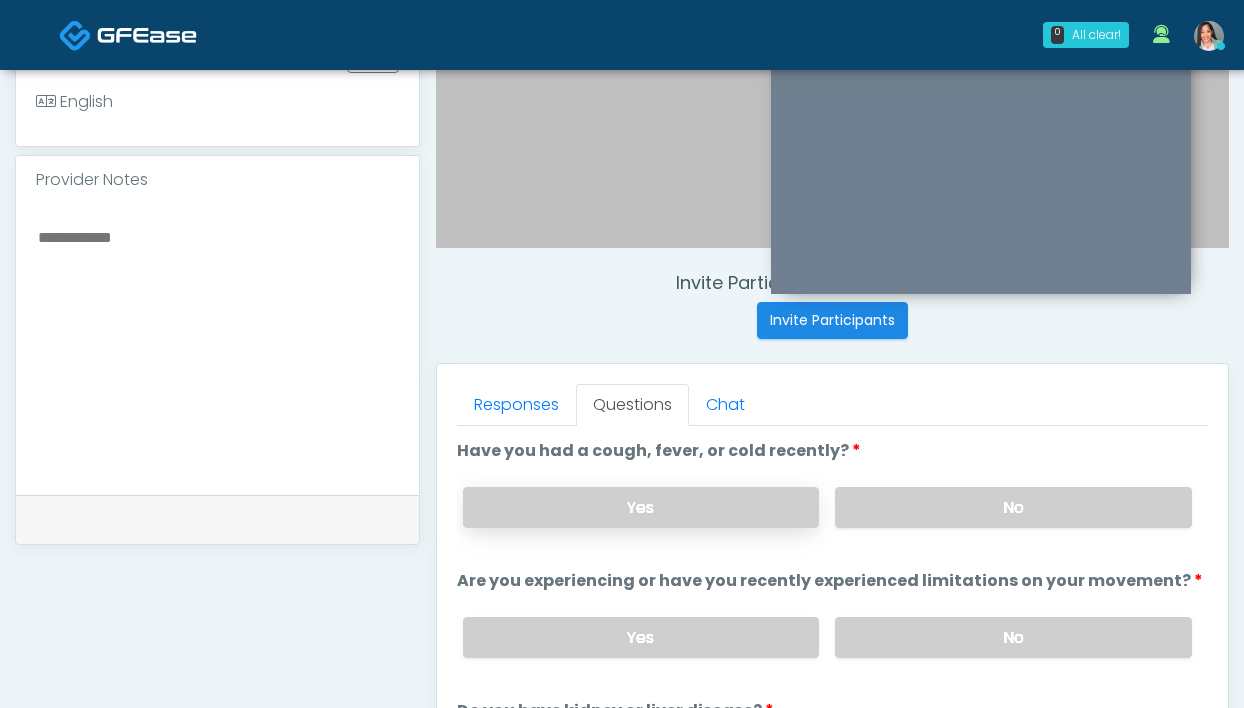 scroll, scrollTop: 653, scrollLeft: 0, axis: vertical 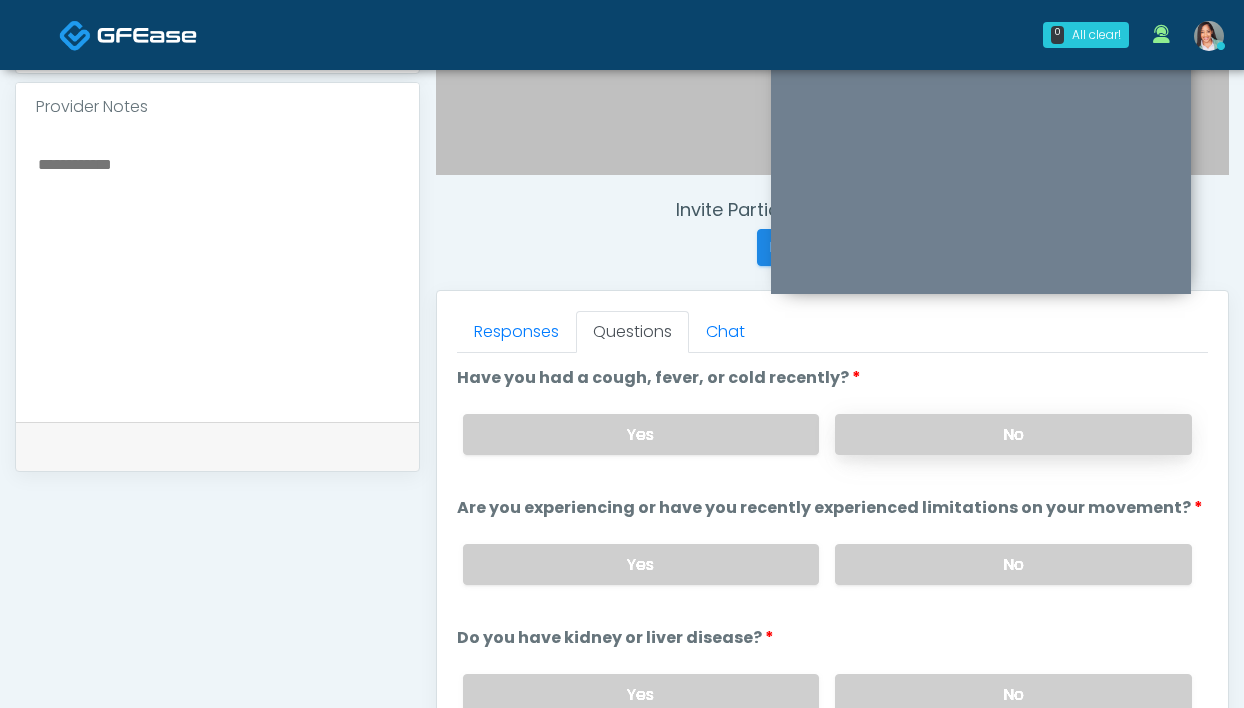click on "No" at bounding box center [1013, 434] 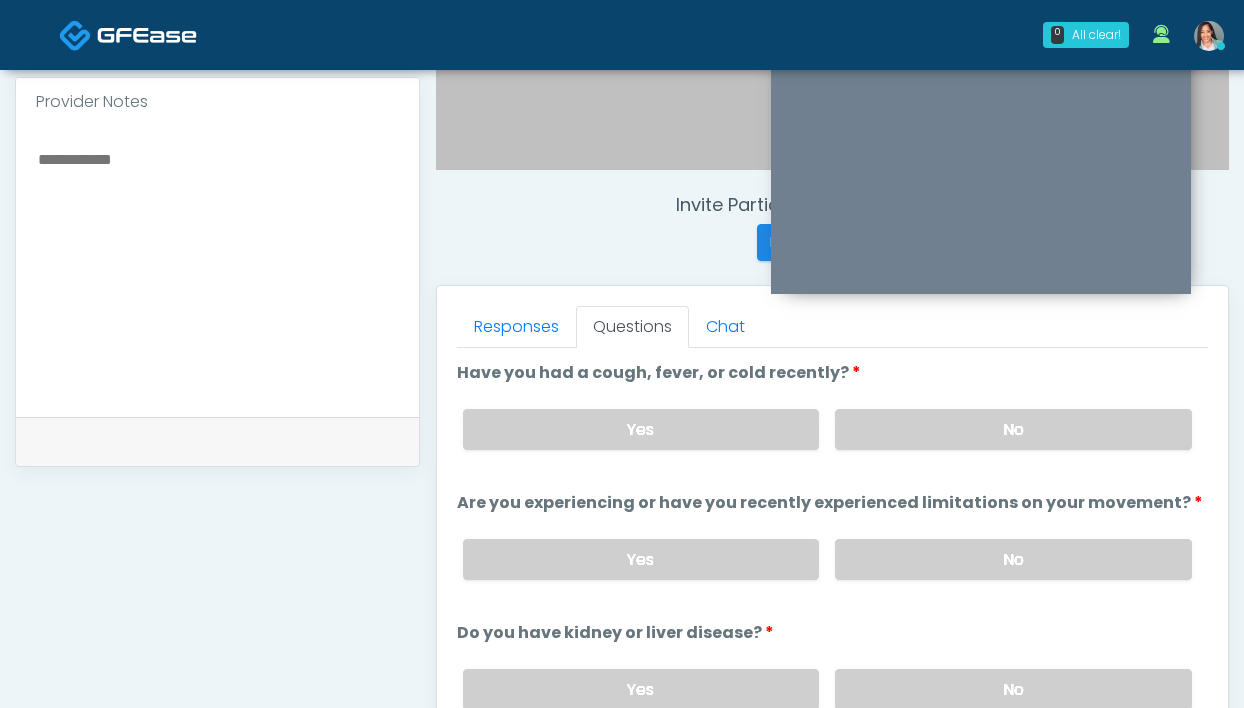 scroll, scrollTop: 675, scrollLeft: 0, axis: vertical 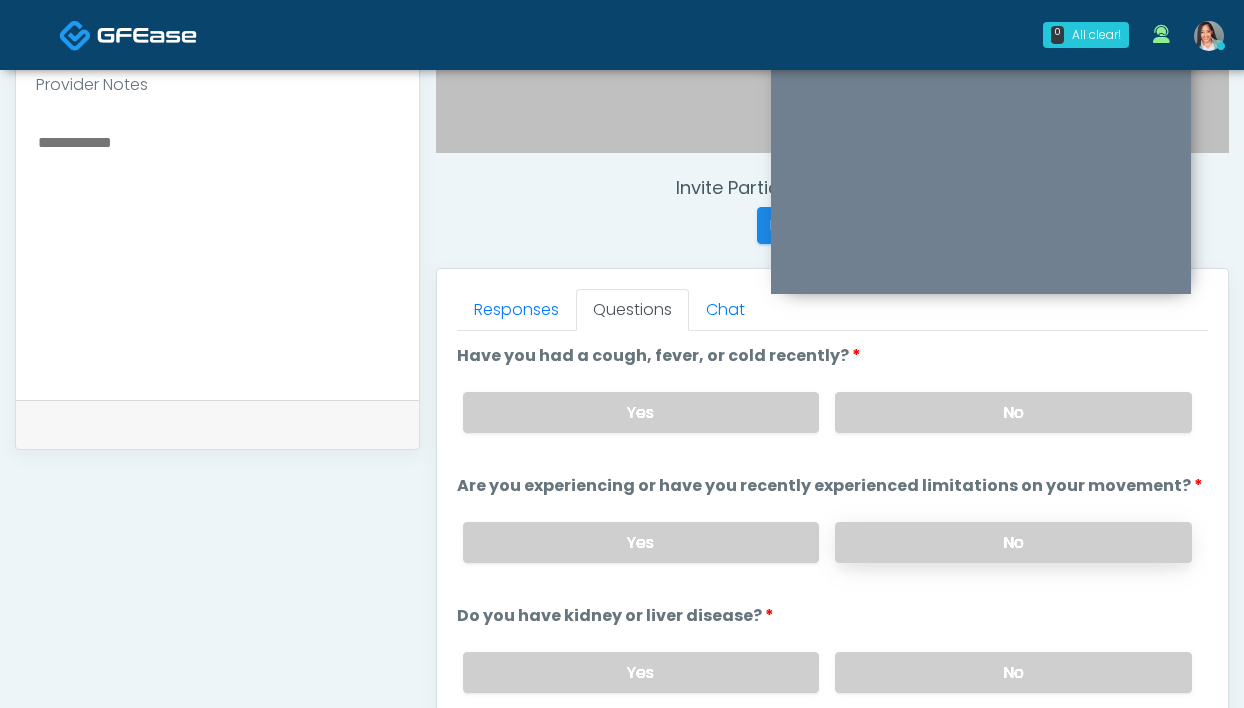 click on "No" at bounding box center [1013, 542] 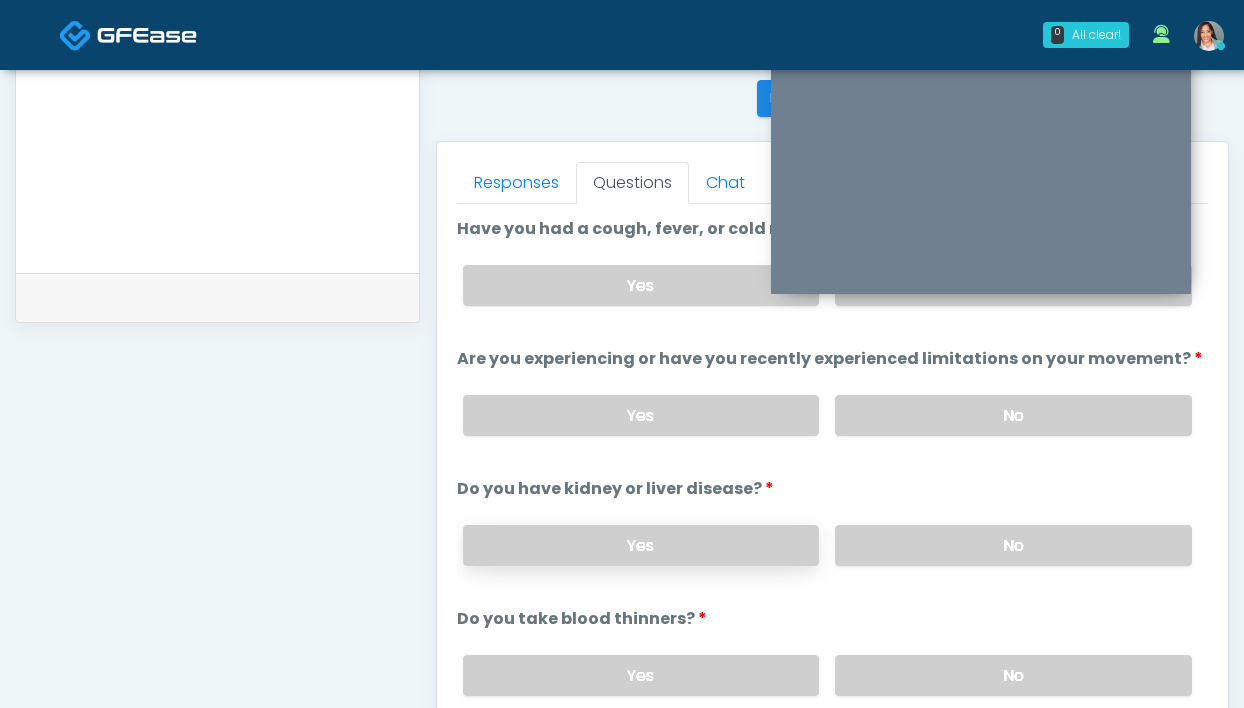 scroll, scrollTop: 806, scrollLeft: 0, axis: vertical 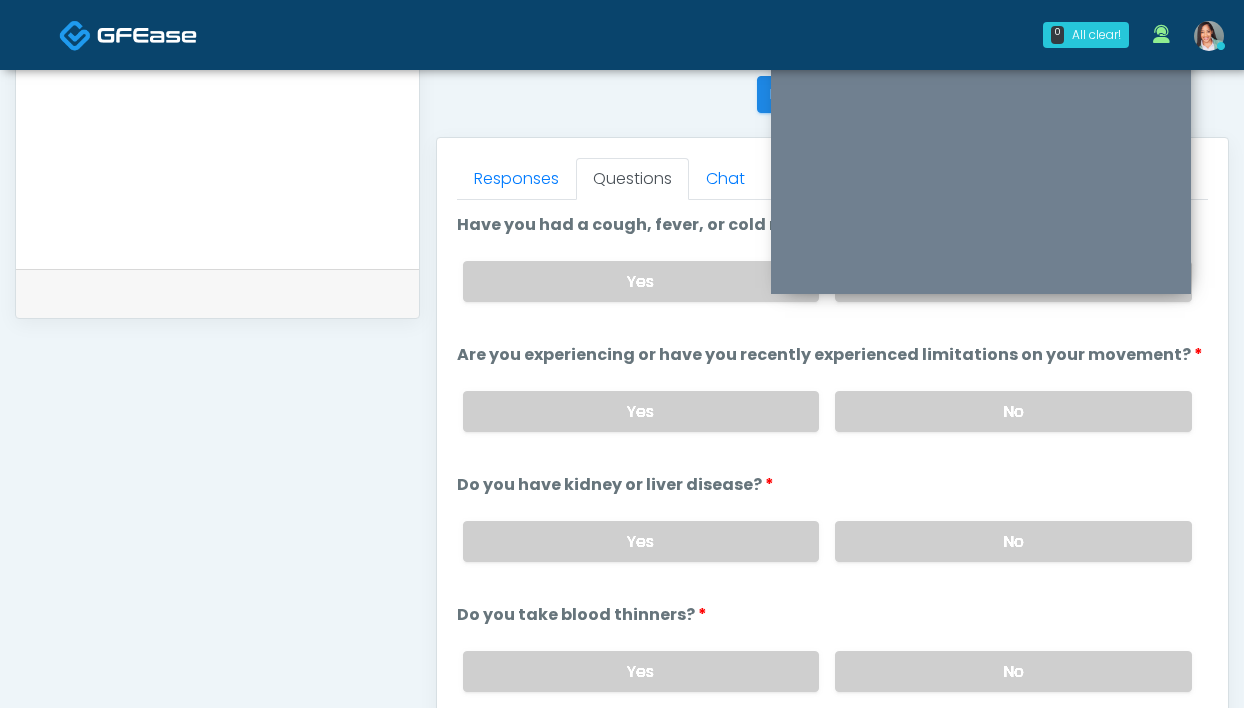 click on "Yes
No" at bounding box center (827, 541) 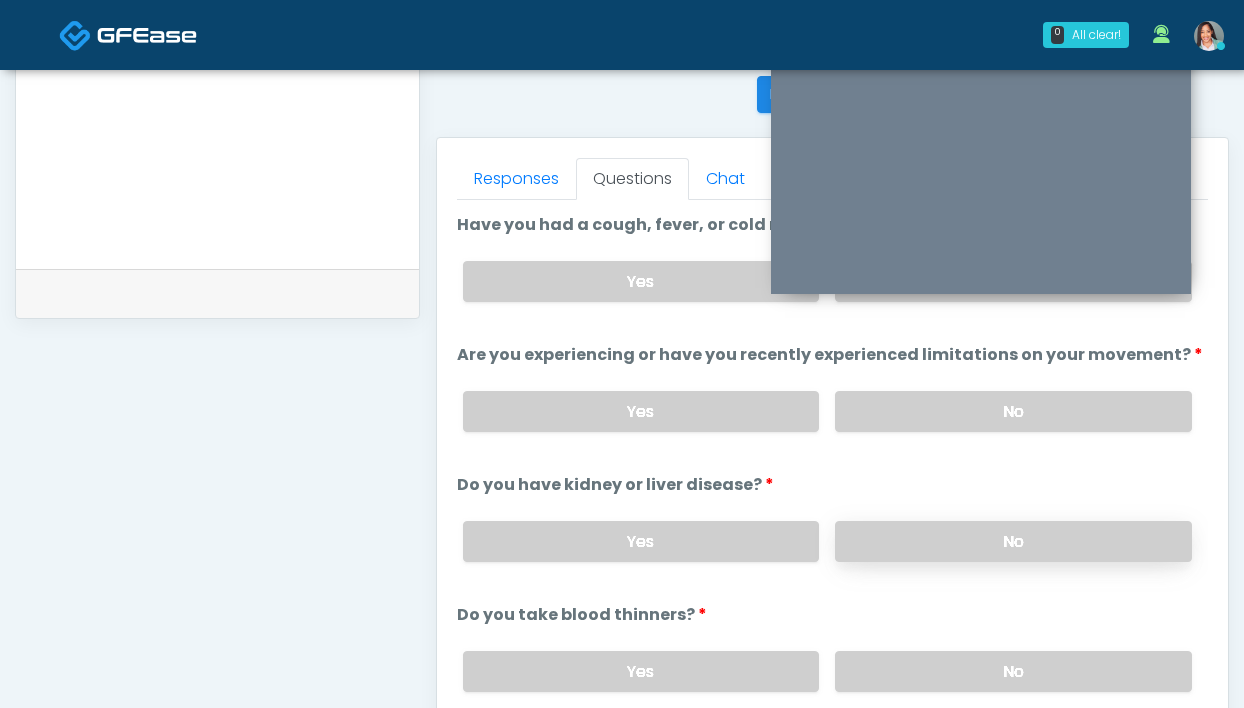 click on "No" at bounding box center [1013, 541] 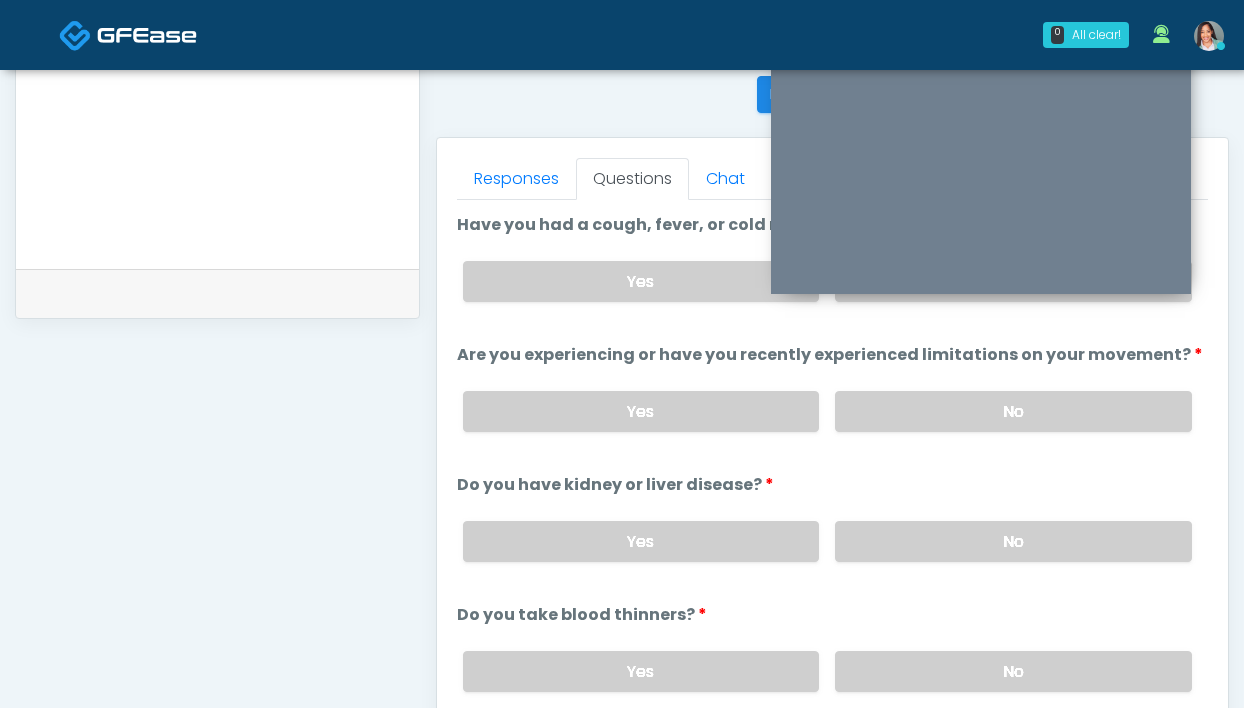 scroll, scrollTop: 156, scrollLeft: 0, axis: vertical 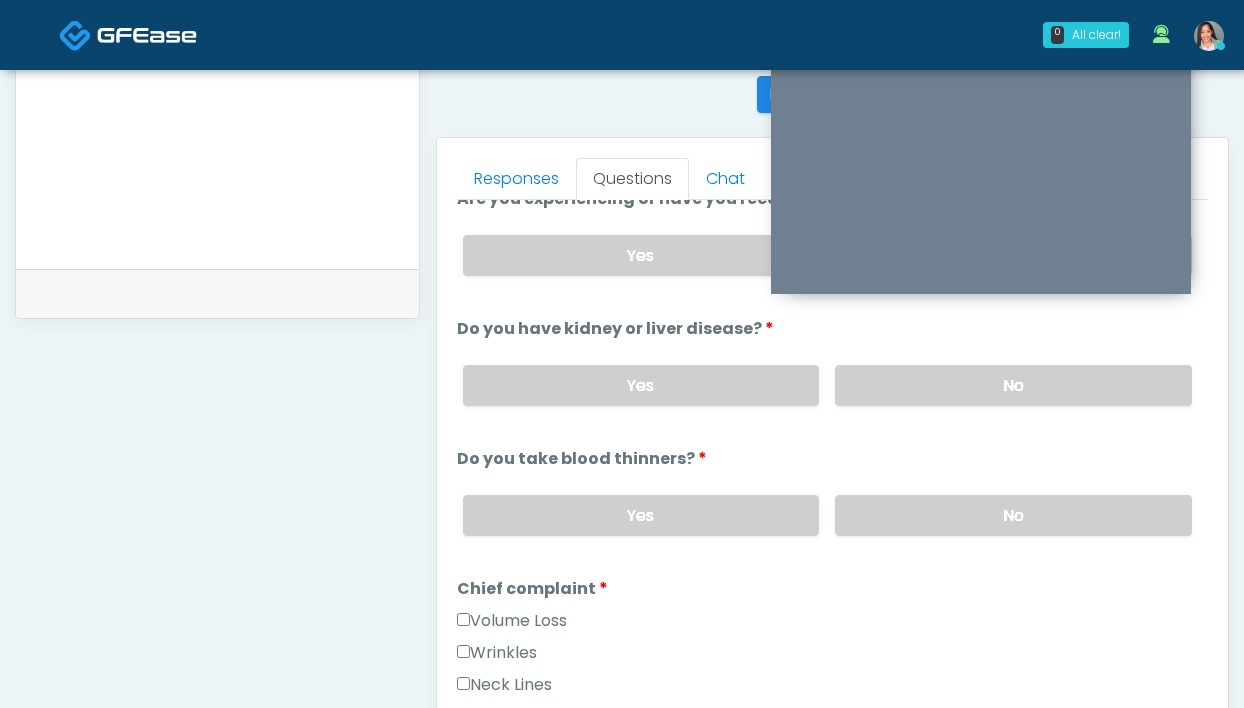 click on "Yes
No" at bounding box center (827, 515) 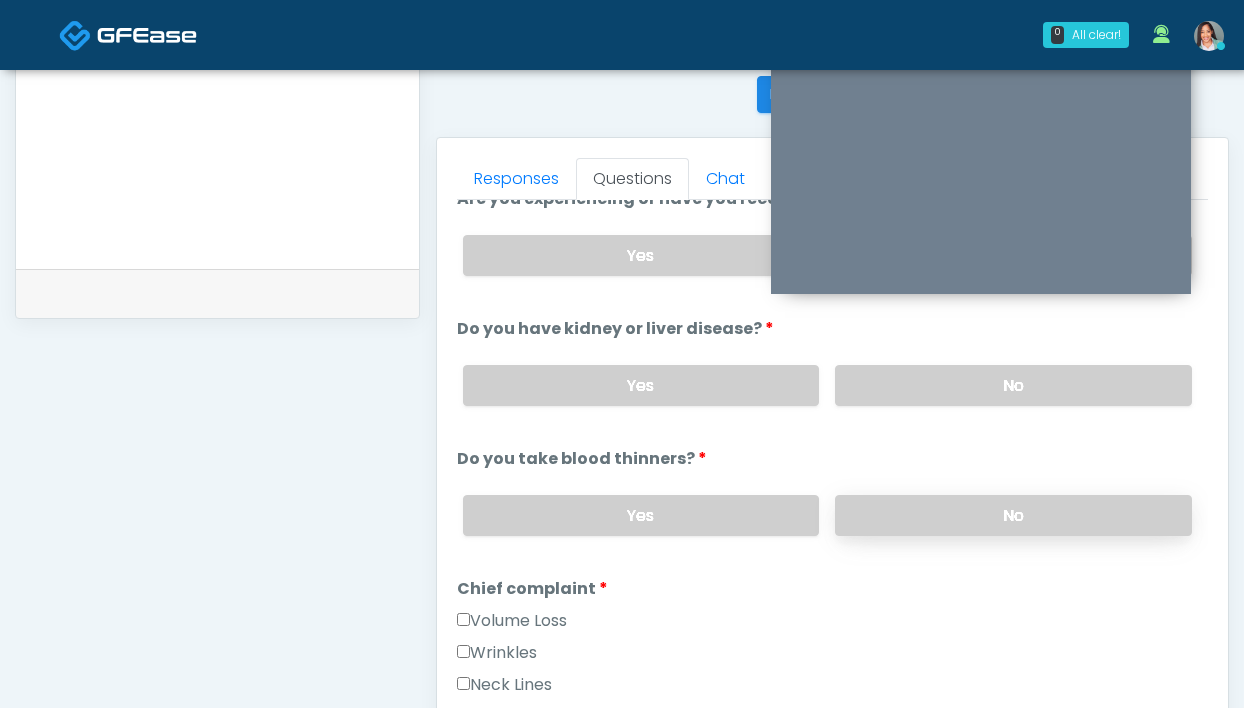 click on "No" at bounding box center (1013, 515) 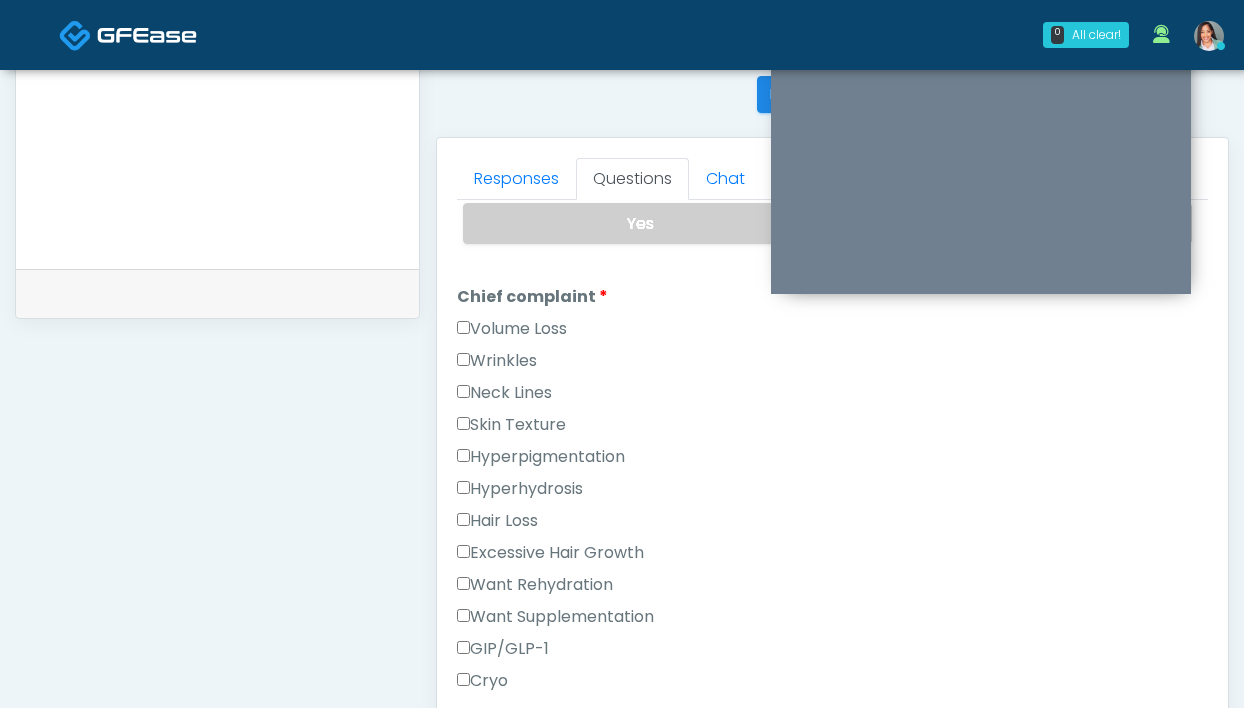 scroll, scrollTop: 537, scrollLeft: 0, axis: vertical 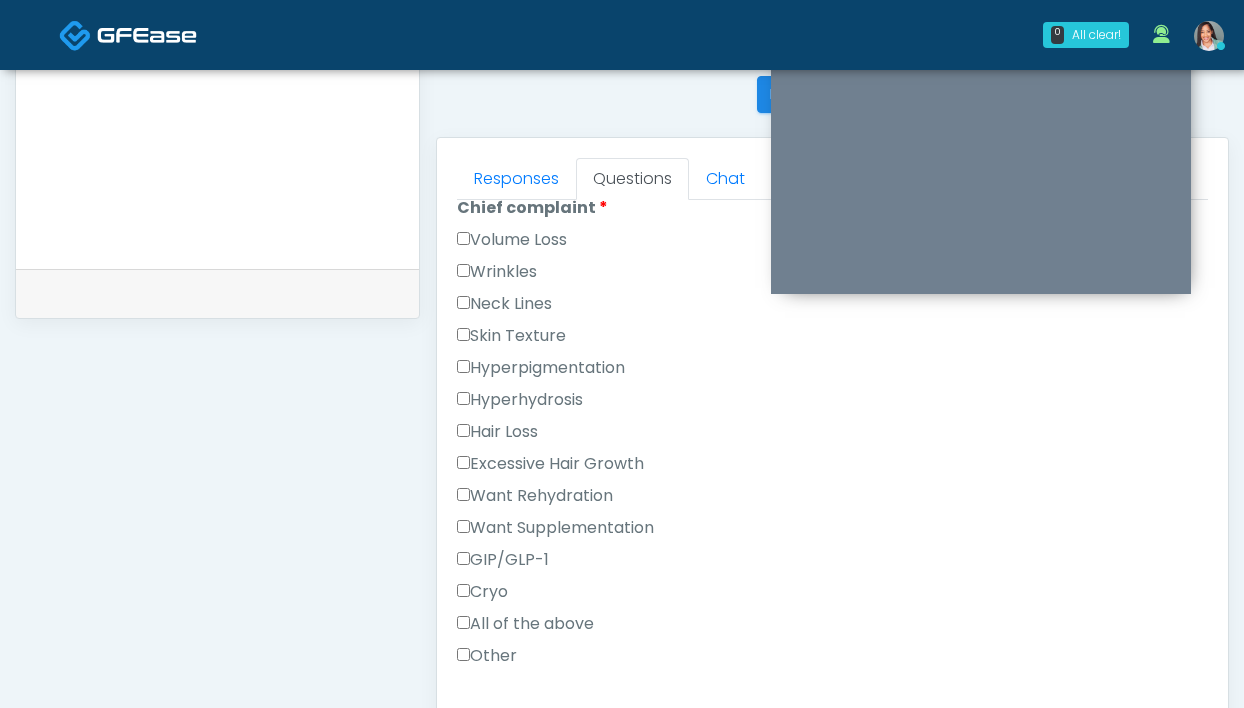 drag, startPoint x: 594, startPoint y: 485, endPoint x: 543, endPoint y: 540, distance: 75.00667 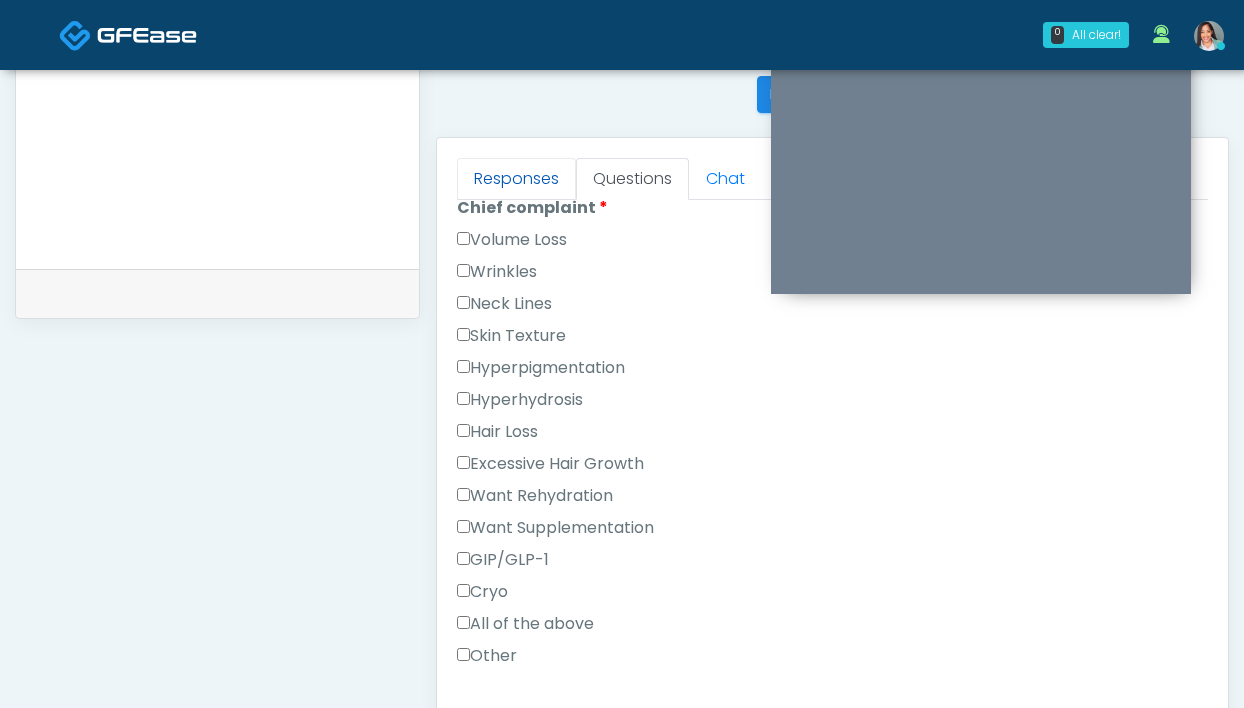 click on "Responses" at bounding box center [516, 179] 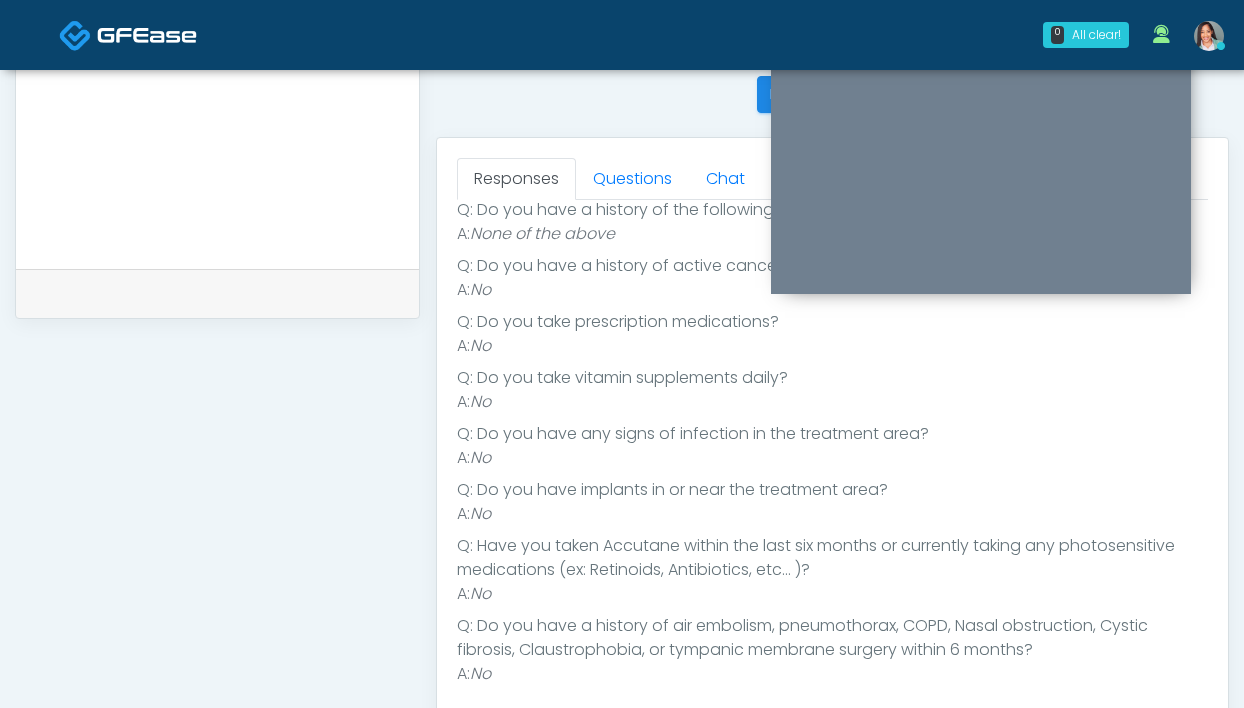 scroll, scrollTop: 354, scrollLeft: 0, axis: vertical 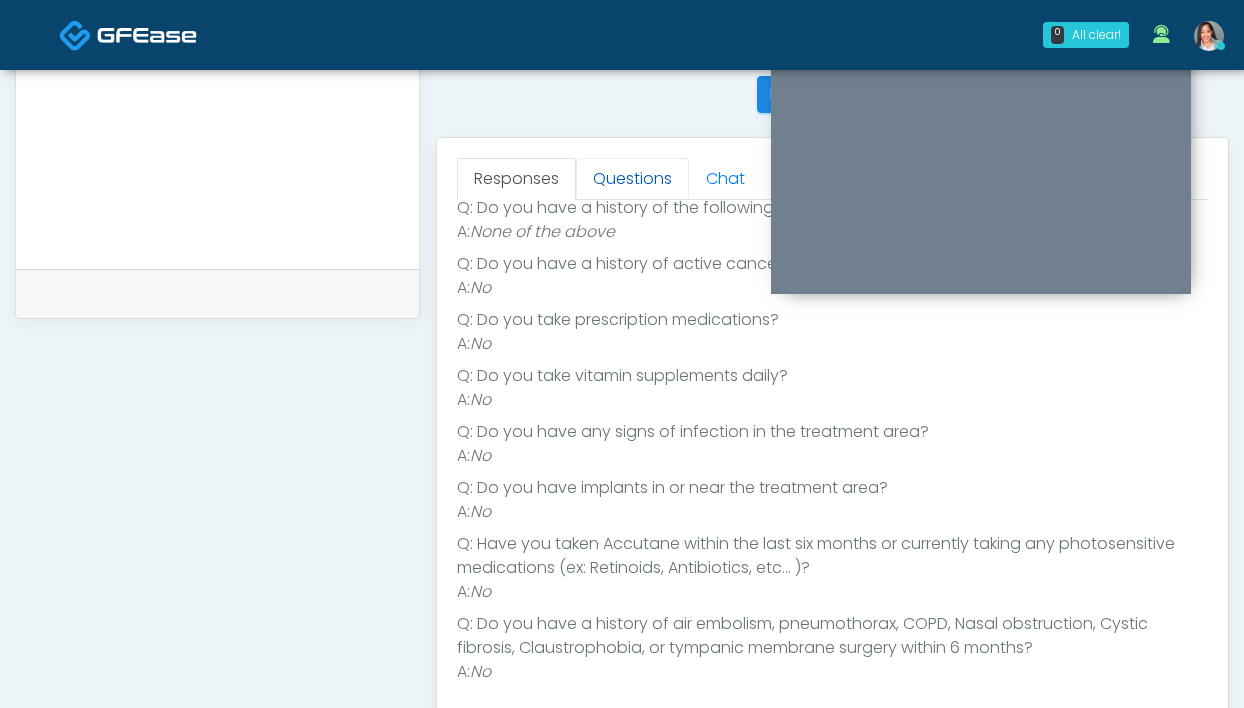 click on "Questions" at bounding box center (632, 179) 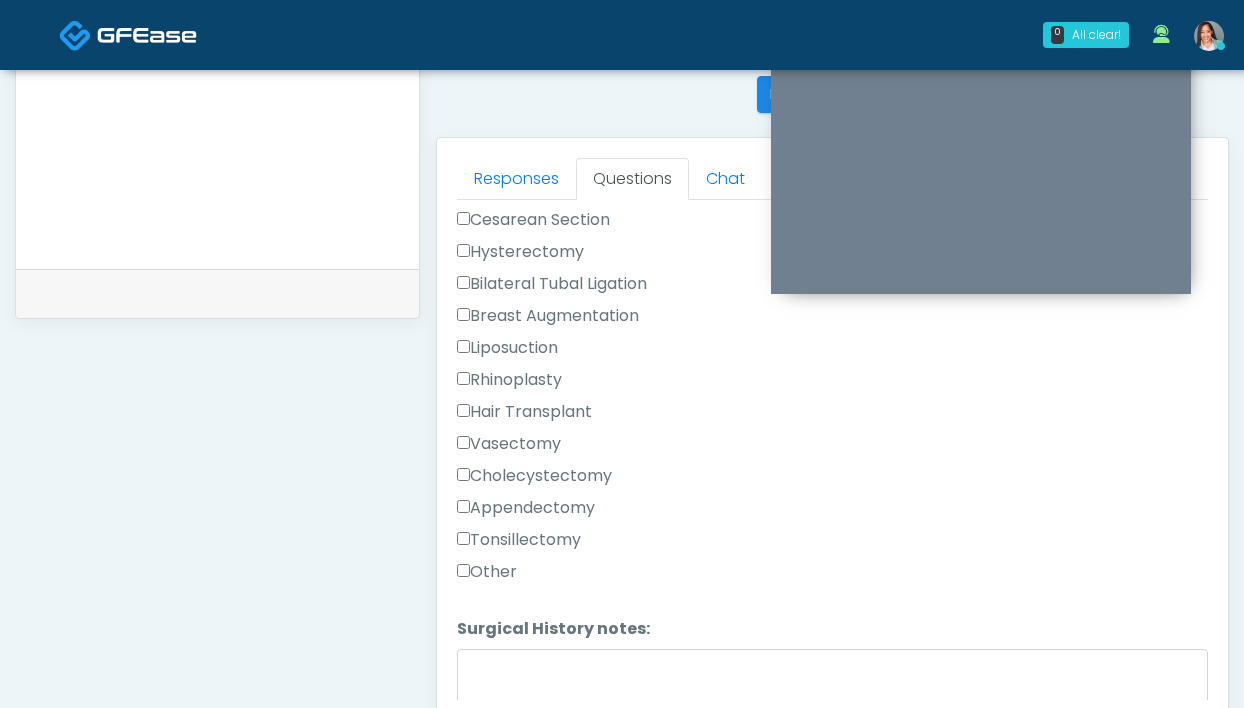 scroll, scrollTop: 1248, scrollLeft: 0, axis: vertical 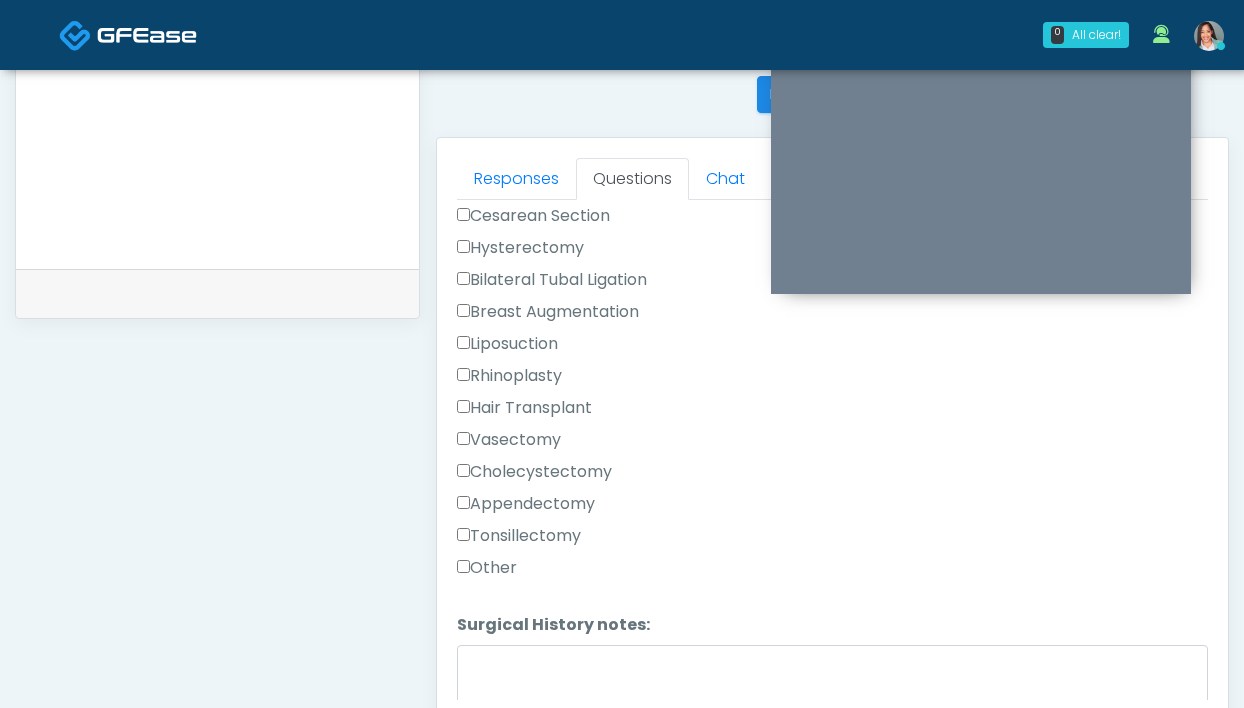 click on "Liposuction" at bounding box center (832, 348) 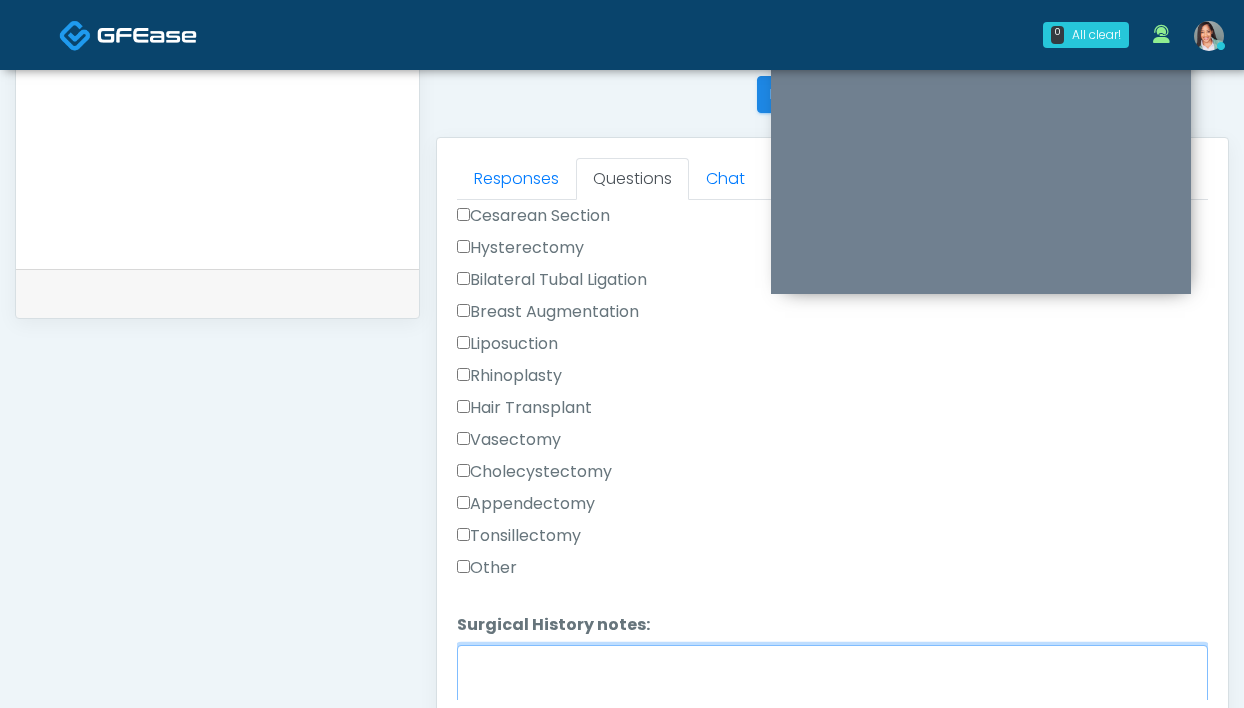 click on "Surgical History notes:" at bounding box center (832, 688) 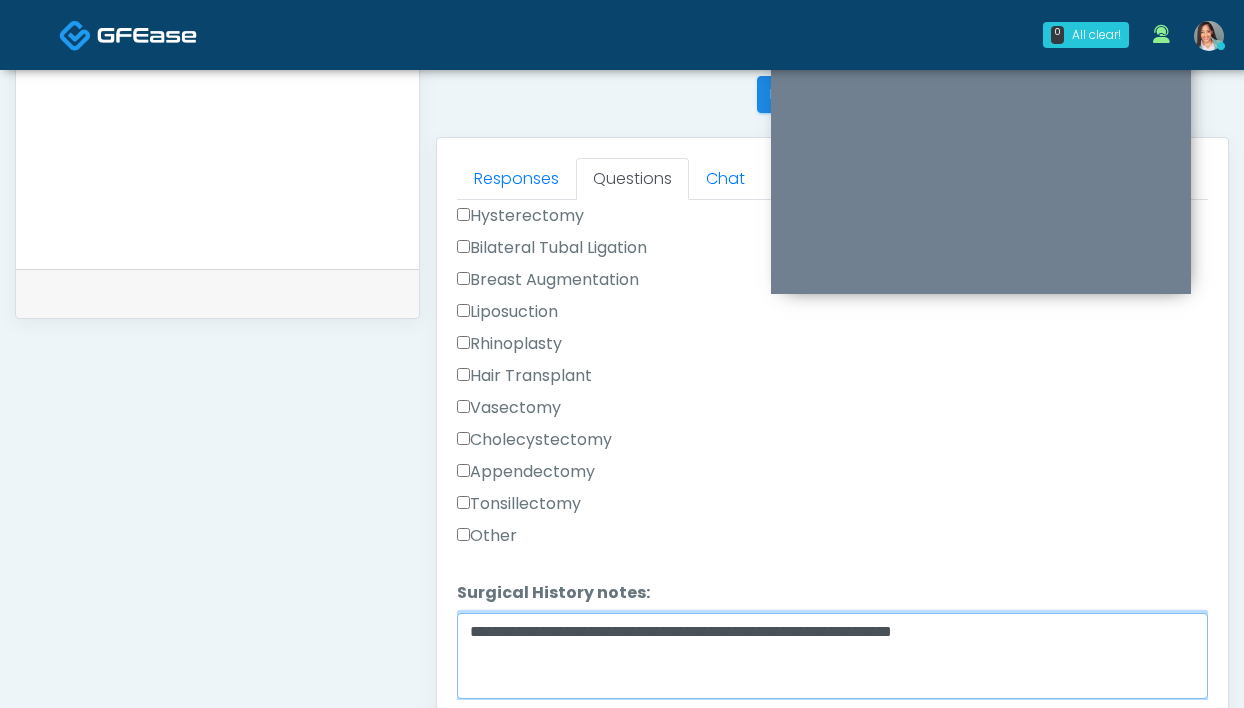 type on "**********" 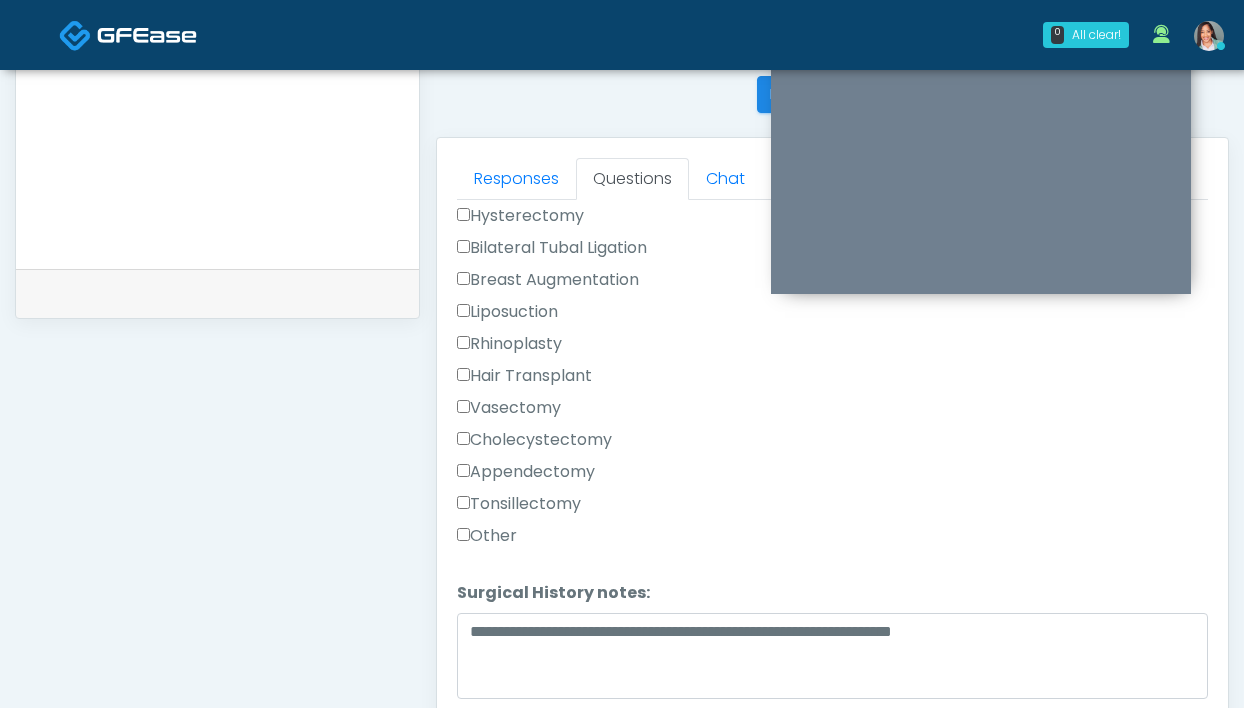 click on "Other" at bounding box center (487, 536) 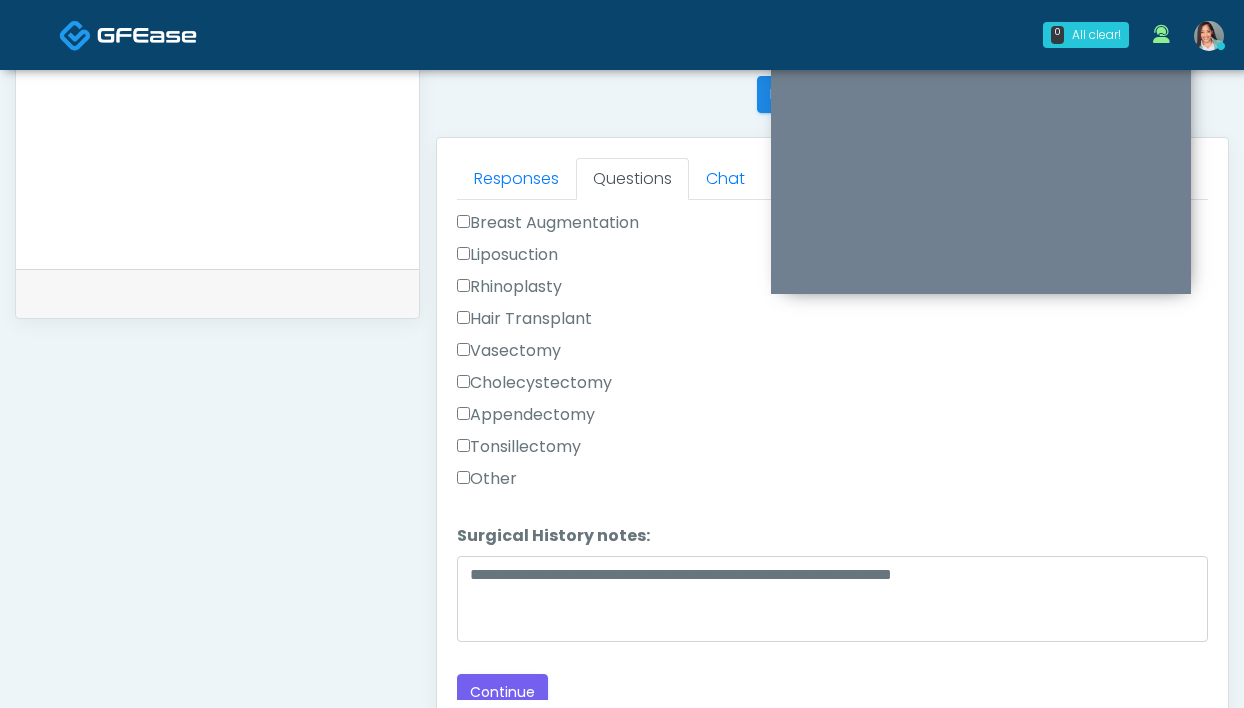 scroll, scrollTop: 1343, scrollLeft: 0, axis: vertical 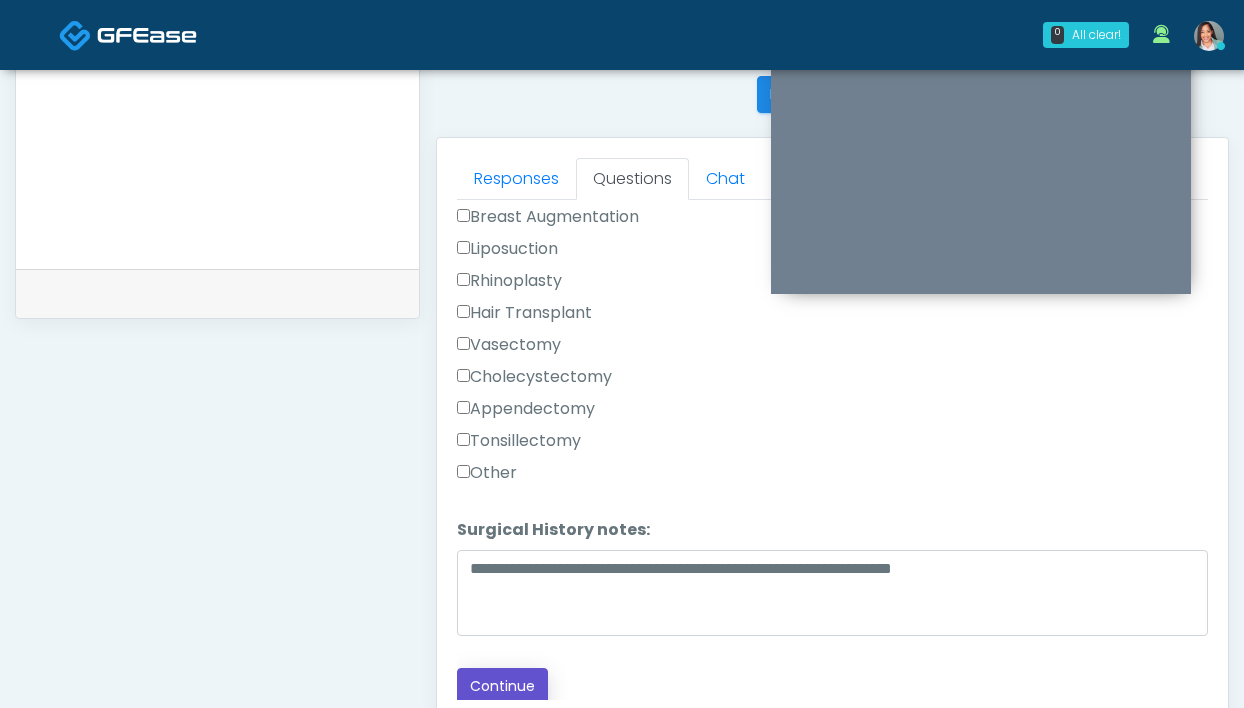 click on "Continue" at bounding box center (502, 686) 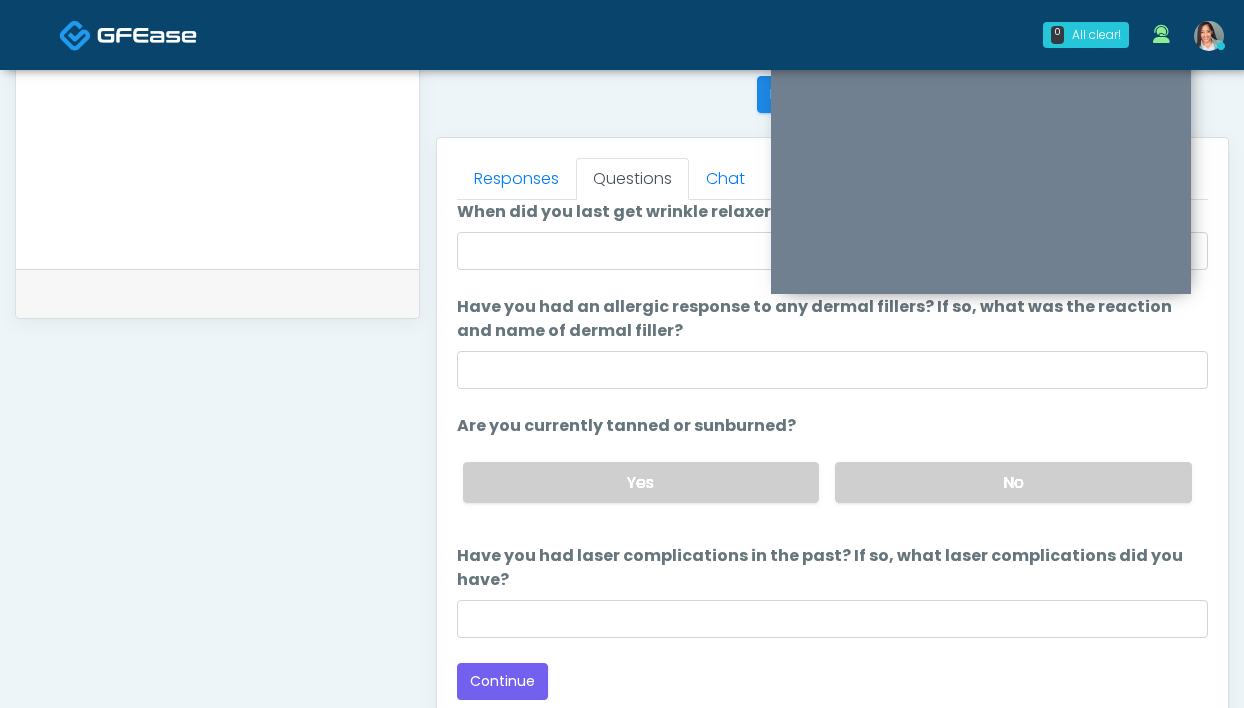 scroll, scrollTop: 1087, scrollLeft: 0, axis: vertical 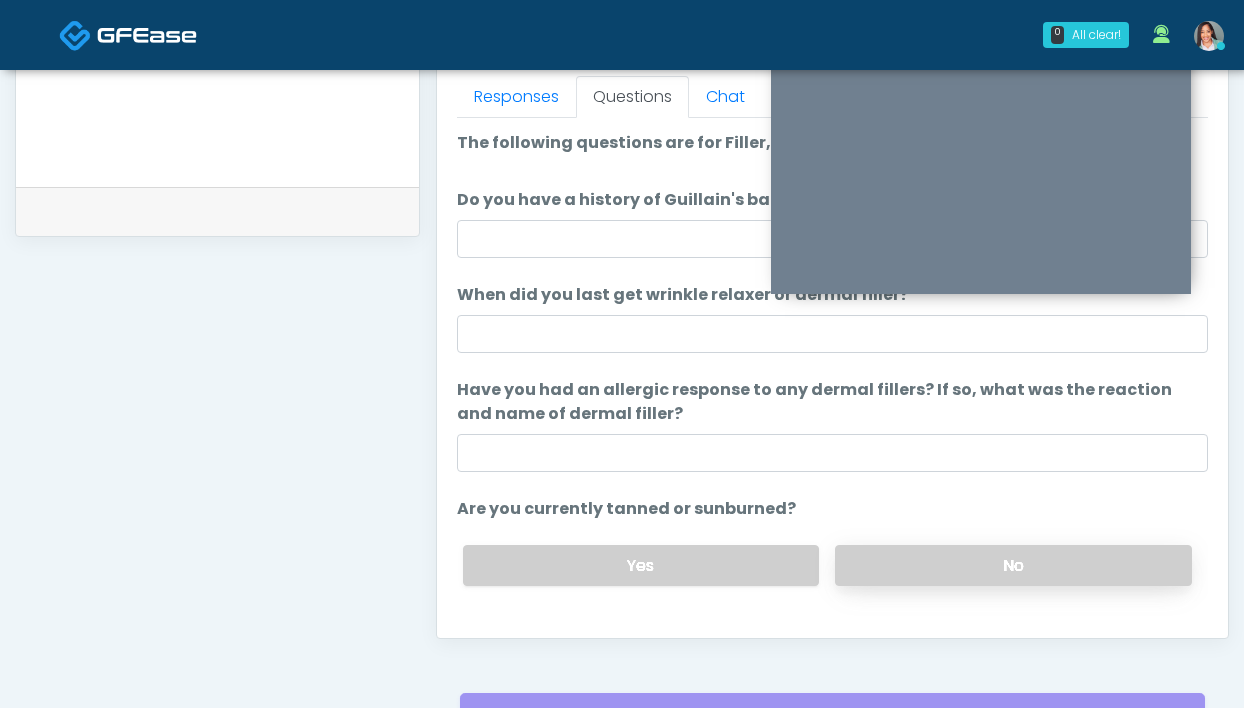 click on "No" at bounding box center (1013, 565) 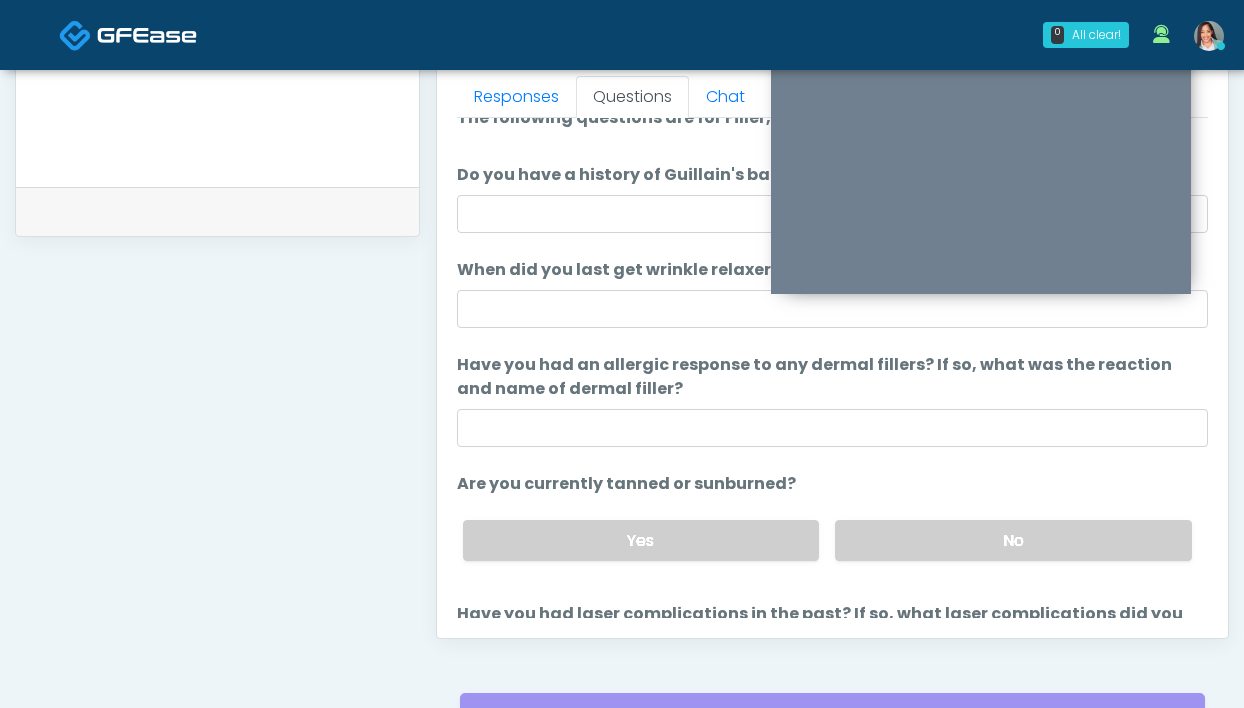 scroll, scrollTop: 26, scrollLeft: 0, axis: vertical 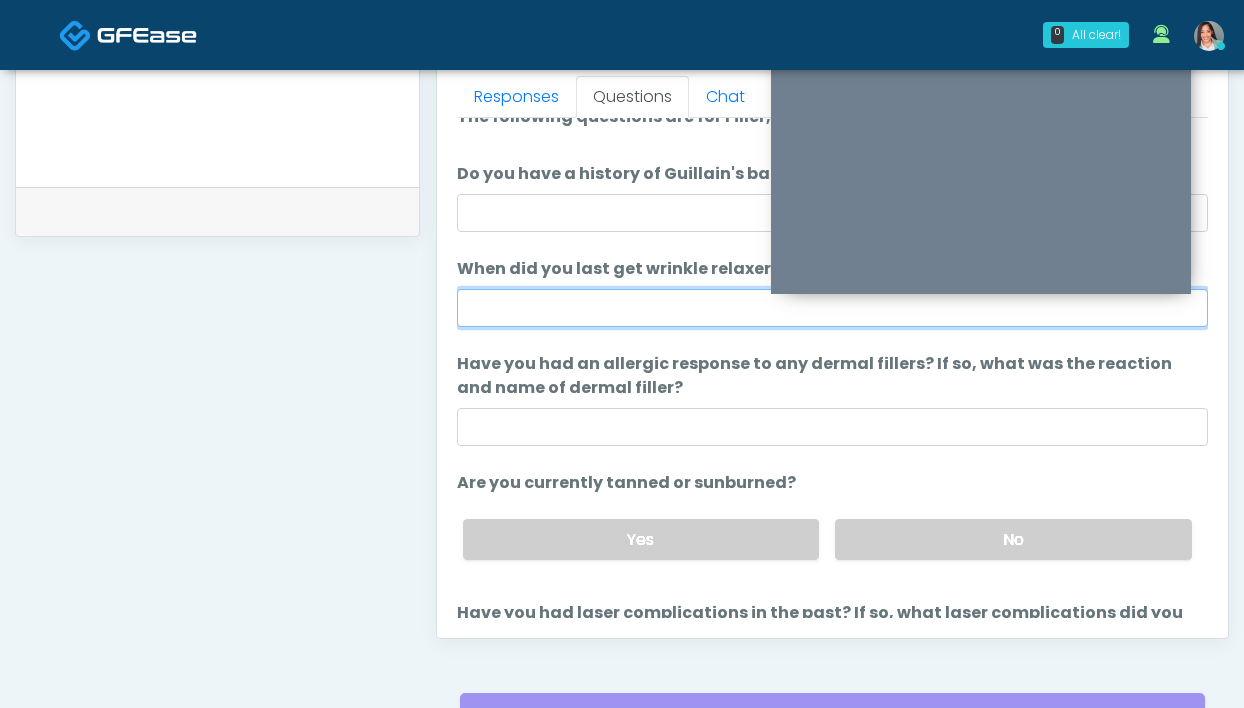 click on "When did you last get wrinkle relaxer or dermal filler?" at bounding box center [832, 308] 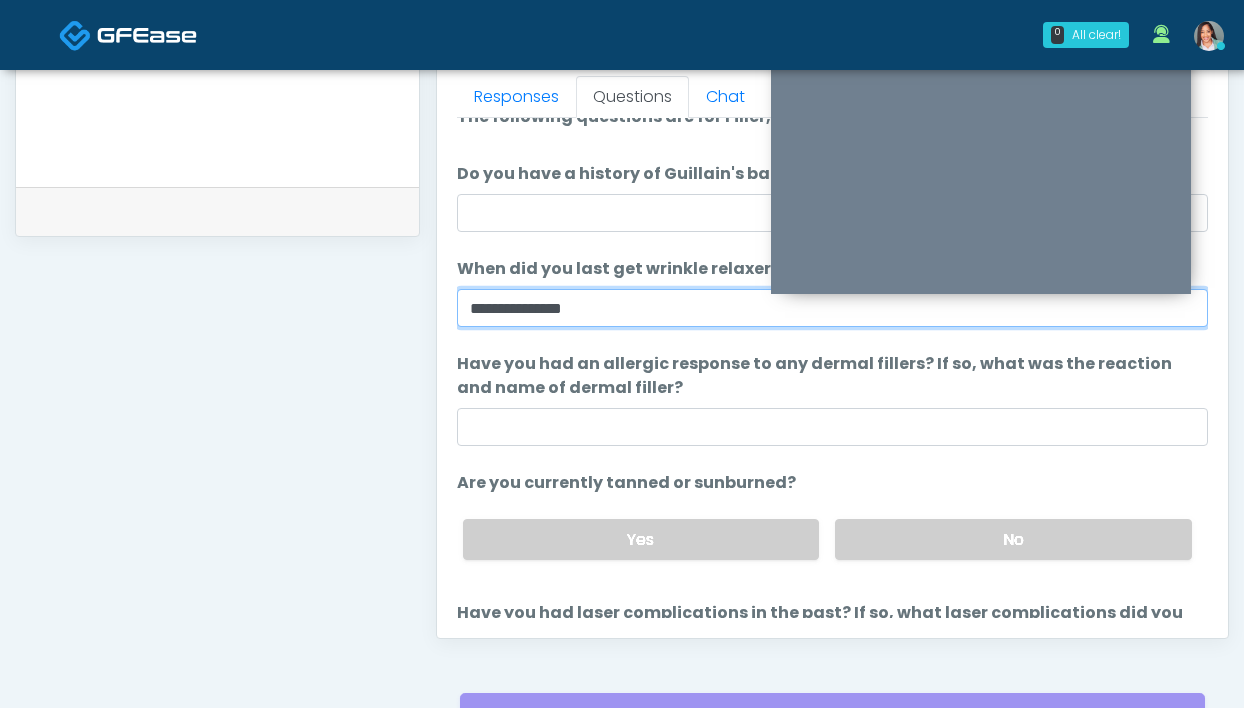 click on "**********" at bounding box center [832, 308] 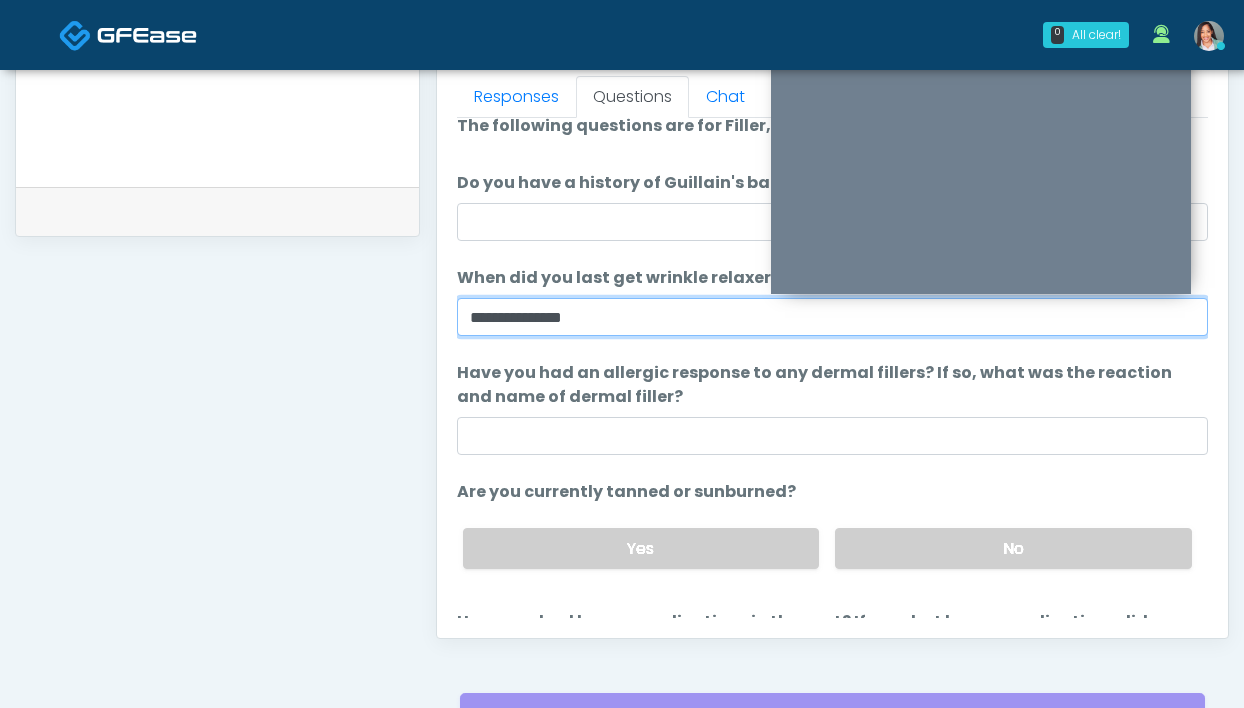 scroll, scrollTop: 16, scrollLeft: 0, axis: vertical 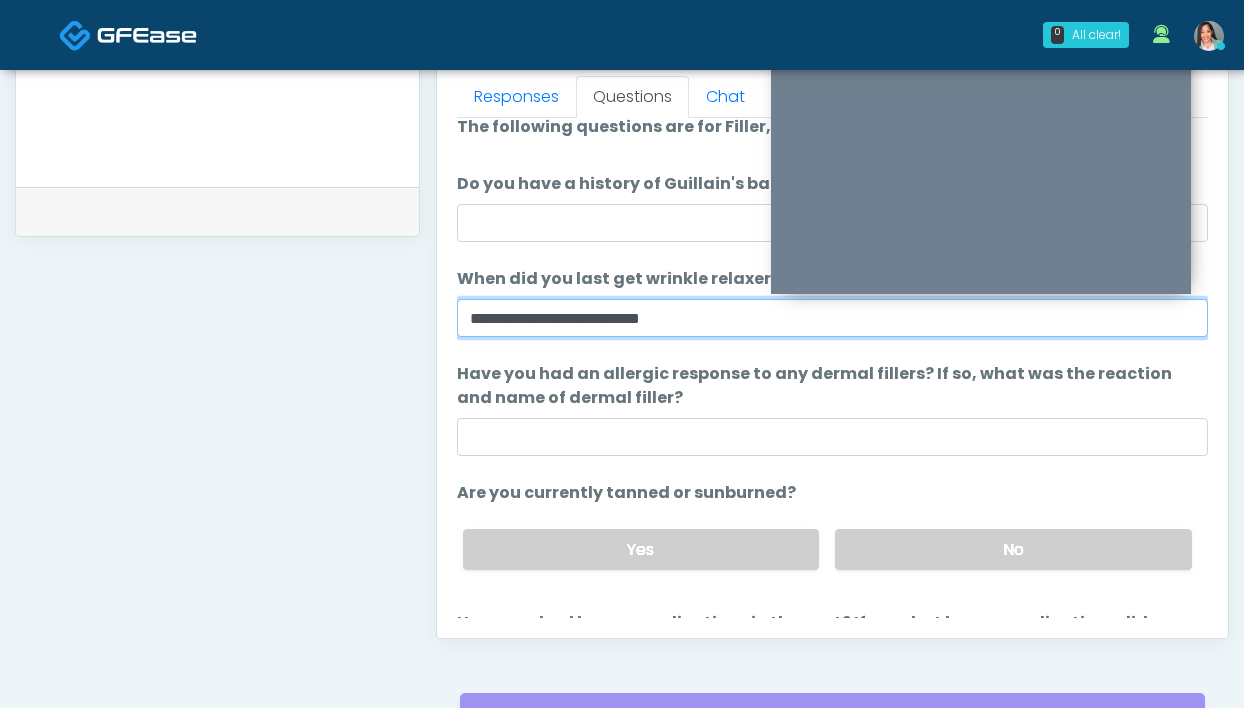 type on "**********" 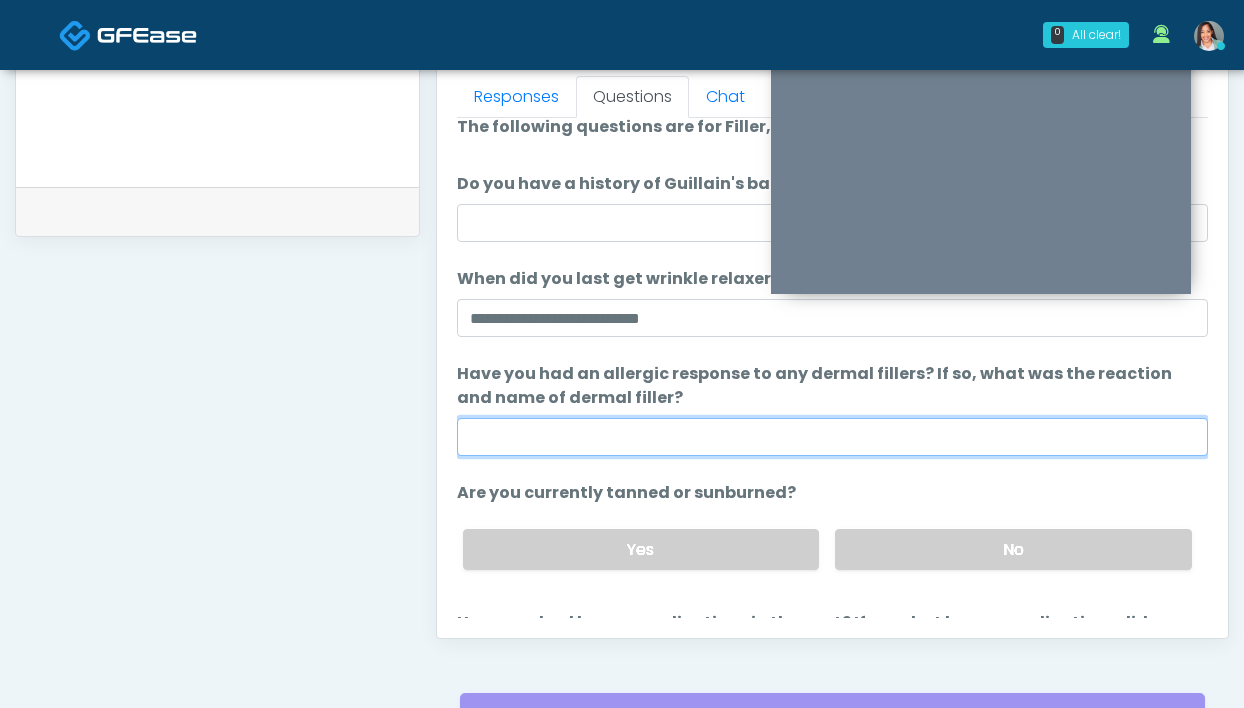click on "Have you had an allergic response to any dermal fillers? If so, what was the reaction and name of dermal filler?" at bounding box center [832, 437] 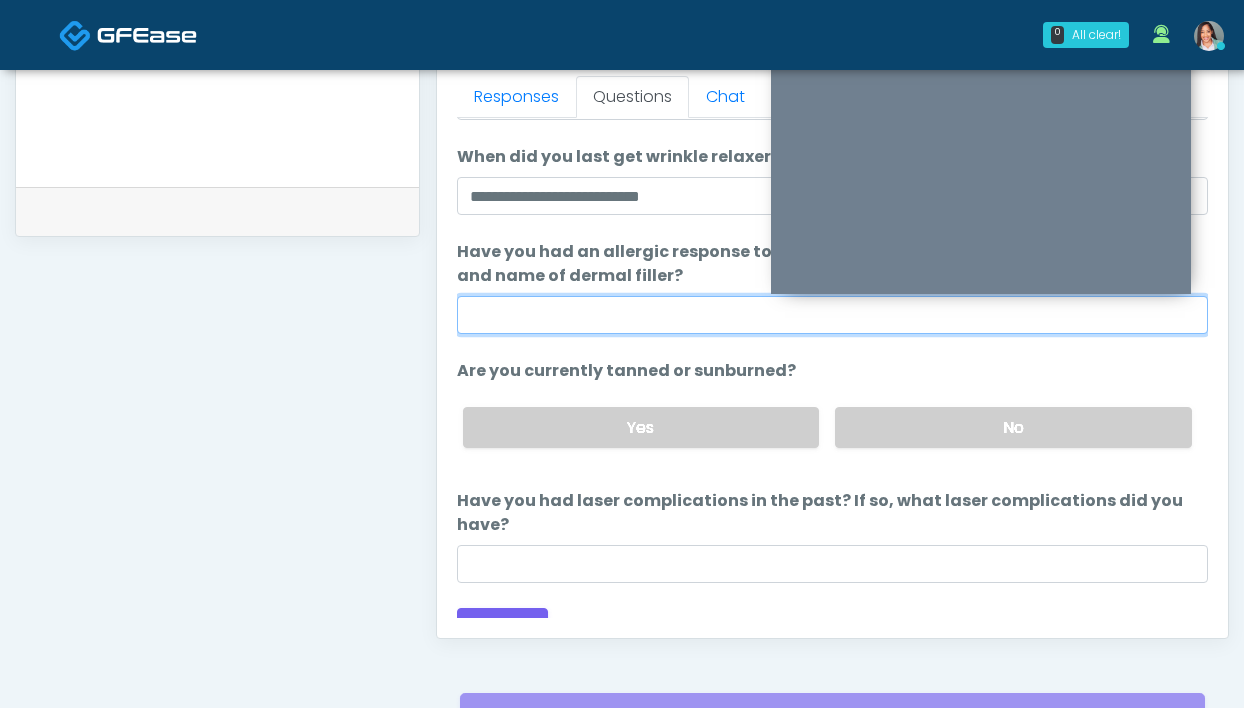 scroll, scrollTop: 153, scrollLeft: 0, axis: vertical 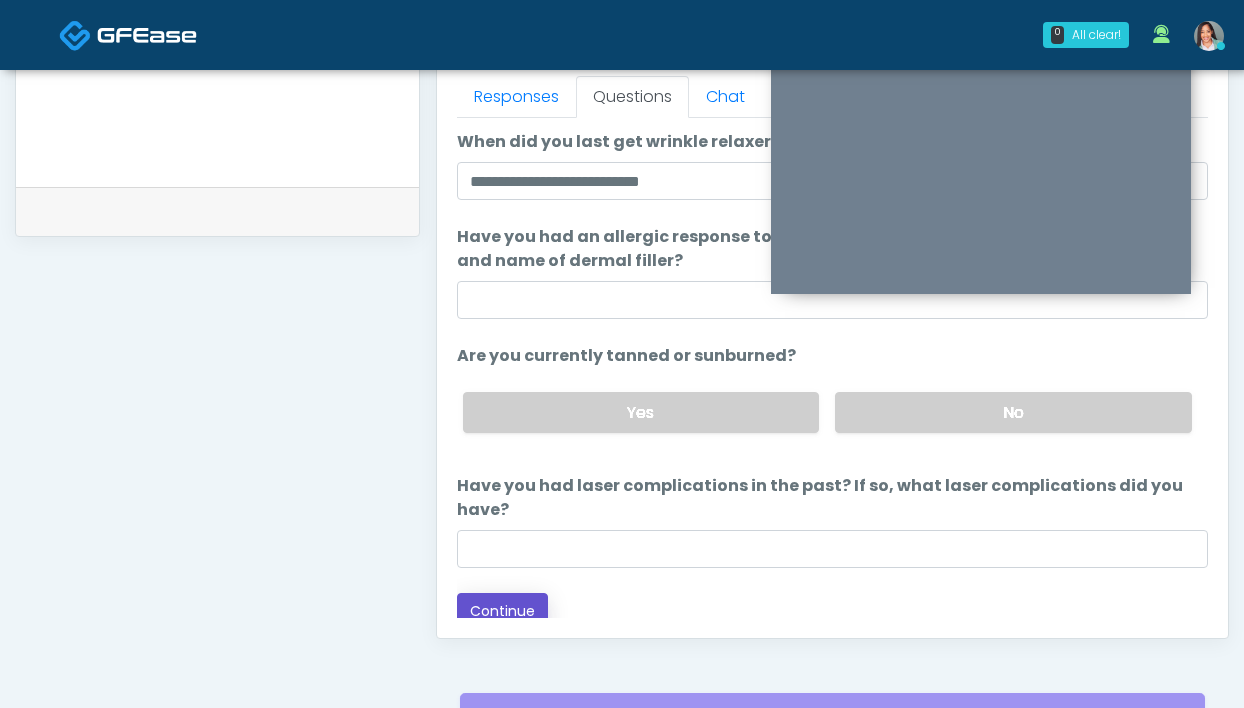 click on "Continue" at bounding box center [502, 611] 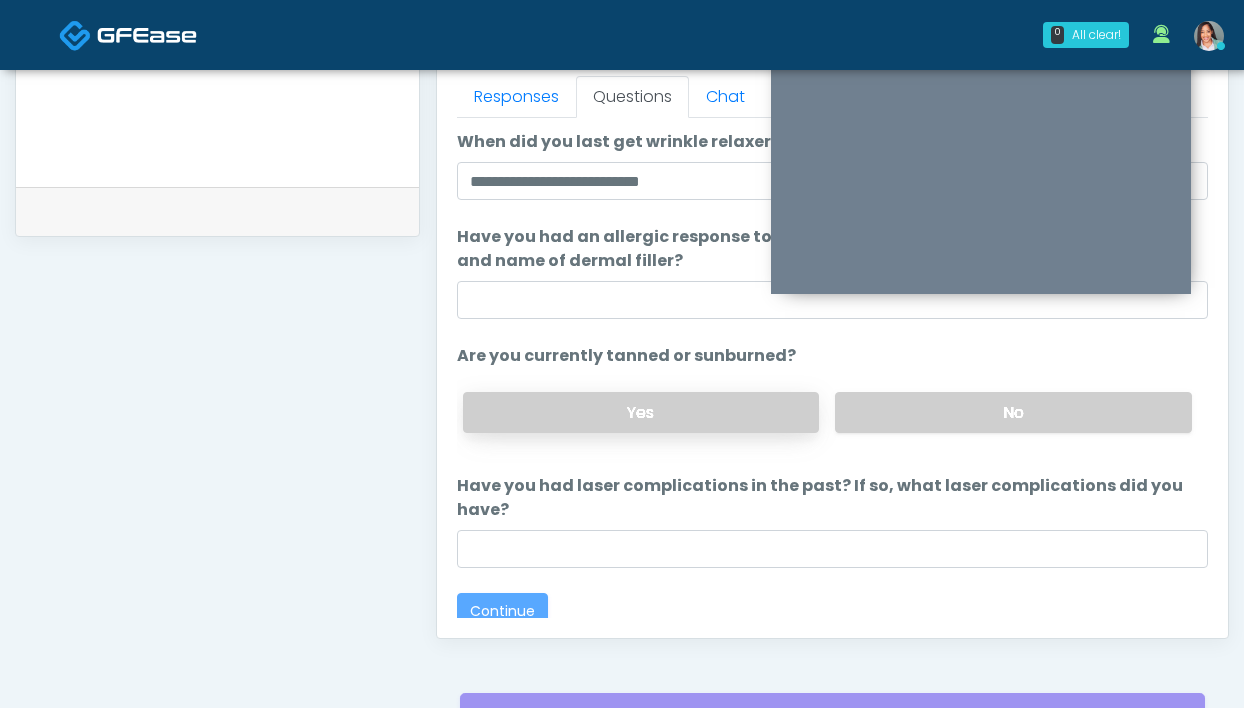 scroll, scrollTop: 0, scrollLeft: 0, axis: both 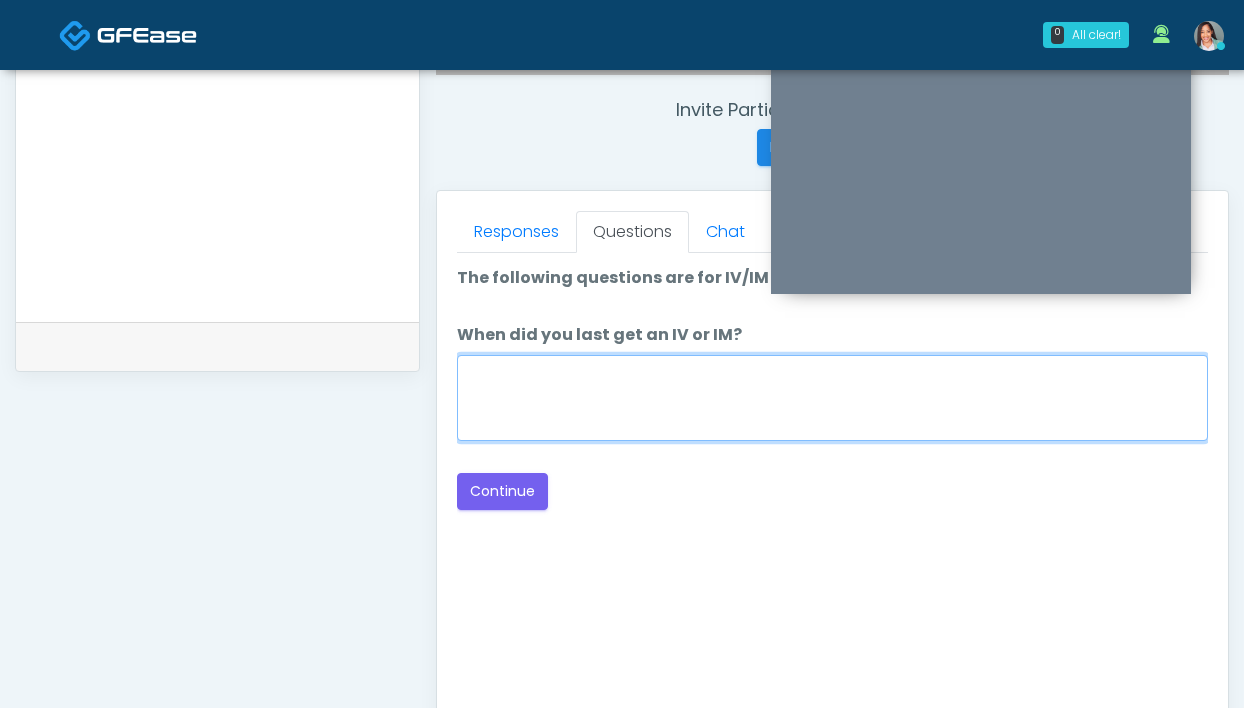 click on "When did you last get an IV or IM?" at bounding box center [832, 398] 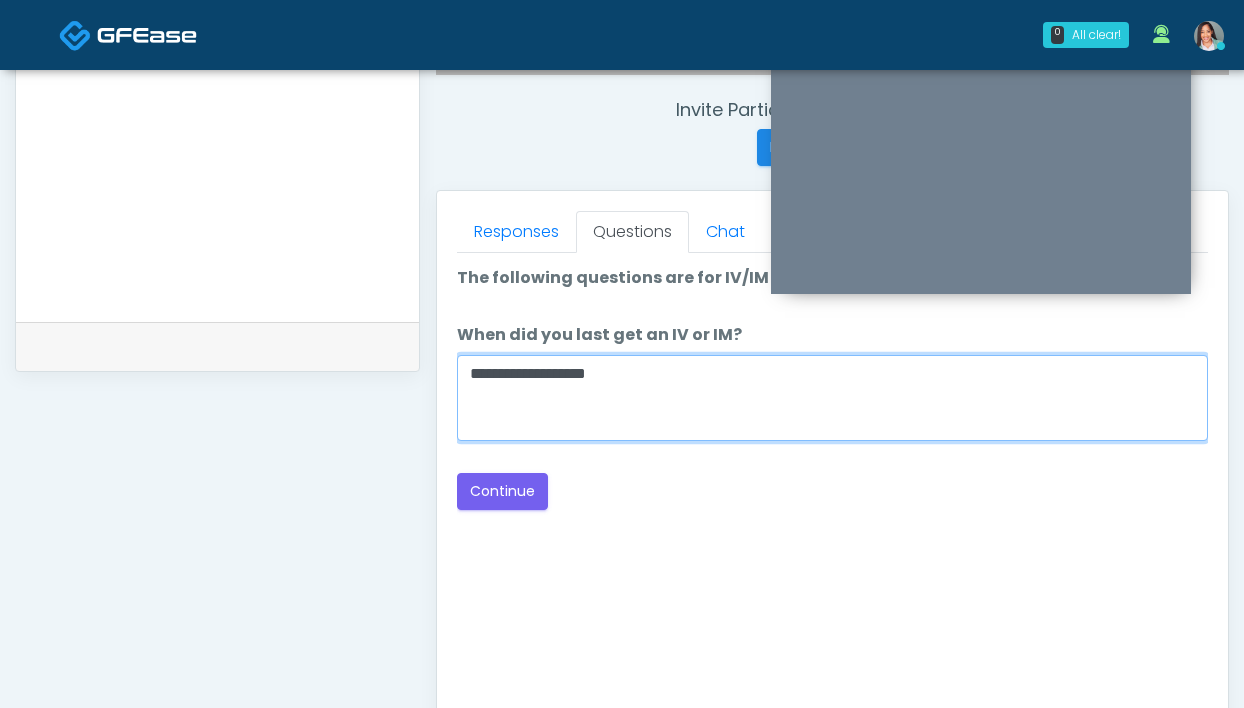 click on "**********" at bounding box center [832, 398] 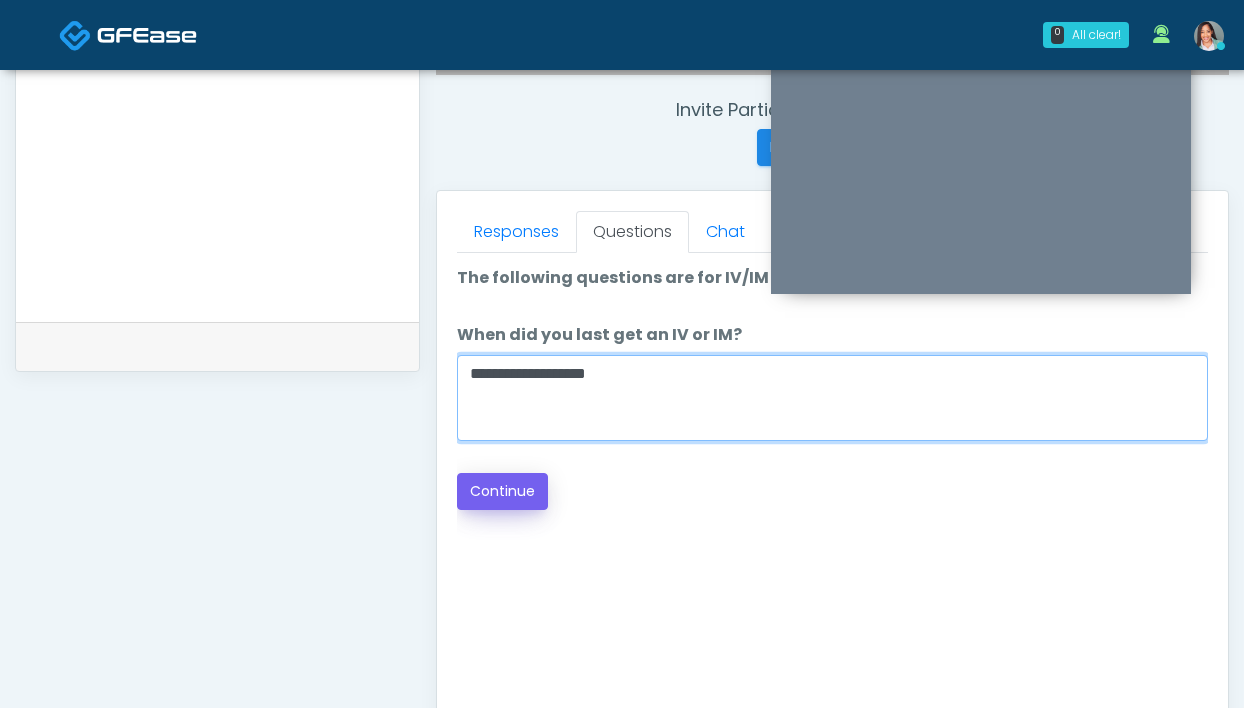 type on "**********" 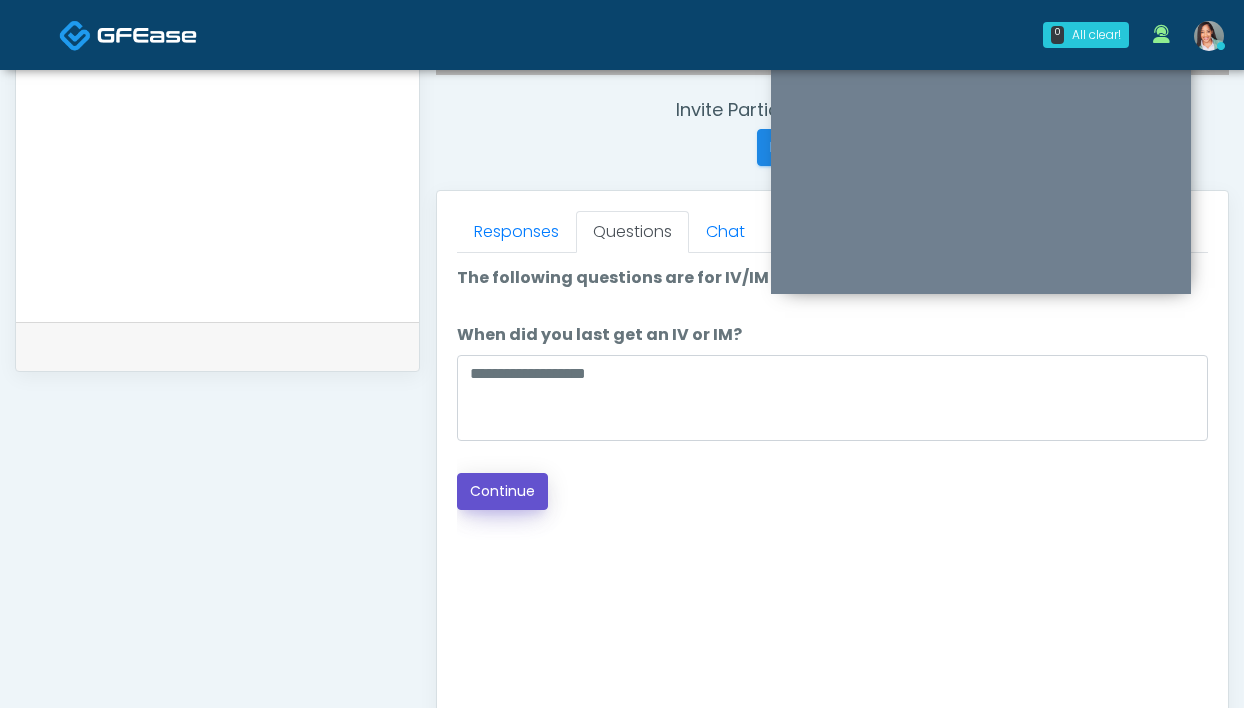 click on "Continue" at bounding box center (502, 491) 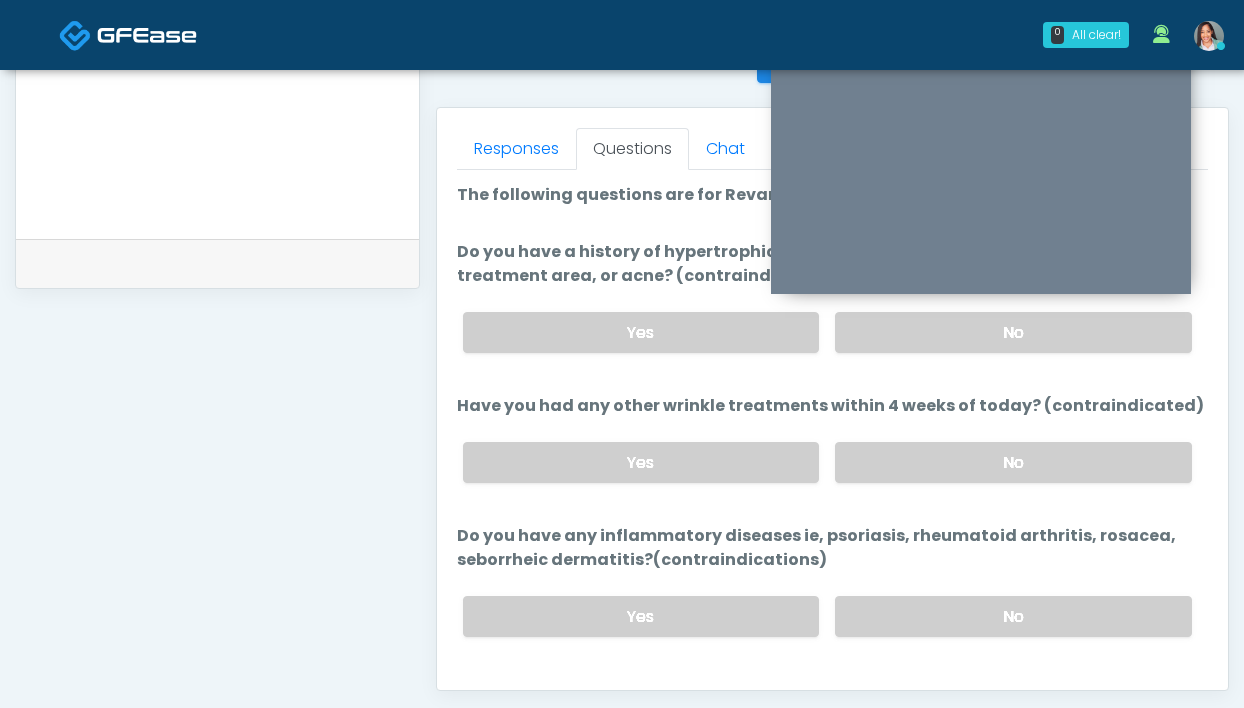 scroll, scrollTop: 734, scrollLeft: 0, axis: vertical 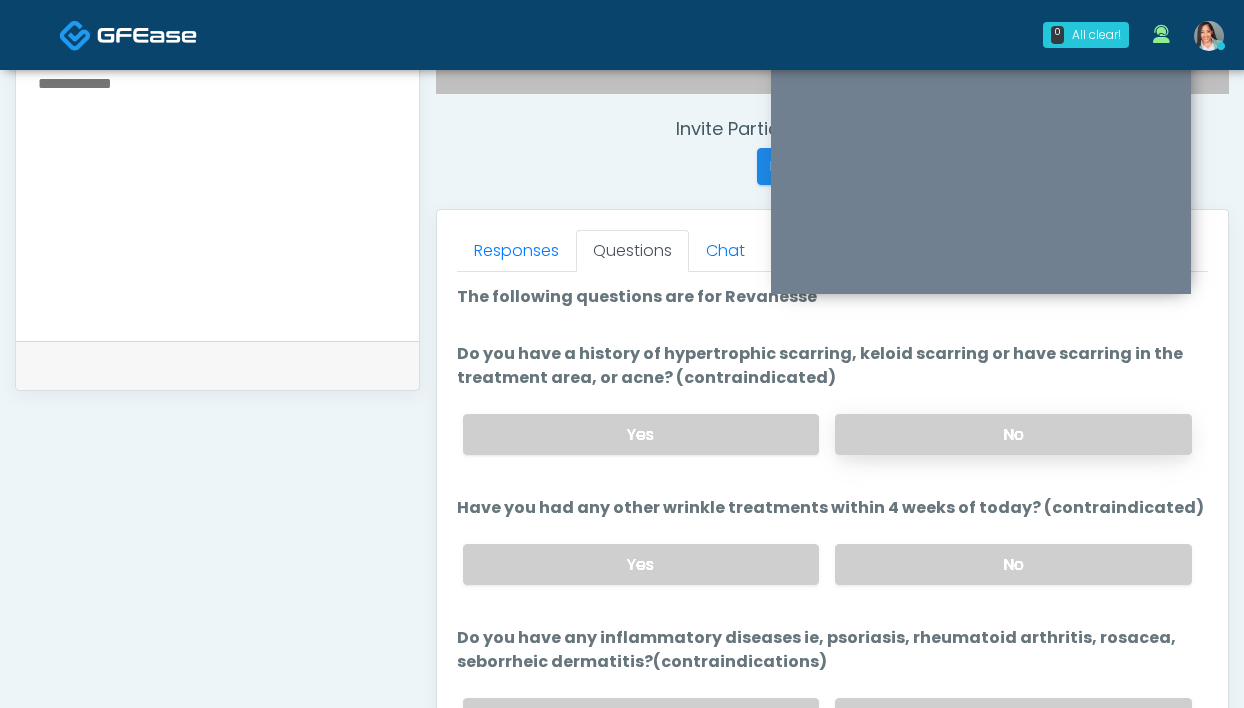 click on "No" at bounding box center [1013, 434] 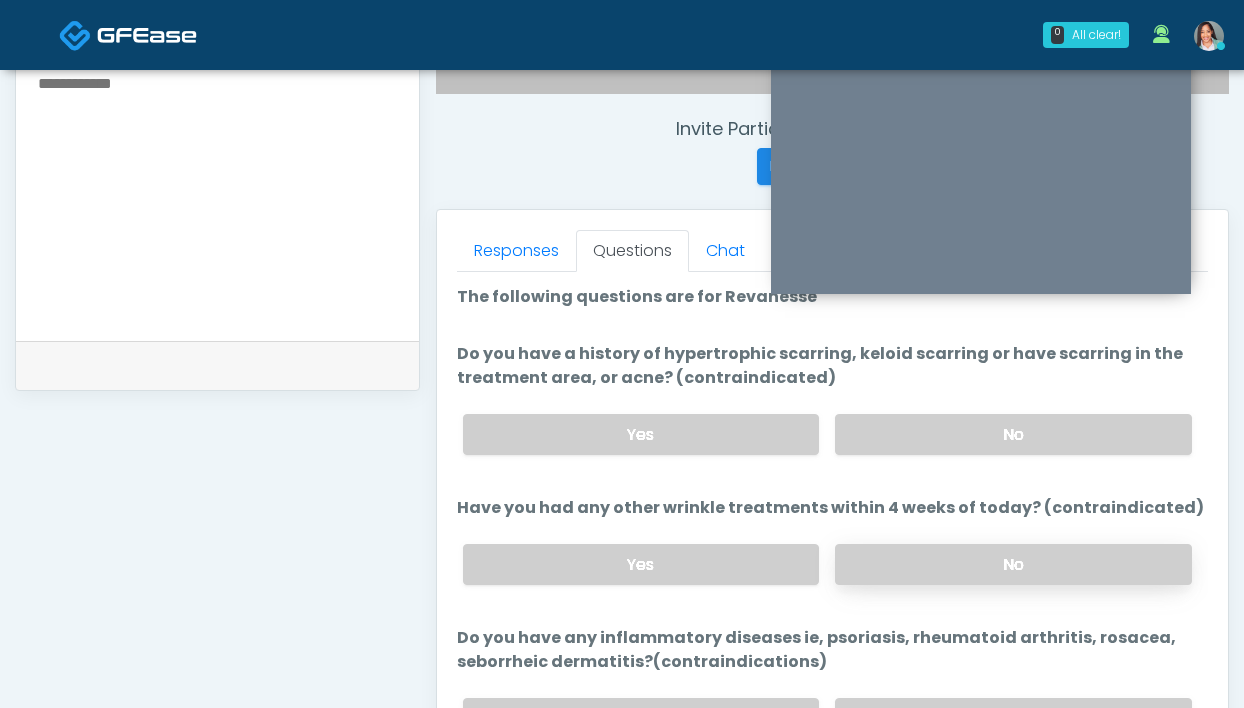 click on "No" at bounding box center [1013, 564] 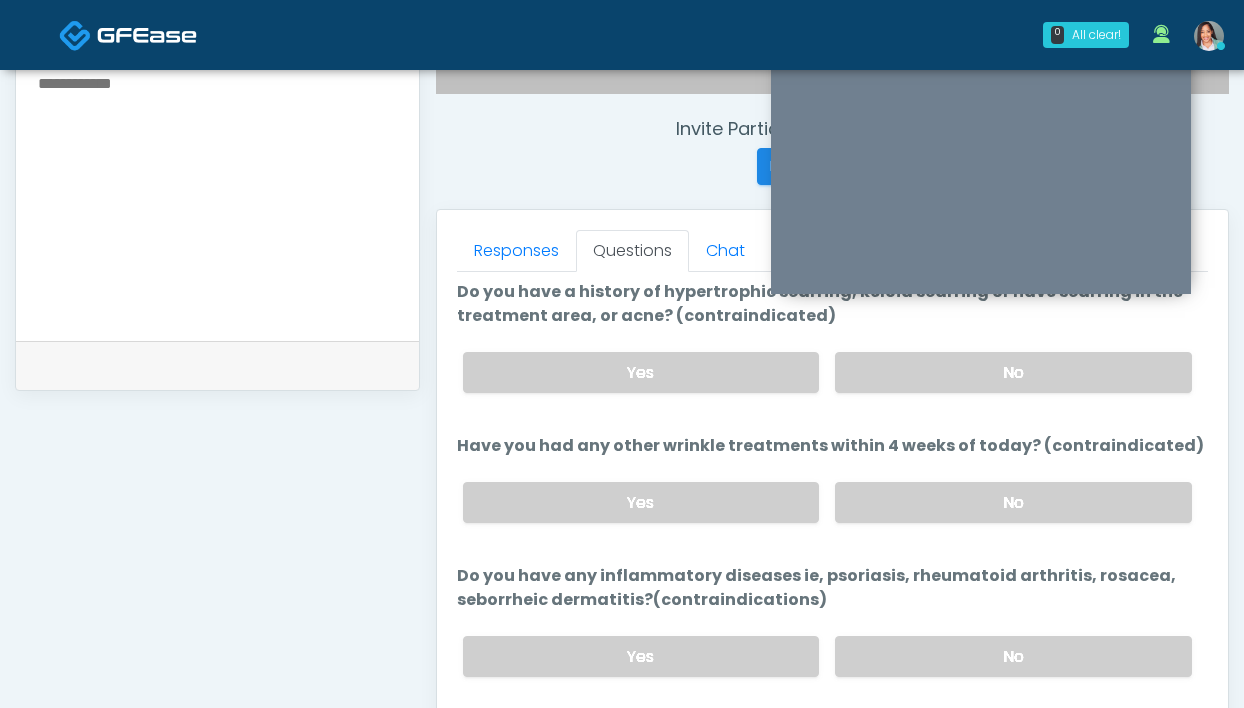 scroll, scrollTop: 81, scrollLeft: 0, axis: vertical 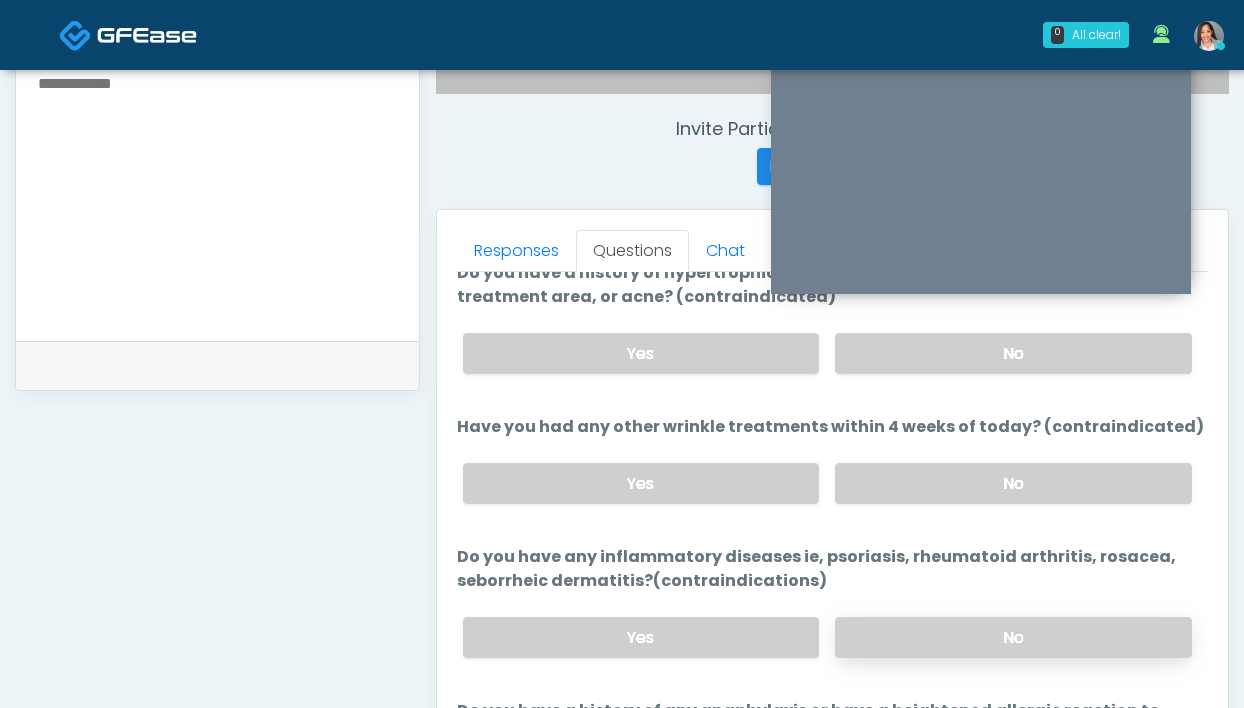 click on "No" at bounding box center (1013, 637) 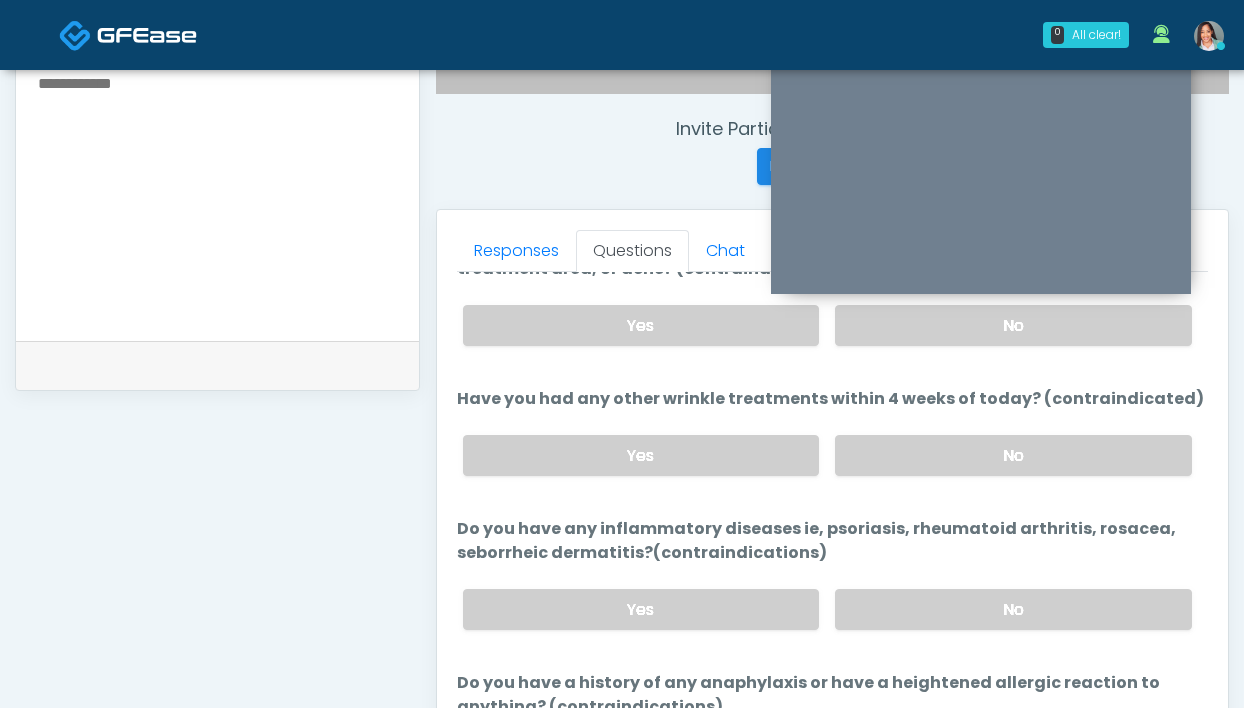 scroll, scrollTop: 195, scrollLeft: 0, axis: vertical 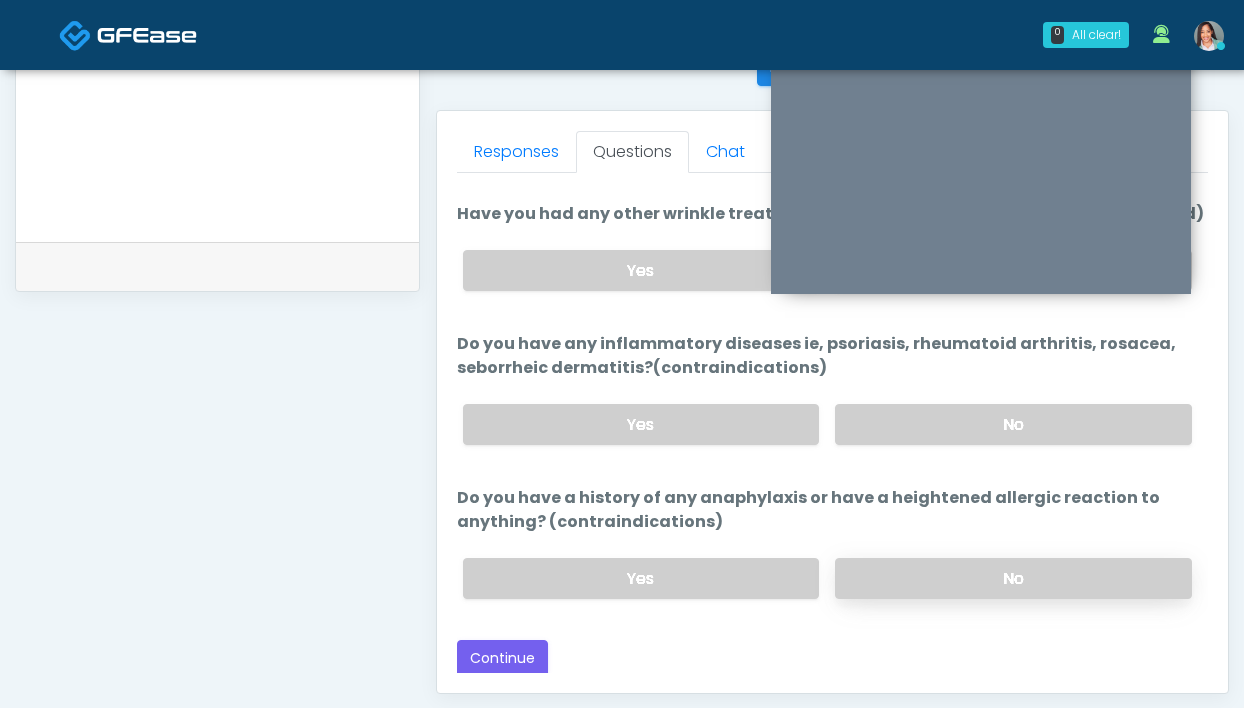 click on "No" at bounding box center [1013, 578] 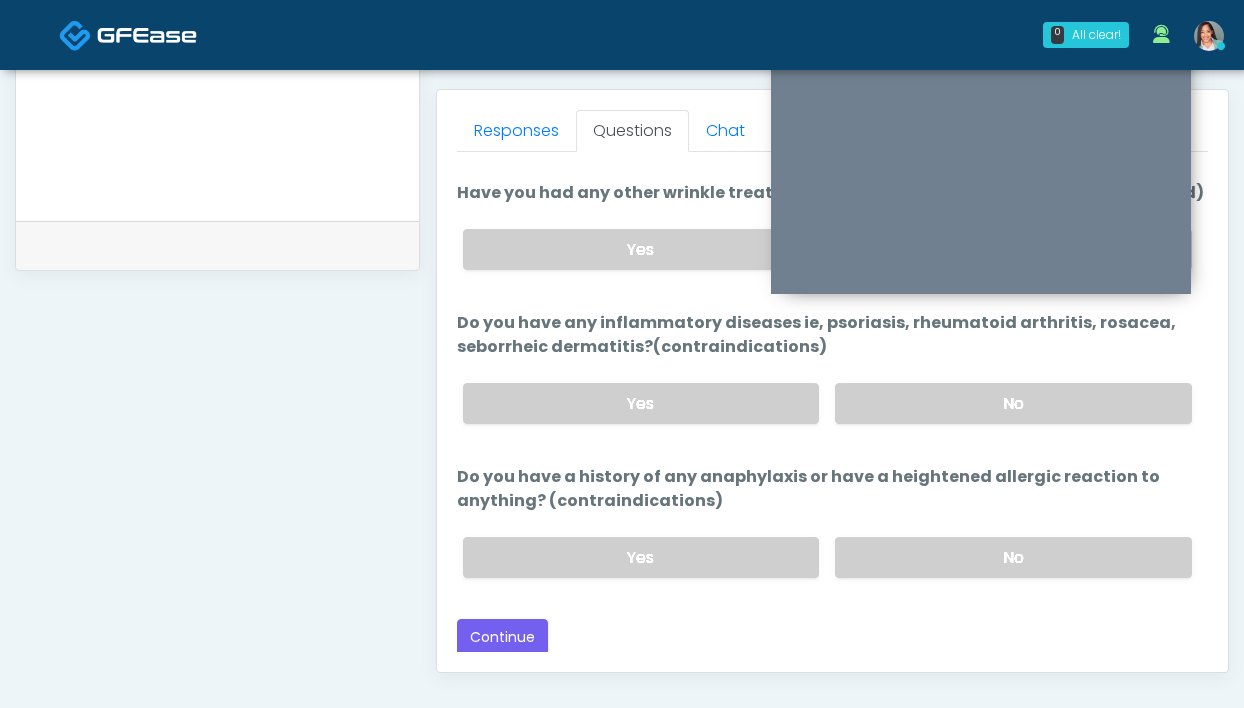 scroll, scrollTop: 869, scrollLeft: 0, axis: vertical 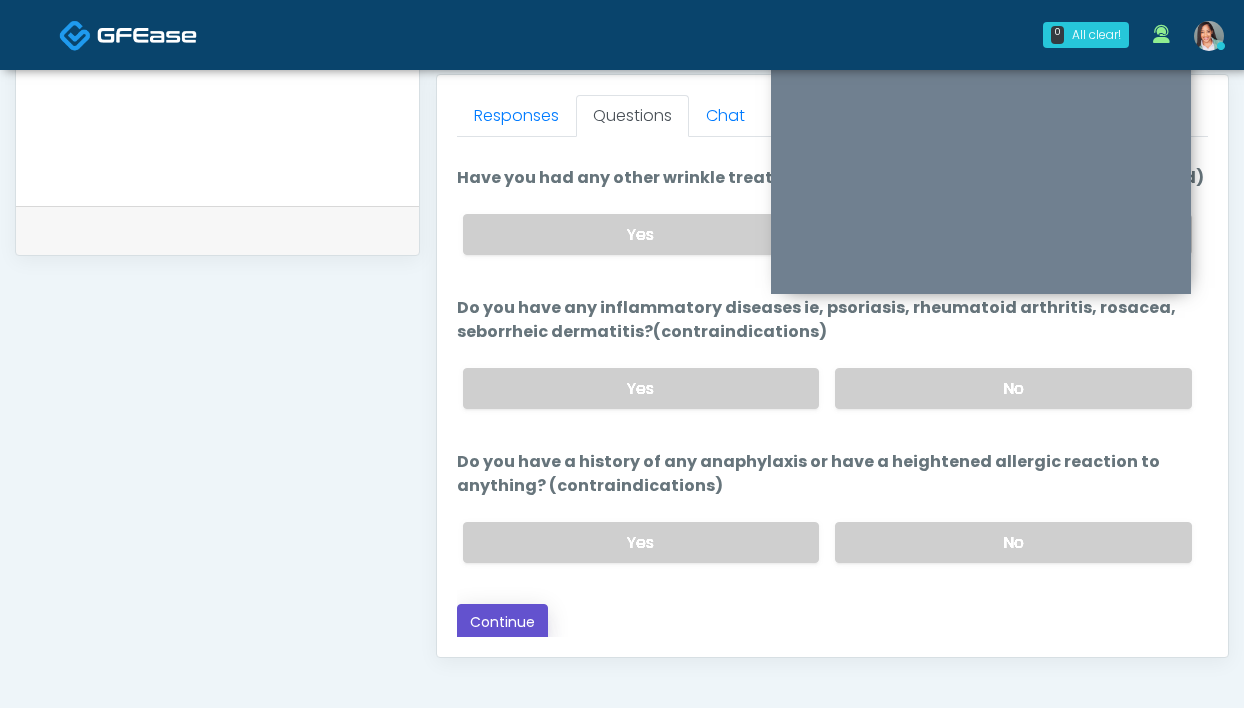click on "Continue" at bounding box center (502, 622) 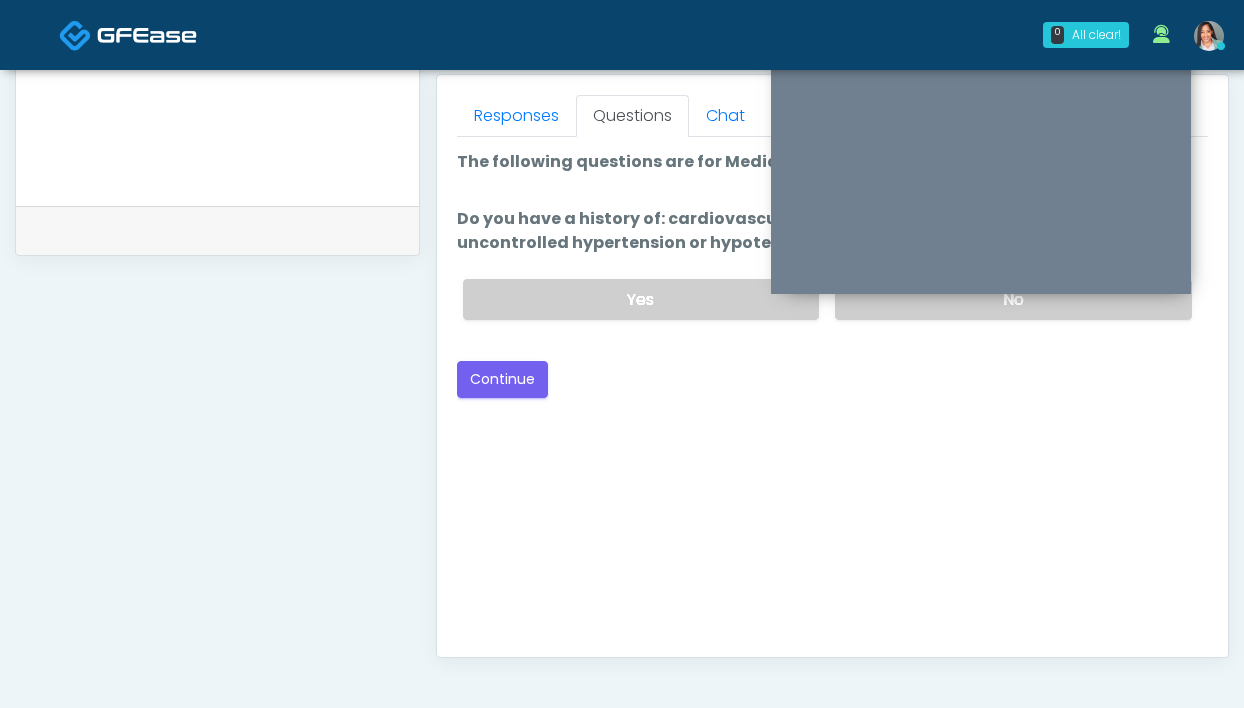 scroll, scrollTop: 0, scrollLeft: 0, axis: both 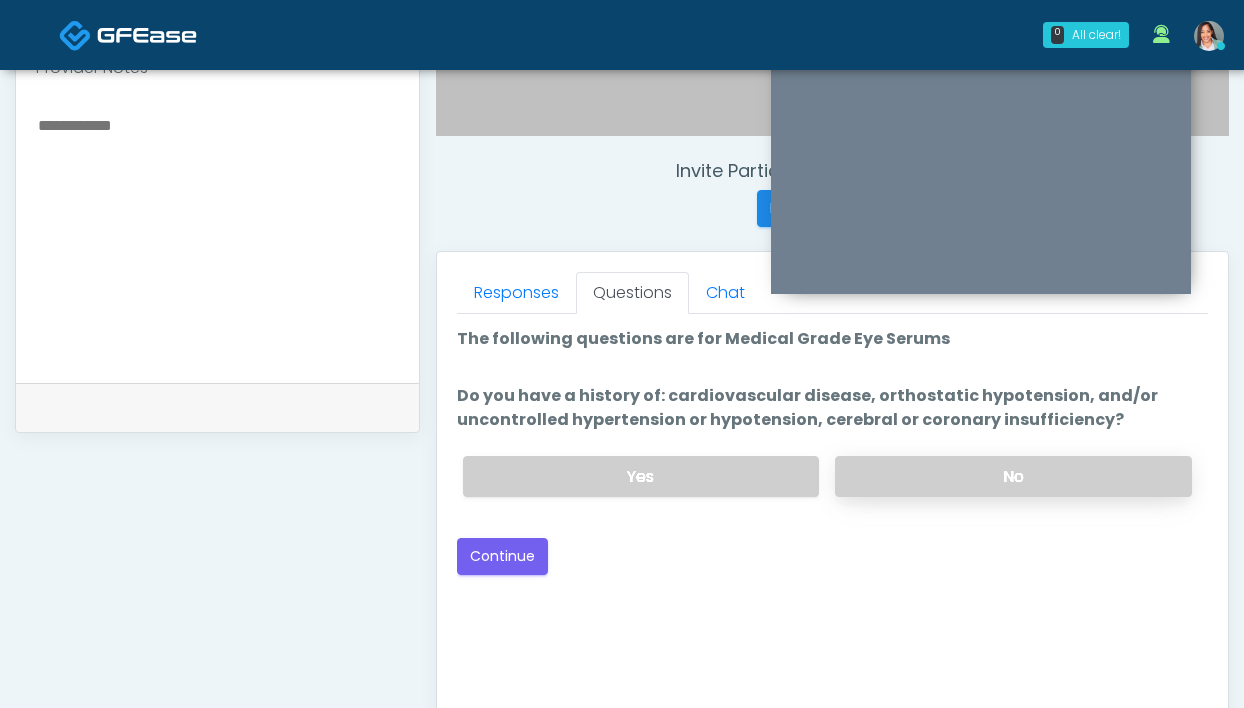 click on "No" at bounding box center (1013, 476) 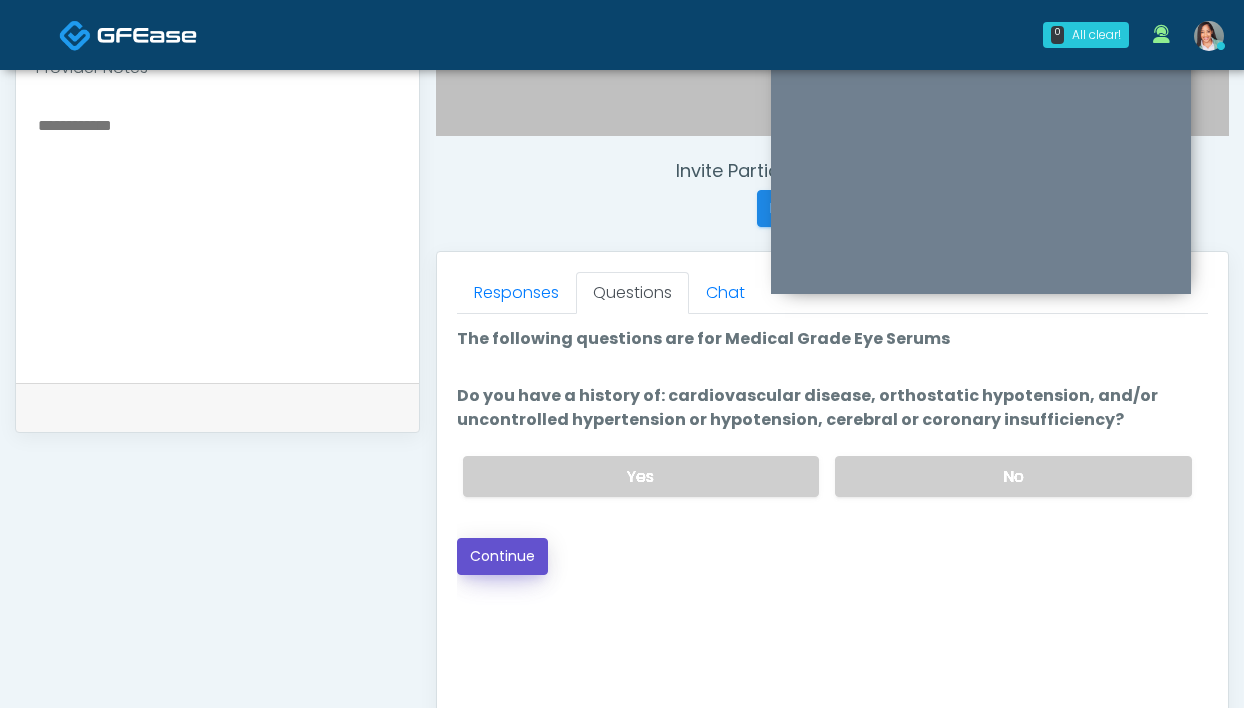 click on "Continue" at bounding box center [502, 556] 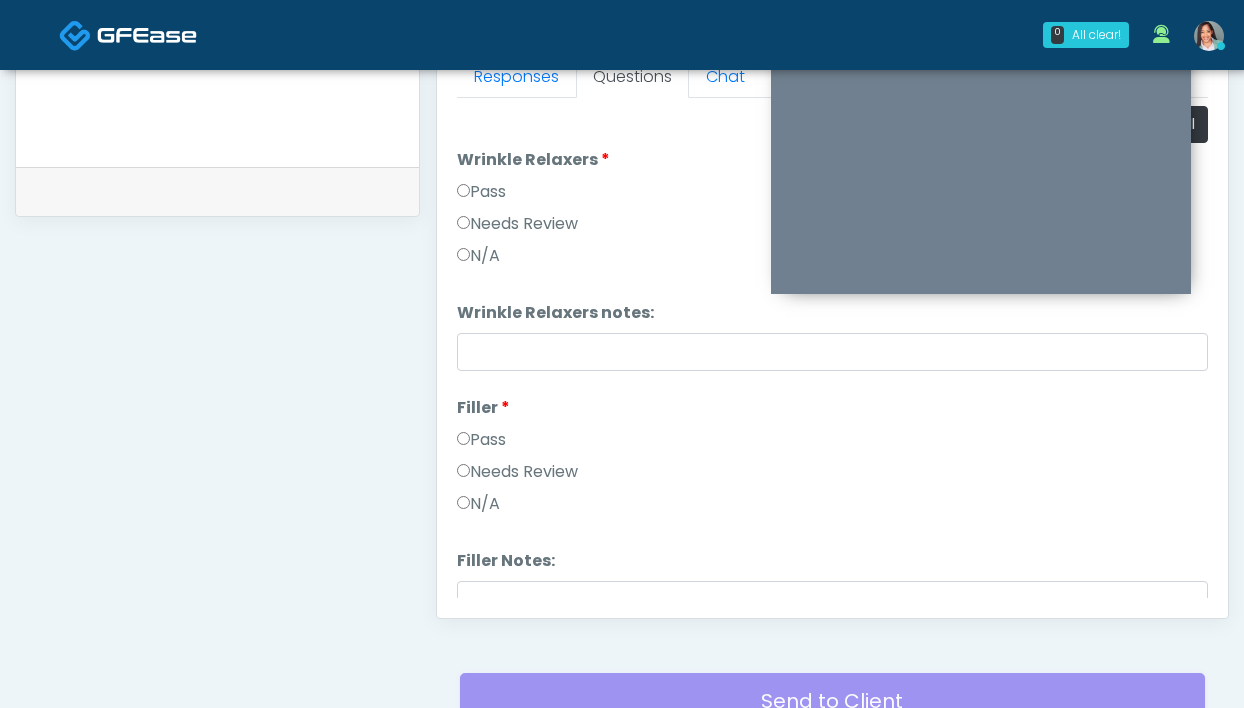 scroll, scrollTop: 651, scrollLeft: 0, axis: vertical 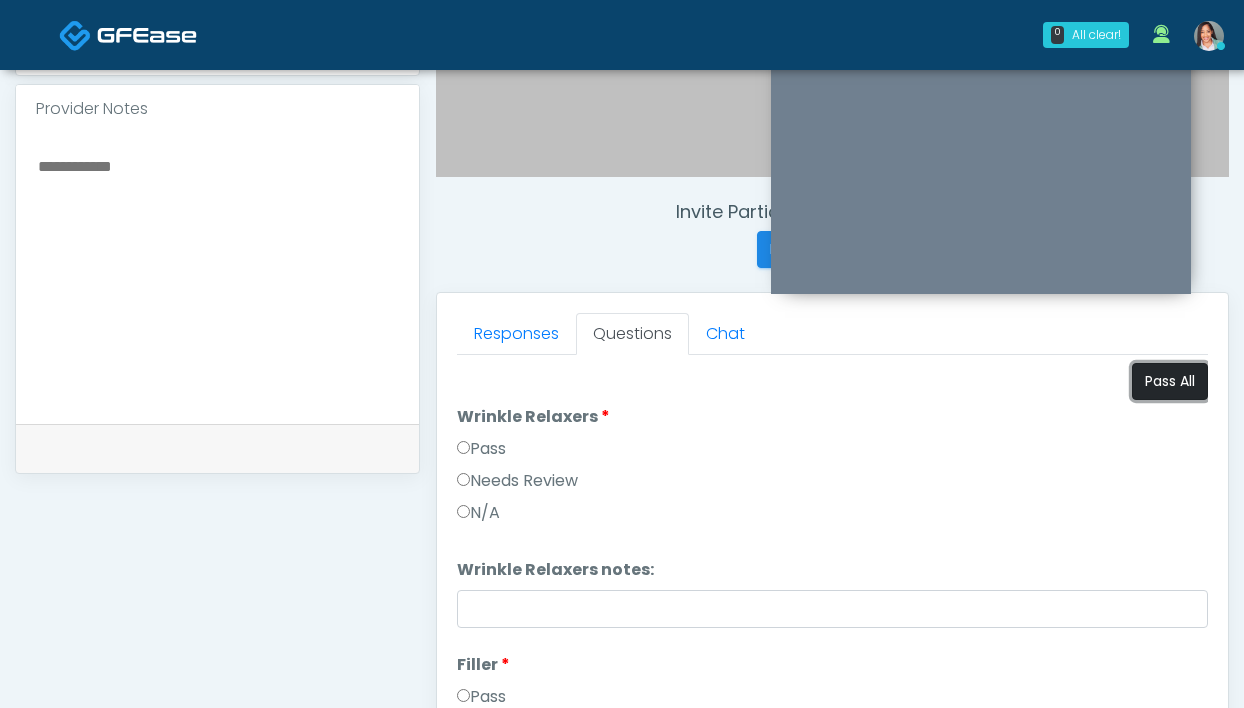 click on "Pass All" at bounding box center [1170, 381] 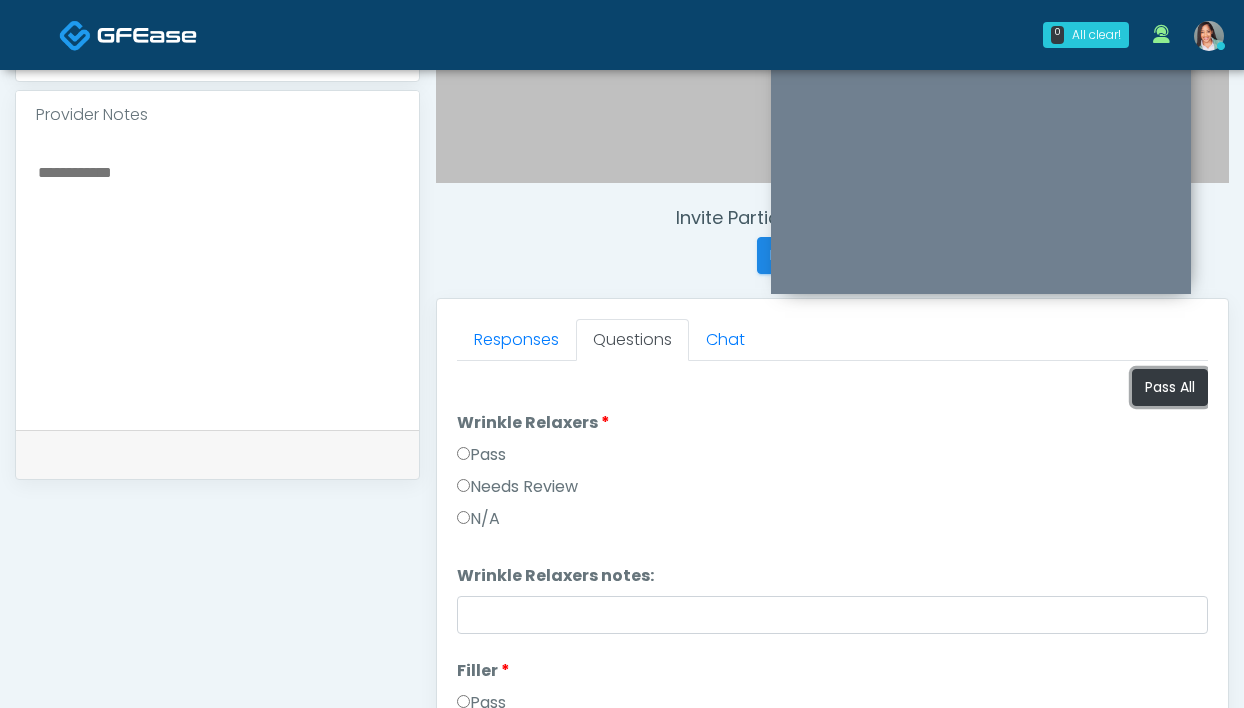 scroll, scrollTop: 643, scrollLeft: 0, axis: vertical 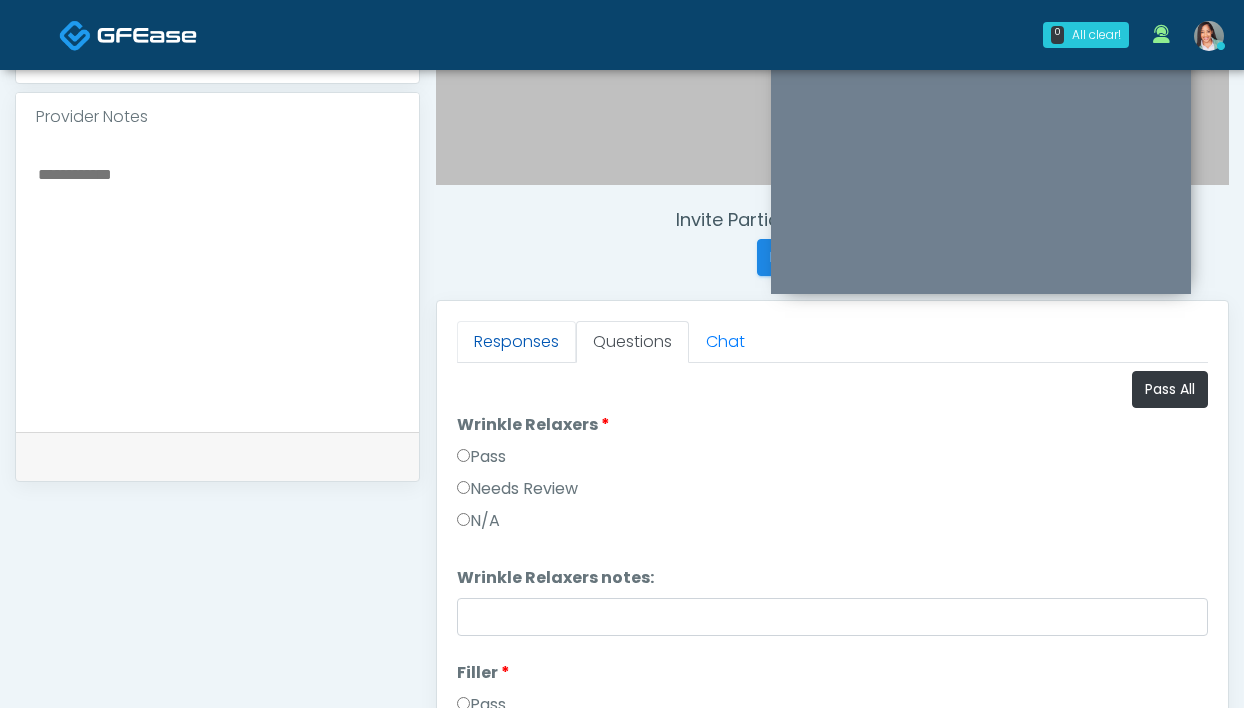 click on "Responses" at bounding box center [516, 342] 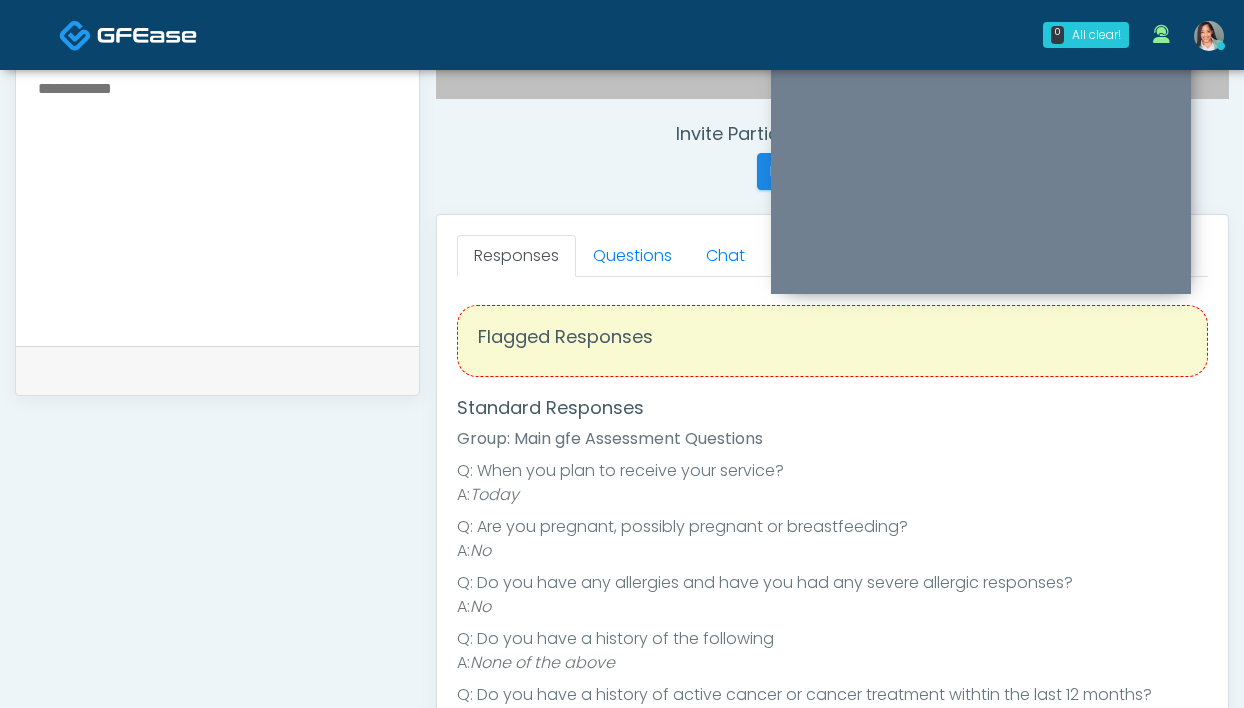 scroll, scrollTop: 821, scrollLeft: 0, axis: vertical 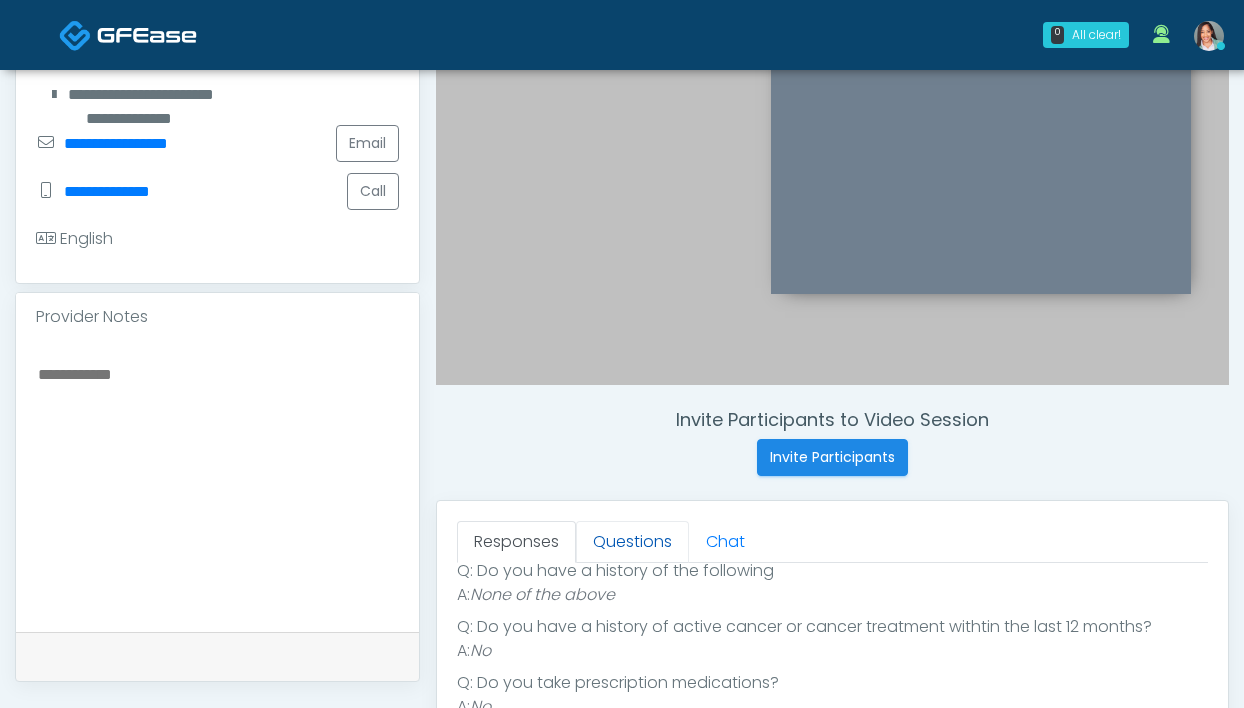 click on "Questions" at bounding box center [632, 542] 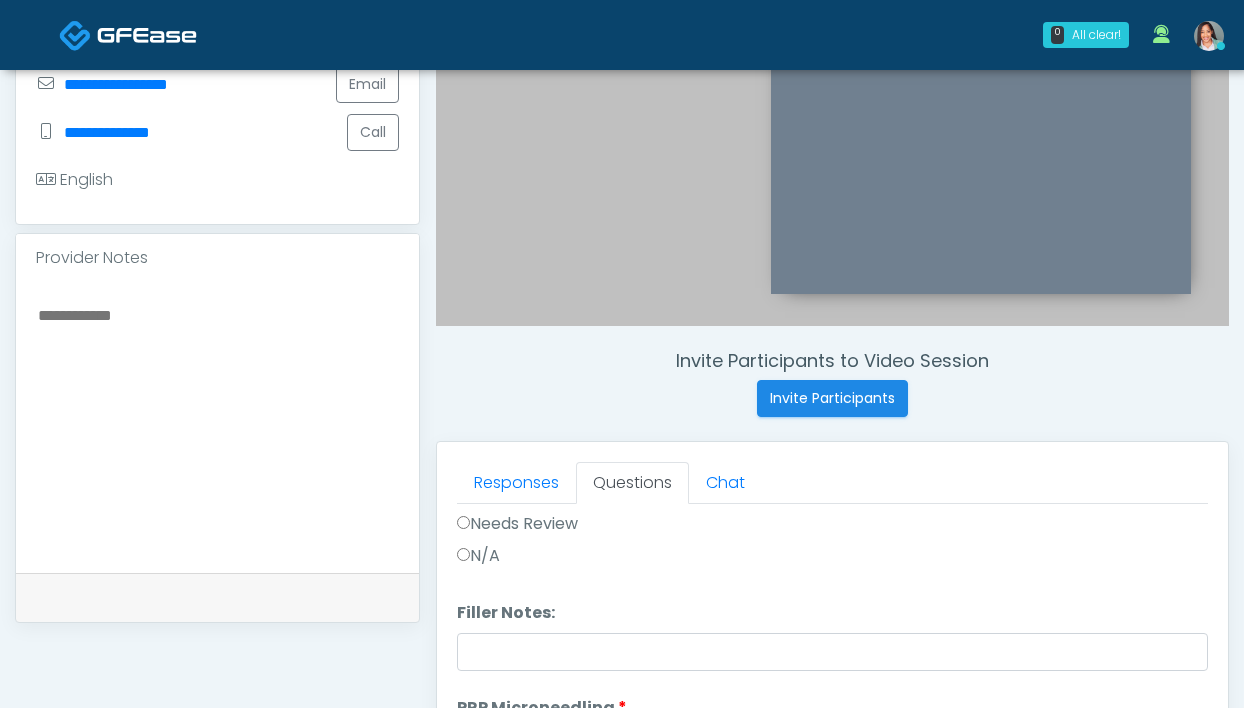 scroll, scrollTop: 619, scrollLeft: 0, axis: vertical 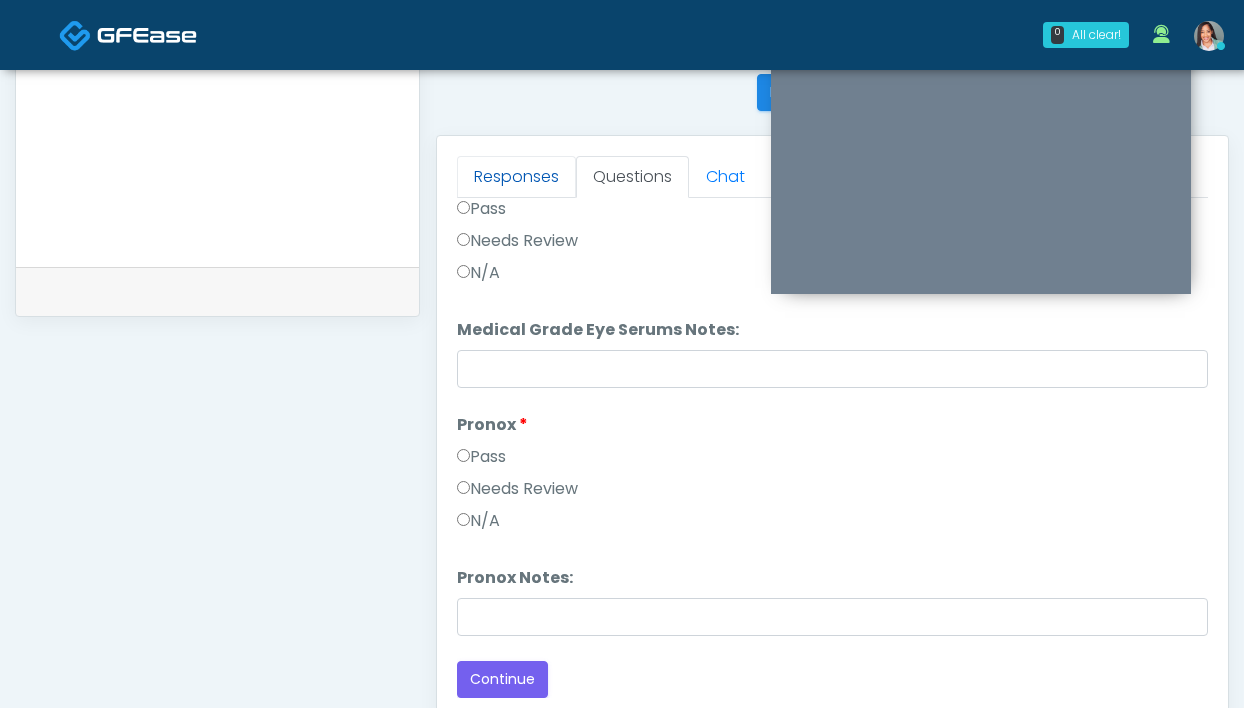 click on "Responses" at bounding box center (516, 177) 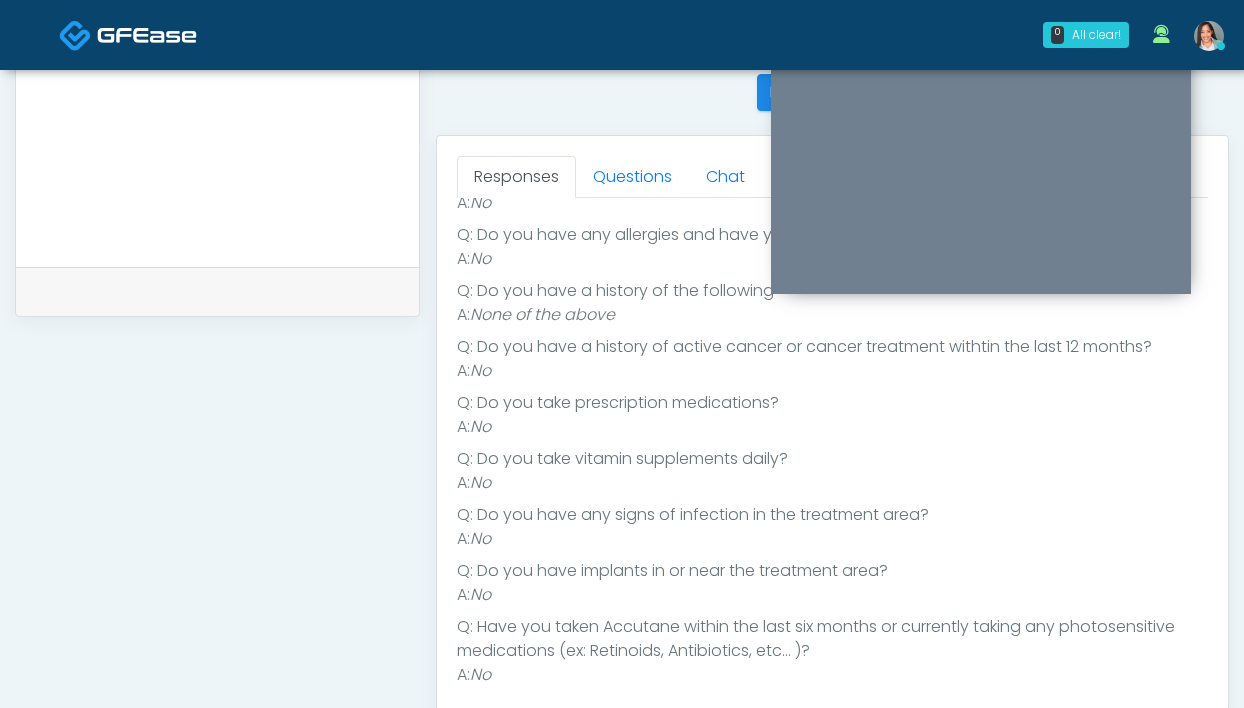 scroll, scrollTop: 354, scrollLeft: 0, axis: vertical 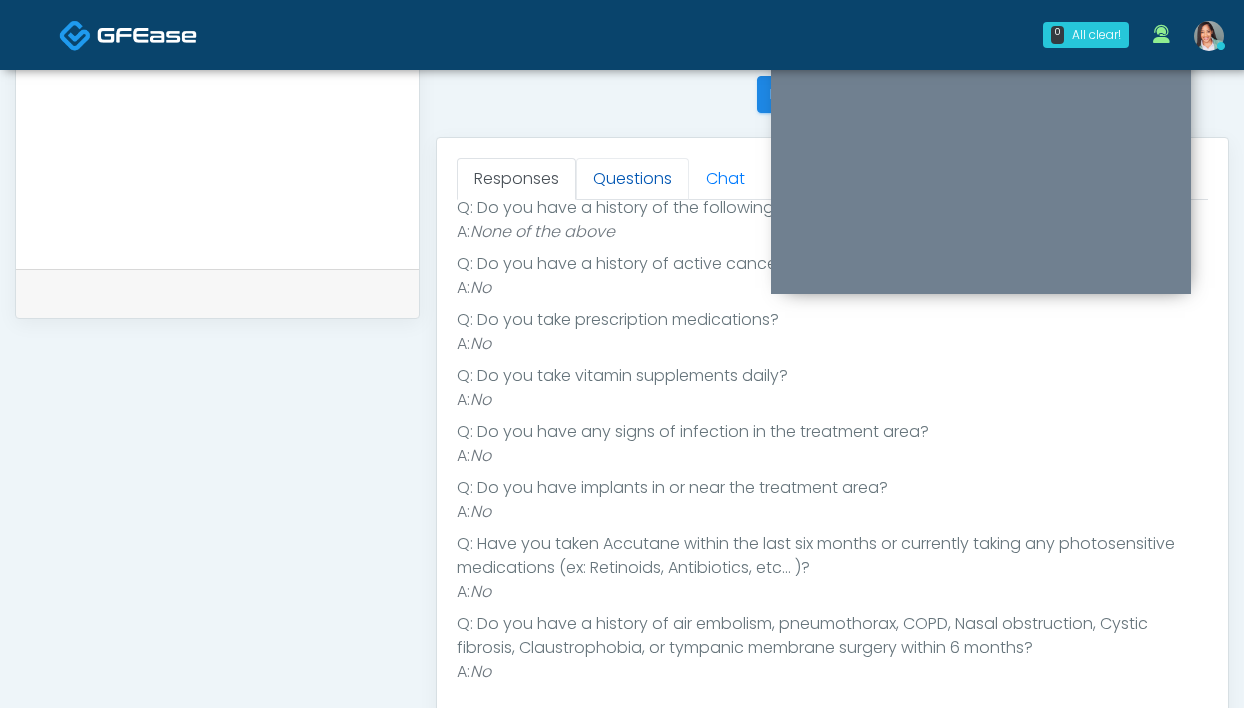 click on "Questions" at bounding box center (632, 179) 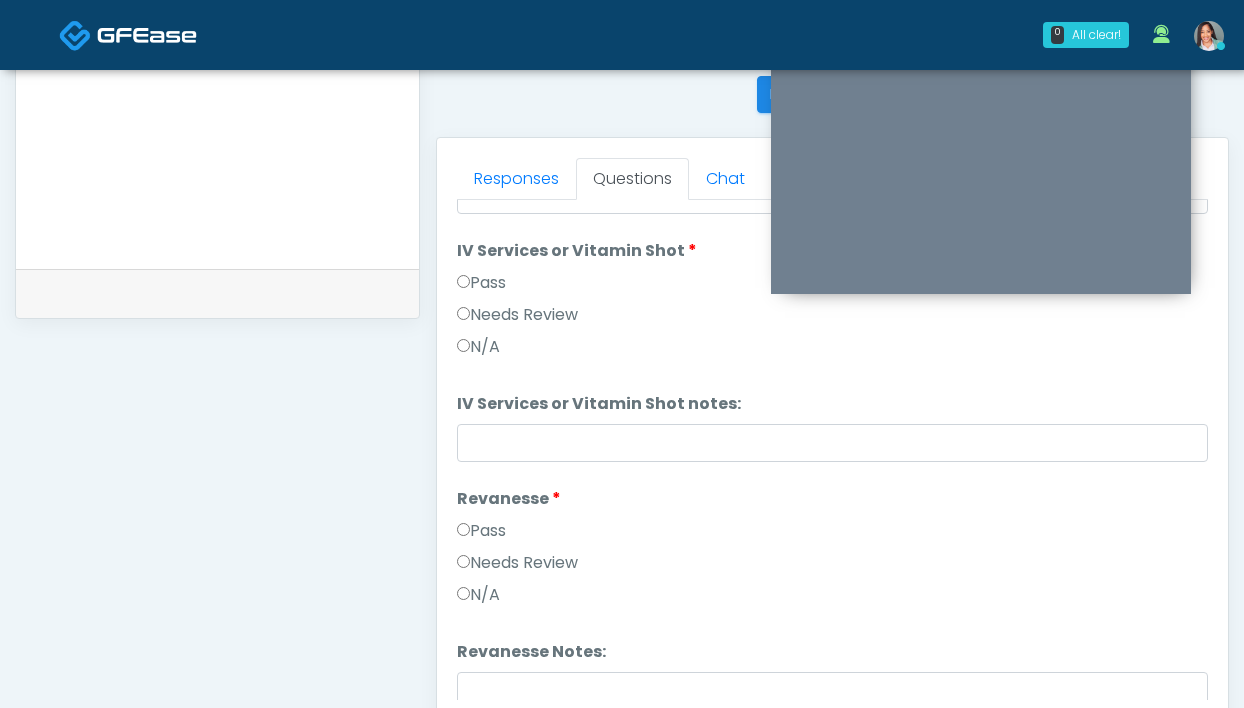 scroll, scrollTop: 1571, scrollLeft: 0, axis: vertical 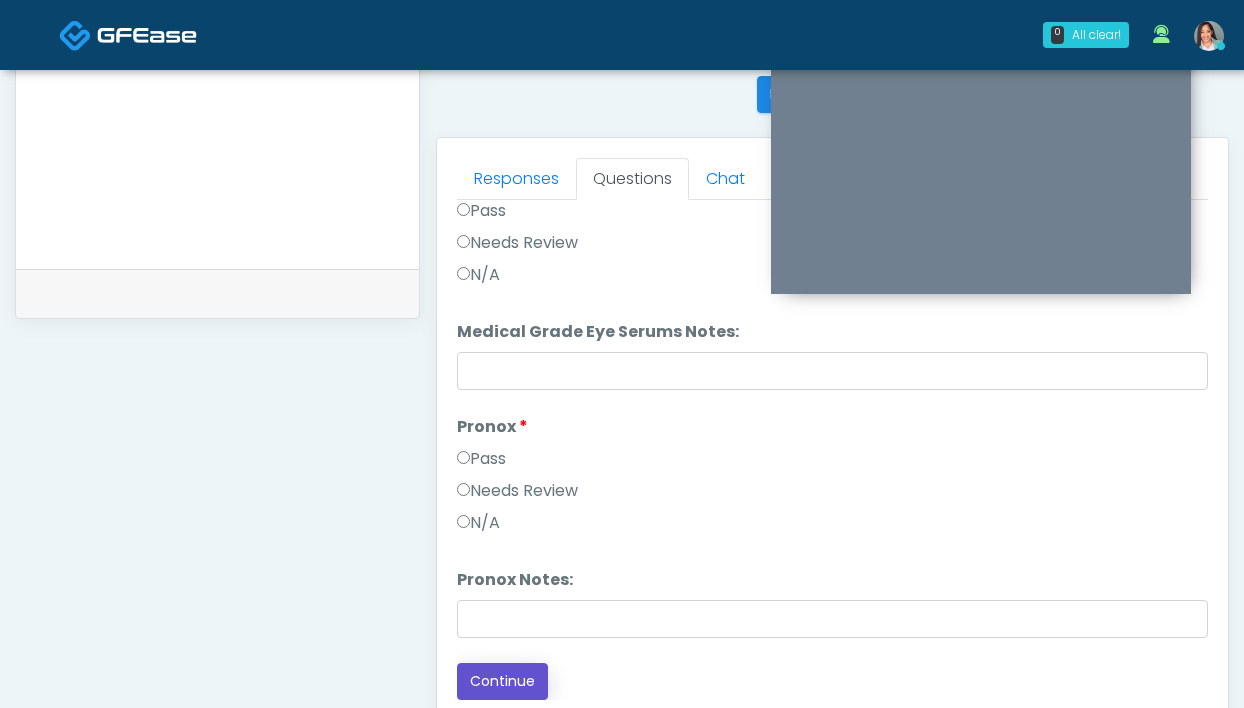 click on "Continue" at bounding box center (502, 681) 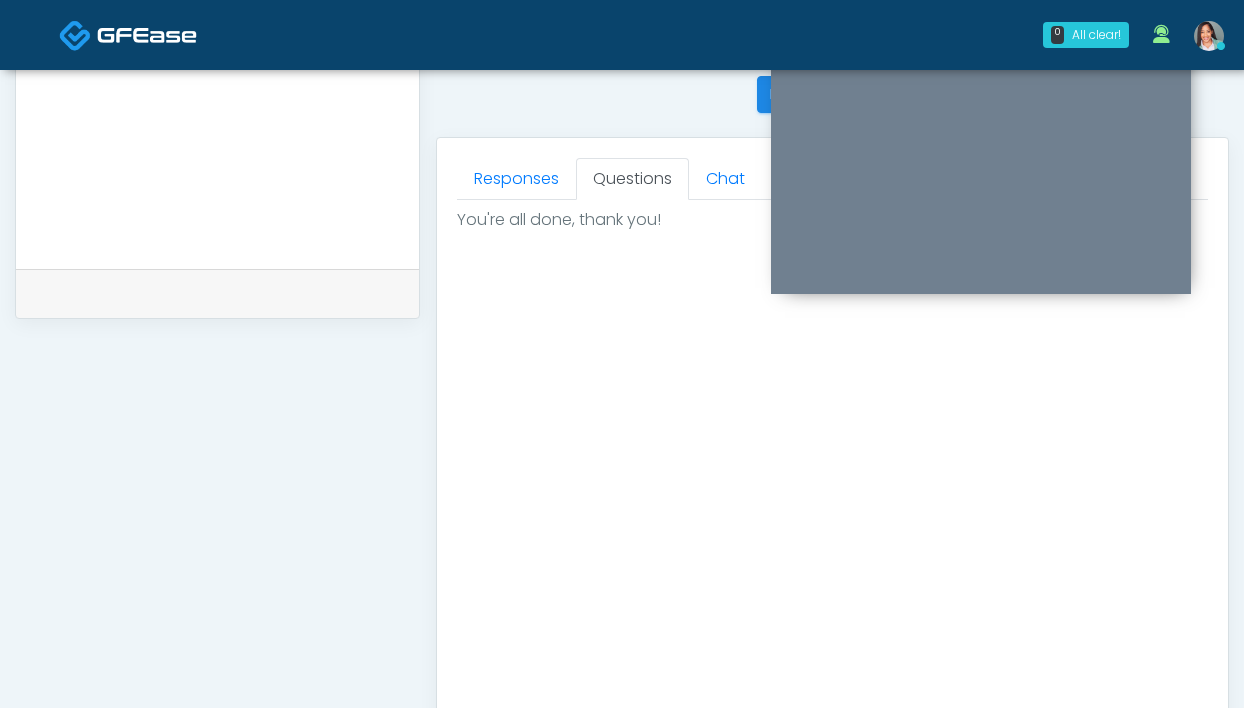 scroll, scrollTop: 0, scrollLeft: 0, axis: both 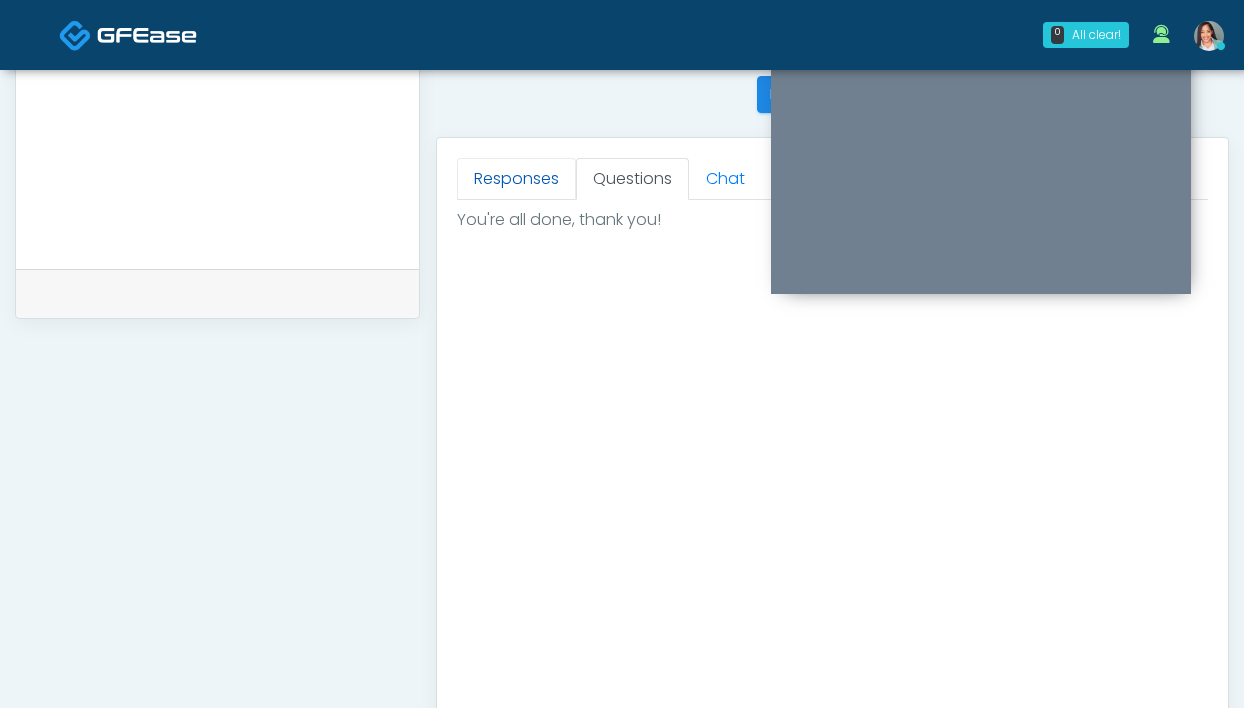 click on "Responses" at bounding box center (516, 179) 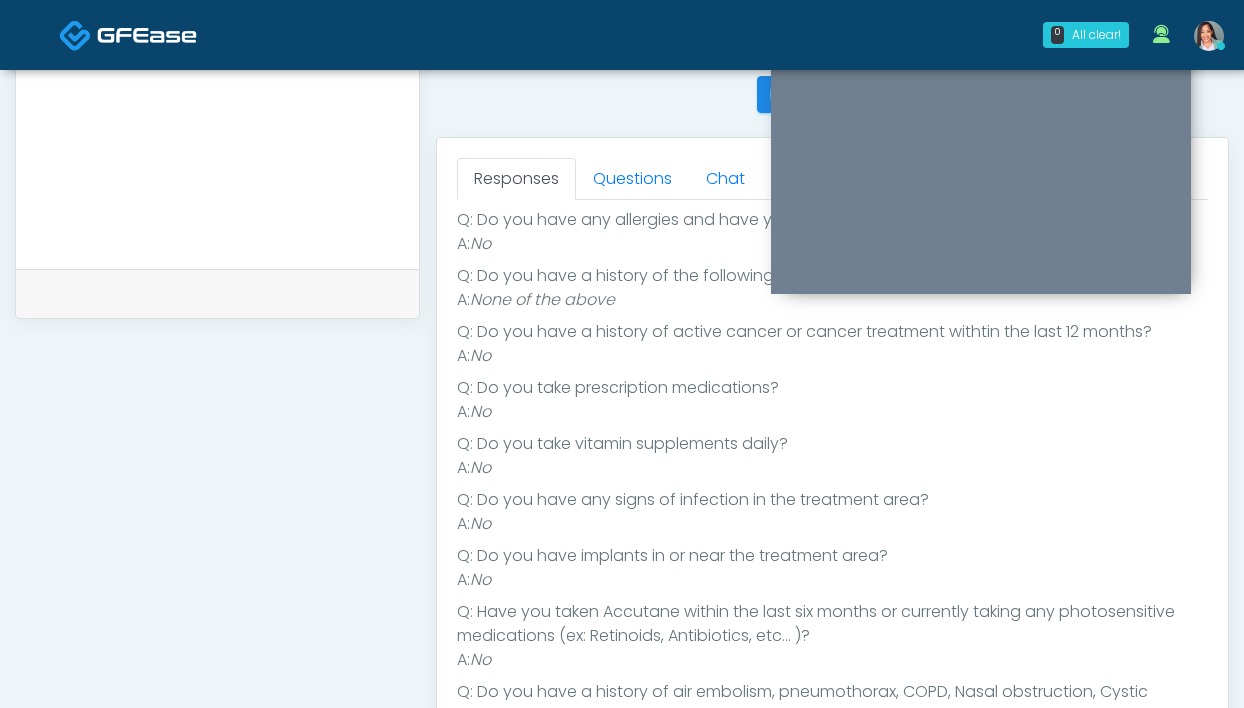 scroll, scrollTop: 354, scrollLeft: 0, axis: vertical 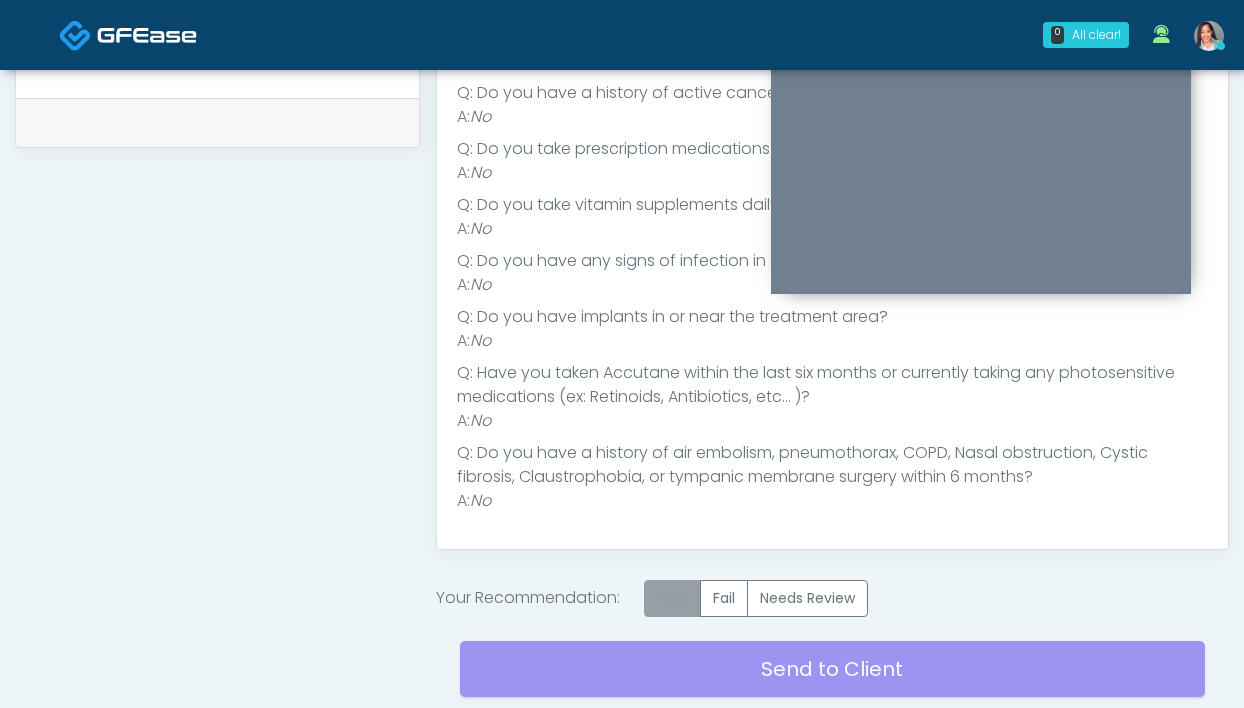 click on "Pass" at bounding box center [672, 598] 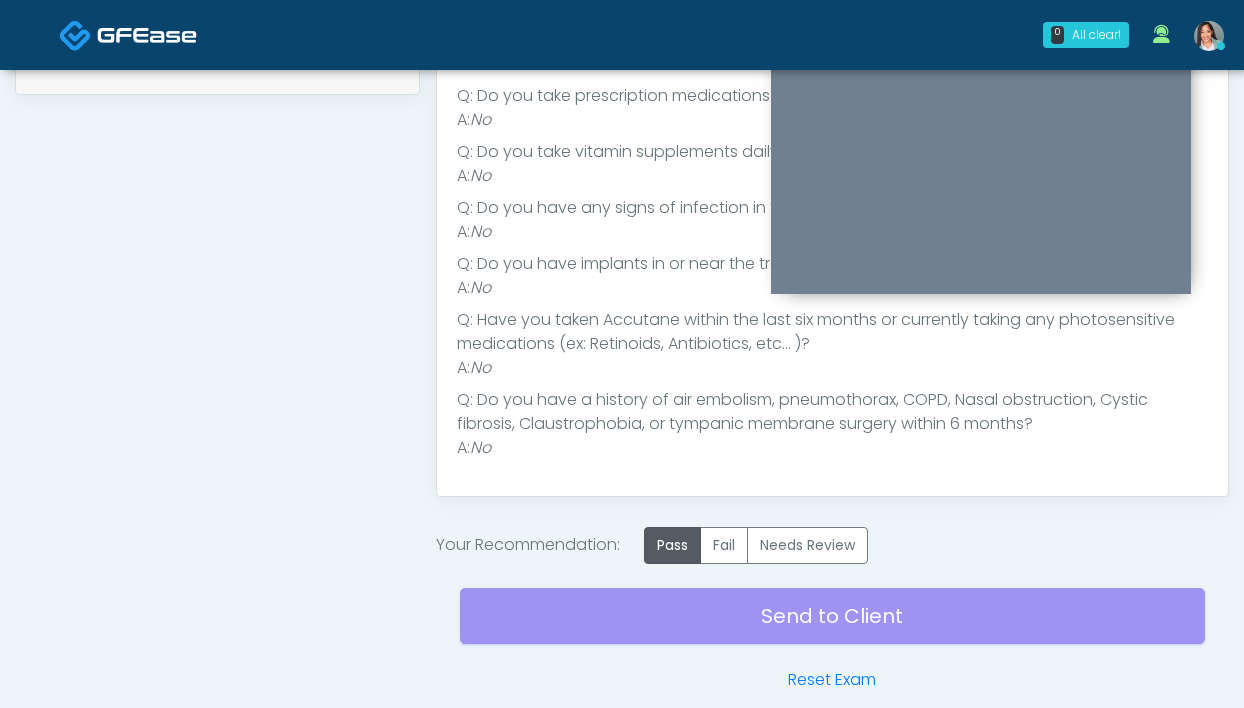 scroll, scrollTop: 1124, scrollLeft: 0, axis: vertical 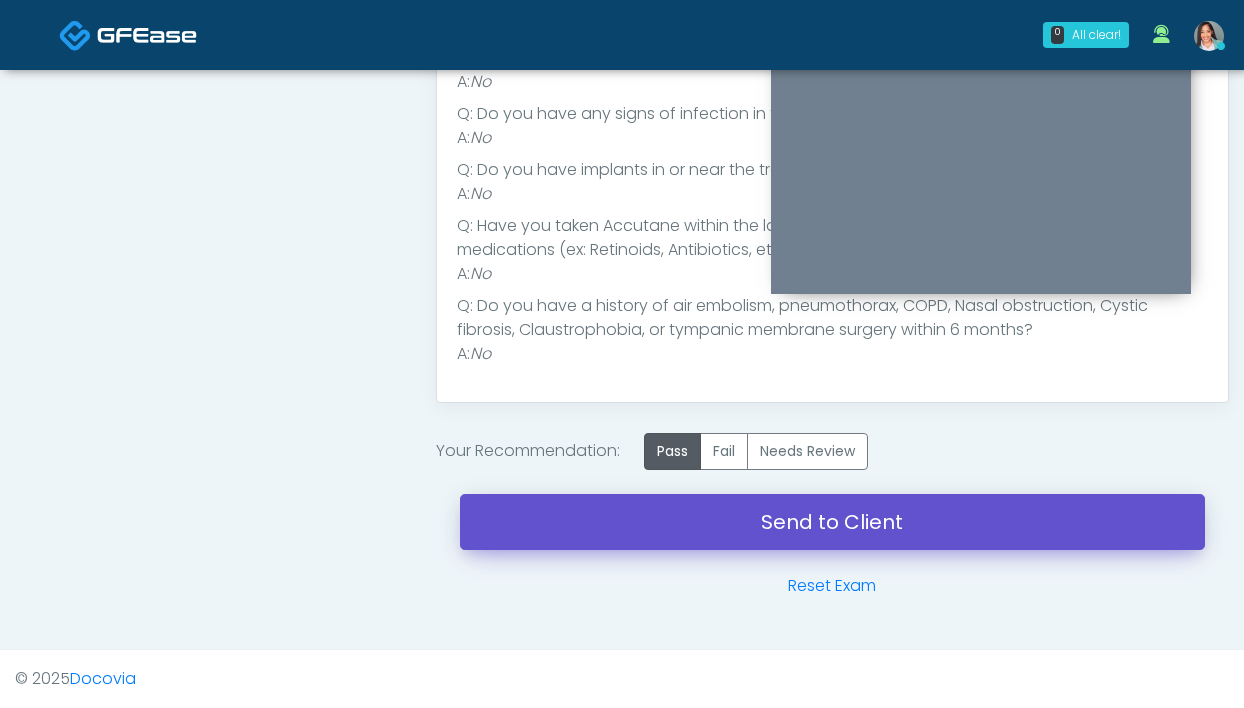 click on "Send to Client" at bounding box center [832, 522] 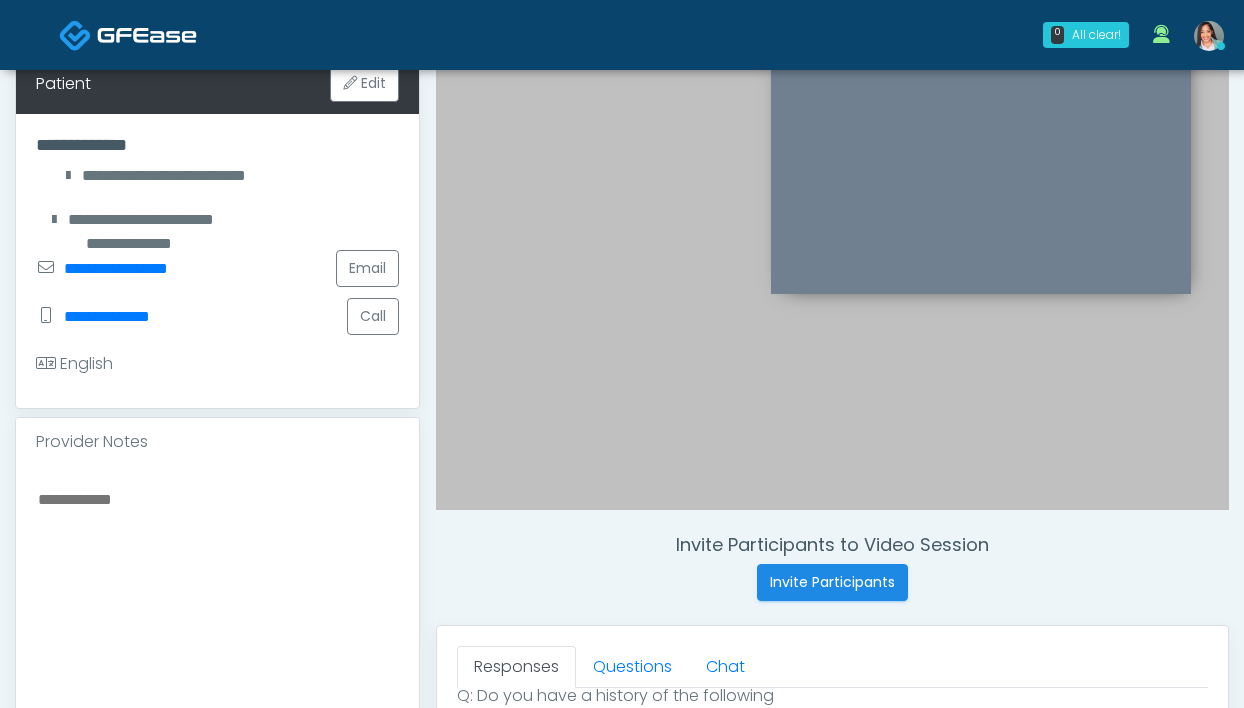 scroll, scrollTop: 0, scrollLeft: 0, axis: both 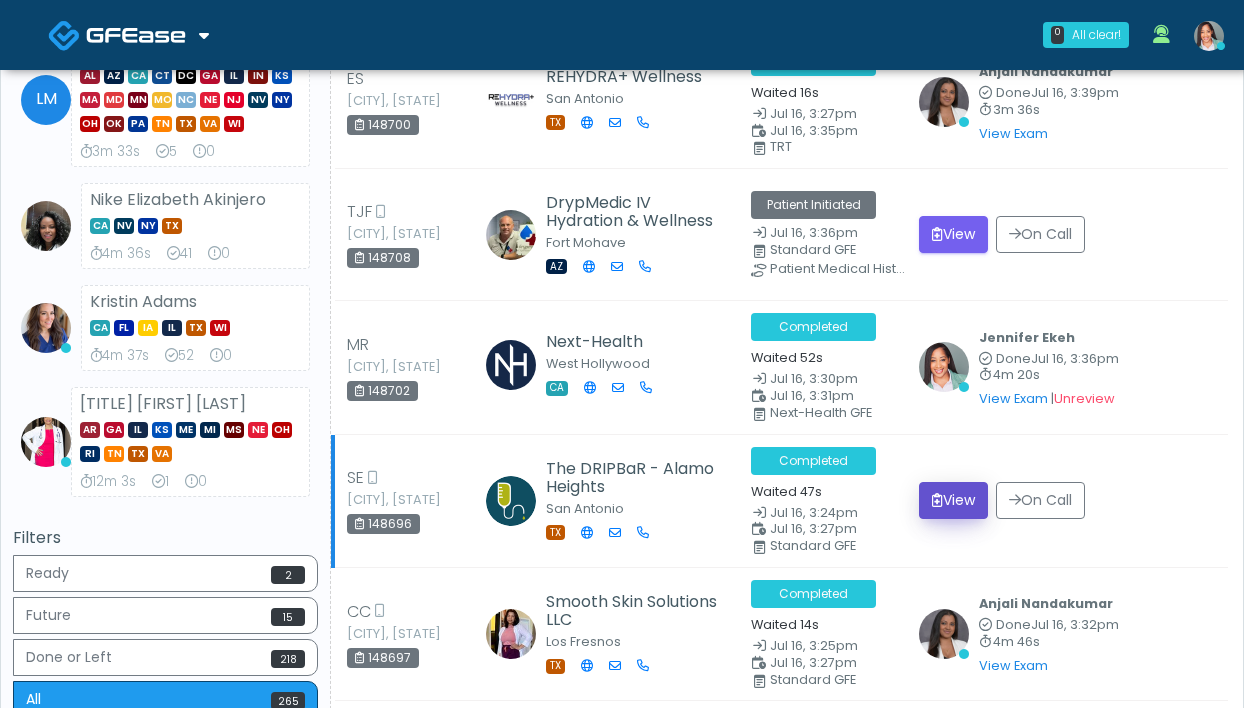 click on "View" at bounding box center [953, 500] 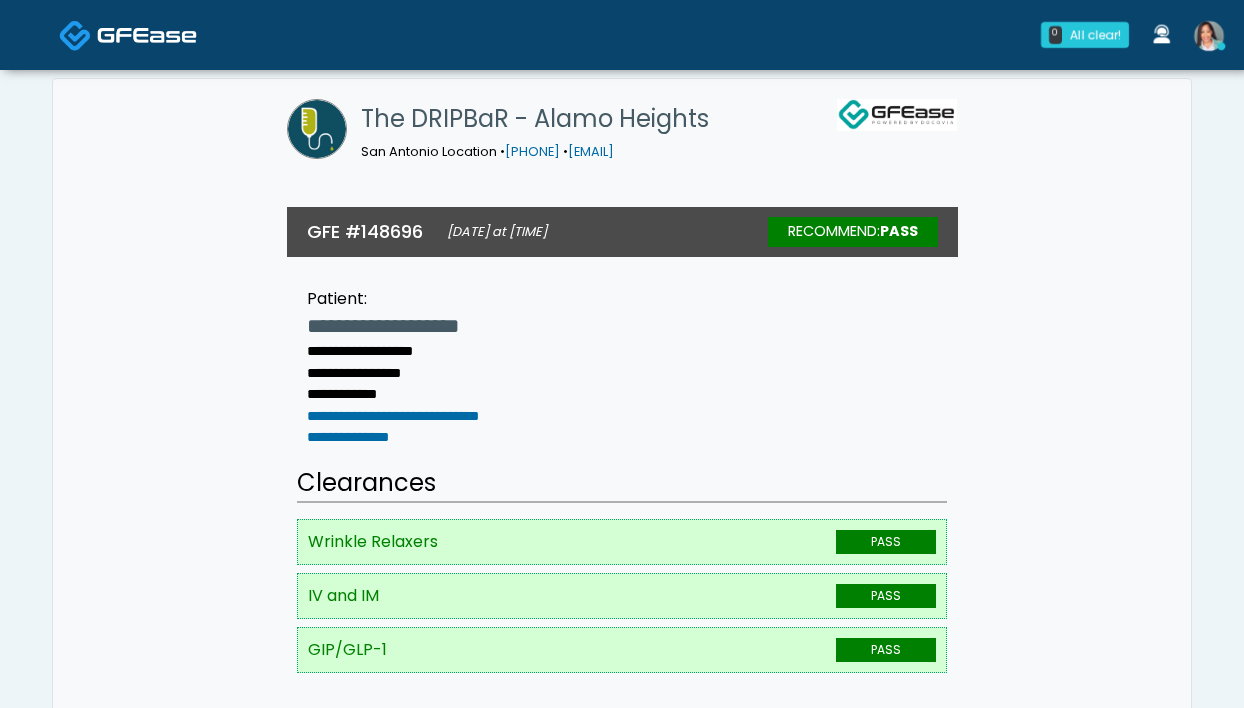 scroll, scrollTop: 0, scrollLeft: 0, axis: both 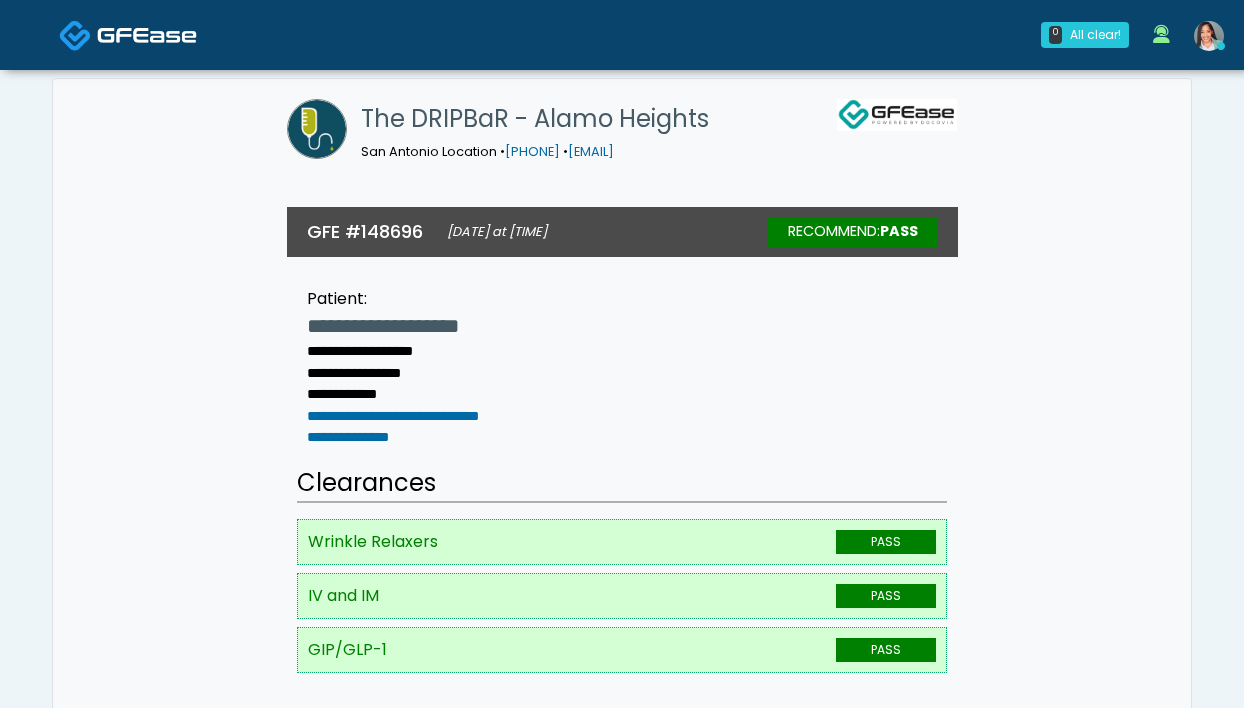 click at bounding box center (1209, 36) 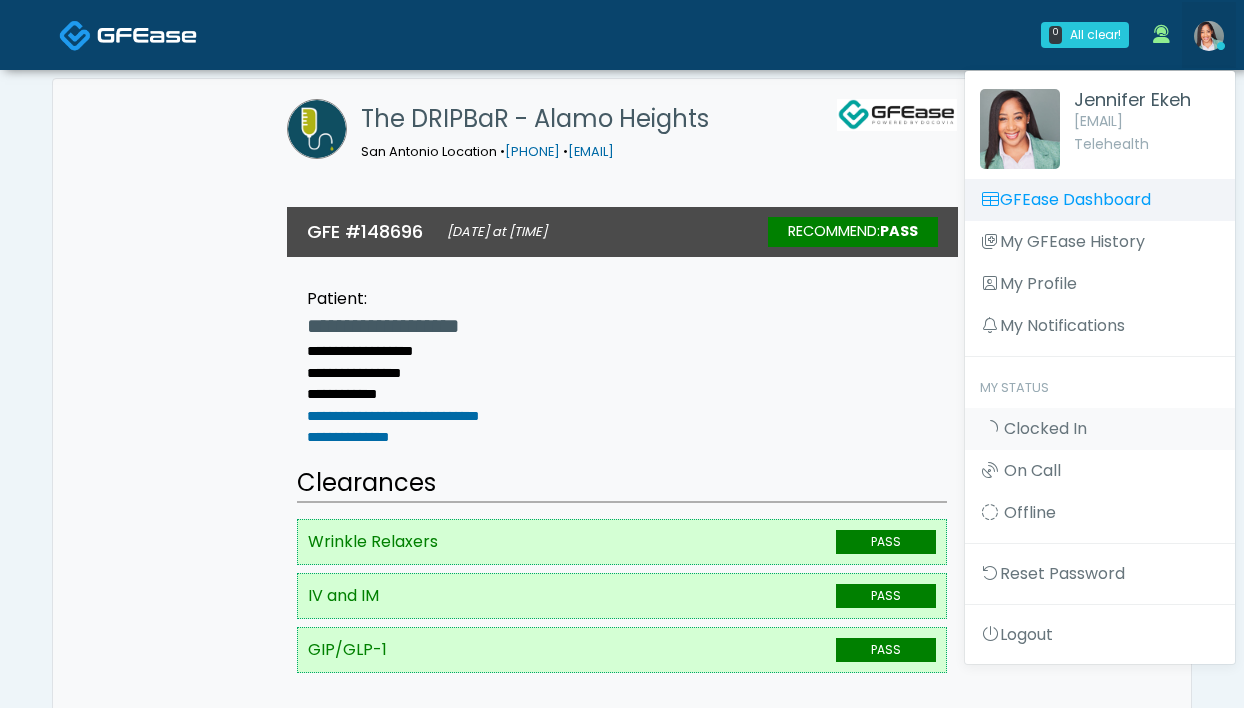 click on "GFEase Dashboard" at bounding box center [1100, 200] 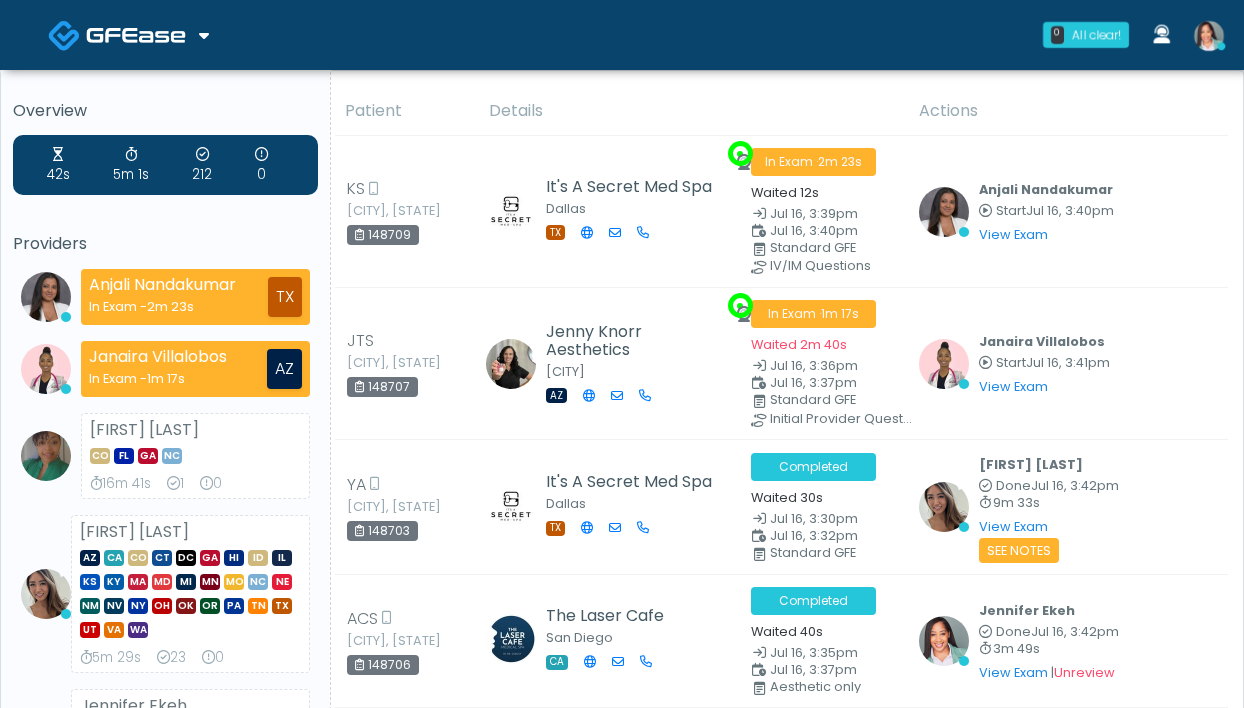 scroll, scrollTop: 0, scrollLeft: 0, axis: both 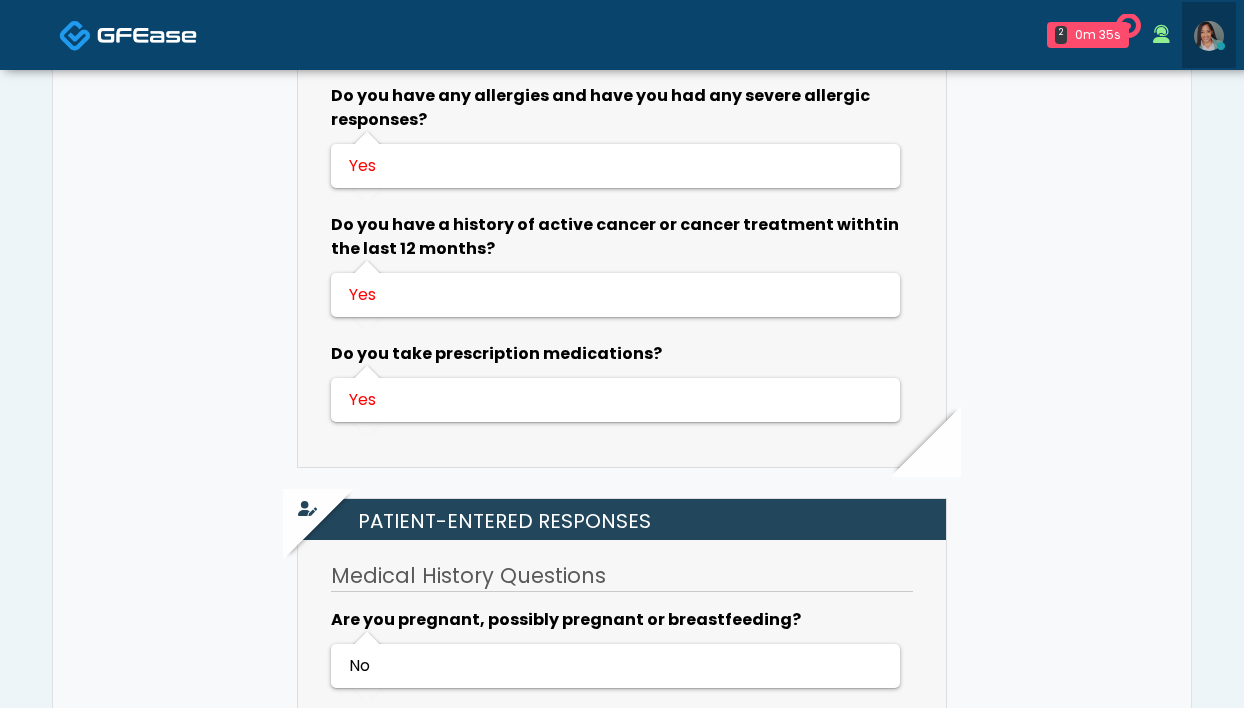 click at bounding box center [1209, 36] 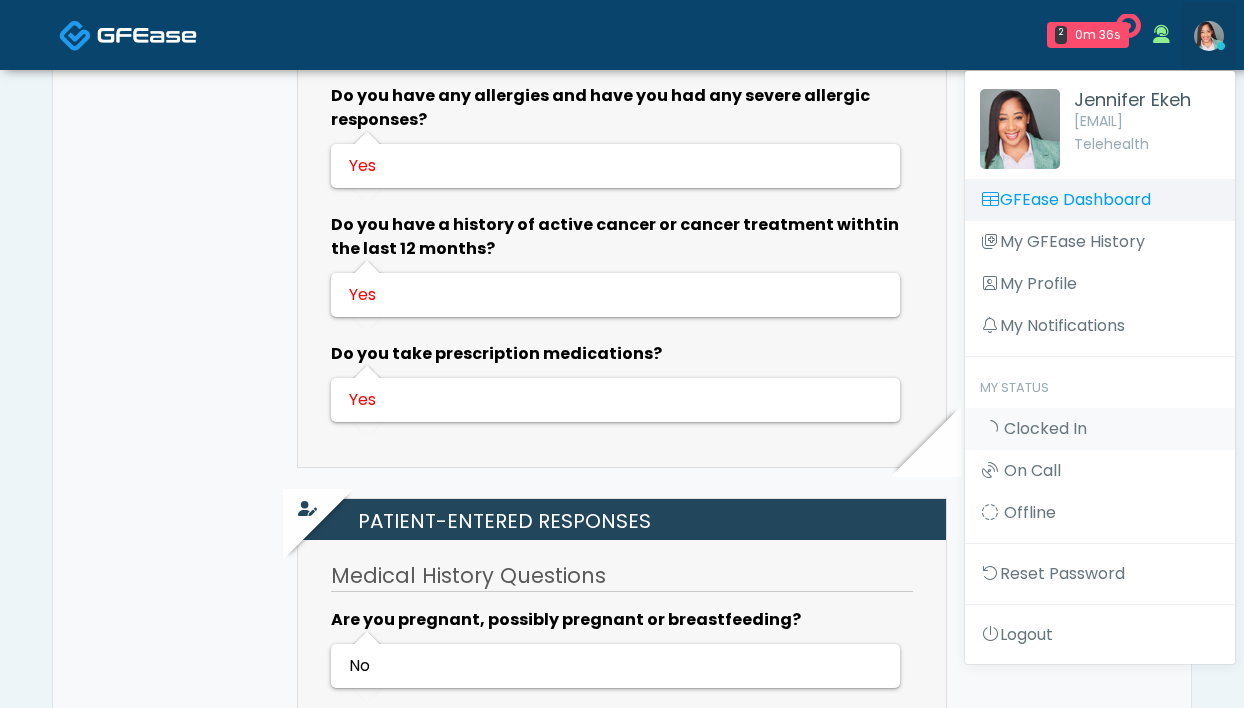 click on "GFEase Dashboard" at bounding box center [1100, 200] 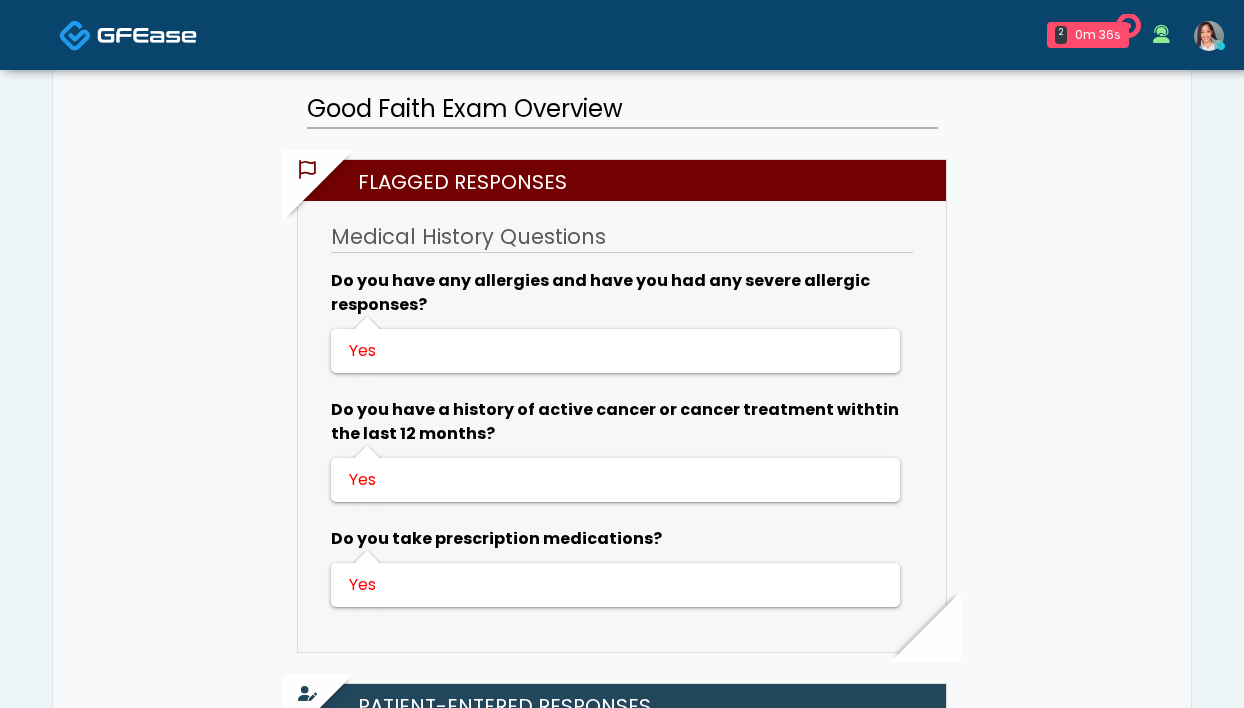 scroll, scrollTop: 0, scrollLeft: 0, axis: both 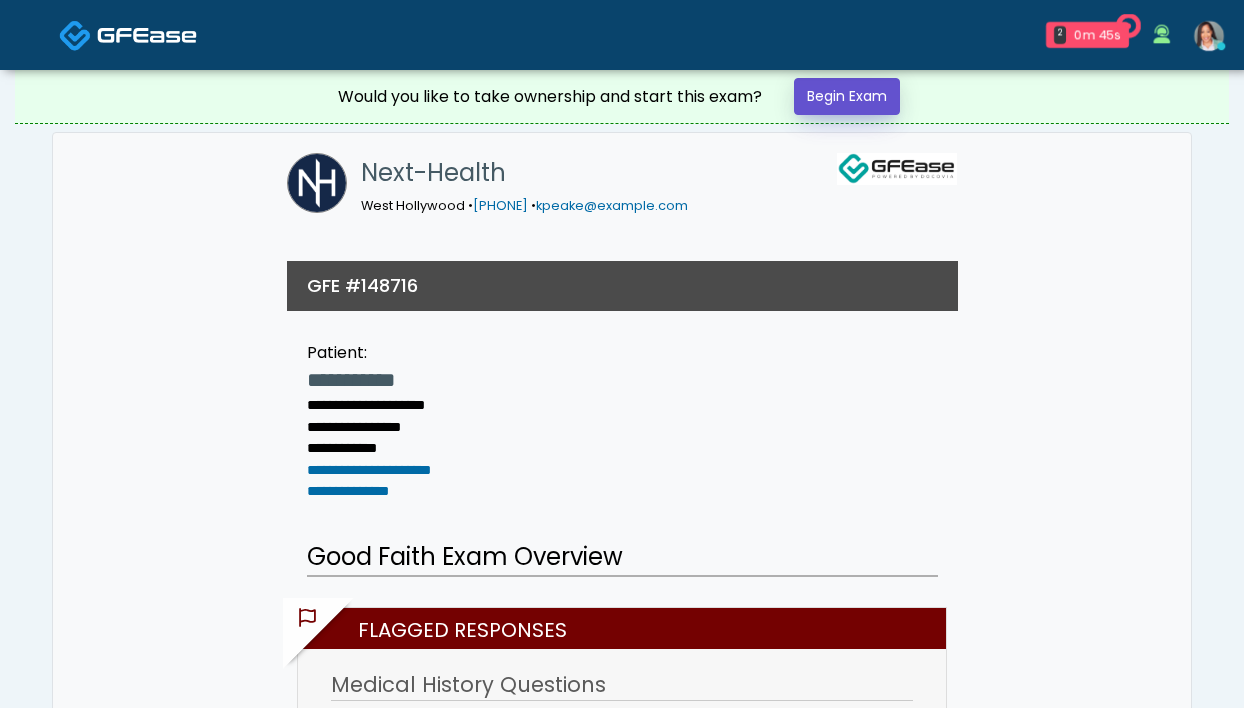 click on "Begin Exam" at bounding box center (847, 96) 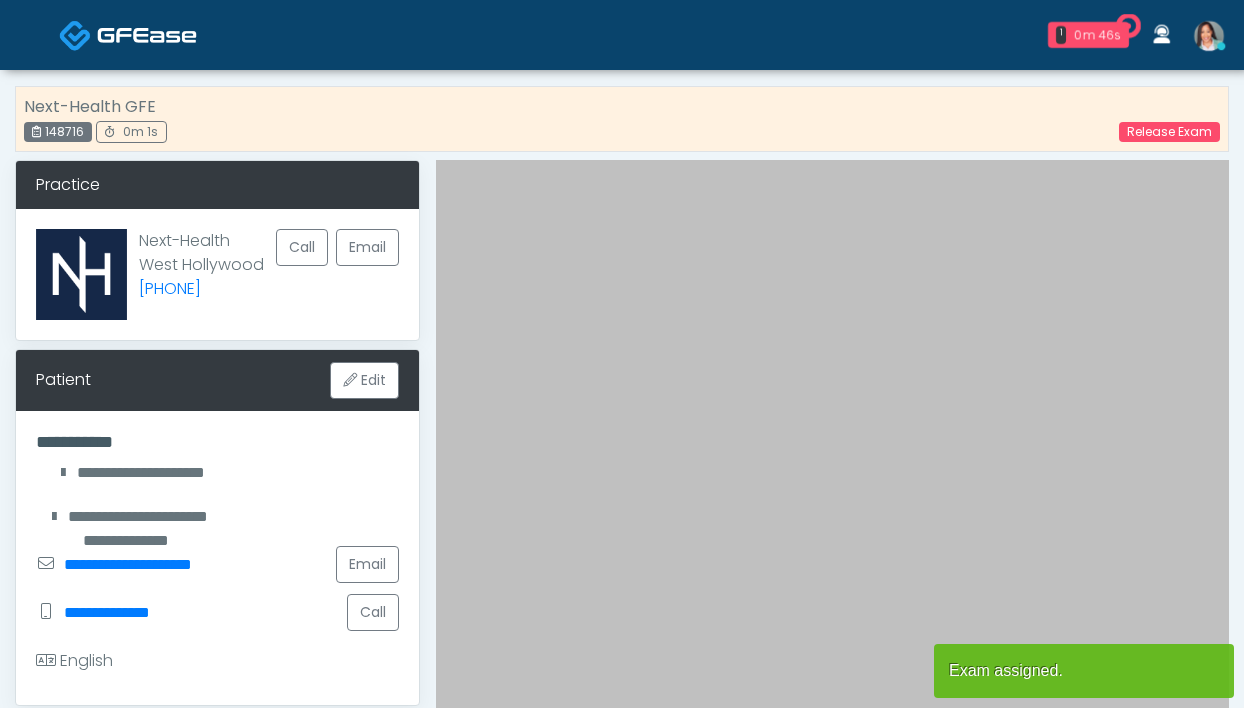 scroll, scrollTop: 0, scrollLeft: 0, axis: both 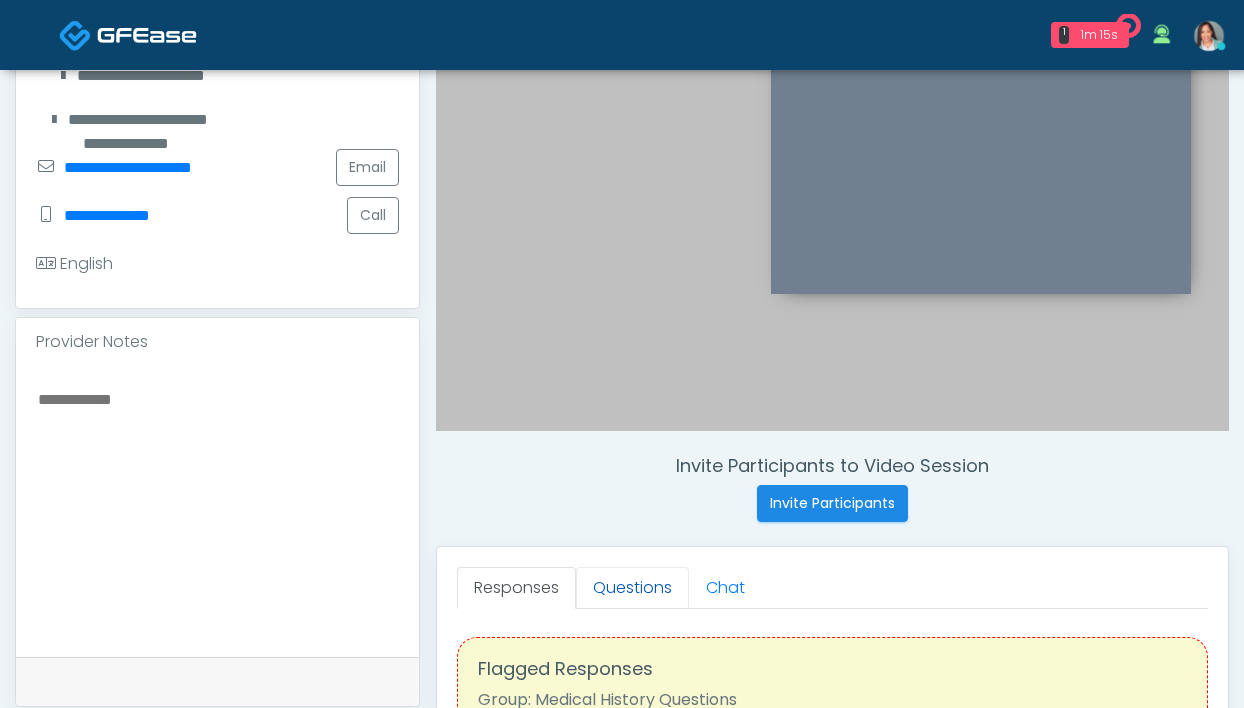 click on "Questions" at bounding box center (632, 588) 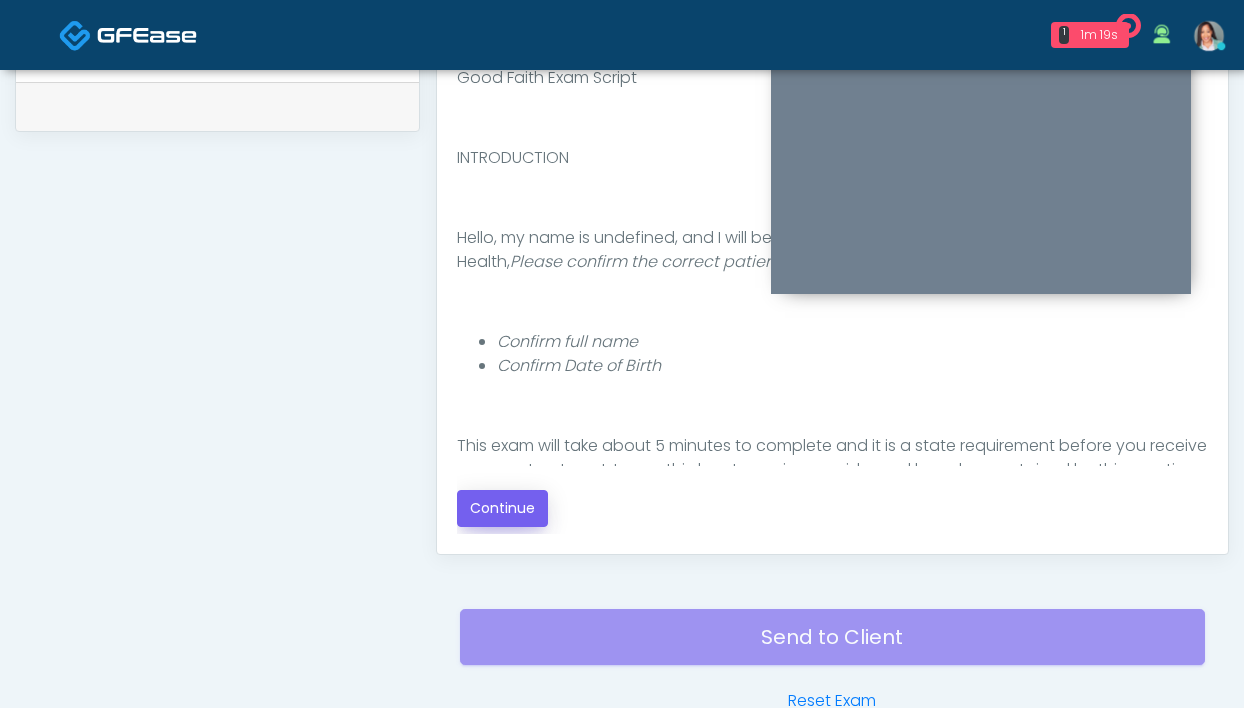 scroll, scrollTop: 973, scrollLeft: 0, axis: vertical 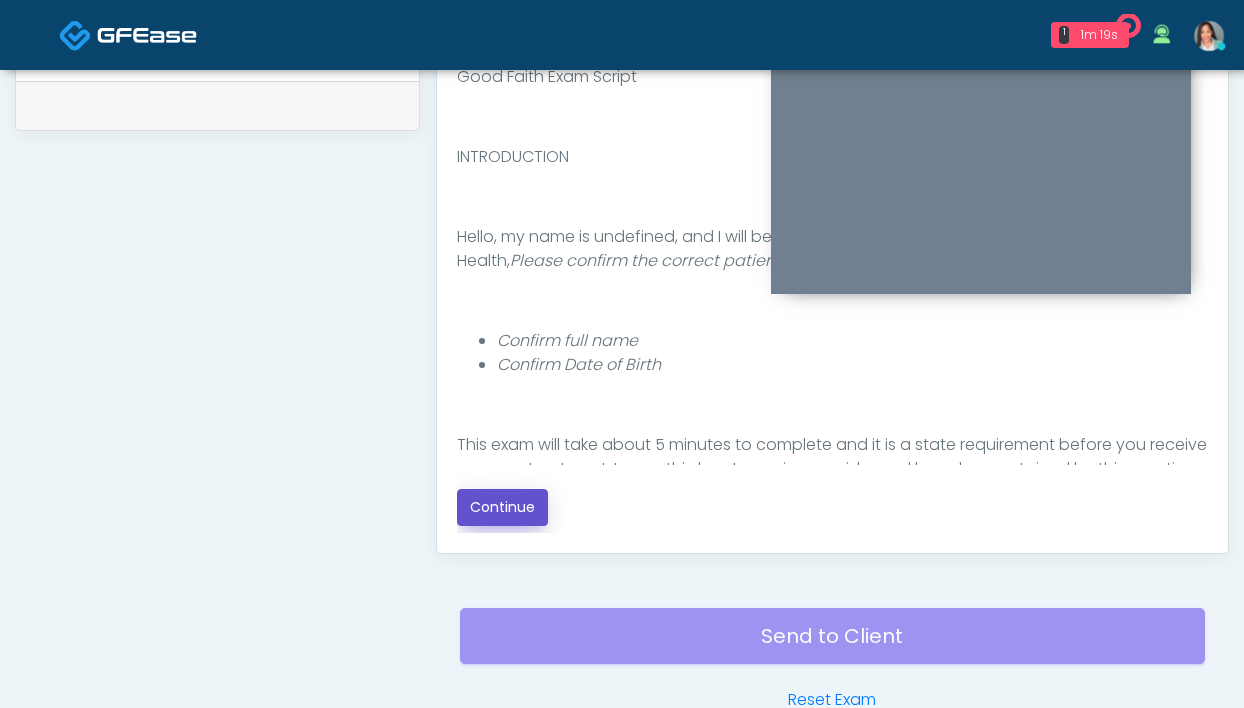 click on "Continue" at bounding box center [502, 507] 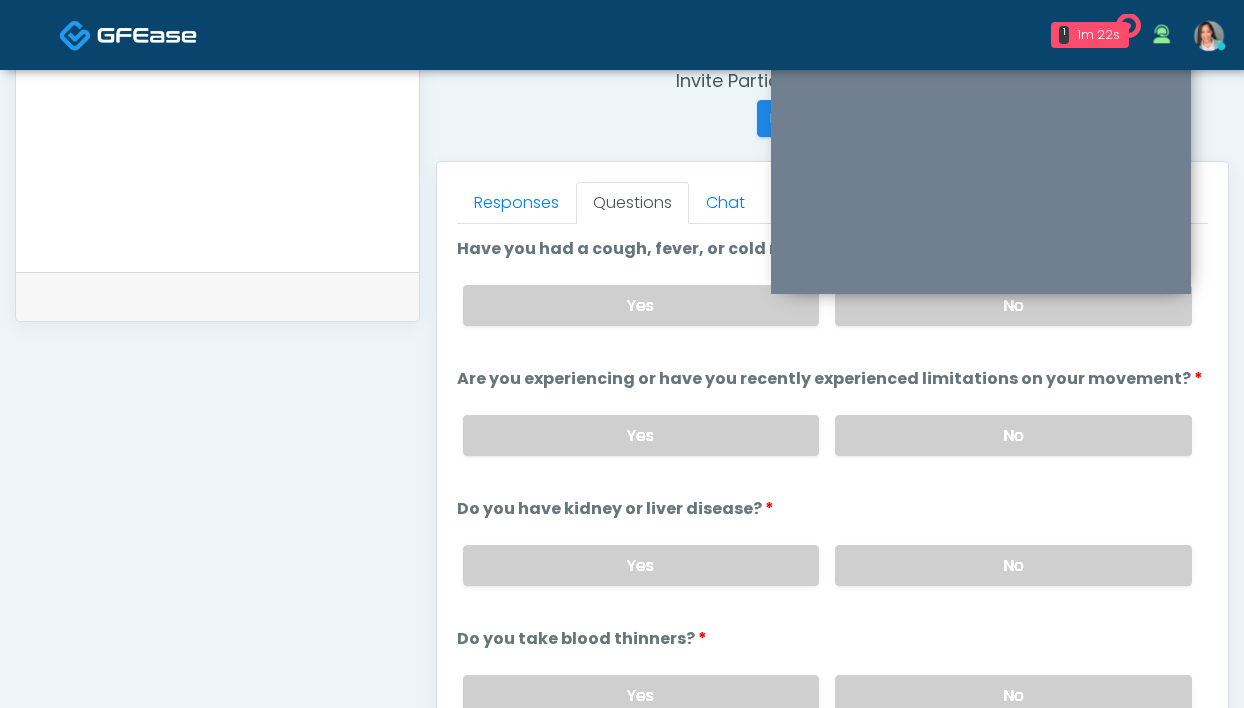 scroll, scrollTop: 612, scrollLeft: 0, axis: vertical 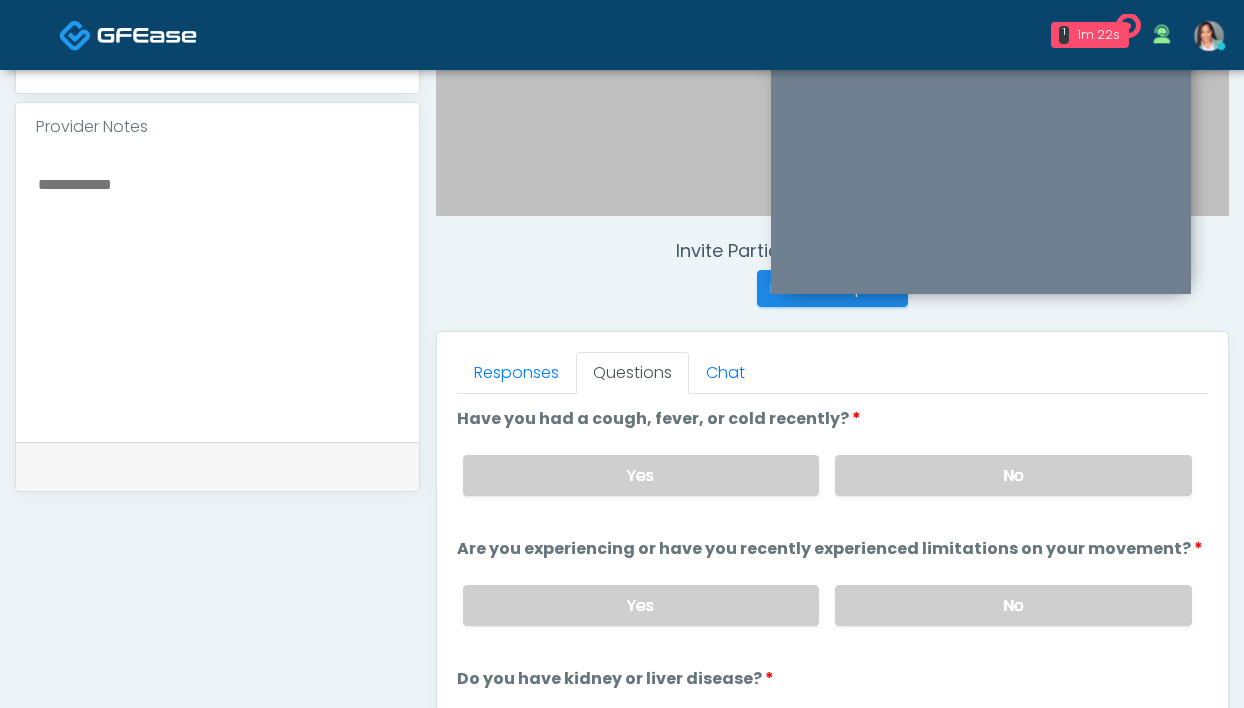 click on "Yes
No" at bounding box center [827, 475] 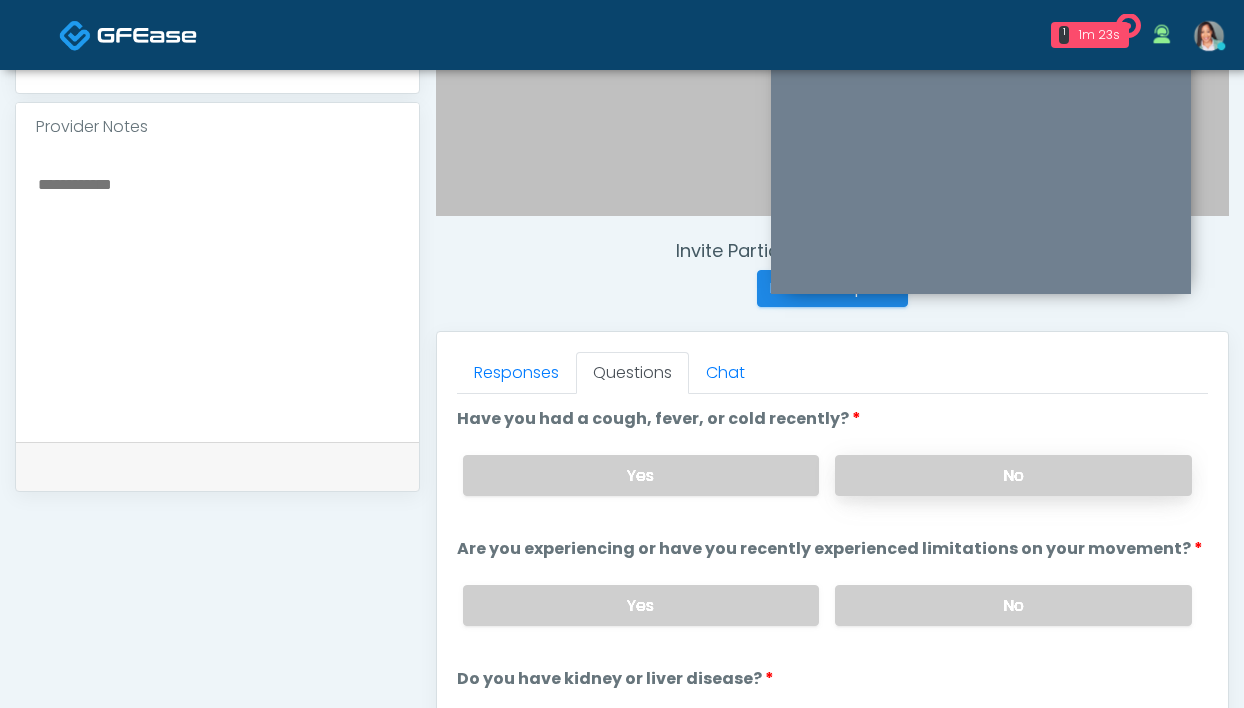 drag, startPoint x: 943, startPoint y: 461, endPoint x: 936, endPoint y: 487, distance: 26.925823 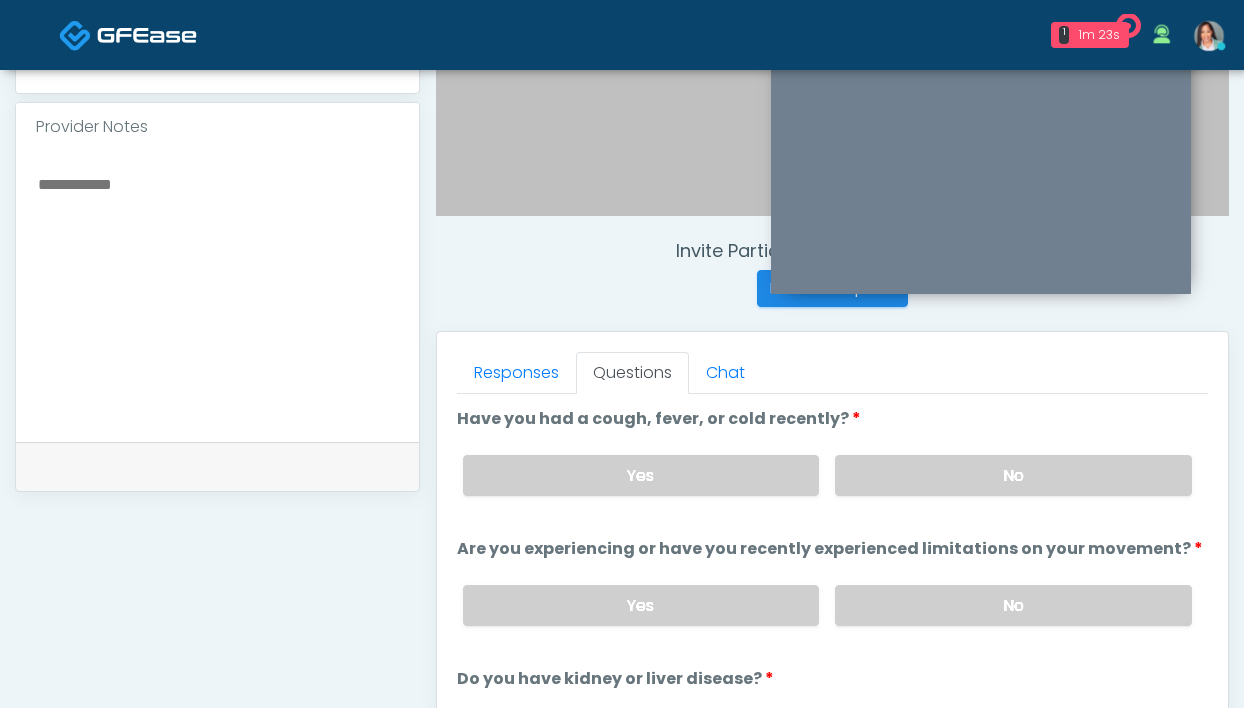 click on "Yes
No" at bounding box center (827, 605) 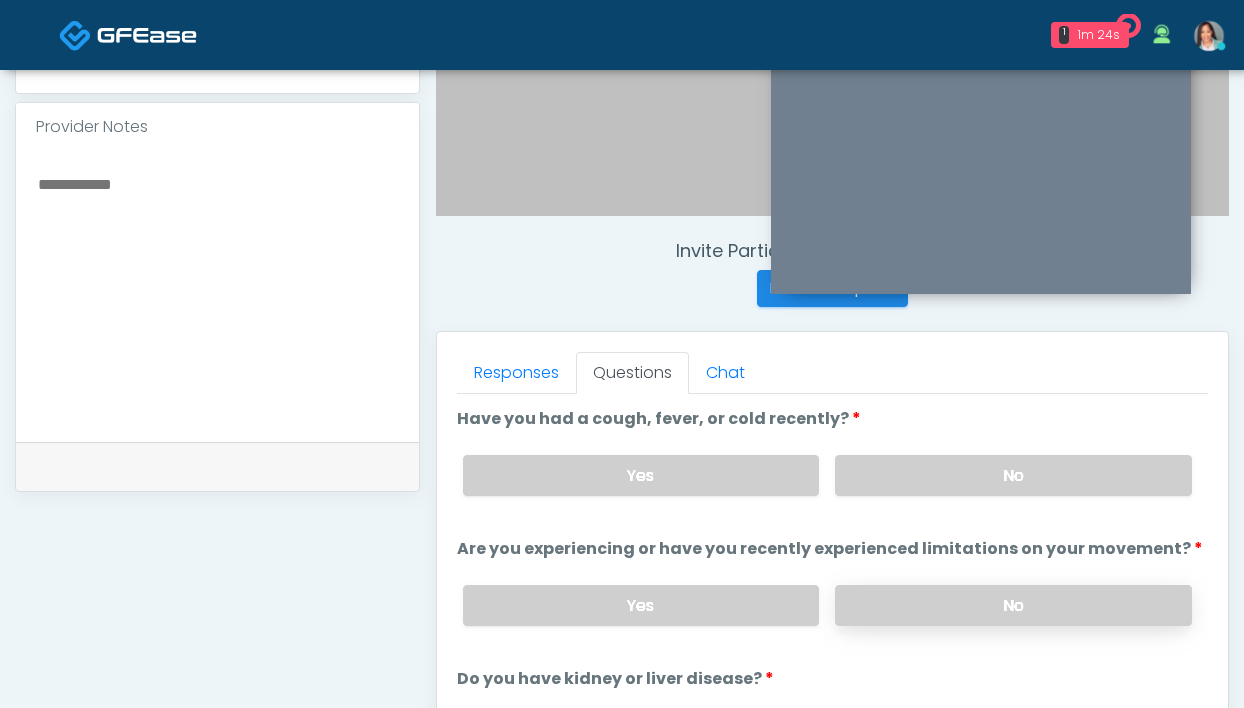 click on "No" at bounding box center (1013, 605) 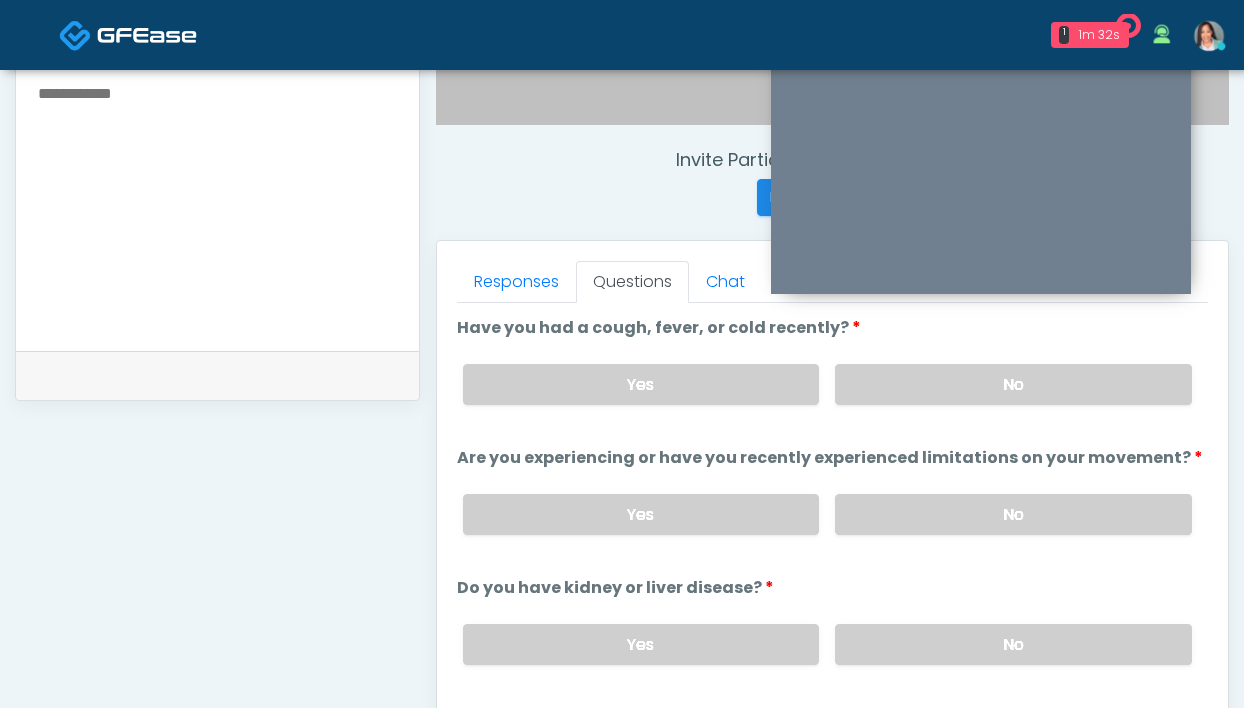 scroll, scrollTop: 807, scrollLeft: 0, axis: vertical 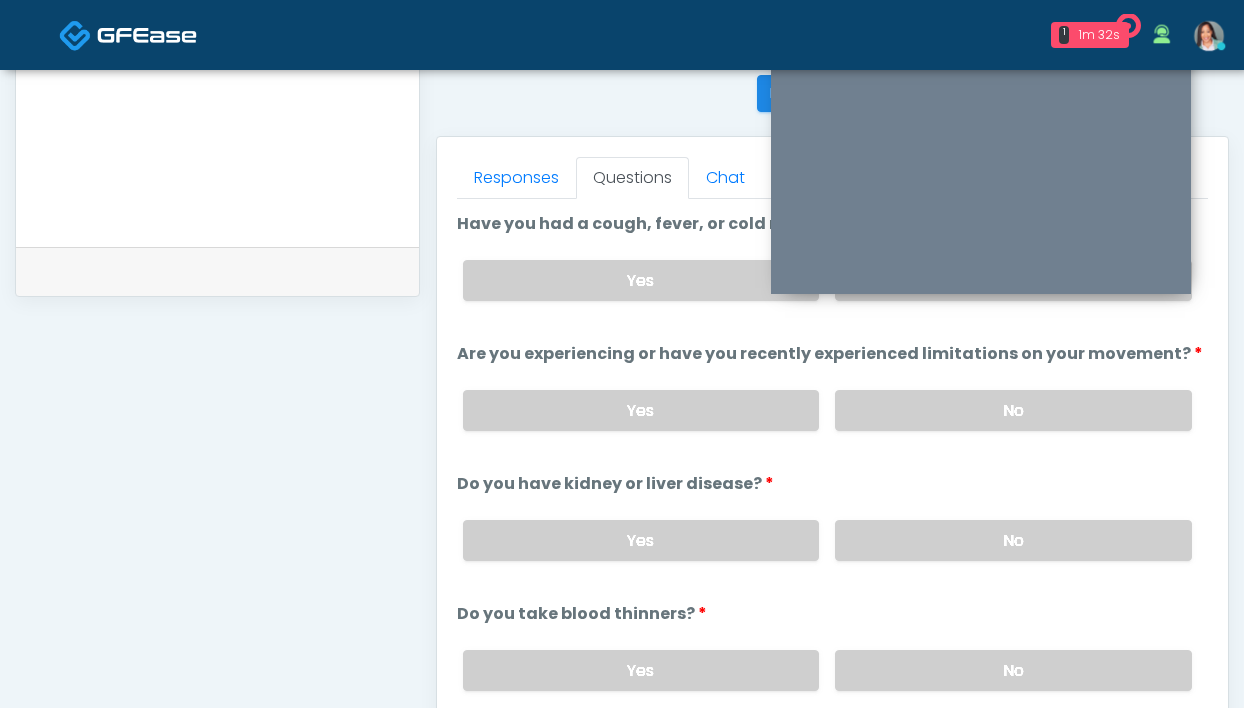 drag, startPoint x: 859, startPoint y: 529, endPoint x: 824, endPoint y: 476, distance: 63.51378 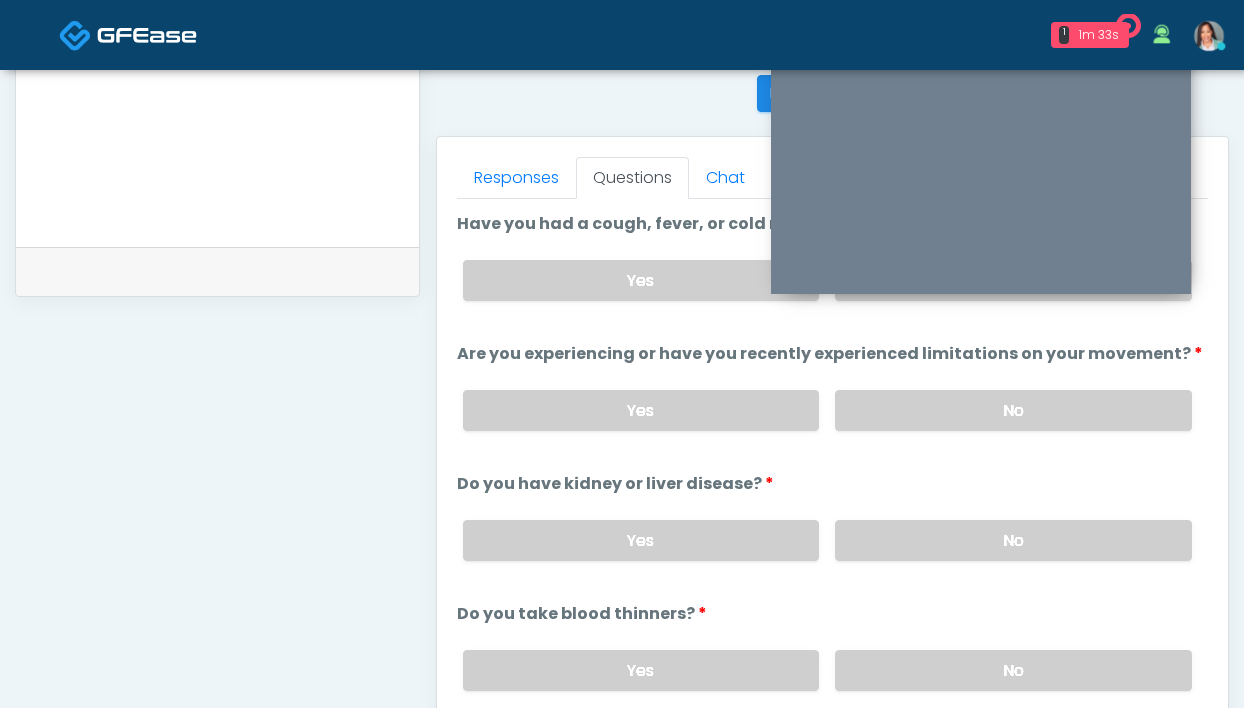 scroll, scrollTop: 137, scrollLeft: 0, axis: vertical 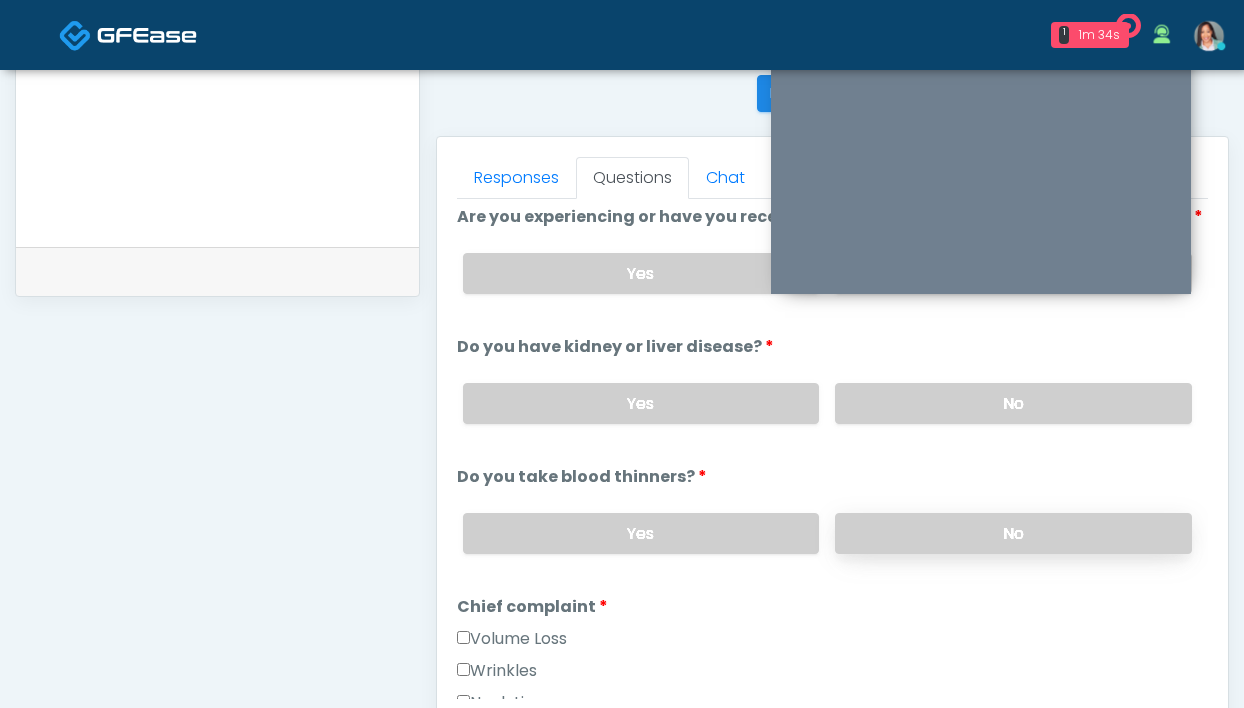 click on "No" at bounding box center [1013, 533] 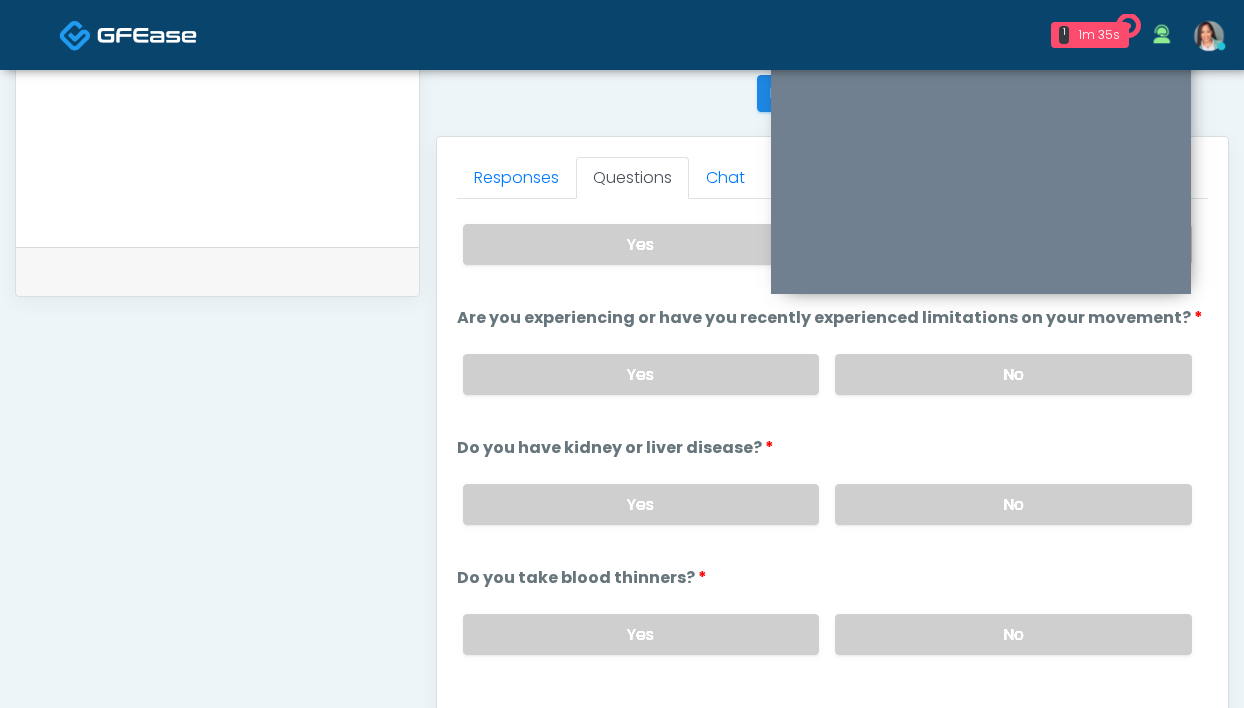 scroll, scrollTop: 0, scrollLeft: 0, axis: both 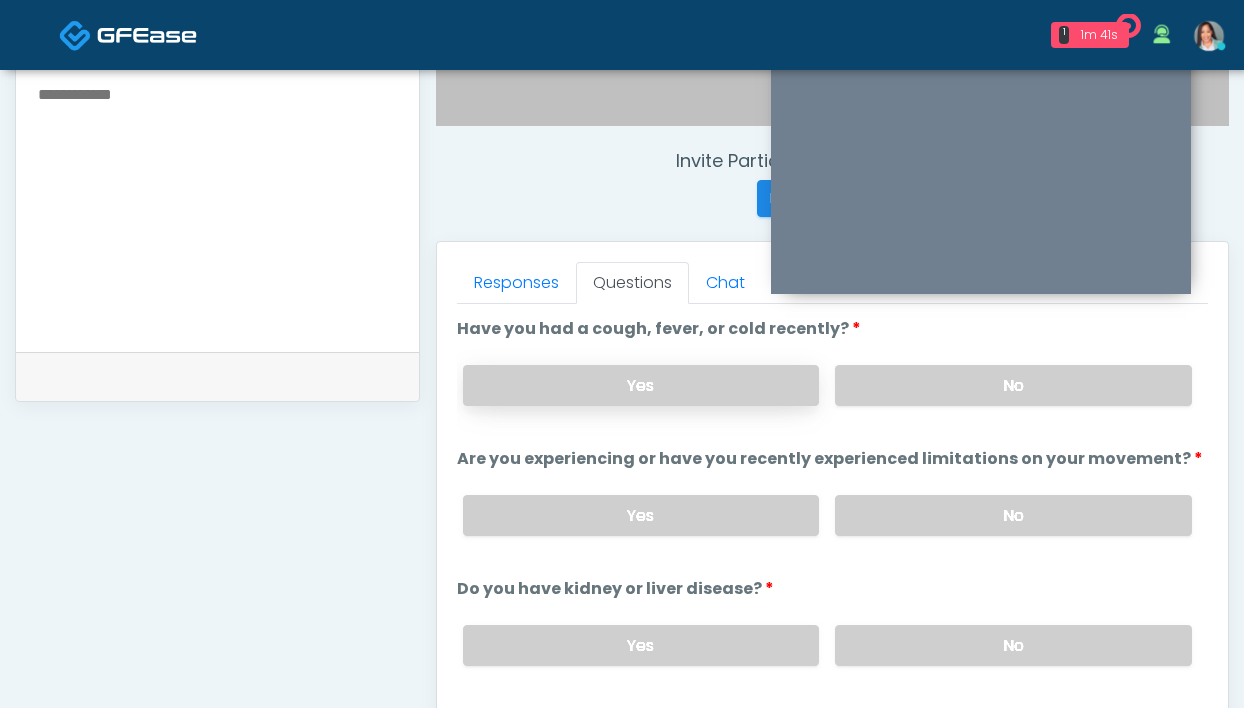 click on "Yes" at bounding box center [641, 385] 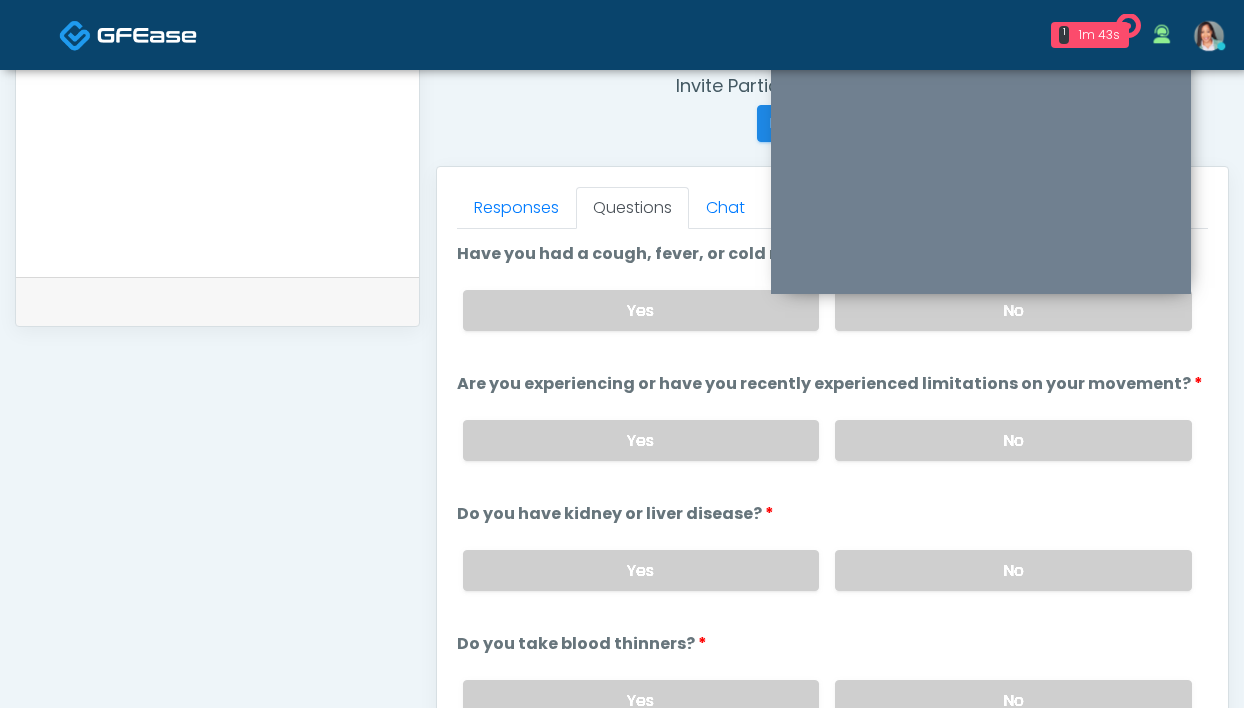 scroll, scrollTop: 825, scrollLeft: 0, axis: vertical 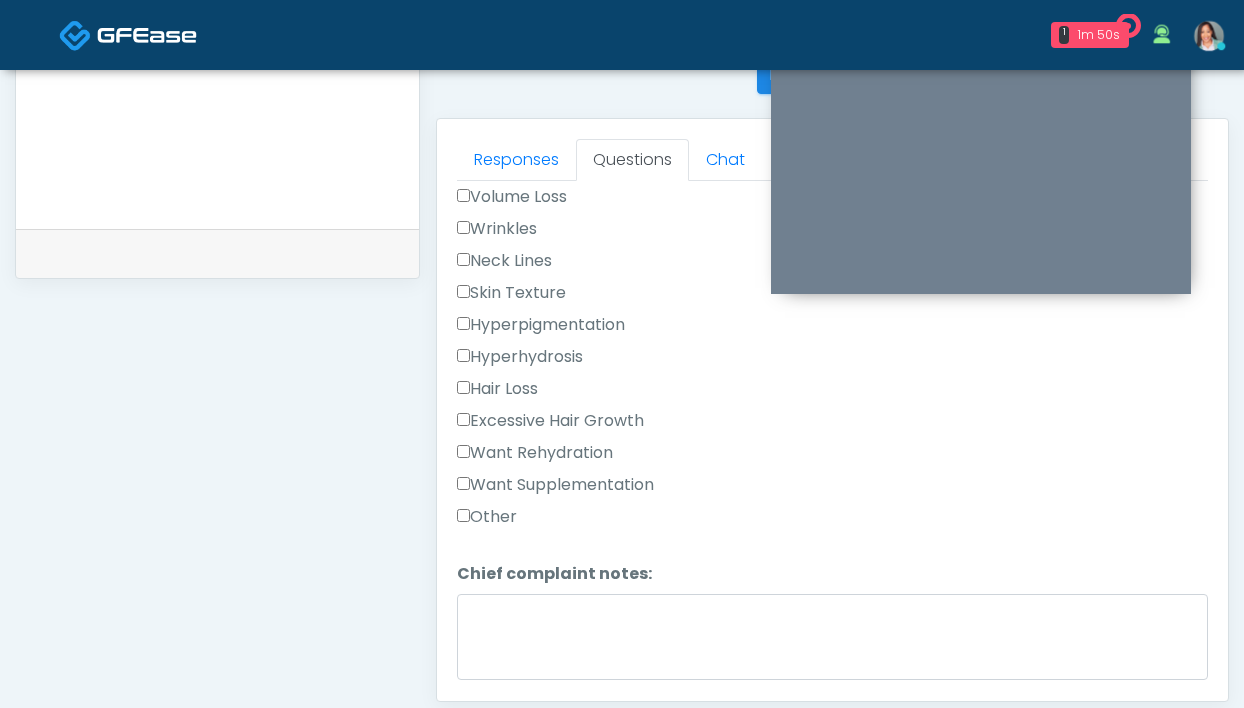 click on "Want Rehydration" at bounding box center (535, 453) 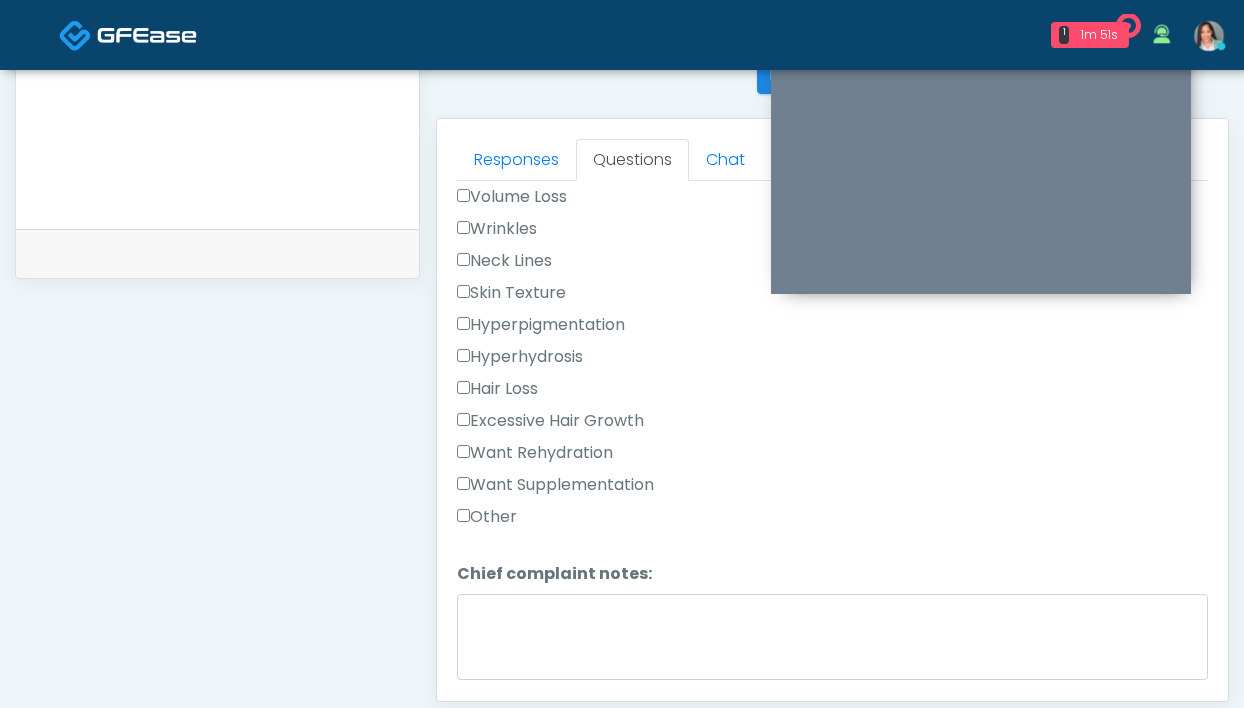 click on "Want Supplementation" at bounding box center [832, 489] 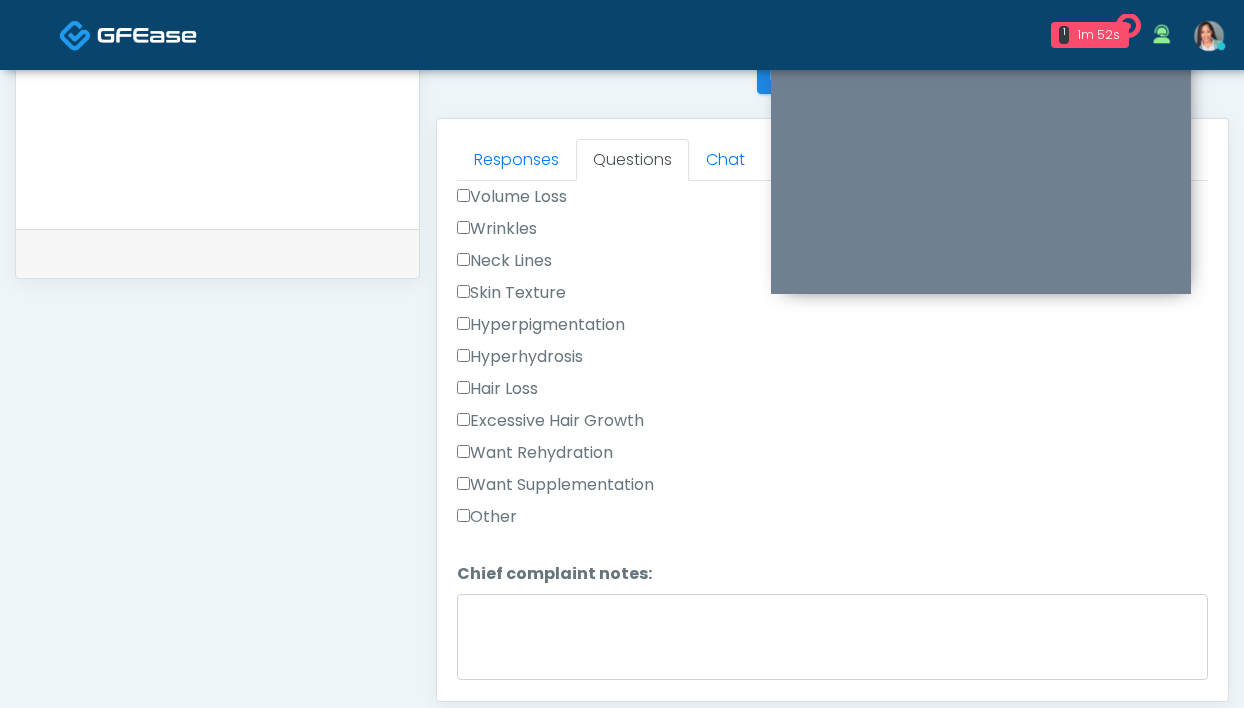 click on "Want Supplementation" at bounding box center (832, 489) 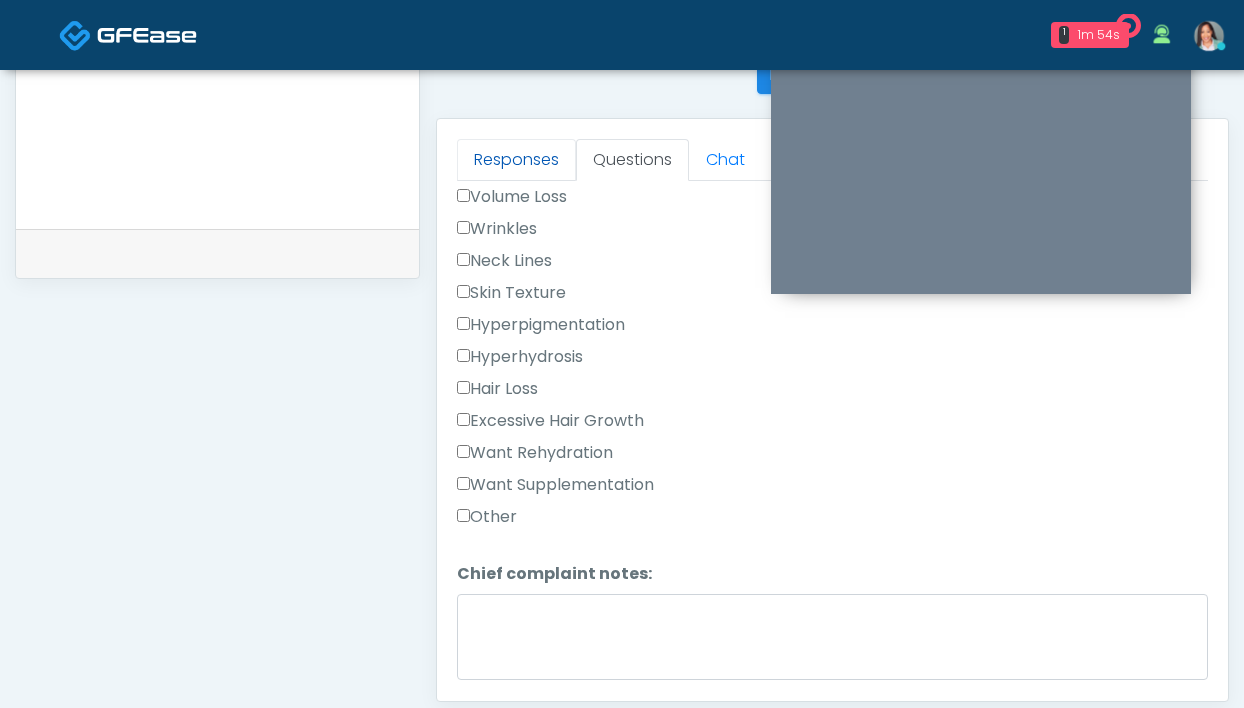 click on "Responses" at bounding box center [516, 160] 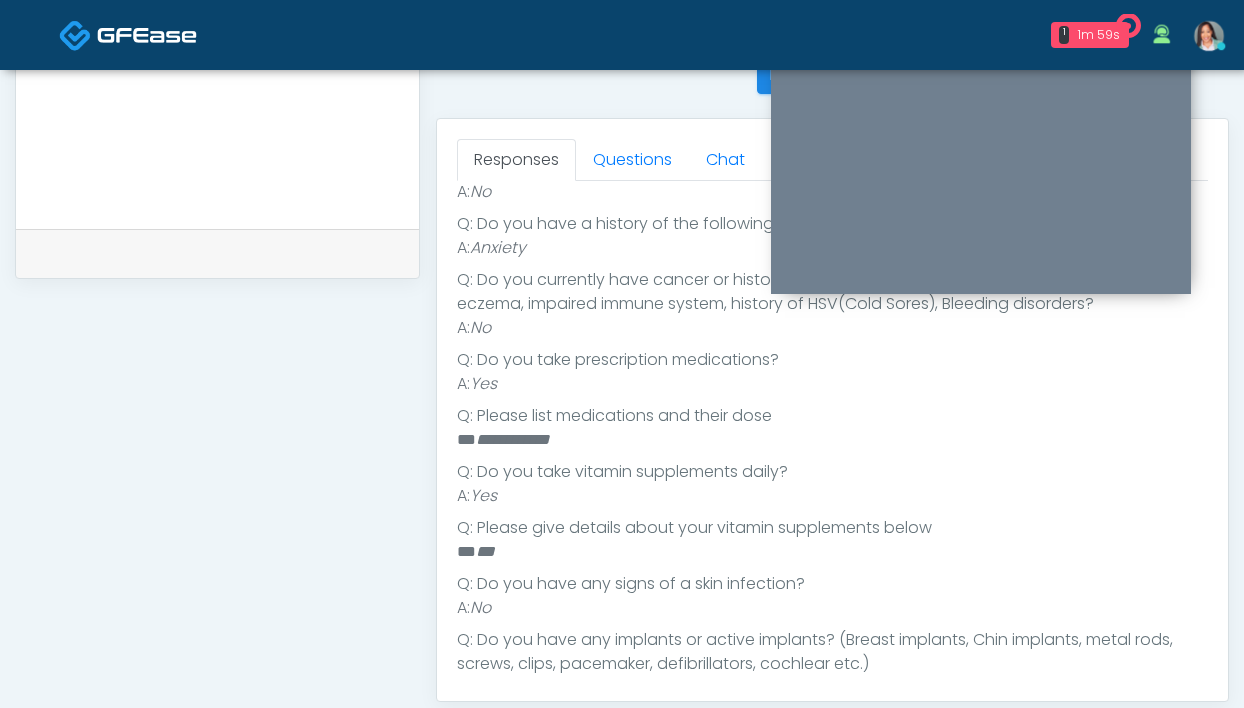 scroll, scrollTop: 531, scrollLeft: 0, axis: vertical 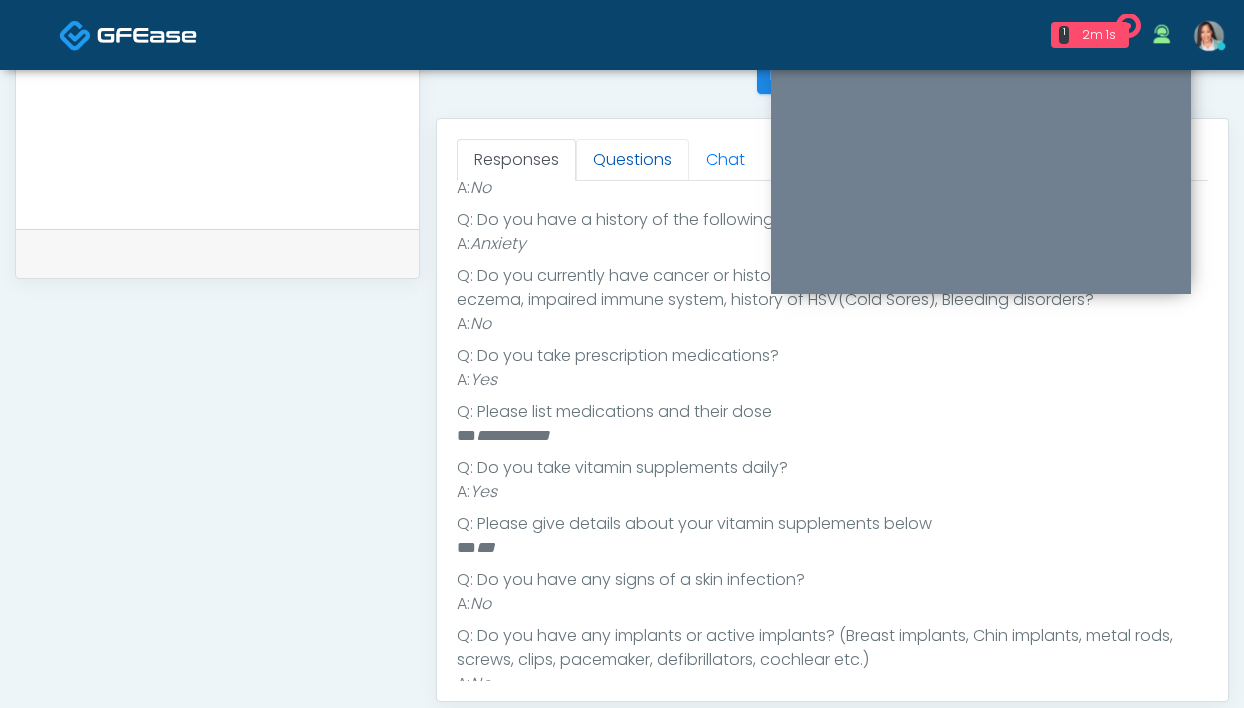 click on "Questions" at bounding box center (632, 160) 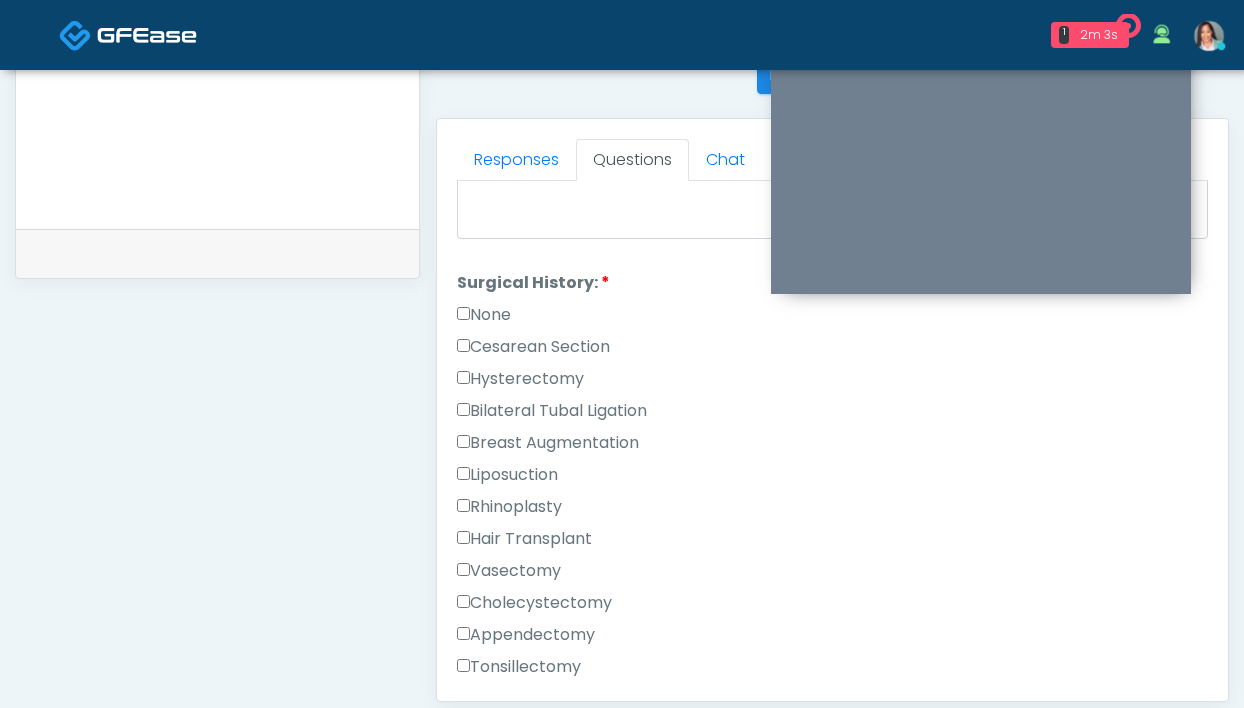 scroll, scrollTop: 1029, scrollLeft: 0, axis: vertical 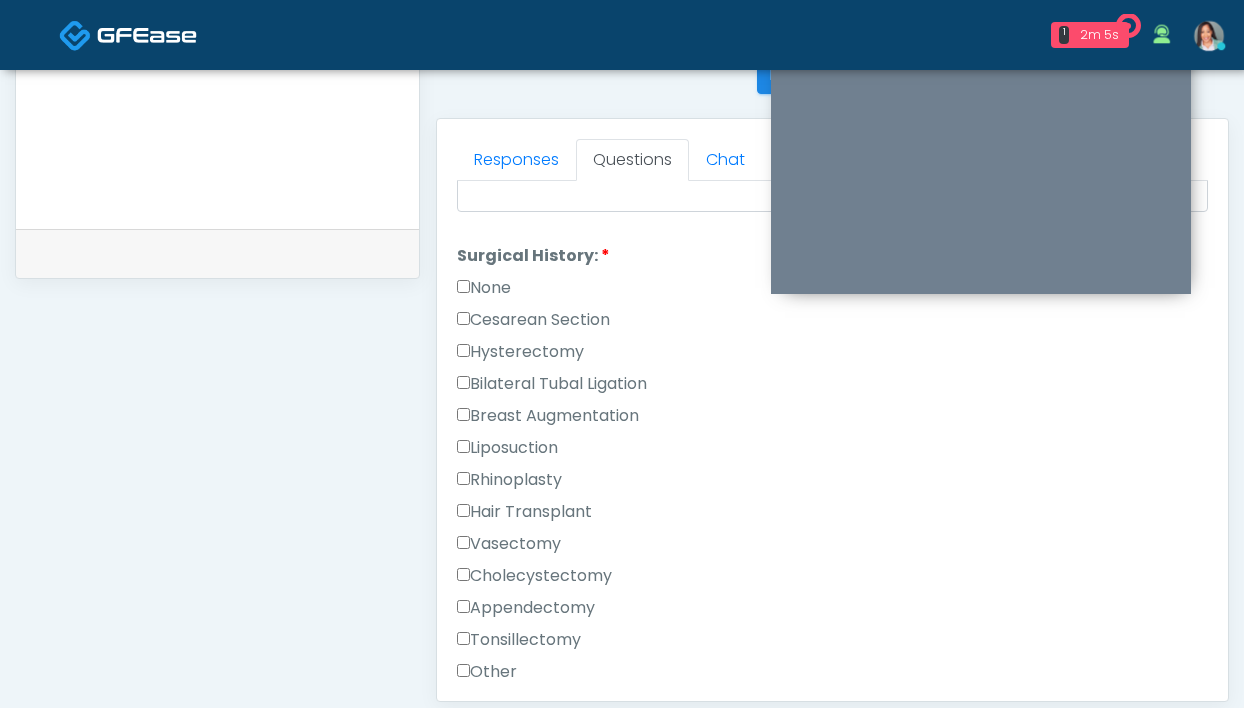 click on "None" at bounding box center (484, 288) 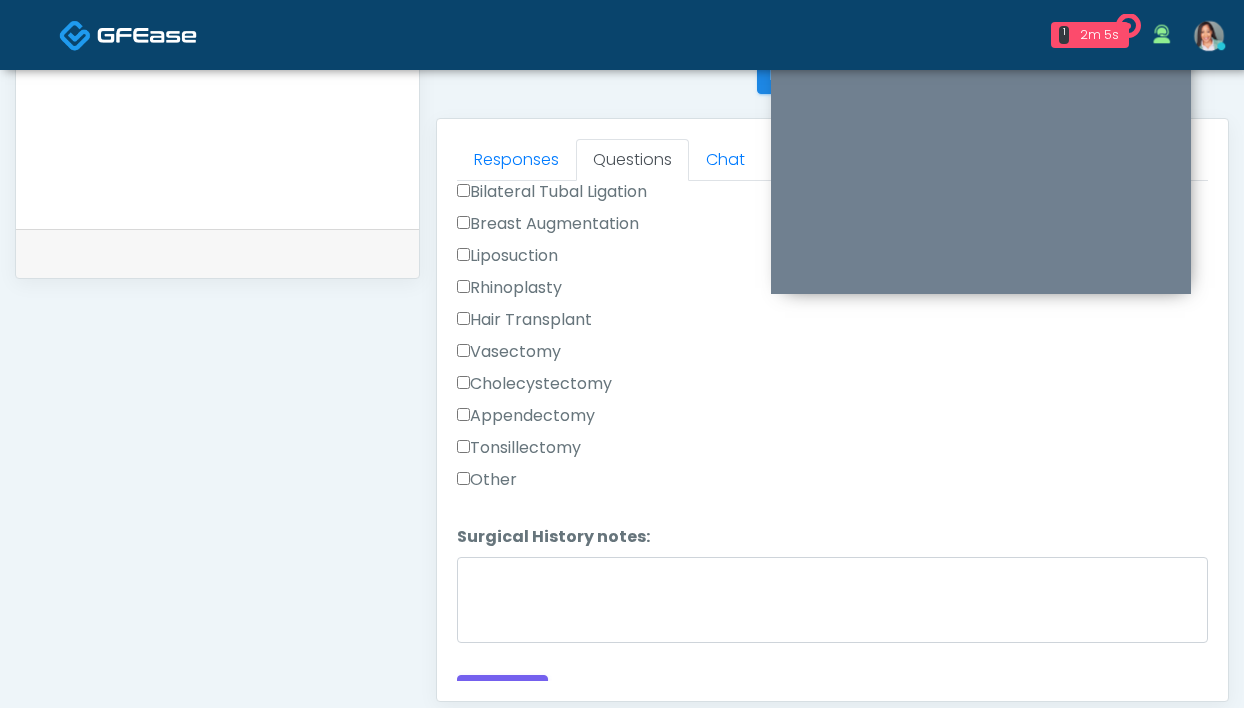 scroll, scrollTop: 1247, scrollLeft: 0, axis: vertical 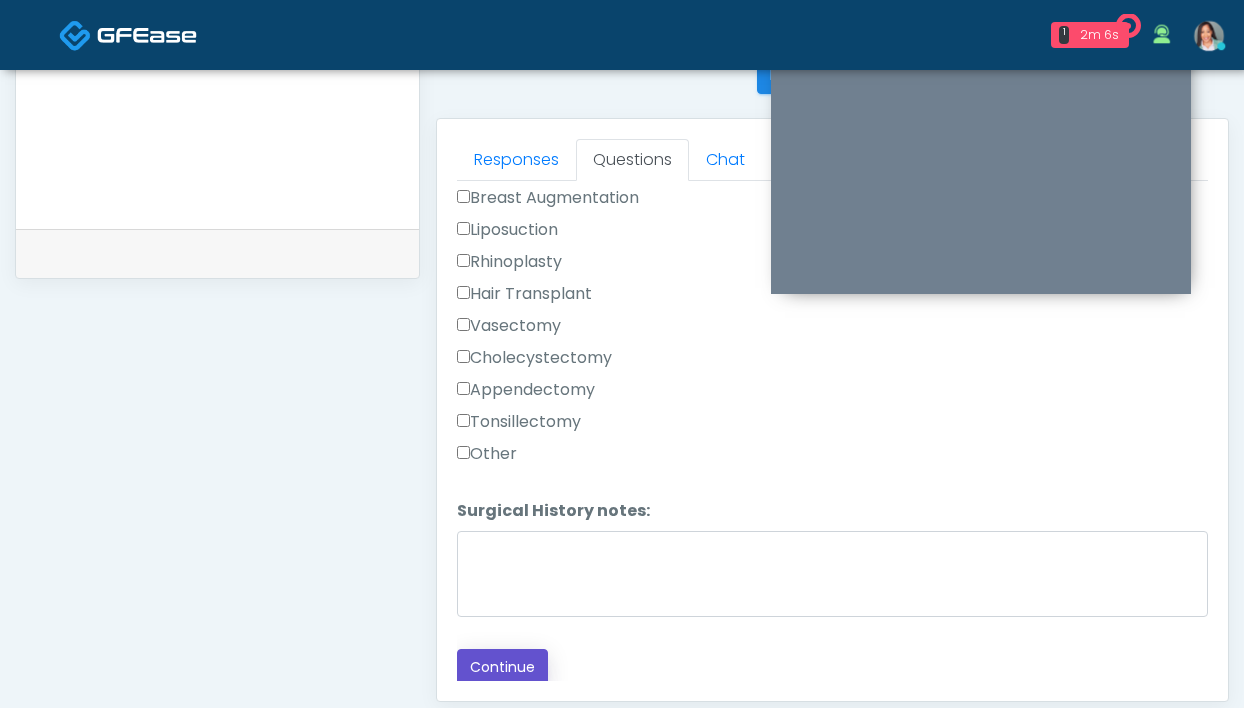click on "Continue" at bounding box center (502, 667) 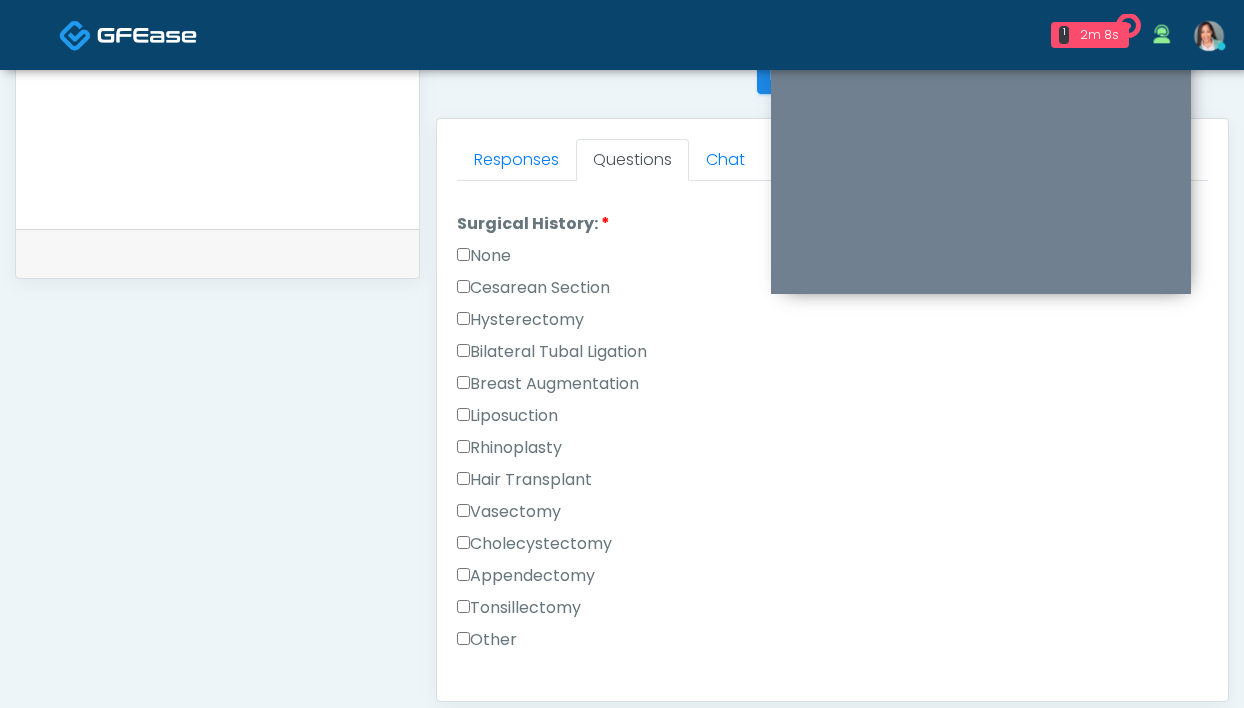 scroll, scrollTop: 1044, scrollLeft: 0, axis: vertical 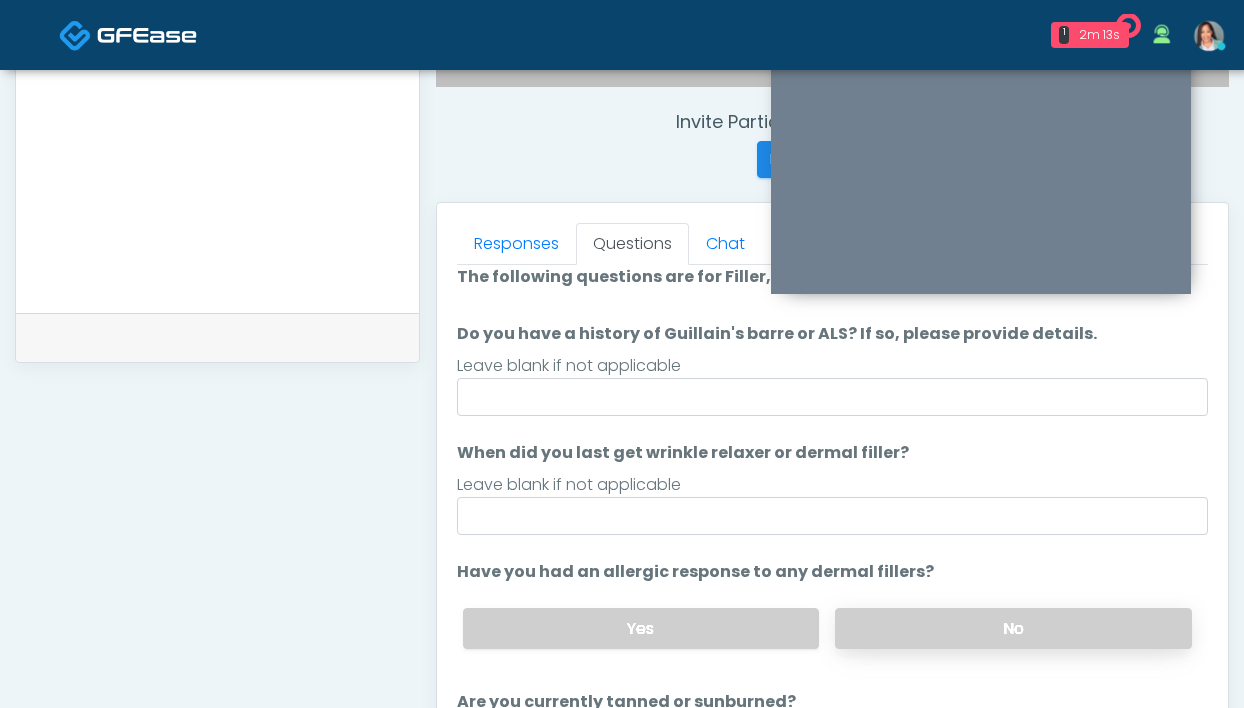 click on "No" at bounding box center [1013, 628] 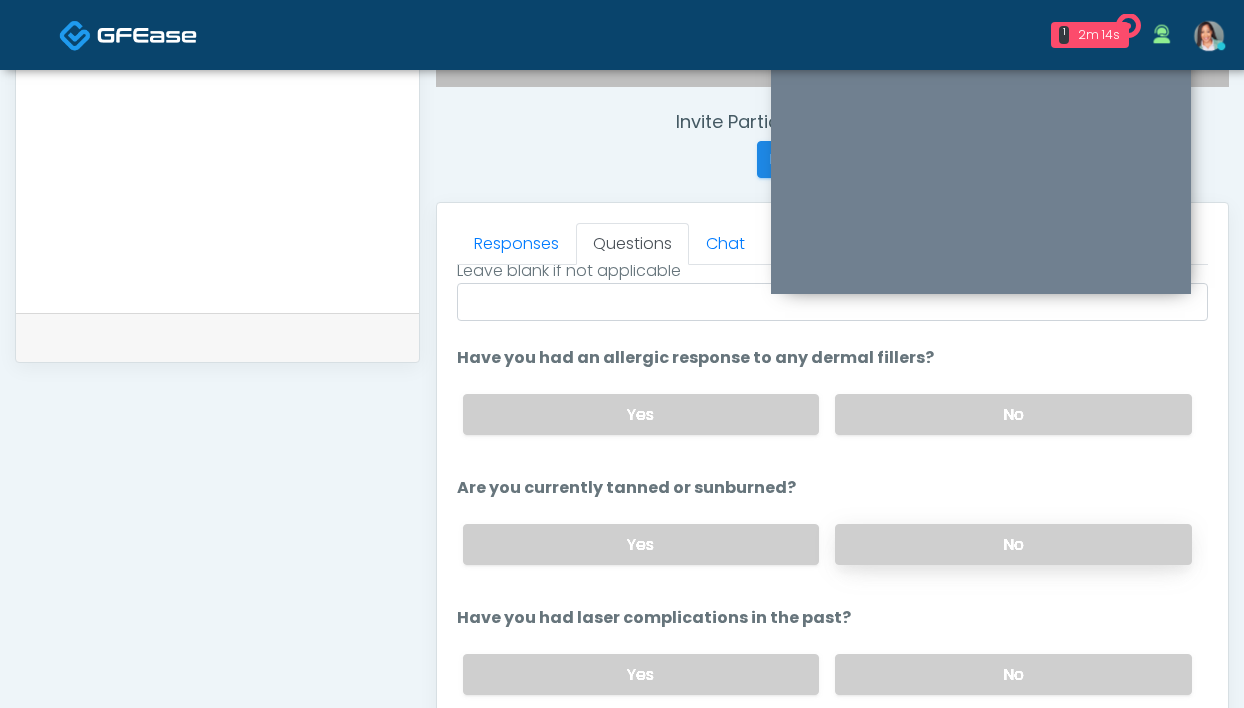 scroll, scrollTop: 232, scrollLeft: 0, axis: vertical 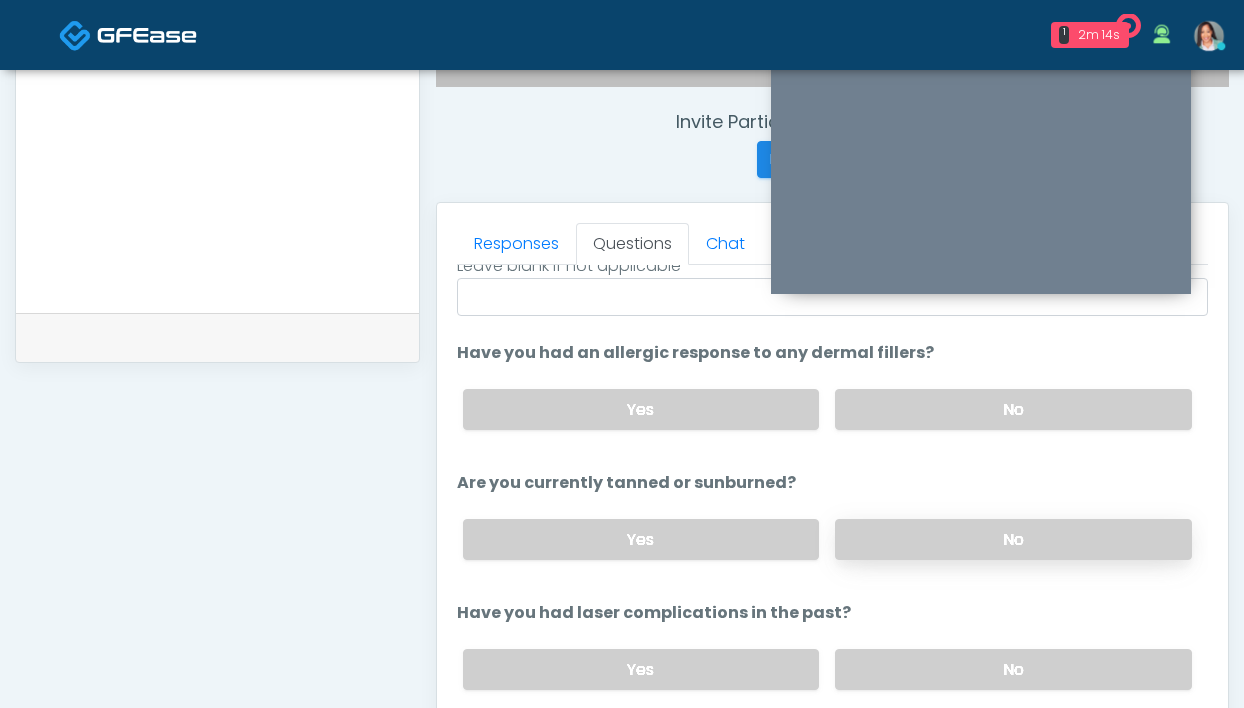 click on "No" at bounding box center (1013, 539) 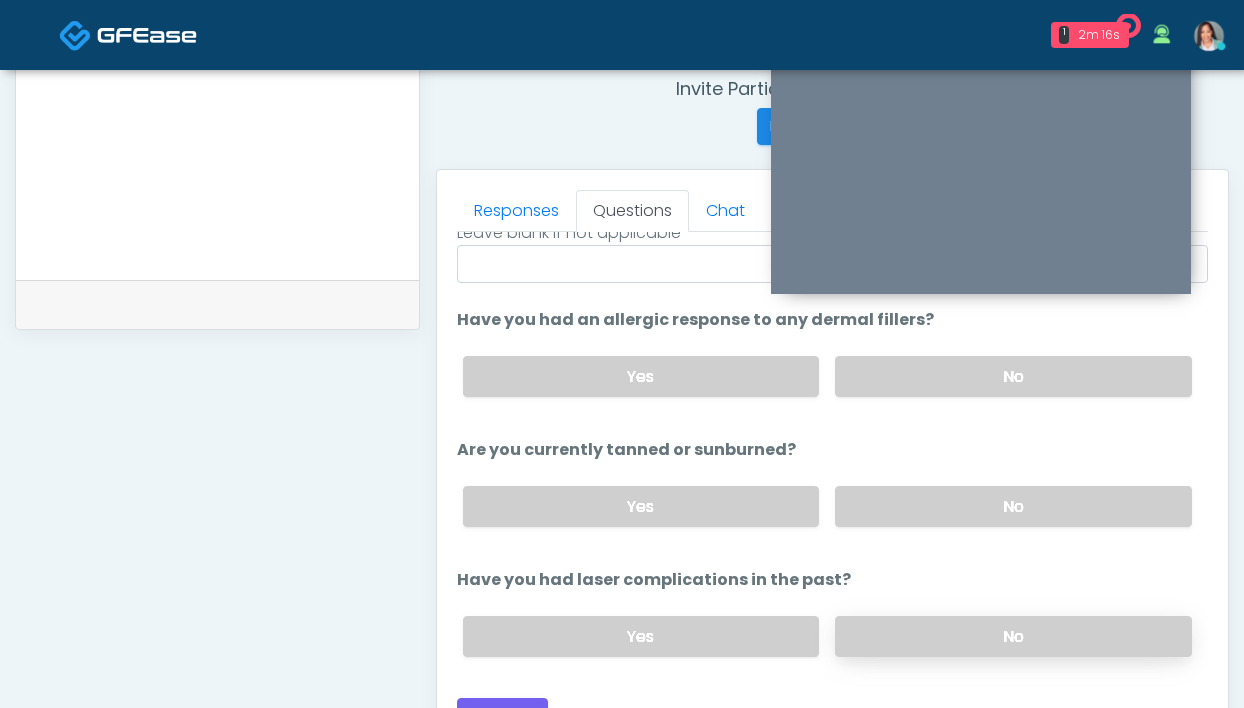 click on "No" at bounding box center (1013, 636) 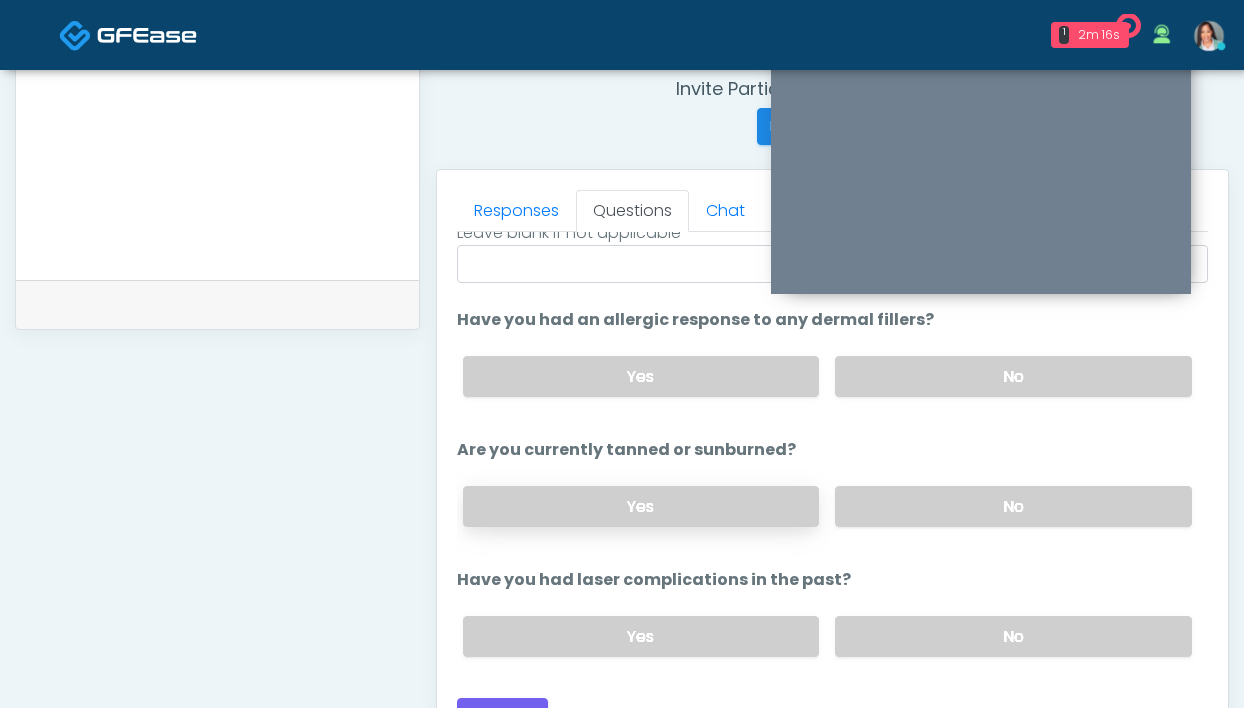 scroll, scrollTop: 911, scrollLeft: 0, axis: vertical 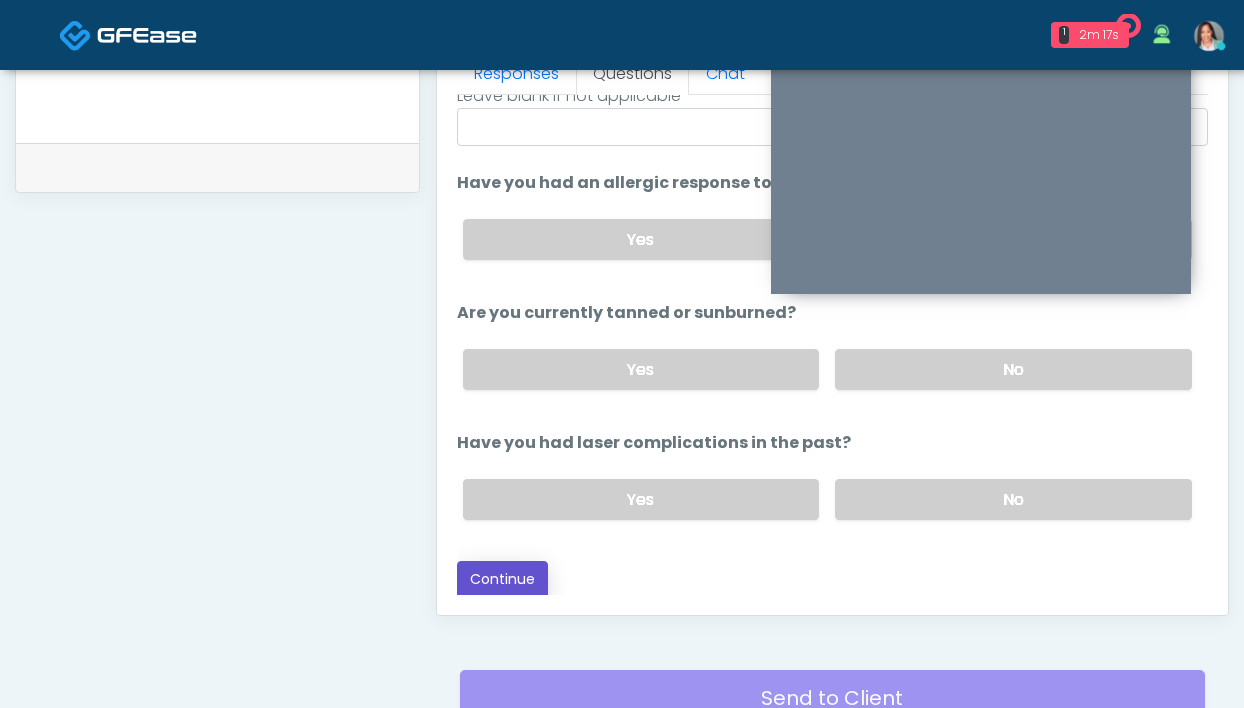click on "Continue" at bounding box center [502, 579] 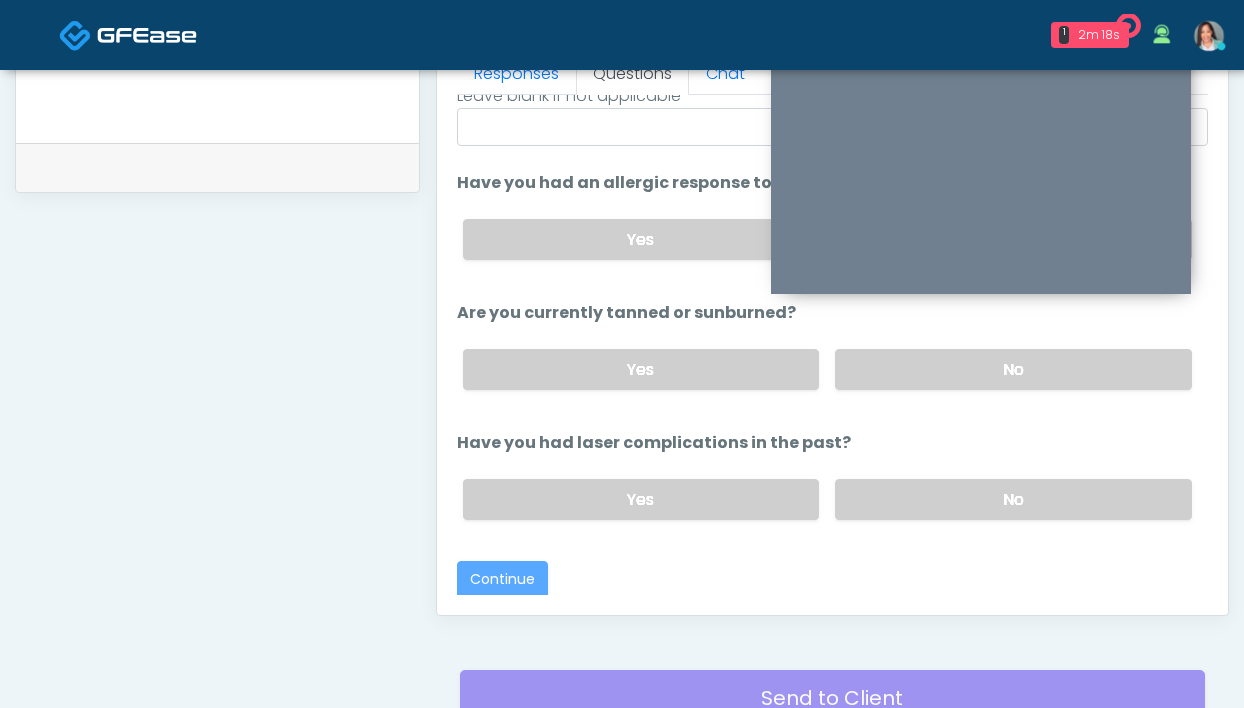 scroll, scrollTop: 1087, scrollLeft: 0, axis: vertical 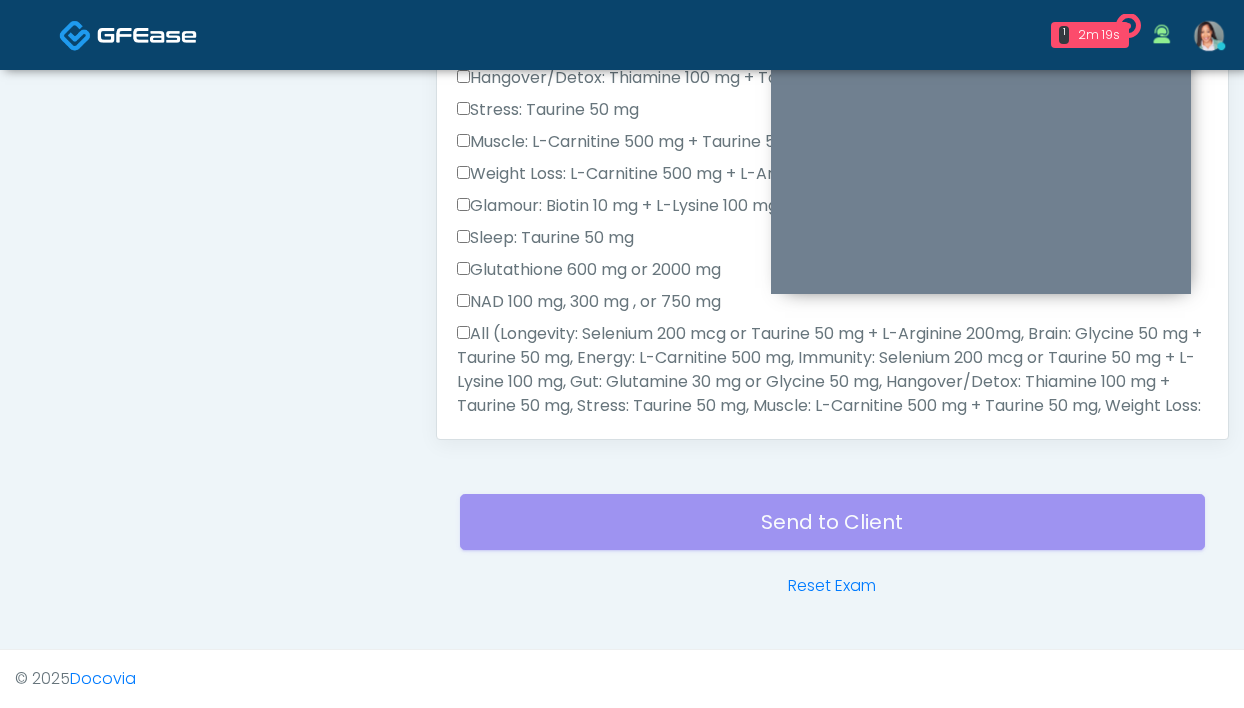 click on "All (Longevity: Selenium 200 mcg or Taurine 50 mg + L-Arginine 200mg, Brain: Glycine 50 mg + Taurine 50 mg, Energy: L-Carnitine 500 mg, Immunity: Selenium 200 mcg or Taurine 50 mg + L-Lysine 100 mg, Gut: Glutamine 30 mg or Glycine 50 mg, Hangover/Detox: Thiamine 100 mg + Taurine 50 mg, Stress: Taurine 50 mg, Muscle: L-Carnitine 500 mg + Taurine 50 mg, Weight Loss: L-Carnitine 500 mg + L-Arginine 100 mg, Glamour: Biotin 10 mg + L-Lysine 100 mg, Sleep: Taurine 50 mg Glutathione 600 mg or 2000 mg NAD 100 mg, 300 mg , or 750 mg)" at bounding box center [832, 394] 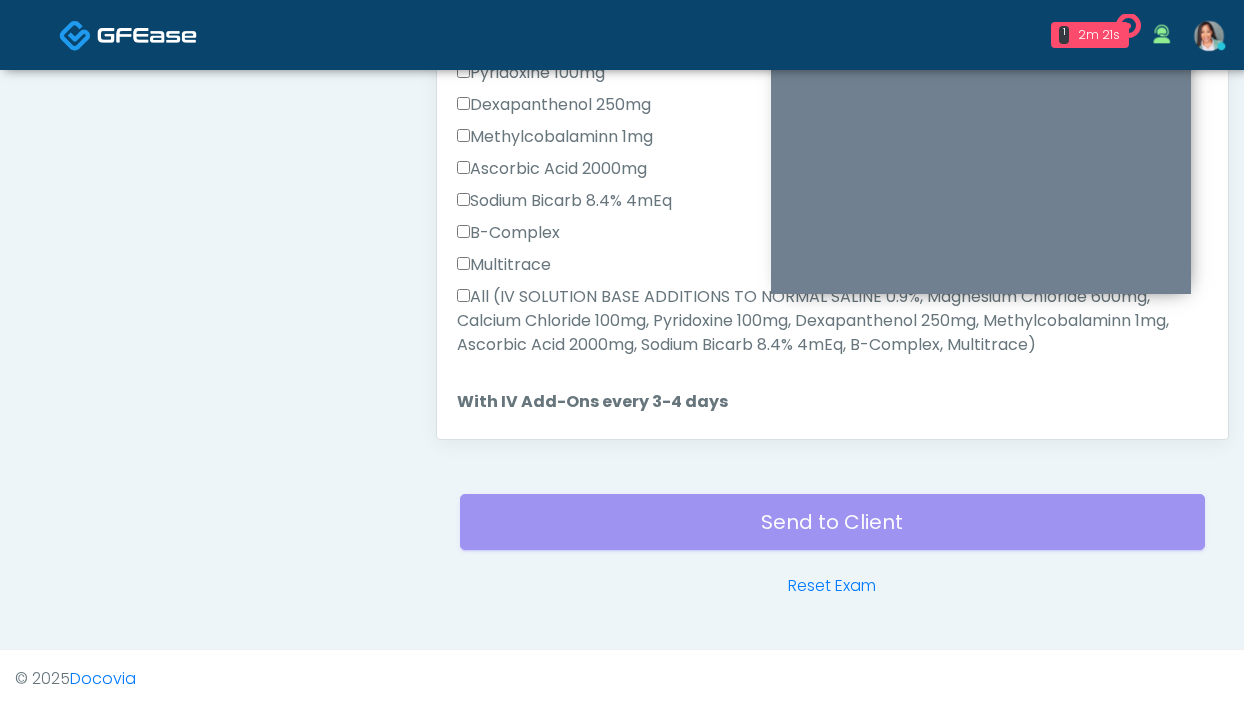 click on "All (IV SOLUTION BASE ADDITIONS TO NORMAL SALINE 0.9%, Magnesium Chloride 600mg, Calcium Chloride 100mg, Pyridoxine 100mg, Dexapanthenol 250mg, Methylcobalaminn 1mg, Ascorbic Acid 2000mg, Sodium Bicarb 8.4% 4mEq, B-Complex, Multitrace)" at bounding box center [832, 321] 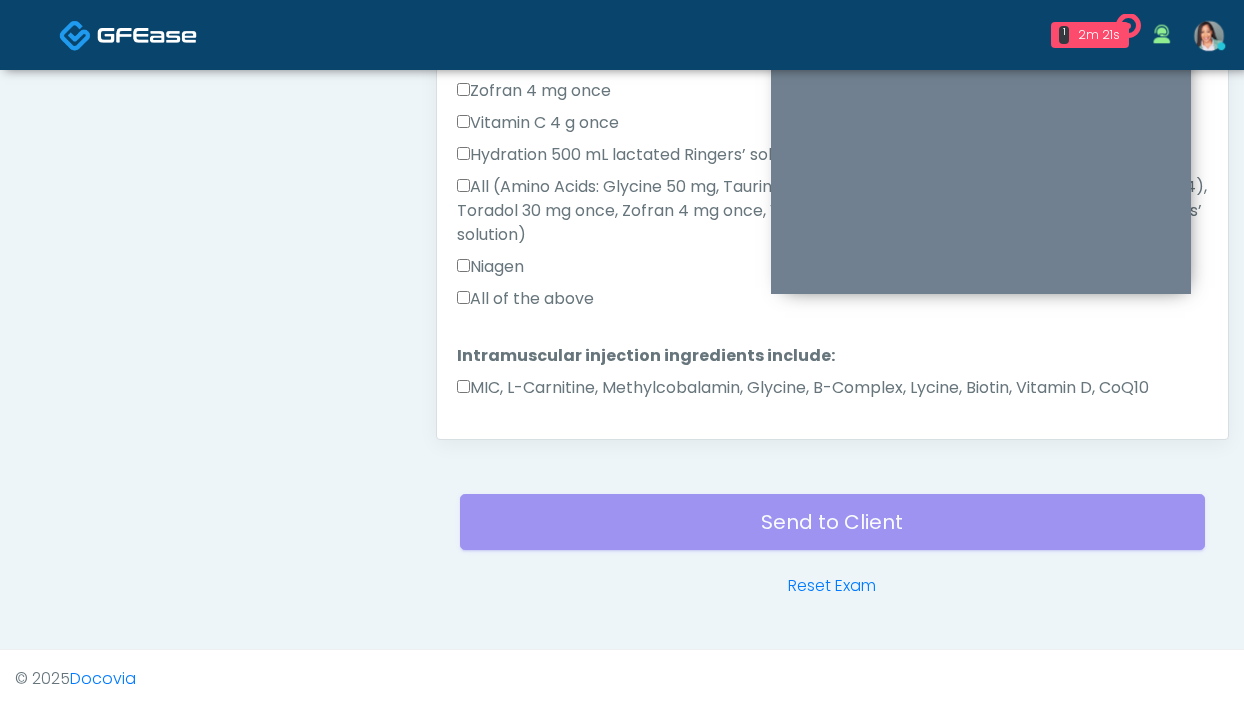 scroll, scrollTop: 1232, scrollLeft: 0, axis: vertical 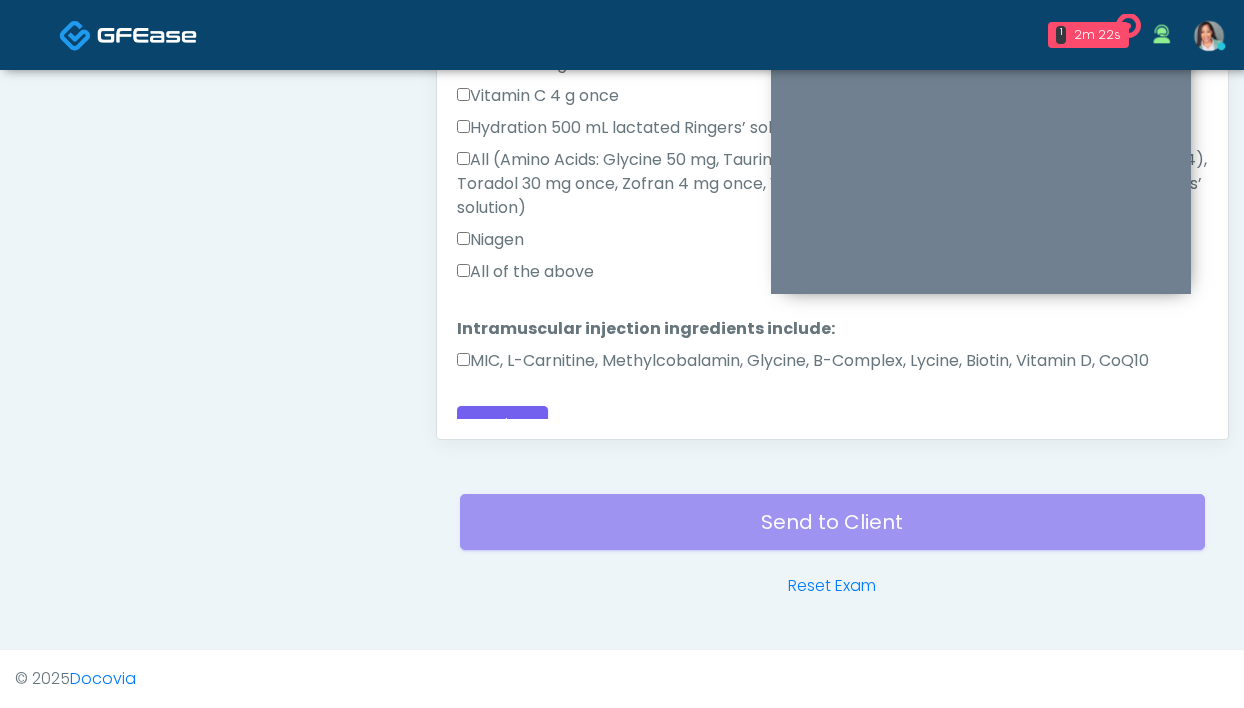 click on "All of the above" at bounding box center (525, 272) 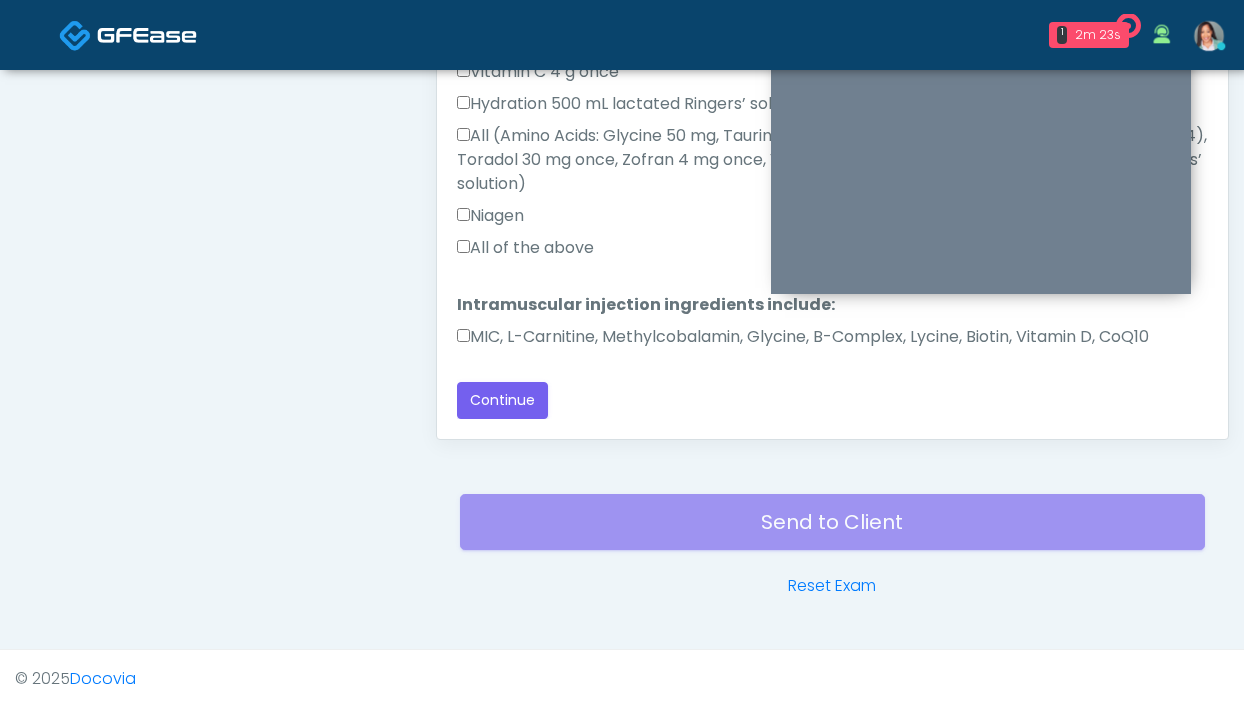 click on "MIC, L-Carnitine, Methylcobalamin, Glycine, B-Complex, Lycine, Biotin, Vitamin D, CoQ10" at bounding box center (803, 337) 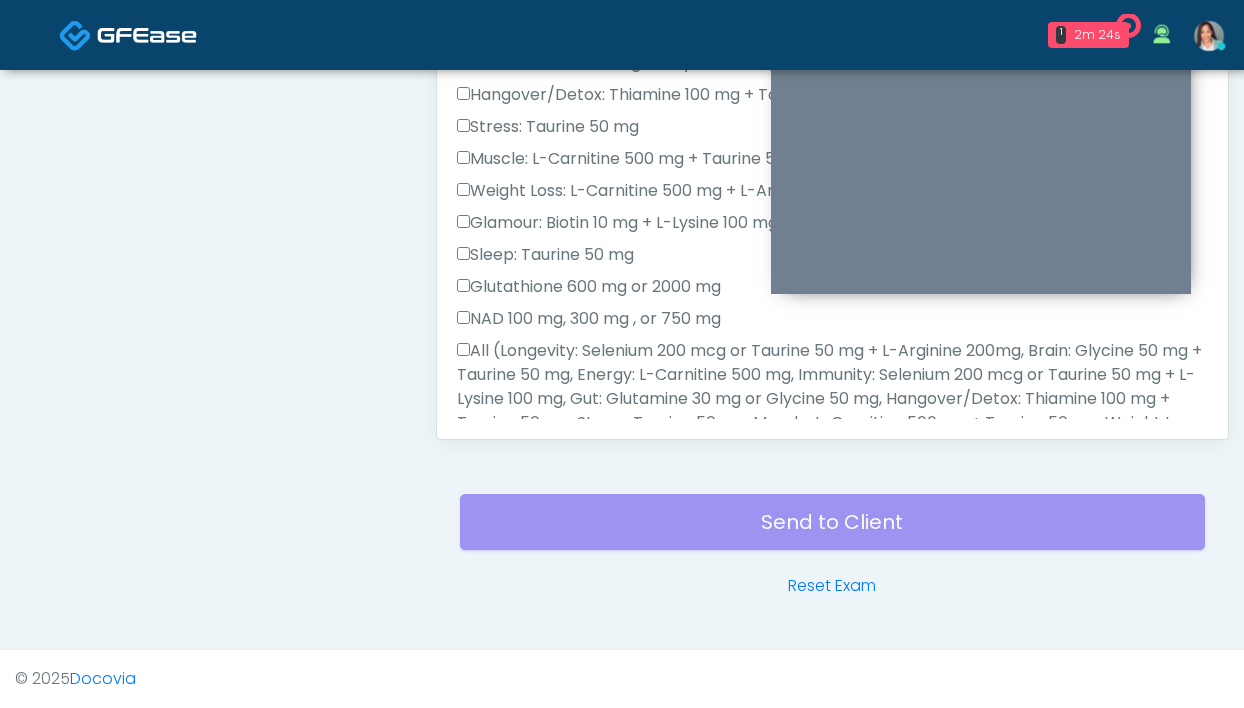 scroll, scrollTop: 0, scrollLeft: 0, axis: both 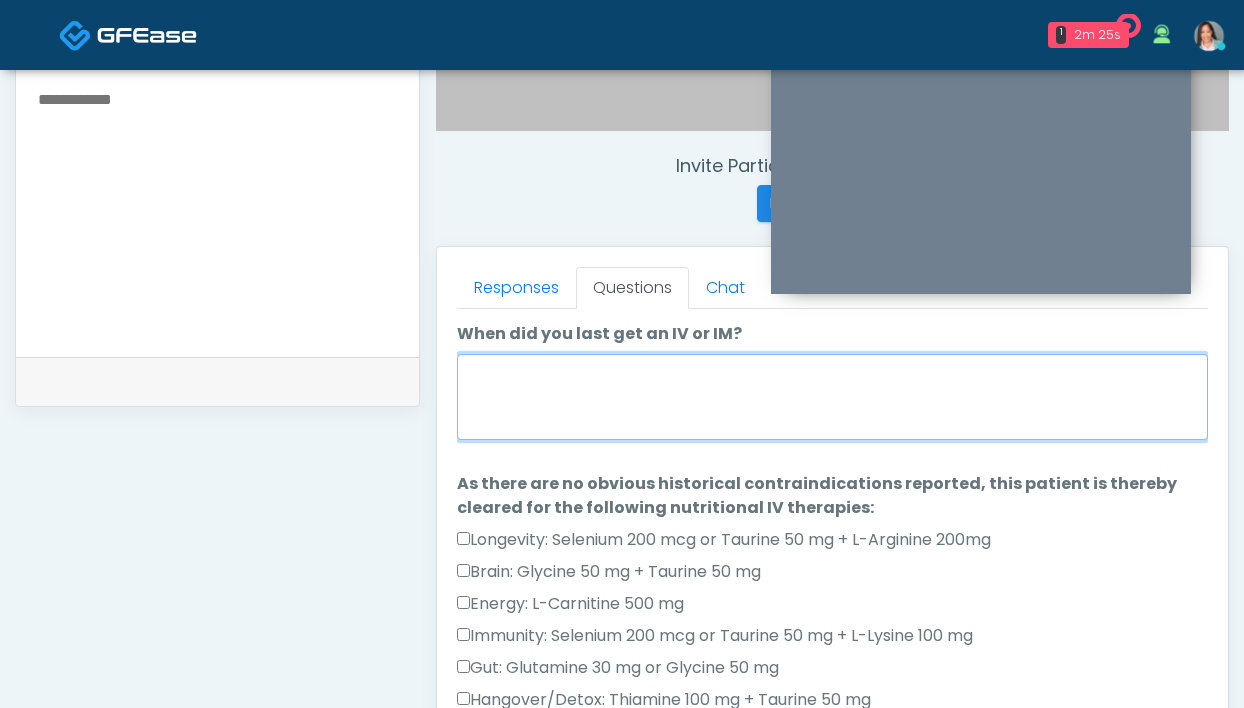 click on "When did you last get an IV or IM?" at bounding box center [832, 397] 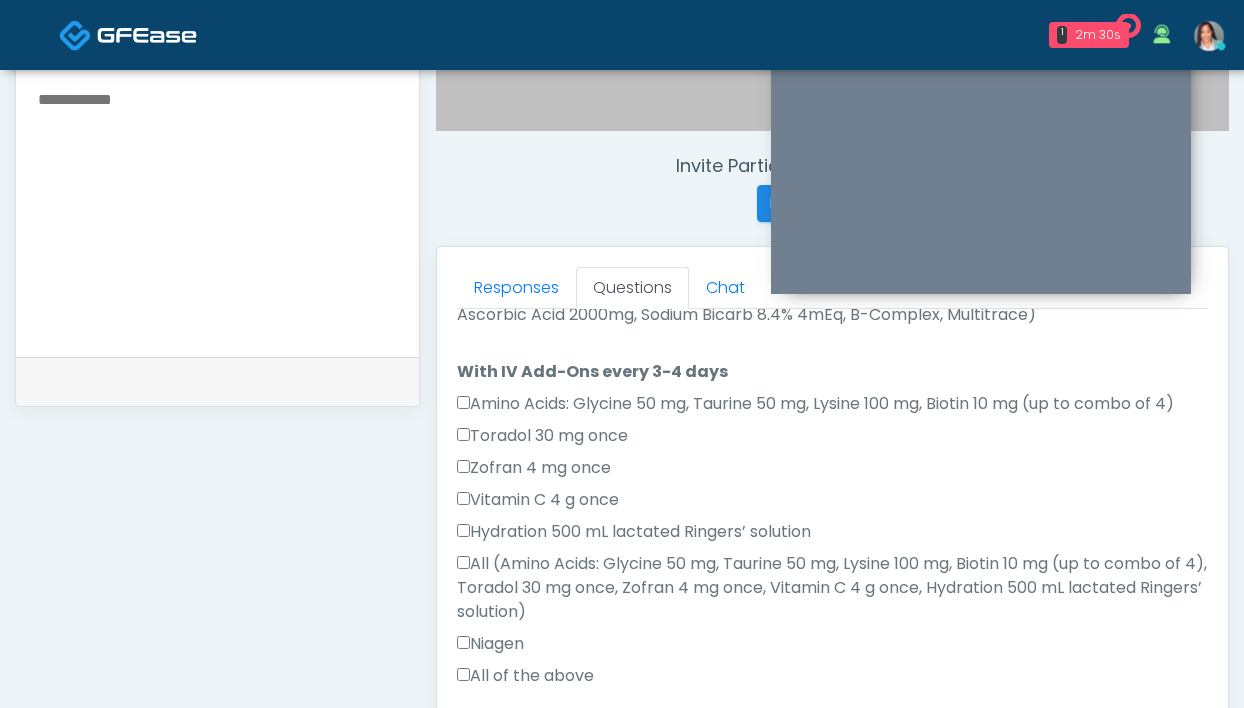 scroll, scrollTop: 1279, scrollLeft: 0, axis: vertical 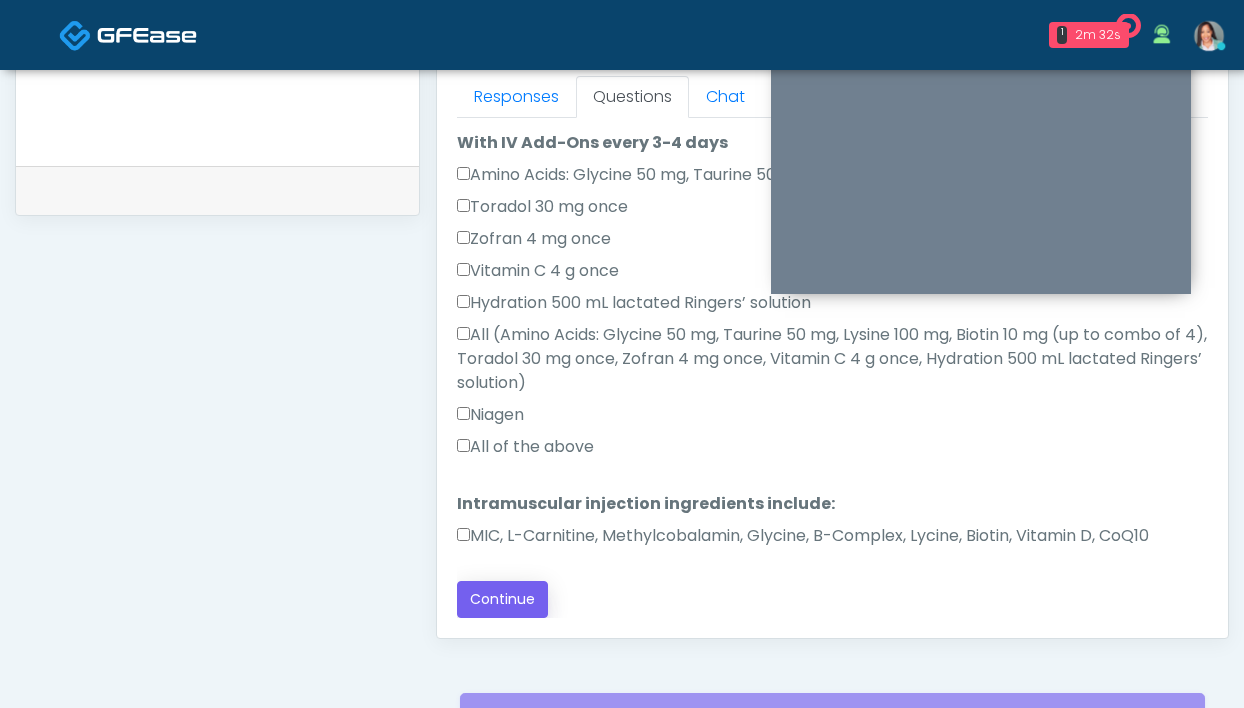 type on "**********" 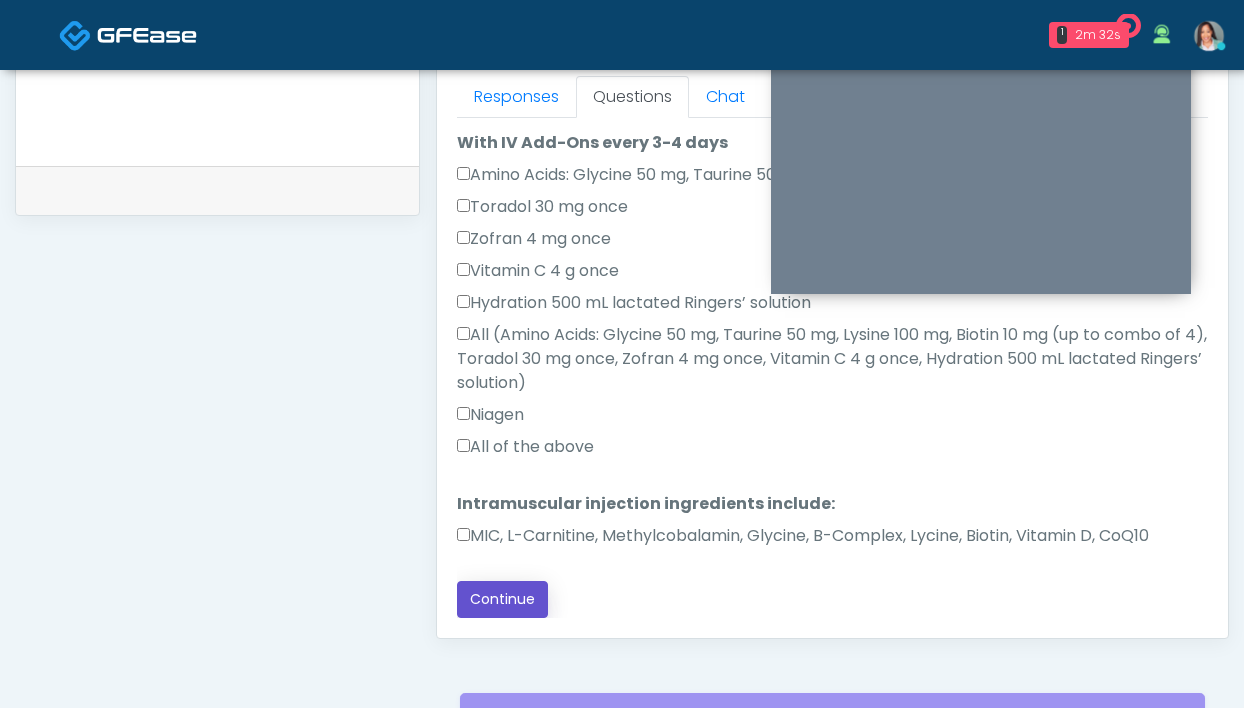 click on "Continue" at bounding box center (502, 599) 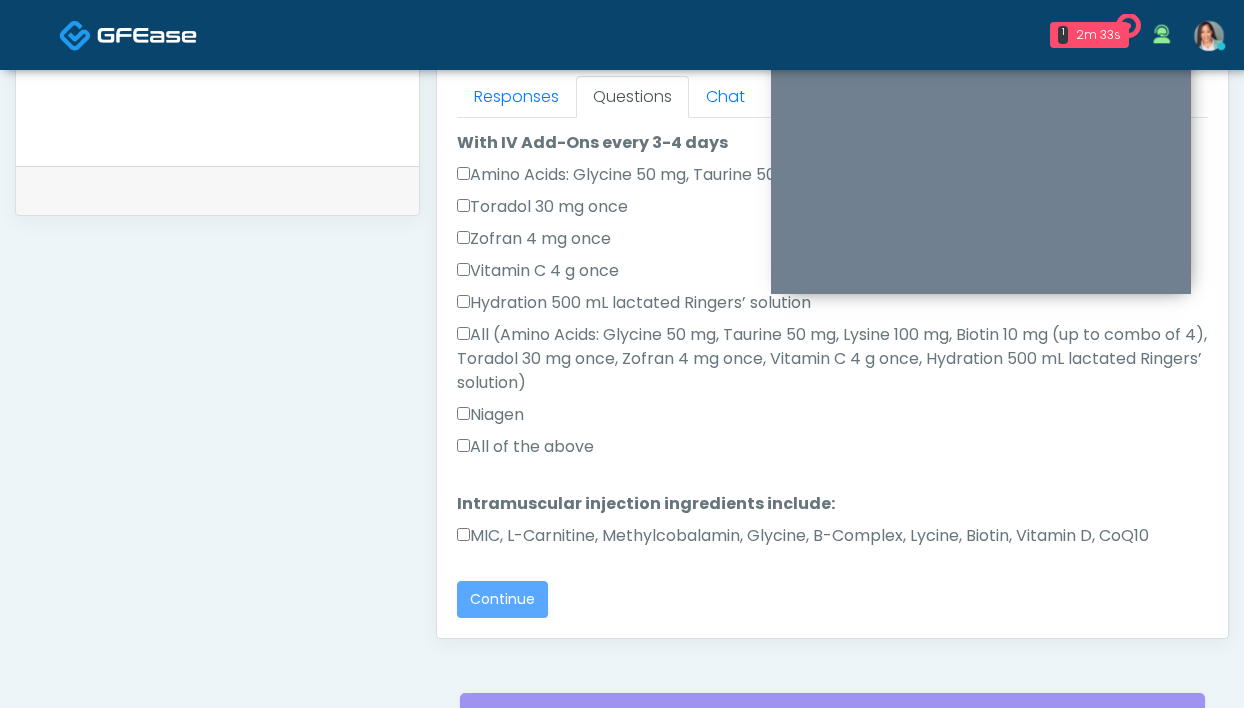scroll, scrollTop: 0, scrollLeft: 0, axis: both 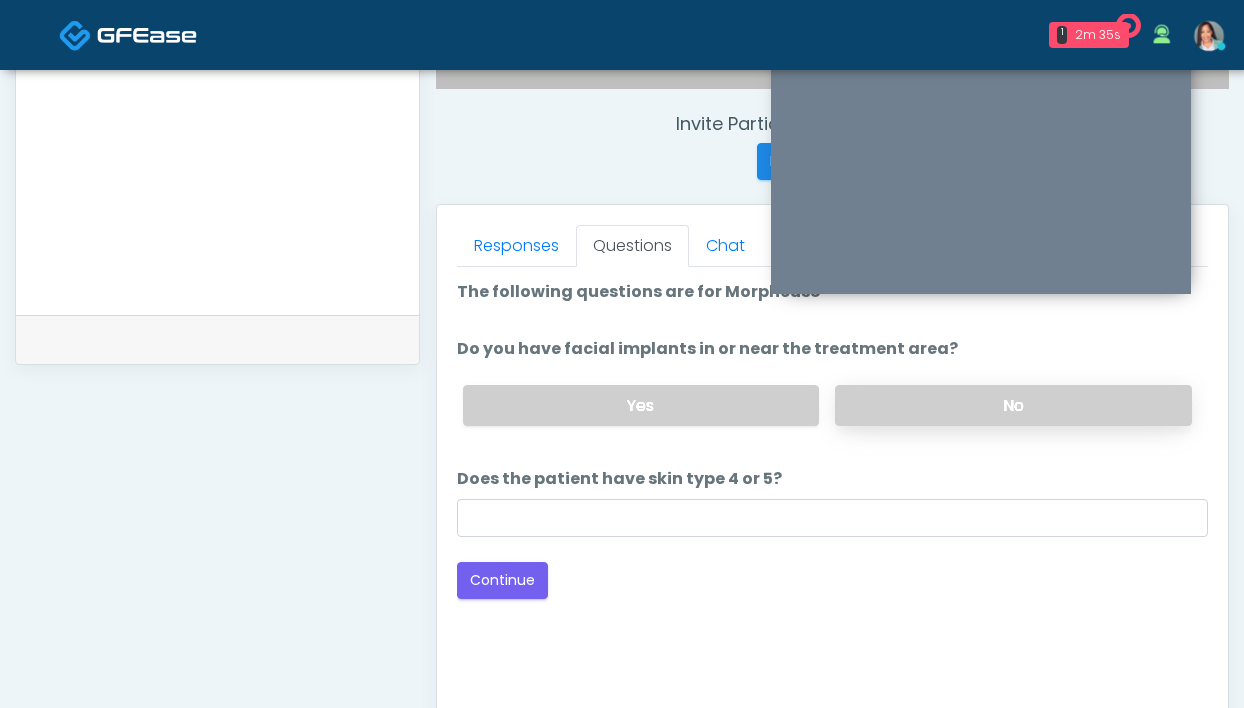 click on "No" at bounding box center (1013, 405) 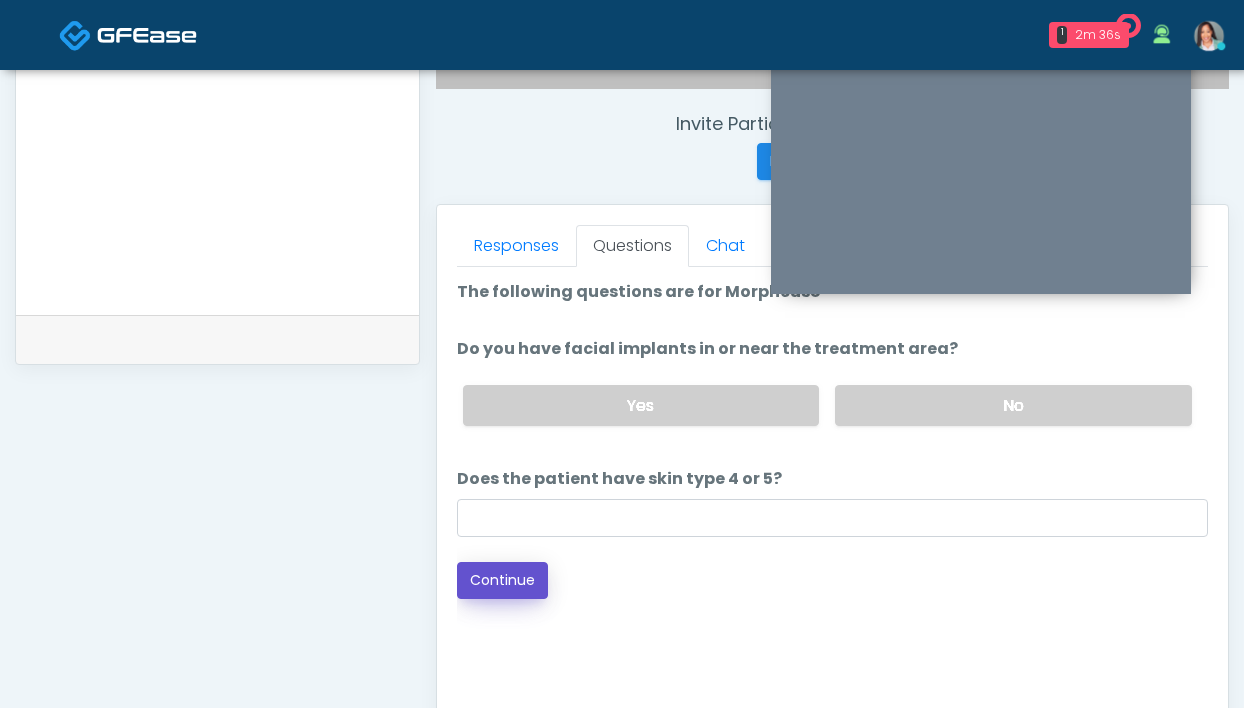 click on "Continue" at bounding box center [502, 580] 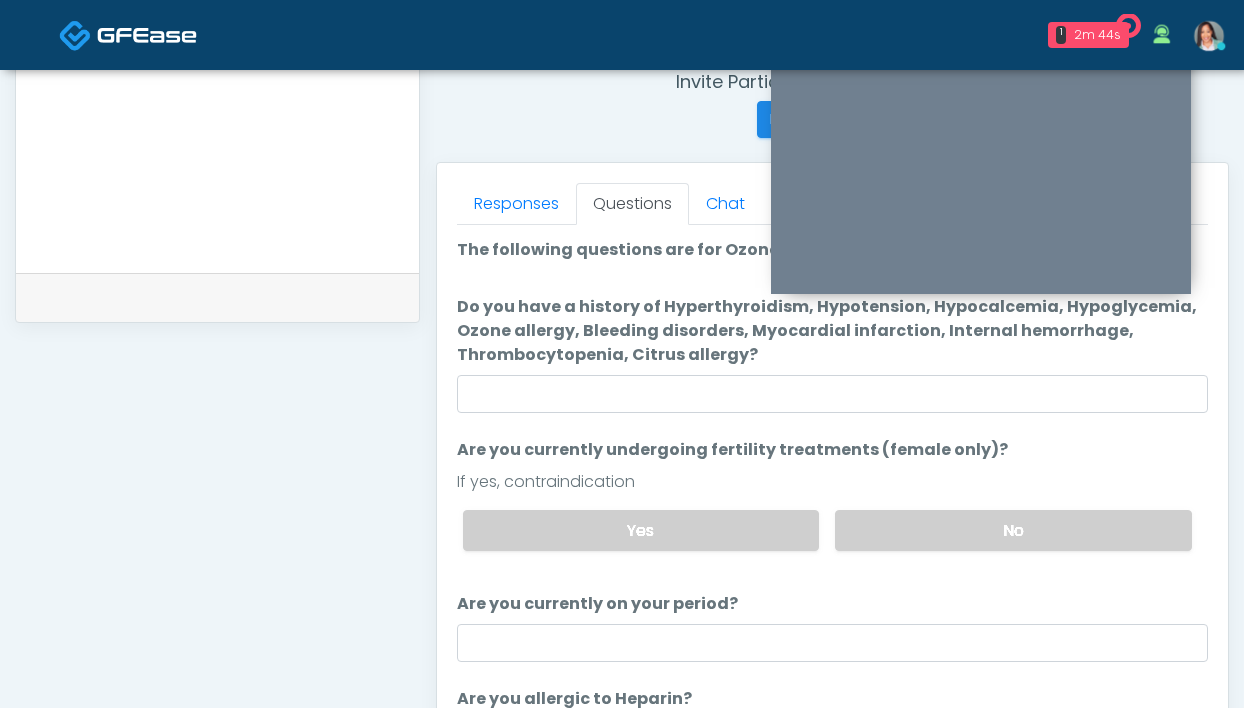 scroll, scrollTop: 778, scrollLeft: 0, axis: vertical 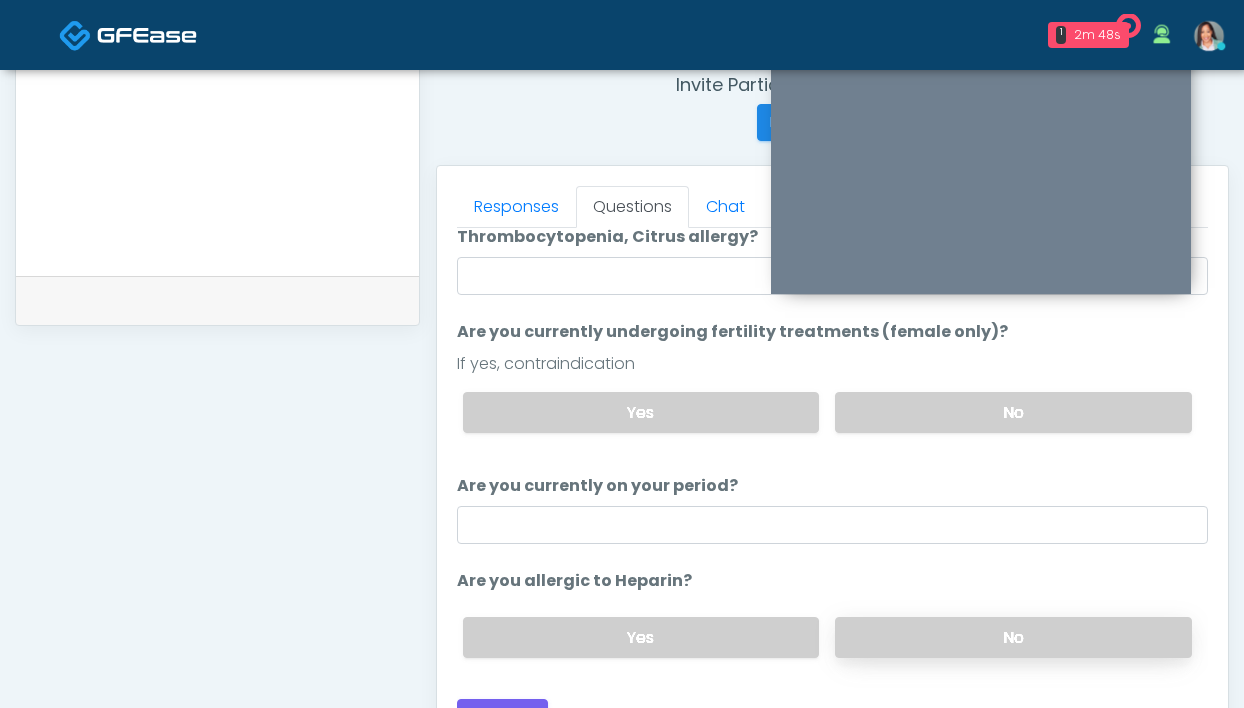 click on "No" at bounding box center [1013, 637] 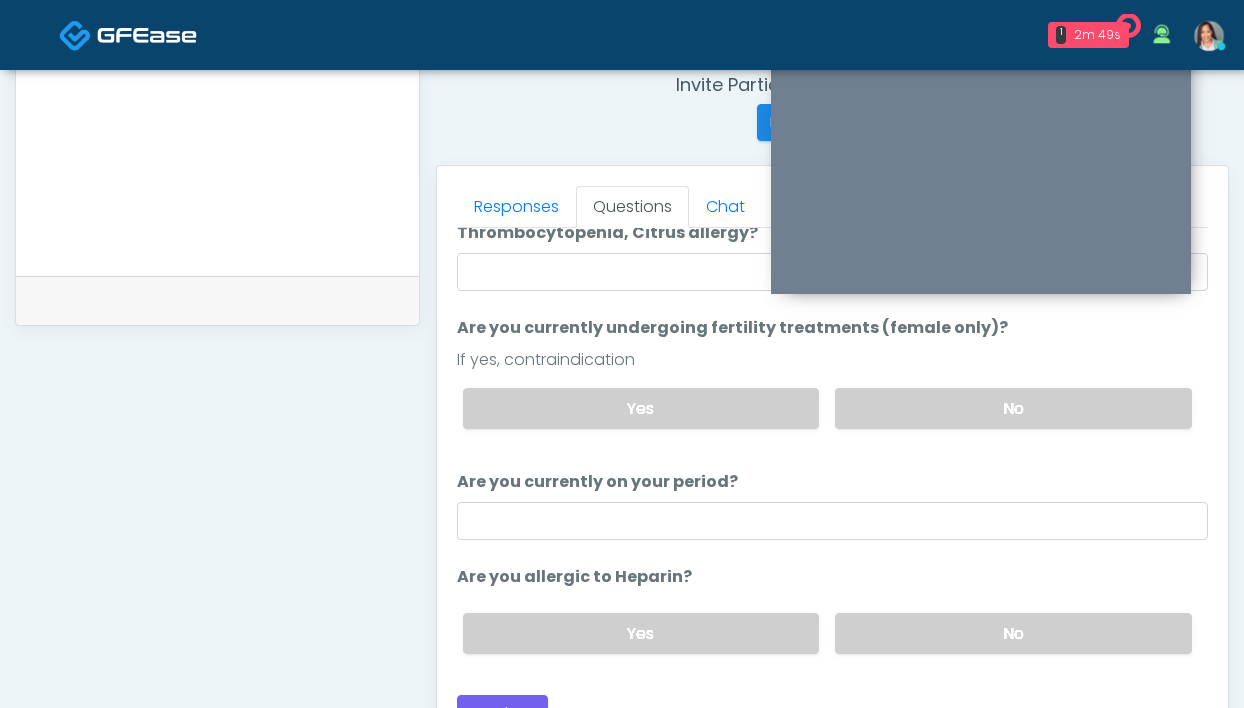 scroll, scrollTop: 127, scrollLeft: 0, axis: vertical 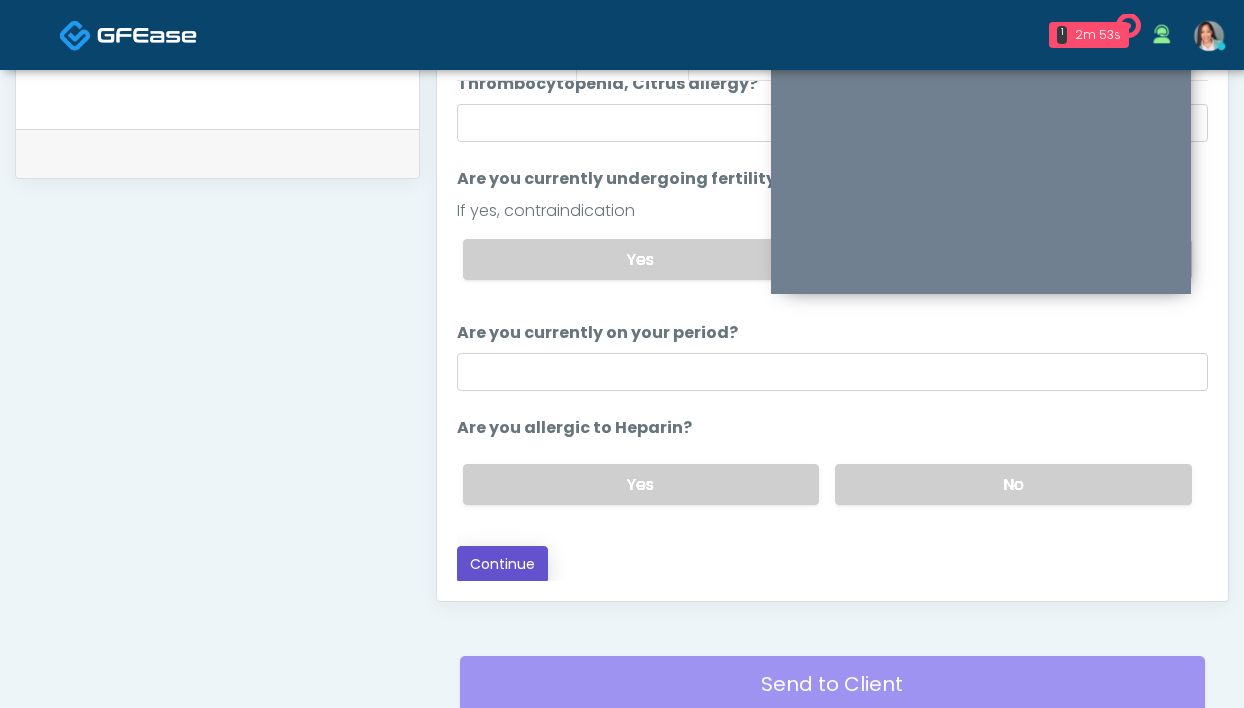 click on "Continue" at bounding box center [502, 564] 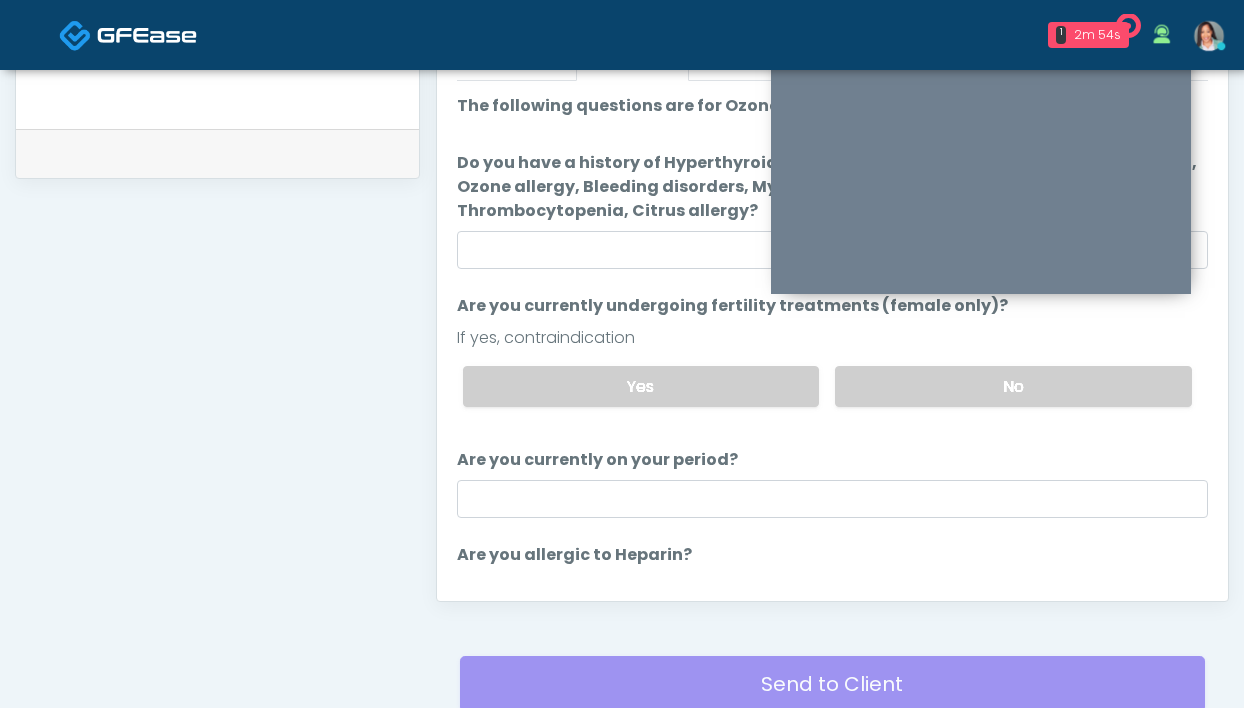 scroll, scrollTop: 0, scrollLeft: 0, axis: both 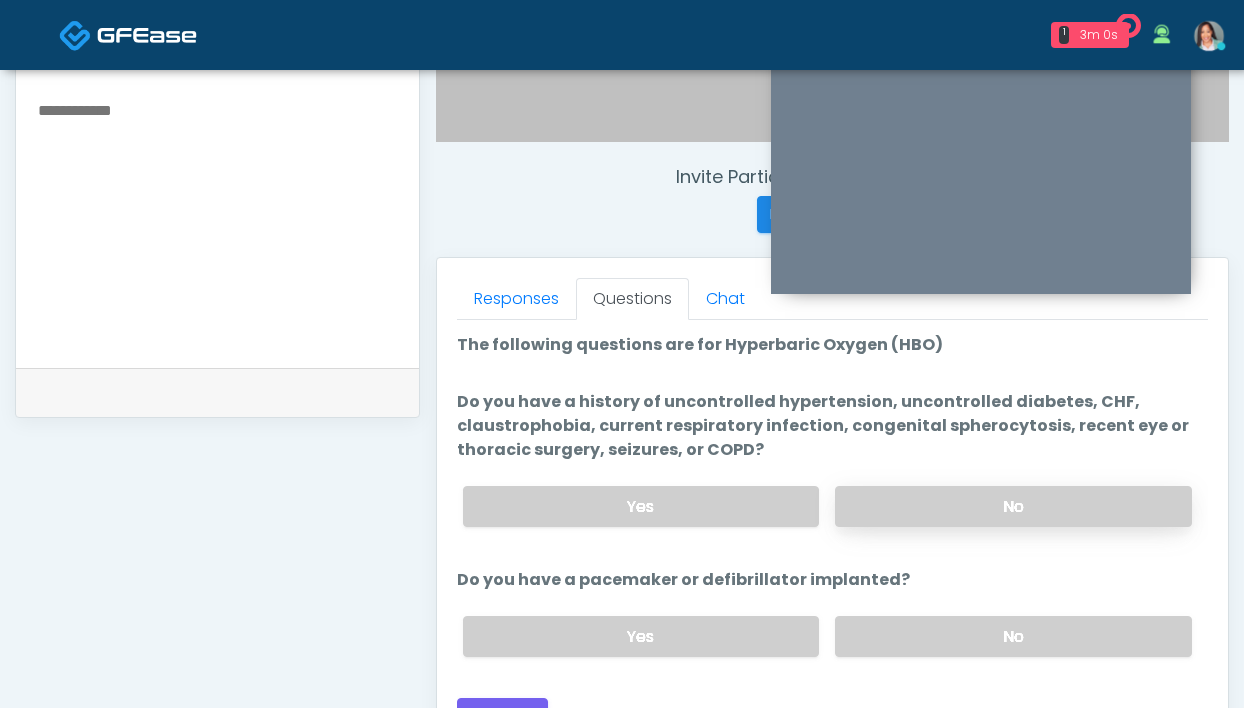 click on "No" at bounding box center [1013, 506] 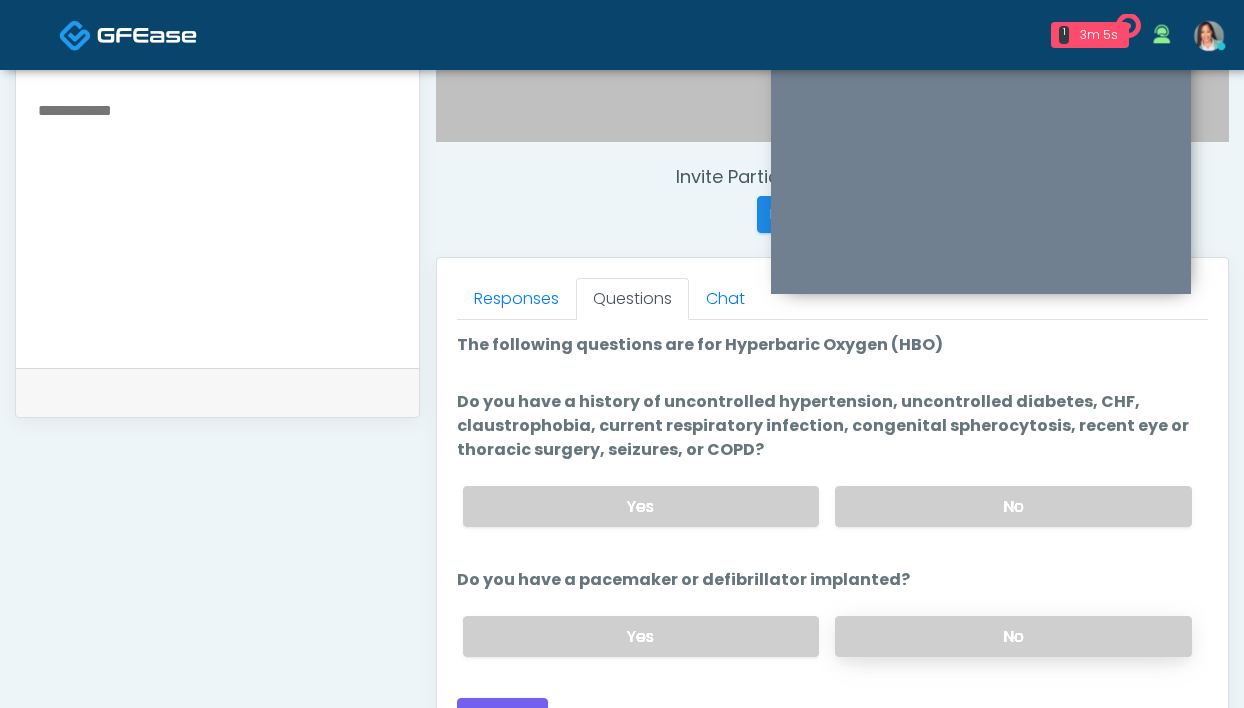 click on "No" at bounding box center (1013, 636) 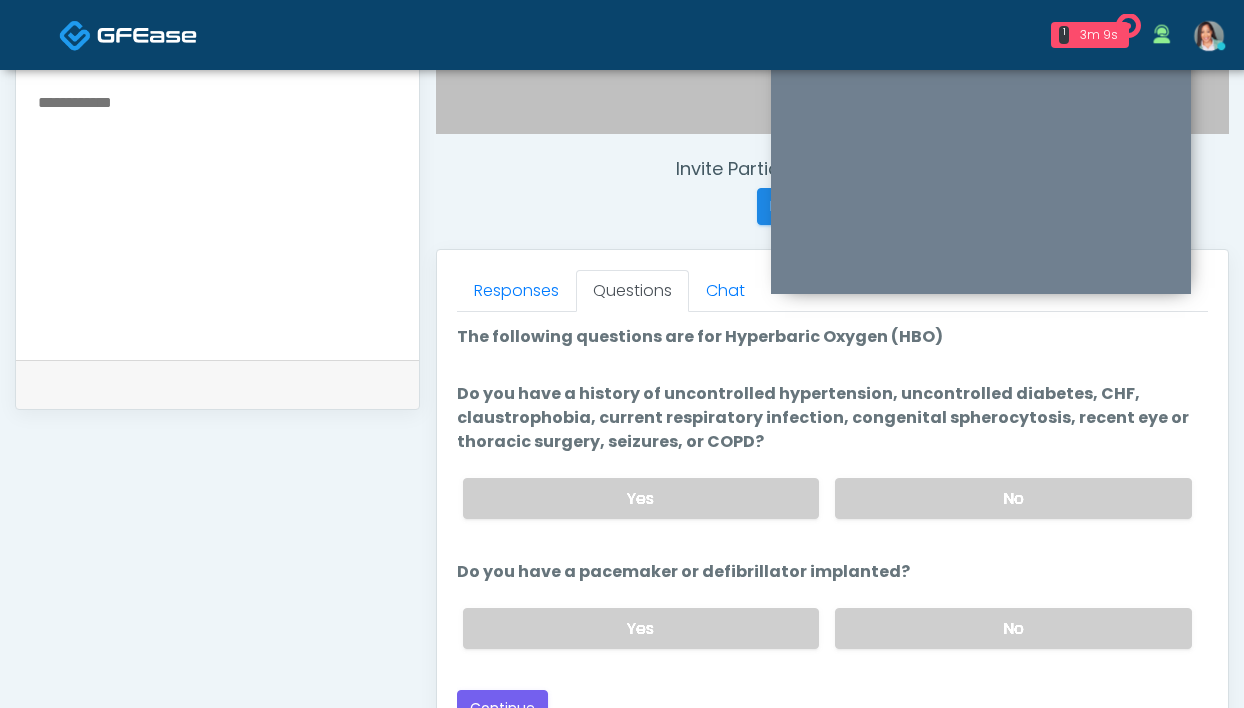 scroll, scrollTop: 725, scrollLeft: 0, axis: vertical 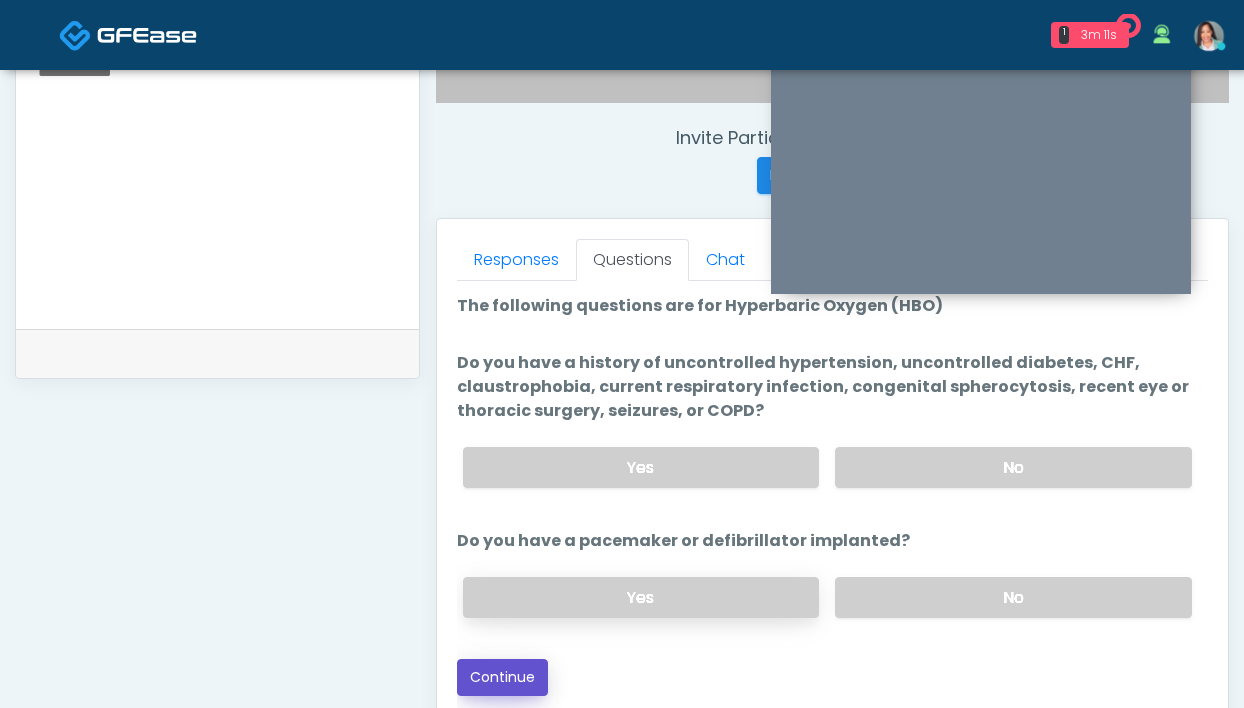 drag, startPoint x: 476, startPoint y: 671, endPoint x: 516, endPoint y: 595, distance: 85.883644 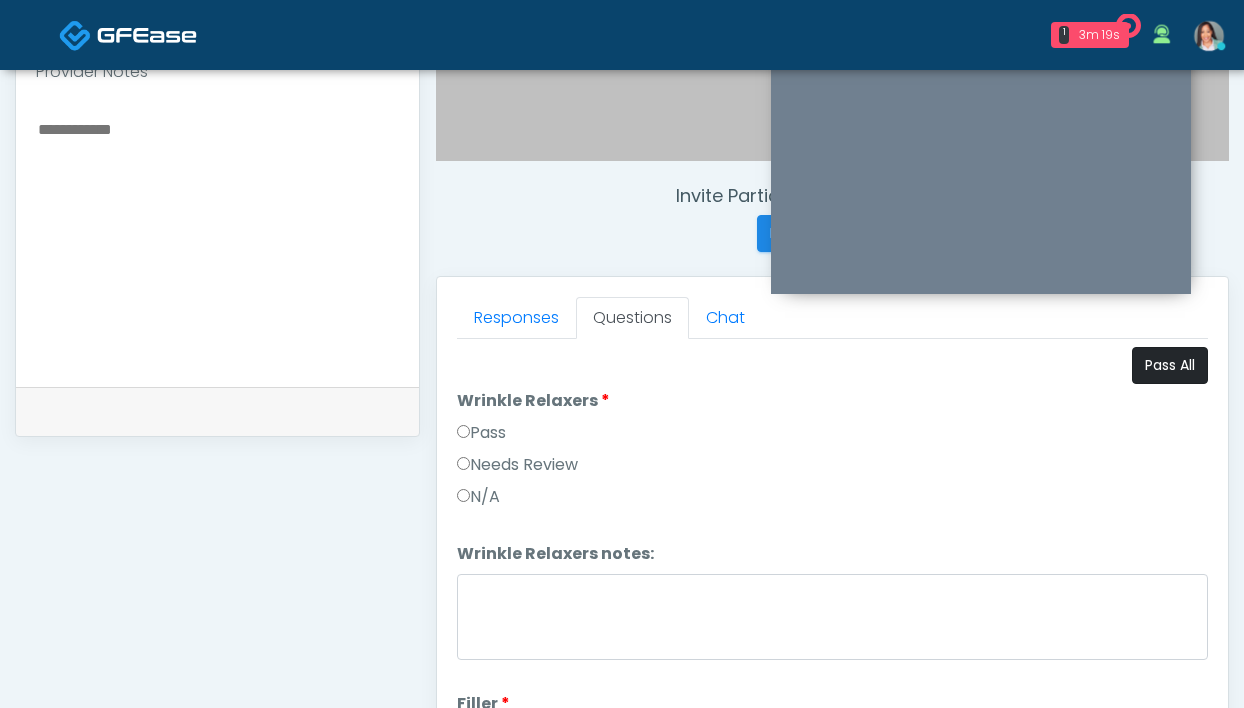 scroll, scrollTop: 658, scrollLeft: 0, axis: vertical 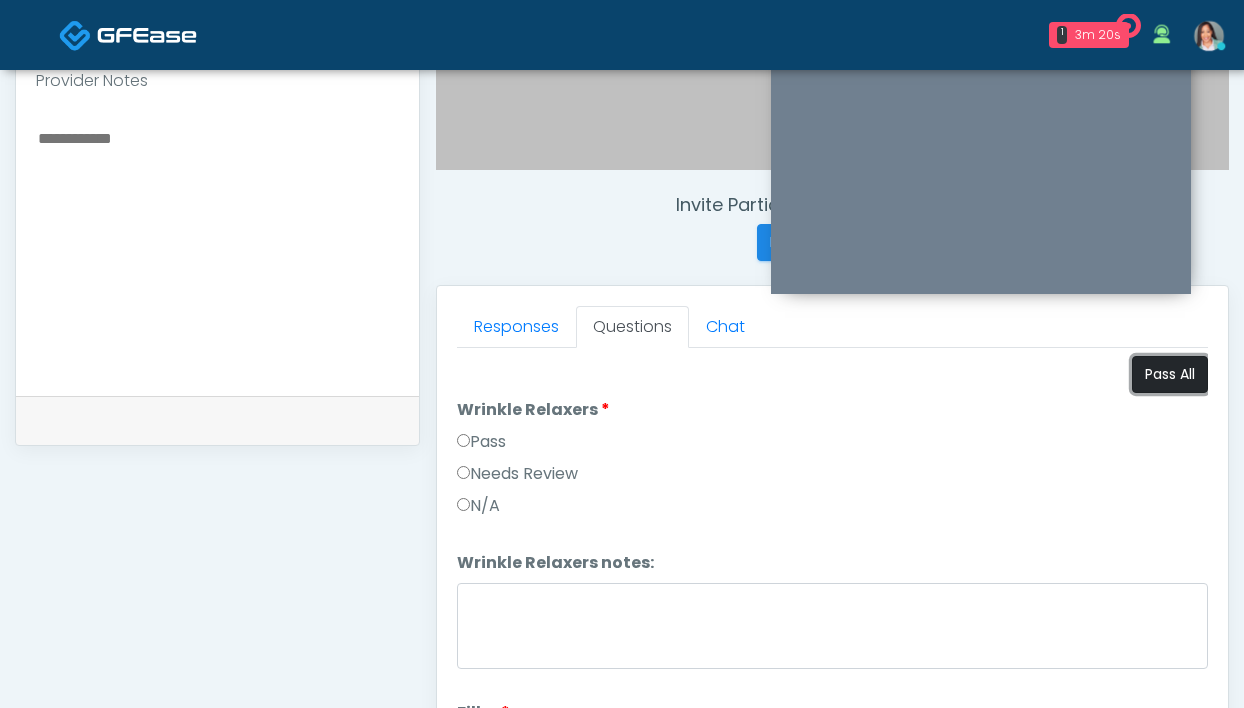 click on "Pass All" at bounding box center (1170, 374) 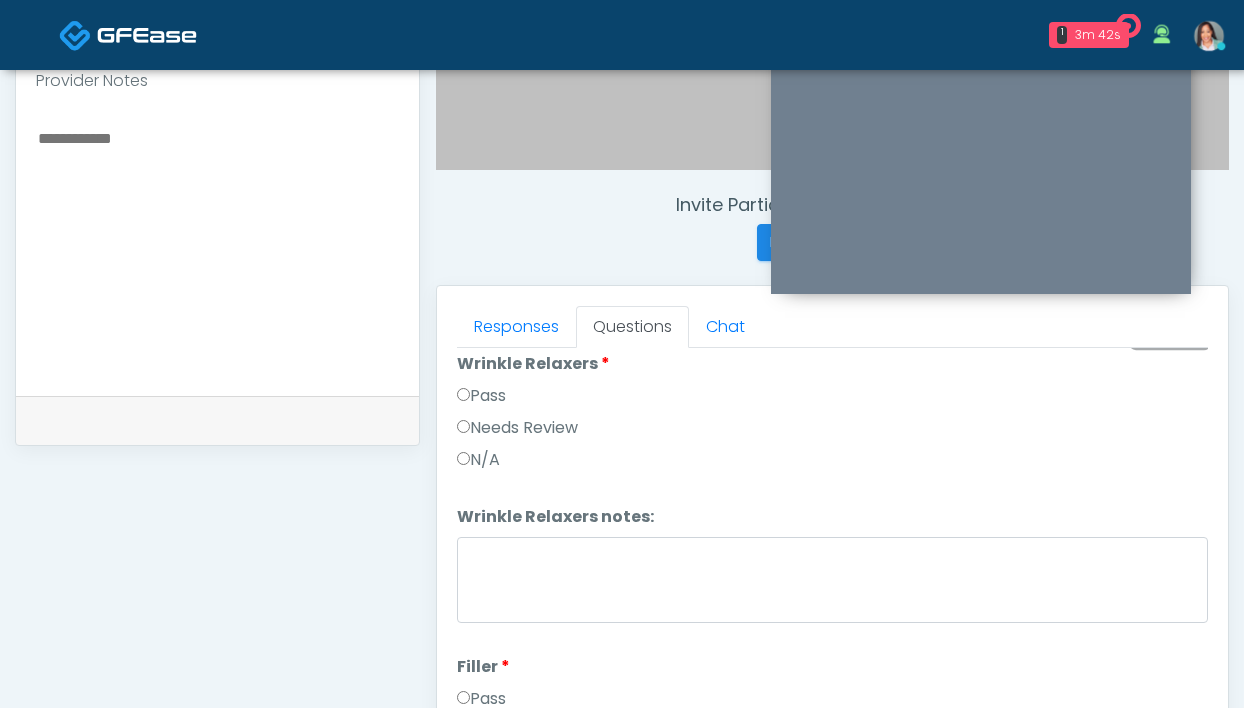 scroll, scrollTop: 81, scrollLeft: 0, axis: vertical 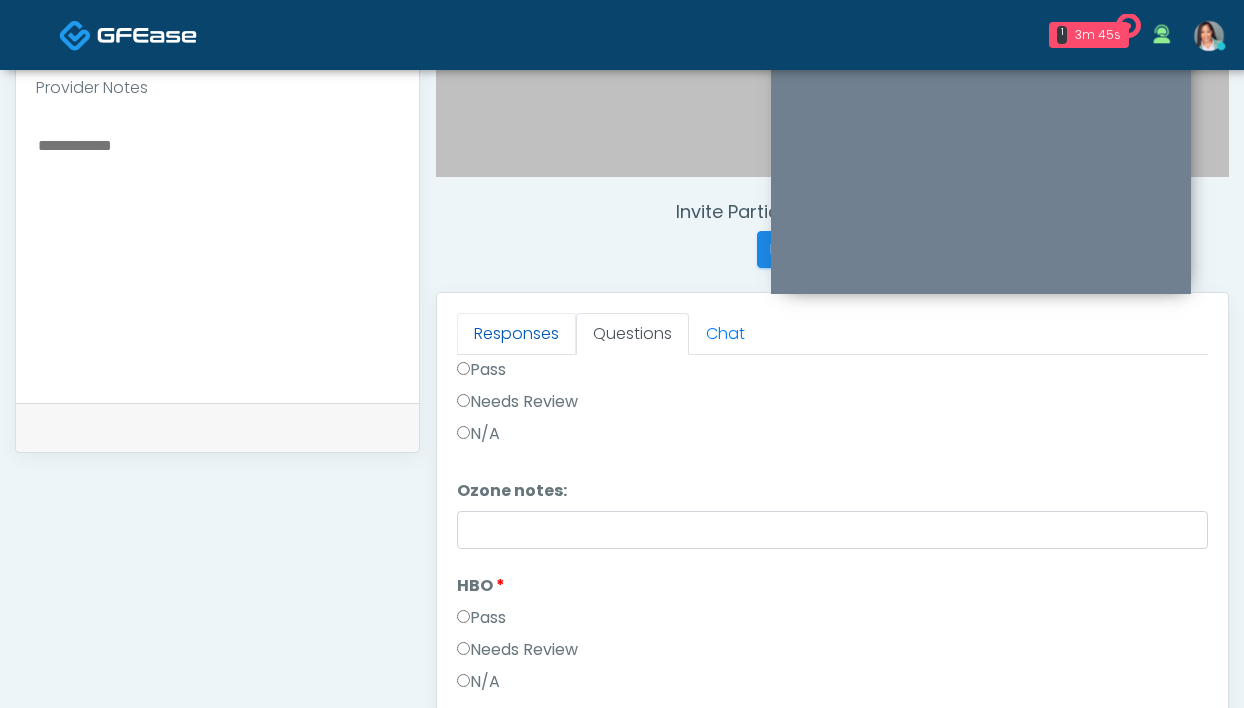 click on "Responses" at bounding box center [516, 334] 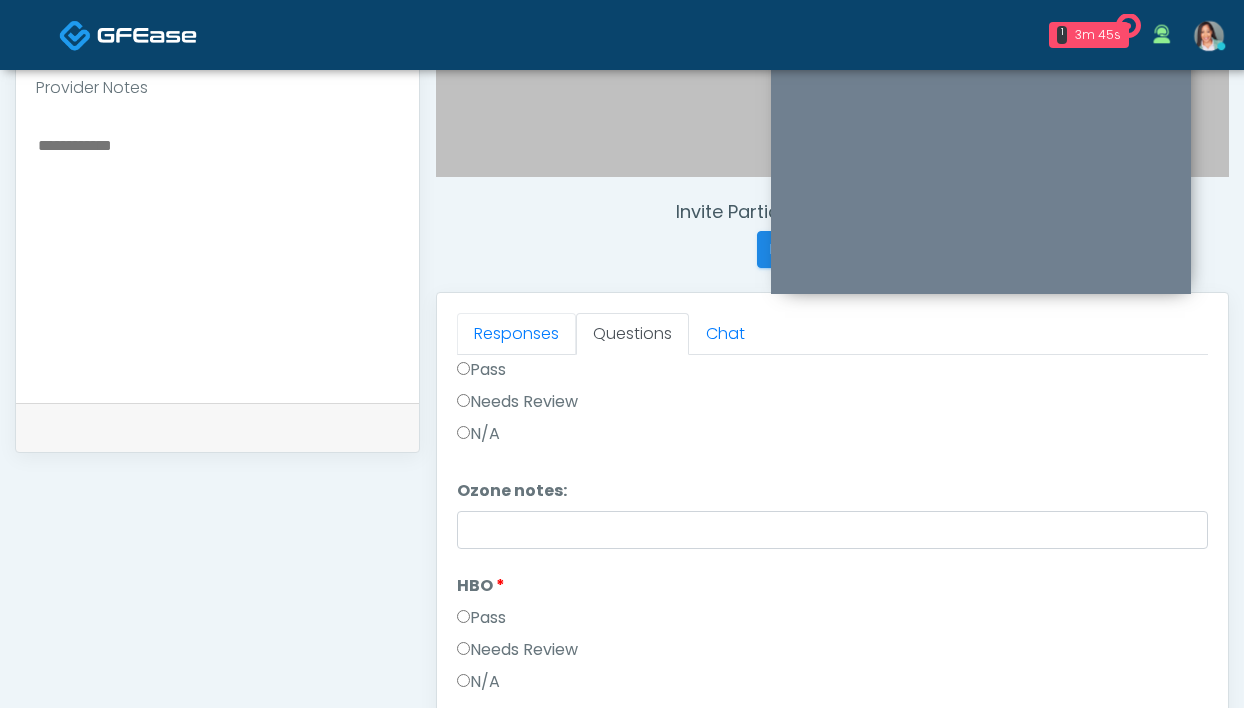 scroll, scrollTop: 642, scrollLeft: 0, axis: vertical 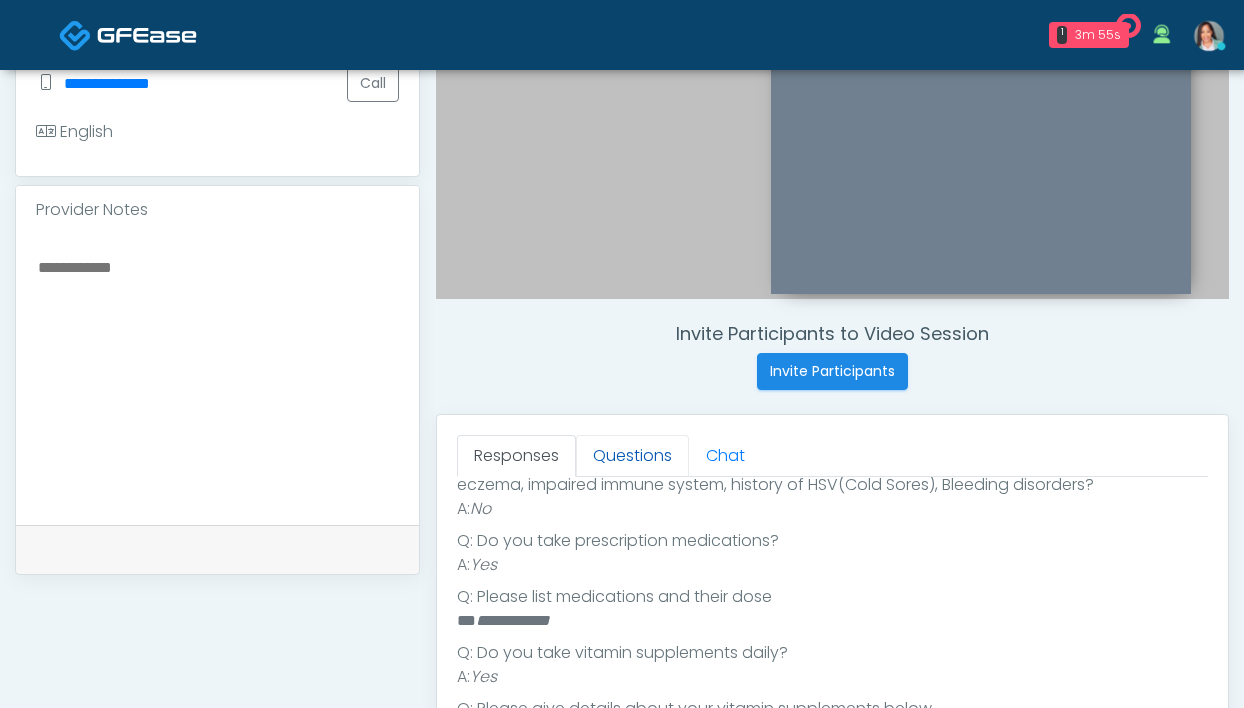 click on "Questions" at bounding box center (632, 456) 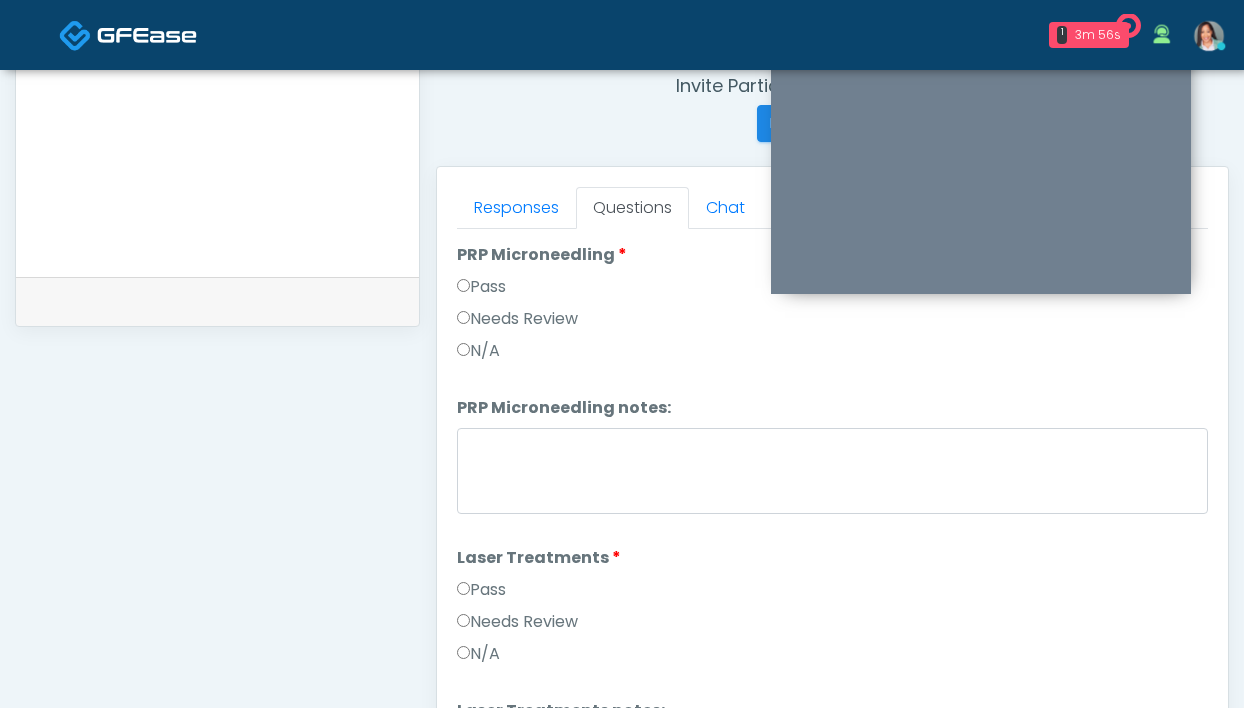 scroll, scrollTop: 807, scrollLeft: 0, axis: vertical 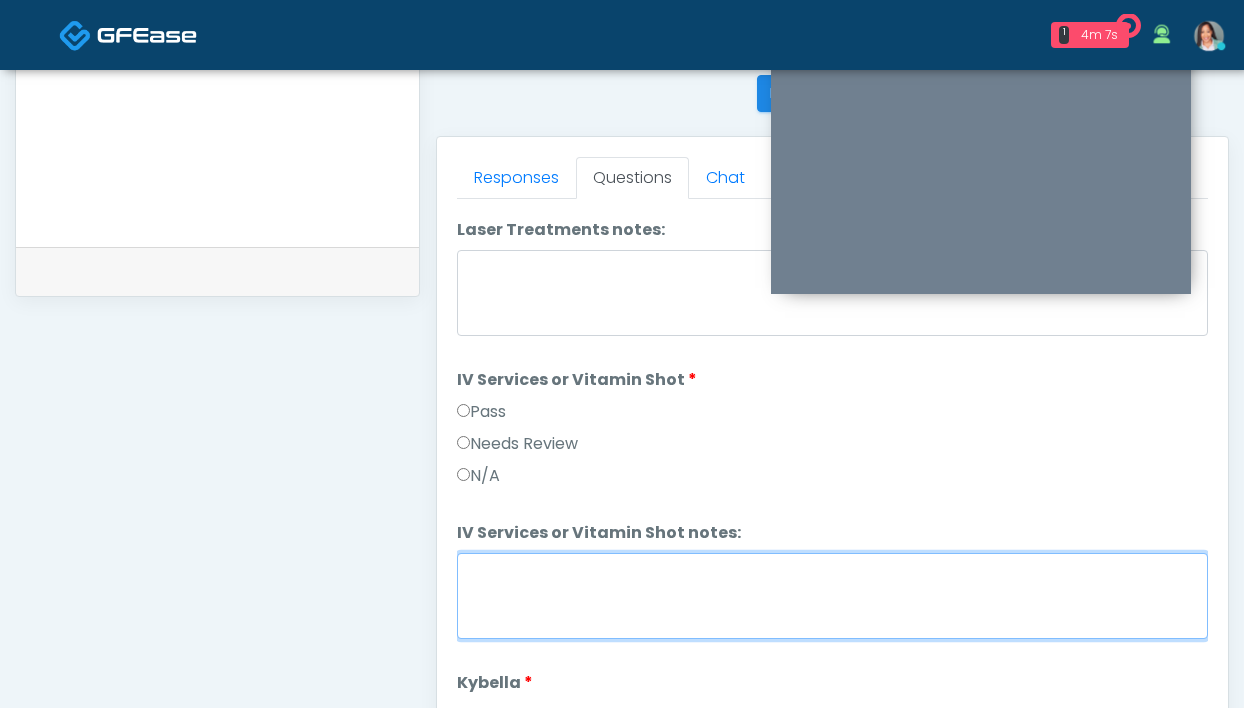 click on "IV Services or Vitamin Shot notes:" at bounding box center (832, 596) 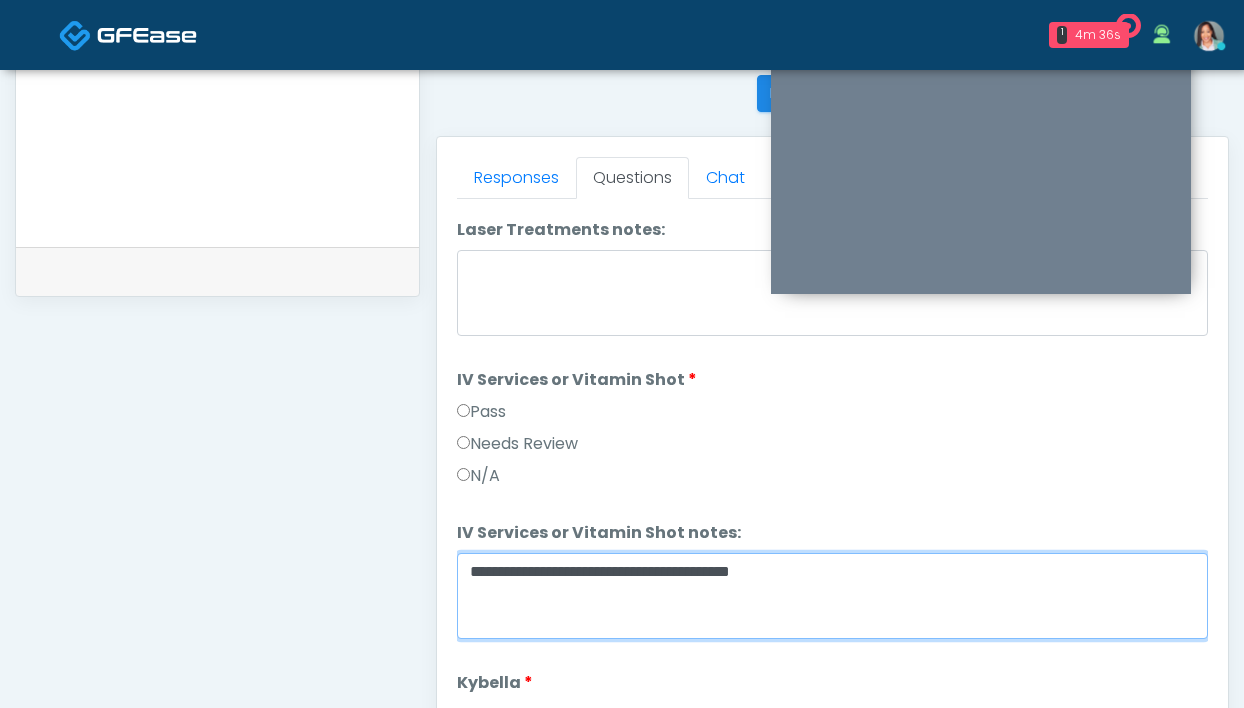 paste on "**********" 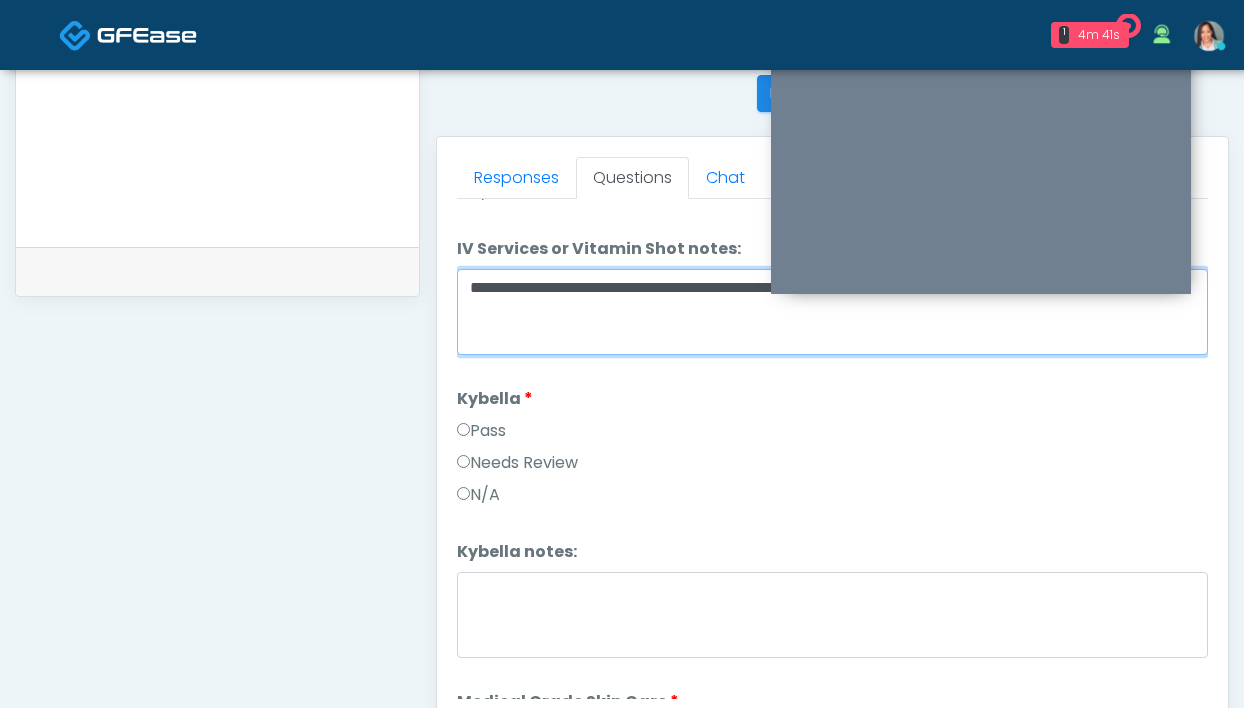 scroll, scrollTop: 1344, scrollLeft: 0, axis: vertical 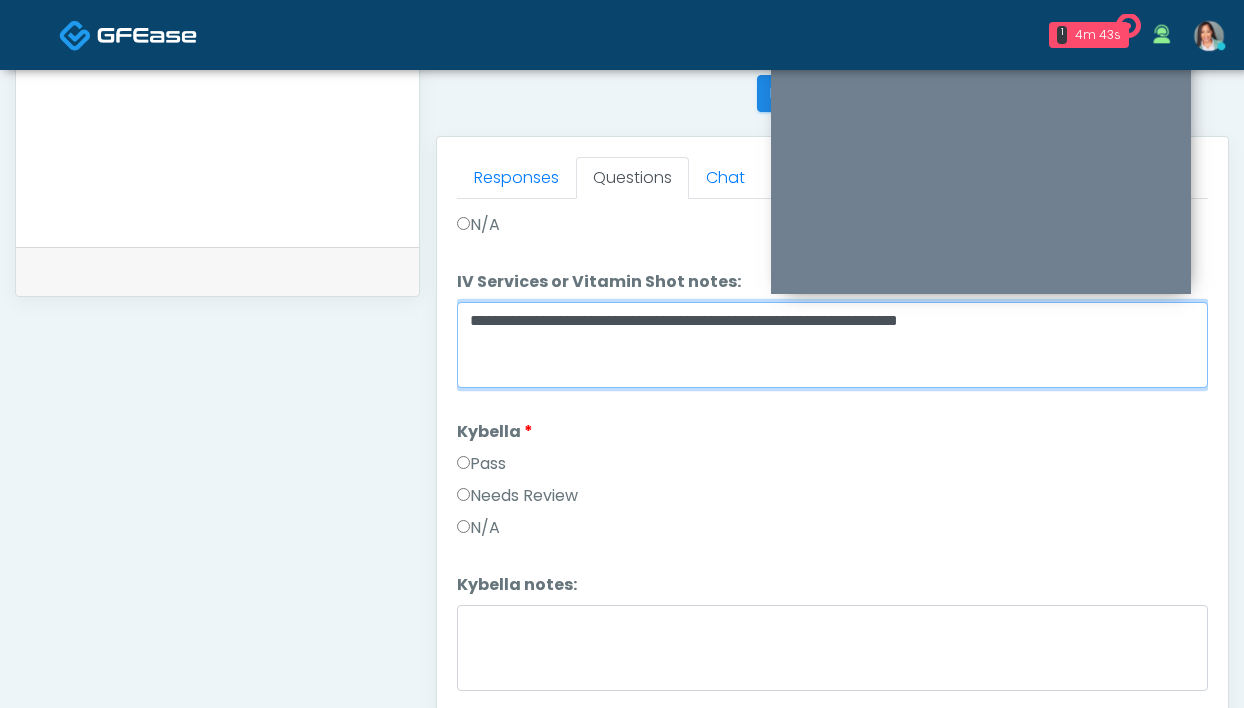 type on "**********" 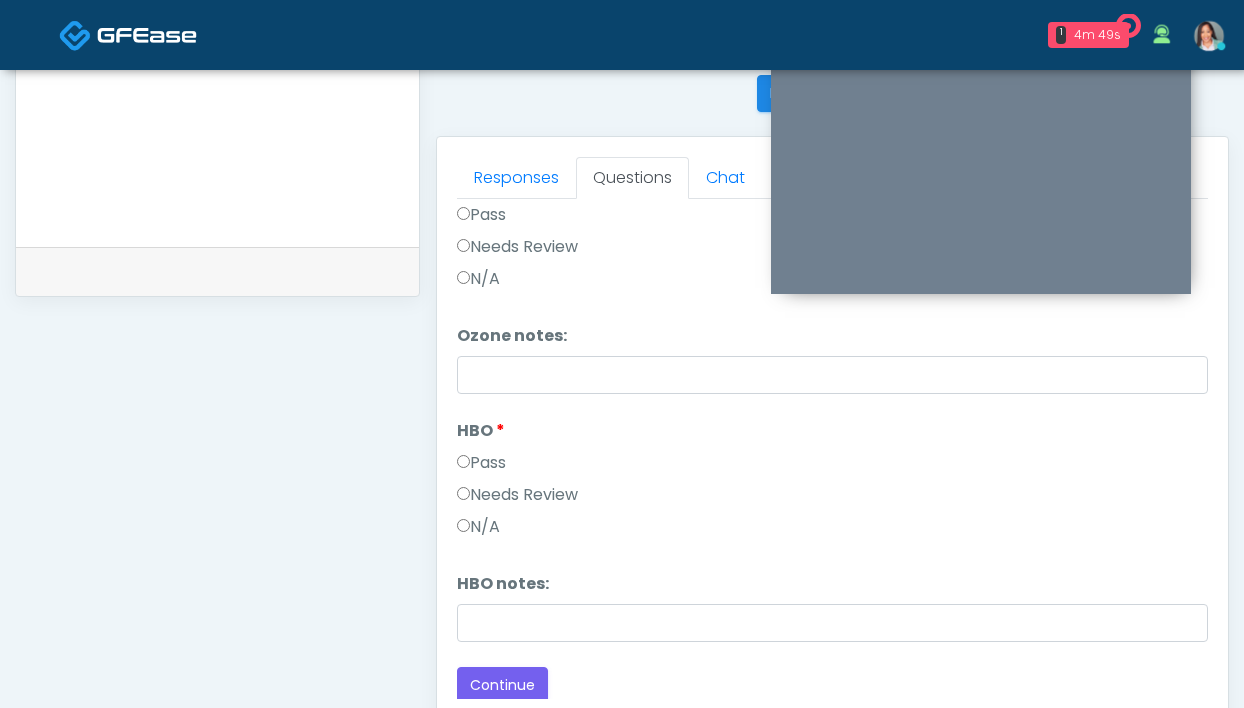 scroll, scrollTop: 2503, scrollLeft: 0, axis: vertical 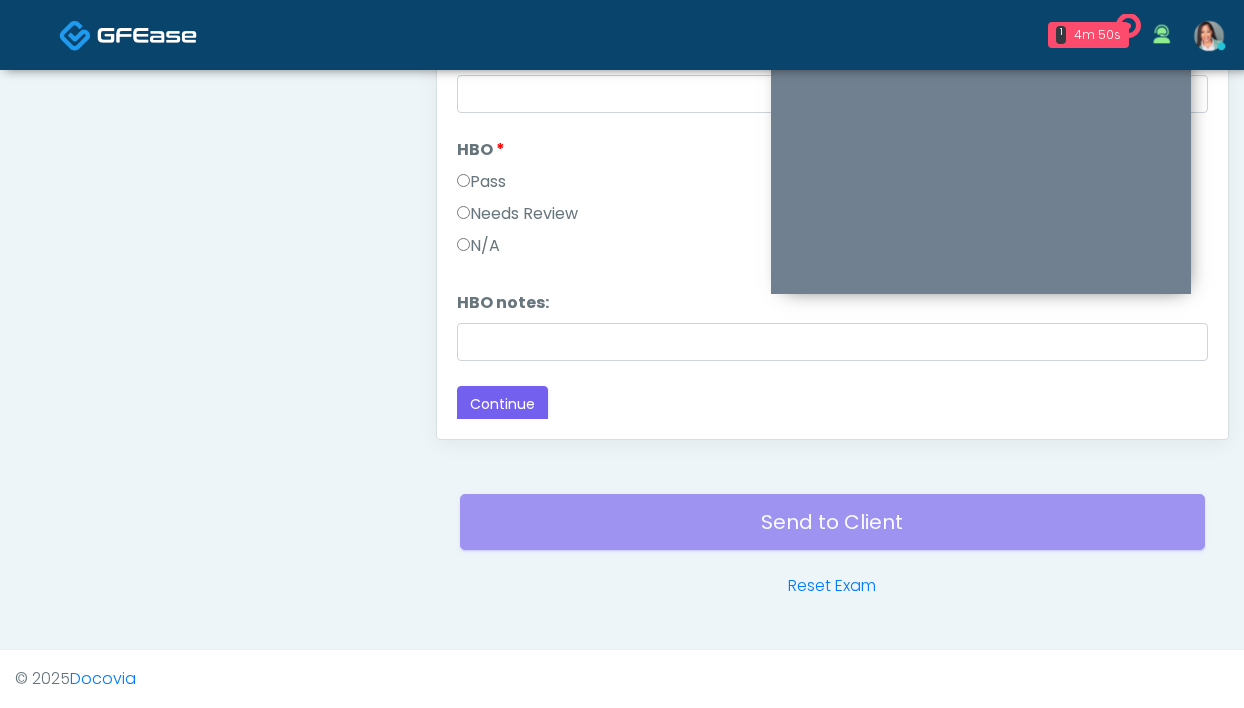 click on "Back
Continue" at bounding box center [832, 404] 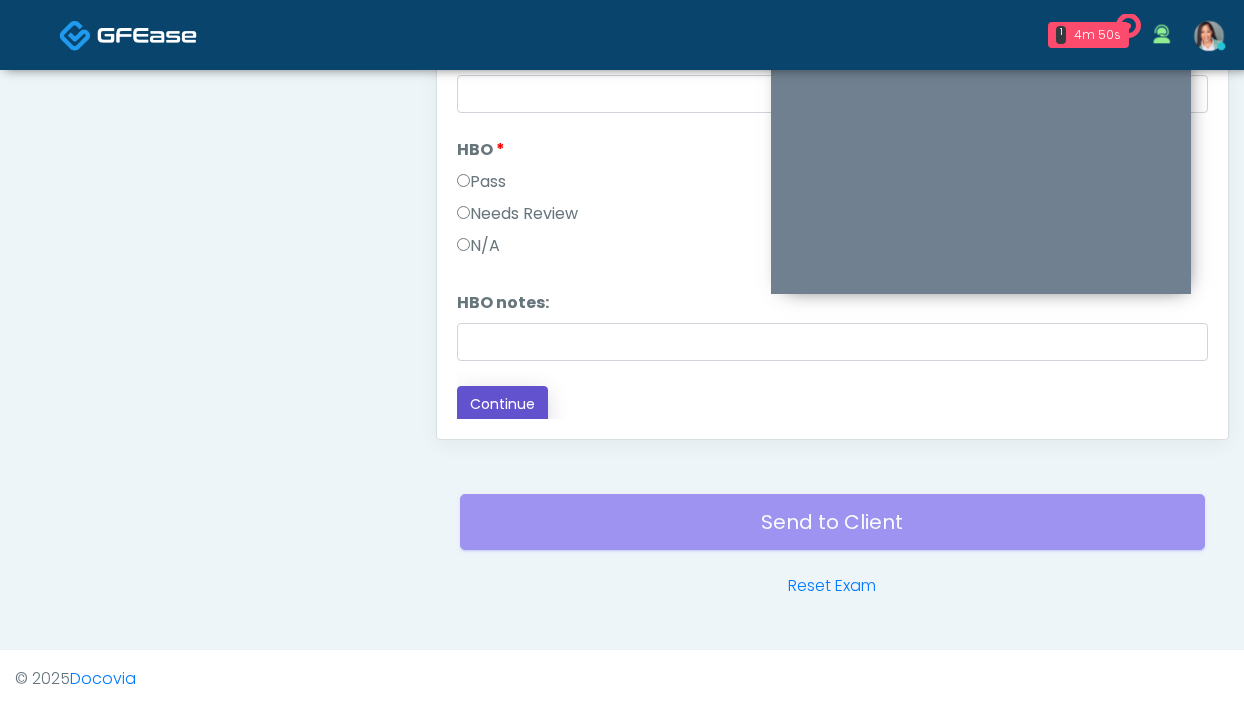 click on "Continue" at bounding box center [502, 404] 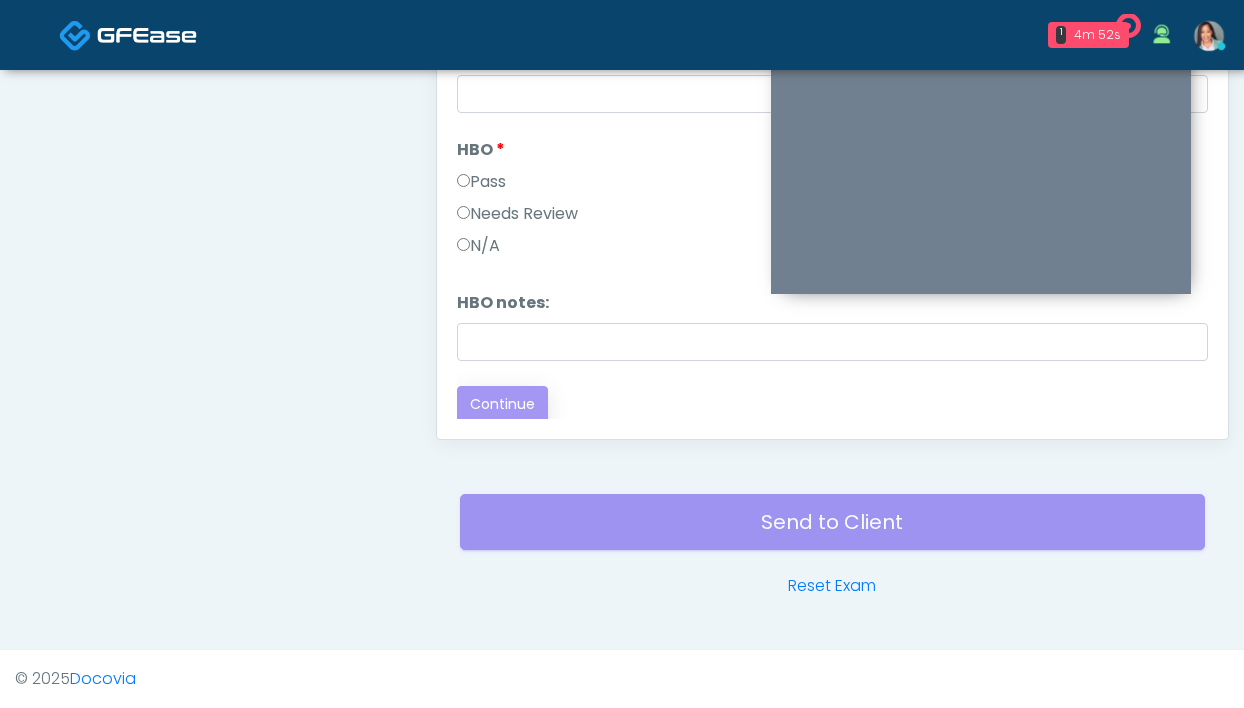 scroll, scrollTop: 0, scrollLeft: 0, axis: both 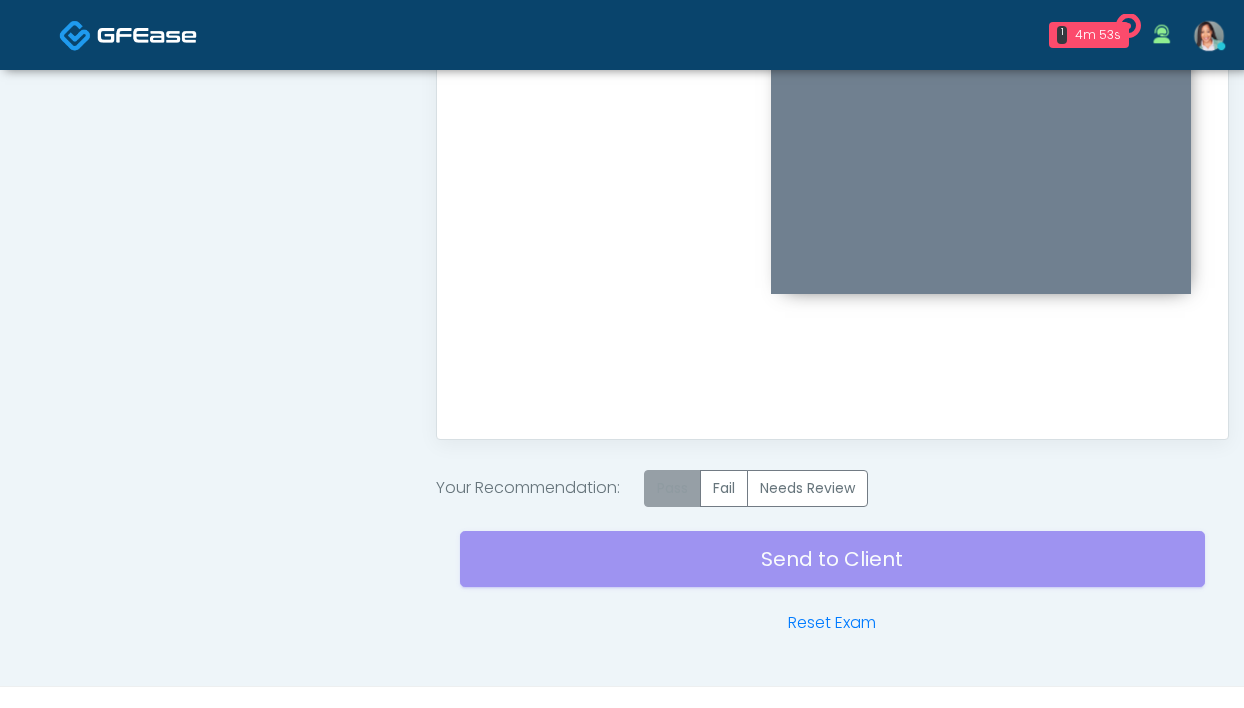 click on "Pass" at bounding box center [672, 488] 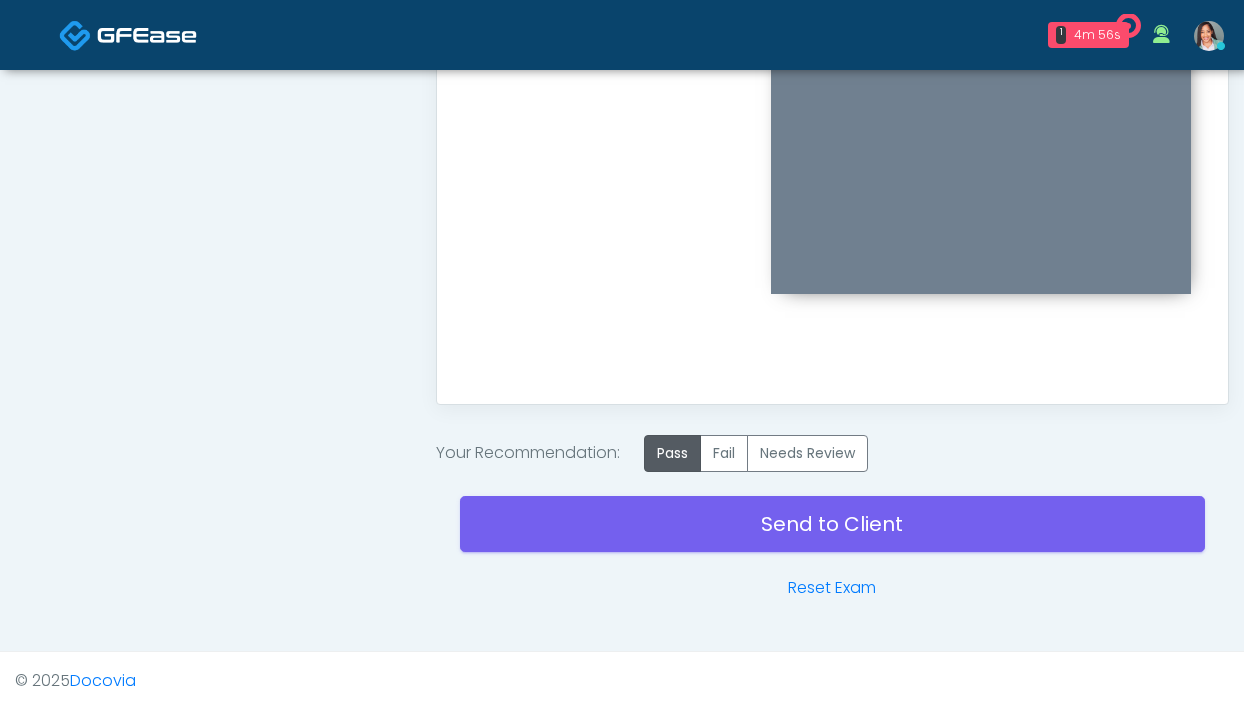 scroll, scrollTop: 1124, scrollLeft: 0, axis: vertical 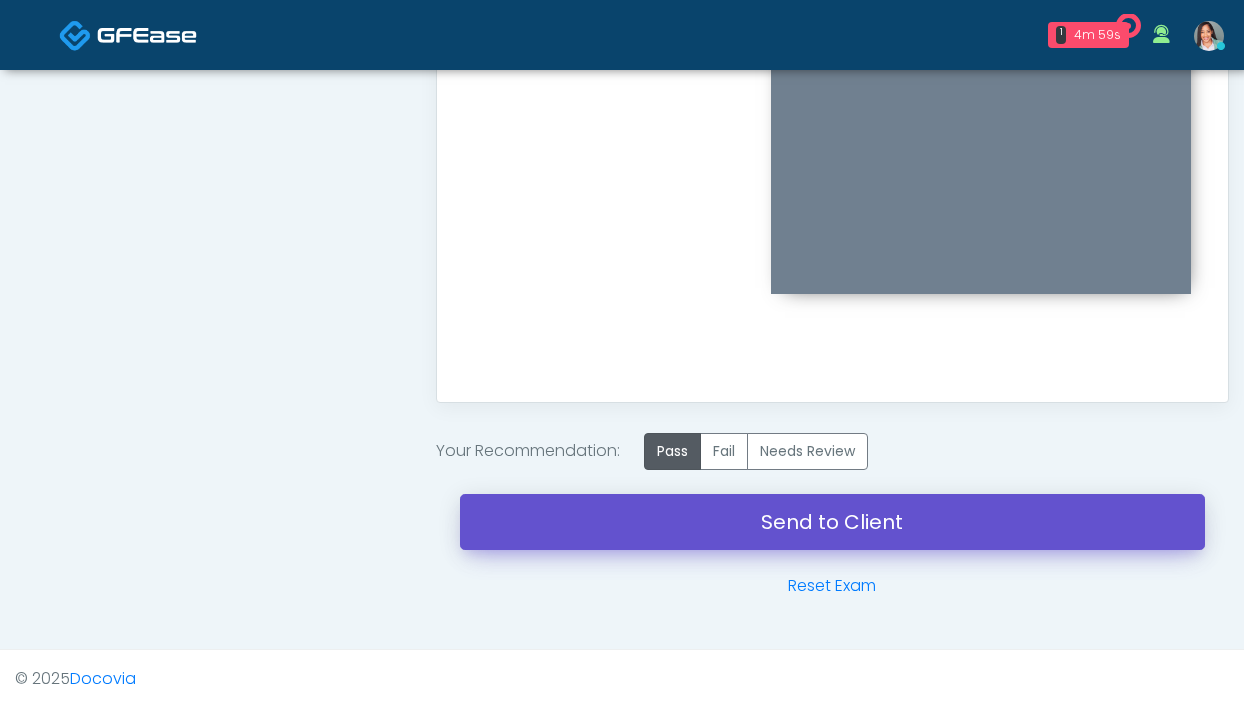 click on "Send to Client" at bounding box center [832, 522] 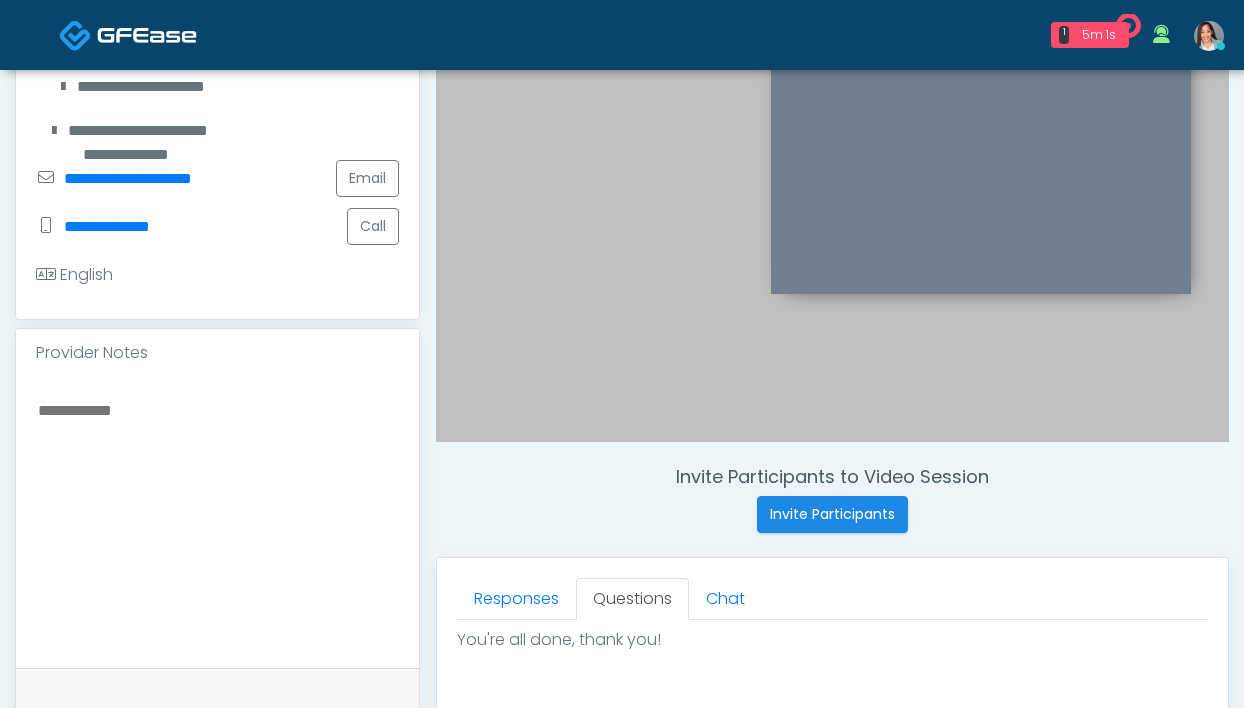 scroll, scrollTop: 0, scrollLeft: 0, axis: both 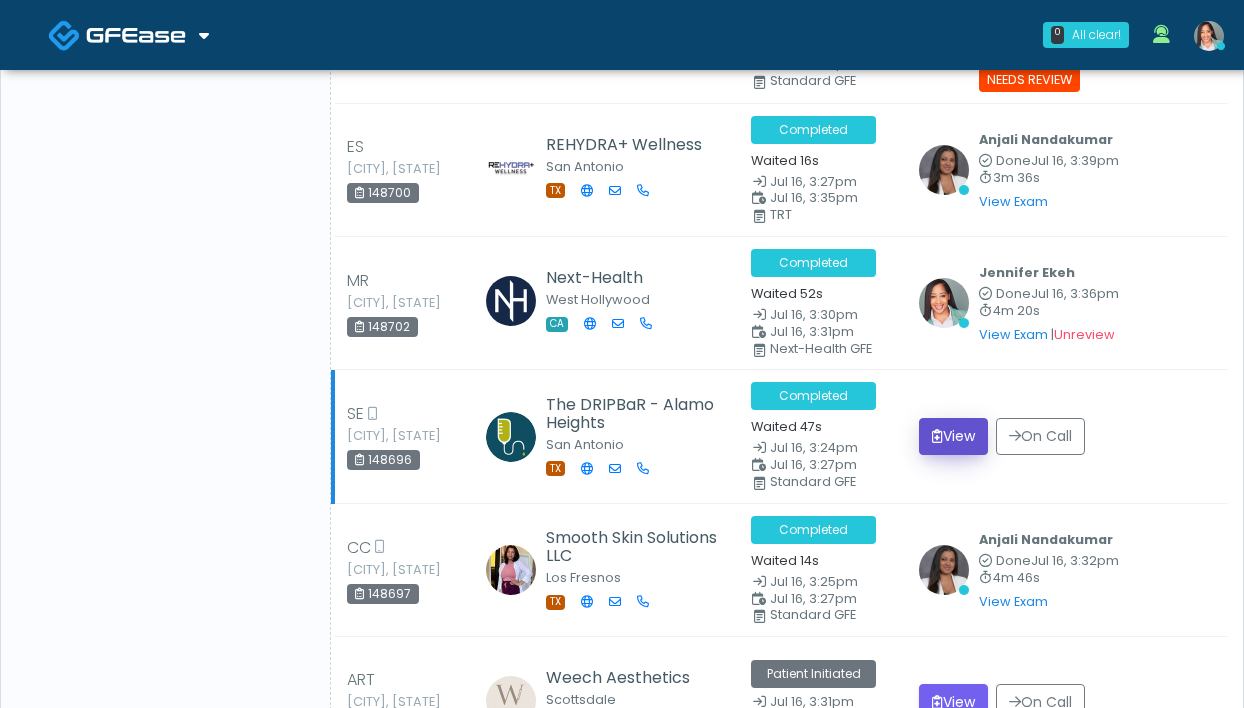 click at bounding box center [937, 436] 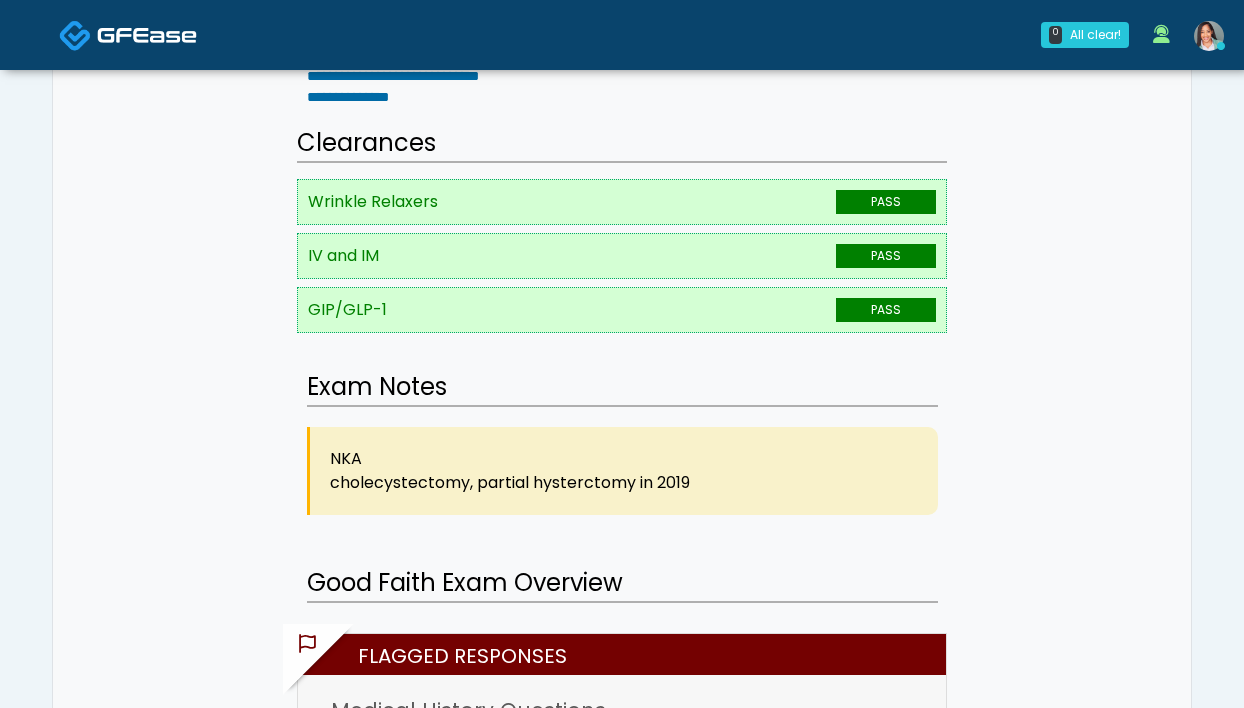 scroll, scrollTop: 352, scrollLeft: 0, axis: vertical 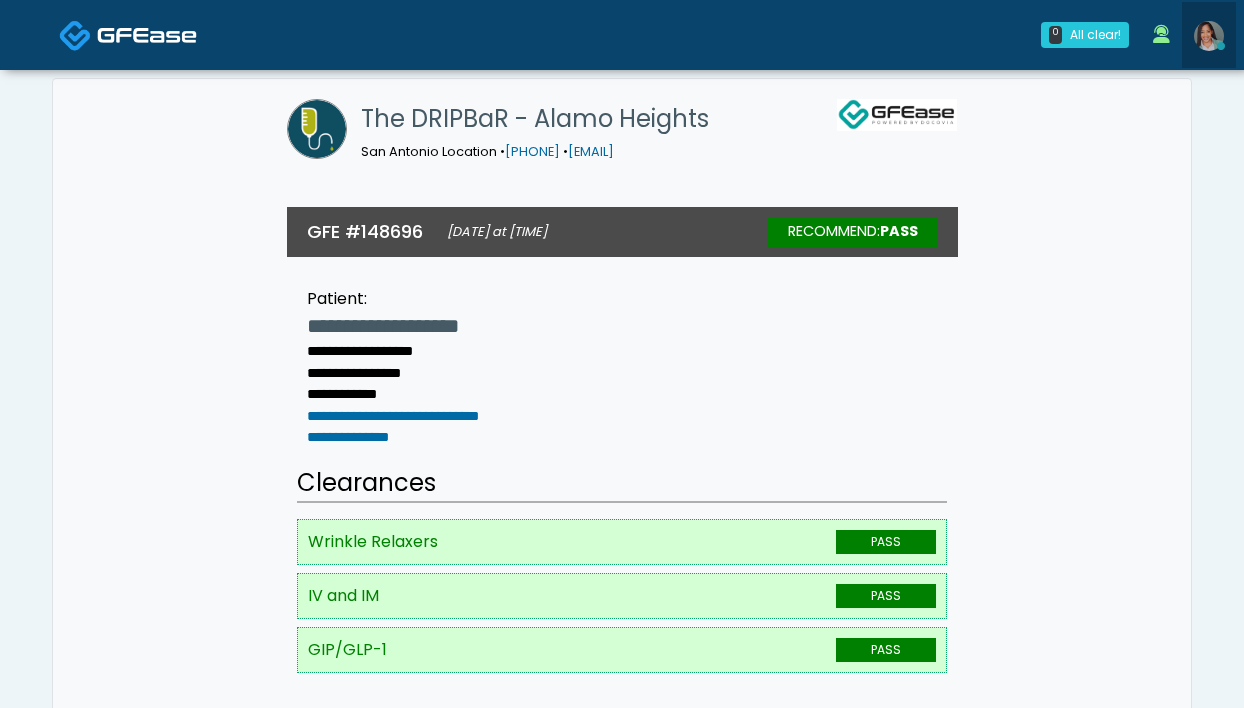 click at bounding box center [1209, 36] 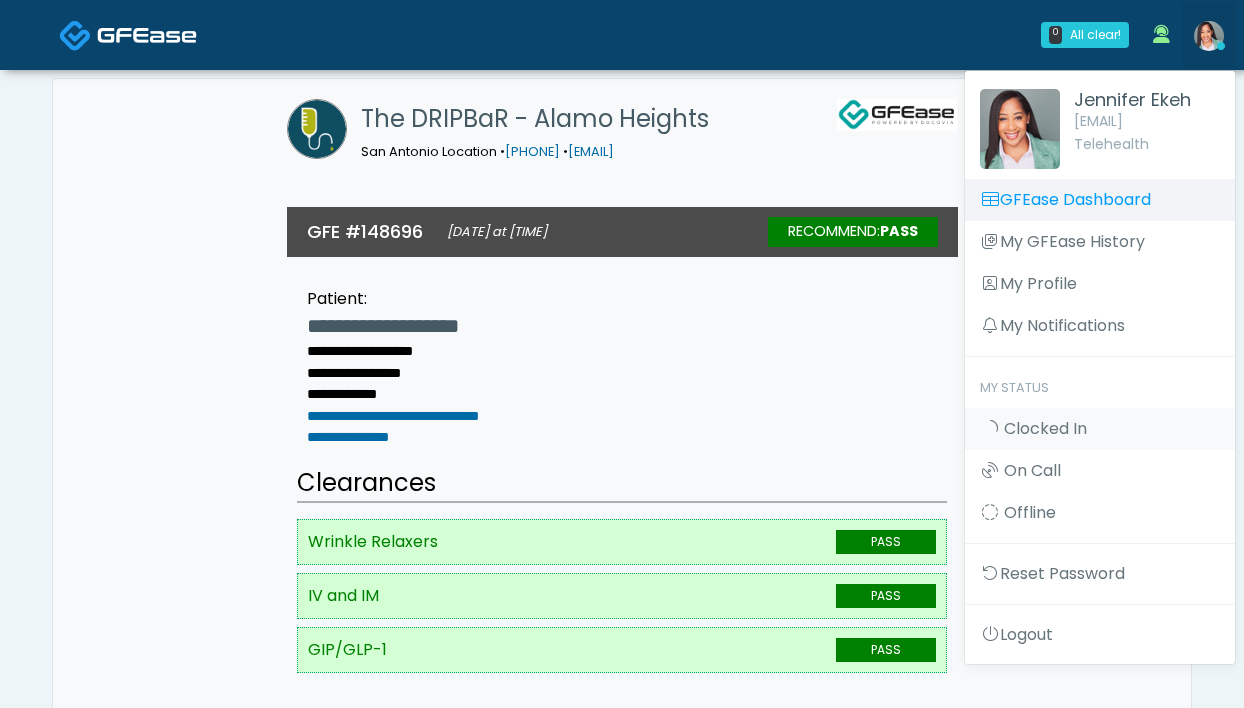 click on "GFEase Dashboard" at bounding box center (1100, 200) 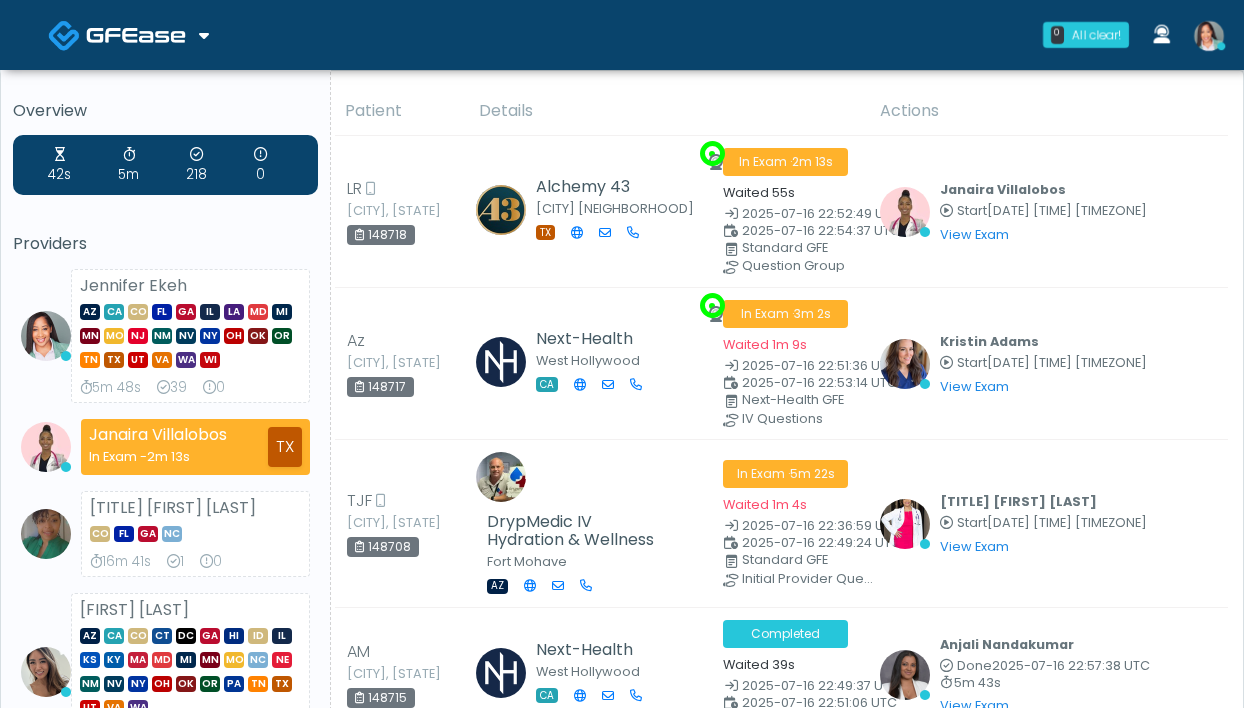 scroll, scrollTop: 0, scrollLeft: 0, axis: both 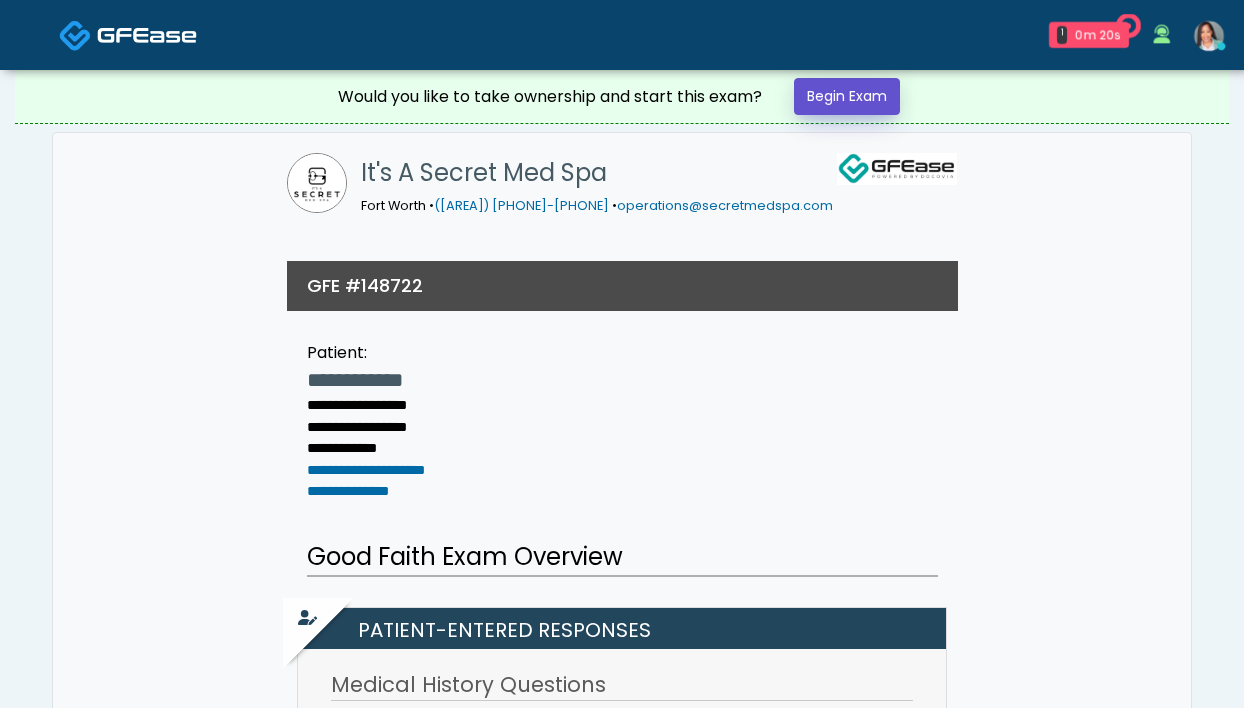 click on "Begin Exam" at bounding box center [847, 96] 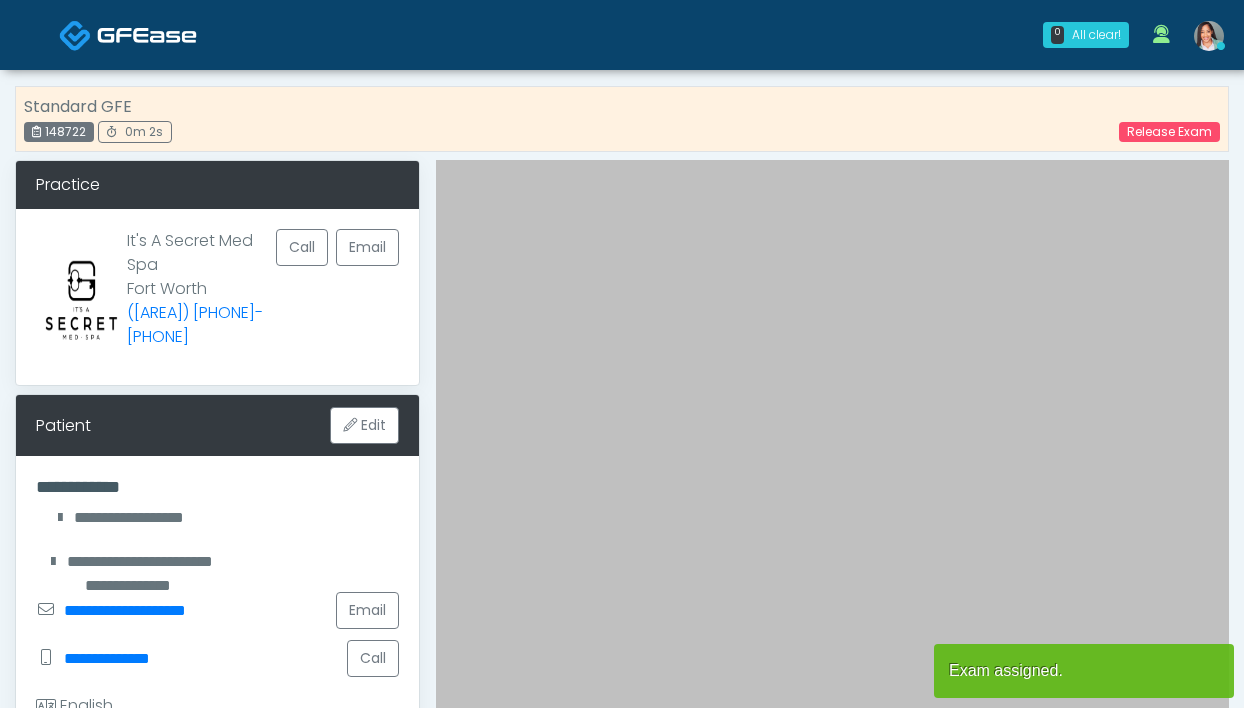 scroll, scrollTop: 0, scrollLeft: 0, axis: both 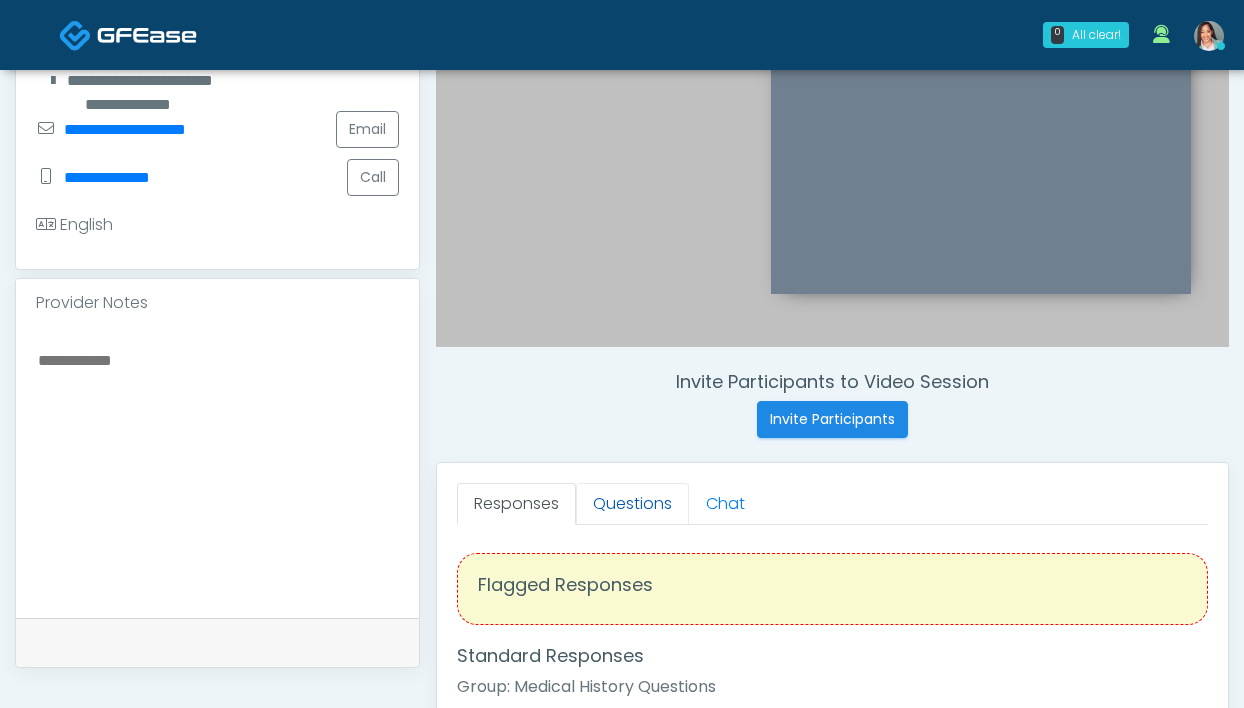 click on "Questions" at bounding box center (632, 504) 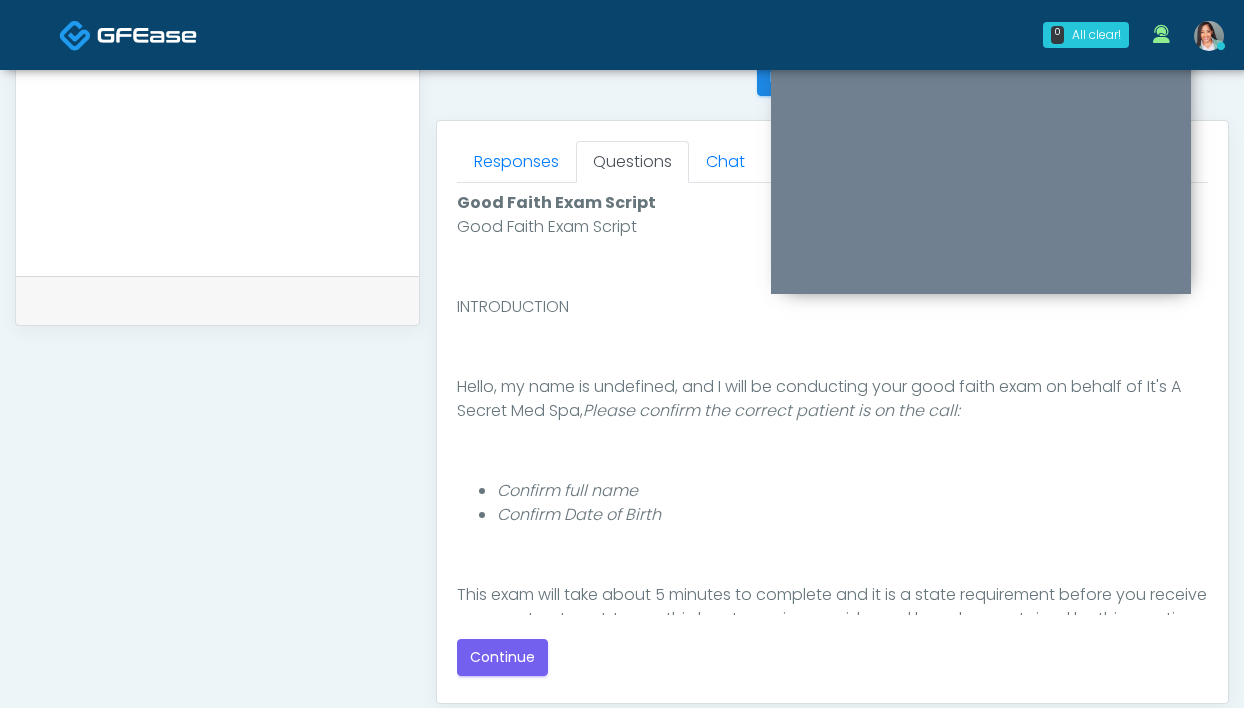 scroll, scrollTop: 927, scrollLeft: 0, axis: vertical 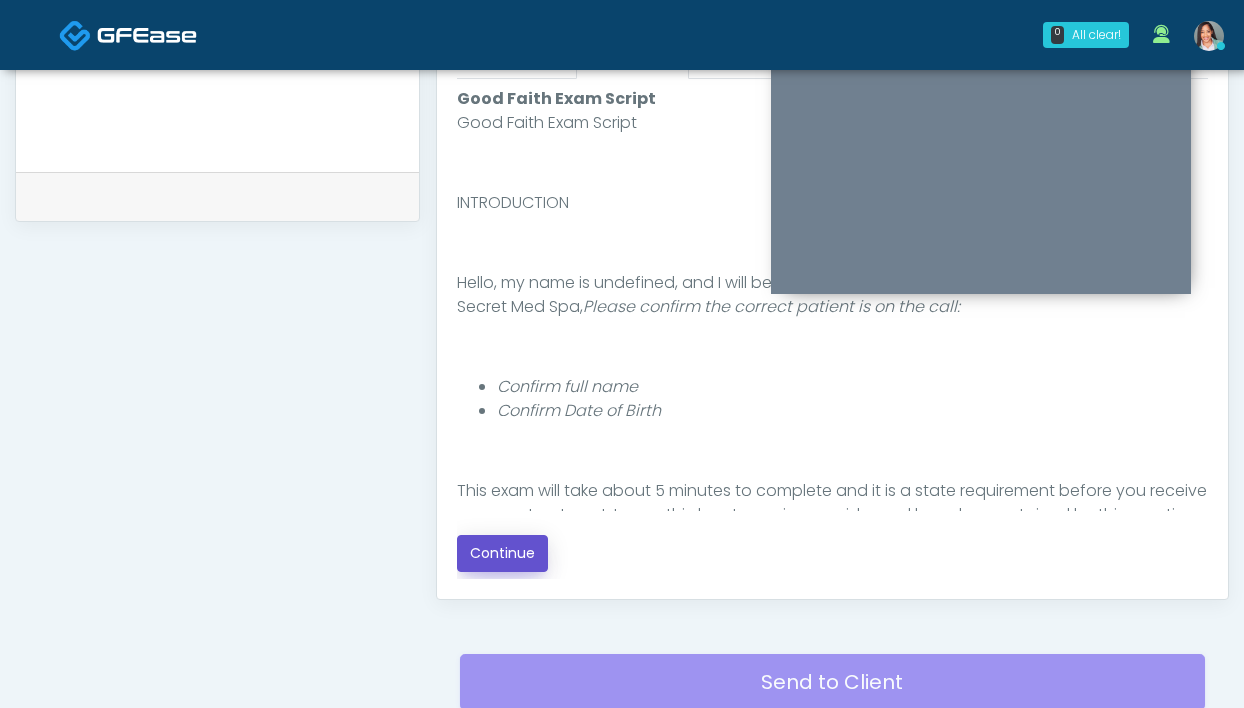 drag, startPoint x: 491, startPoint y: 558, endPoint x: 532, endPoint y: 499, distance: 71.84706 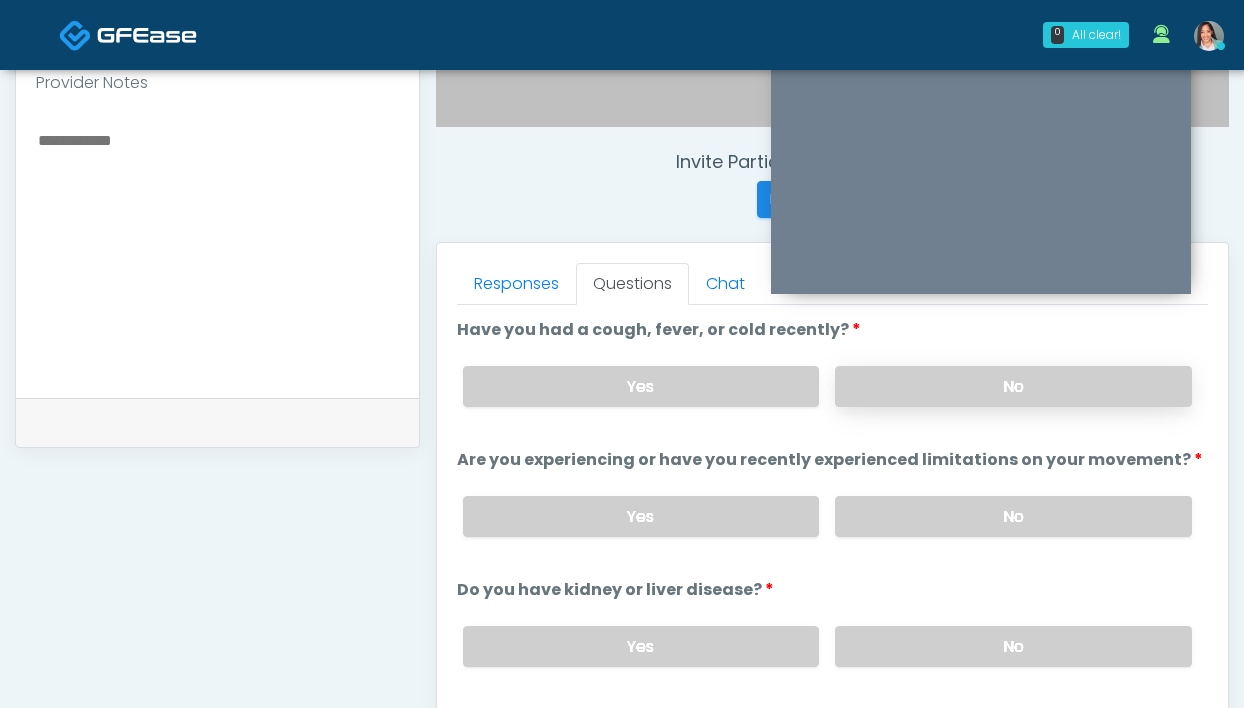 scroll, scrollTop: 699, scrollLeft: 0, axis: vertical 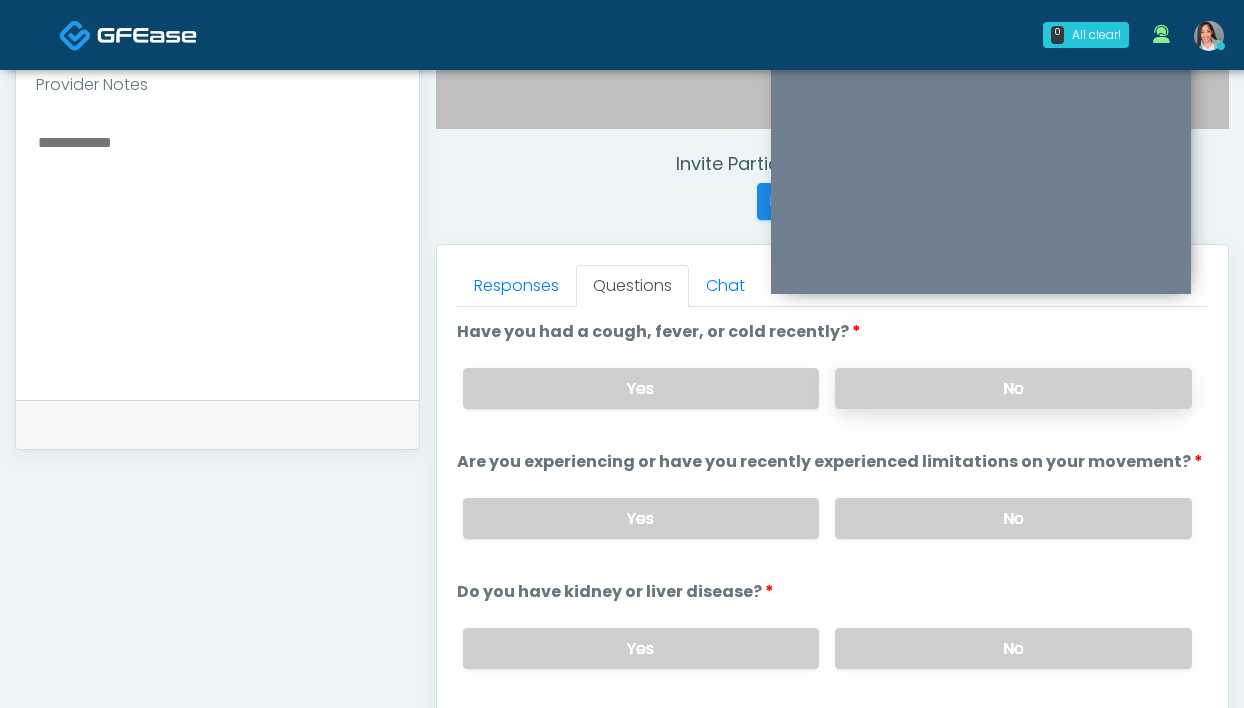 click on "No" at bounding box center (1013, 388) 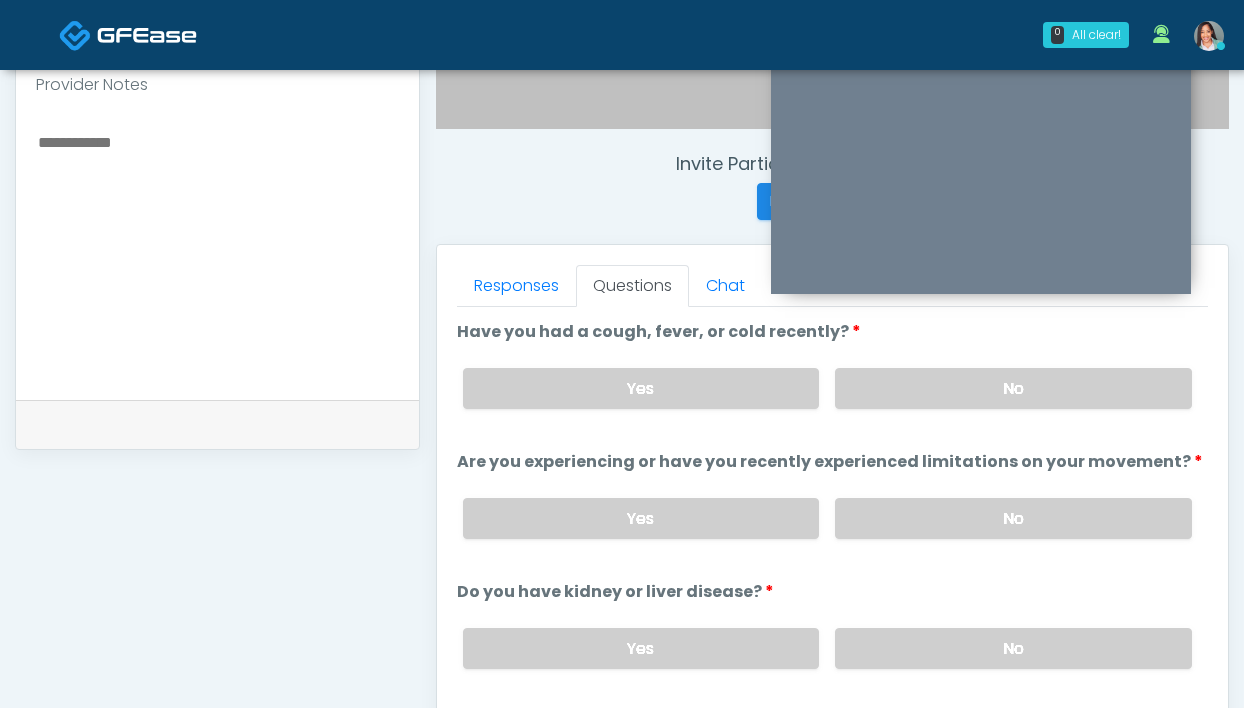 drag, startPoint x: 861, startPoint y: 505, endPoint x: 842, endPoint y: 488, distance: 25.495098 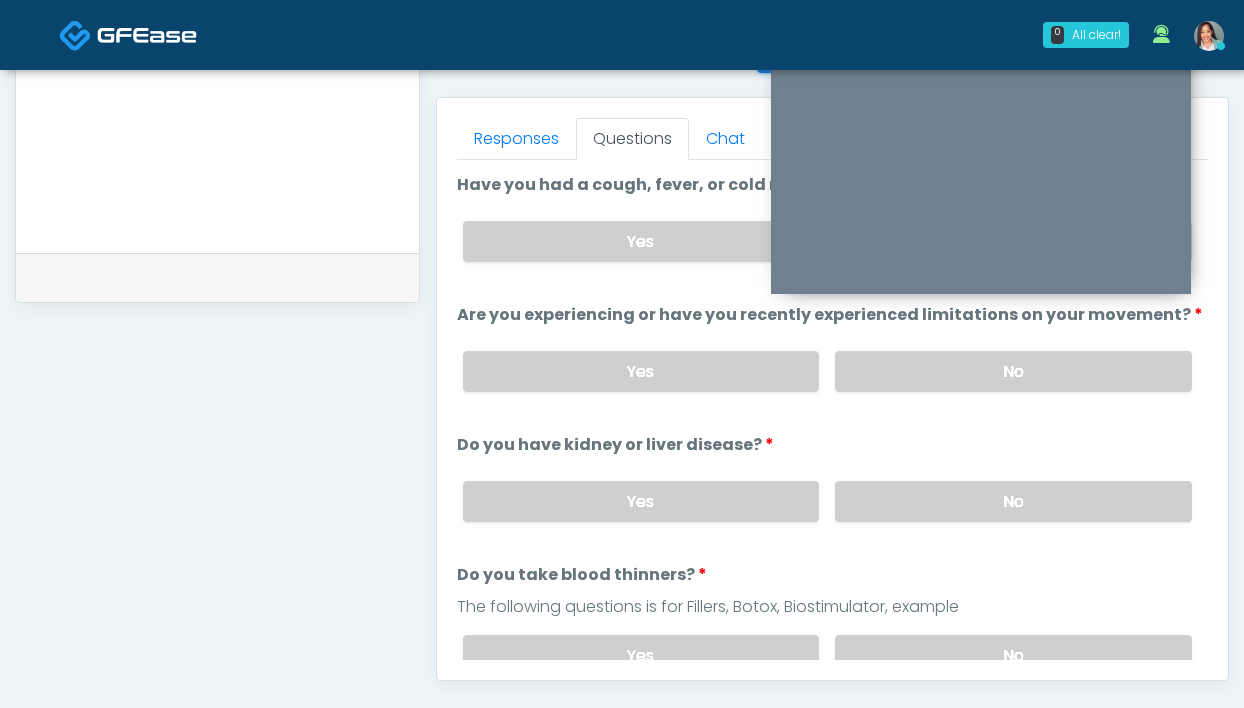 scroll, scrollTop: 1037, scrollLeft: 0, axis: vertical 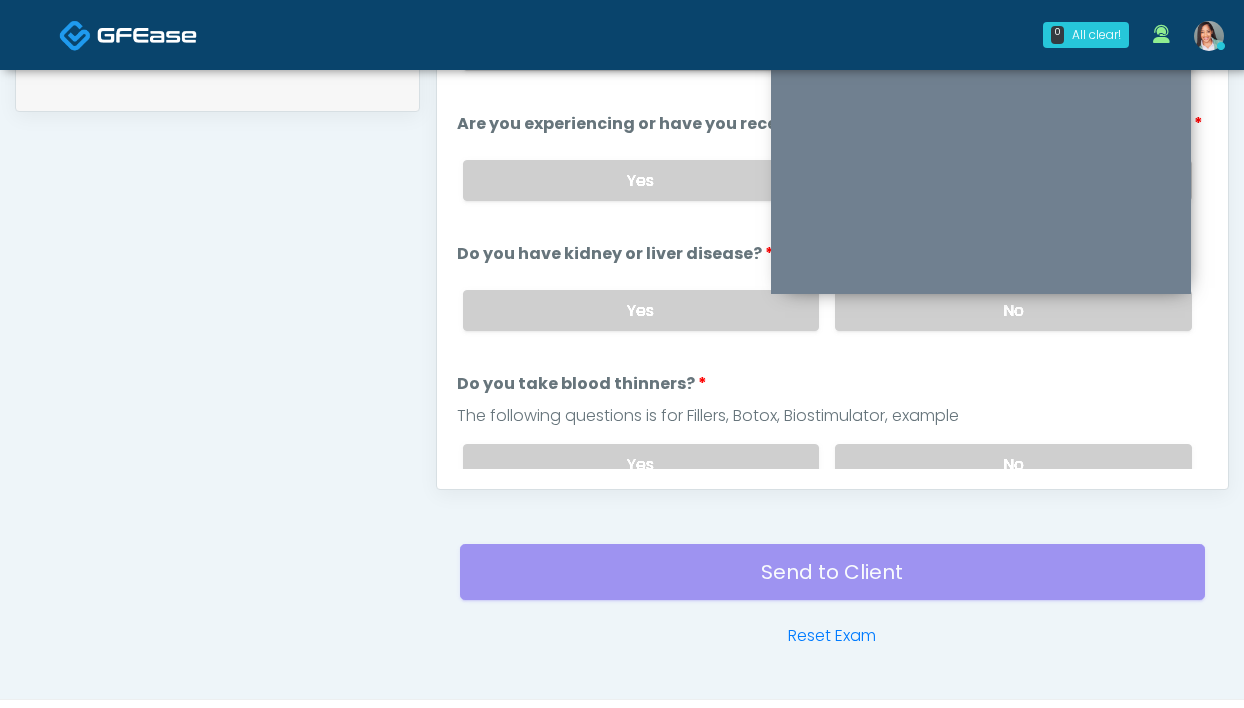 drag, startPoint x: 909, startPoint y: 316, endPoint x: 874, endPoint y: 429, distance: 118.29624 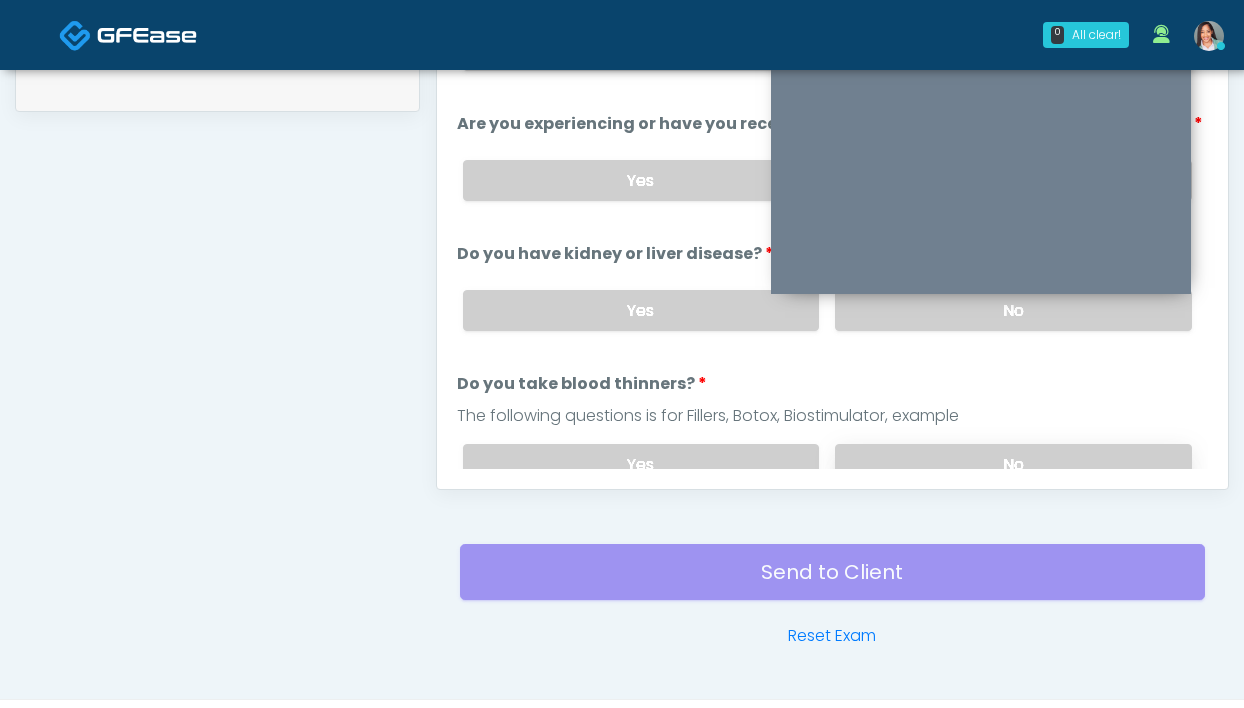 click on "No" at bounding box center (1013, 464) 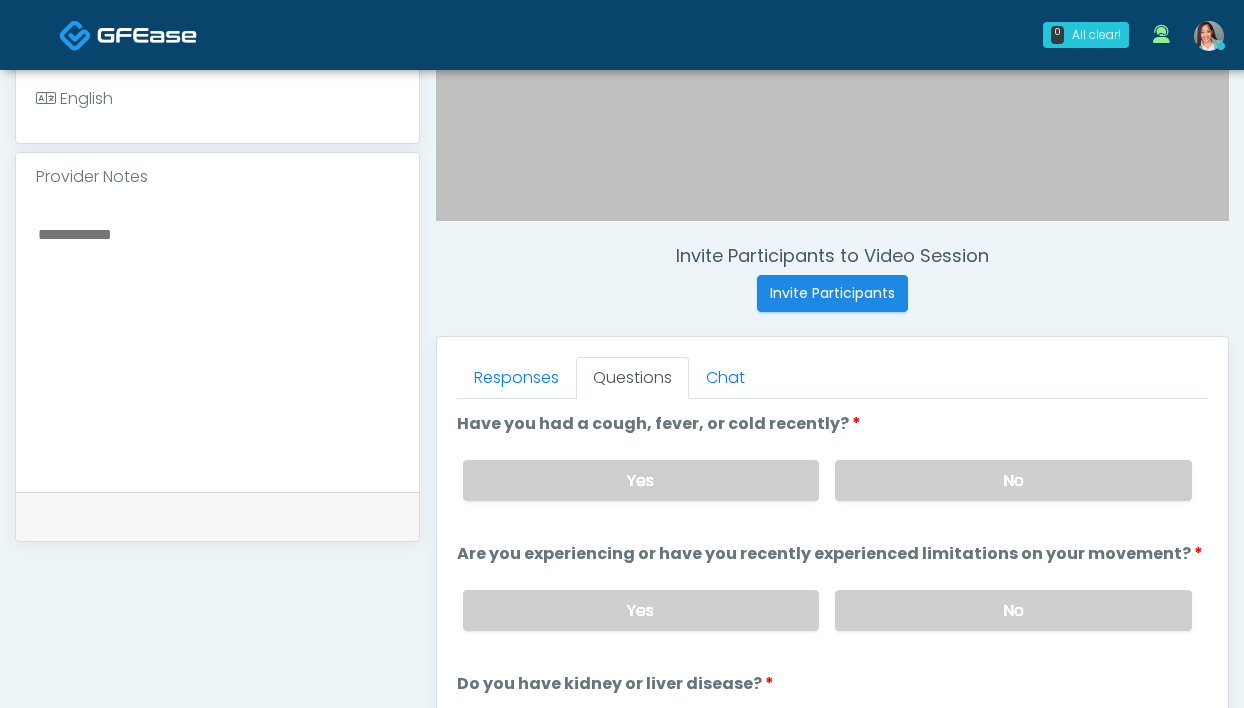 scroll, scrollTop: 732, scrollLeft: 0, axis: vertical 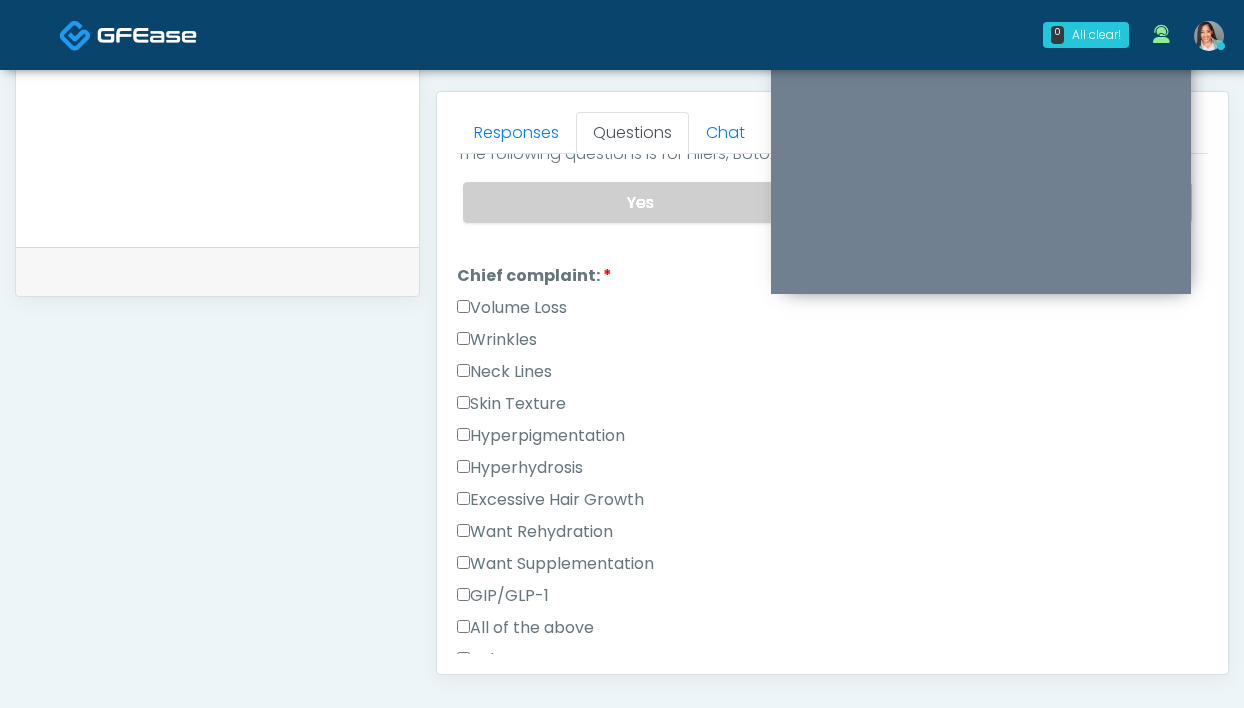 click on "Volume Loss" at bounding box center [832, 312] 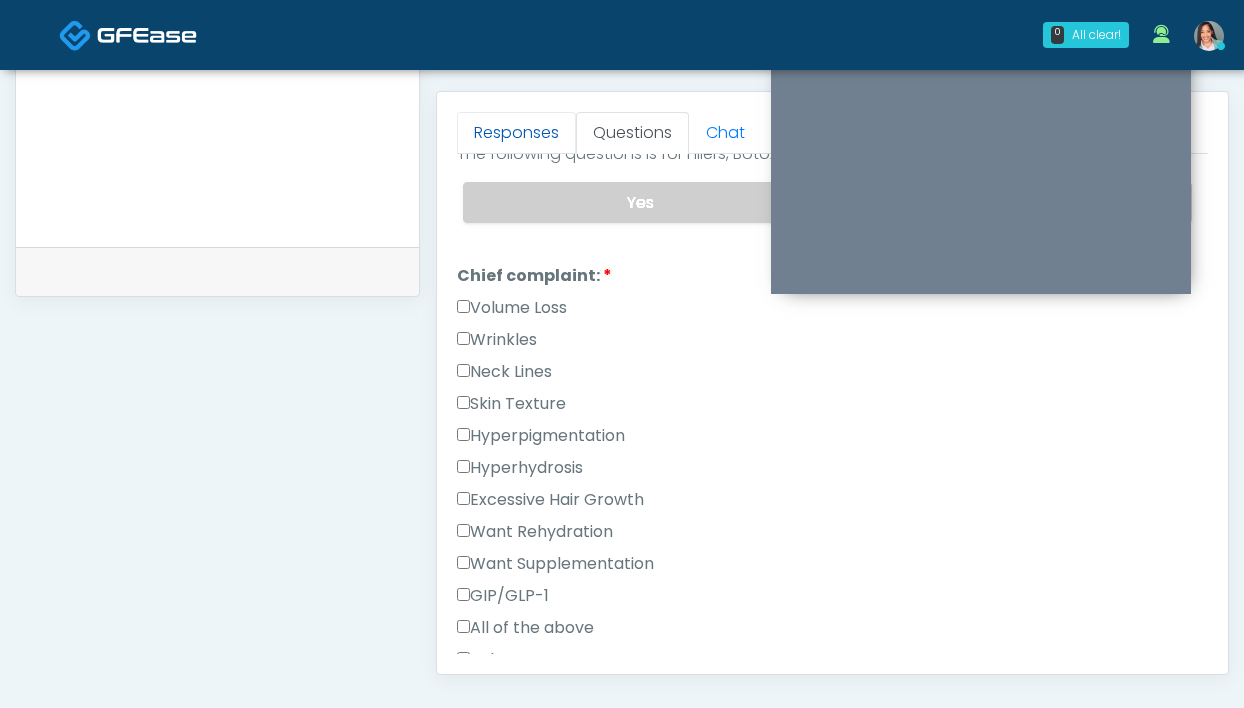 click on "Responses" at bounding box center [516, 133] 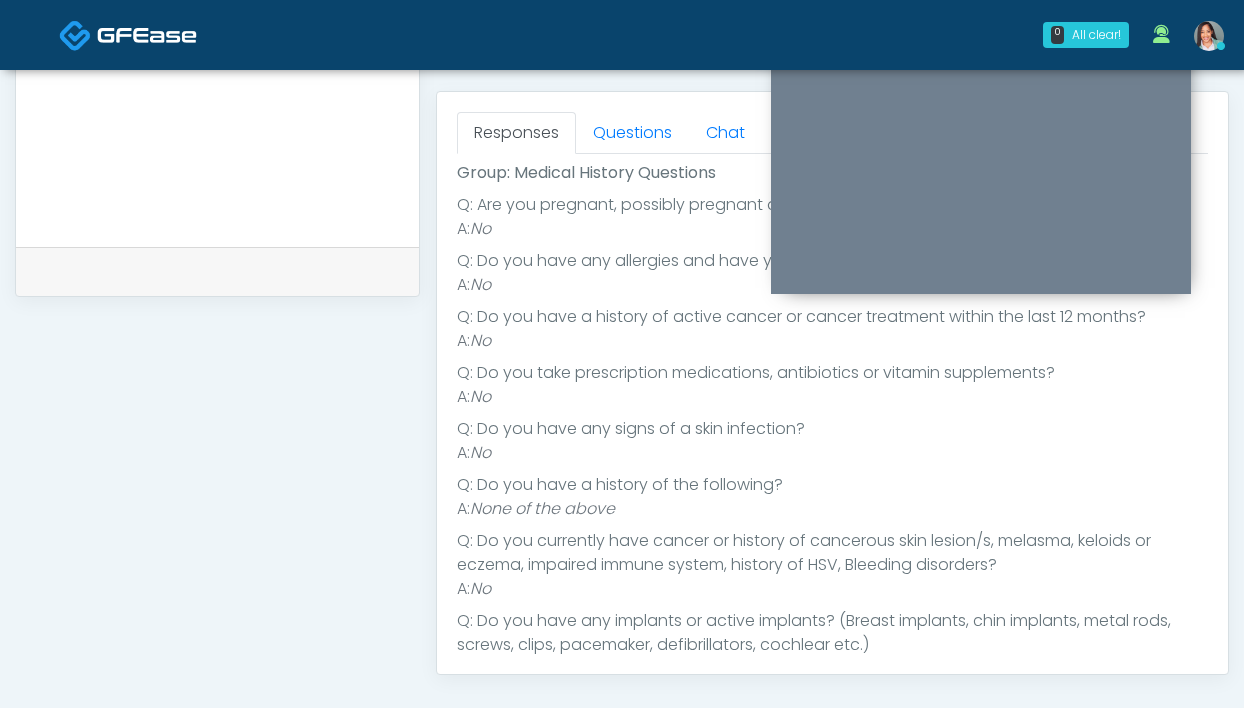 scroll, scrollTop: 242, scrollLeft: 0, axis: vertical 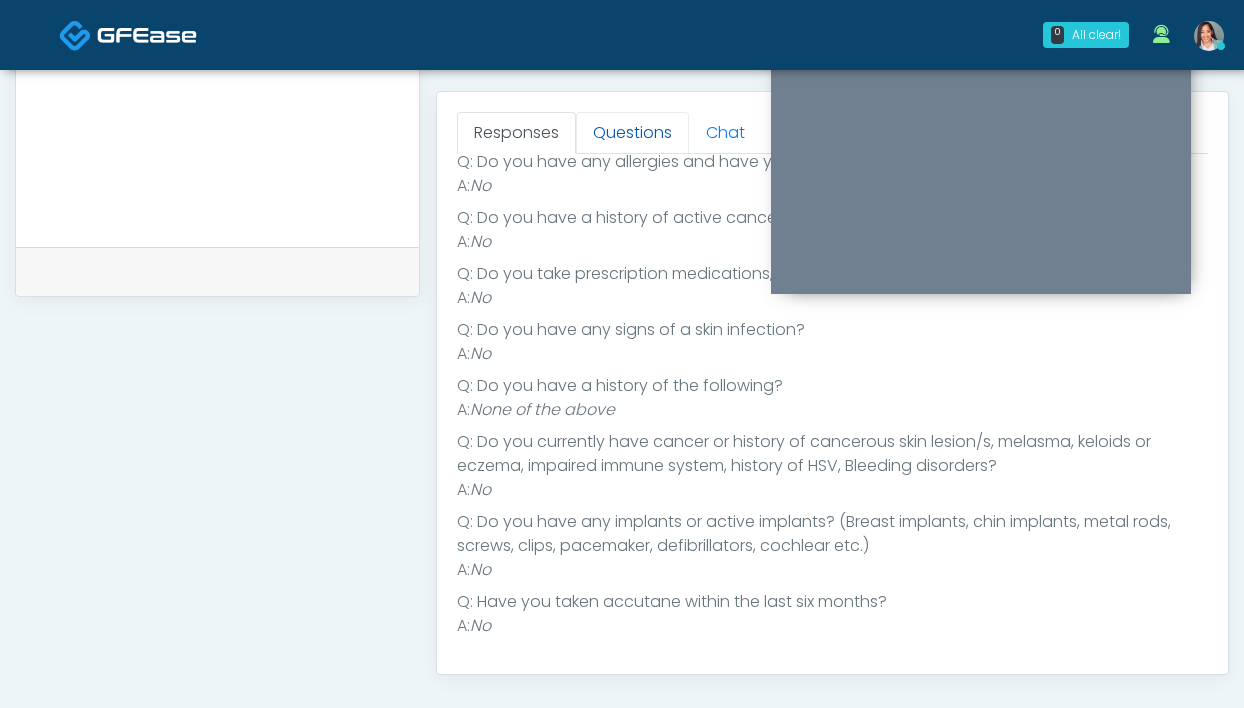 click on "Questions" at bounding box center (632, 133) 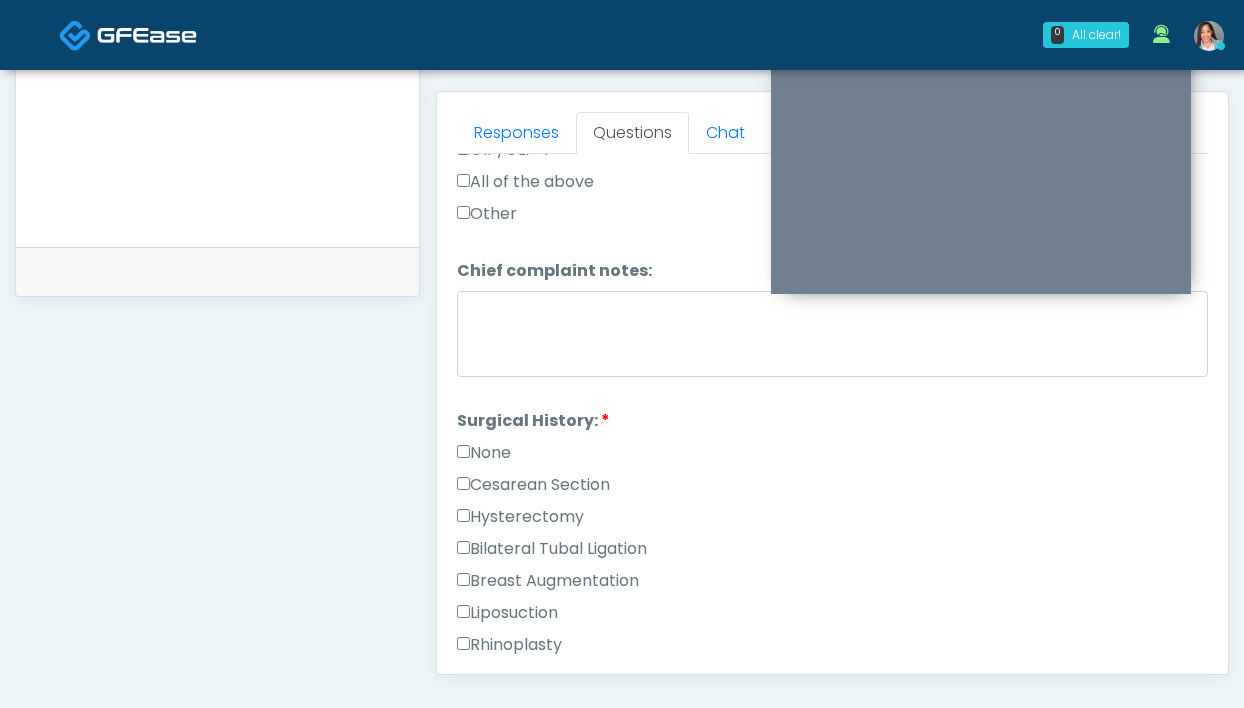 scroll, scrollTop: 894, scrollLeft: 0, axis: vertical 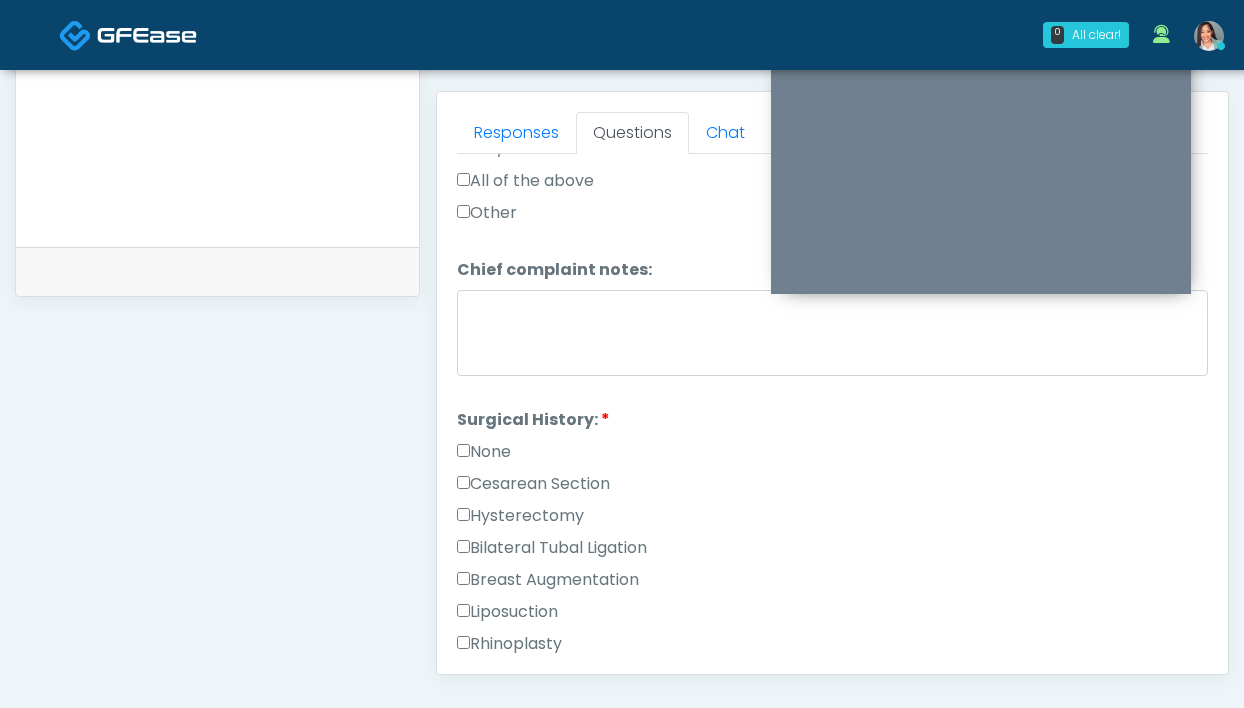 click on "None" at bounding box center (484, 452) 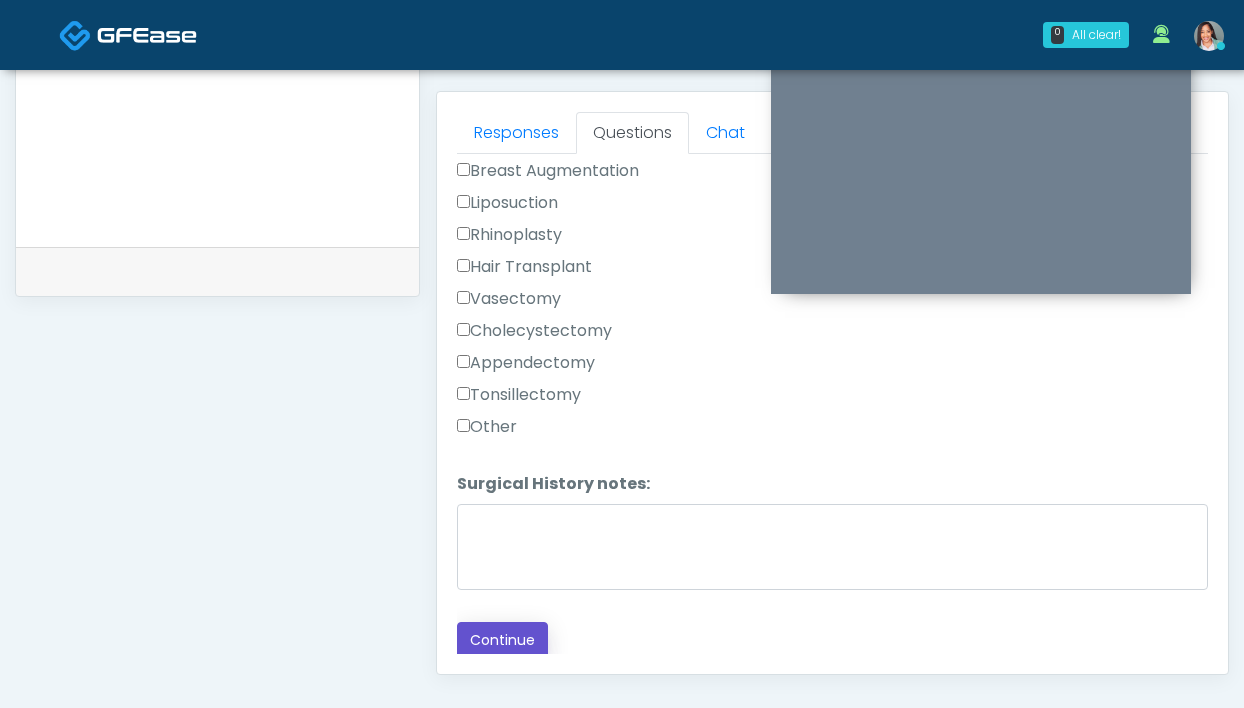 click on "Continue" at bounding box center [502, 640] 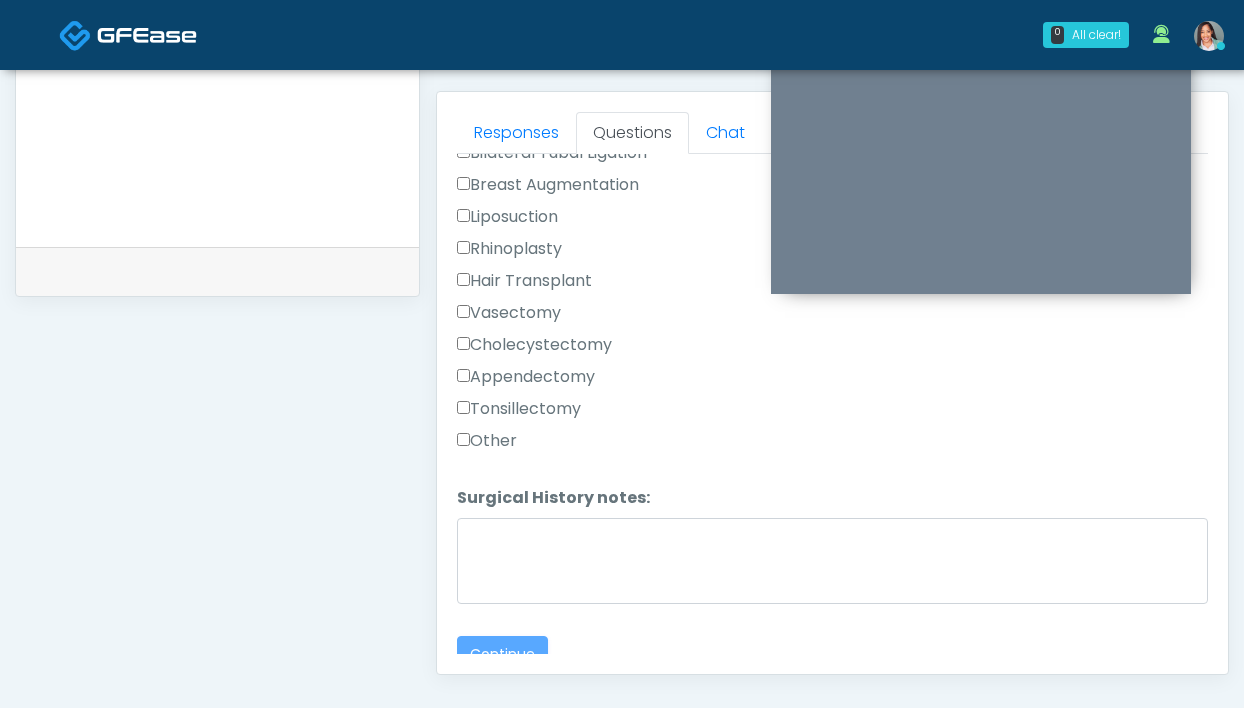 scroll, scrollTop: 202, scrollLeft: 0, axis: vertical 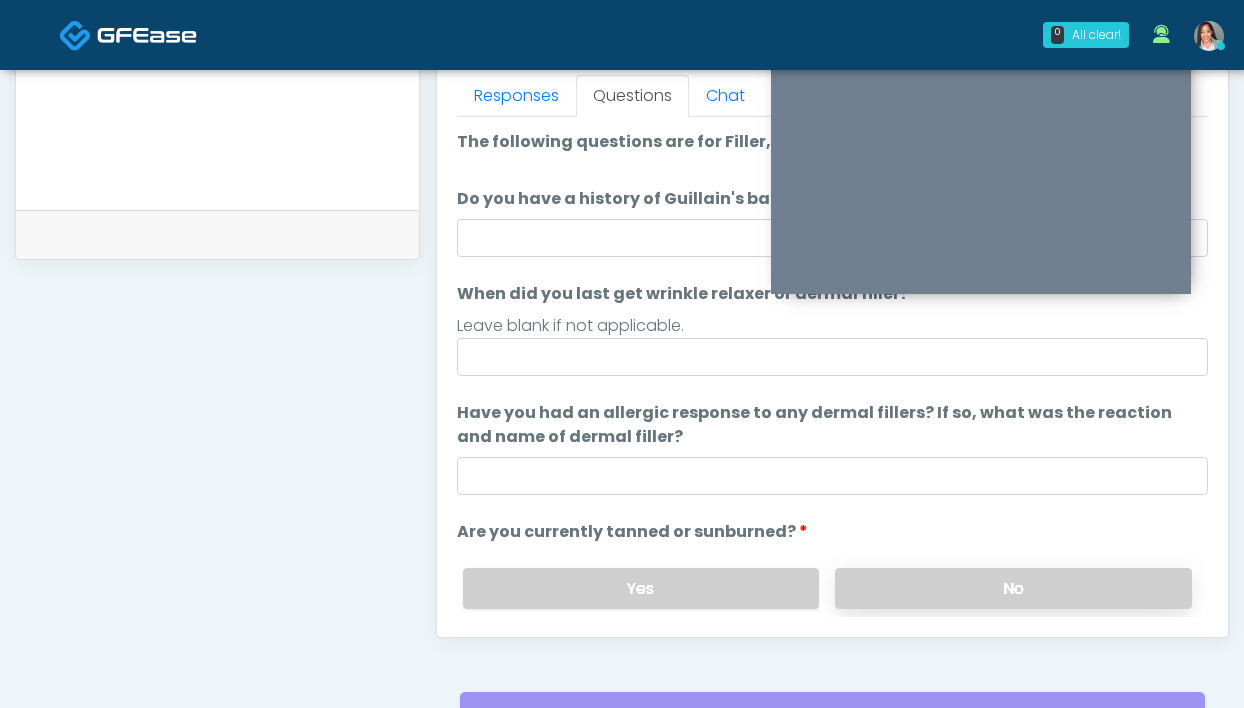 click on "No" at bounding box center [1013, 588] 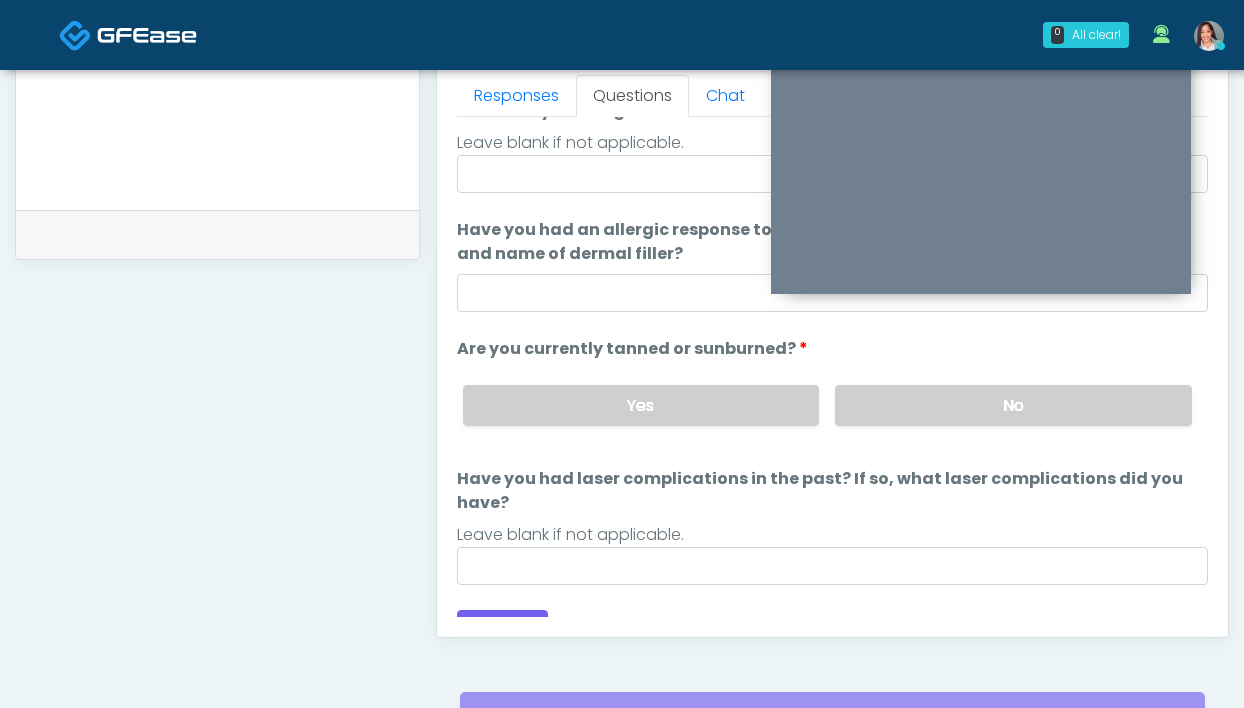 scroll, scrollTop: 212, scrollLeft: 0, axis: vertical 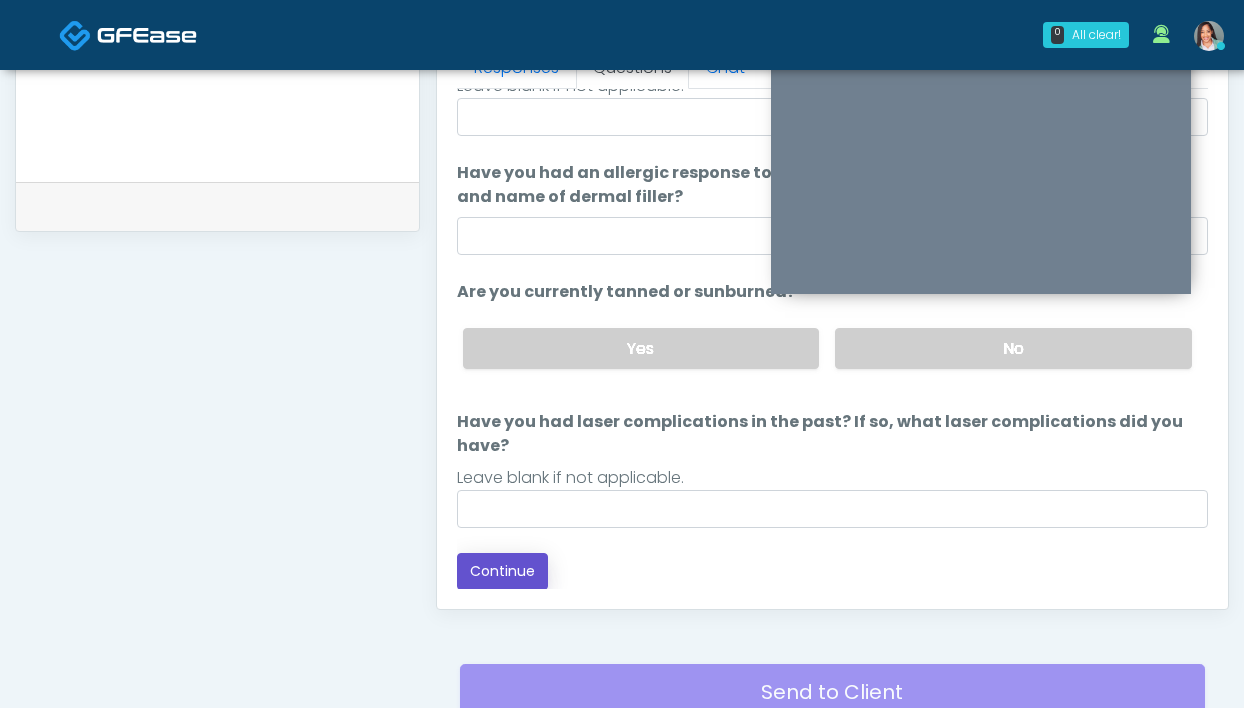click on "Continue" at bounding box center (502, 571) 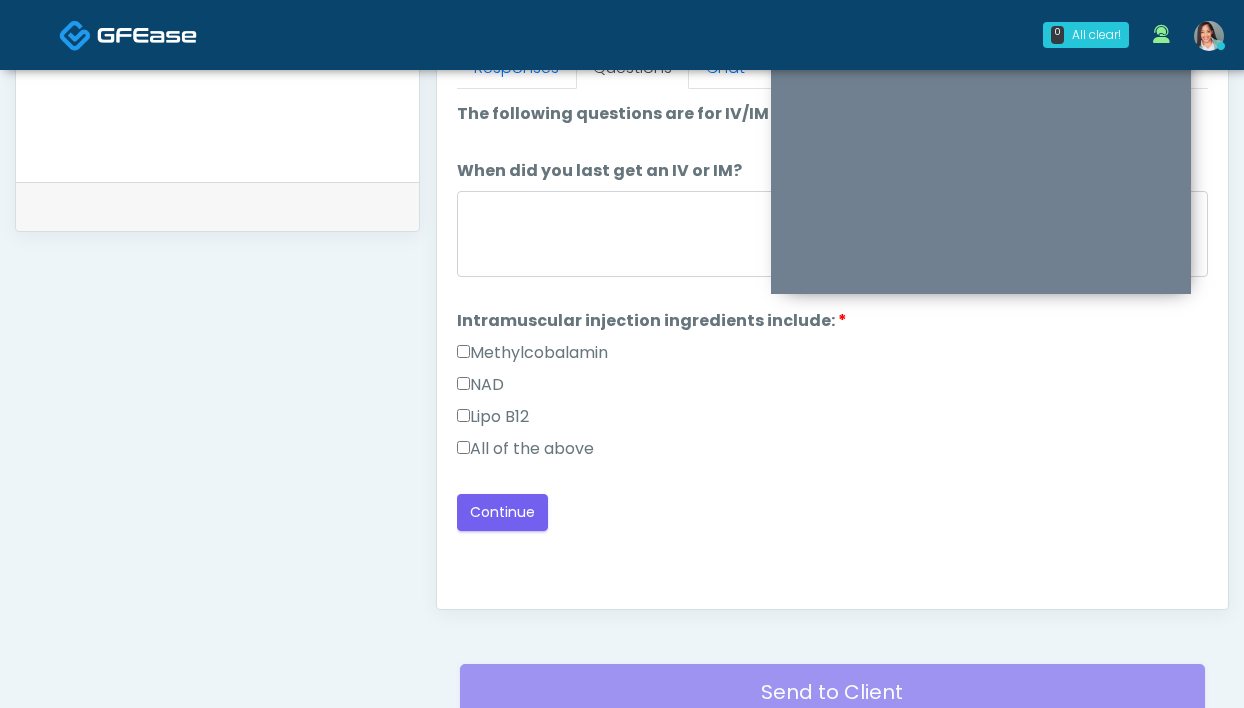 scroll, scrollTop: 1087, scrollLeft: 0, axis: vertical 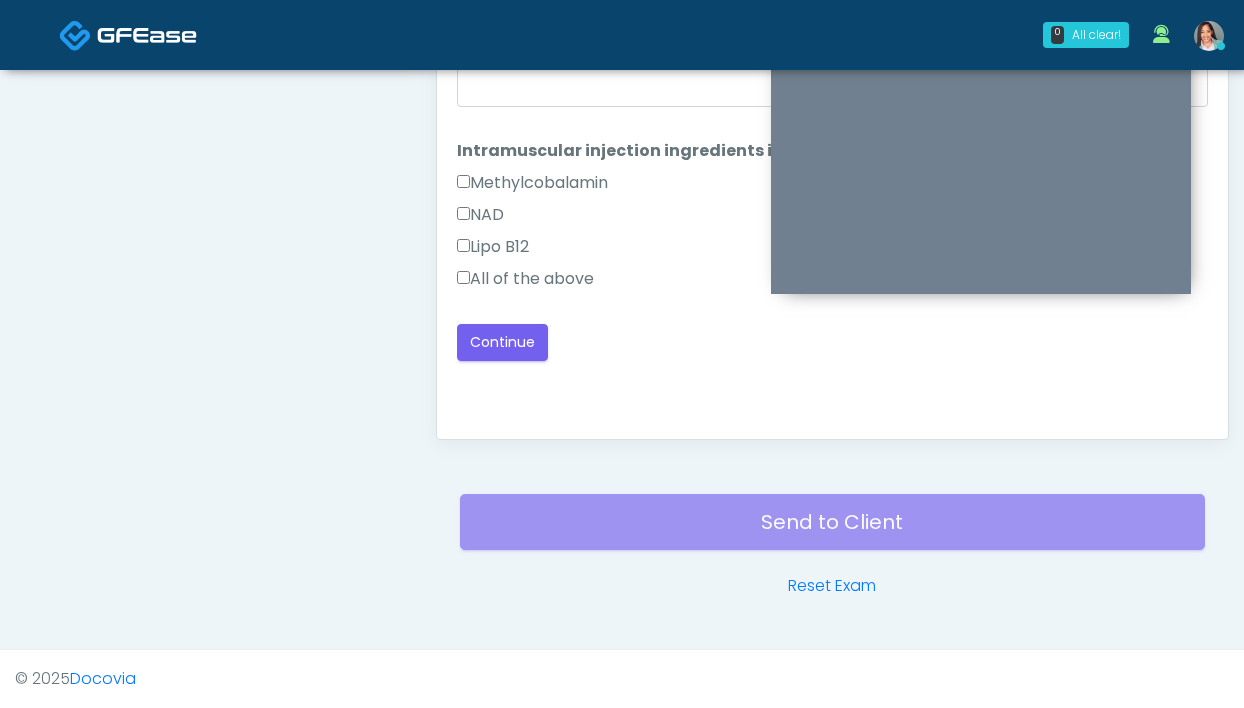 click on "Lipo B12" at bounding box center [832, 251] 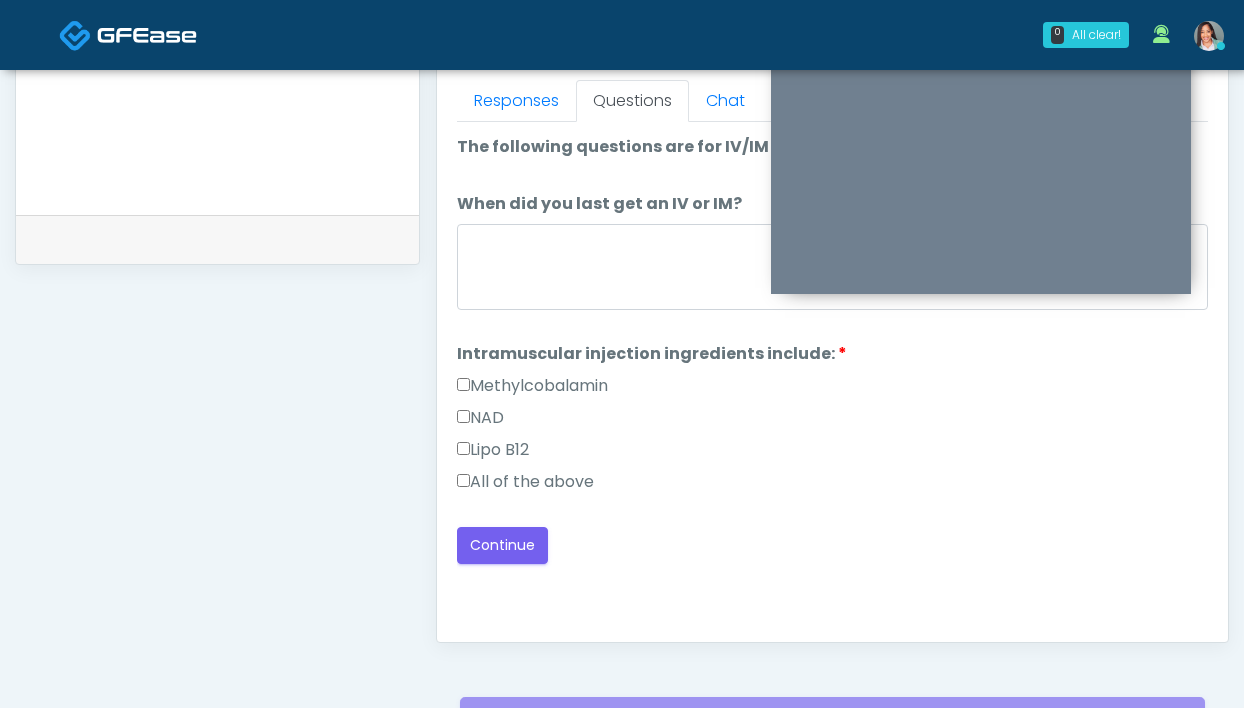scroll, scrollTop: 877, scrollLeft: 0, axis: vertical 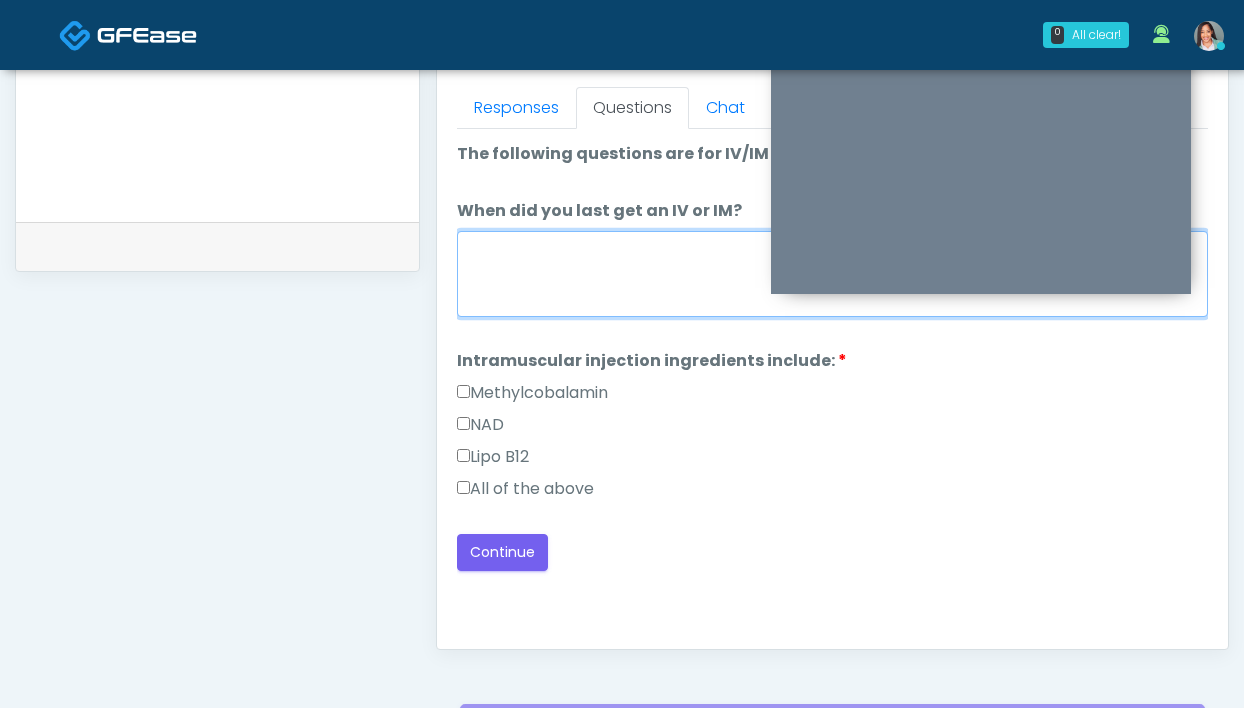 click on "When did you last get an IV or IM?" at bounding box center [832, 274] 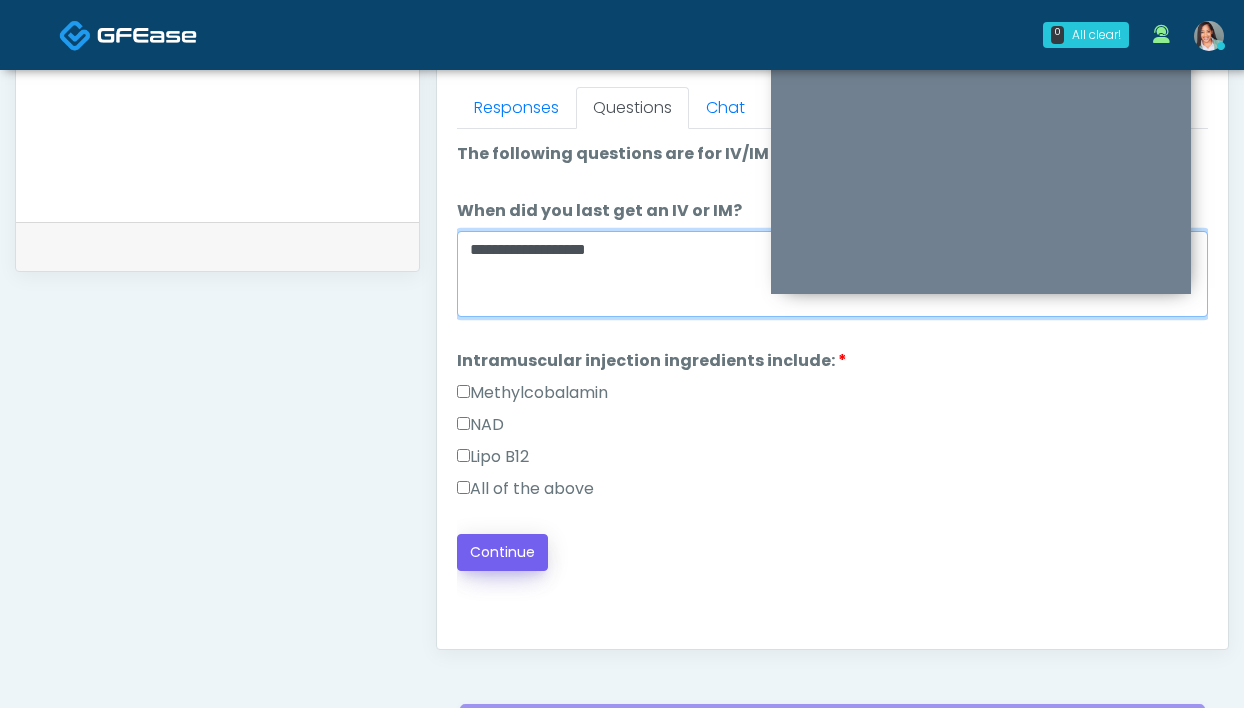 type on "**********" 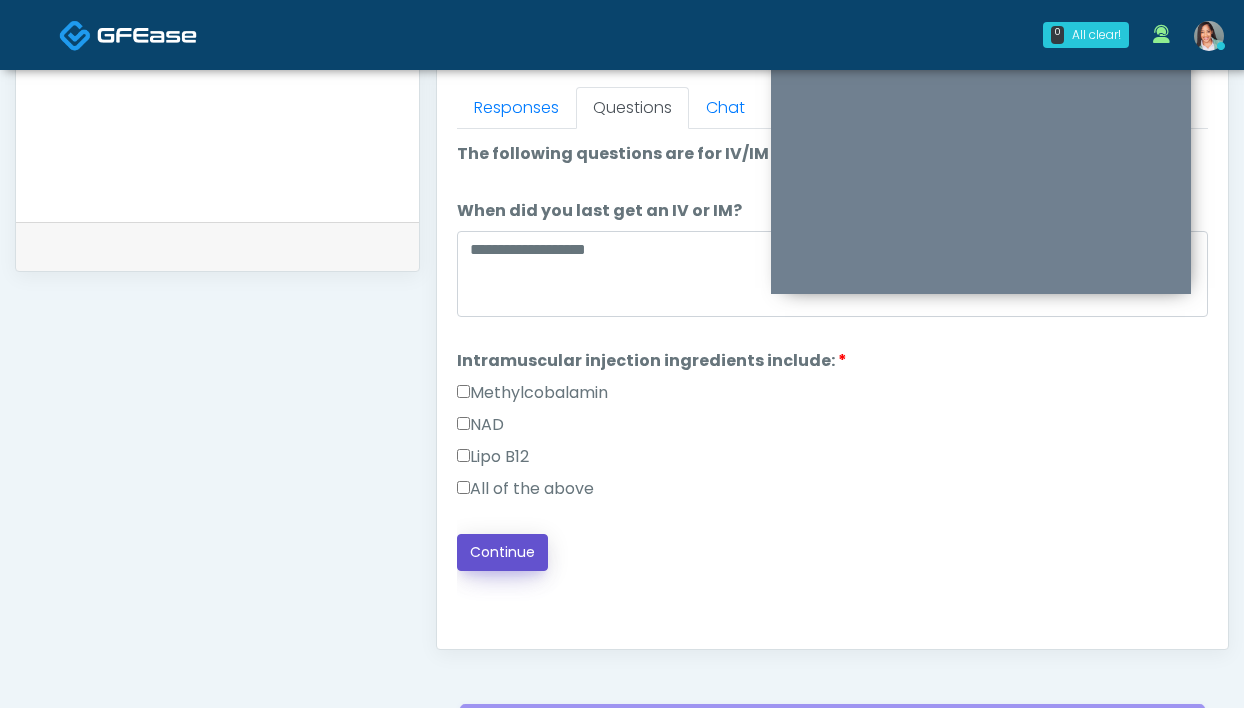 click on "Continue" at bounding box center [502, 552] 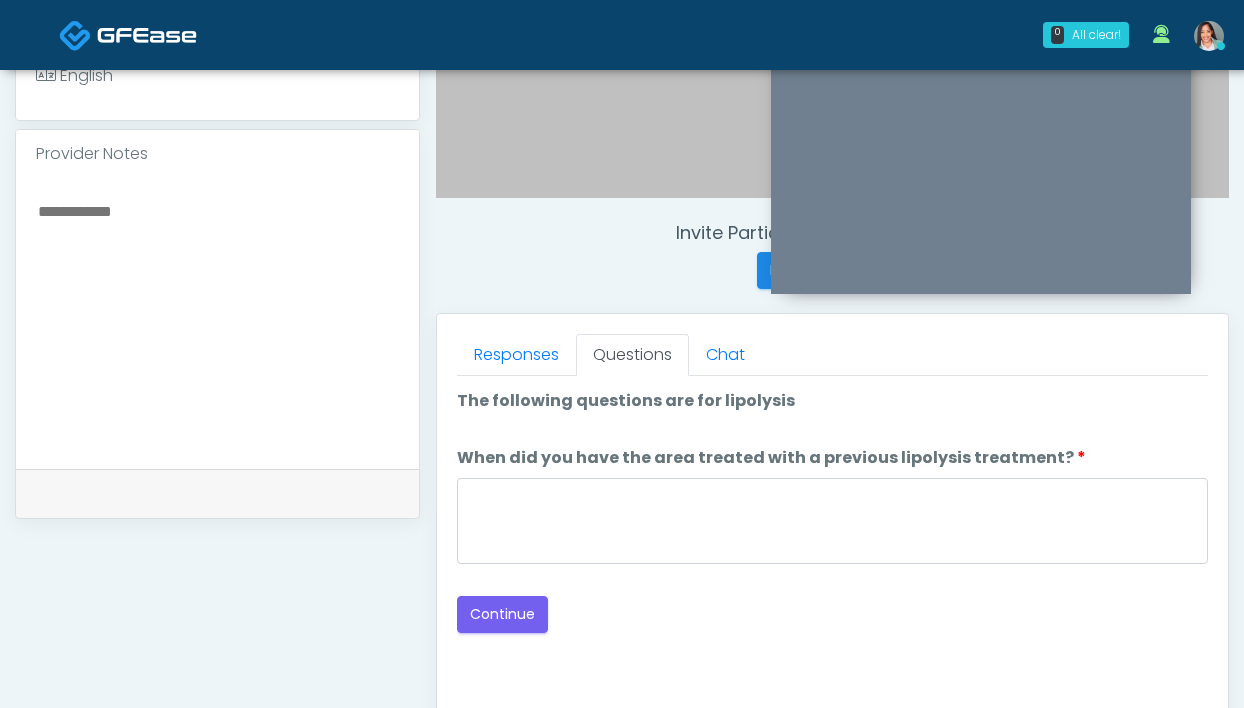 scroll, scrollTop: 619, scrollLeft: 0, axis: vertical 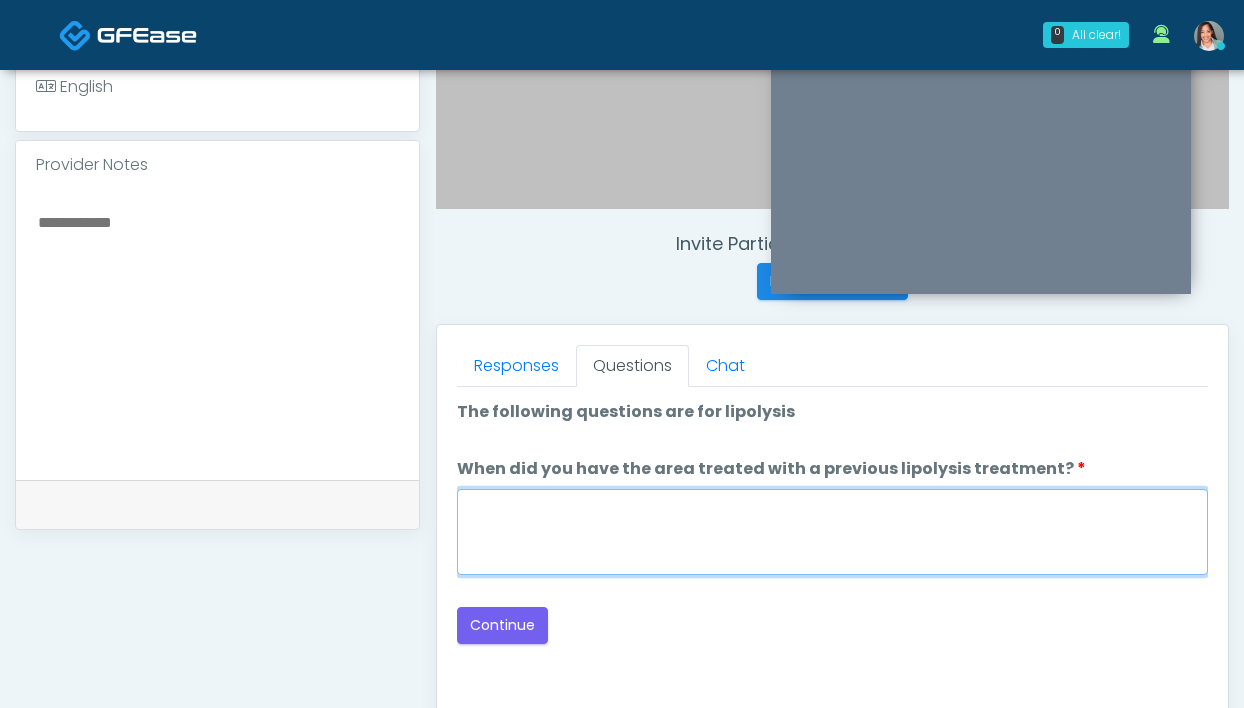 click on "When did you have the area treated with a previous lipolysis treatment?" at bounding box center (832, 532) 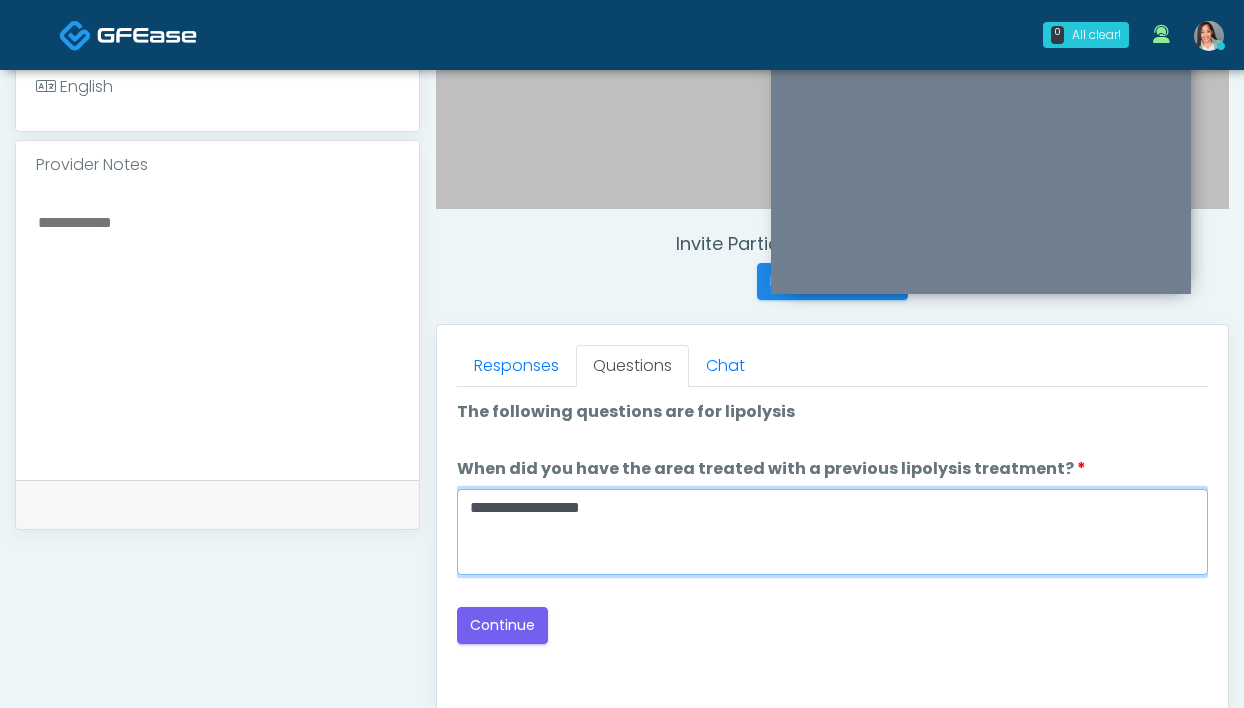 click on "**********" at bounding box center [832, 532] 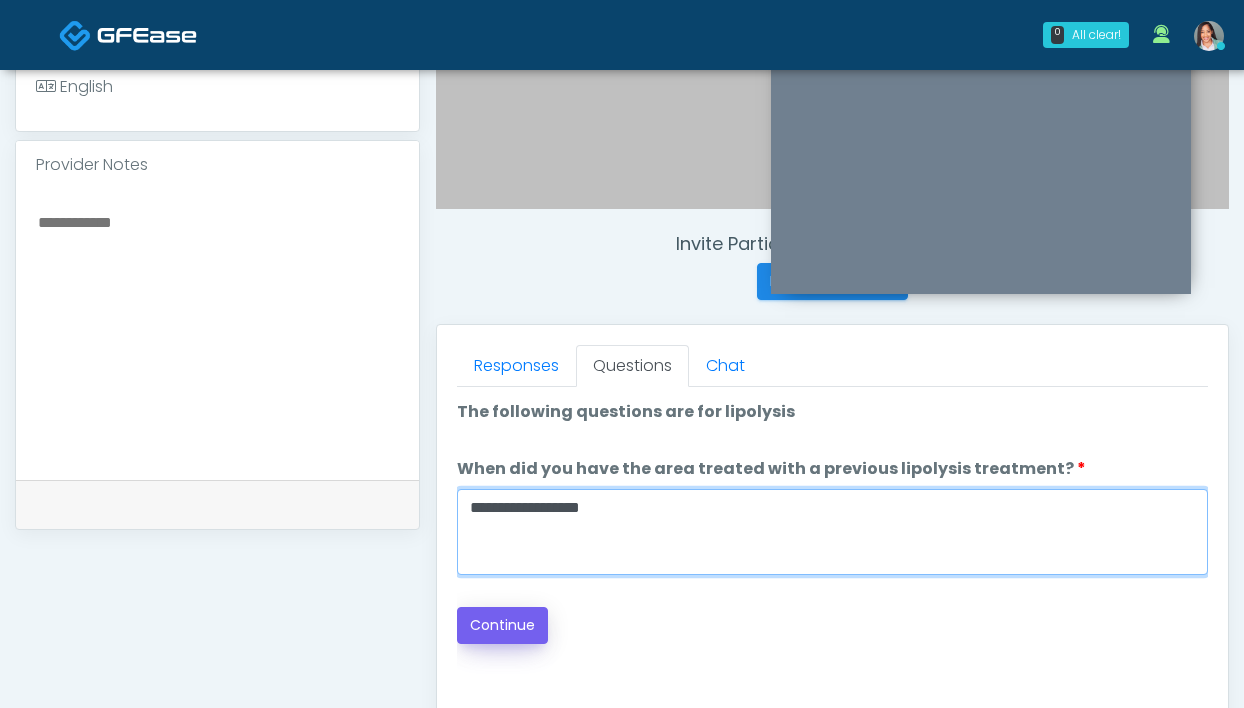 type on "**********" 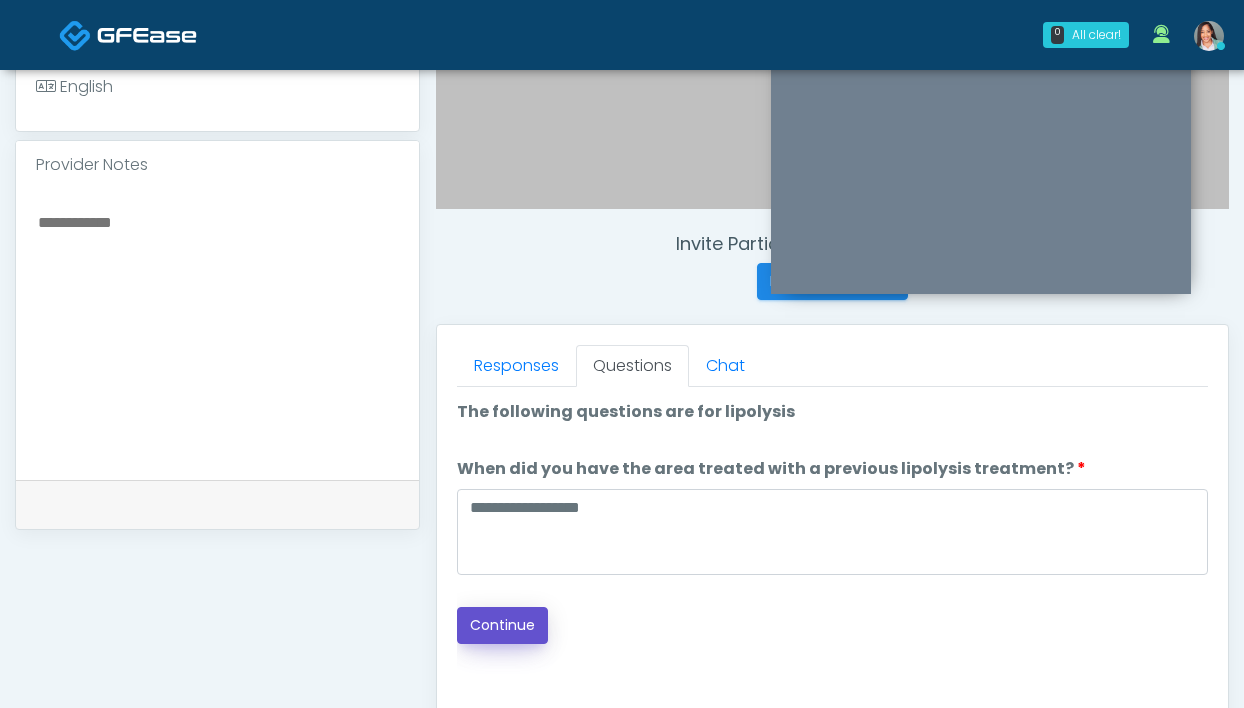 click on "Continue" at bounding box center (502, 625) 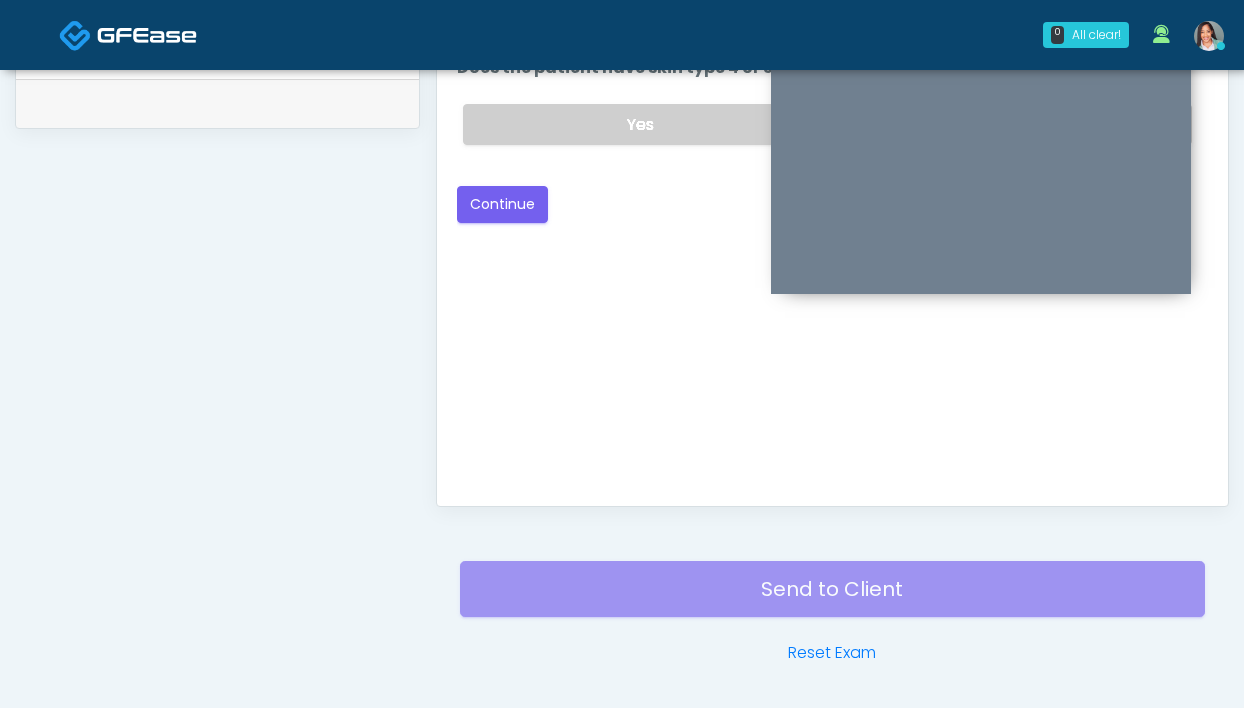 scroll, scrollTop: 736, scrollLeft: 0, axis: vertical 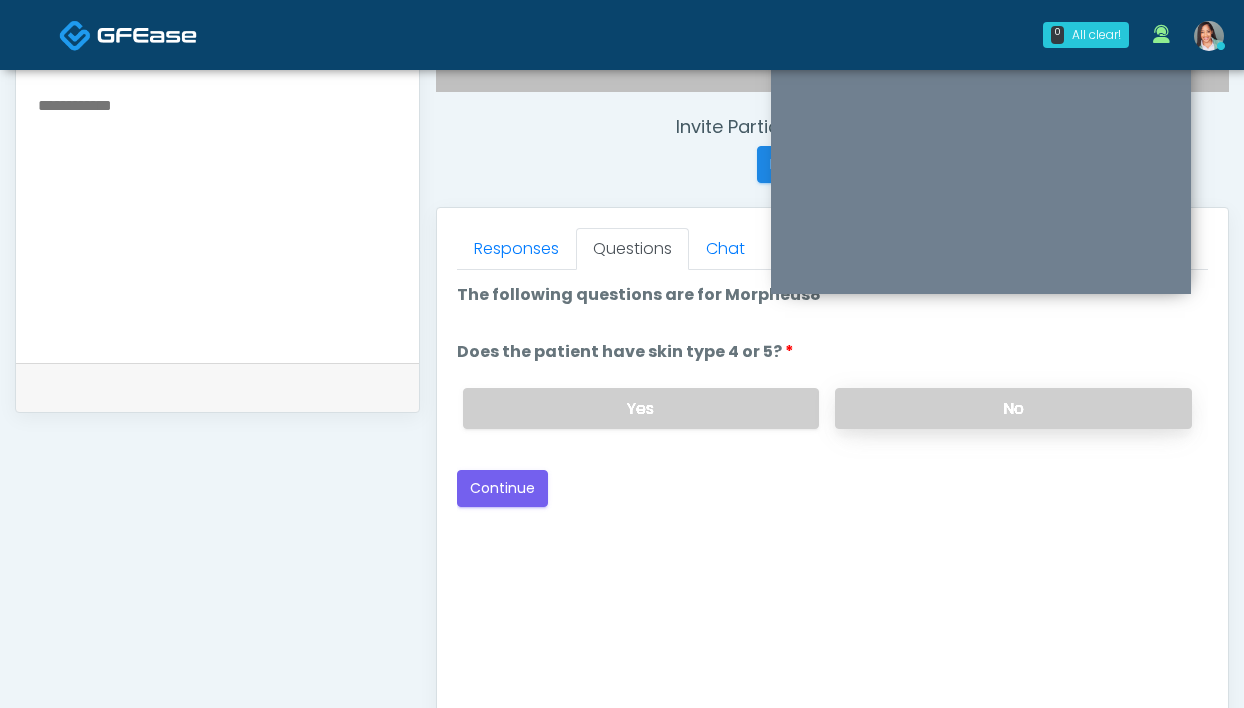 click on "No" at bounding box center (1013, 408) 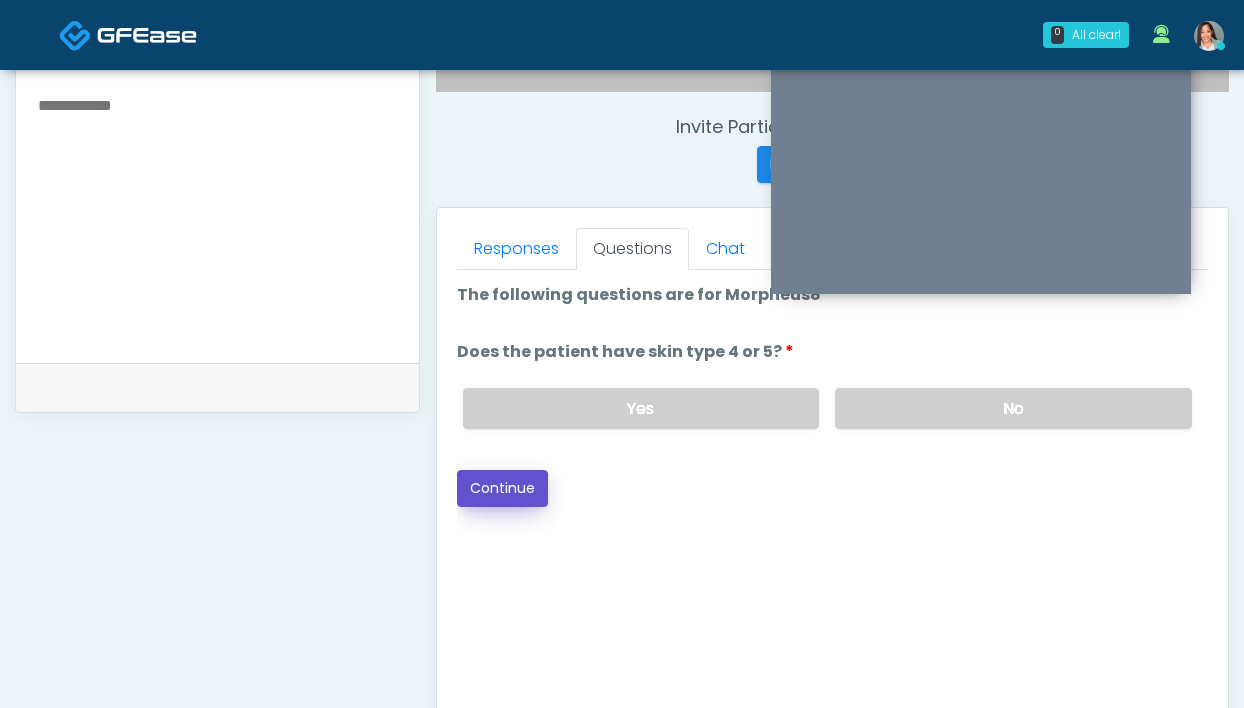 click on "Continue" at bounding box center [502, 488] 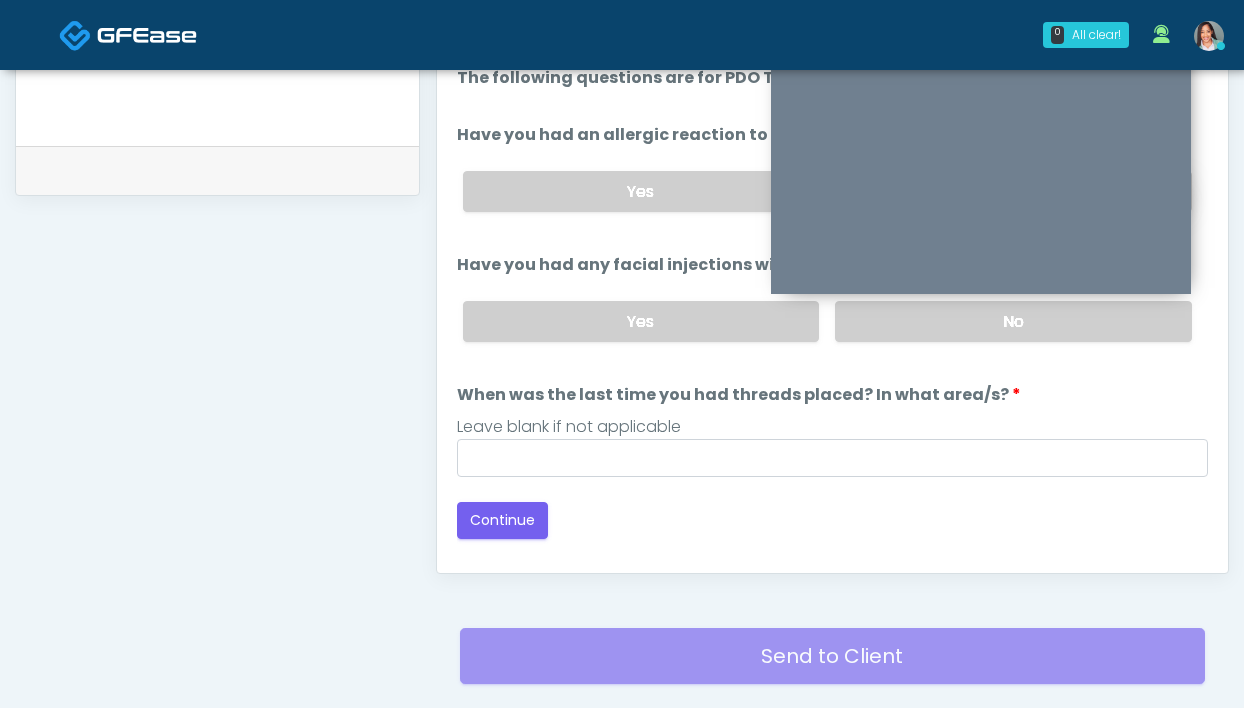 scroll, scrollTop: 726, scrollLeft: 0, axis: vertical 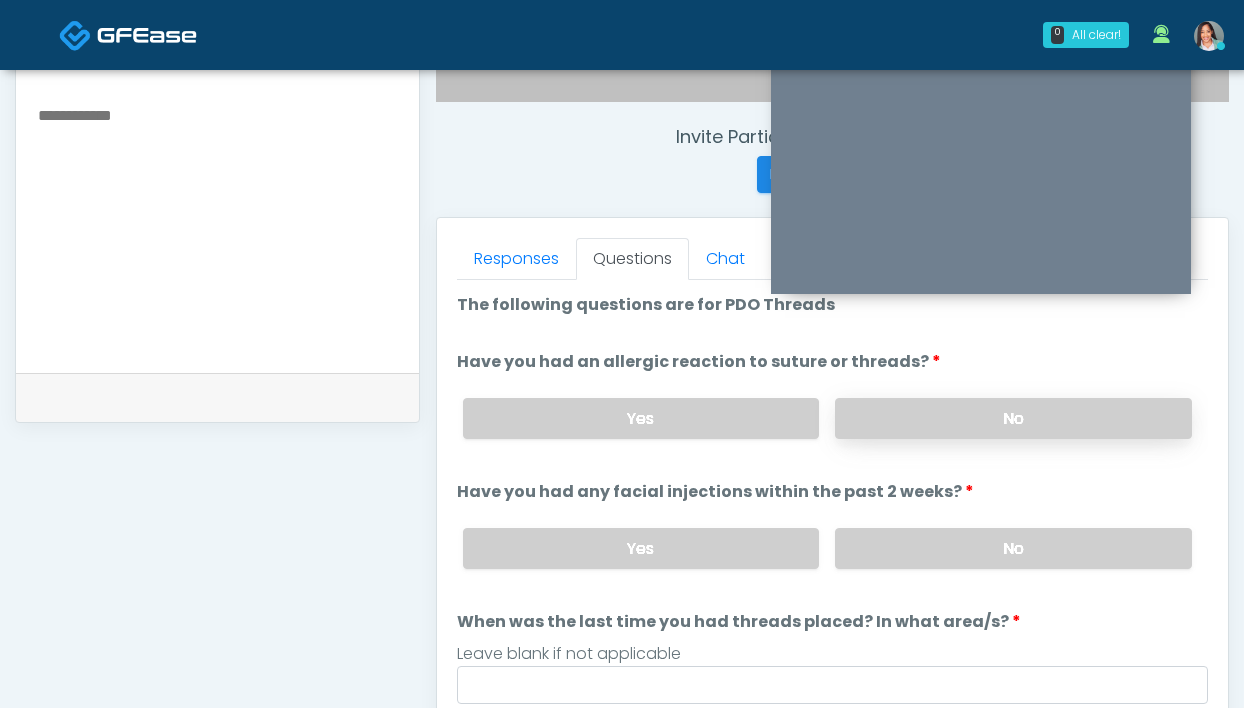 click on "No" at bounding box center (1013, 418) 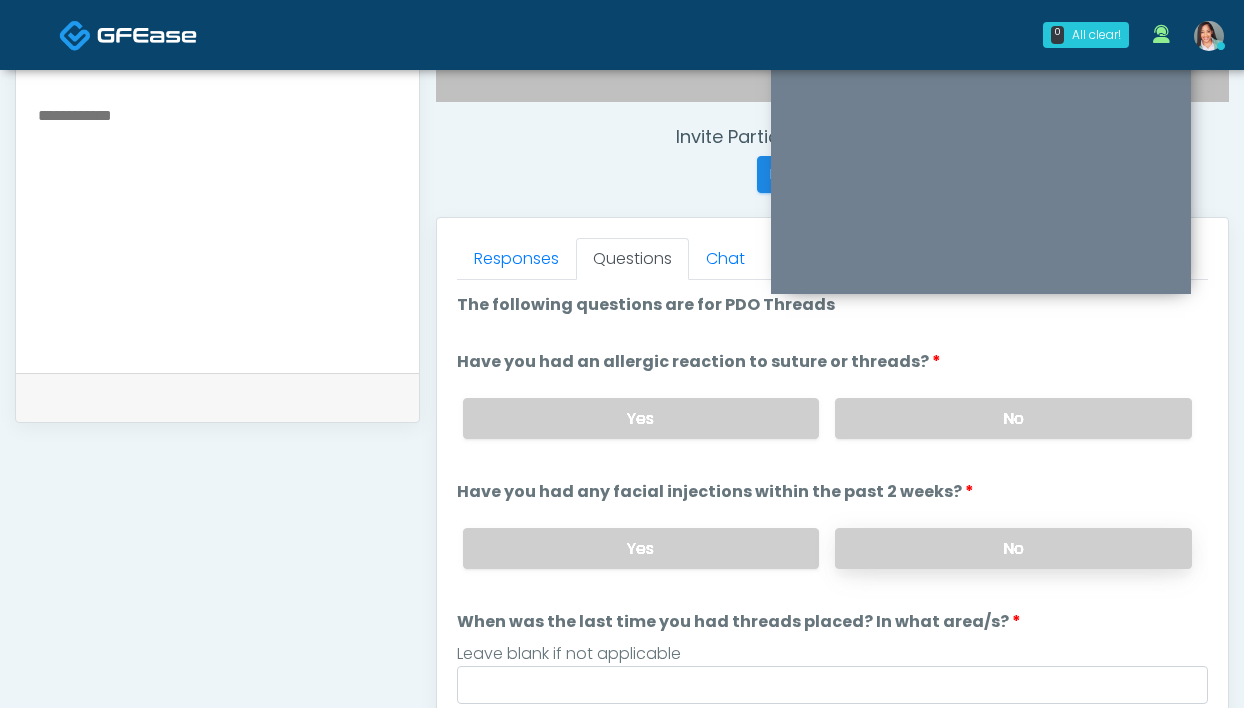 click on "No" at bounding box center [1013, 548] 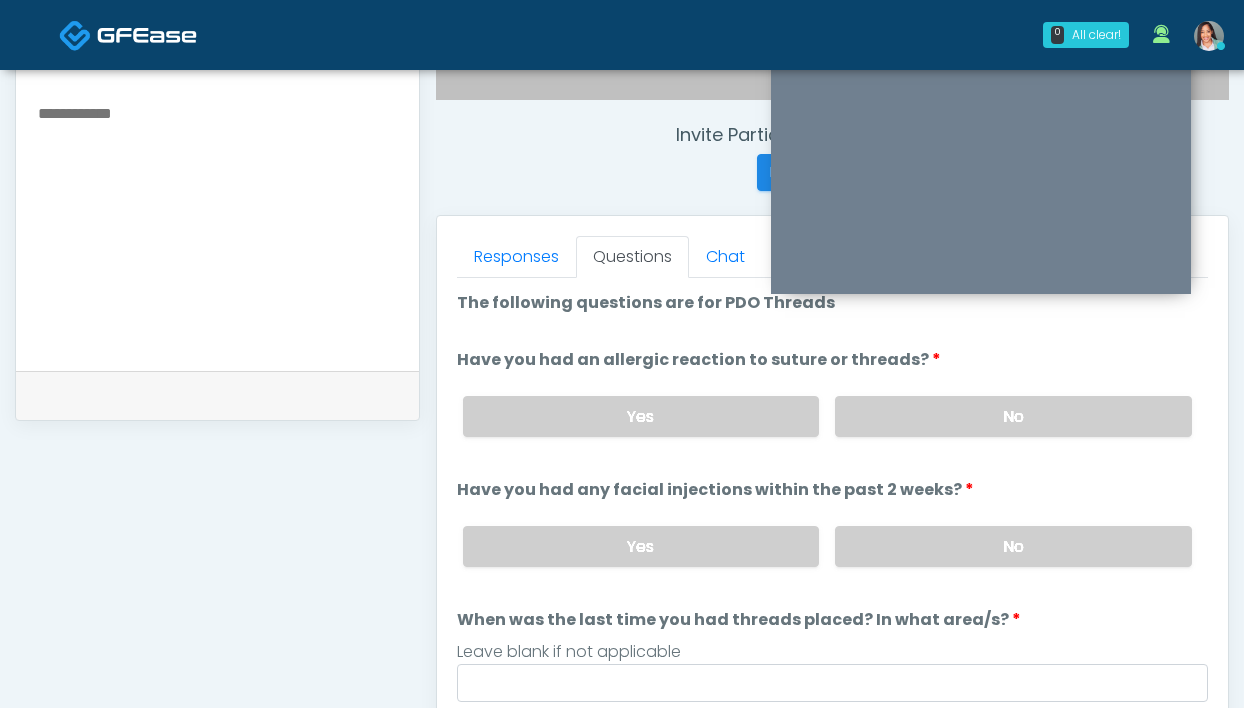 scroll, scrollTop: 759, scrollLeft: 0, axis: vertical 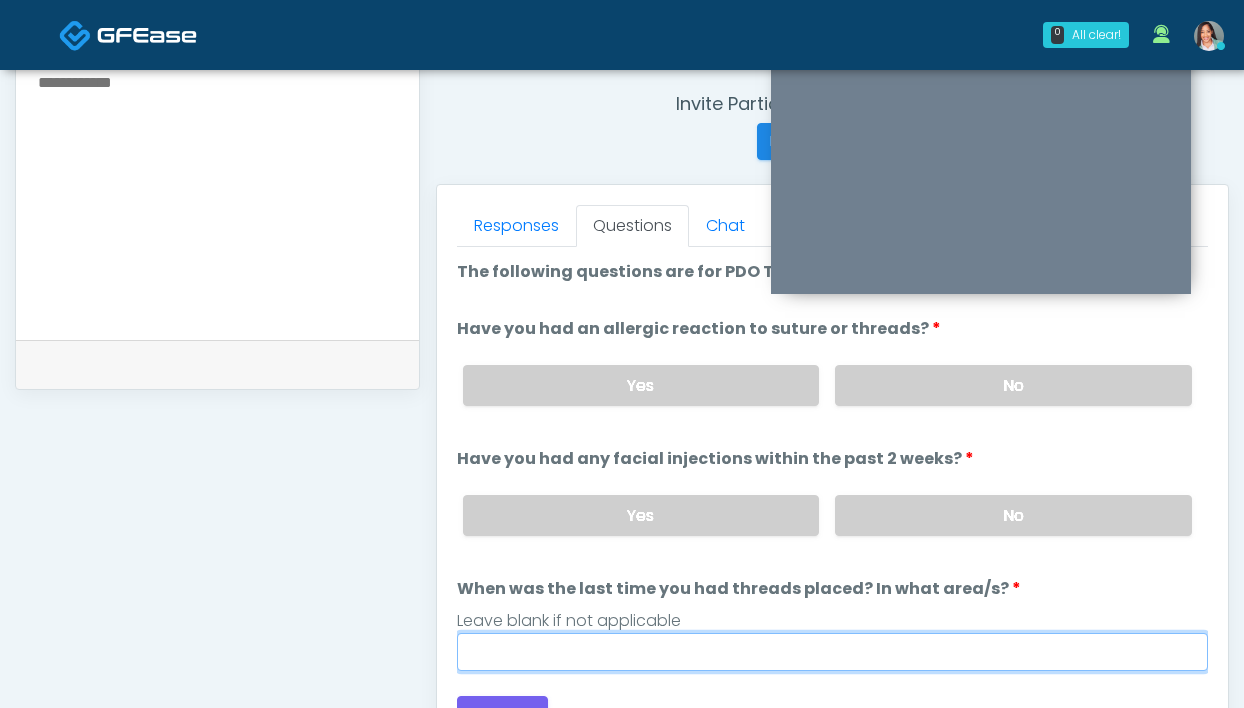 click on "When was the last time you had threads placed? In what area/s?" at bounding box center [832, 652] 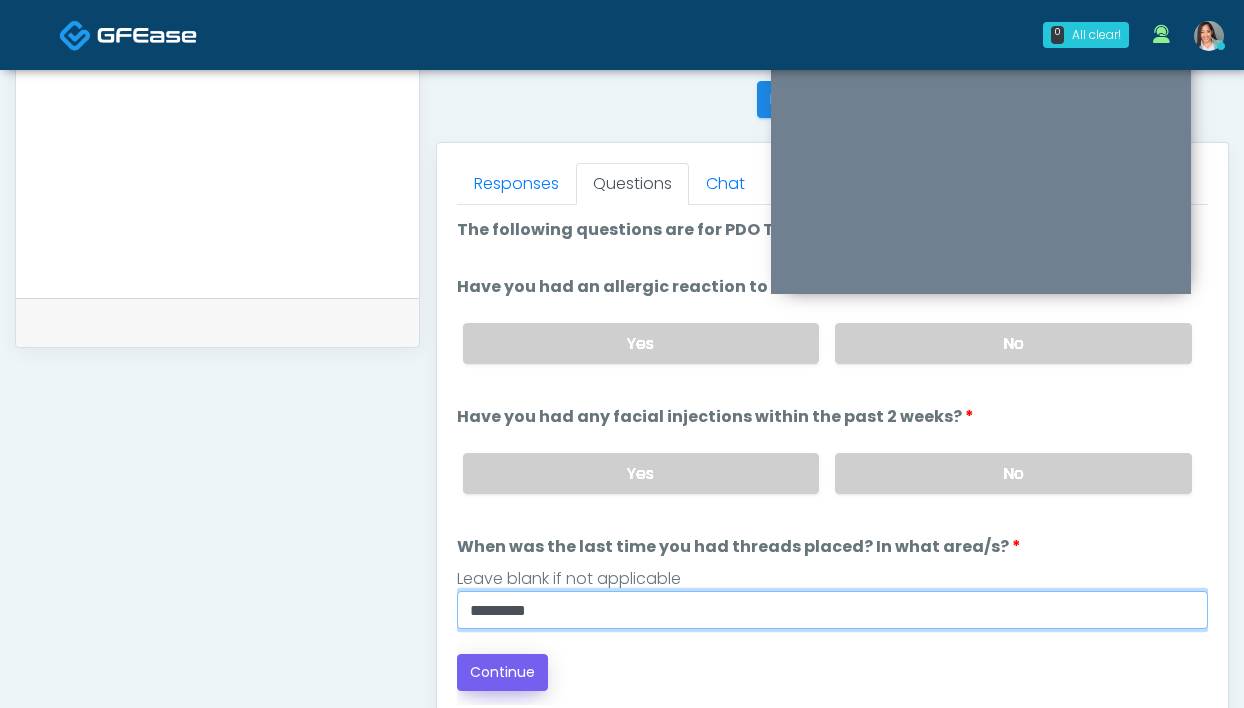 scroll, scrollTop: 909, scrollLeft: 0, axis: vertical 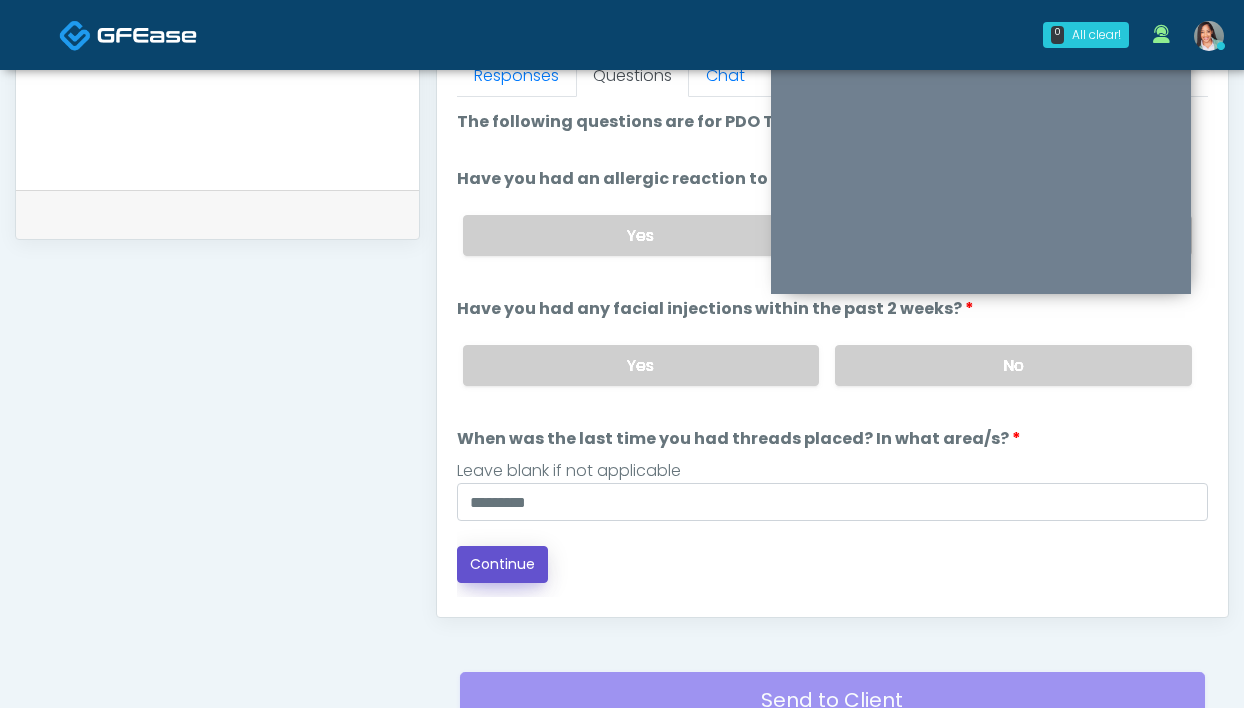 click on "Continue" at bounding box center (502, 564) 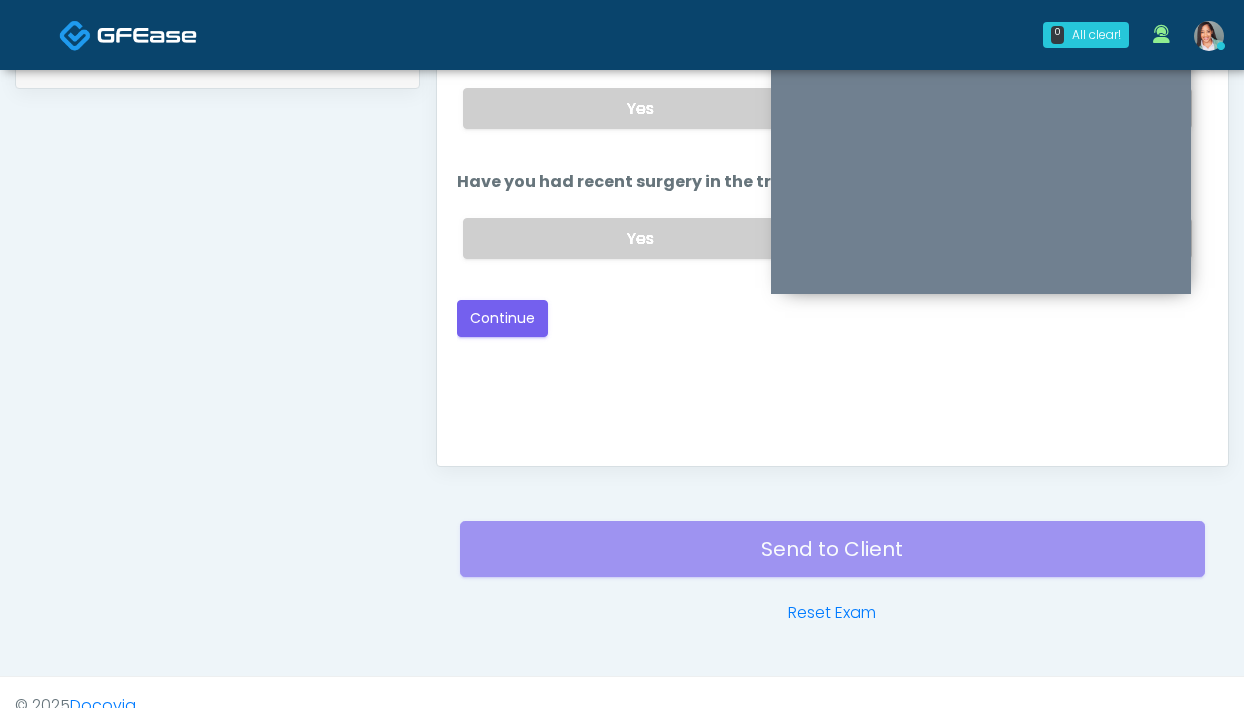 scroll, scrollTop: 736, scrollLeft: 0, axis: vertical 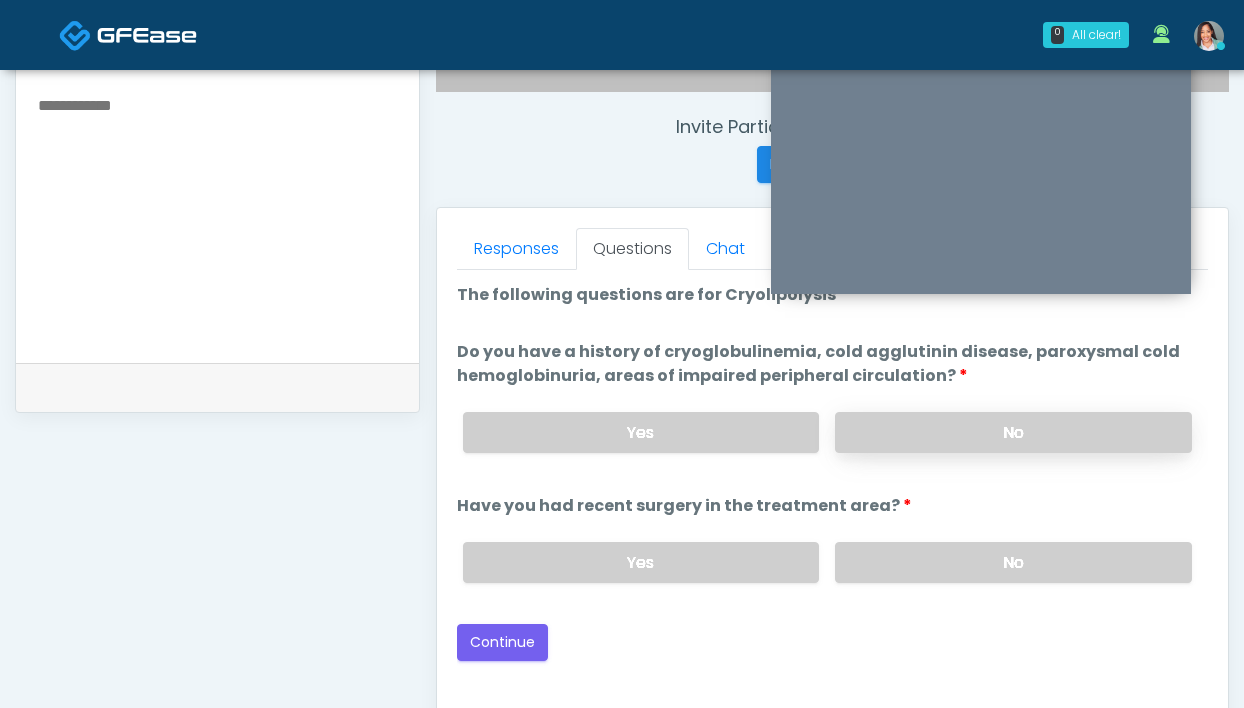 click on "No" at bounding box center [1013, 432] 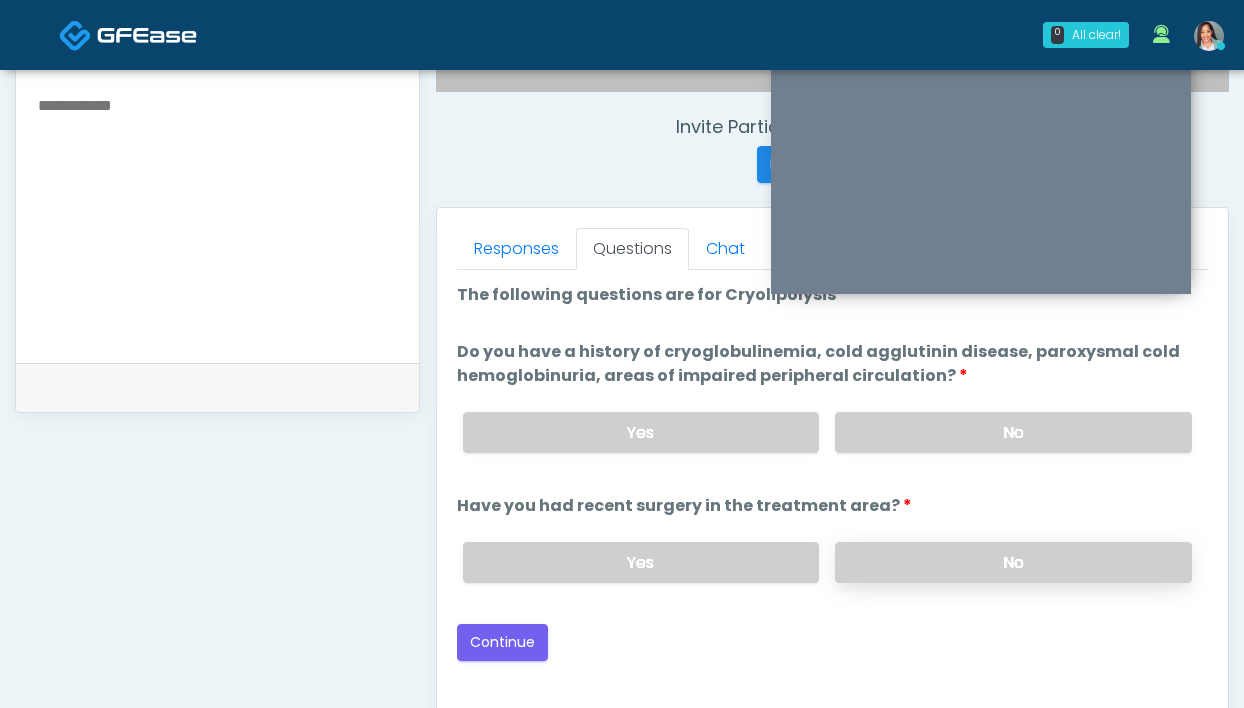 click on "No" at bounding box center [1013, 562] 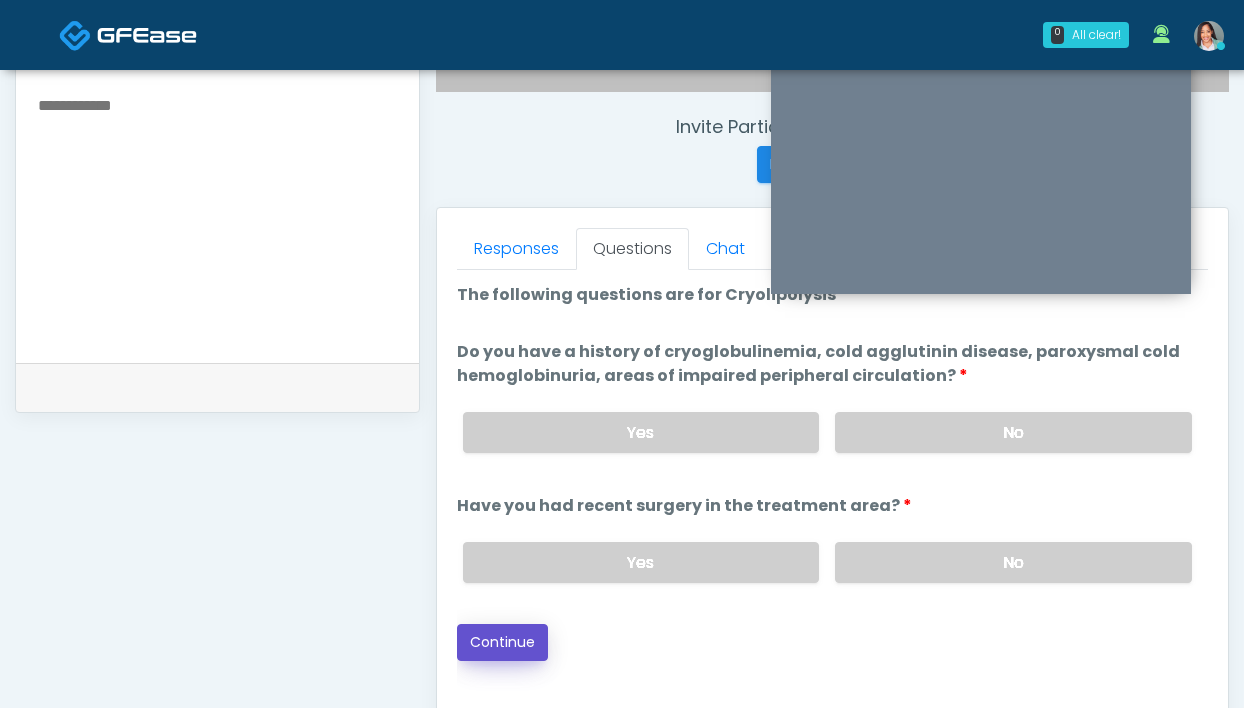 click on "Continue" at bounding box center [502, 642] 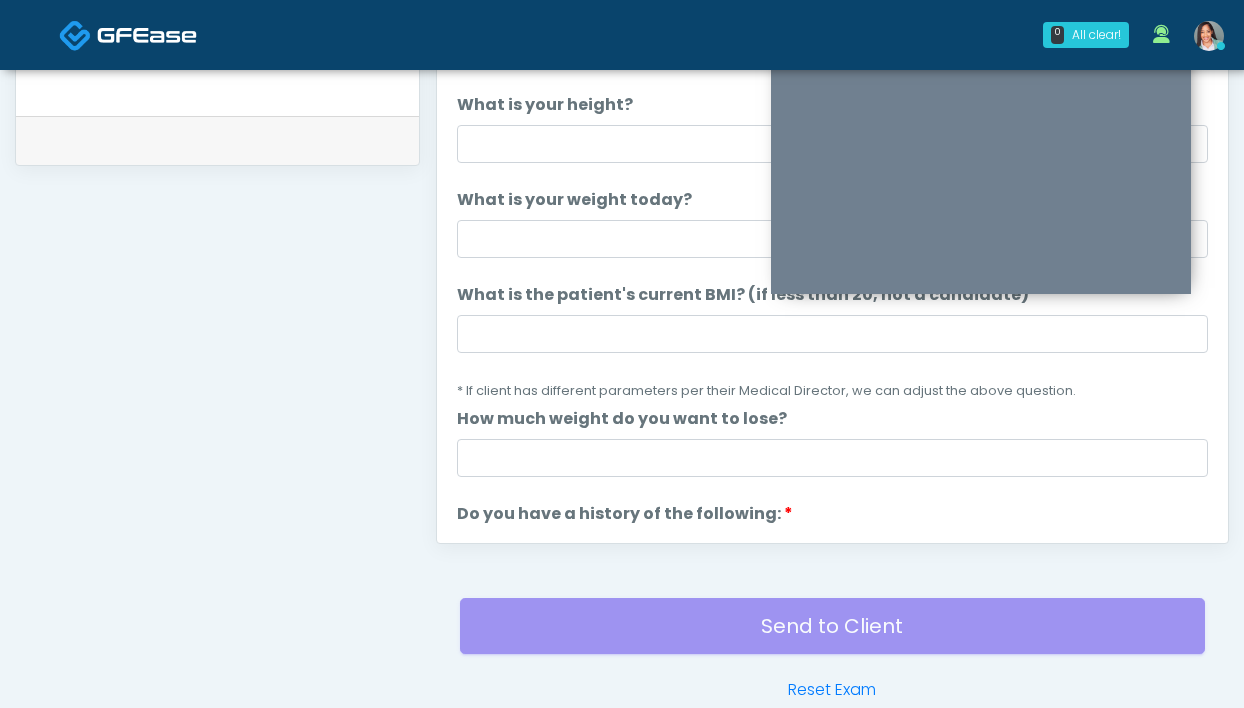scroll, scrollTop: 952, scrollLeft: 0, axis: vertical 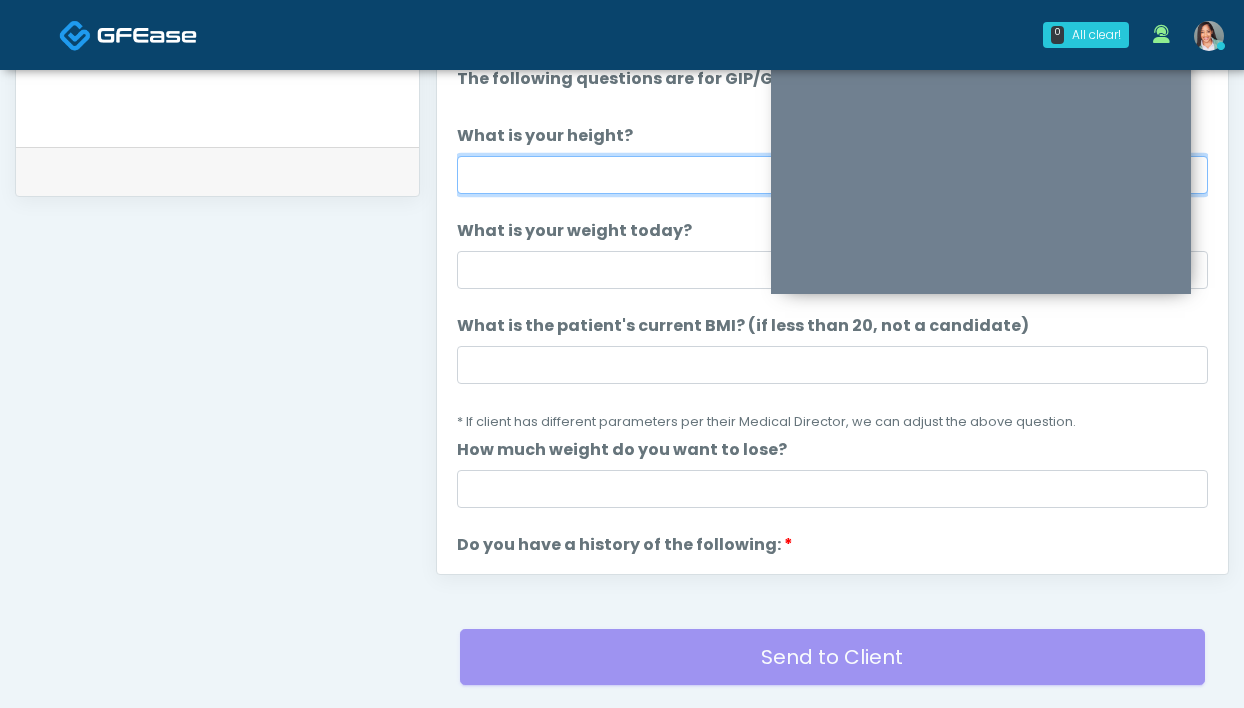 click on "What is your height?" at bounding box center (832, 175) 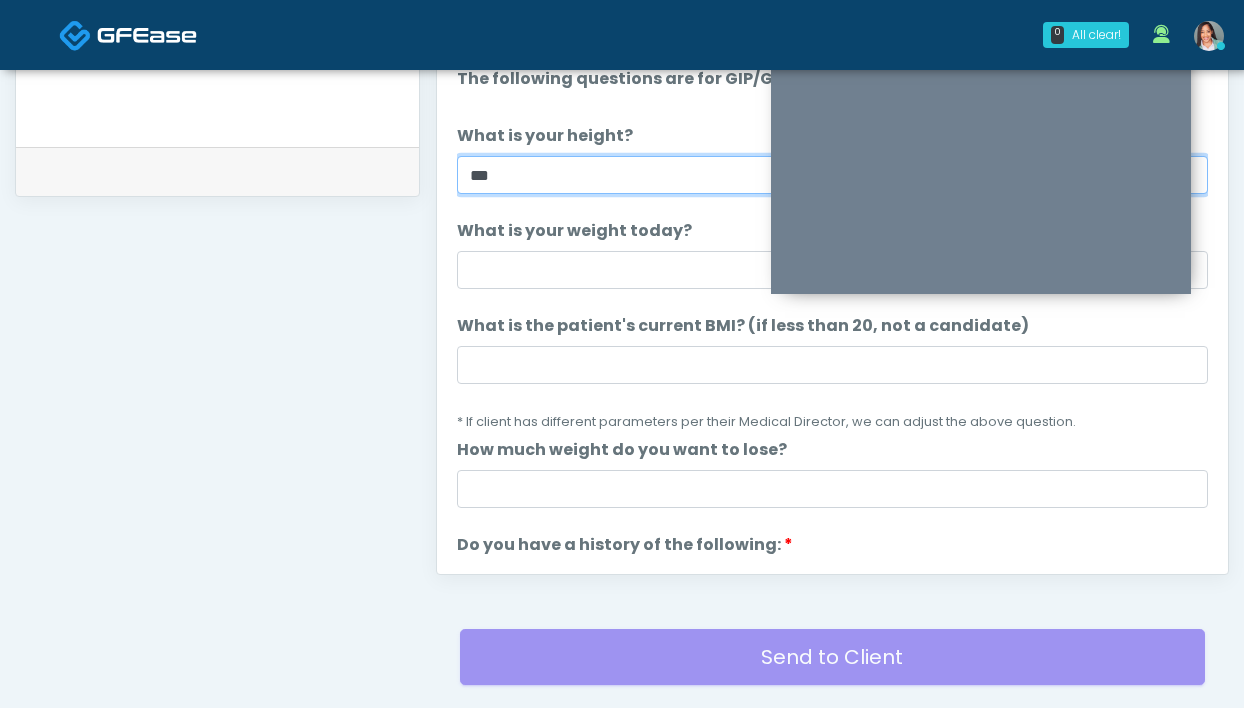 type on "**" 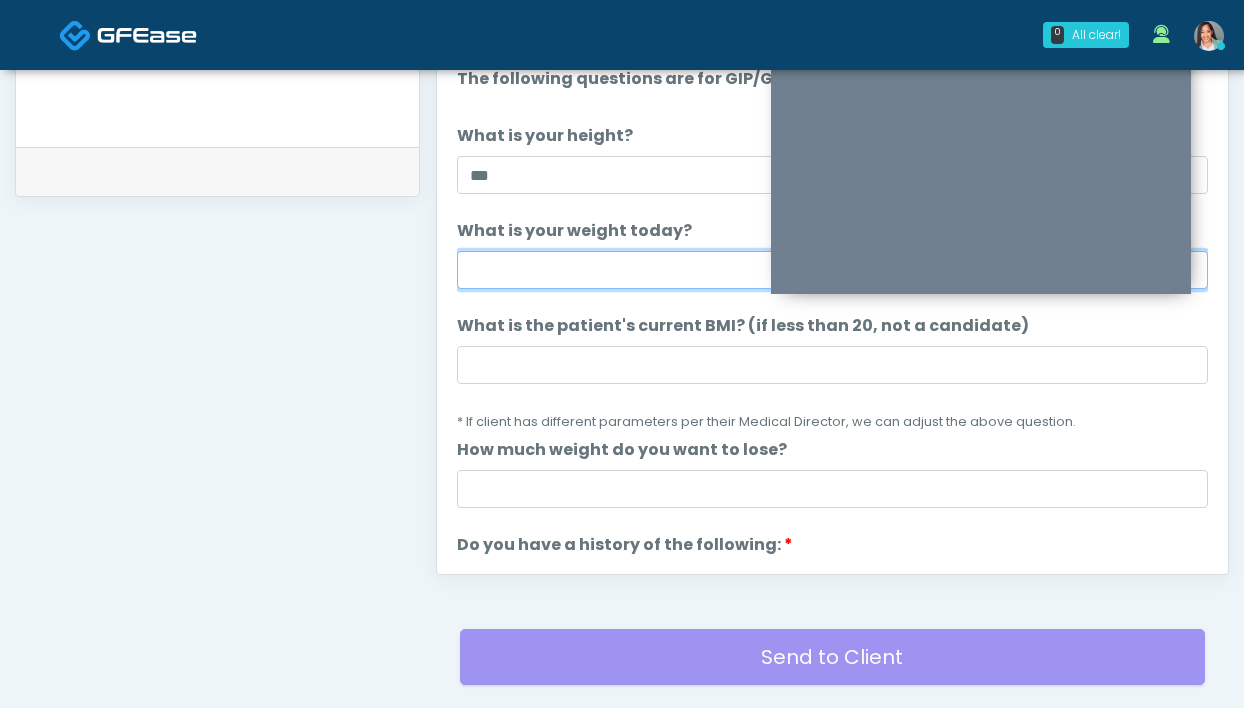 click on "What is your weight today?" at bounding box center [832, 270] 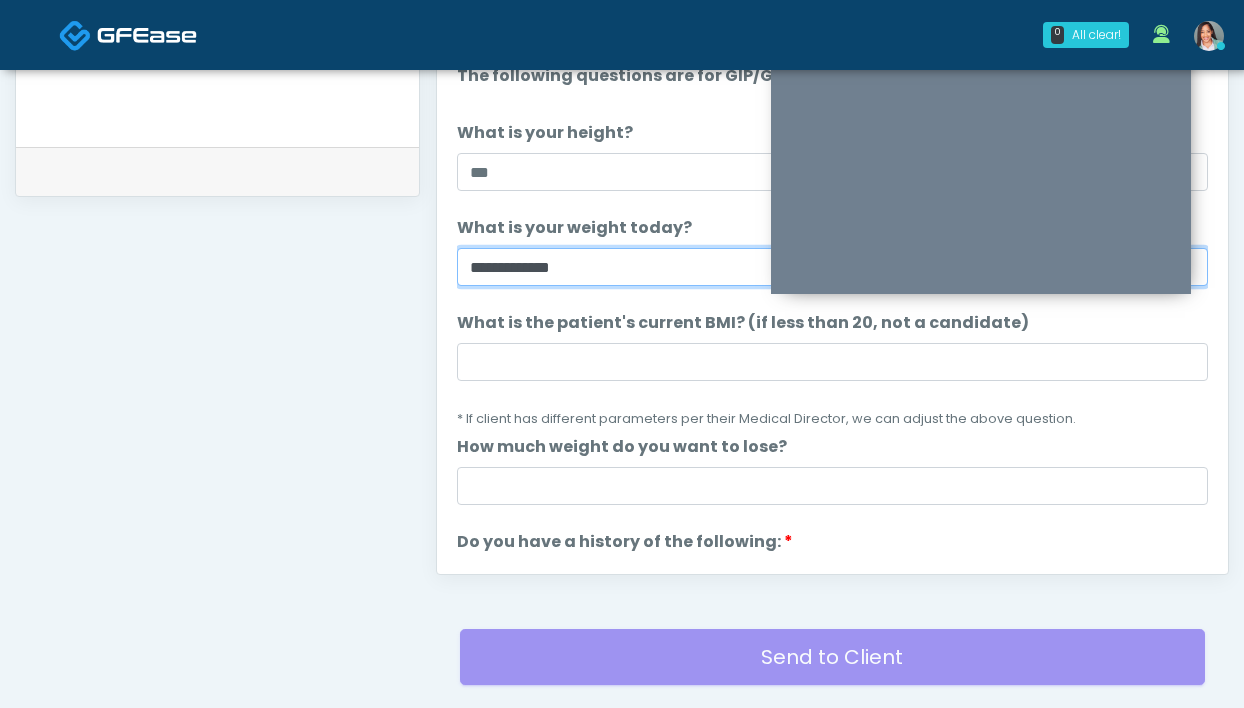 scroll, scrollTop: 4, scrollLeft: 0, axis: vertical 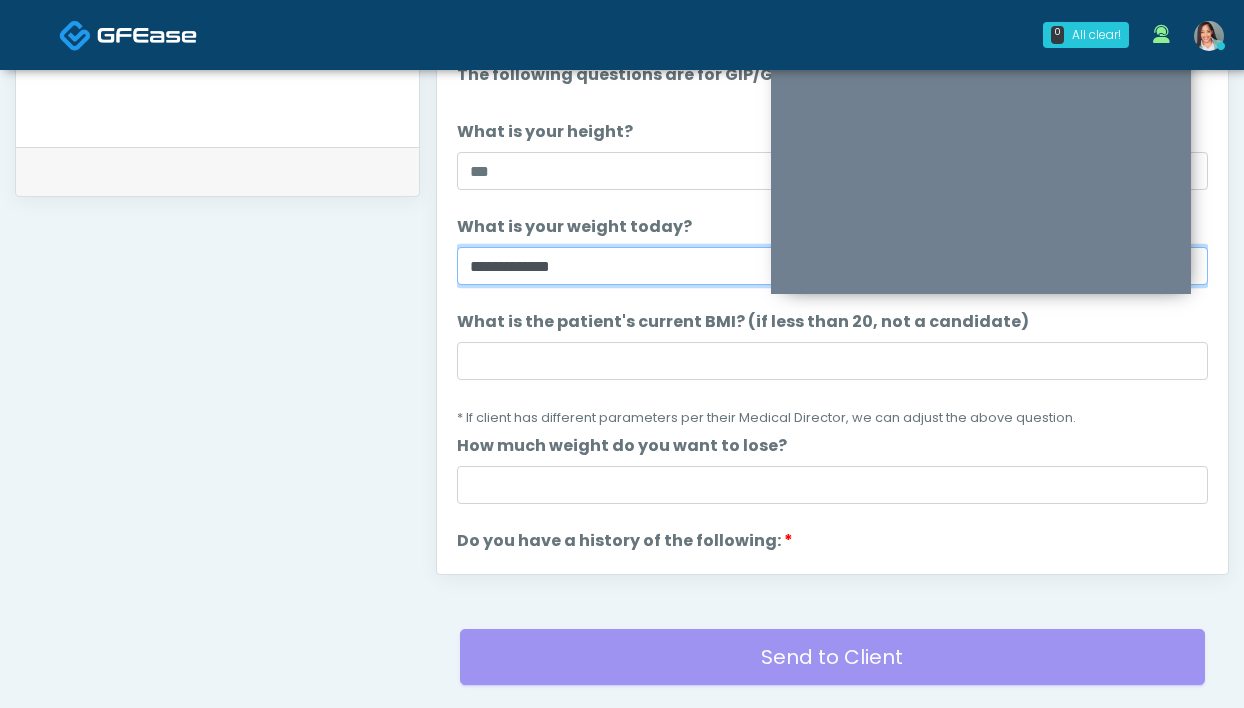 type on "**********" 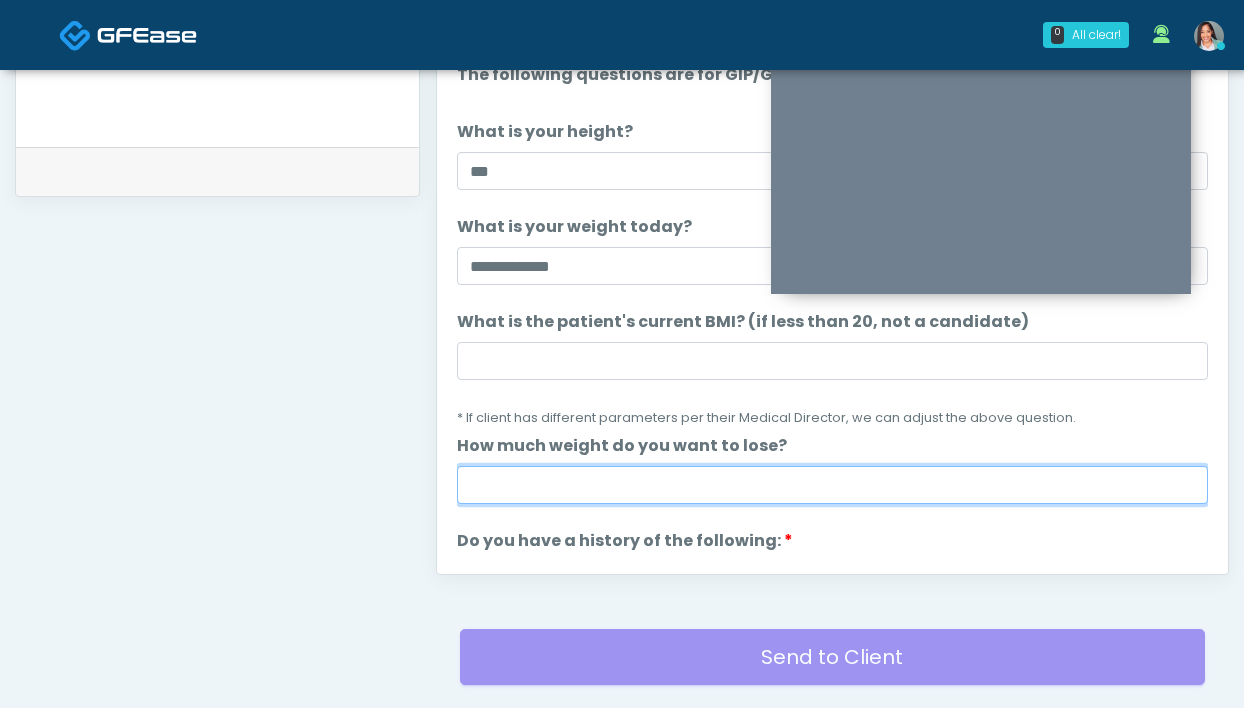 drag, startPoint x: 641, startPoint y: 494, endPoint x: 629, endPoint y: 487, distance: 13.892444 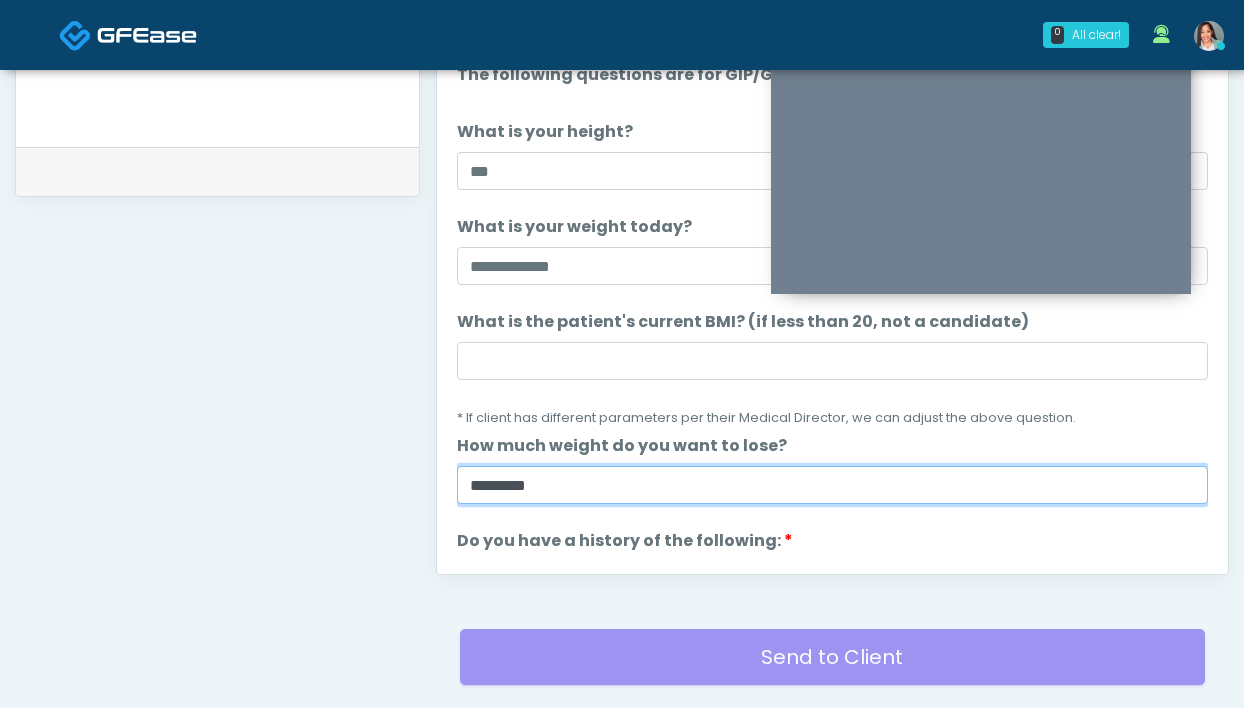 click on "*********" at bounding box center [832, 485] 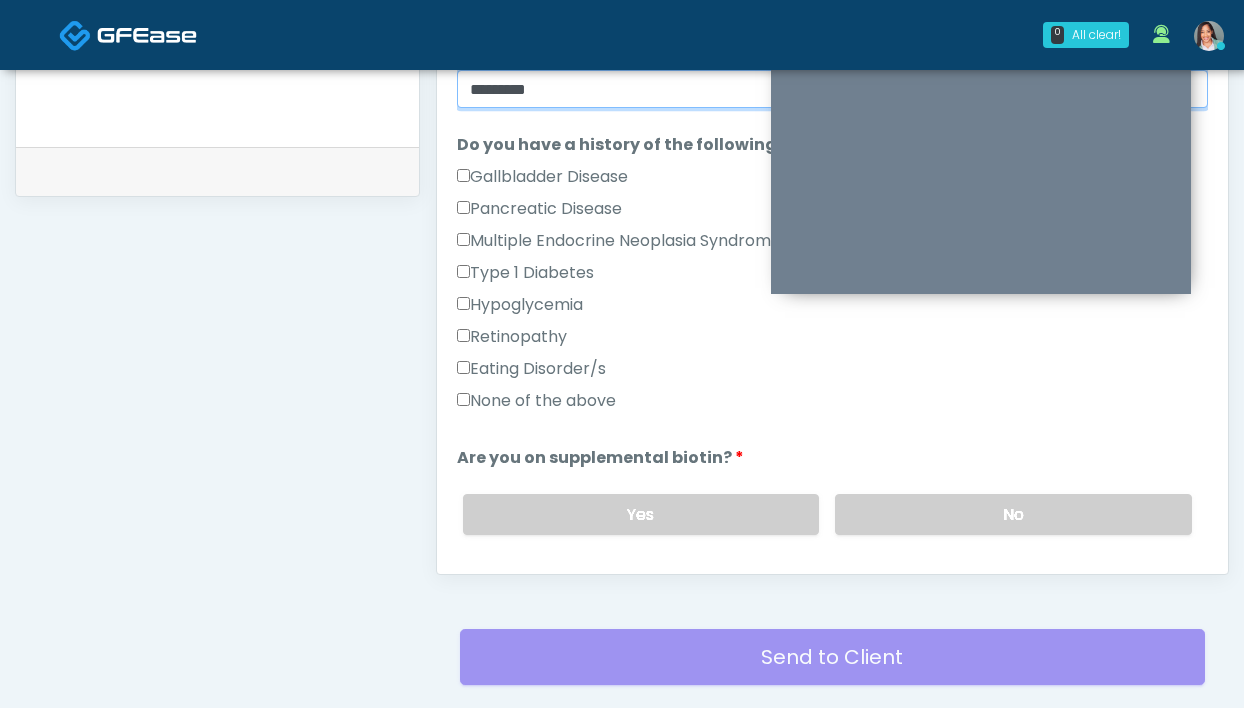 scroll, scrollTop: 430, scrollLeft: 0, axis: vertical 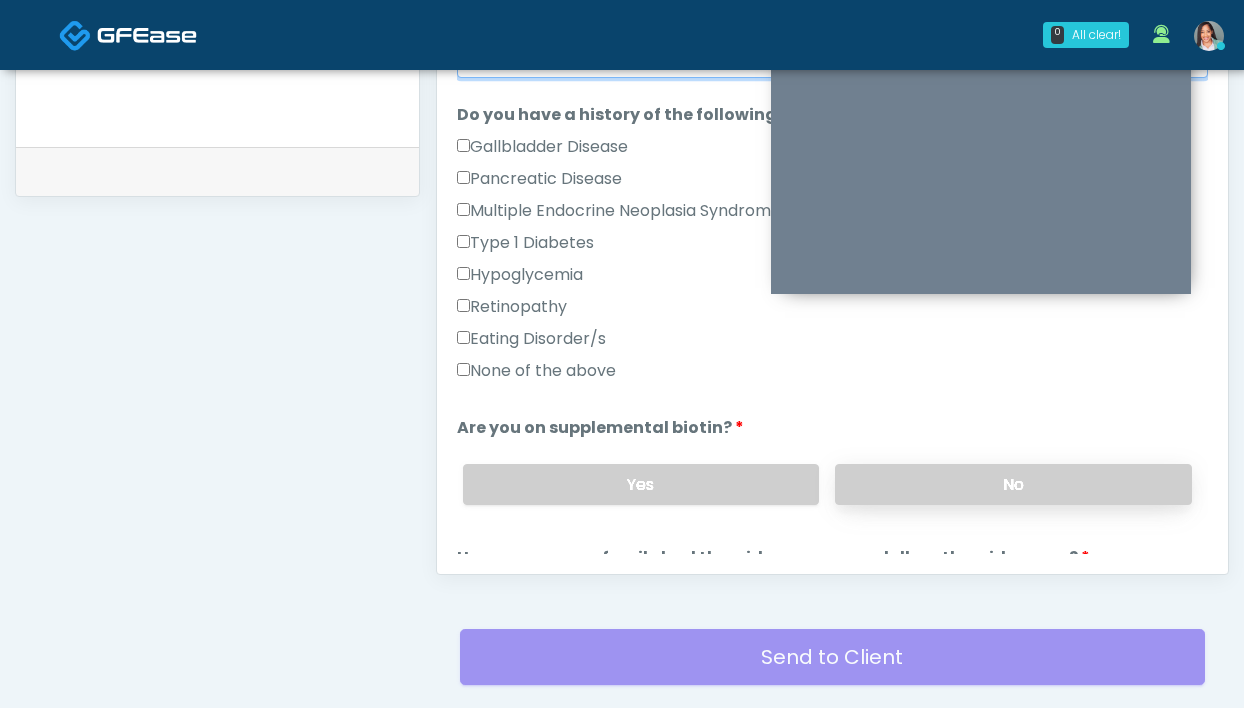 type on "*********" 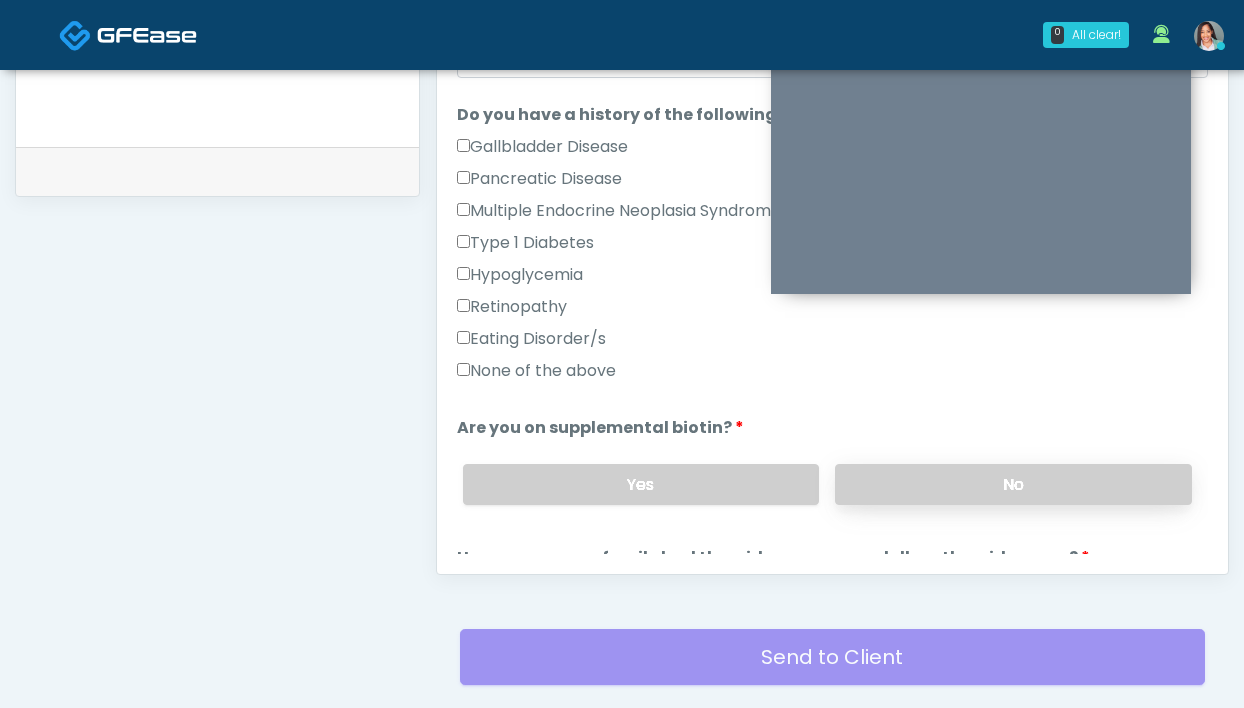 click on "No" at bounding box center [1013, 484] 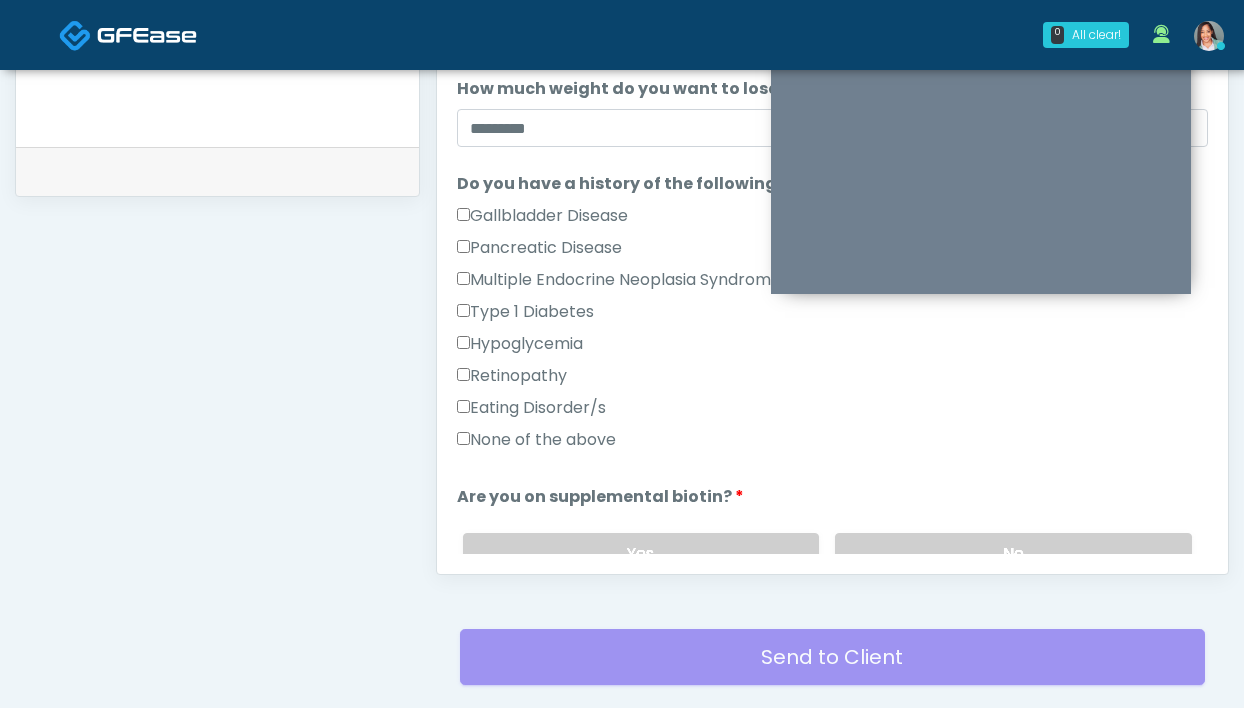 scroll, scrollTop: 359, scrollLeft: 0, axis: vertical 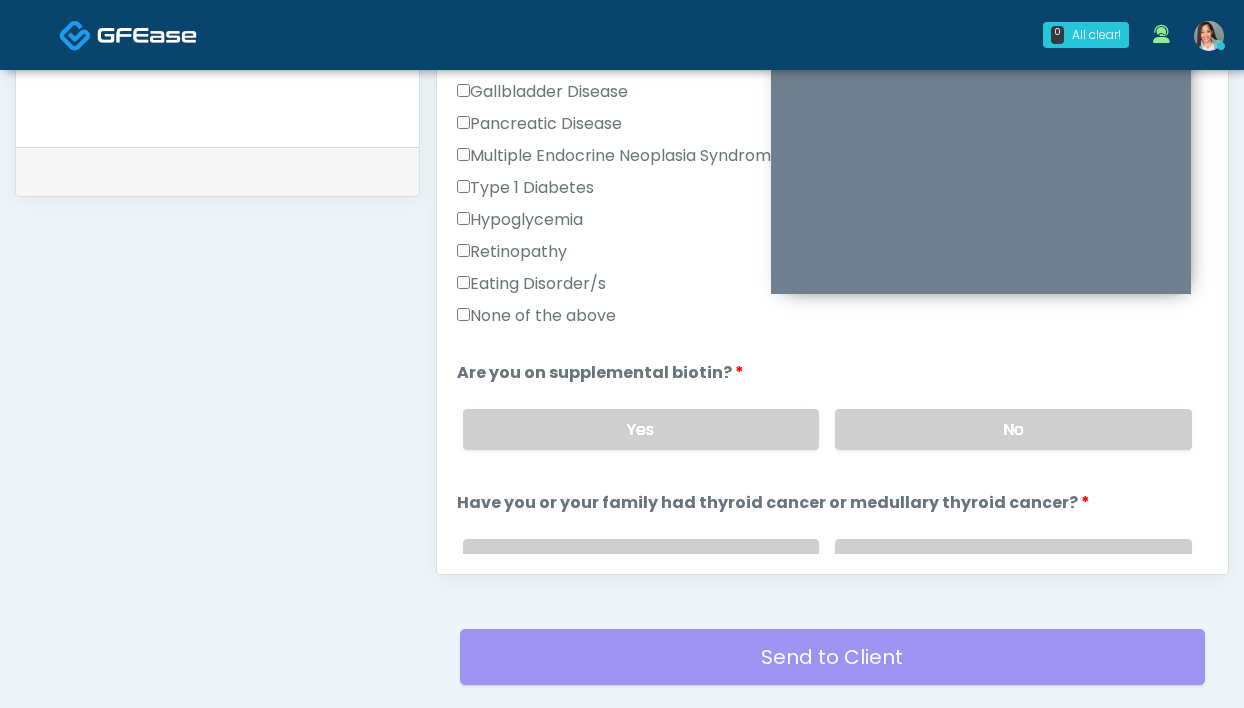 click on "None of the above" at bounding box center (536, 316) 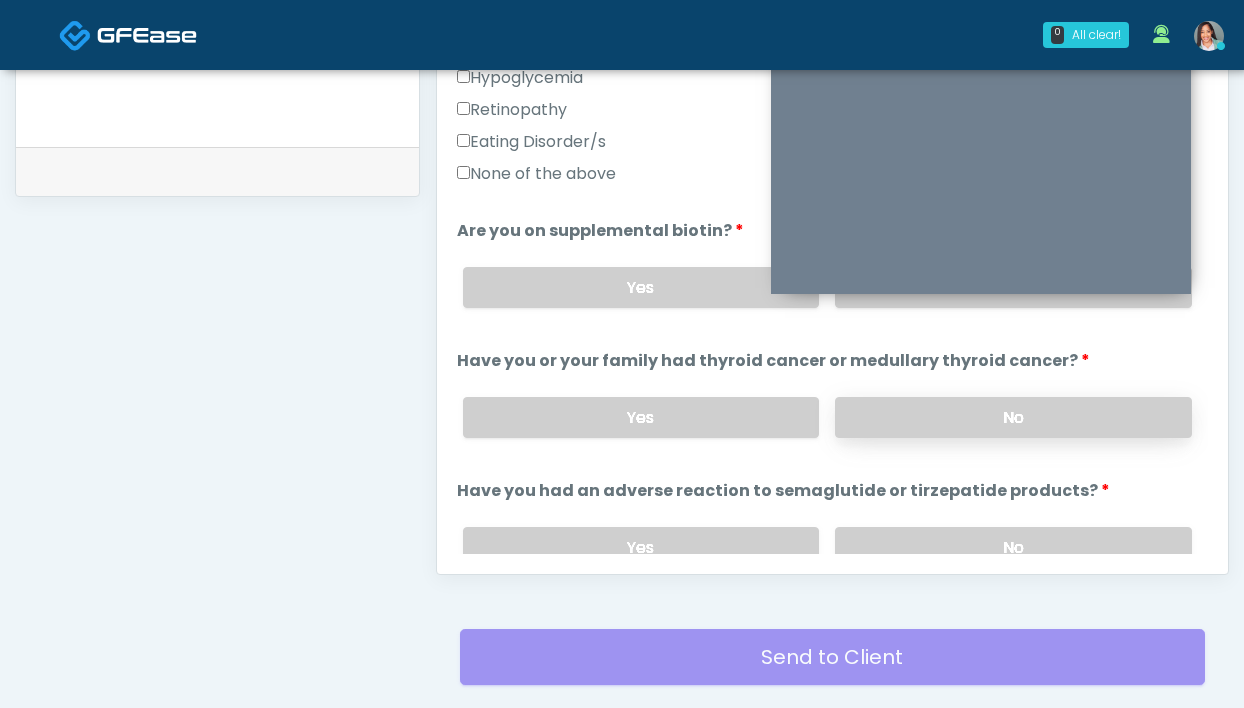 click on "No" at bounding box center (1013, 417) 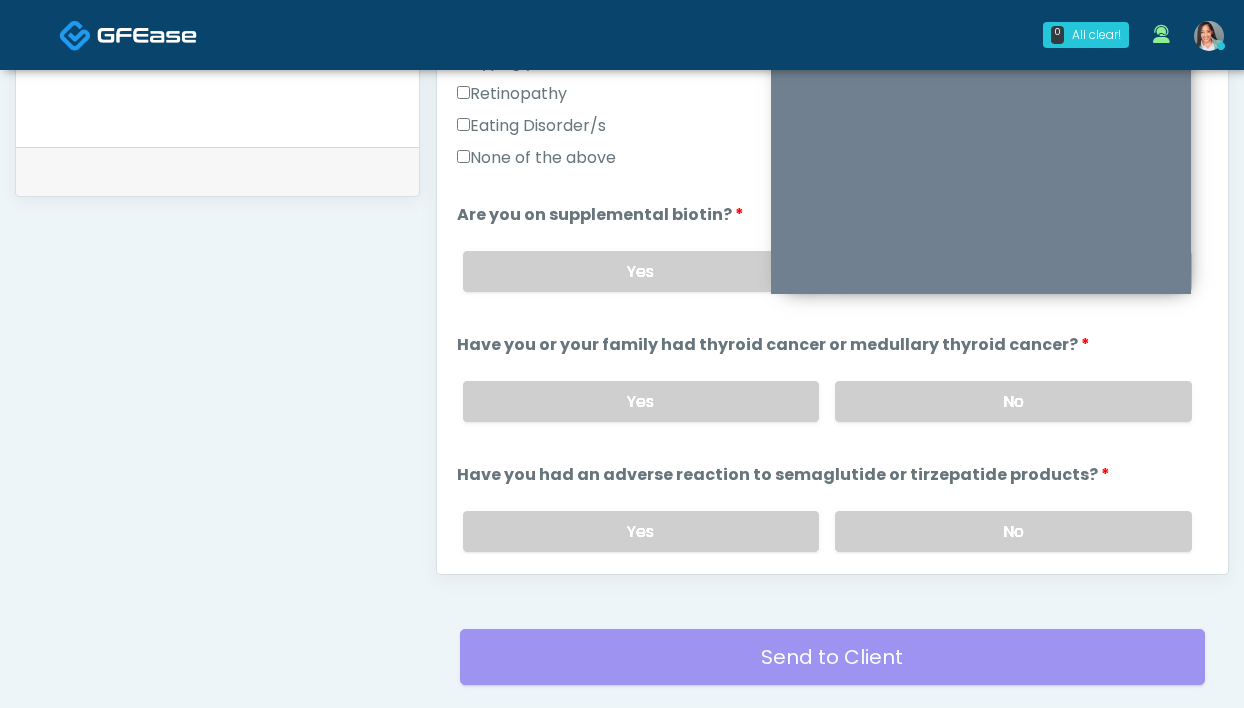 scroll, scrollTop: 665, scrollLeft: 0, axis: vertical 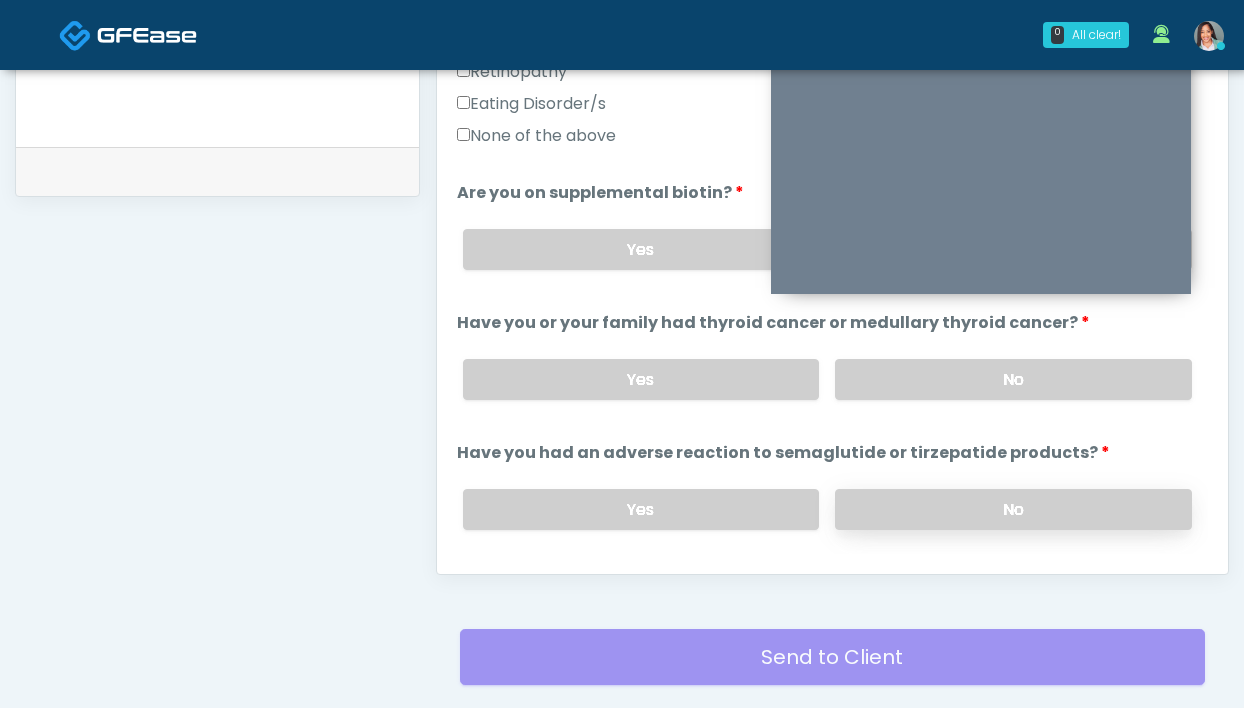 click on "No" at bounding box center (1013, 509) 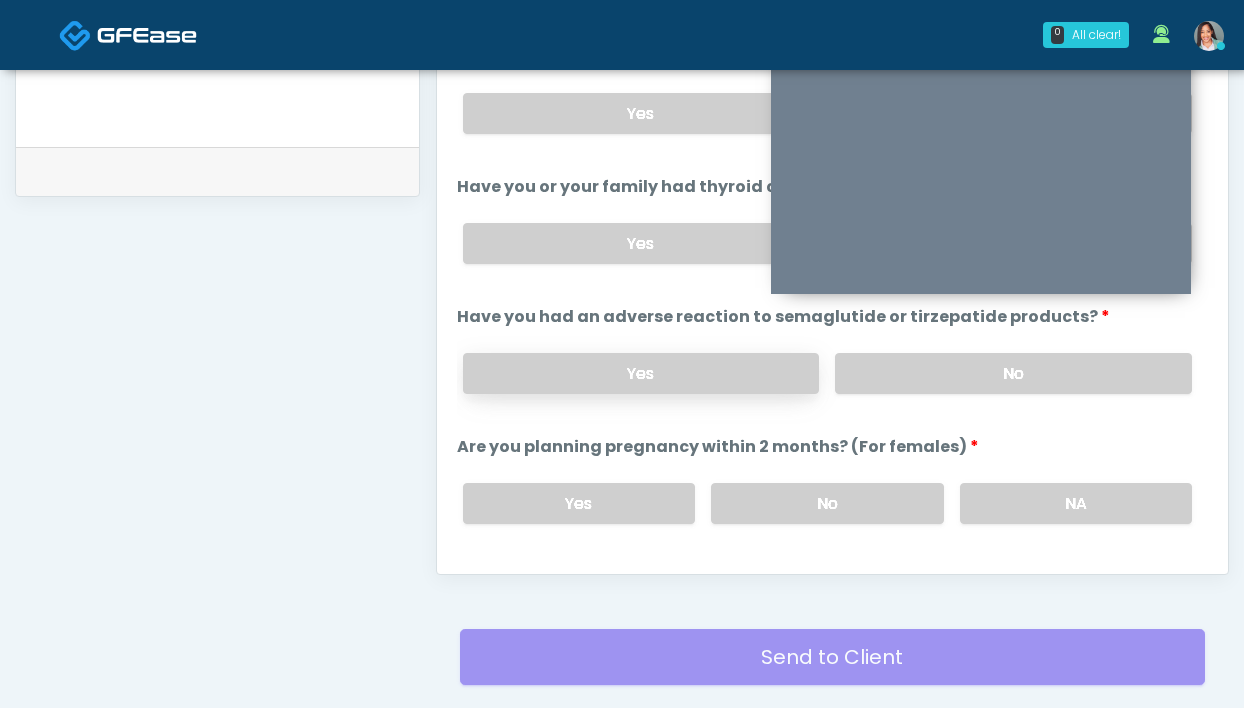 scroll, scrollTop: 801, scrollLeft: 0, axis: vertical 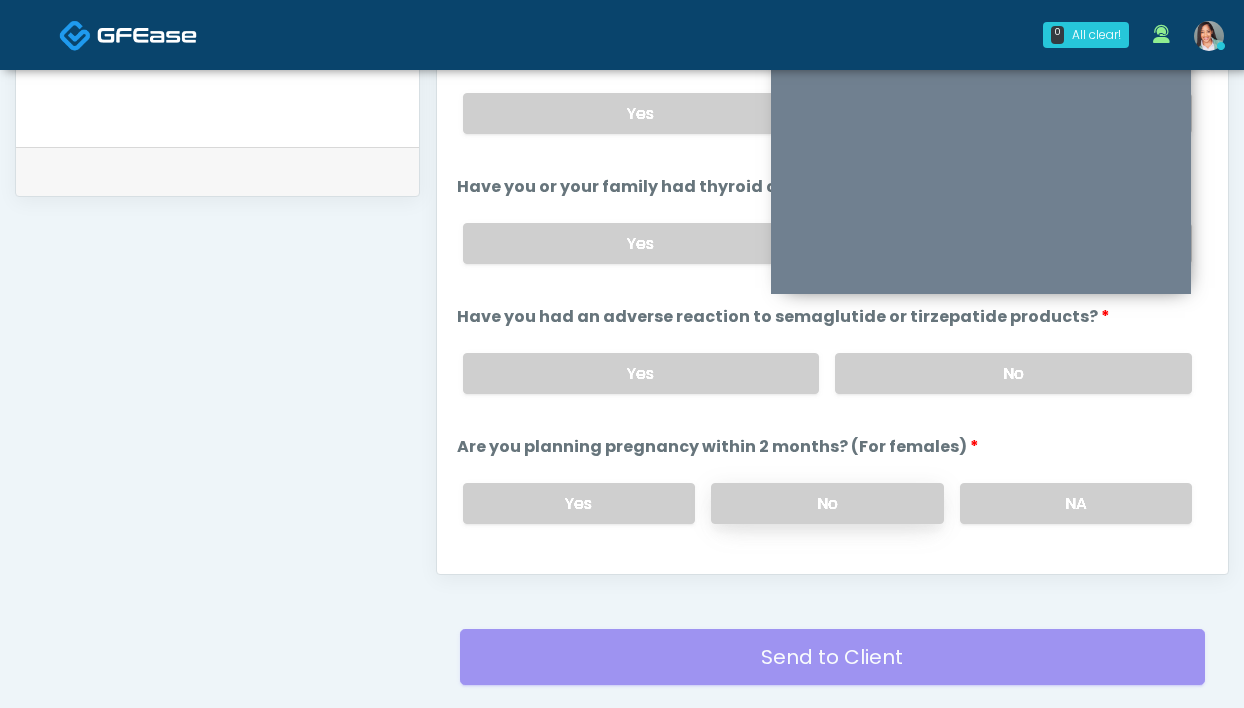 click on "No" at bounding box center (827, 503) 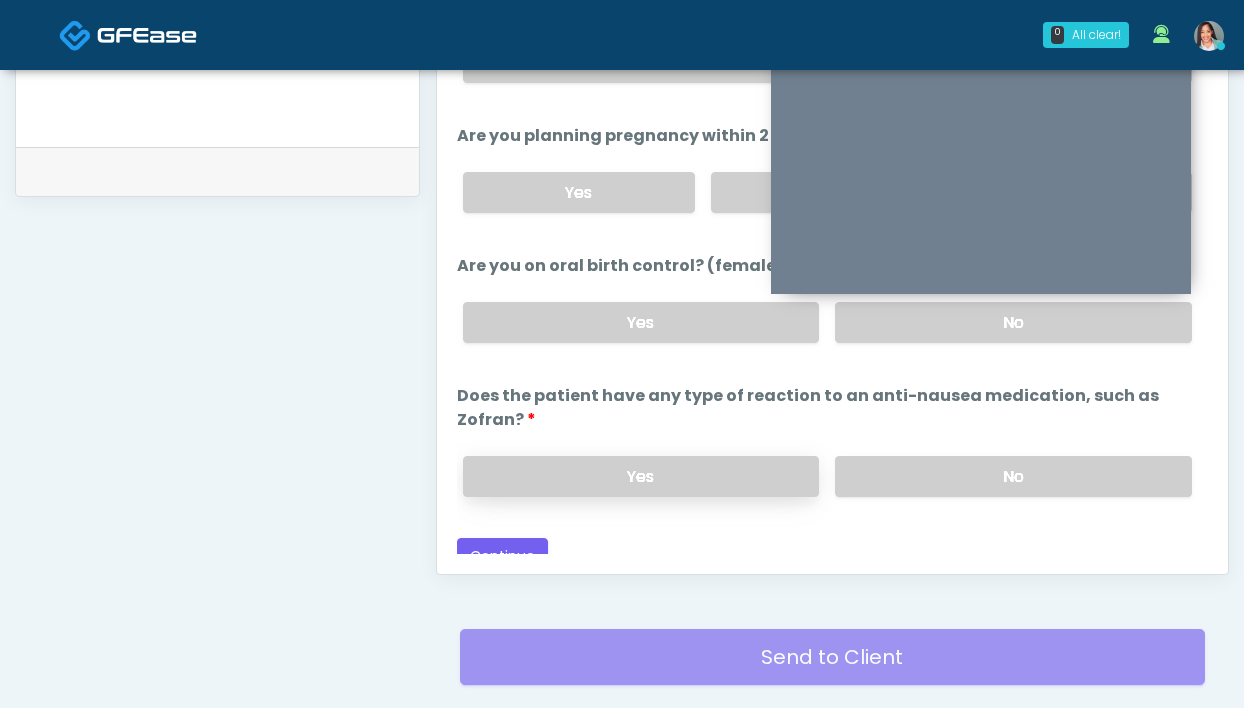 scroll, scrollTop: 1127, scrollLeft: 0, axis: vertical 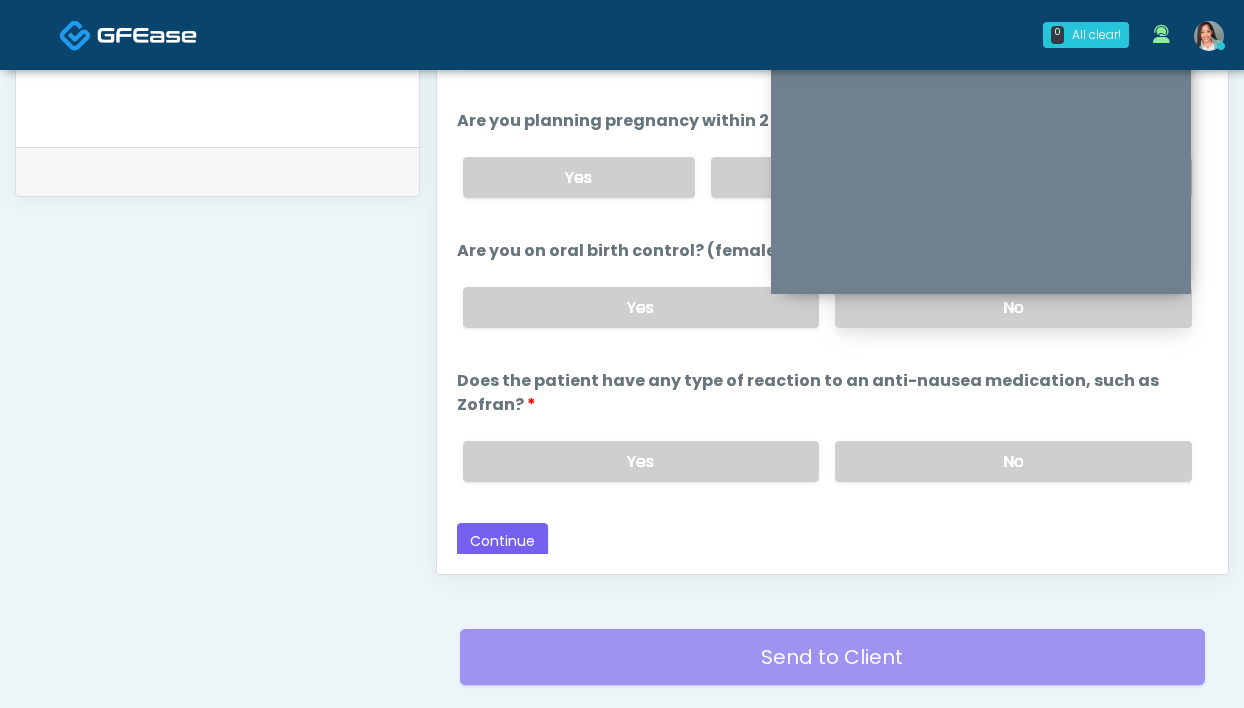 click on "No" at bounding box center [1013, 307] 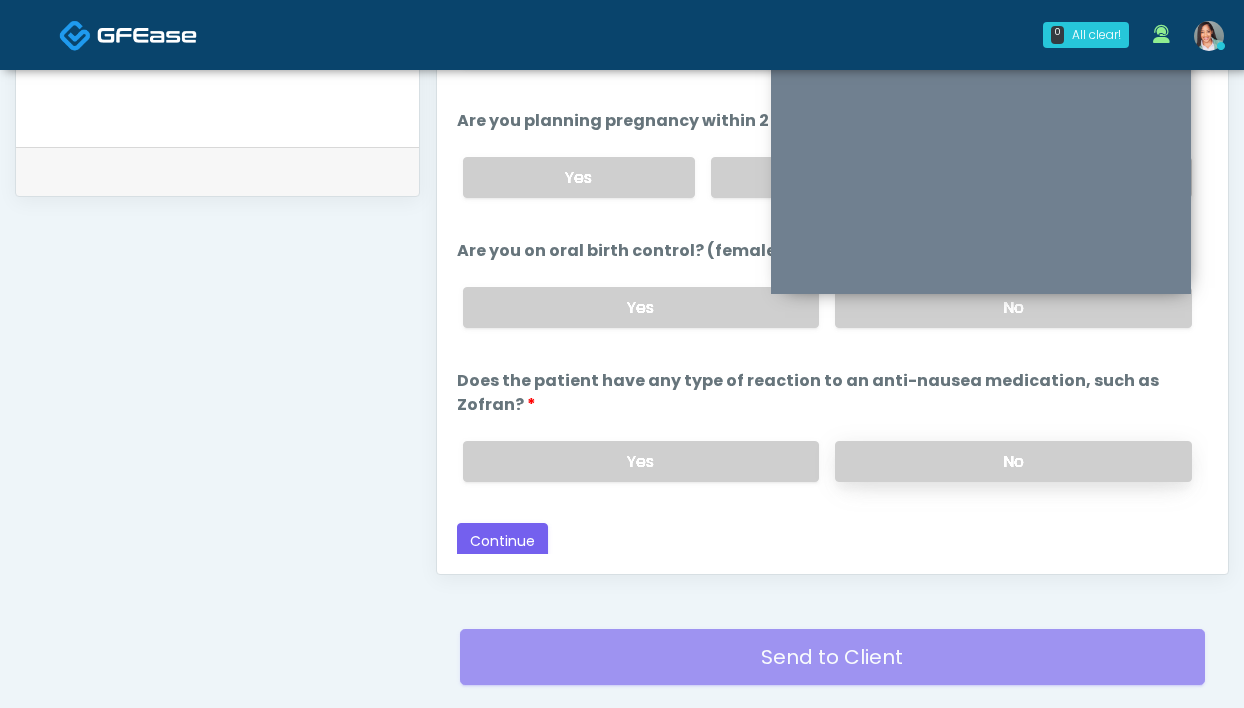 click on "No" at bounding box center (1013, 461) 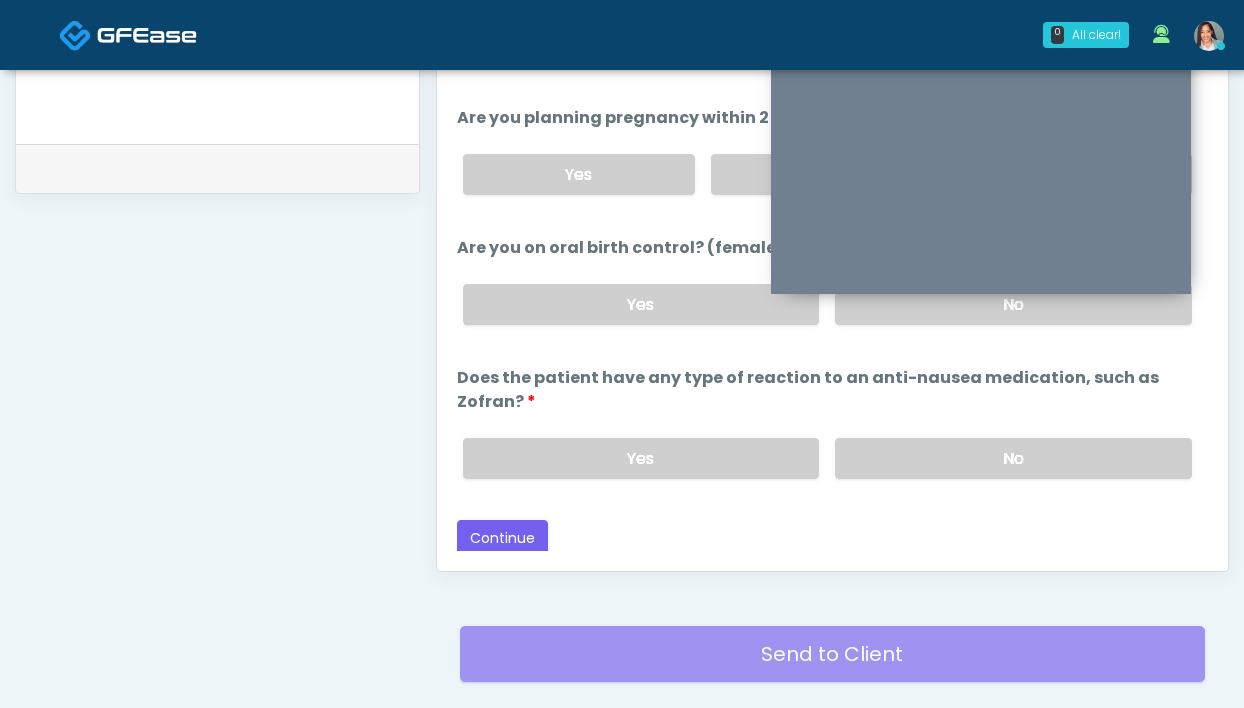 scroll, scrollTop: 956, scrollLeft: 0, axis: vertical 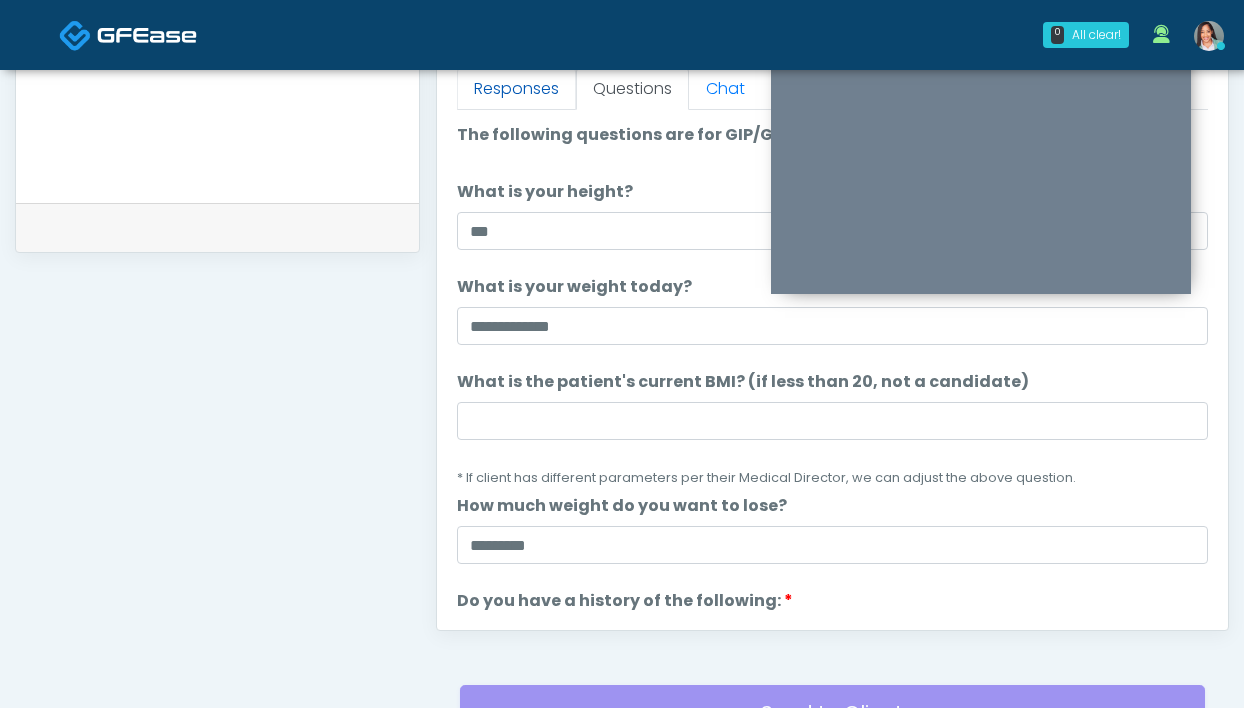 click on "Responses" at bounding box center [516, 89] 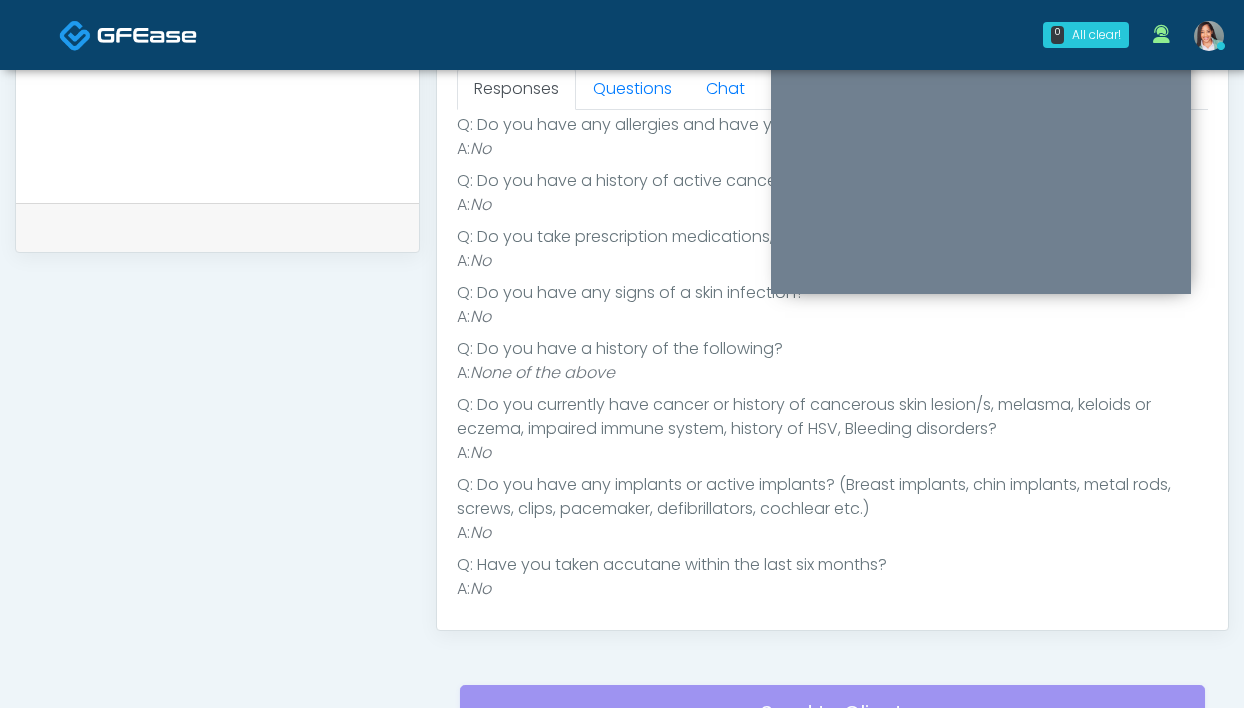 scroll, scrollTop: 224, scrollLeft: 0, axis: vertical 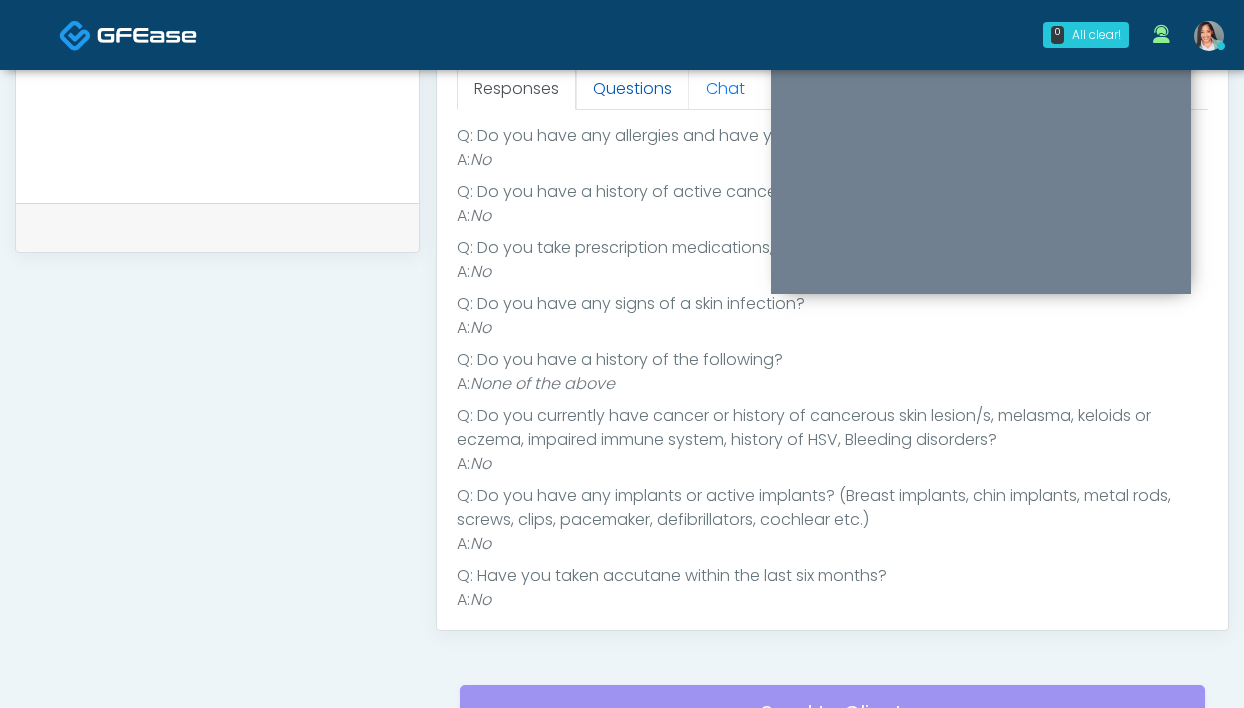 click on "Questions" at bounding box center (632, 89) 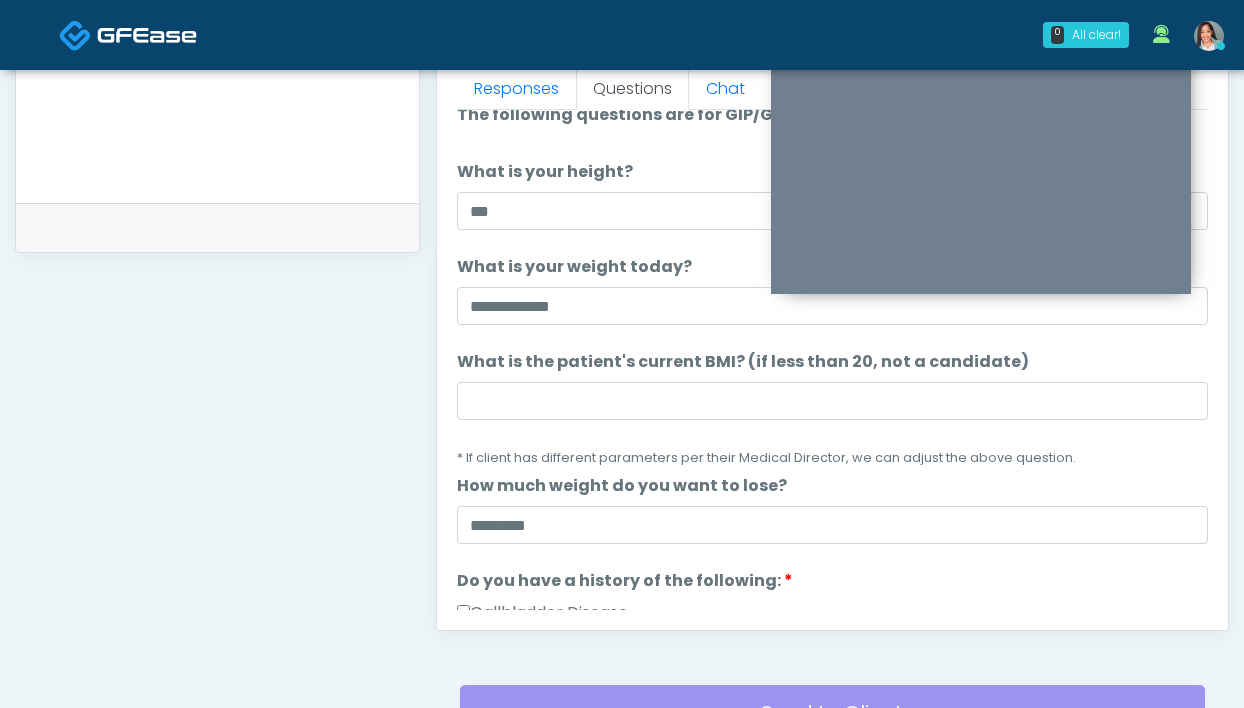 scroll, scrollTop: 0, scrollLeft: 0, axis: both 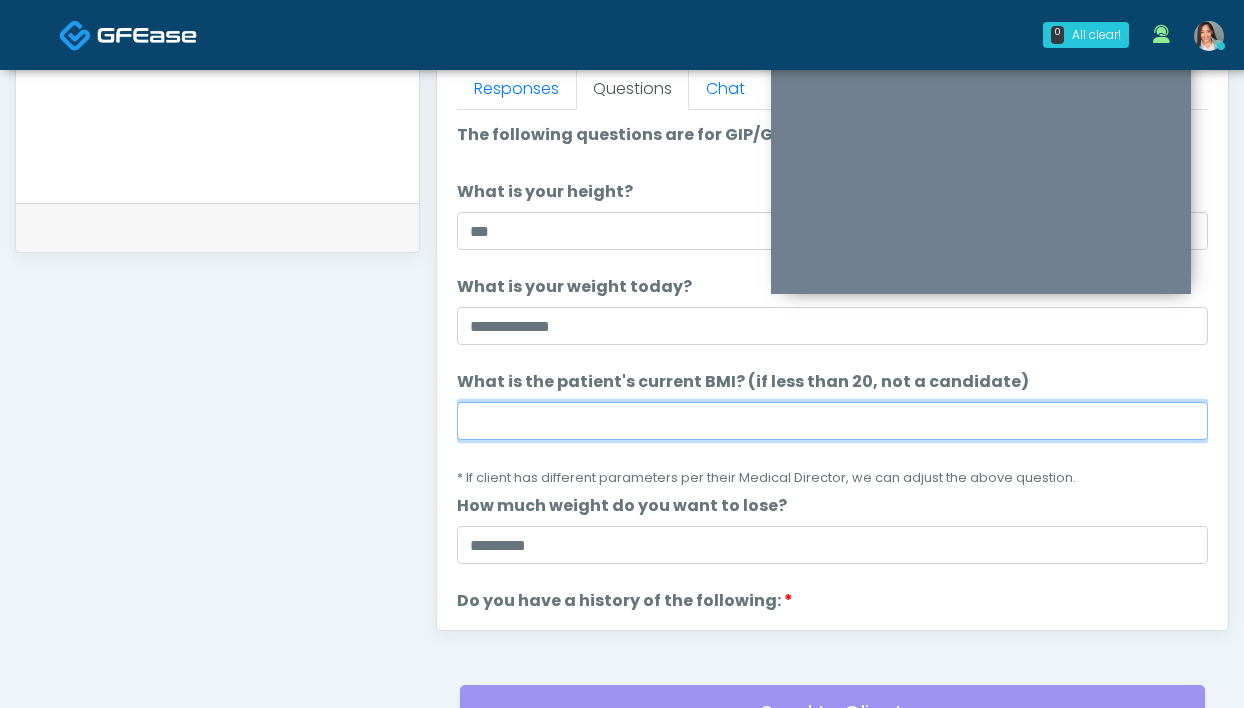click on "What is the patient's current BMI? (if less than 20, not a candidate)" at bounding box center (832, 421) 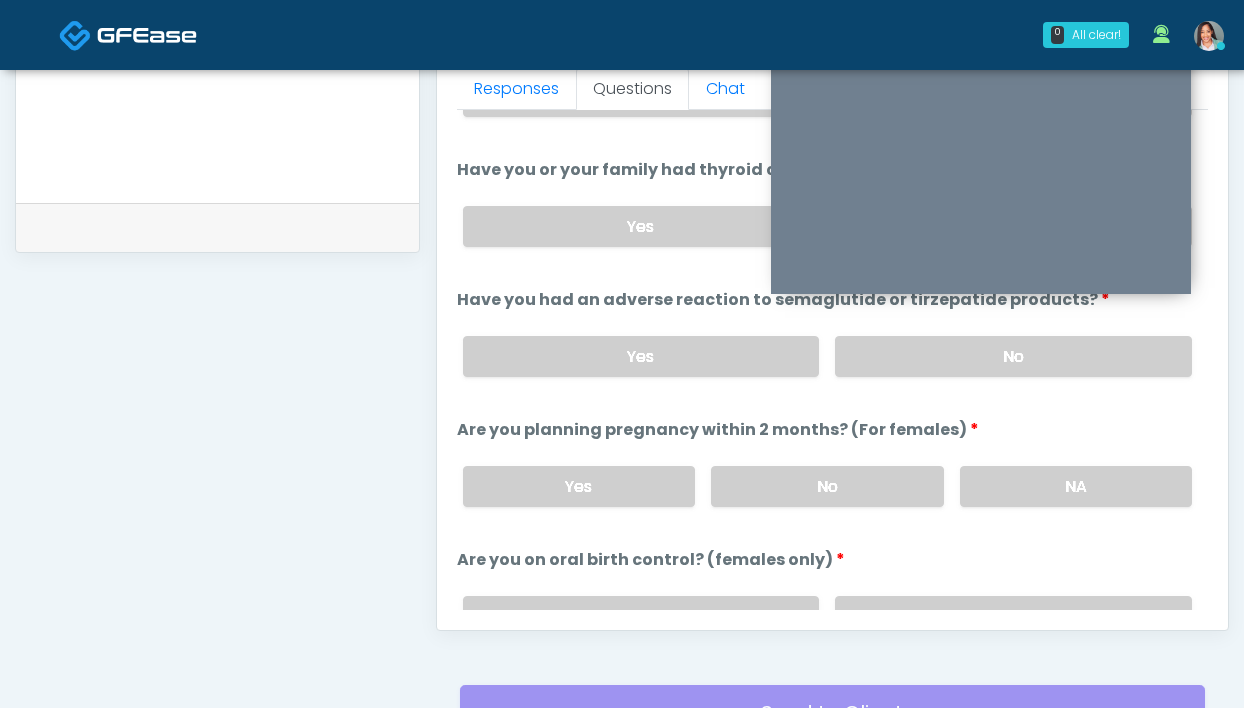scroll, scrollTop: 1127, scrollLeft: 0, axis: vertical 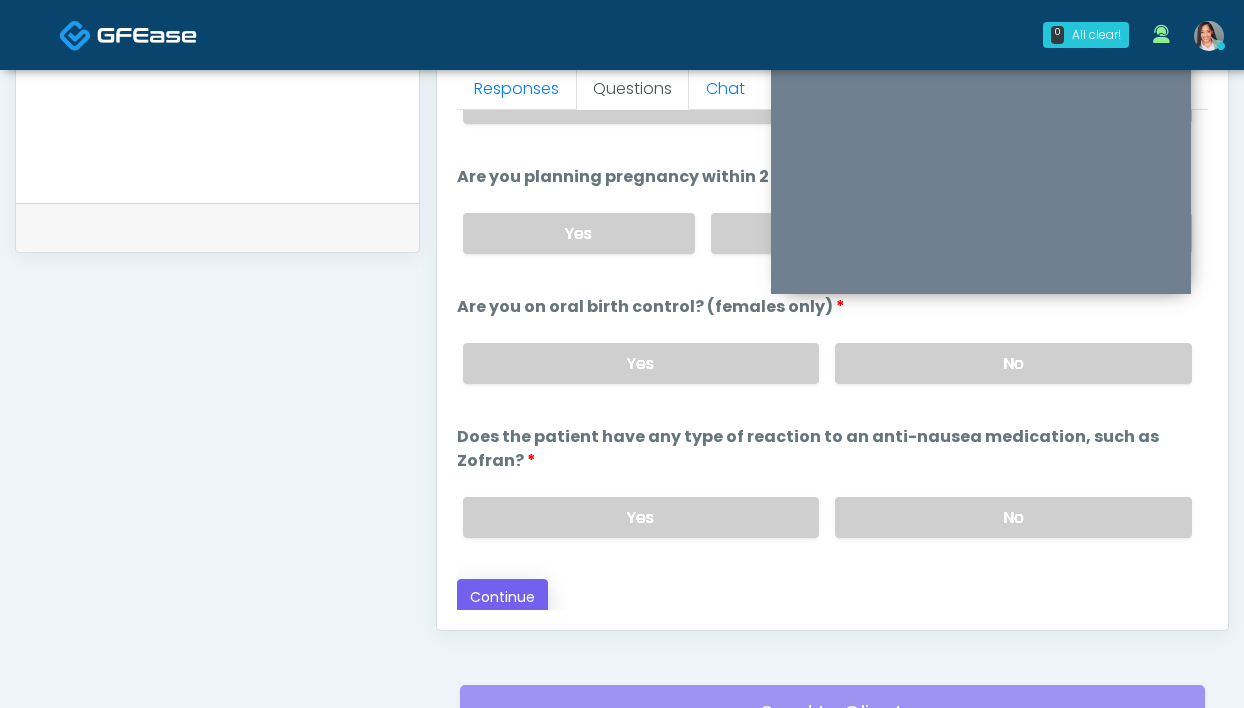 type on "****" 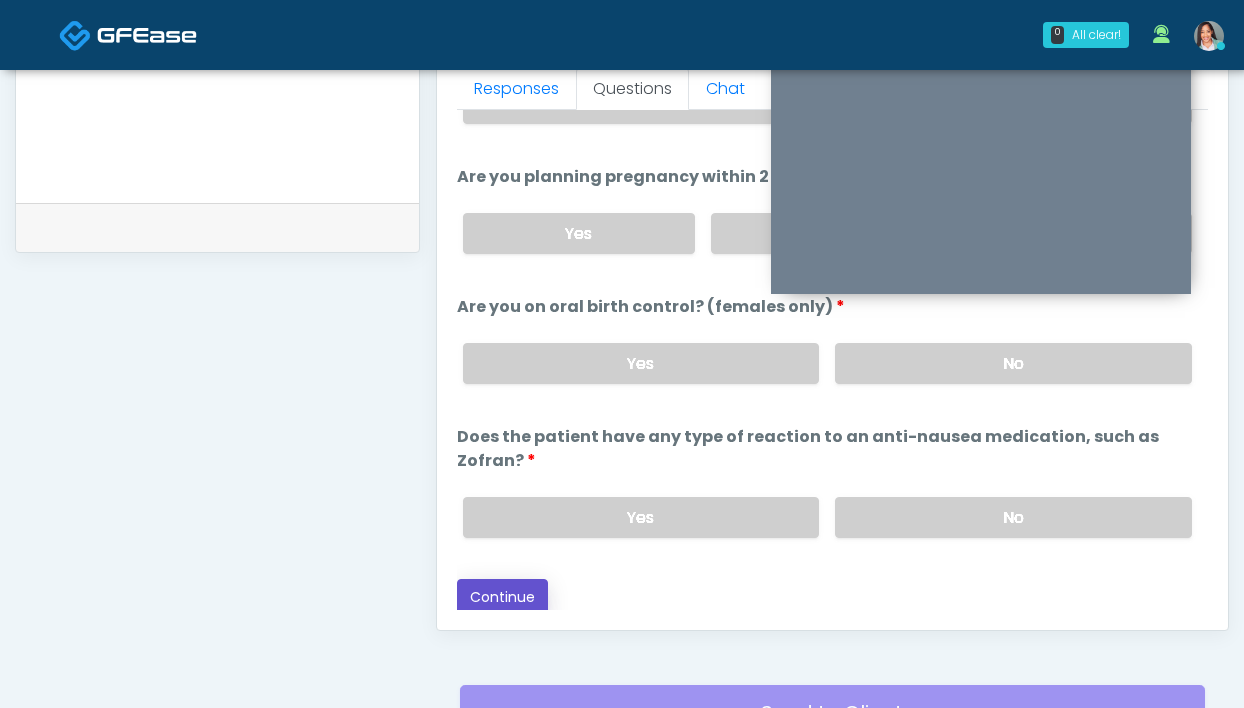 click on "Continue" at bounding box center (502, 597) 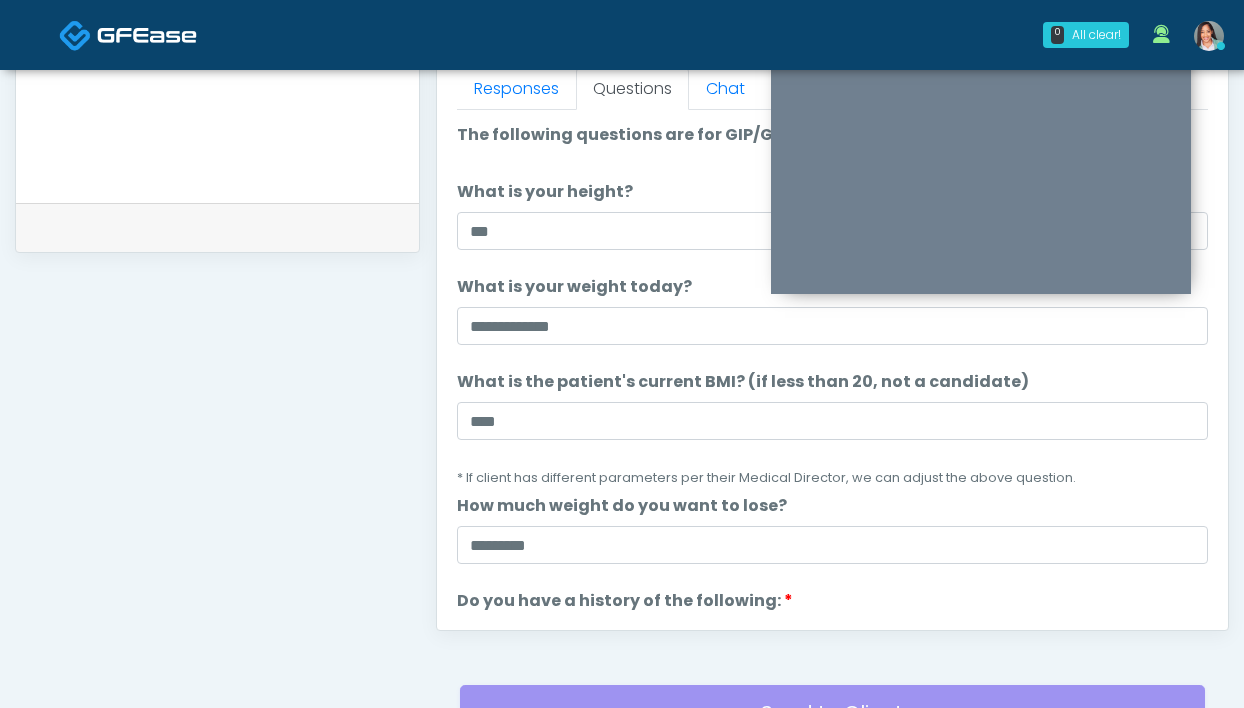 scroll, scrollTop: 1127, scrollLeft: 0, axis: vertical 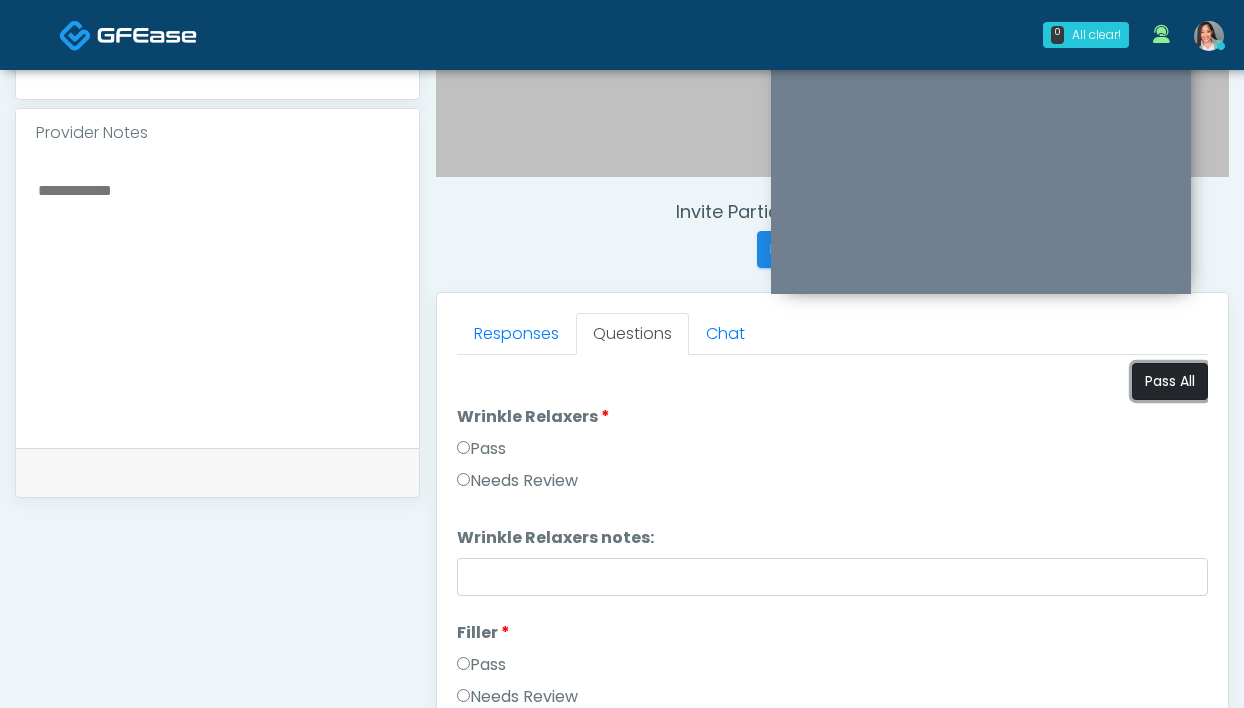 click on "Pass All" at bounding box center (1170, 381) 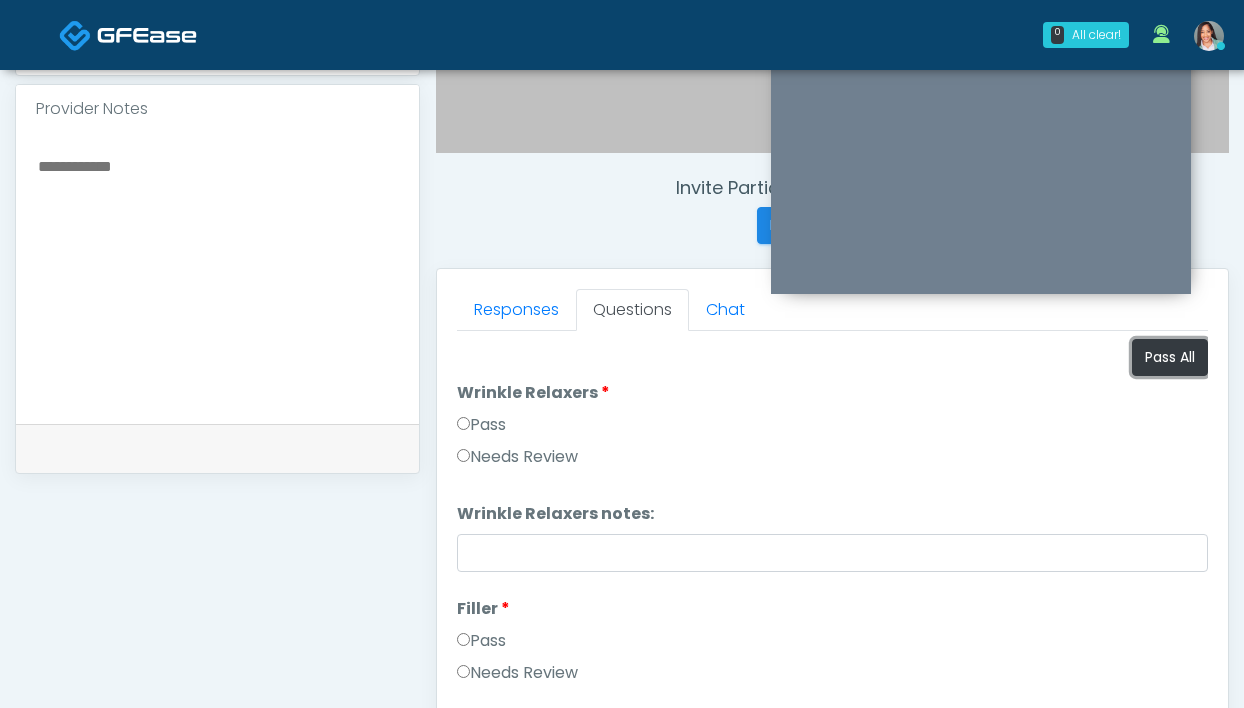 scroll, scrollTop: 828, scrollLeft: 0, axis: vertical 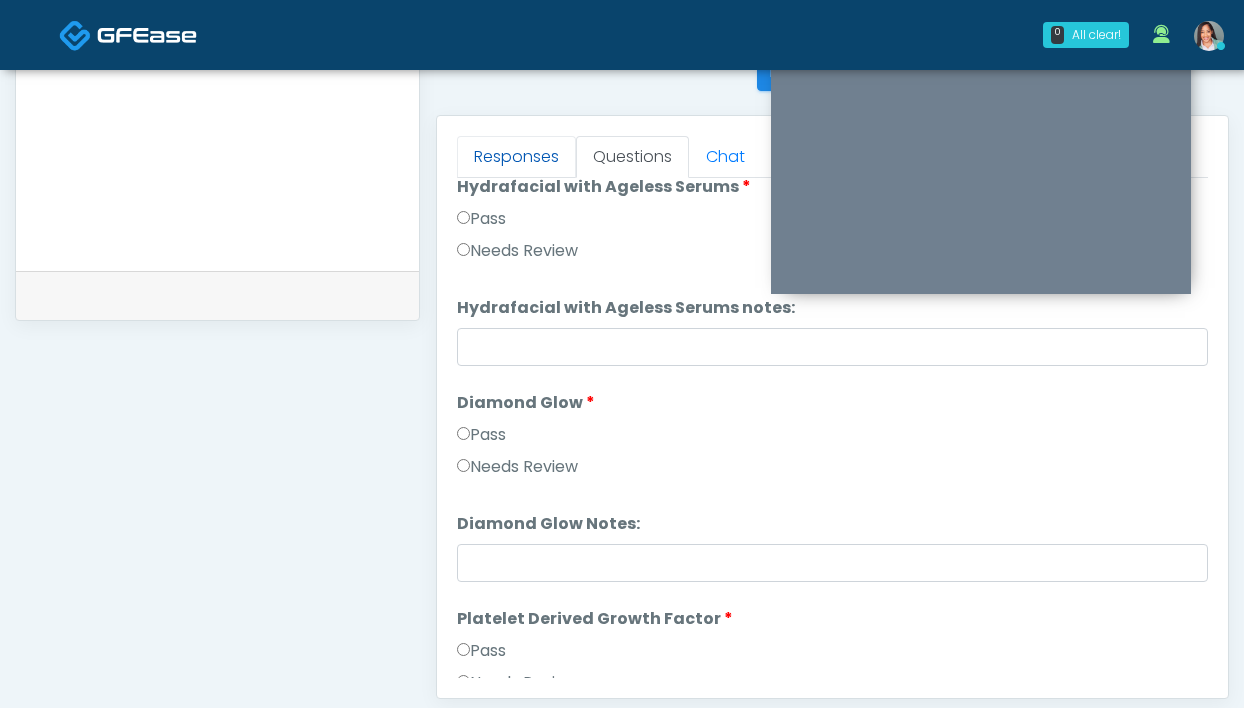 click on "Responses" at bounding box center [516, 157] 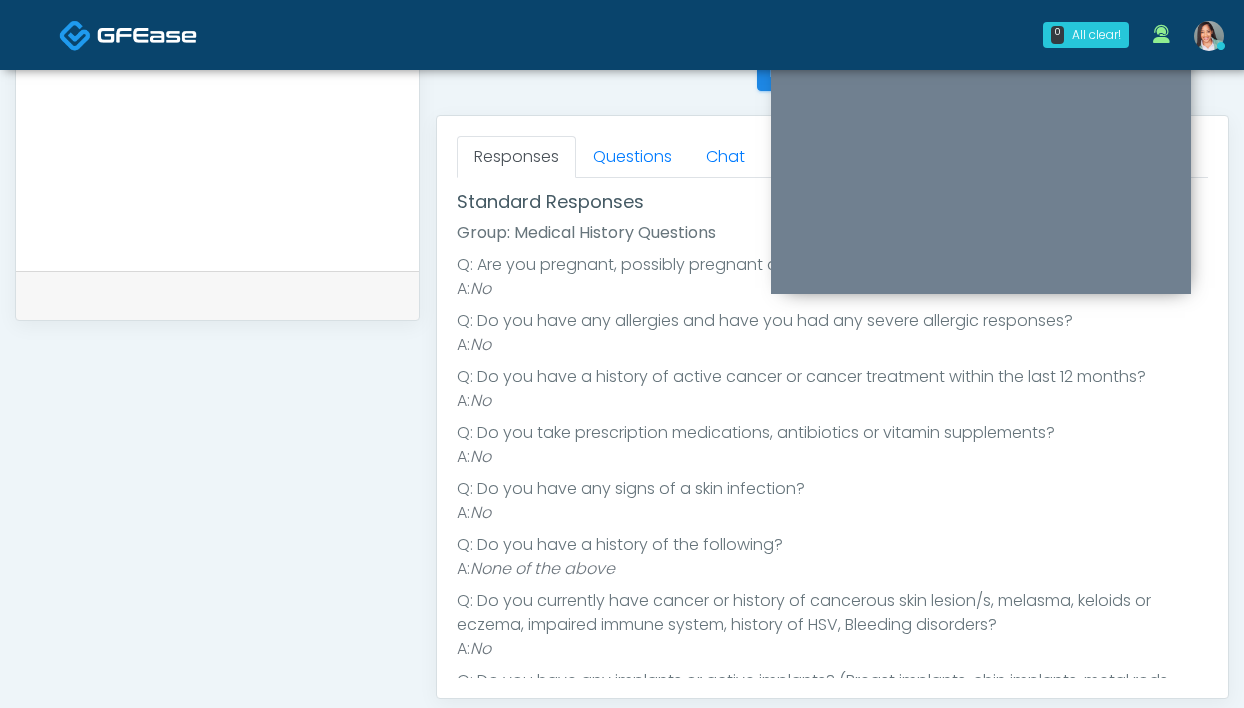 scroll, scrollTop: 242, scrollLeft: 0, axis: vertical 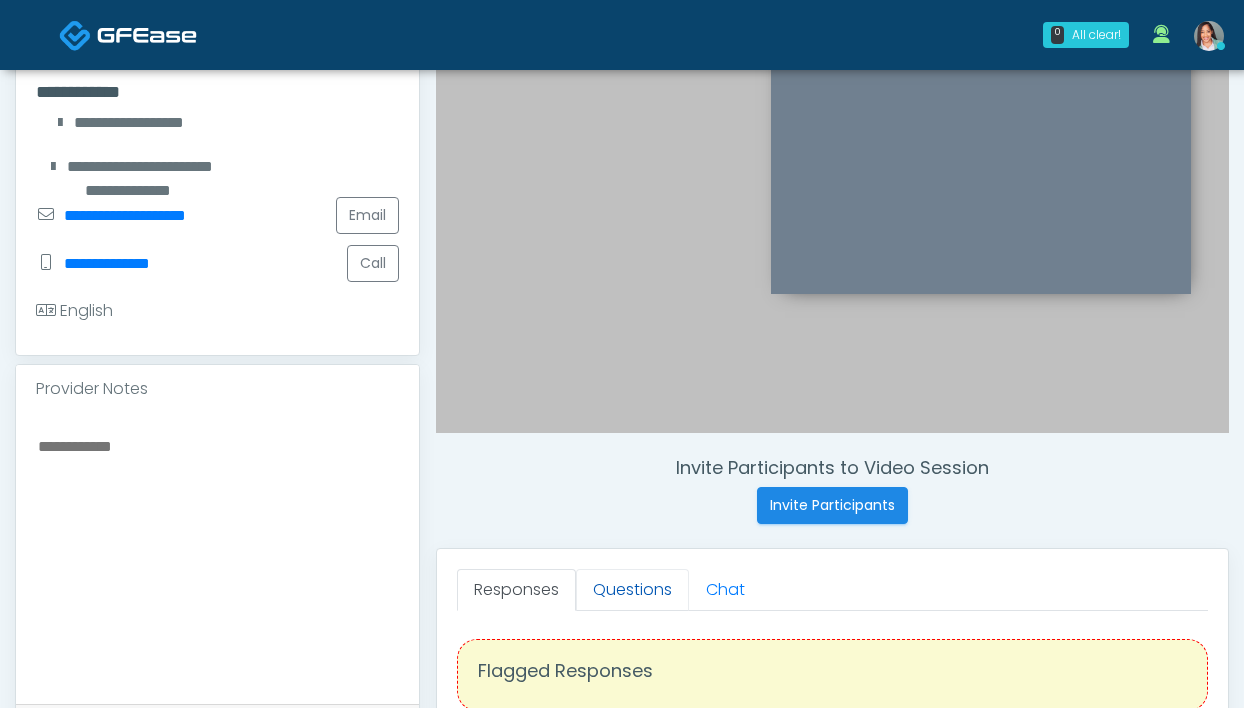 click on "Questions" at bounding box center (632, 590) 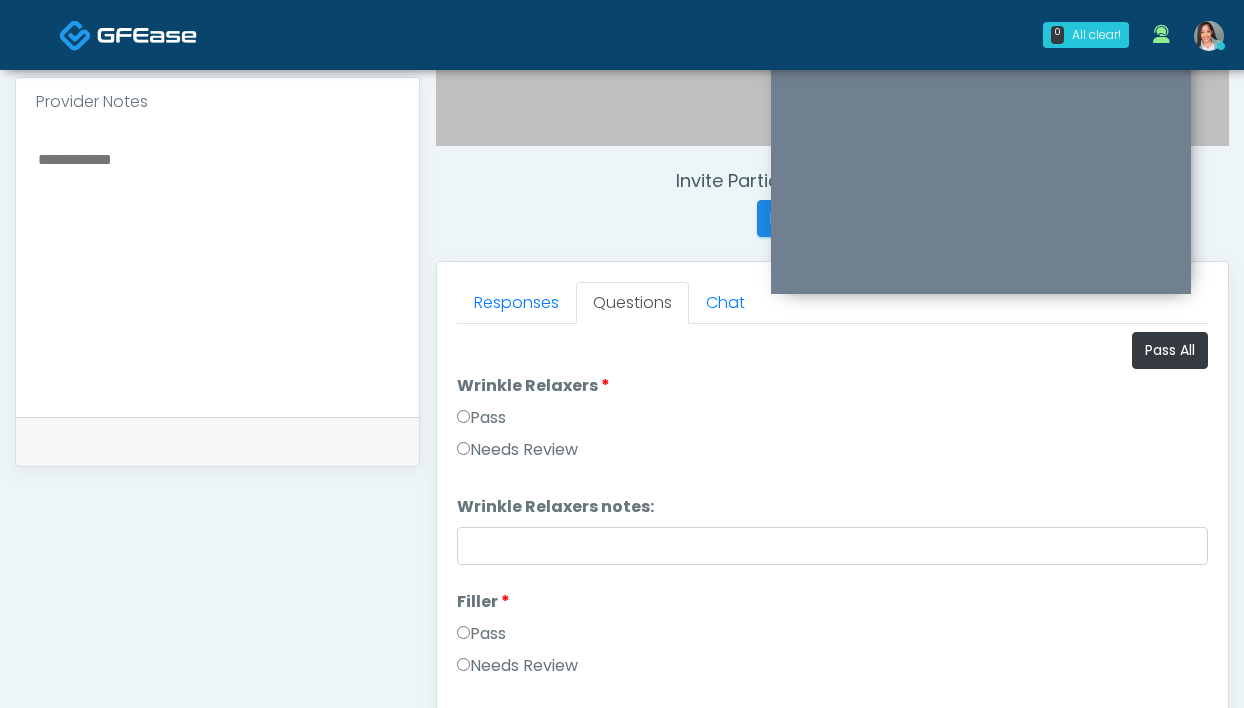 scroll, scrollTop: 804, scrollLeft: 0, axis: vertical 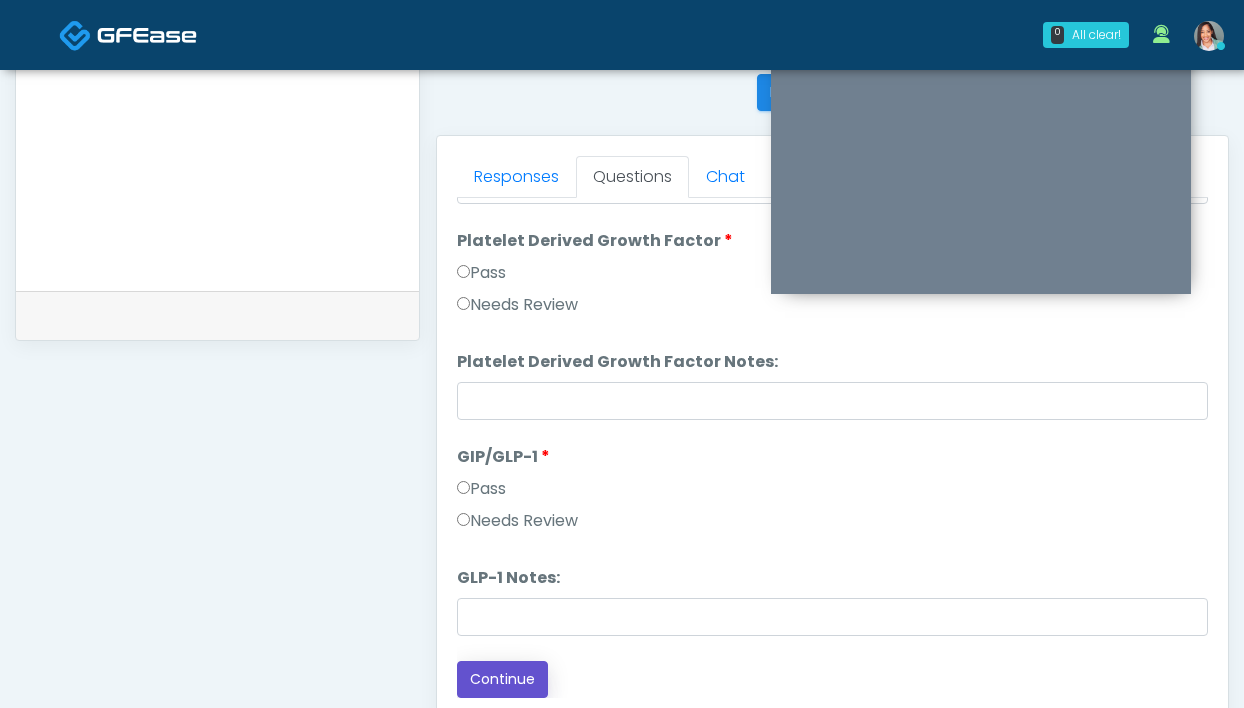 click on "Continue" at bounding box center [502, 679] 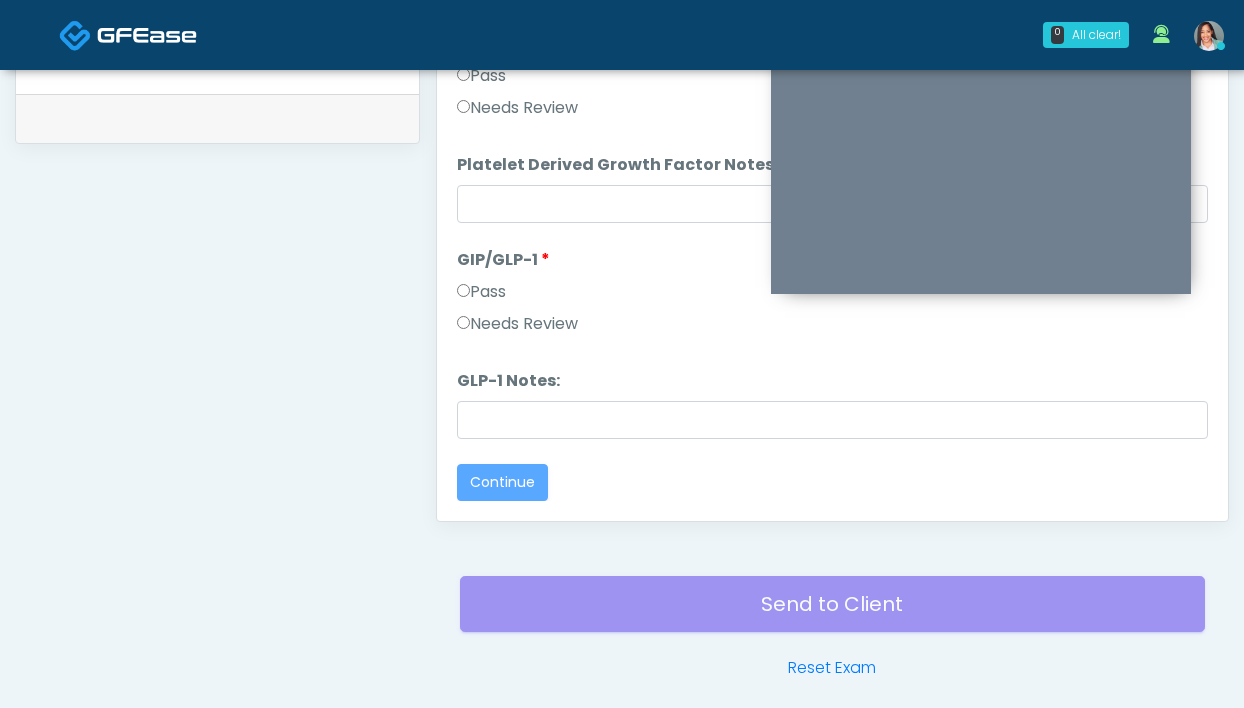 scroll, scrollTop: 1087, scrollLeft: 0, axis: vertical 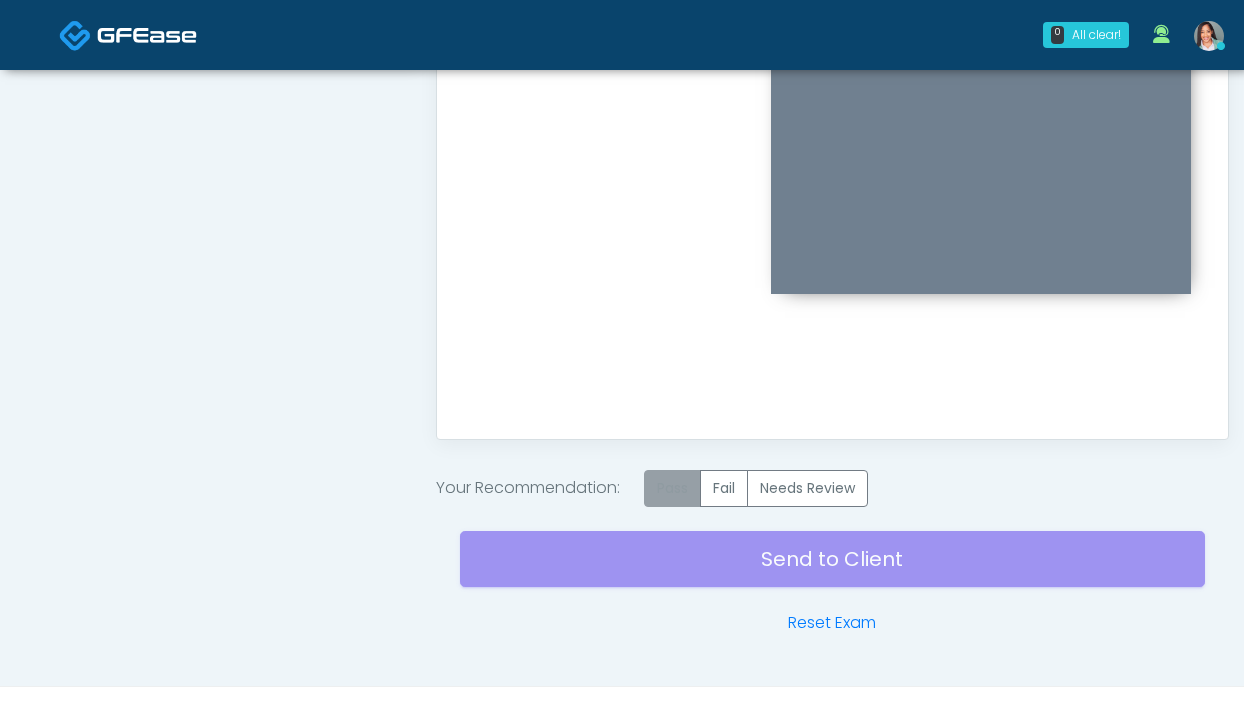 click on "Pass" at bounding box center (672, 488) 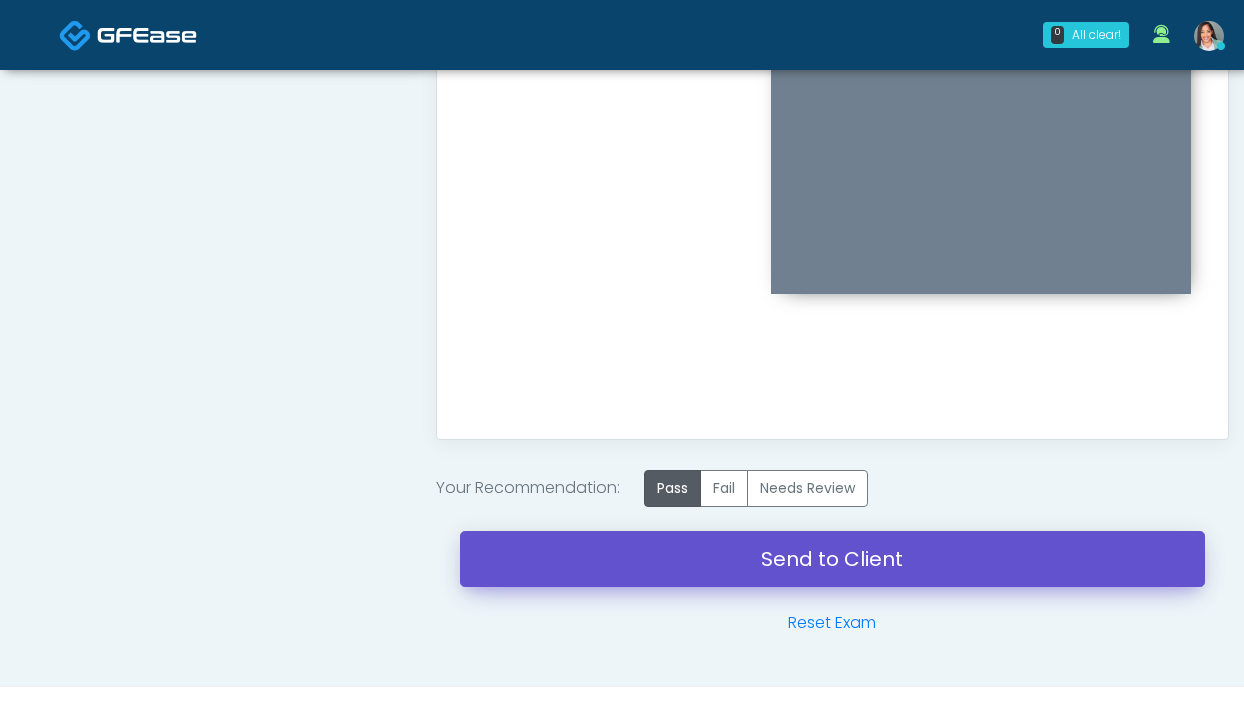 click on "Send to Client" at bounding box center [832, 559] 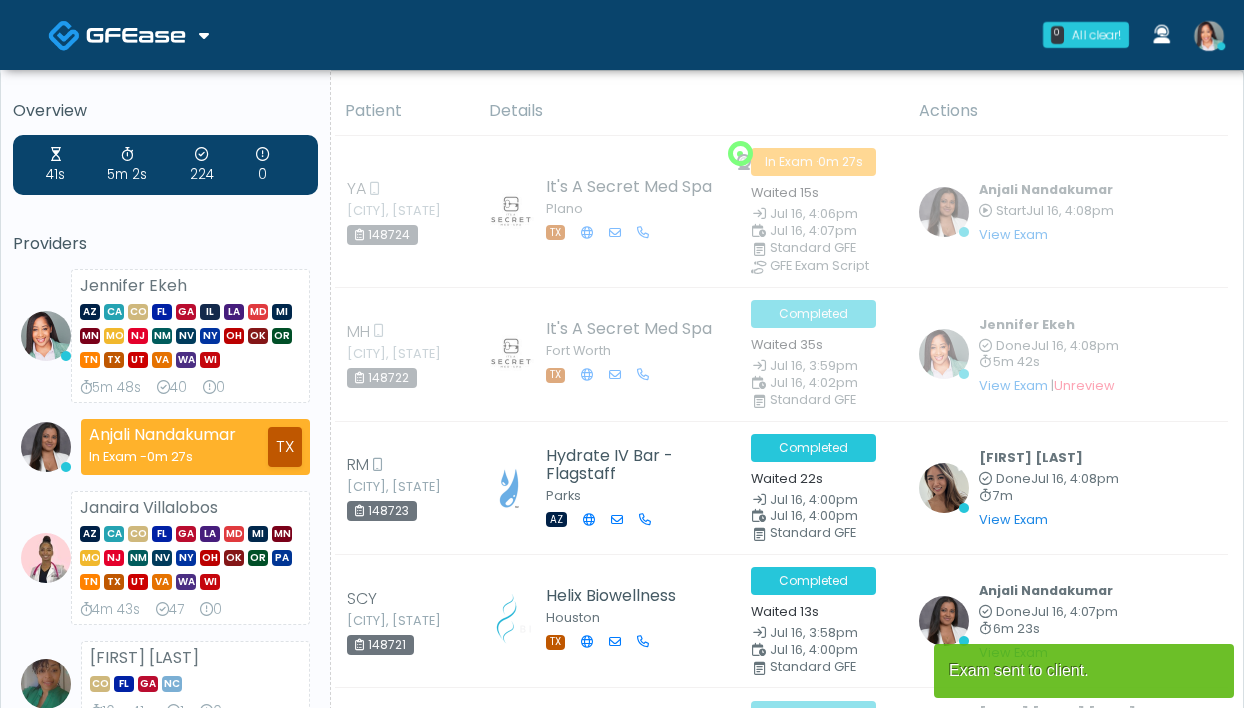 scroll, scrollTop: 0, scrollLeft: 0, axis: both 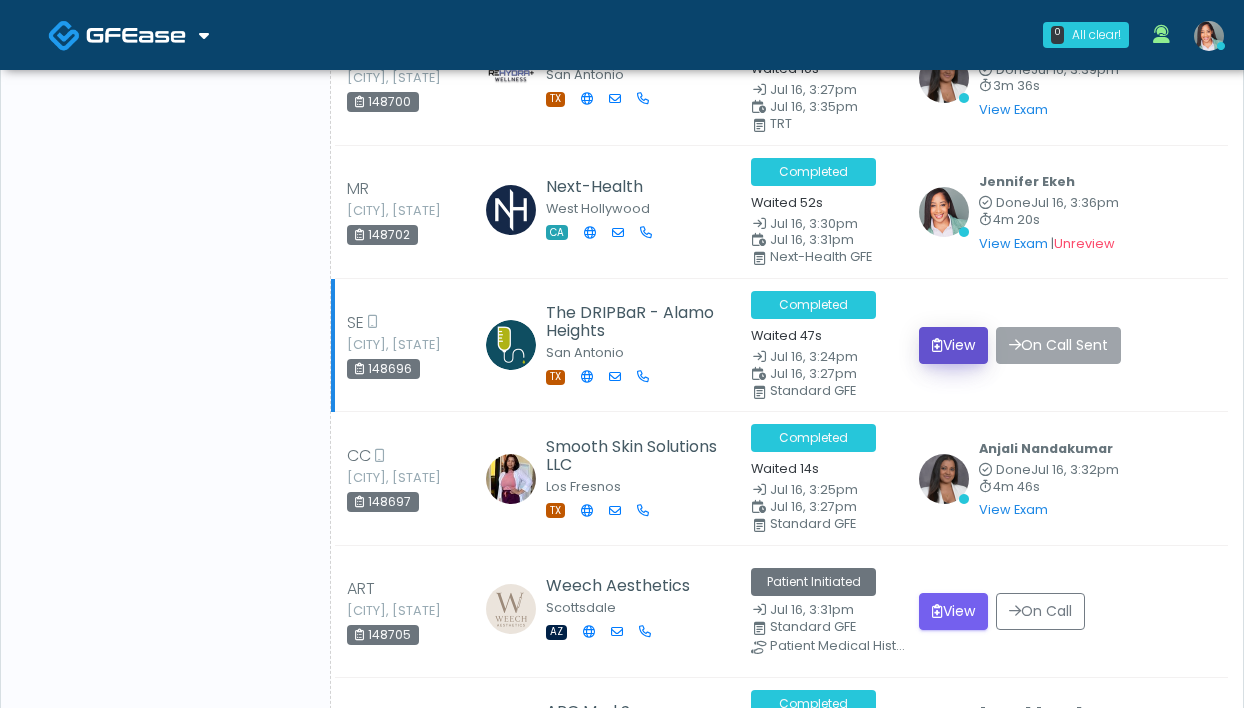 click on "View" at bounding box center (953, 345) 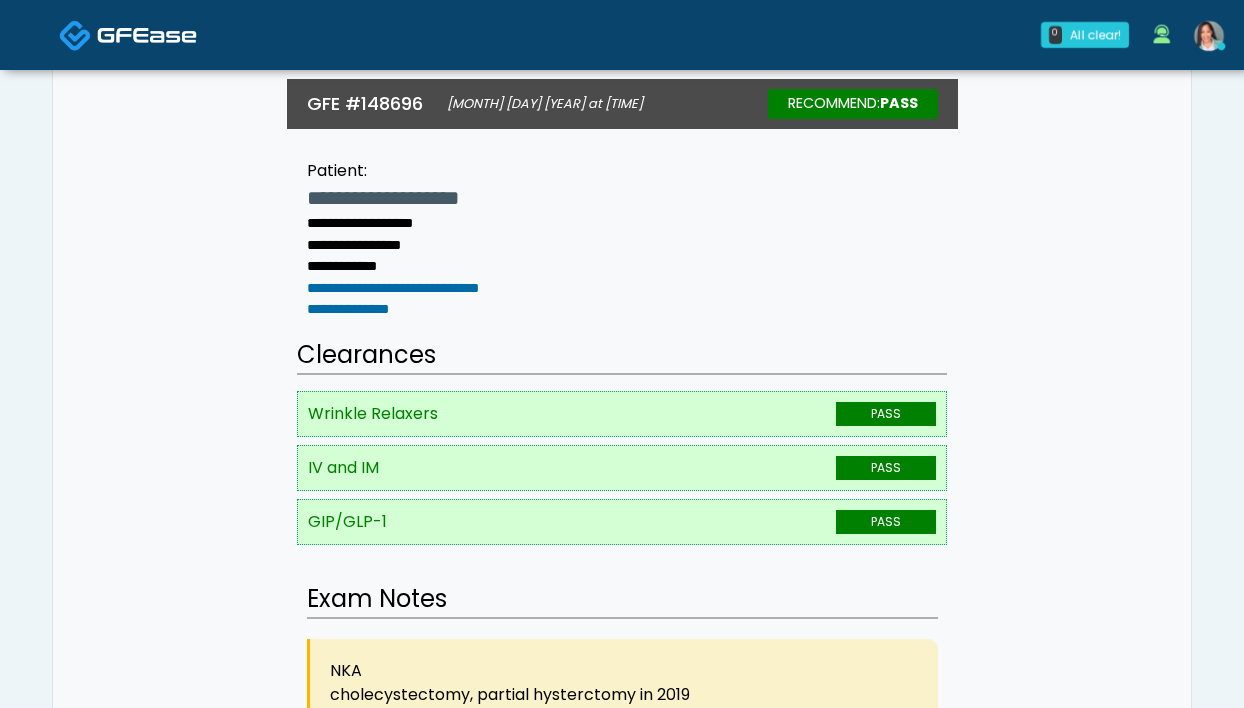 scroll, scrollTop: 256, scrollLeft: 0, axis: vertical 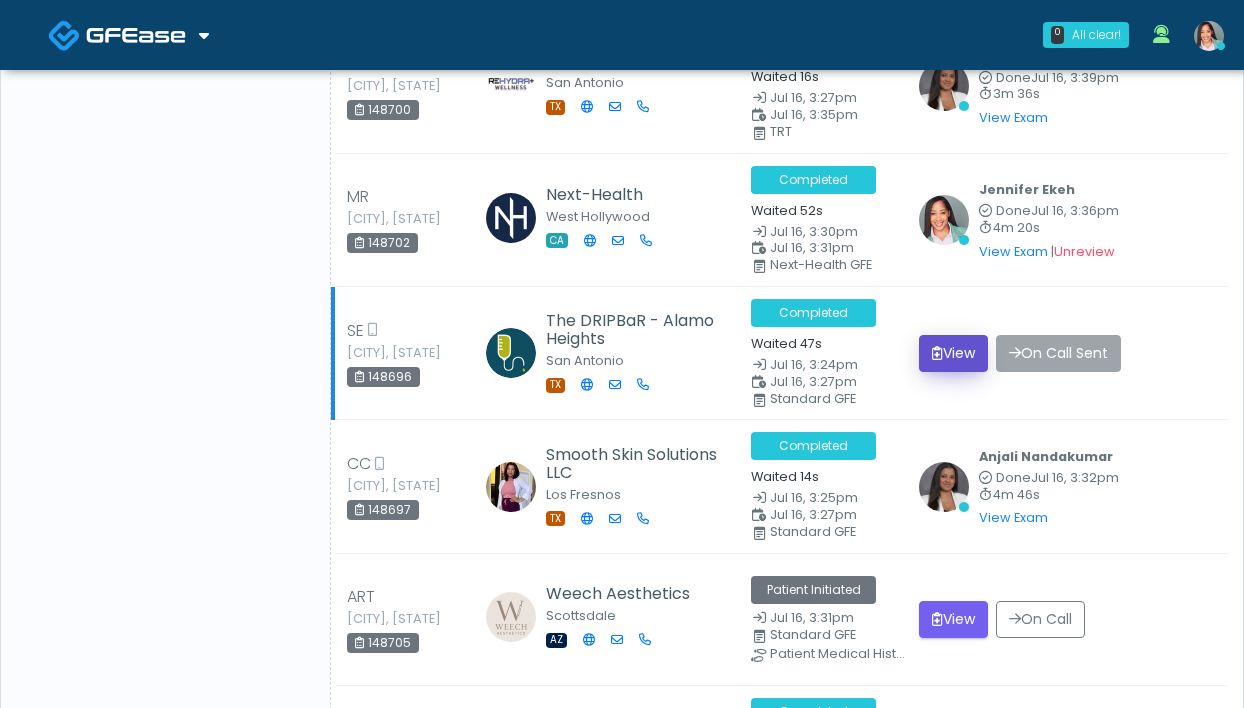 click on "View" at bounding box center (953, 353) 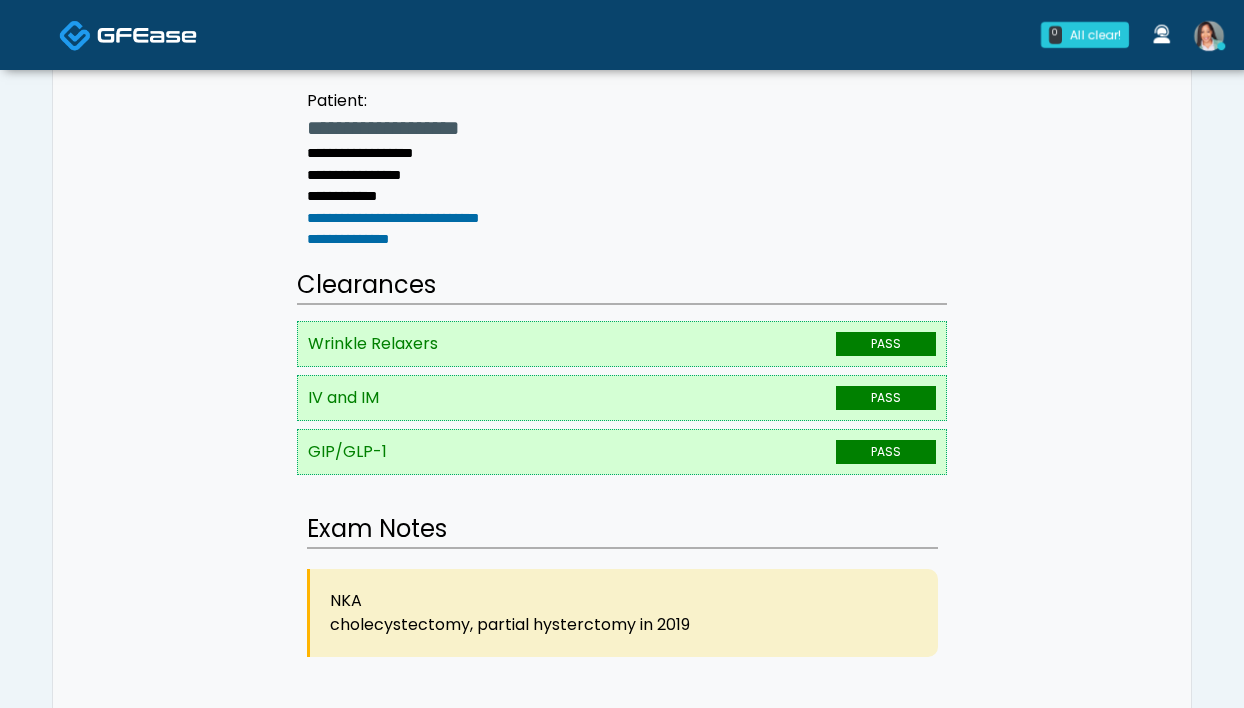 scroll, scrollTop: 278, scrollLeft: 0, axis: vertical 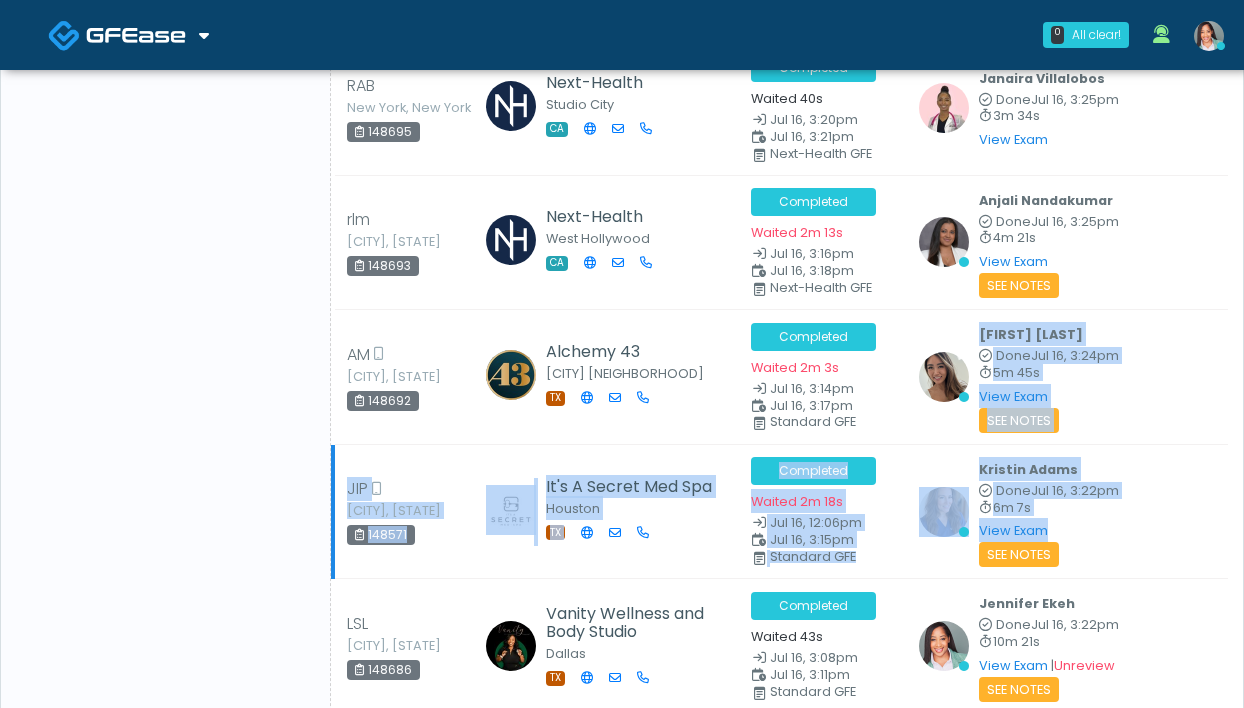 drag, startPoint x: 925, startPoint y: 424, endPoint x: 1159, endPoint y: 518, distance: 252.17455 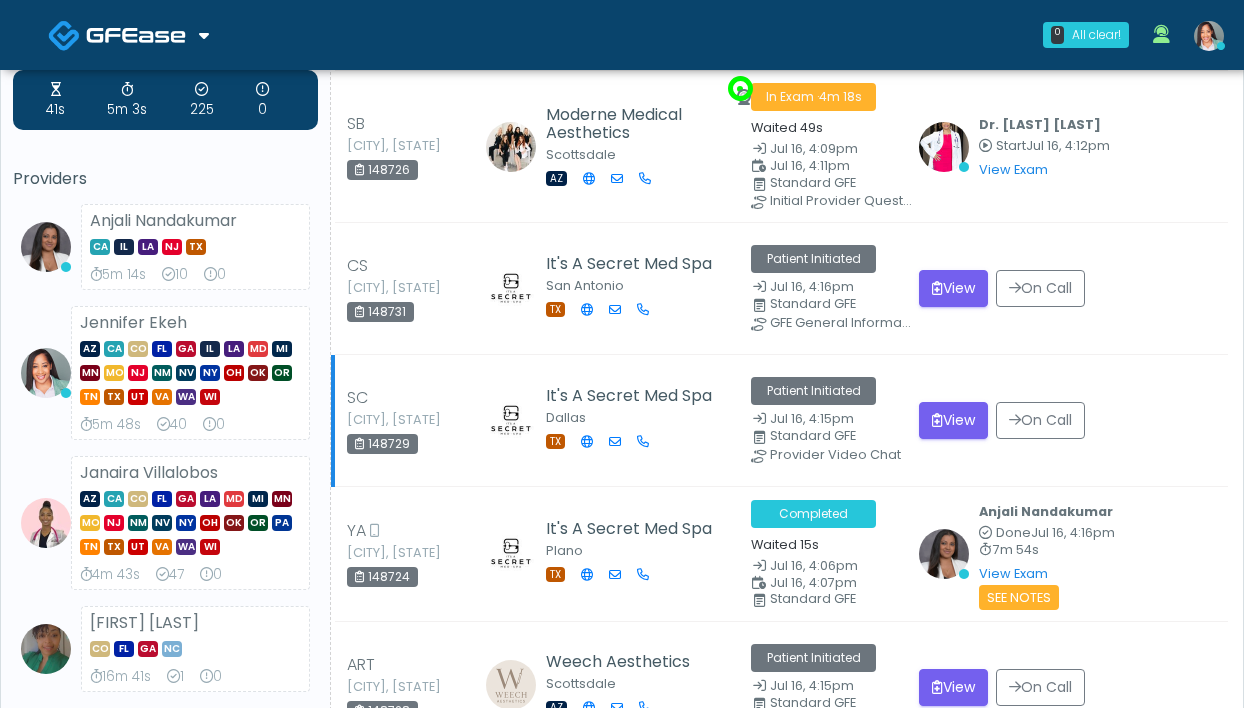scroll, scrollTop: 69, scrollLeft: 0, axis: vertical 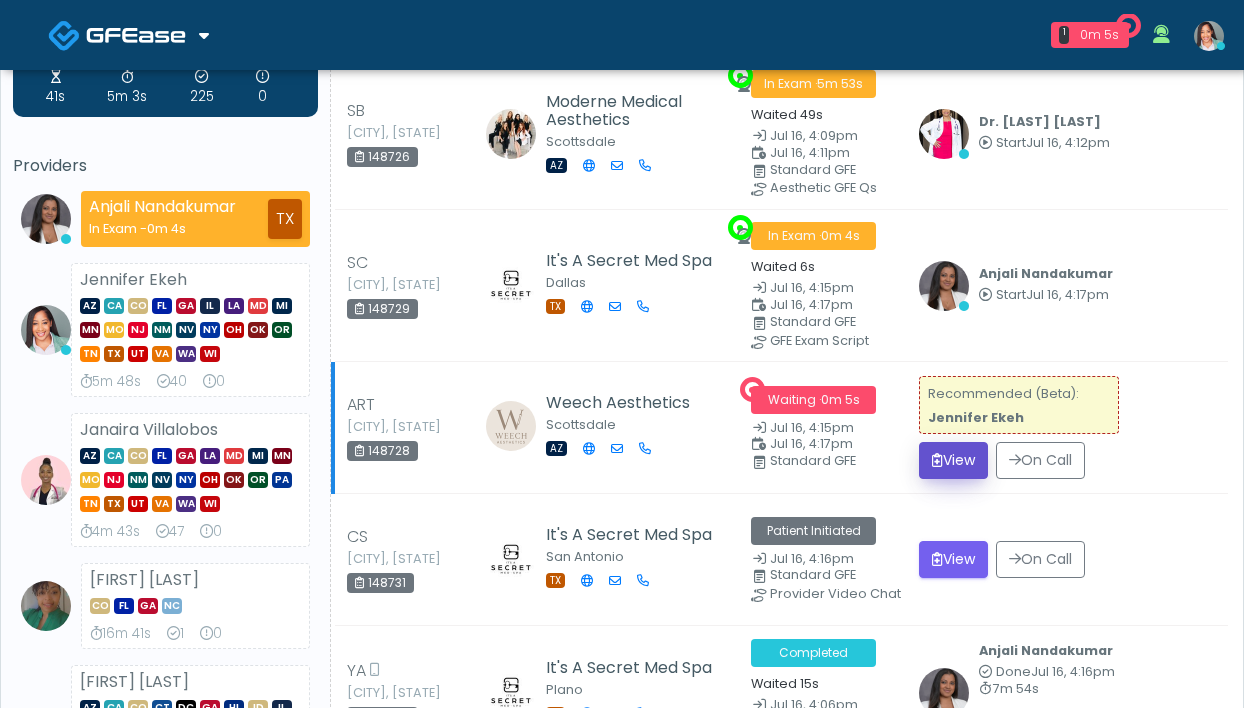 click on "View" at bounding box center (953, 460) 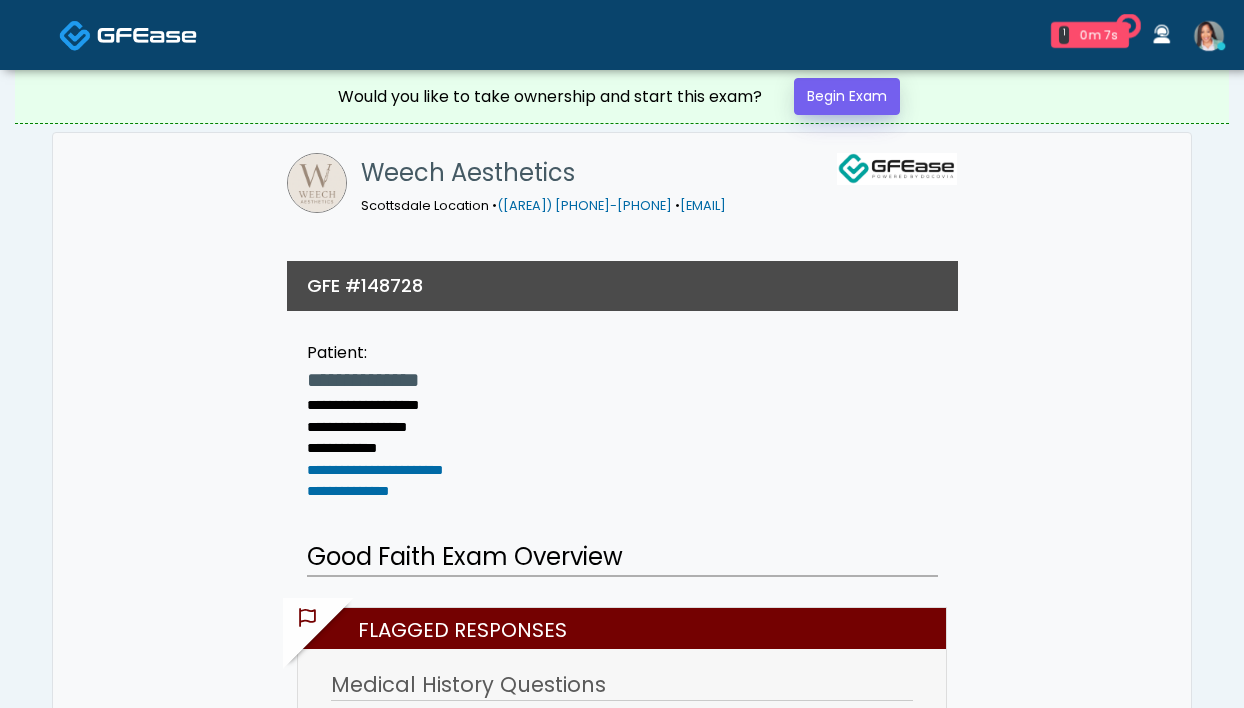 scroll, scrollTop: 0, scrollLeft: 0, axis: both 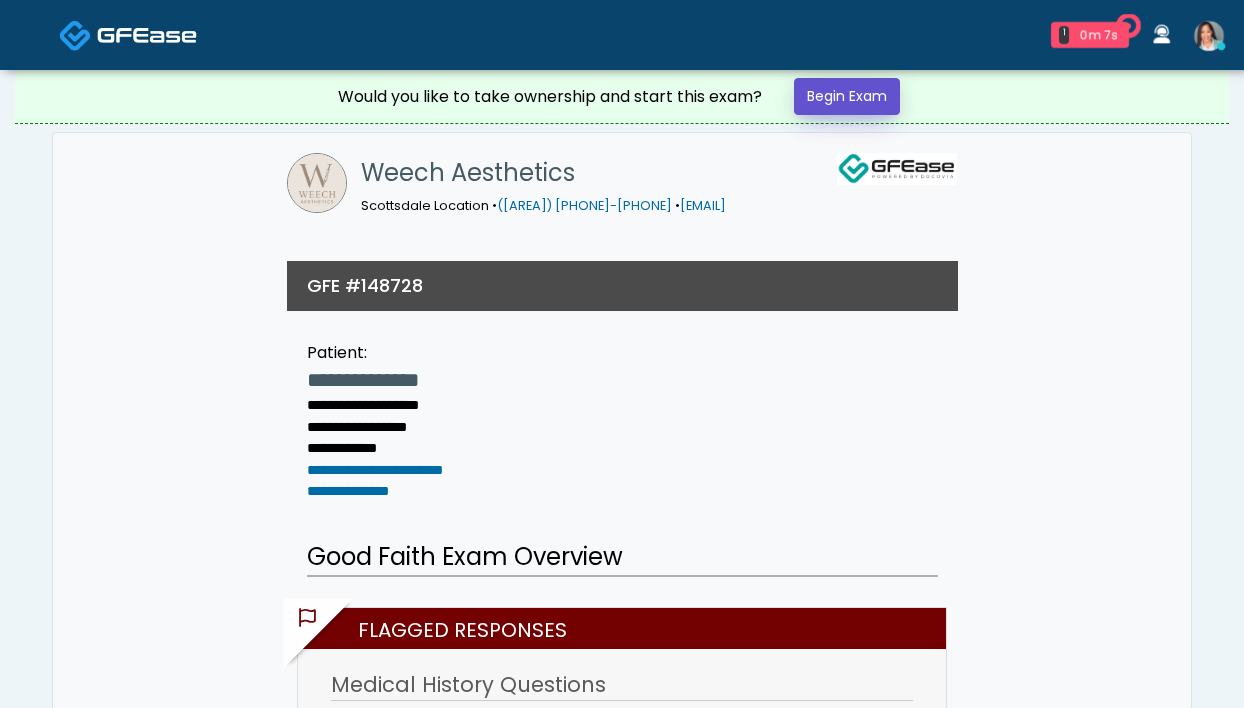 click on "Begin Exam" at bounding box center [847, 96] 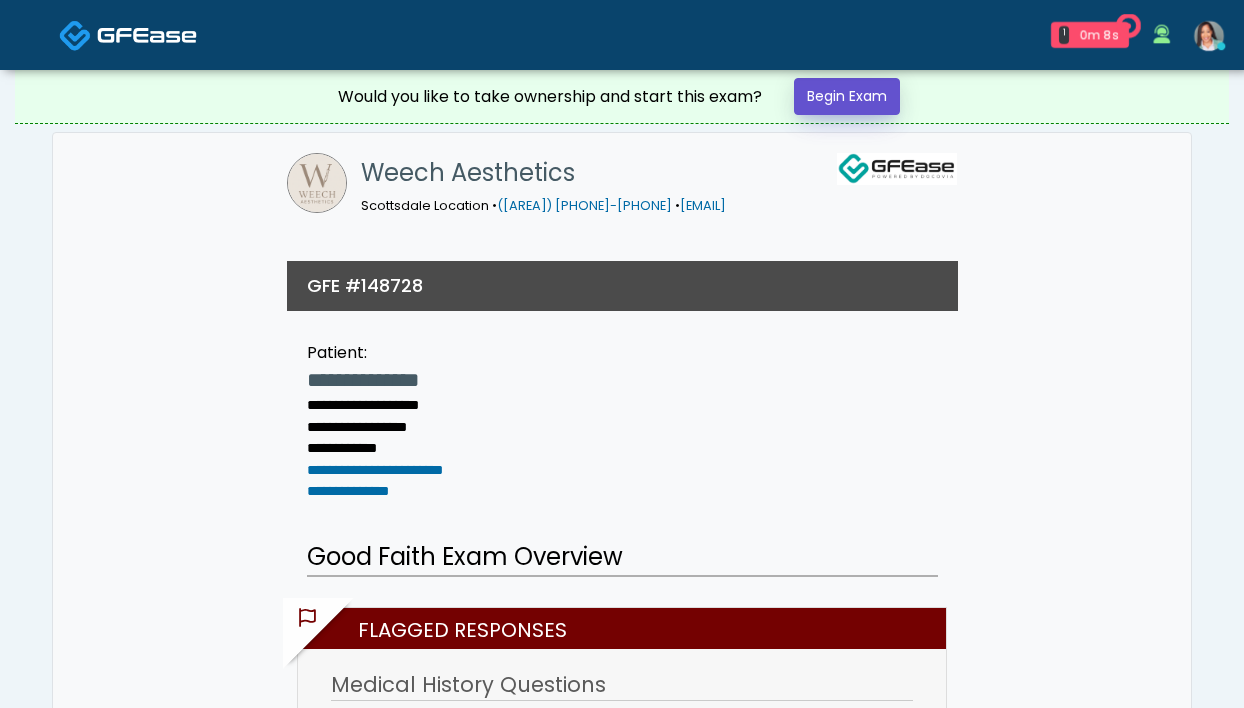 scroll, scrollTop: 0, scrollLeft: 0, axis: both 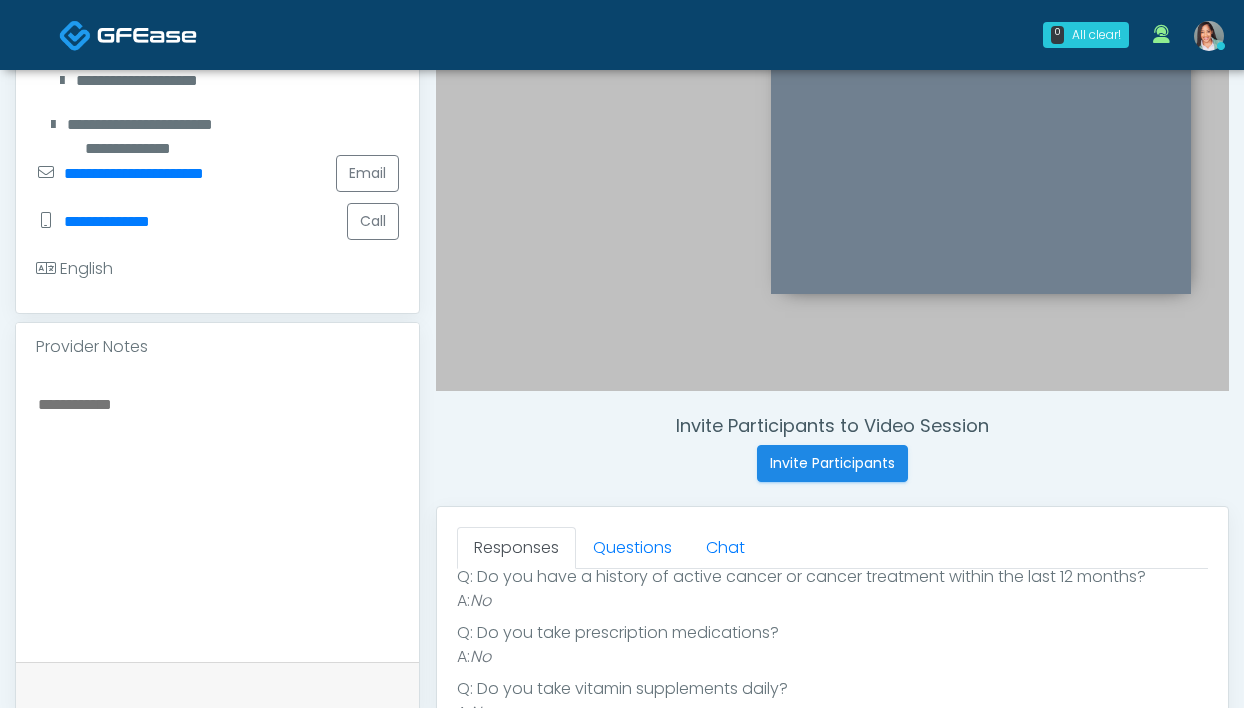 click at bounding box center (217, 513) 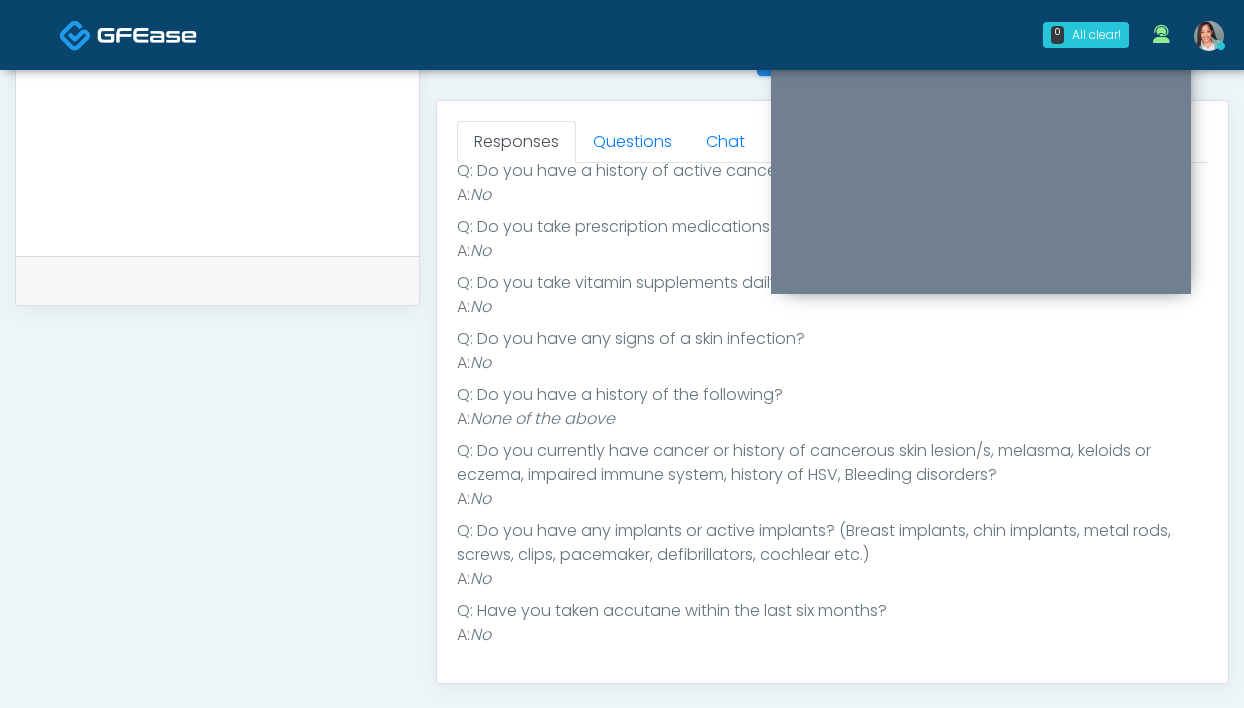 scroll, scrollTop: 847, scrollLeft: 0, axis: vertical 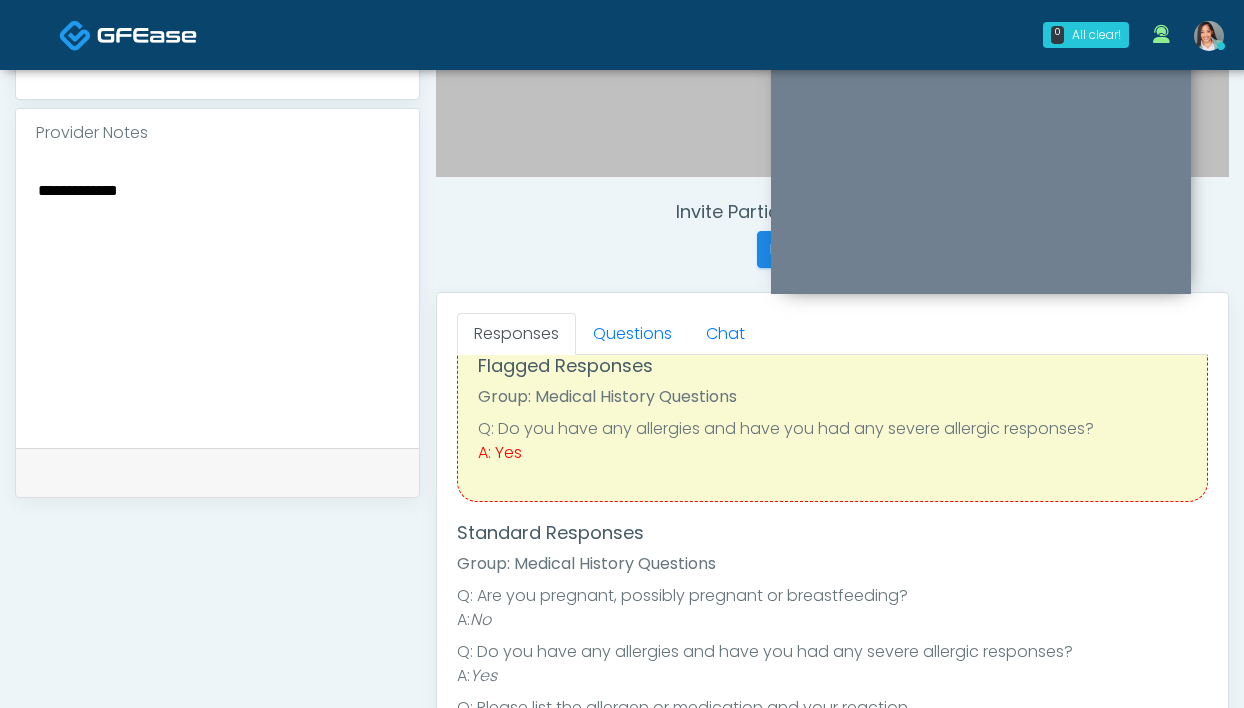 click on "**********" at bounding box center (217, 299) 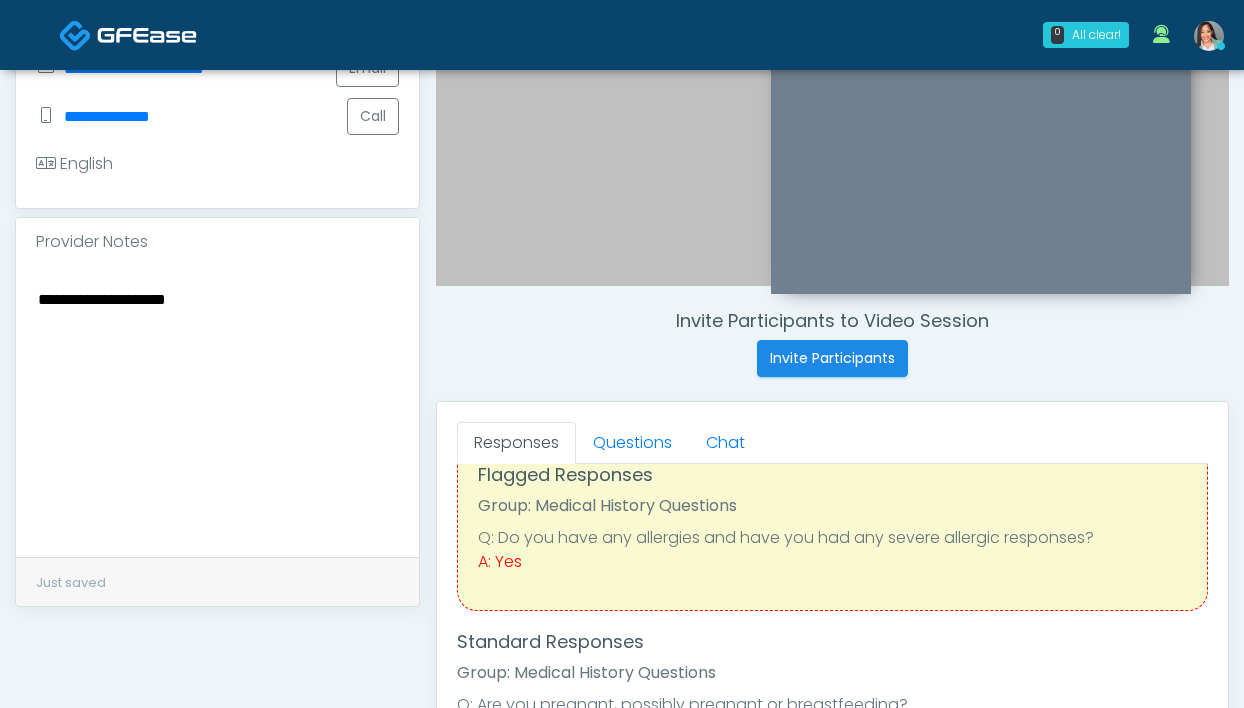 scroll, scrollTop: 561, scrollLeft: 0, axis: vertical 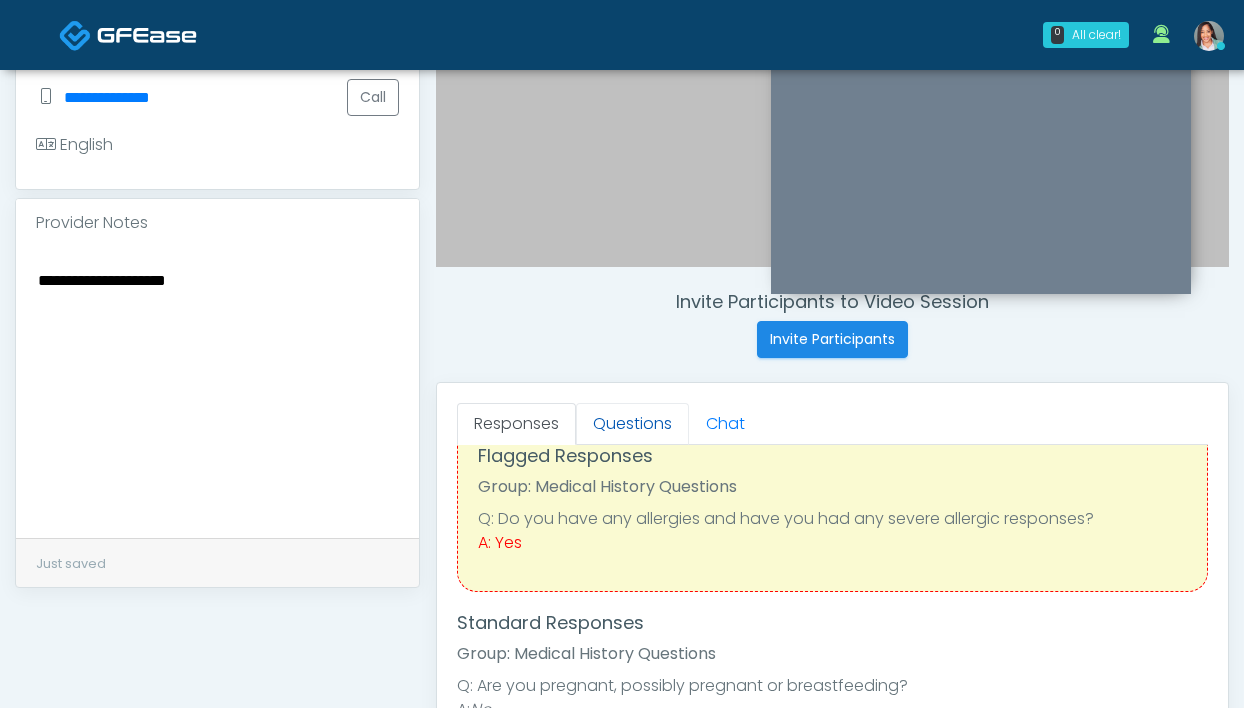 click on "Questions" at bounding box center [632, 424] 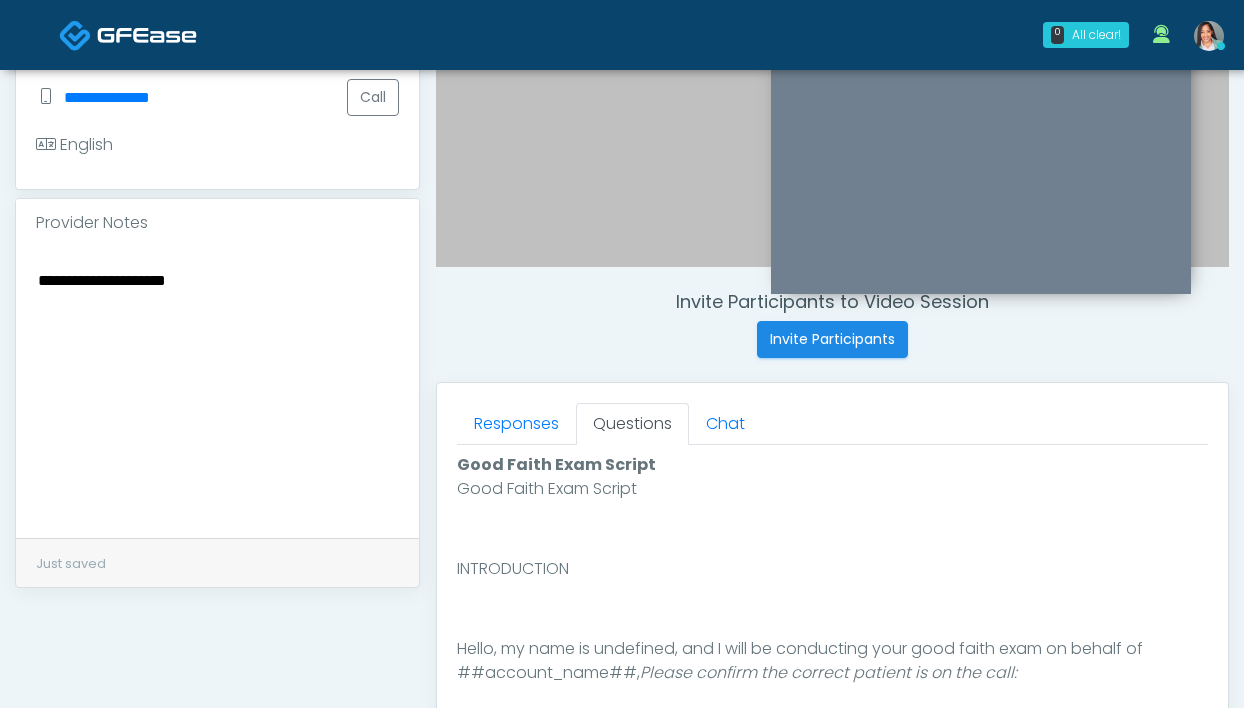 scroll, scrollTop: 0, scrollLeft: 0, axis: both 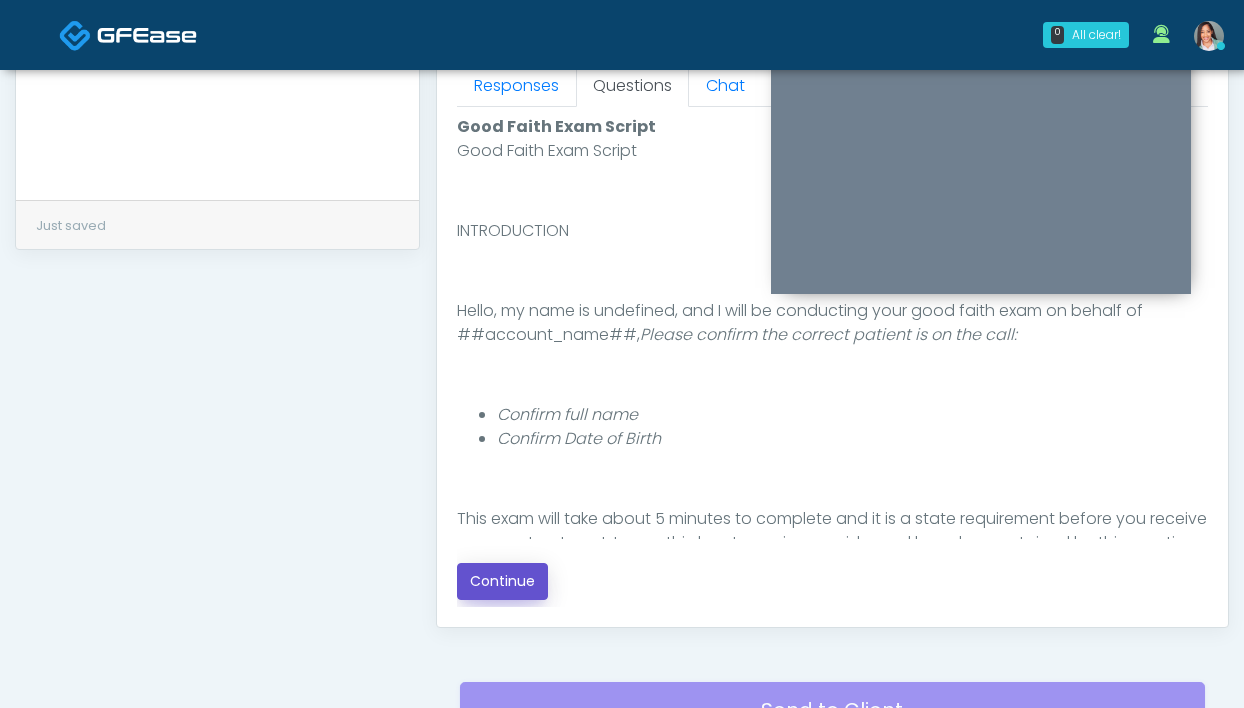 click on "Continue" at bounding box center [502, 581] 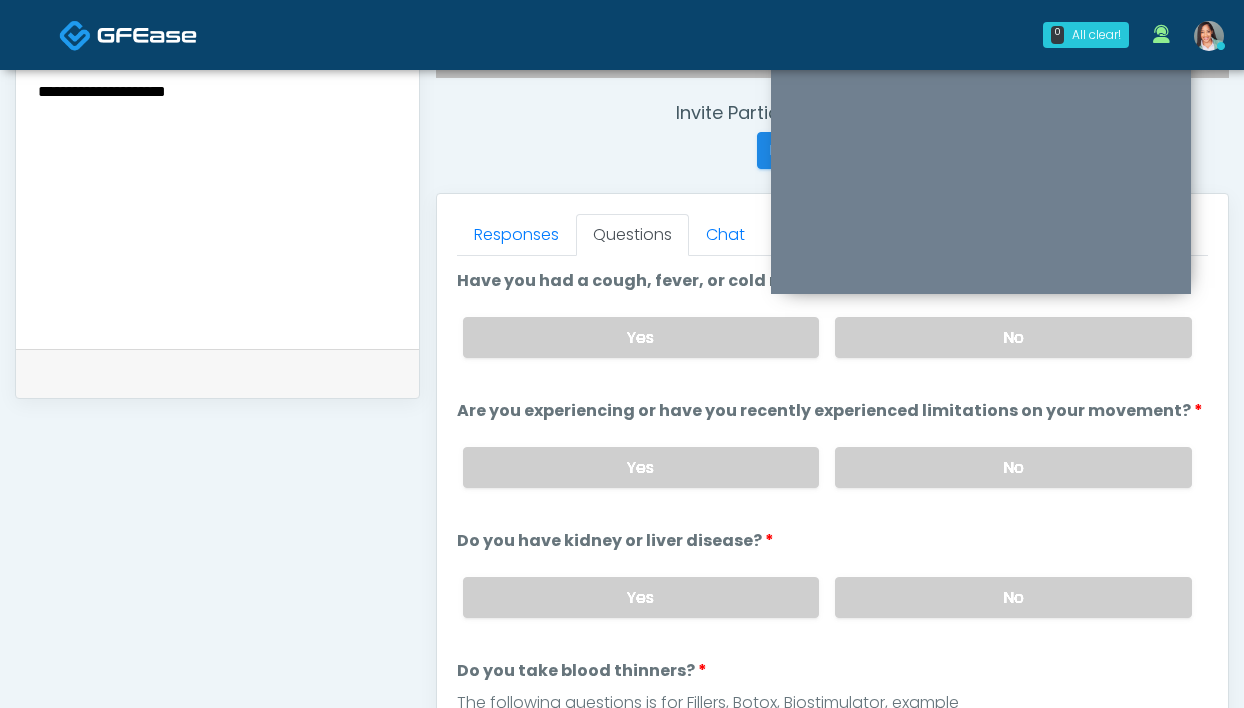 scroll, scrollTop: 727, scrollLeft: 0, axis: vertical 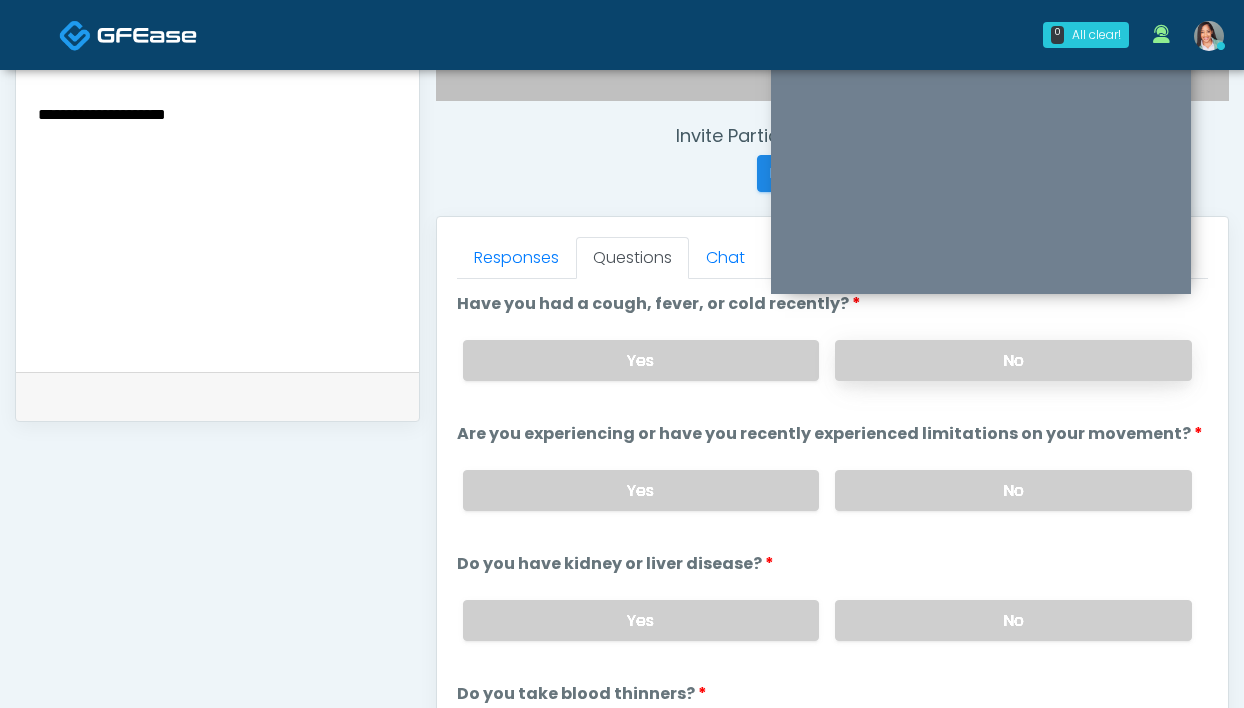 click on "No" at bounding box center (1013, 360) 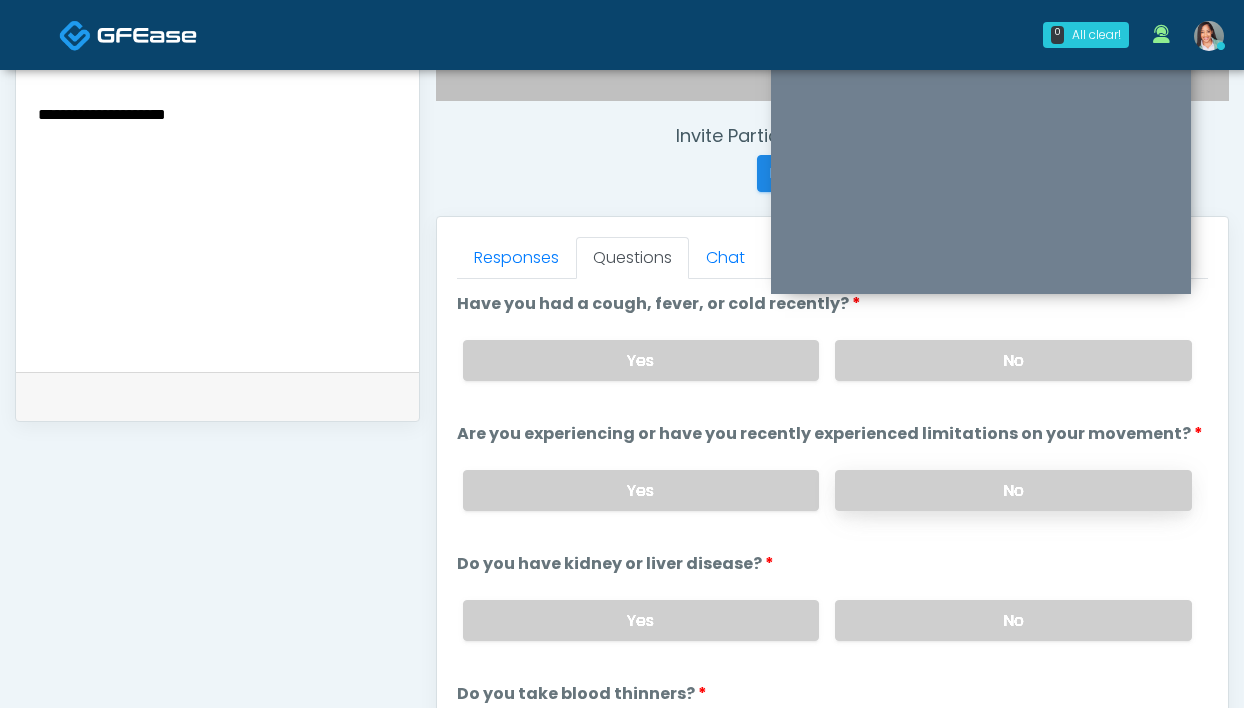 click on "No" at bounding box center [1013, 490] 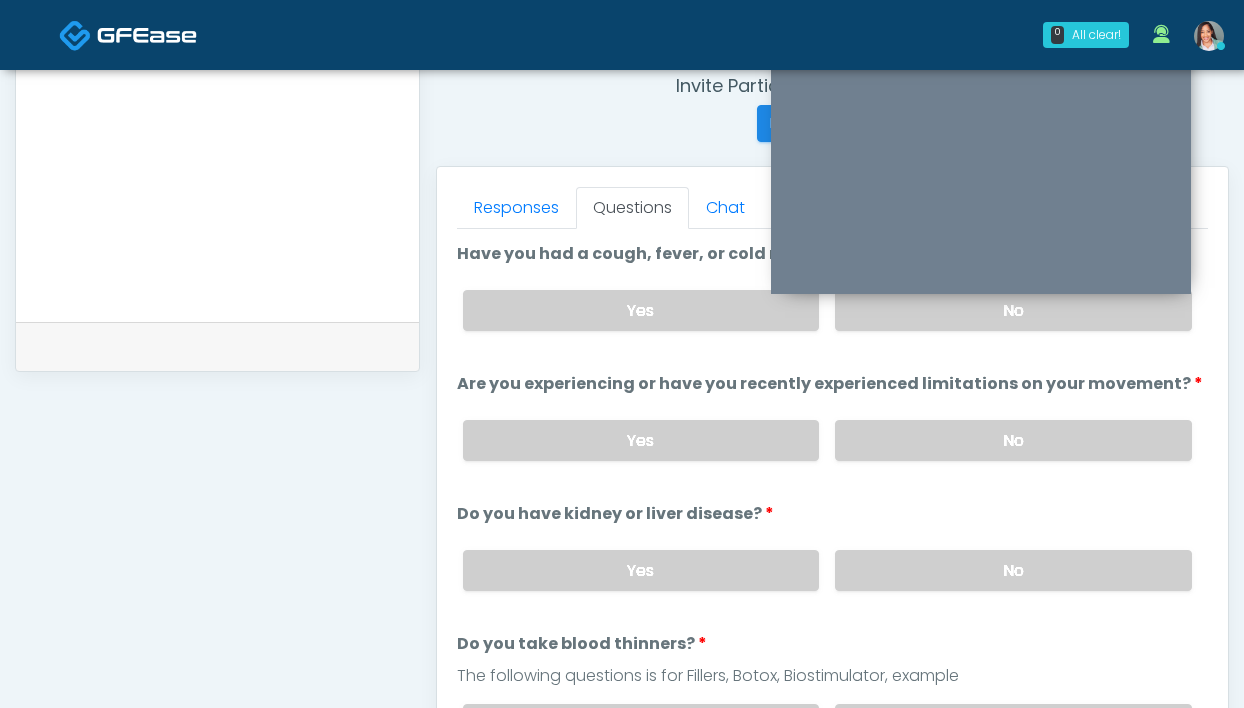 scroll, scrollTop: 821, scrollLeft: 0, axis: vertical 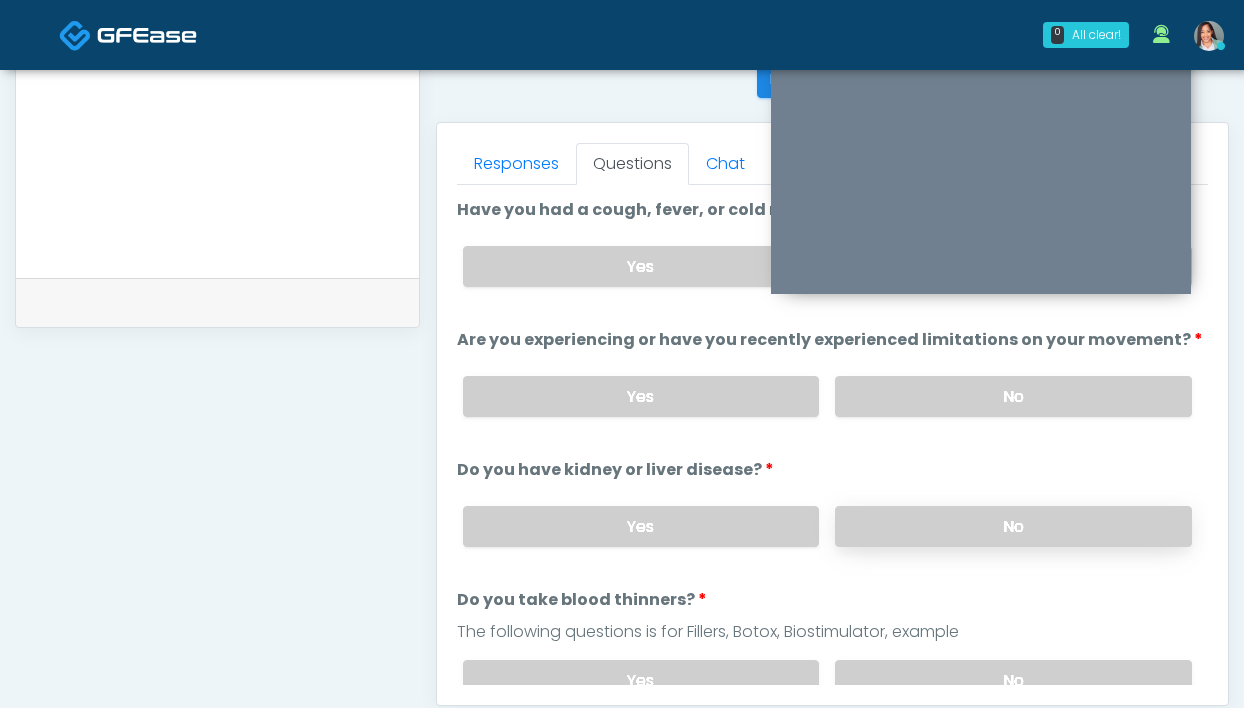click on "No" at bounding box center (1013, 526) 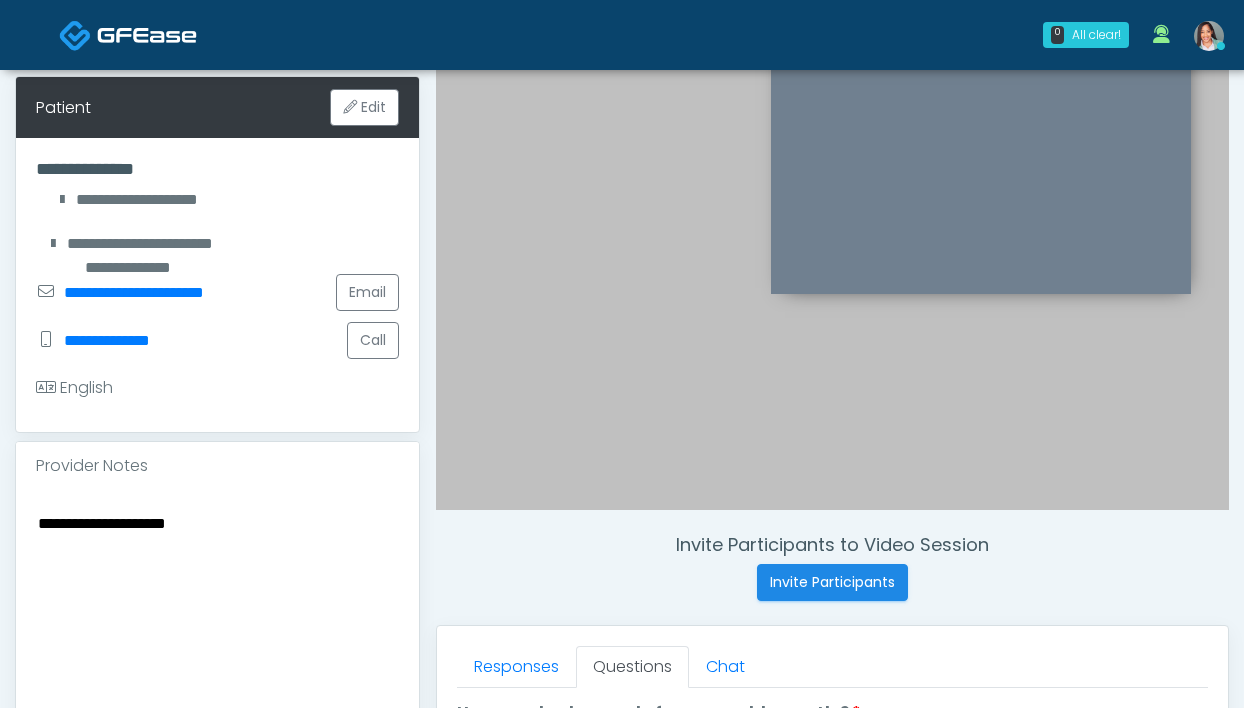 scroll, scrollTop: 681, scrollLeft: 0, axis: vertical 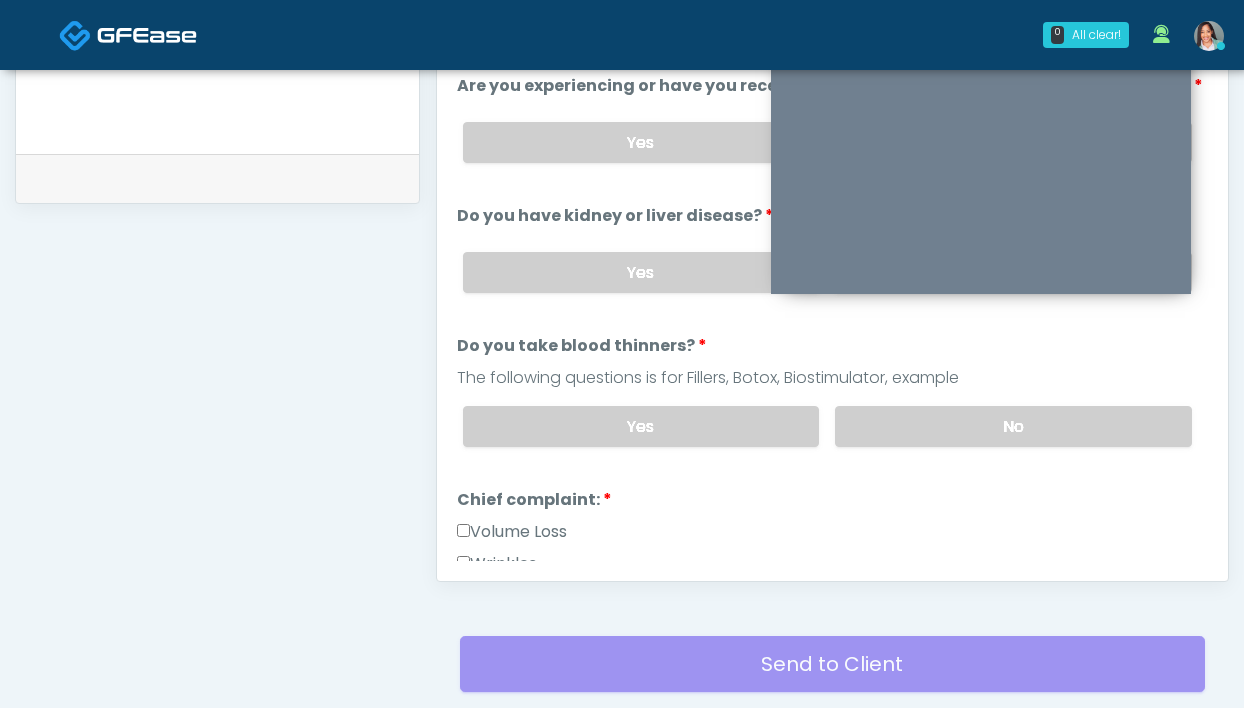 drag, startPoint x: 929, startPoint y: 420, endPoint x: 840, endPoint y: 396, distance: 92.17918 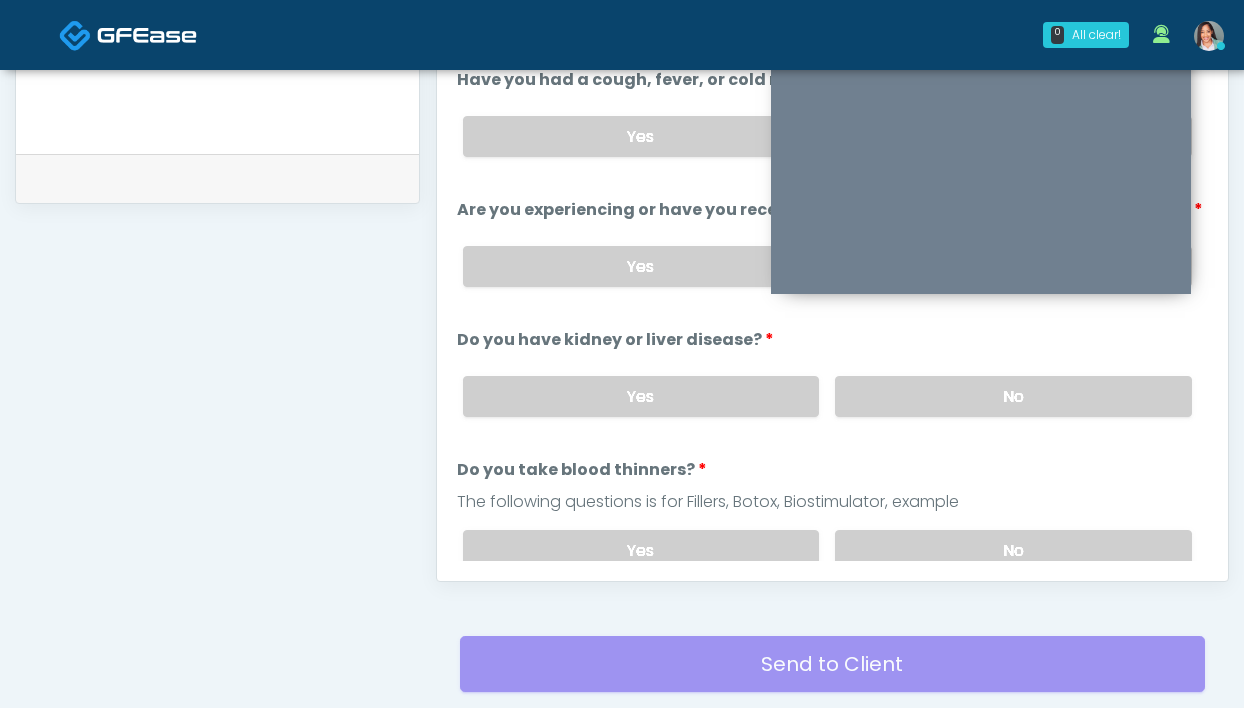 scroll, scrollTop: 0, scrollLeft: 0, axis: both 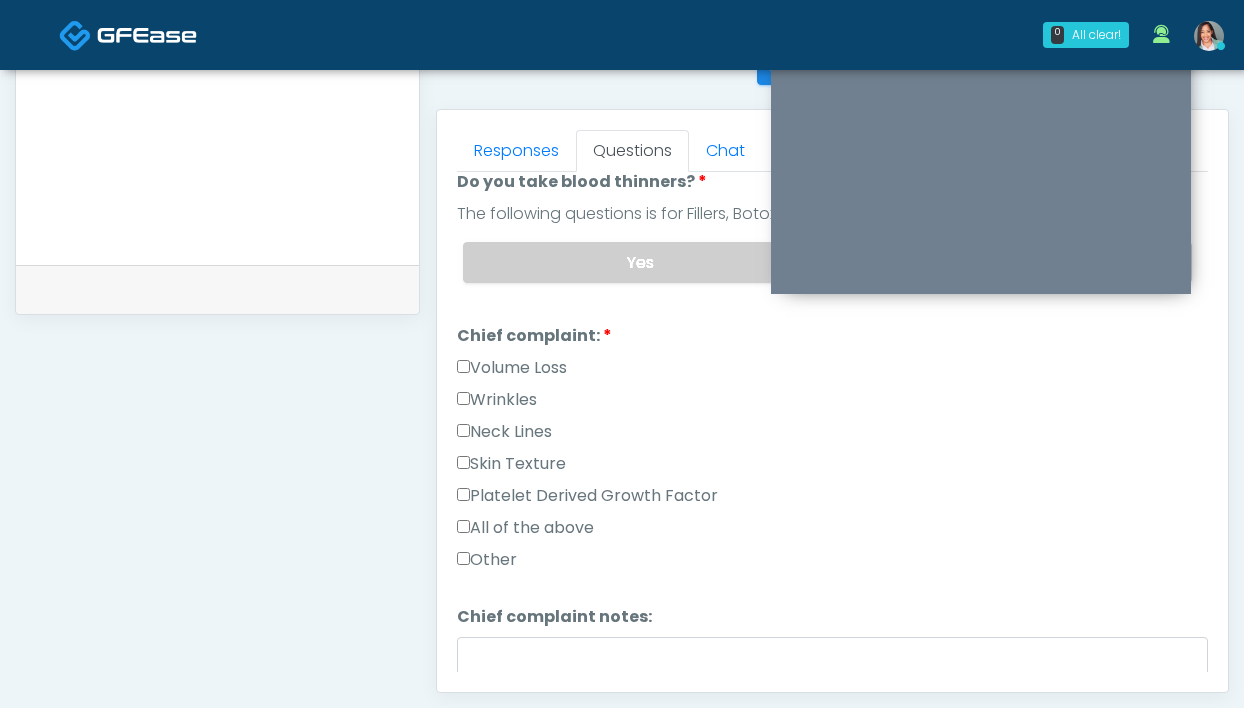 click on "Wrinkles" at bounding box center [497, 400] 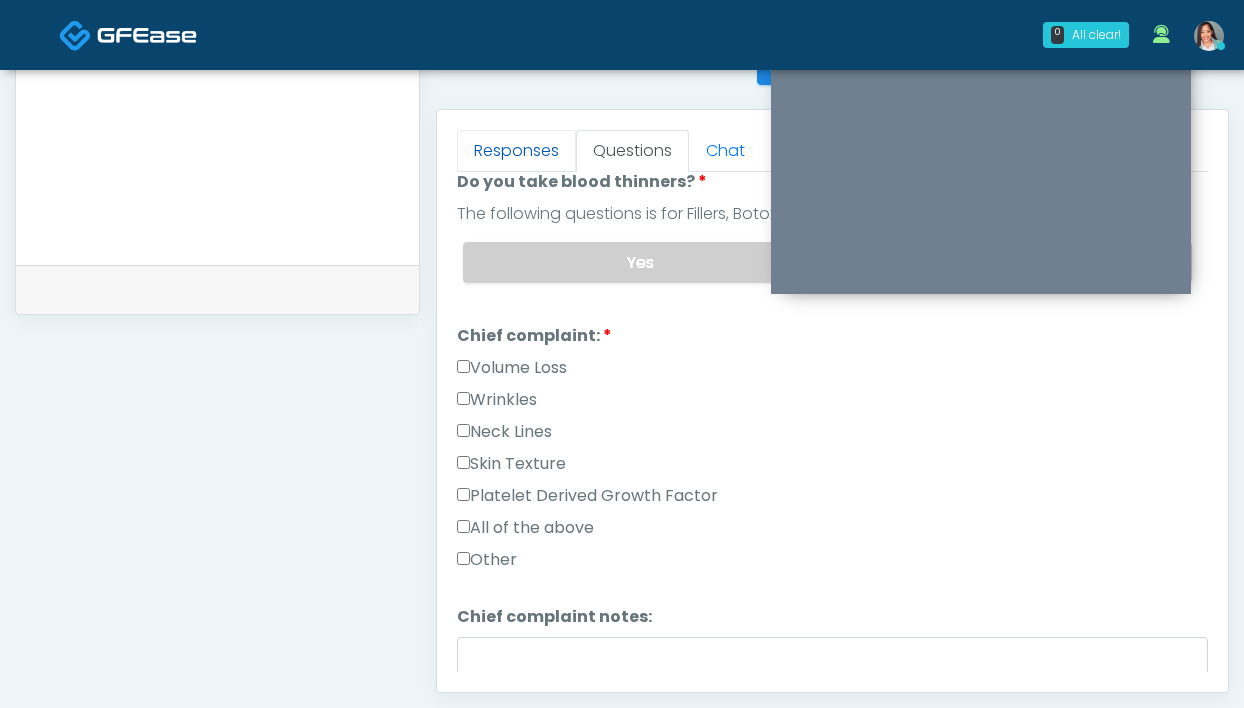 click on "Responses" at bounding box center [516, 151] 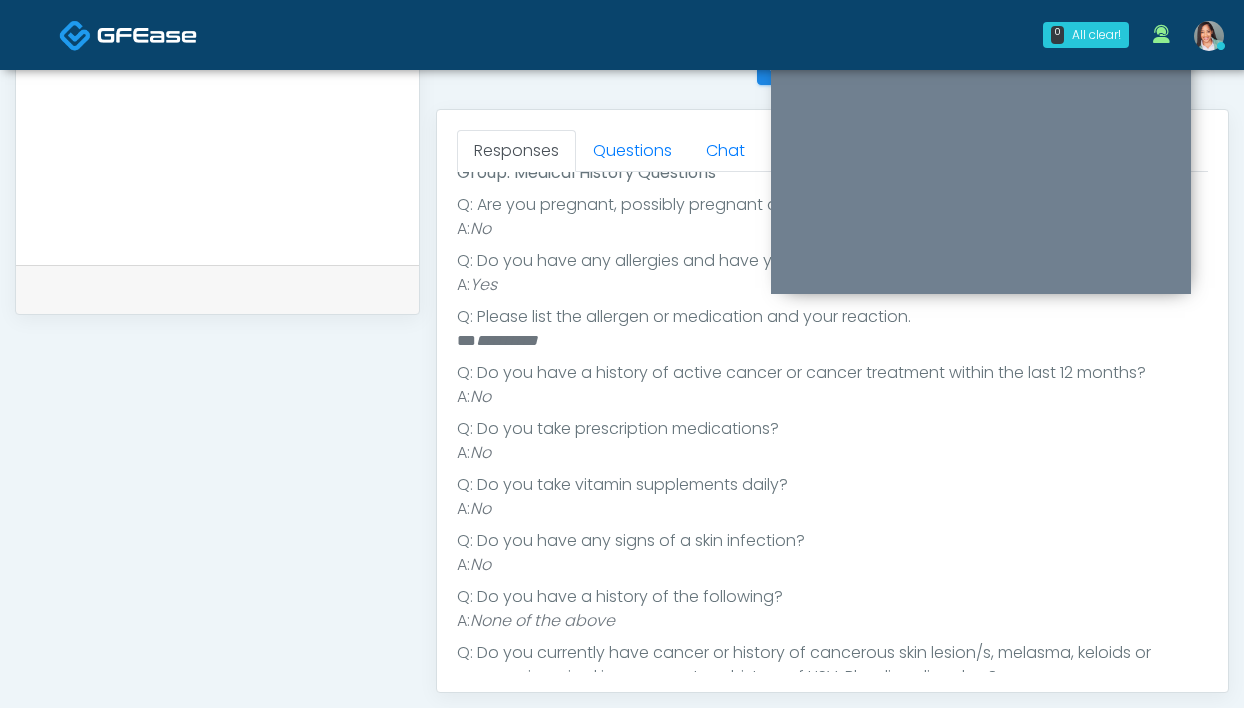 scroll, scrollTop: 211, scrollLeft: 0, axis: vertical 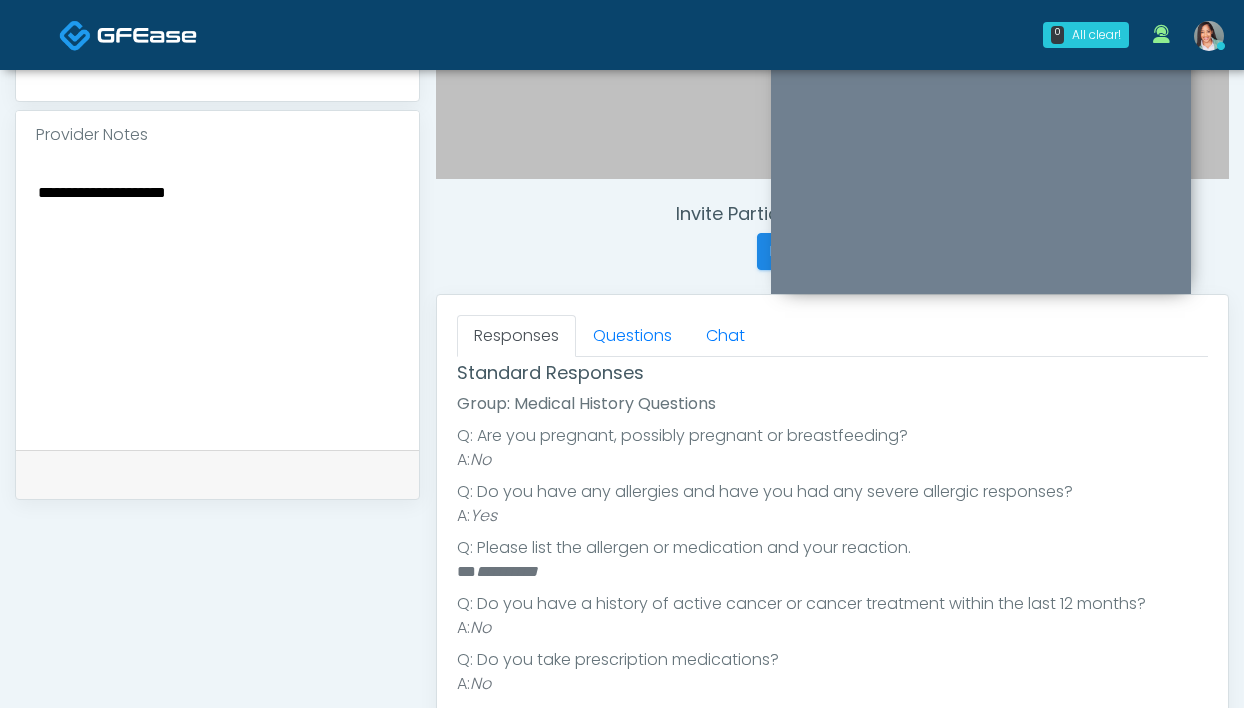 click on "**********" at bounding box center (217, 301) 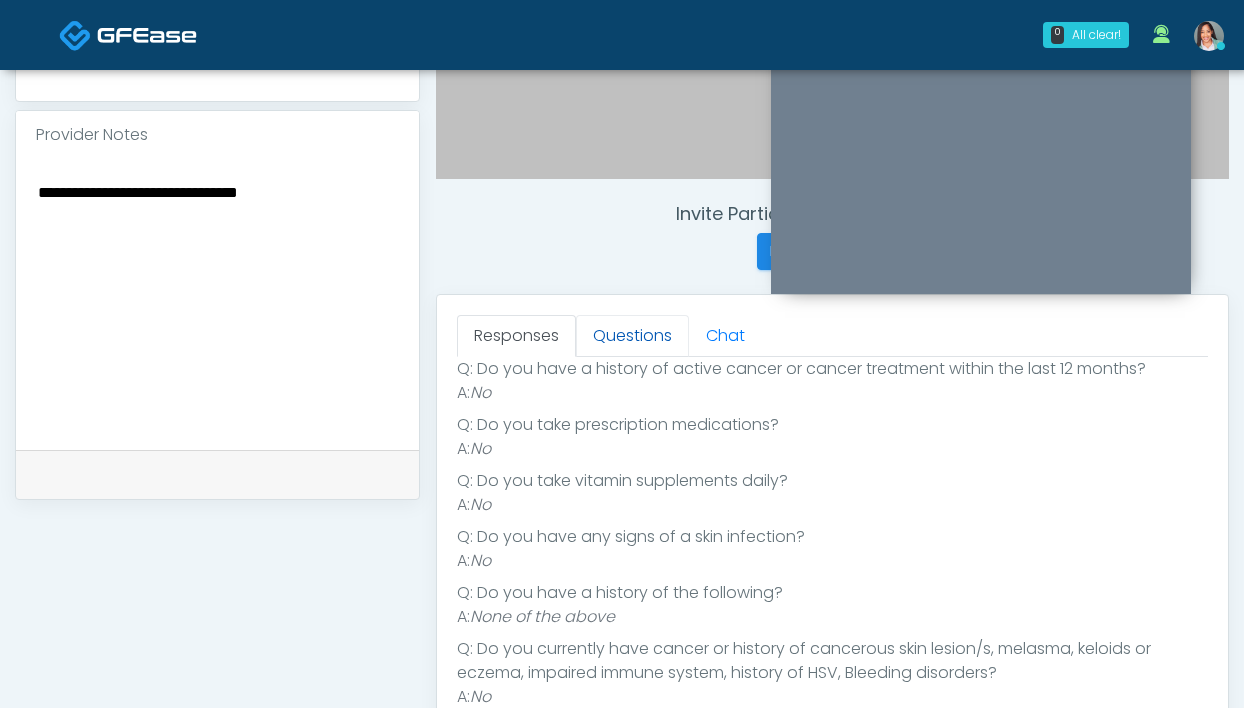 scroll, scrollTop: 450, scrollLeft: 0, axis: vertical 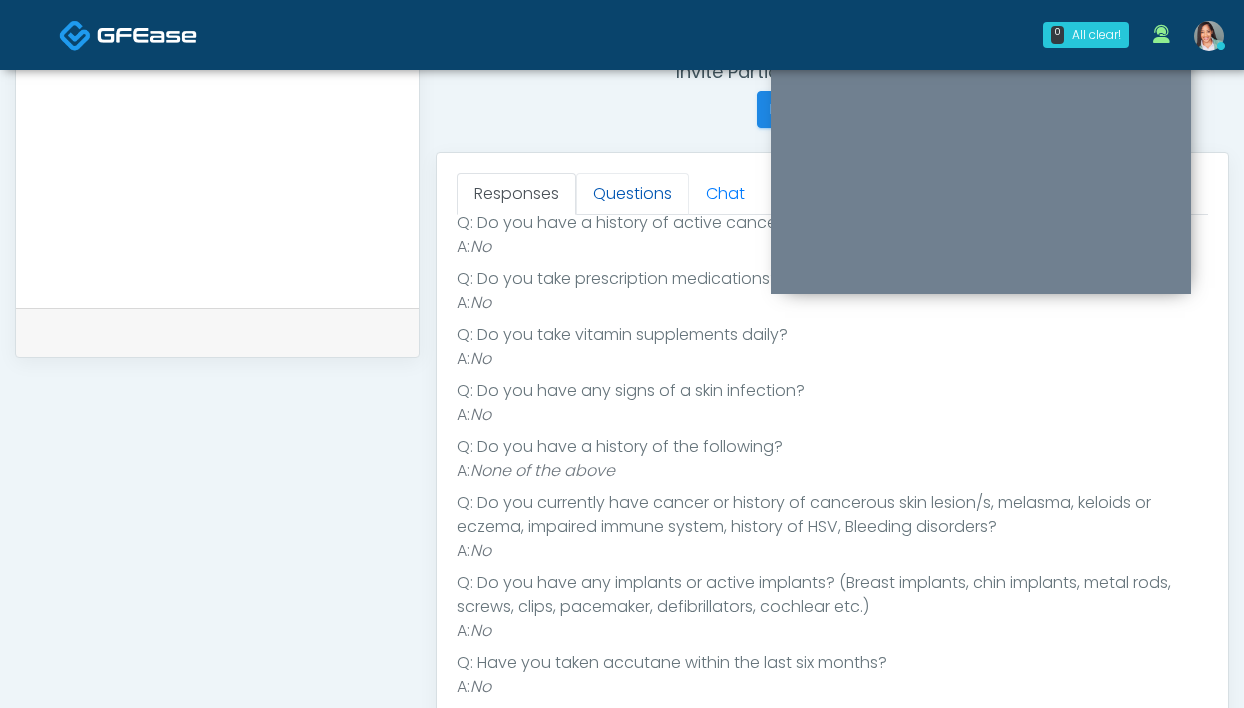type on "**********" 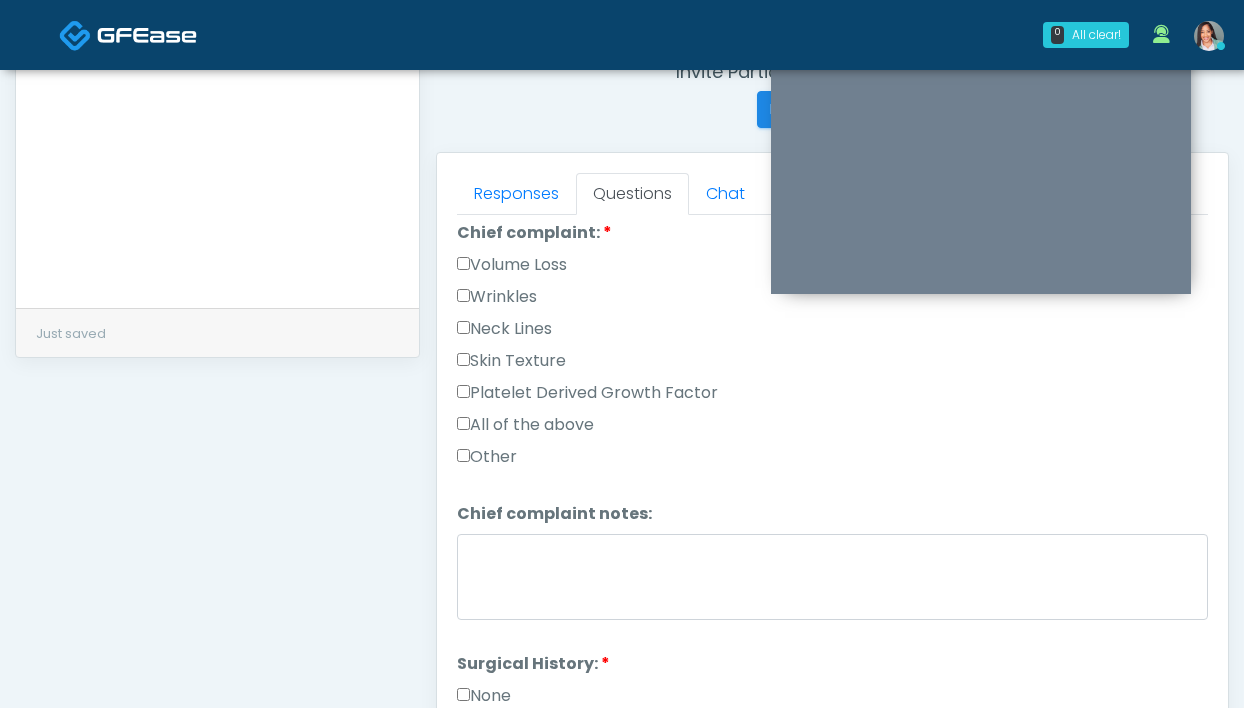 scroll, scrollTop: 558, scrollLeft: 0, axis: vertical 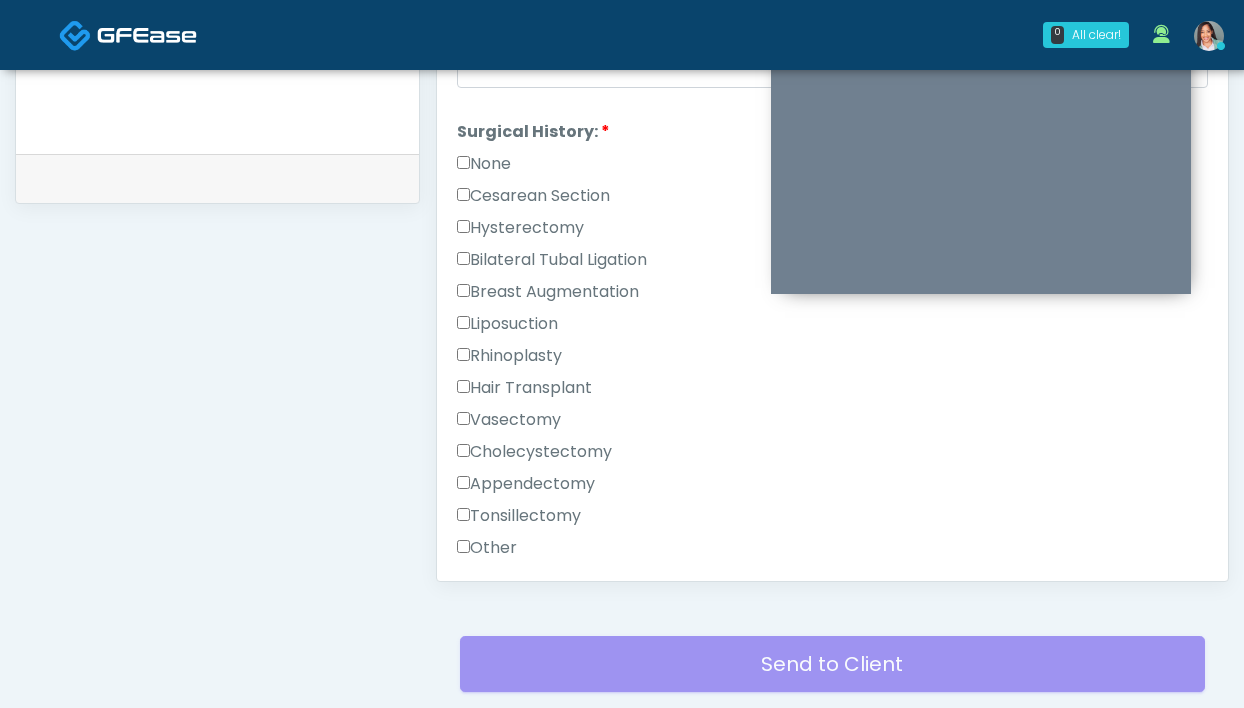 click on "None" at bounding box center (484, 164) 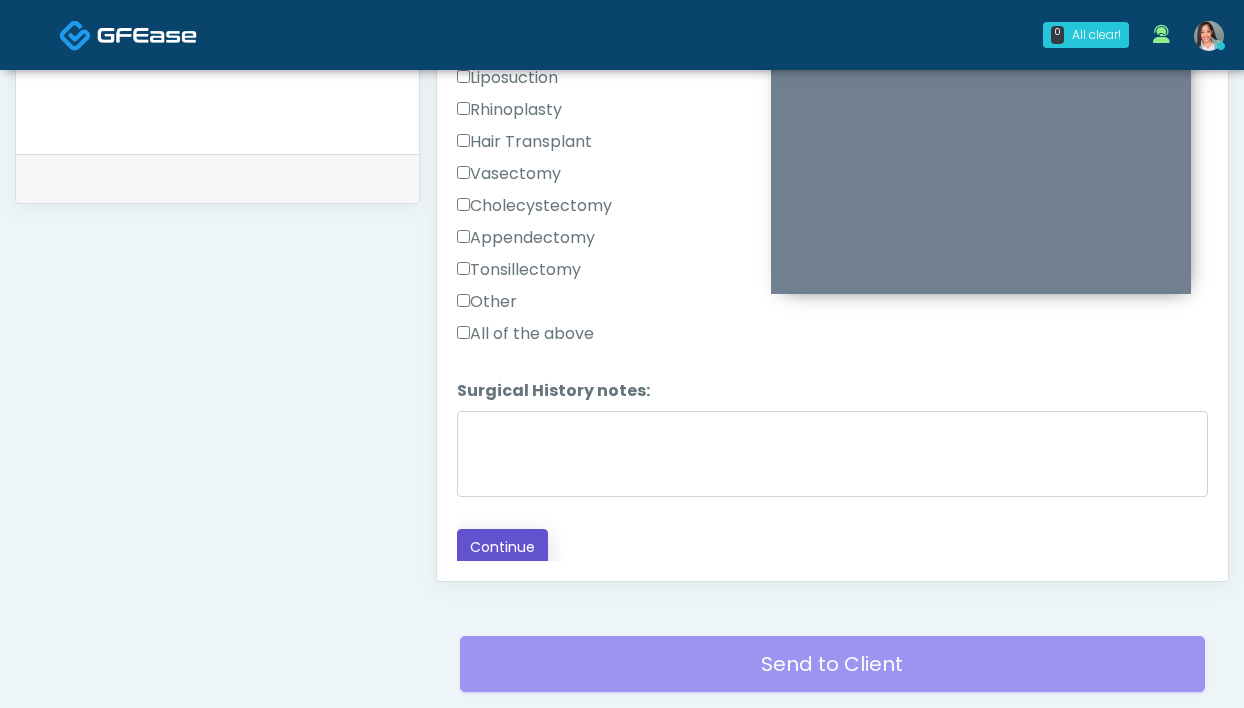 click on "Continue" at bounding box center [502, 547] 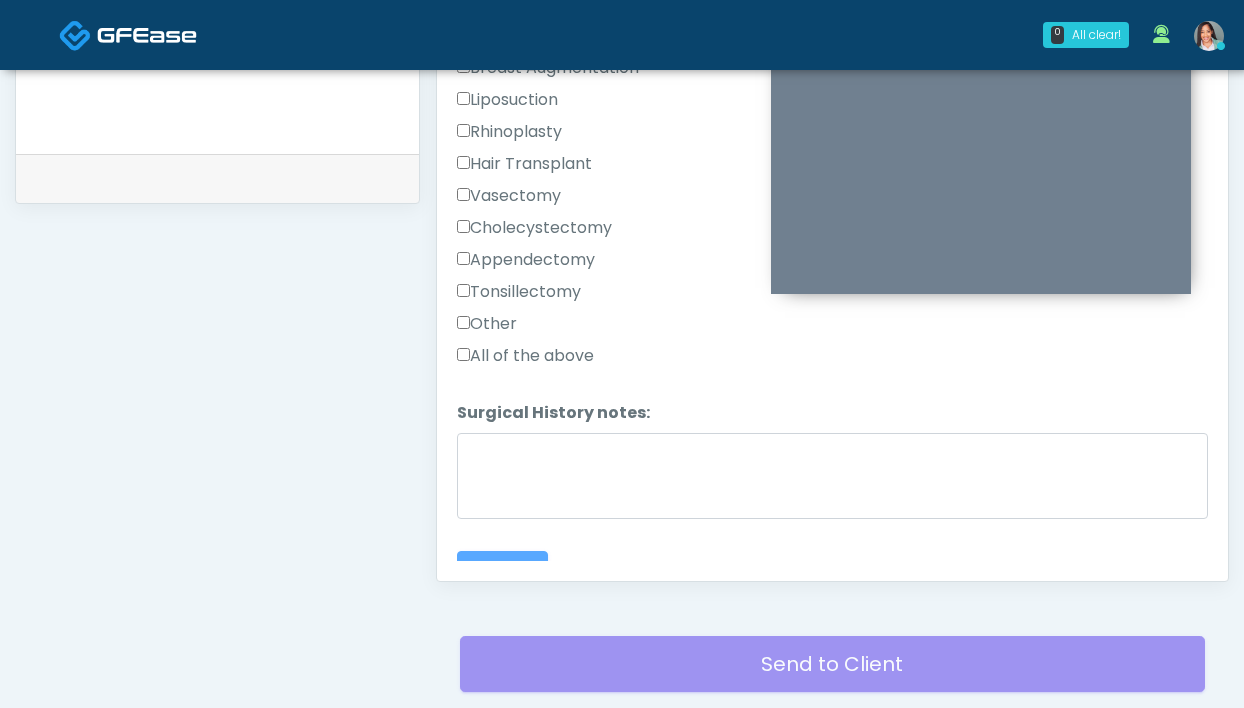 scroll, scrollTop: 0, scrollLeft: 0, axis: both 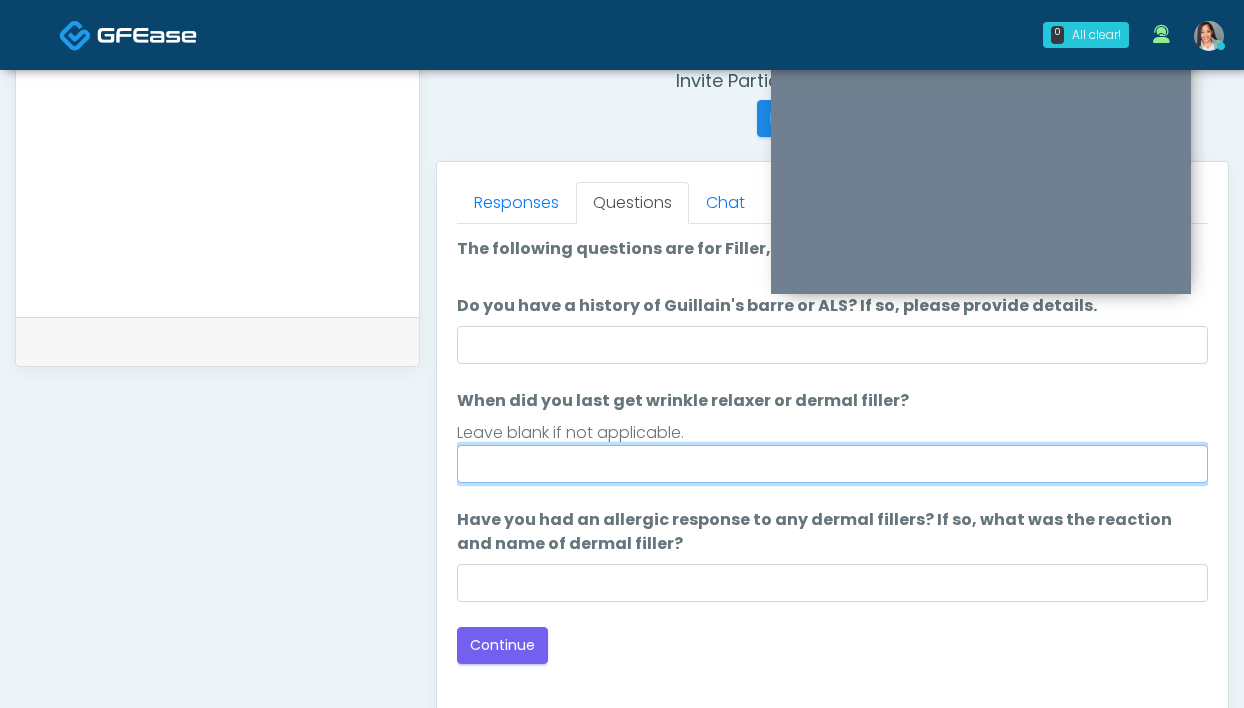 click on "When did you last get wrinkle relaxer or dermal filler?" at bounding box center [832, 464] 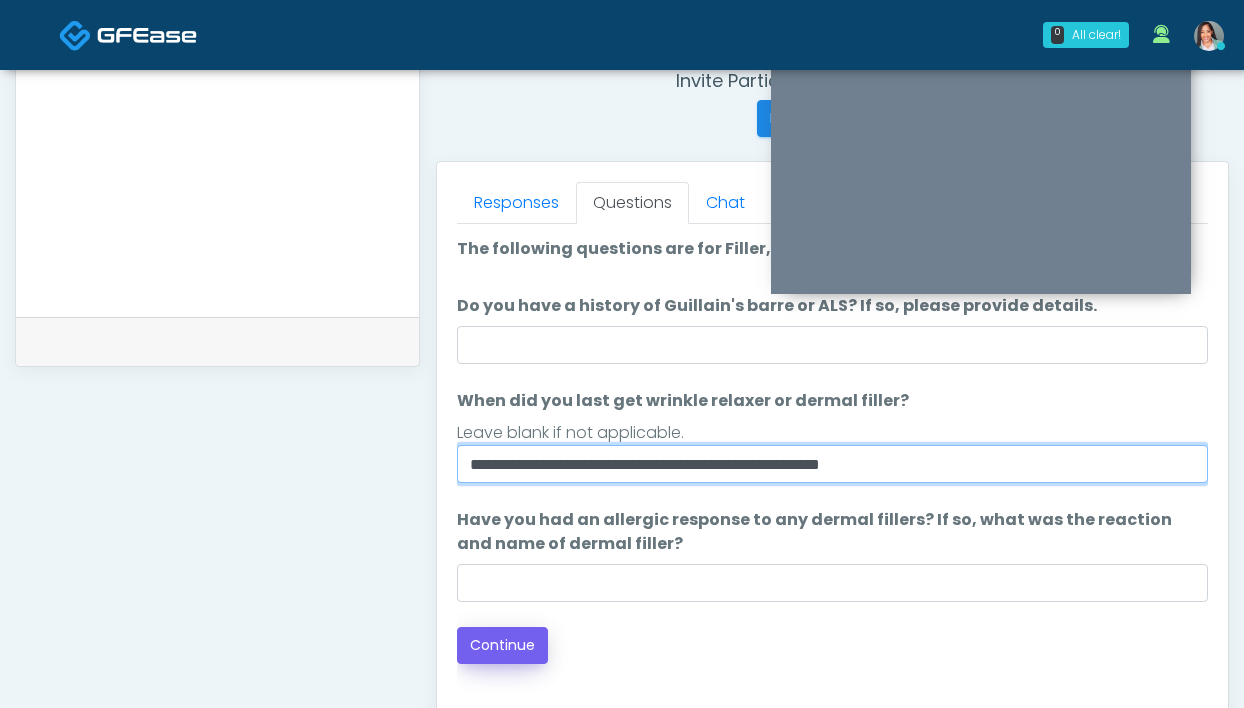 type on "**********" 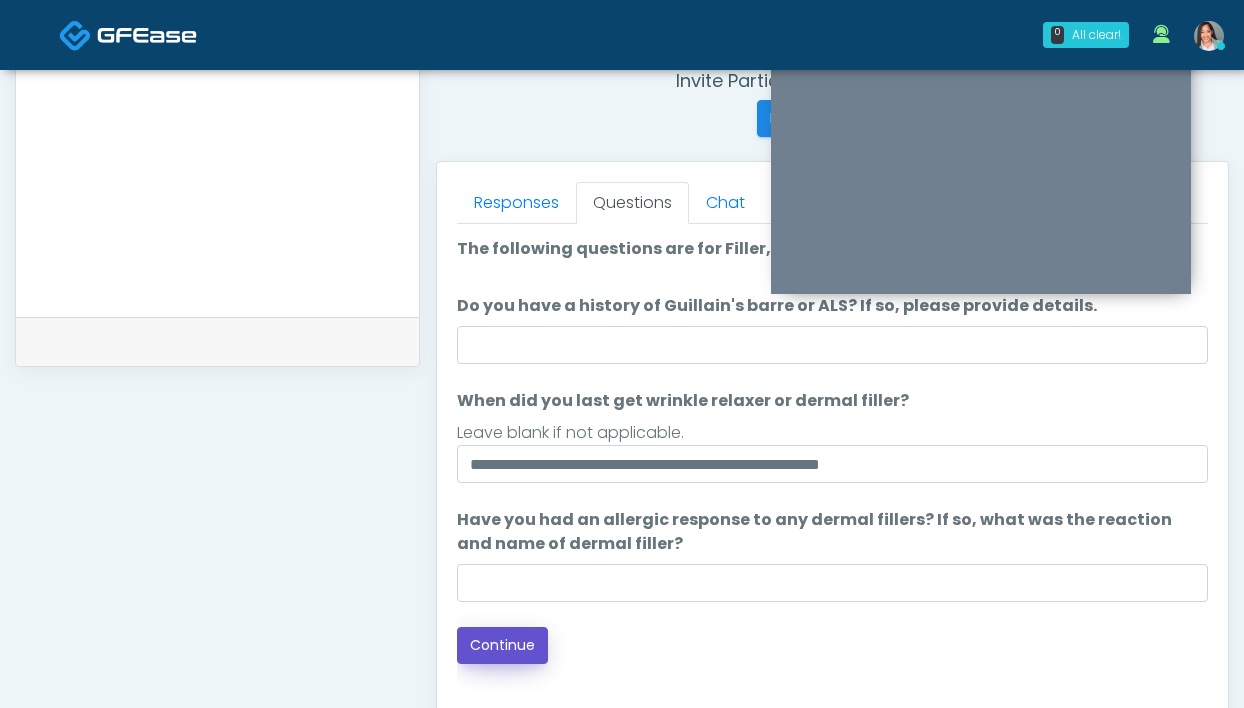 click on "Continue" at bounding box center (502, 645) 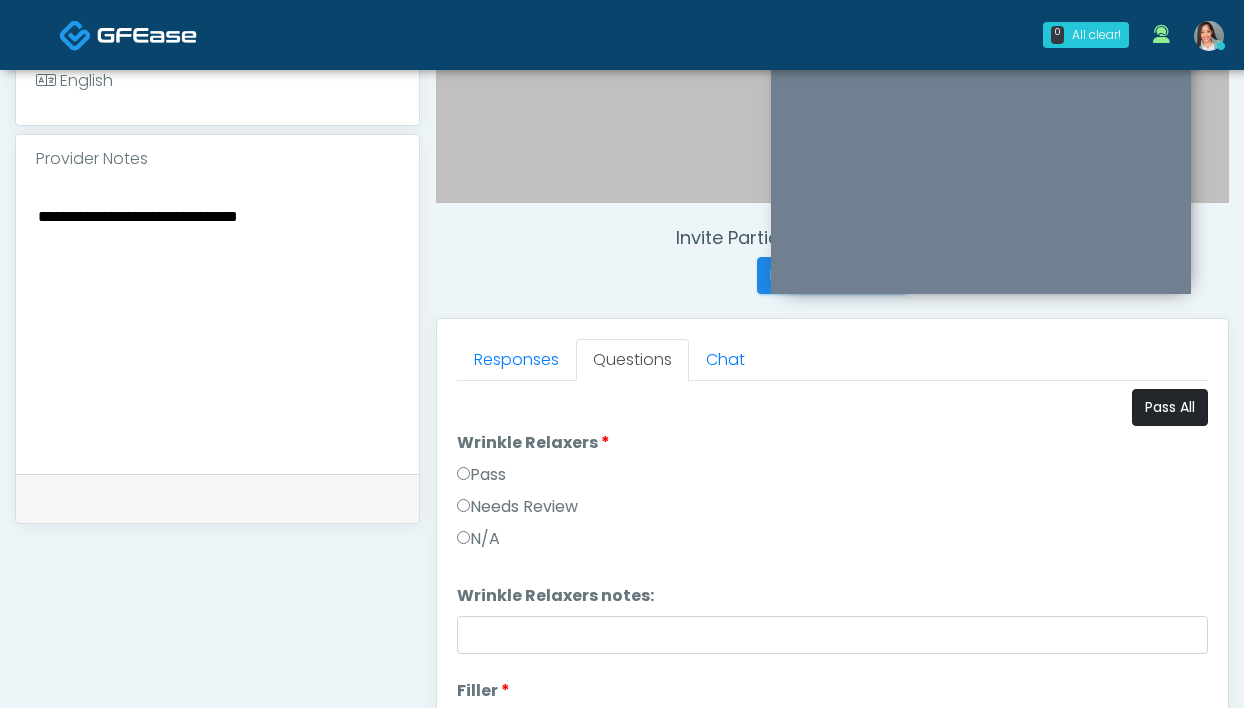 scroll, scrollTop: 624, scrollLeft: 0, axis: vertical 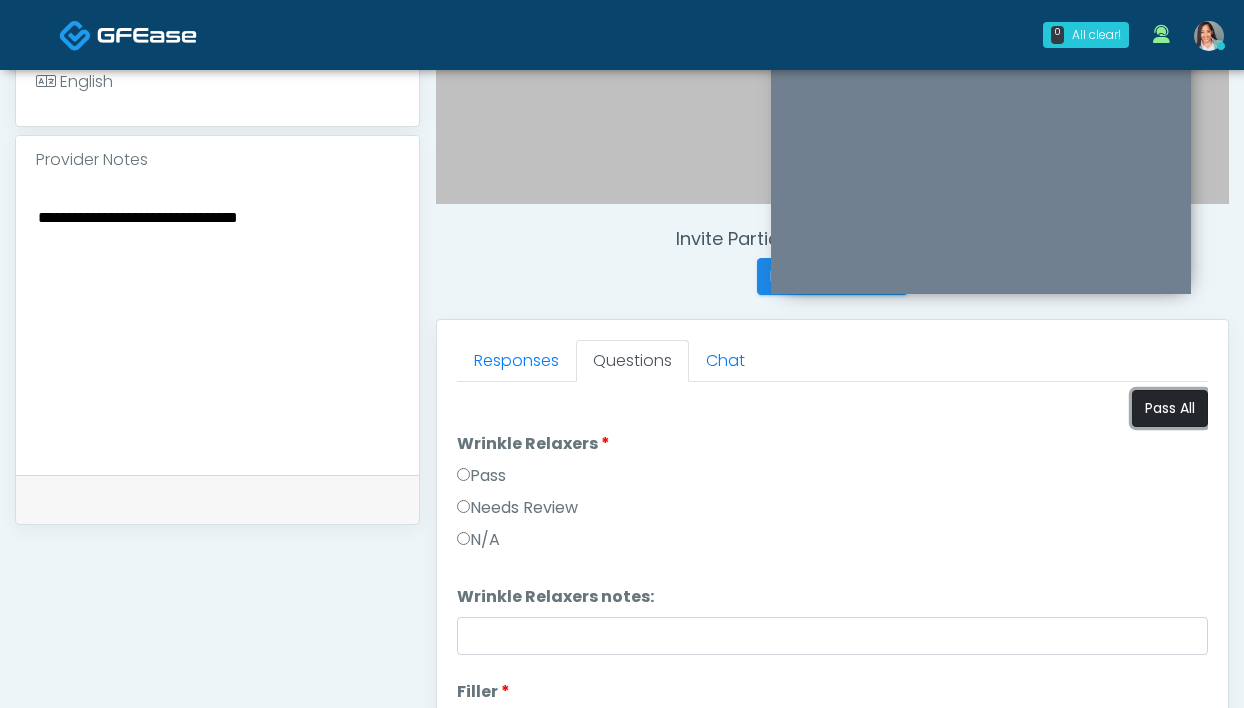 click on "Pass All" at bounding box center [1170, 408] 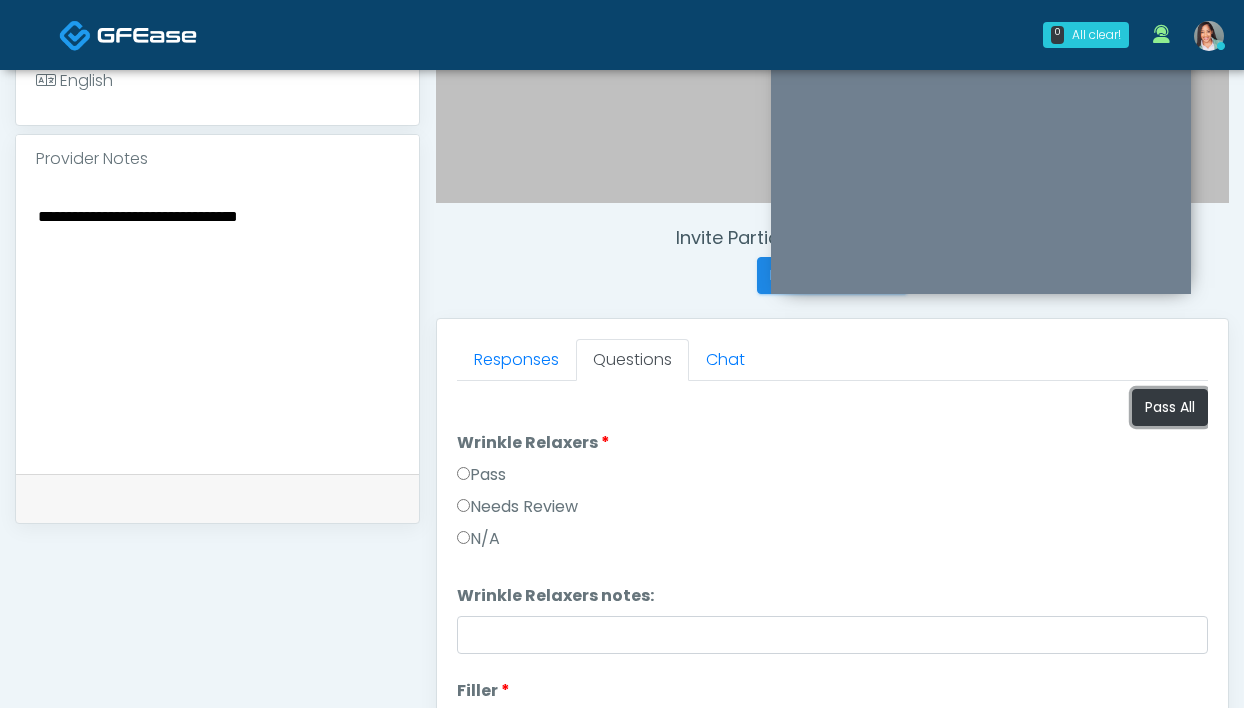 scroll, scrollTop: 963, scrollLeft: 0, axis: vertical 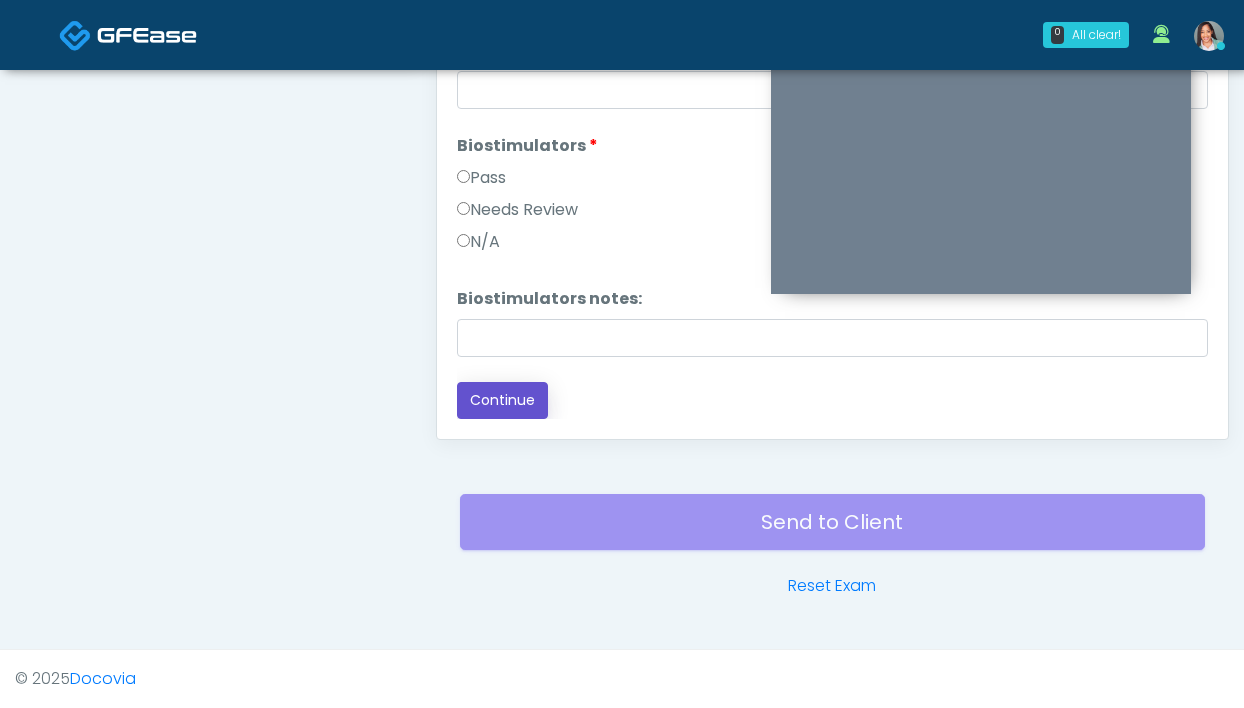 click on "Continue" at bounding box center (502, 400) 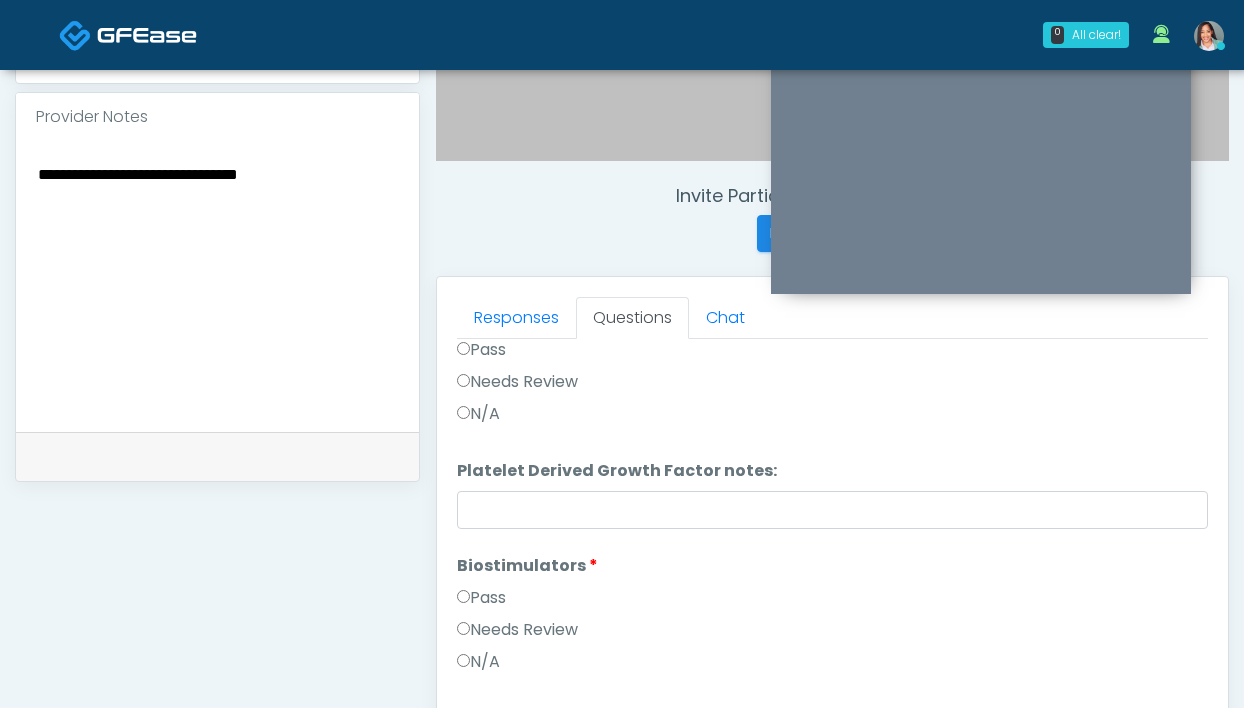 scroll, scrollTop: 656, scrollLeft: 0, axis: vertical 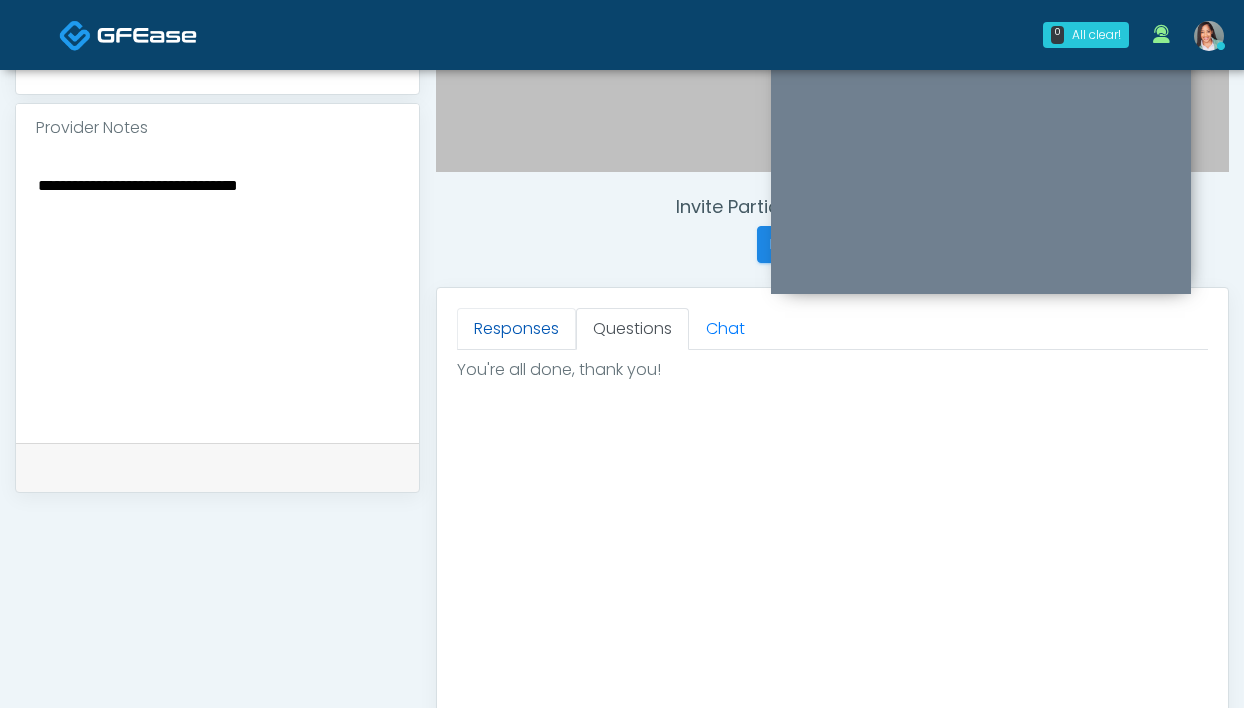 click on "Responses" at bounding box center (516, 329) 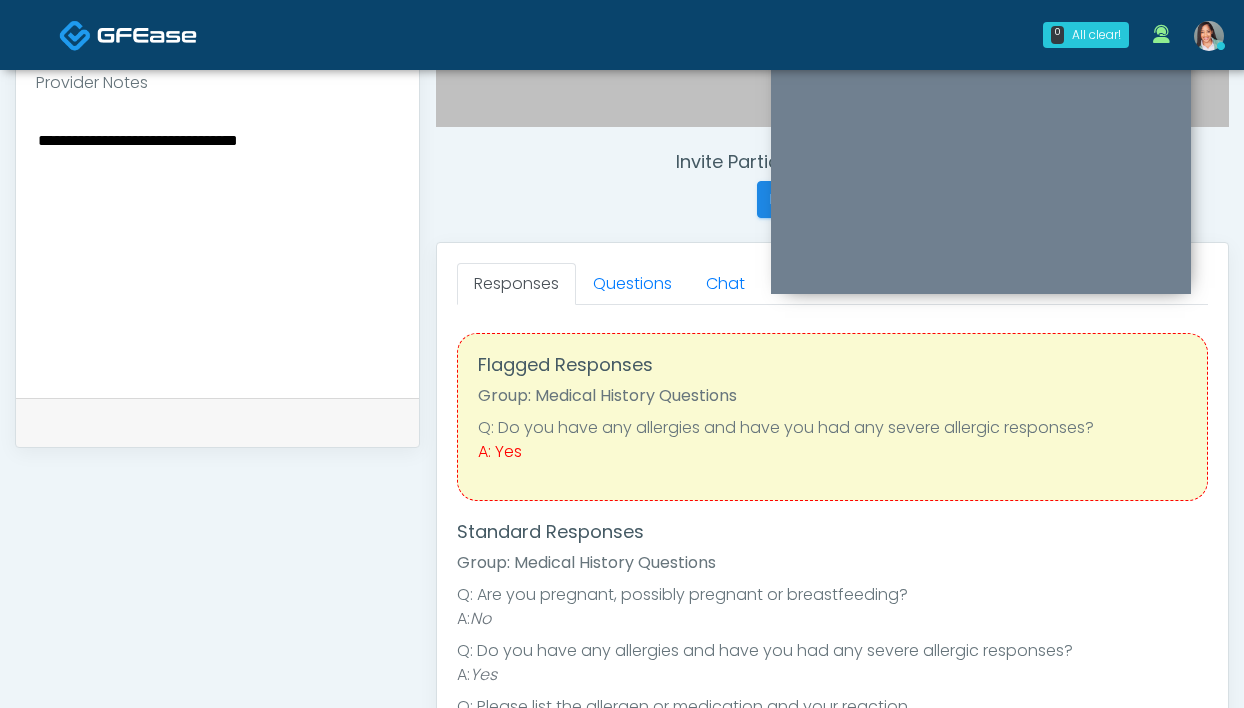 scroll, scrollTop: 824, scrollLeft: 0, axis: vertical 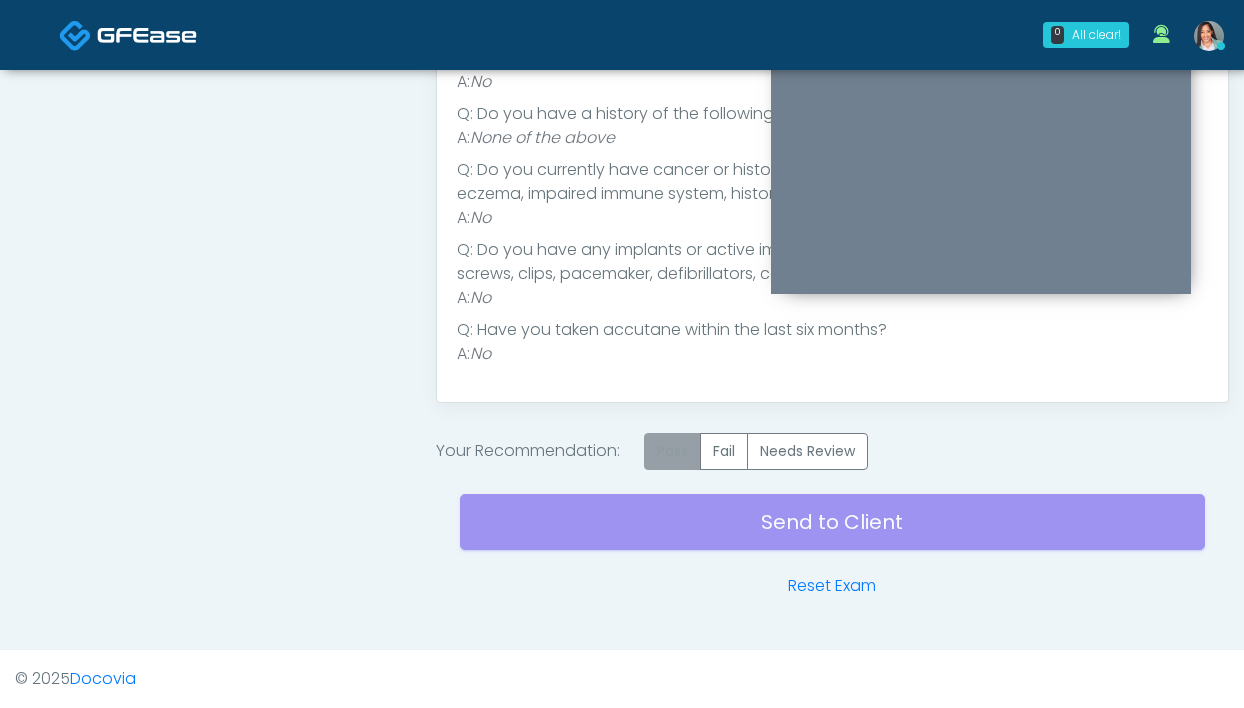 click on "Pass" at bounding box center [672, 451] 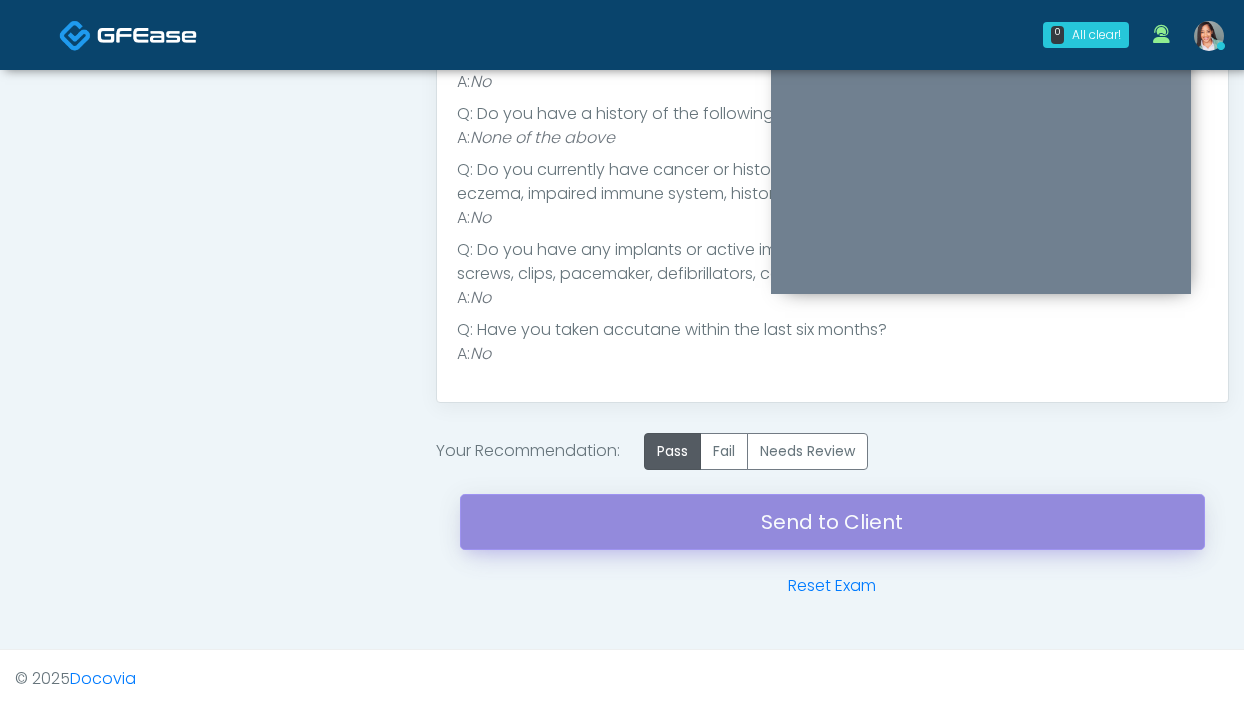 click on "Send to Client" at bounding box center [832, 522] 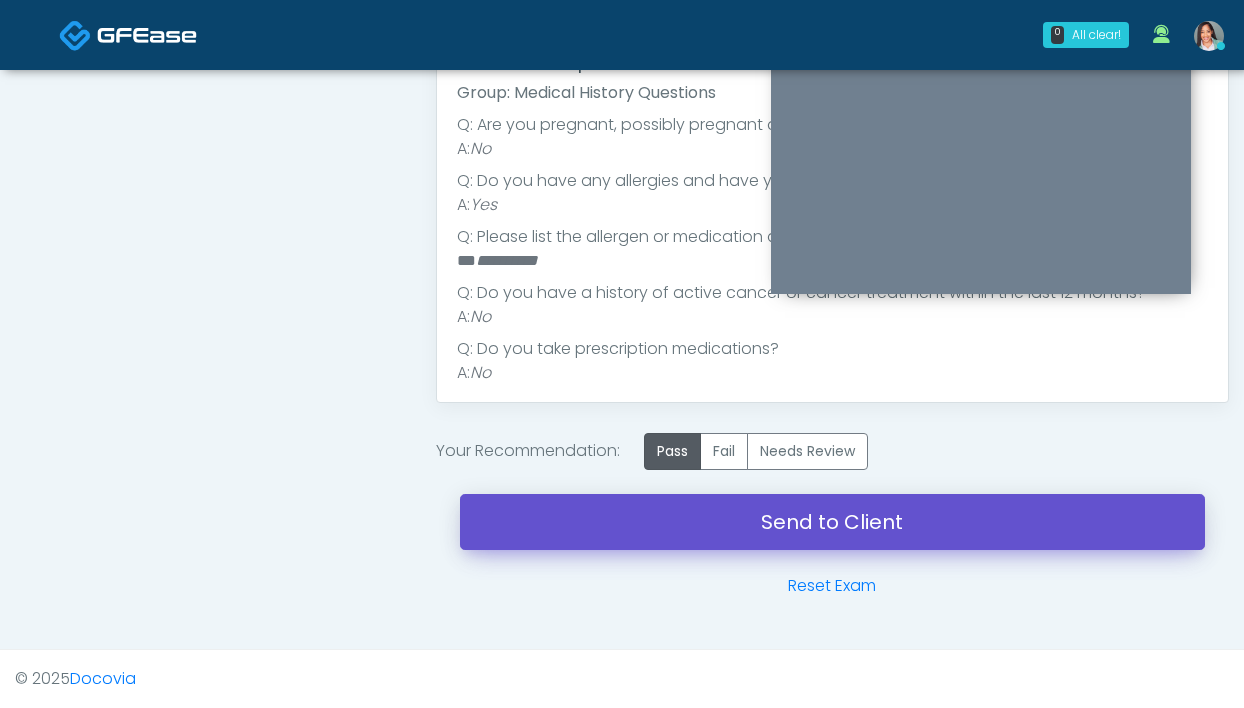 scroll, scrollTop: 0, scrollLeft: 0, axis: both 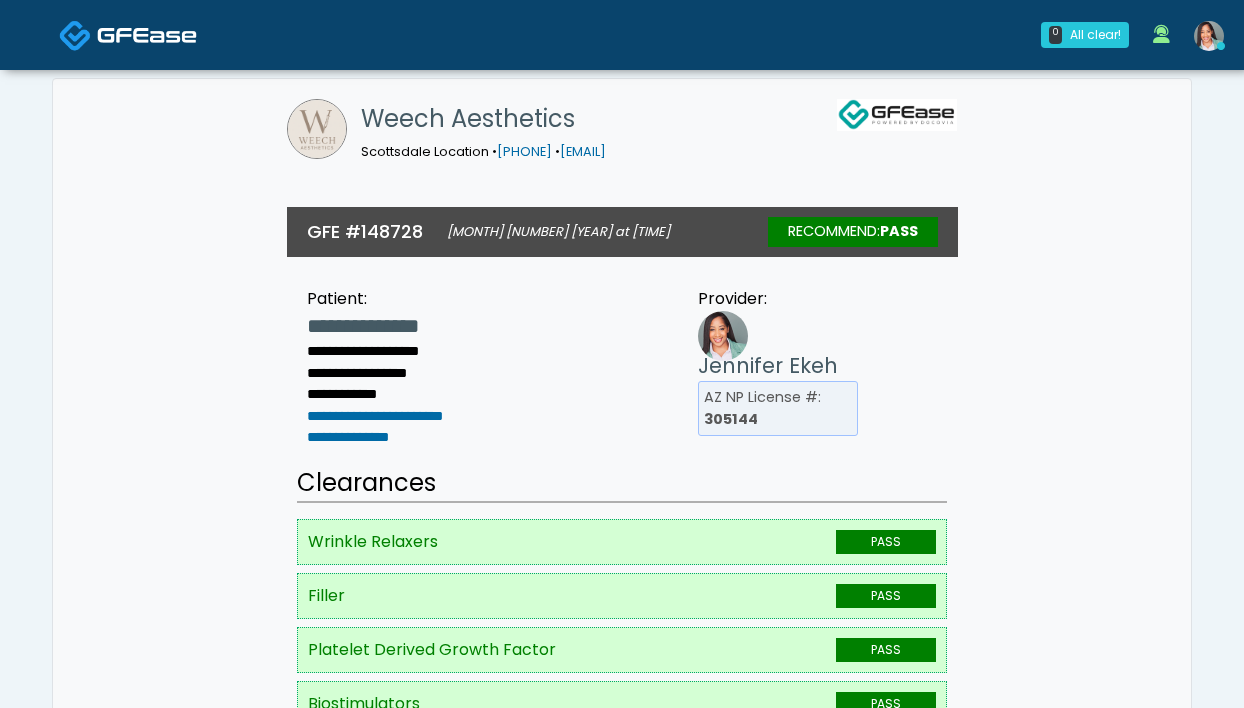 click at bounding box center [1209, 35] 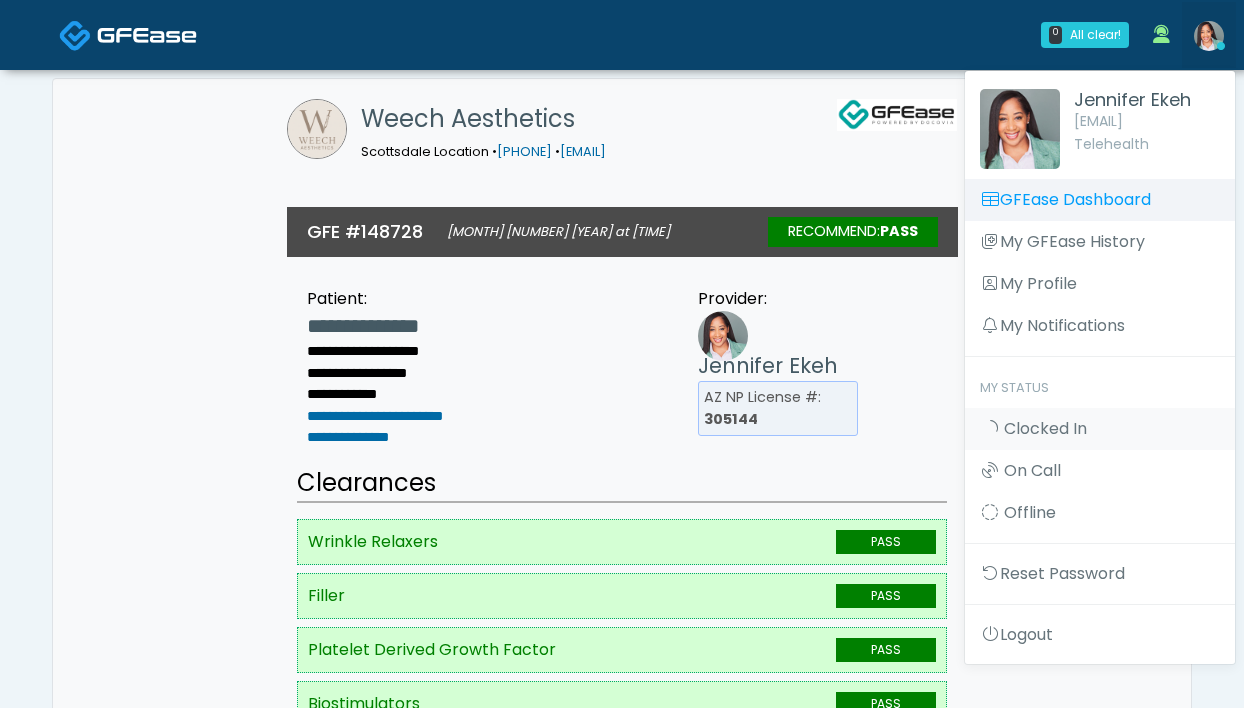 click on "GFEase Dashboard" at bounding box center (1100, 200) 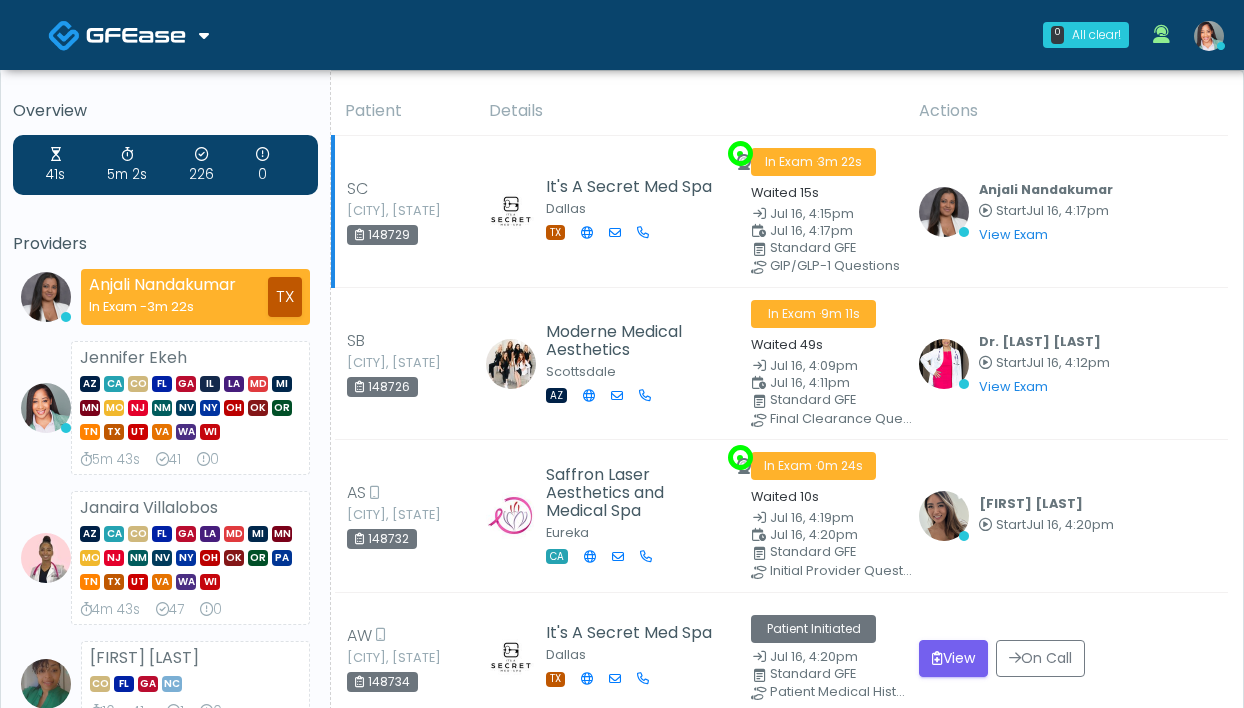 scroll, scrollTop: 0, scrollLeft: 0, axis: both 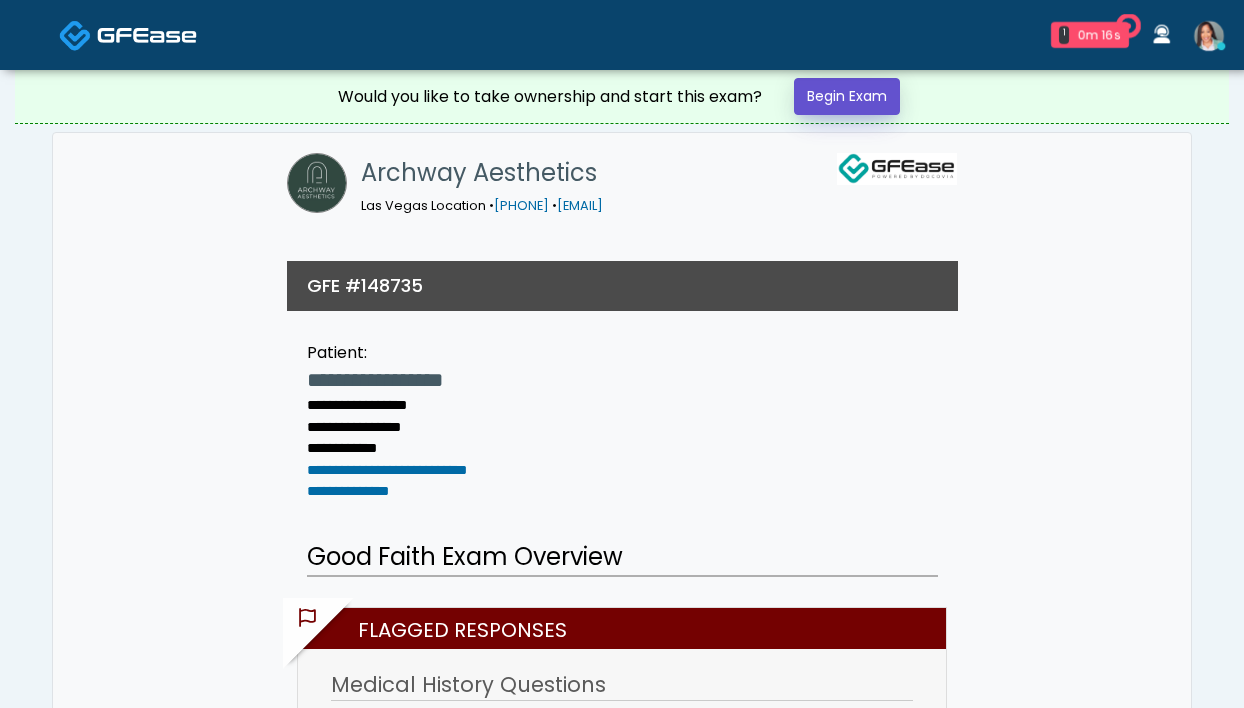 click on "Begin Exam" at bounding box center (847, 96) 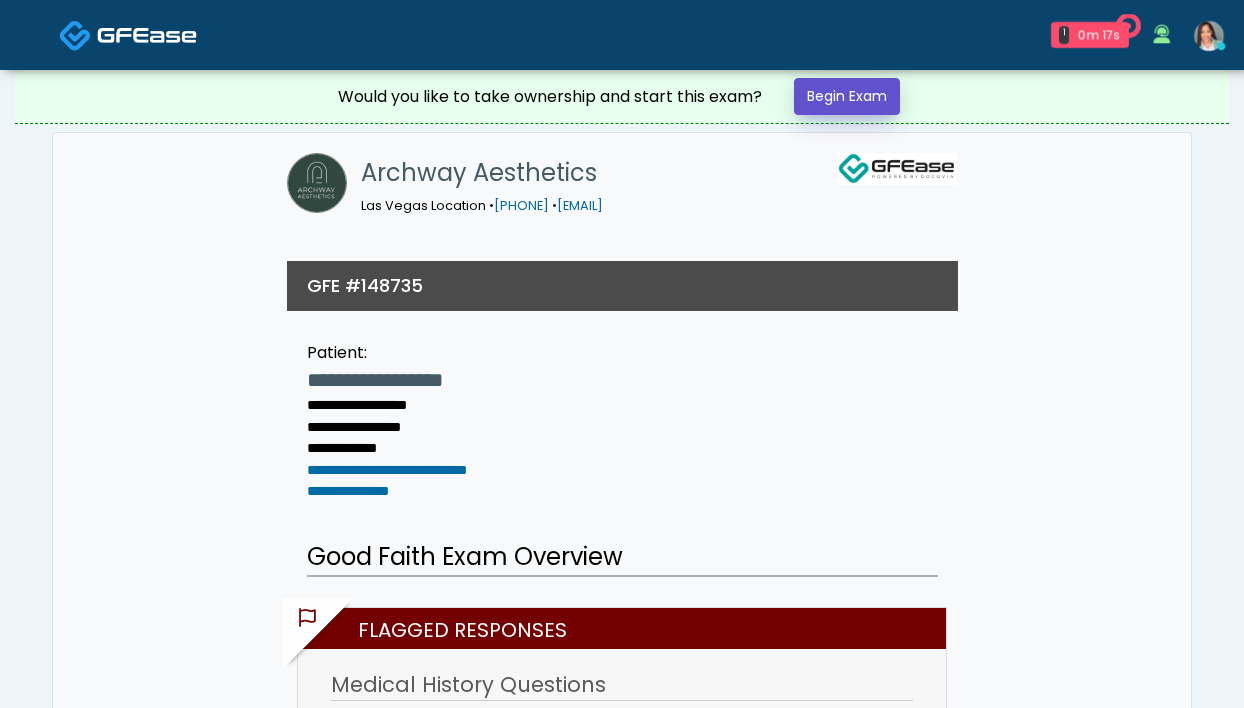 scroll, scrollTop: 0, scrollLeft: 0, axis: both 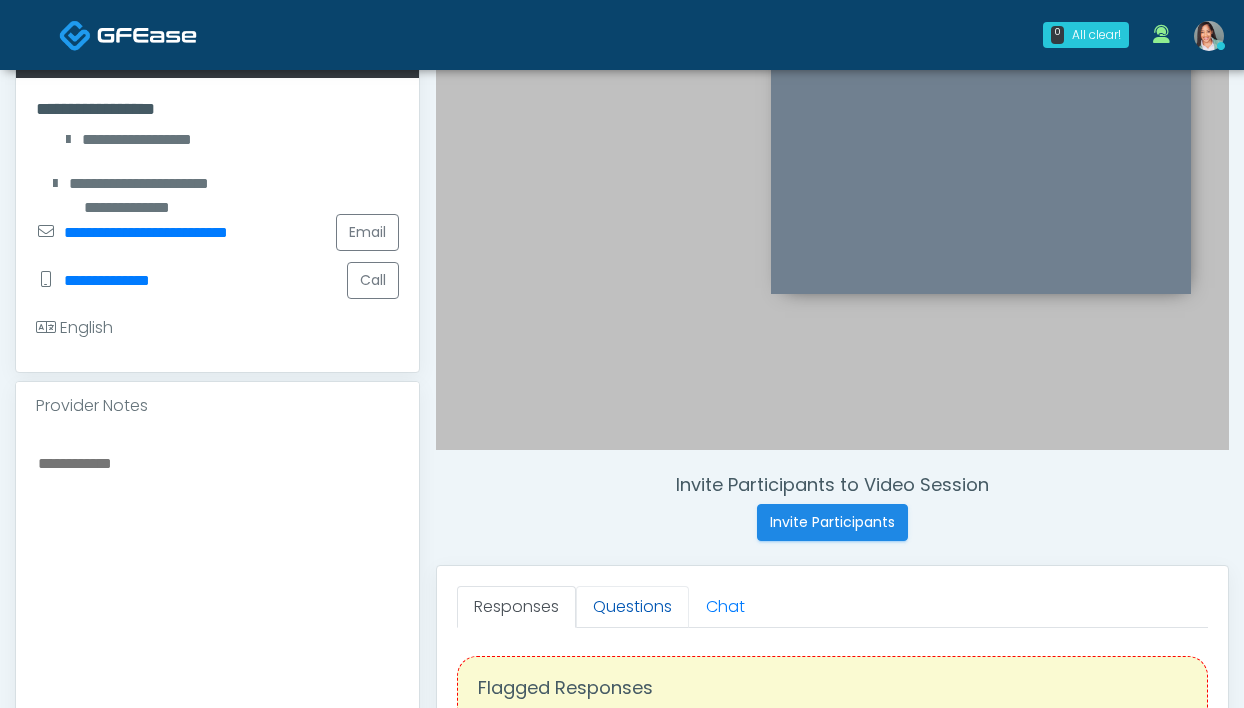 click on "Questions" at bounding box center [632, 607] 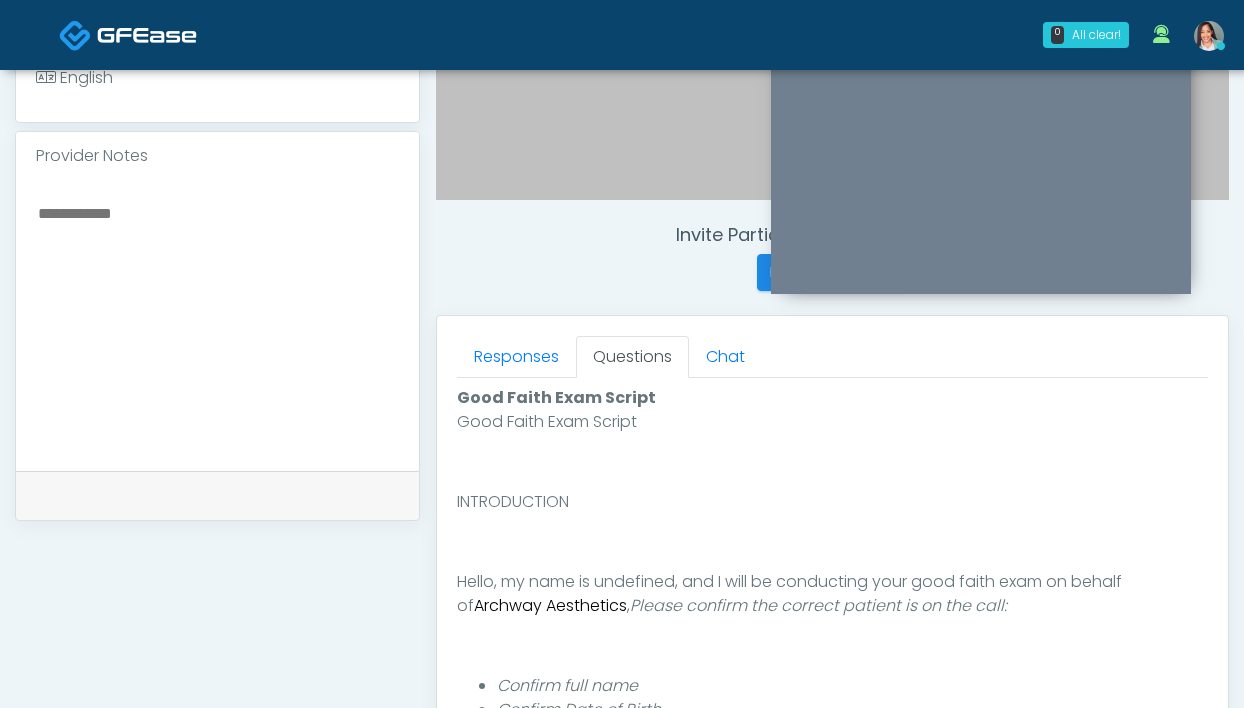 scroll, scrollTop: 858, scrollLeft: 0, axis: vertical 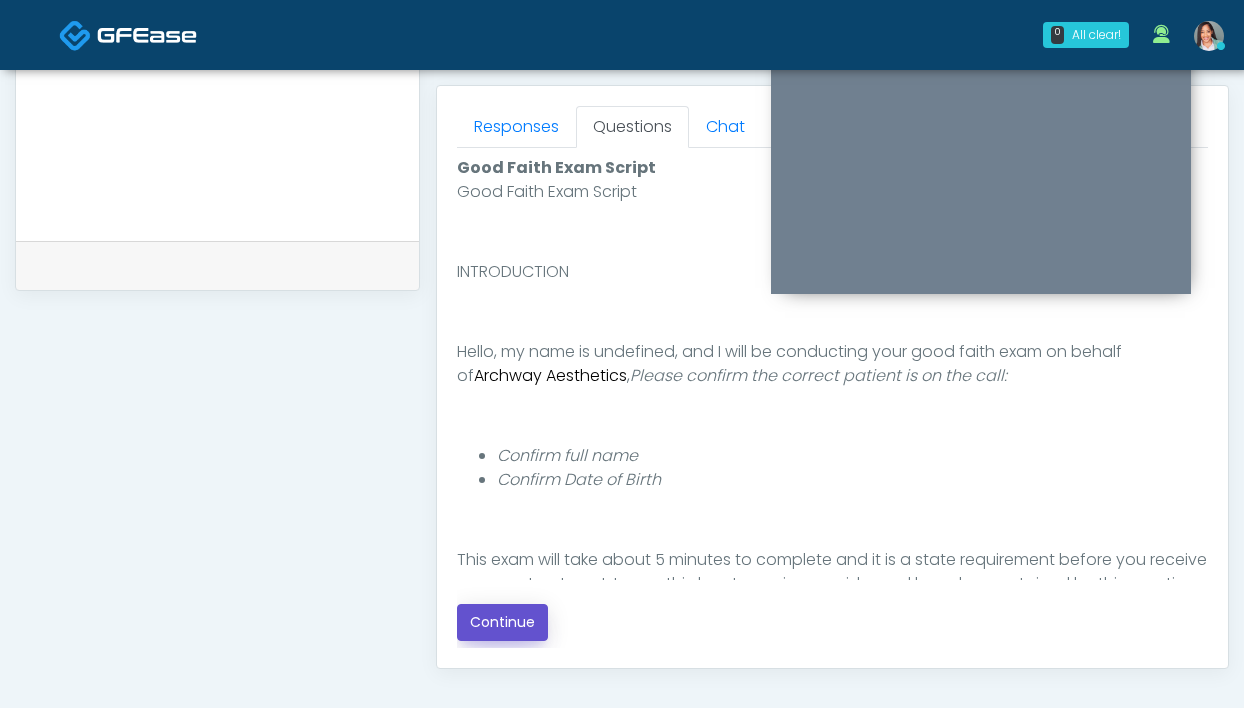 drag, startPoint x: 513, startPoint y: 618, endPoint x: 515, endPoint y: 585, distance: 33.06055 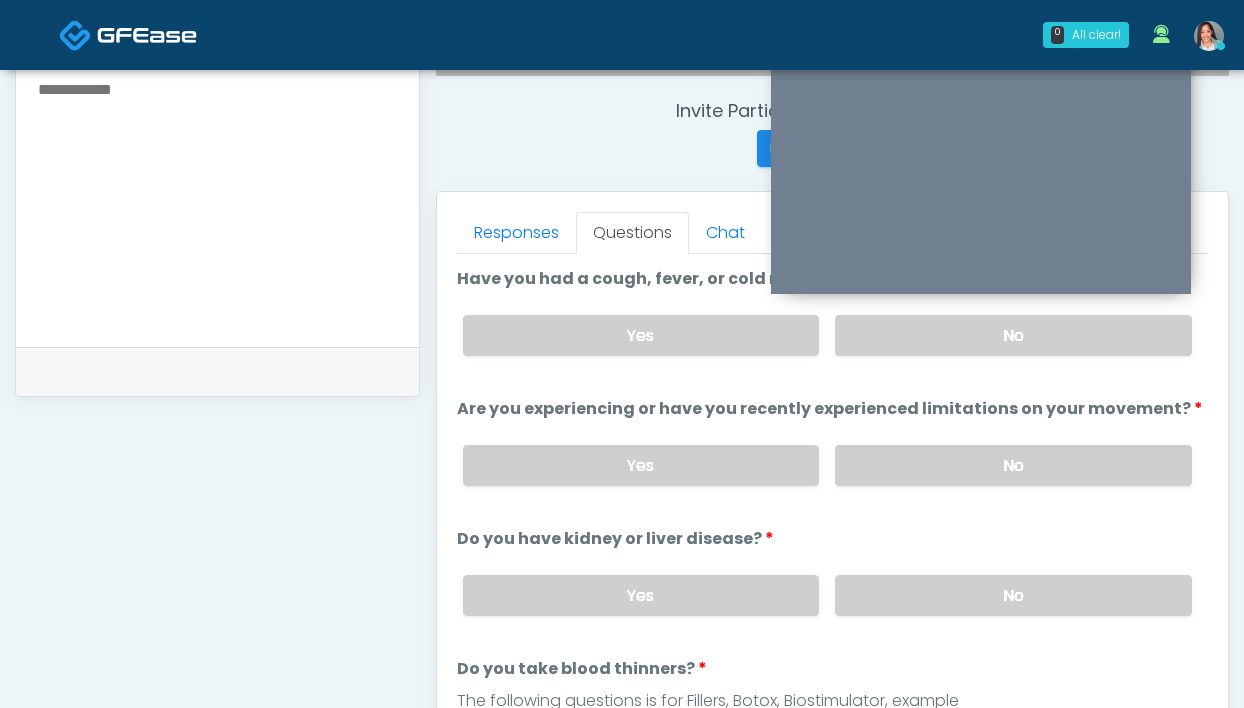 scroll, scrollTop: 596, scrollLeft: 0, axis: vertical 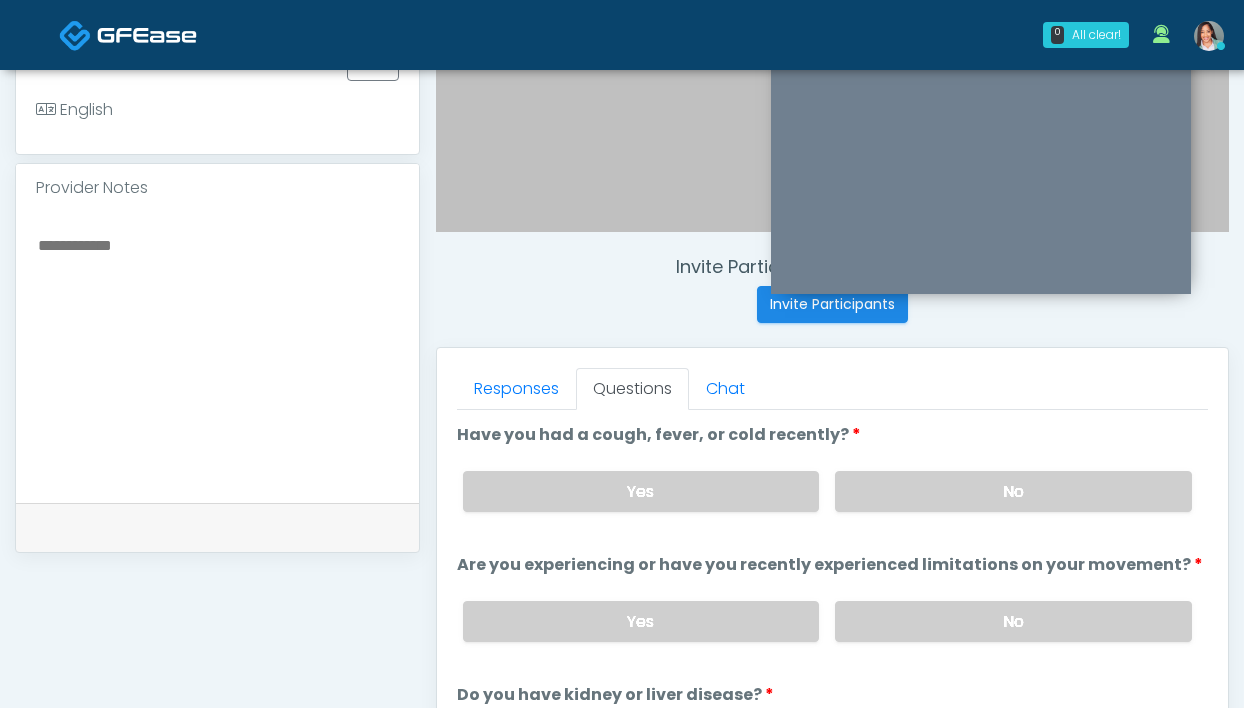 drag, startPoint x: 873, startPoint y: 495, endPoint x: 895, endPoint y: 533, distance: 43.908997 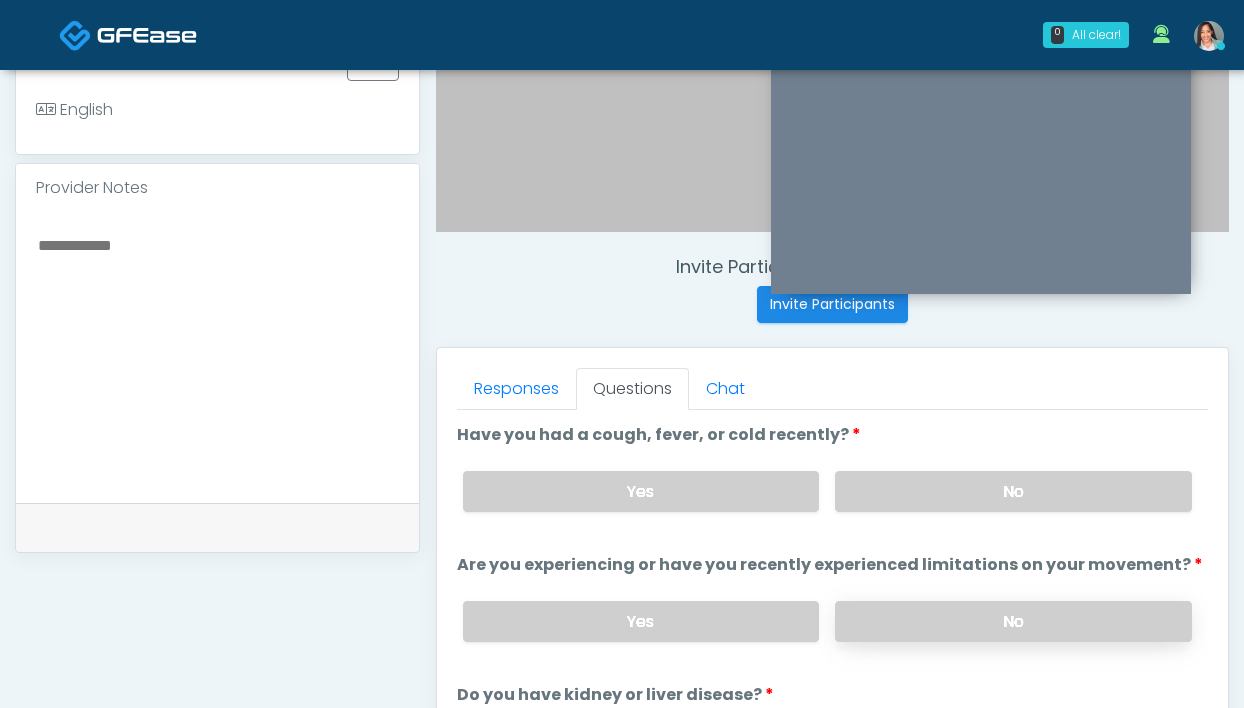 click on "No" at bounding box center (1013, 621) 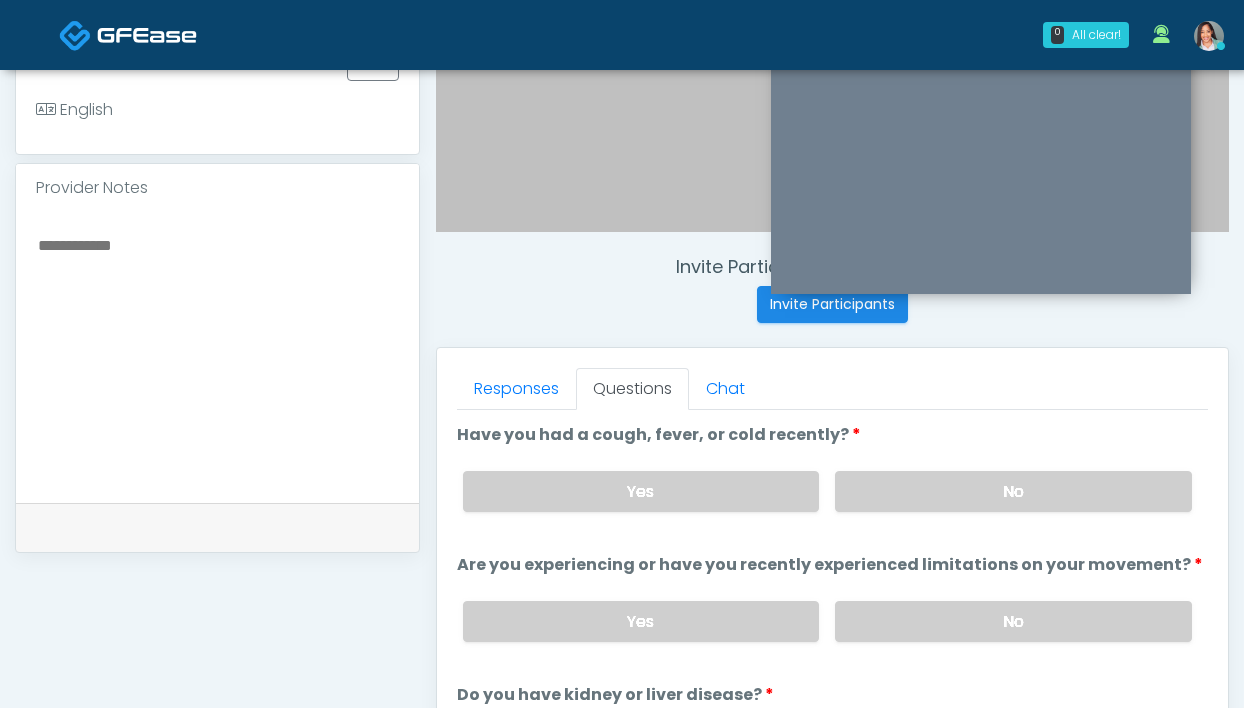 scroll, scrollTop: 919, scrollLeft: 0, axis: vertical 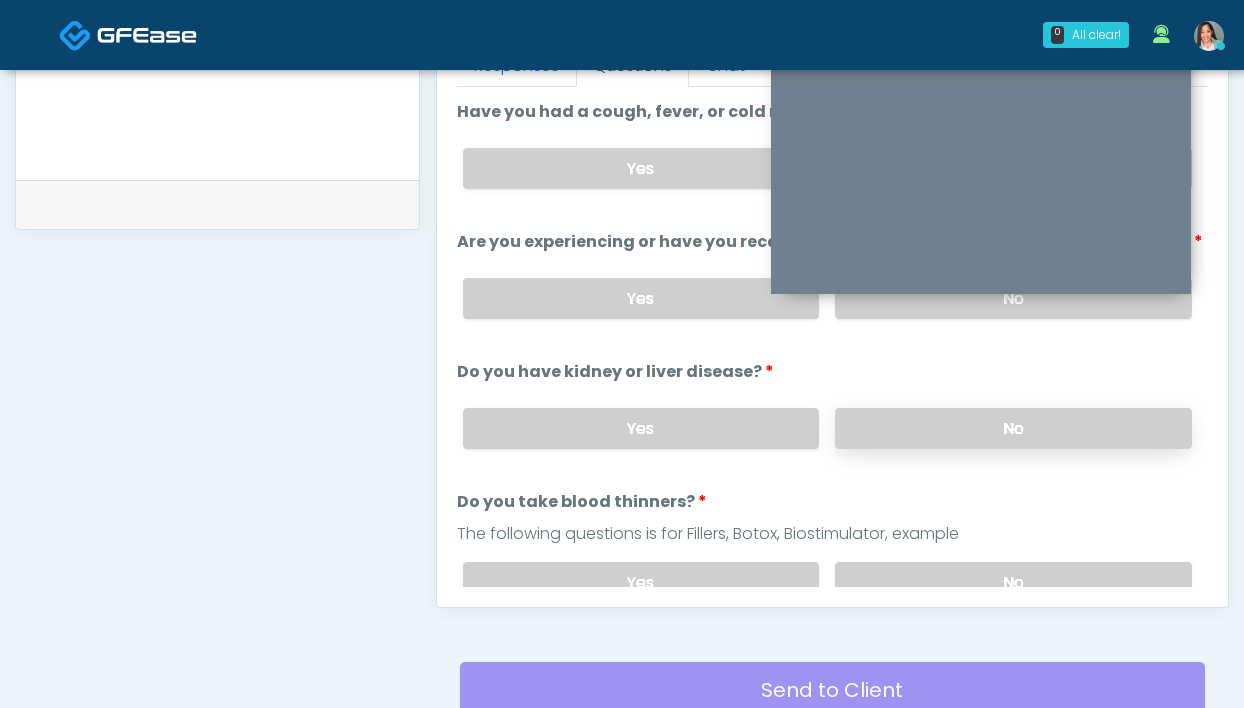 click on "No" at bounding box center [1013, 428] 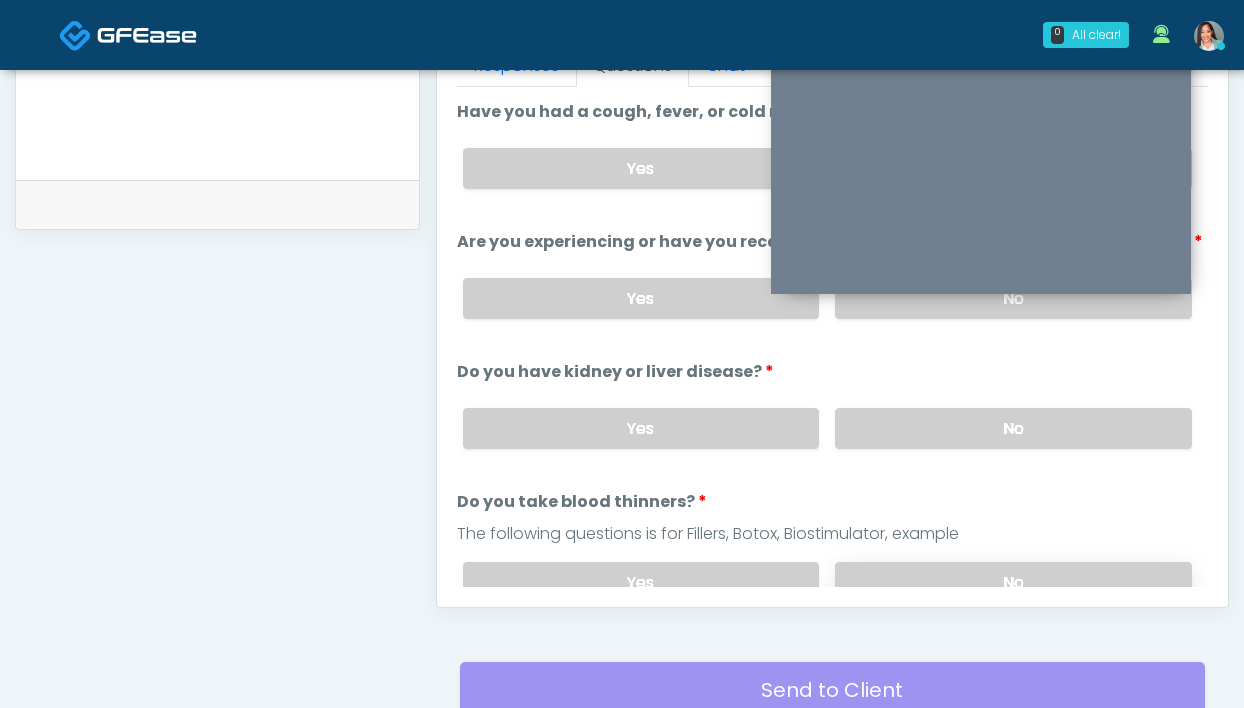 click on "No" at bounding box center (1013, 582) 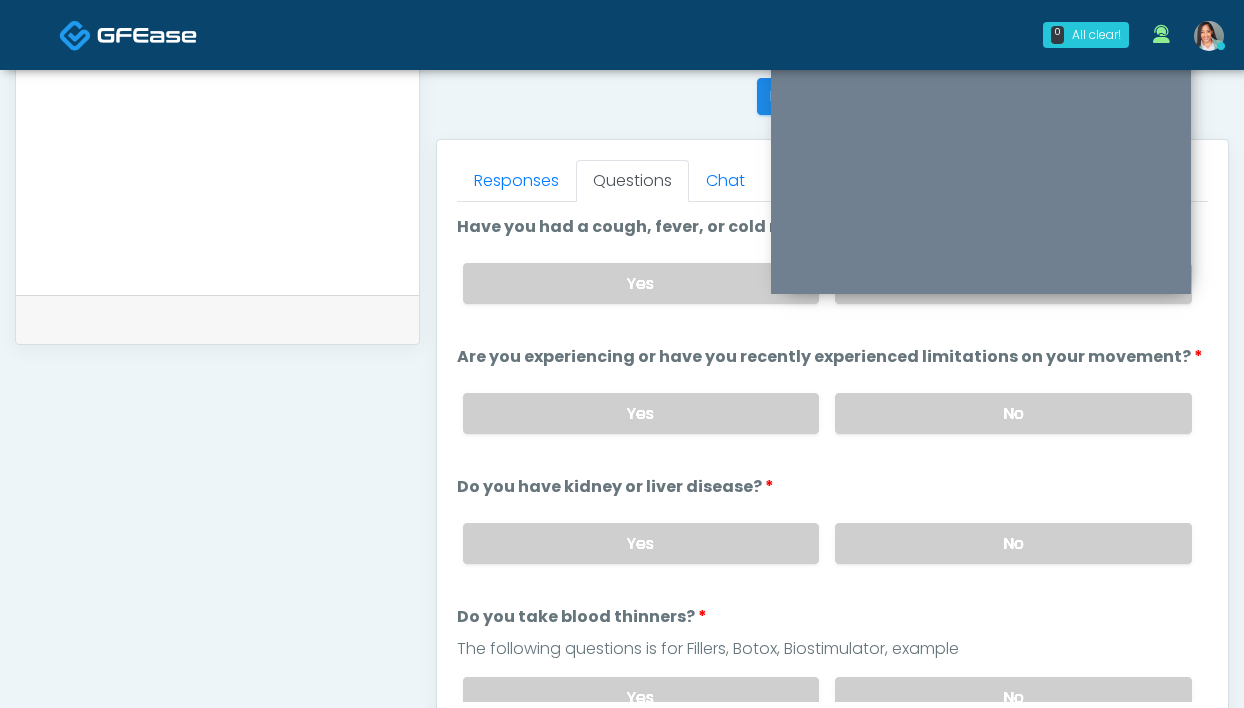 scroll, scrollTop: 830, scrollLeft: 0, axis: vertical 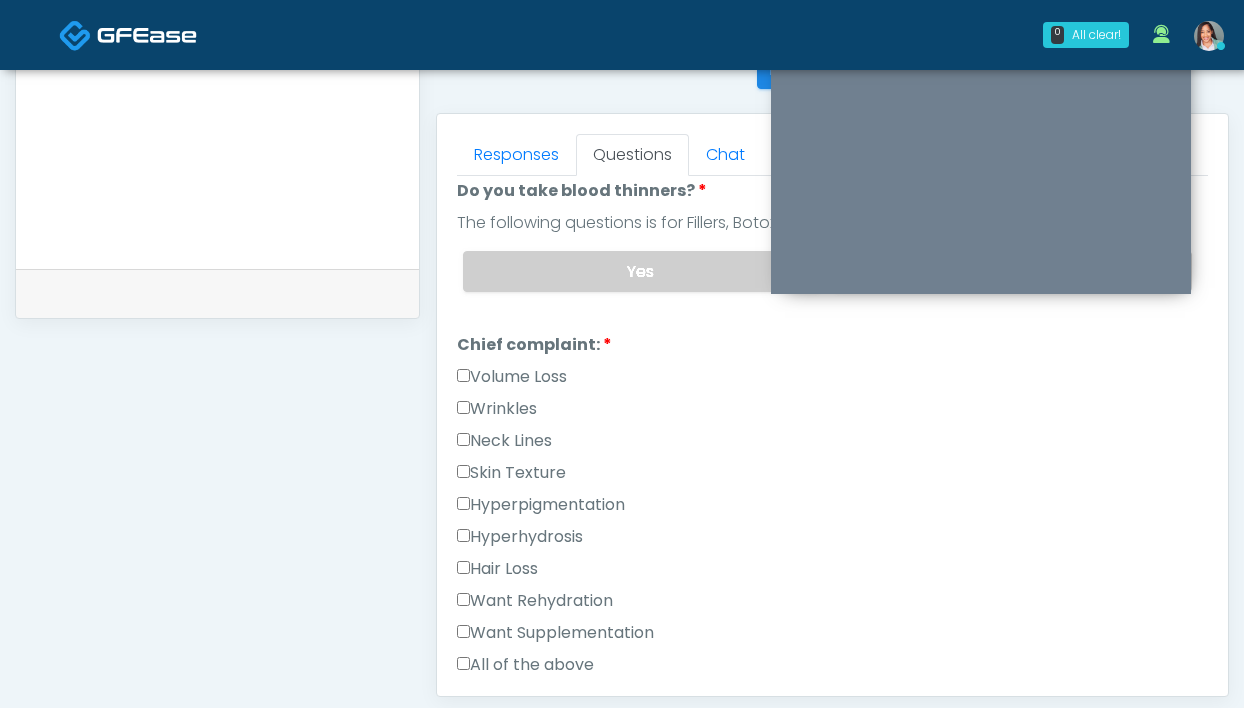 click on "Wrinkles" at bounding box center [497, 409] 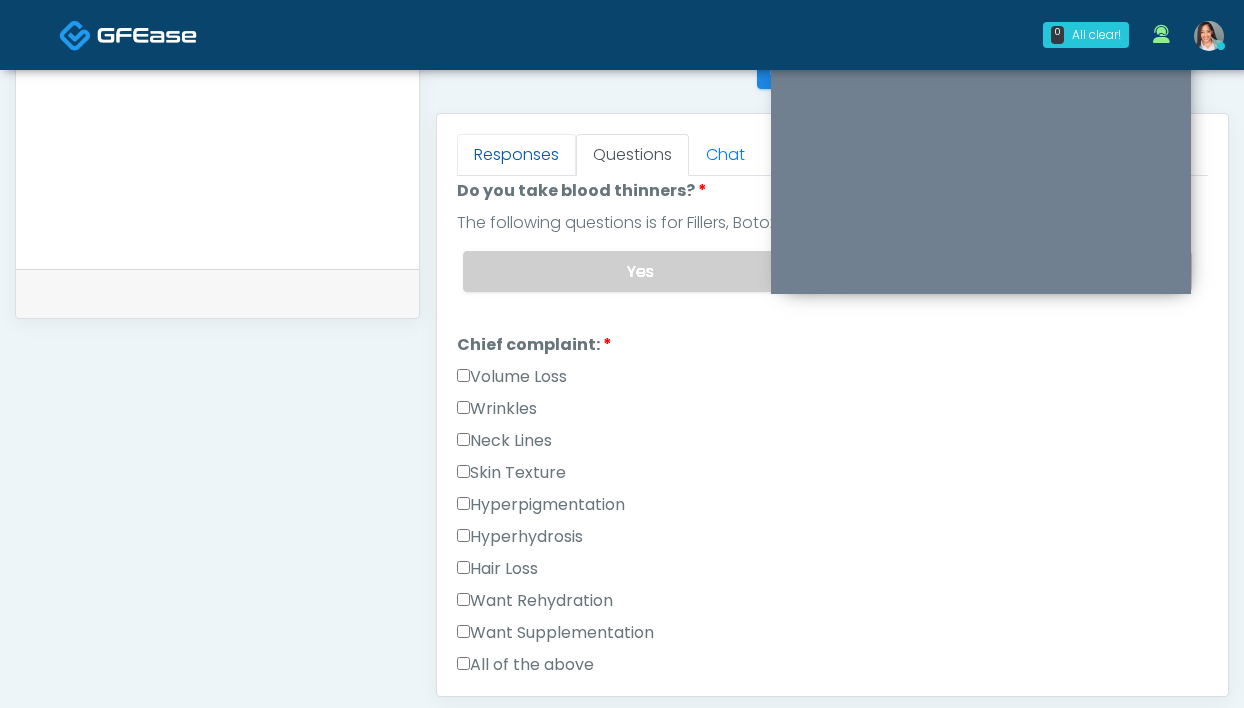click on "Responses" at bounding box center (516, 155) 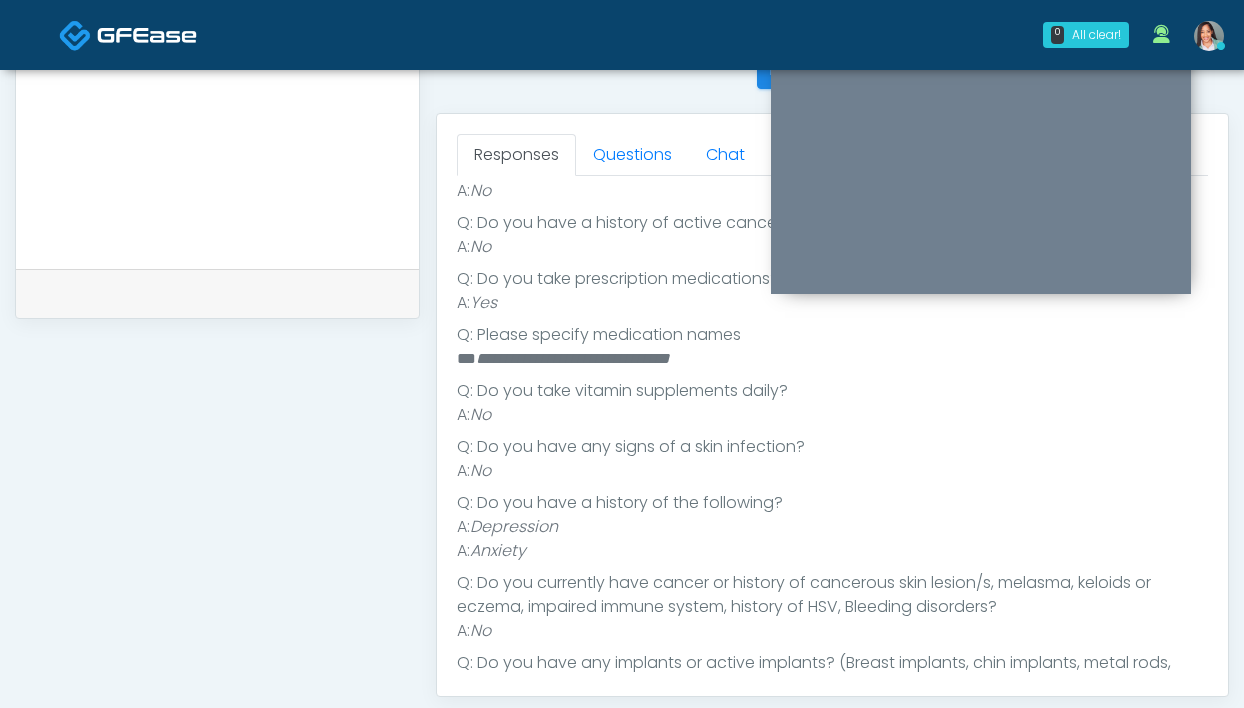 scroll, scrollTop: 610, scrollLeft: 0, axis: vertical 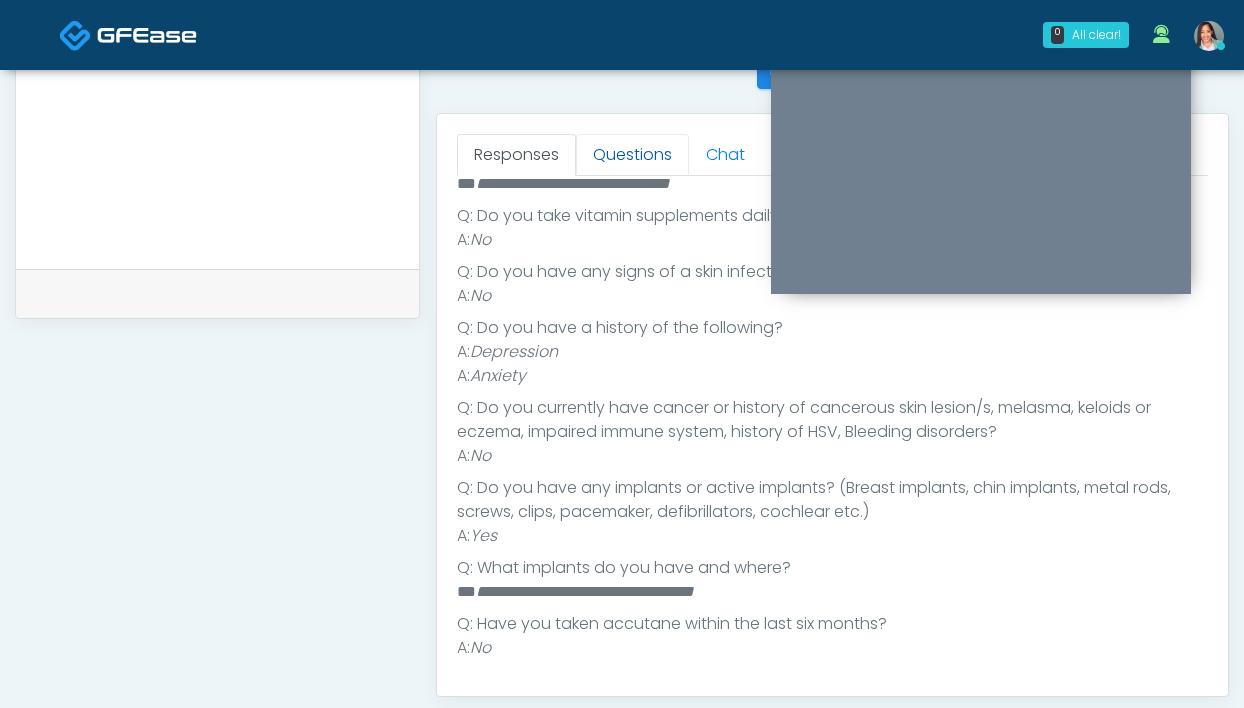 click on "Questions" at bounding box center [632, 155] 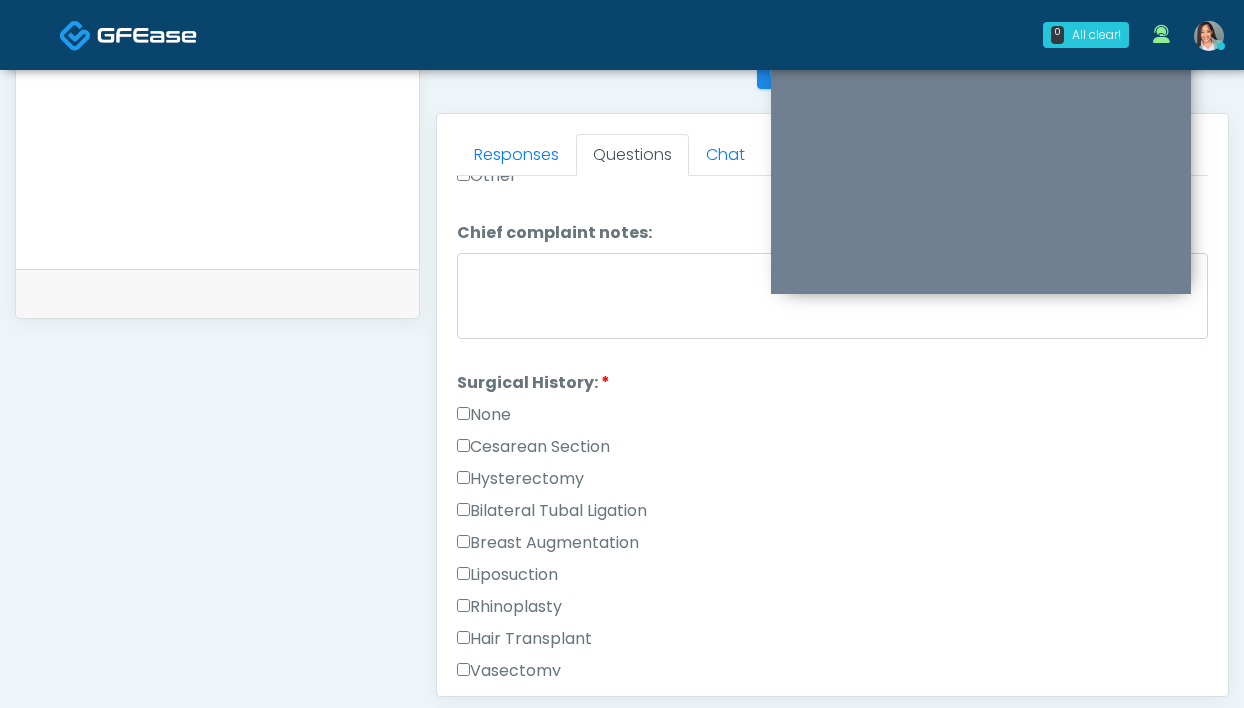 scroll, scrollTop: 1271, scrollLeft: 0, axis: vertical 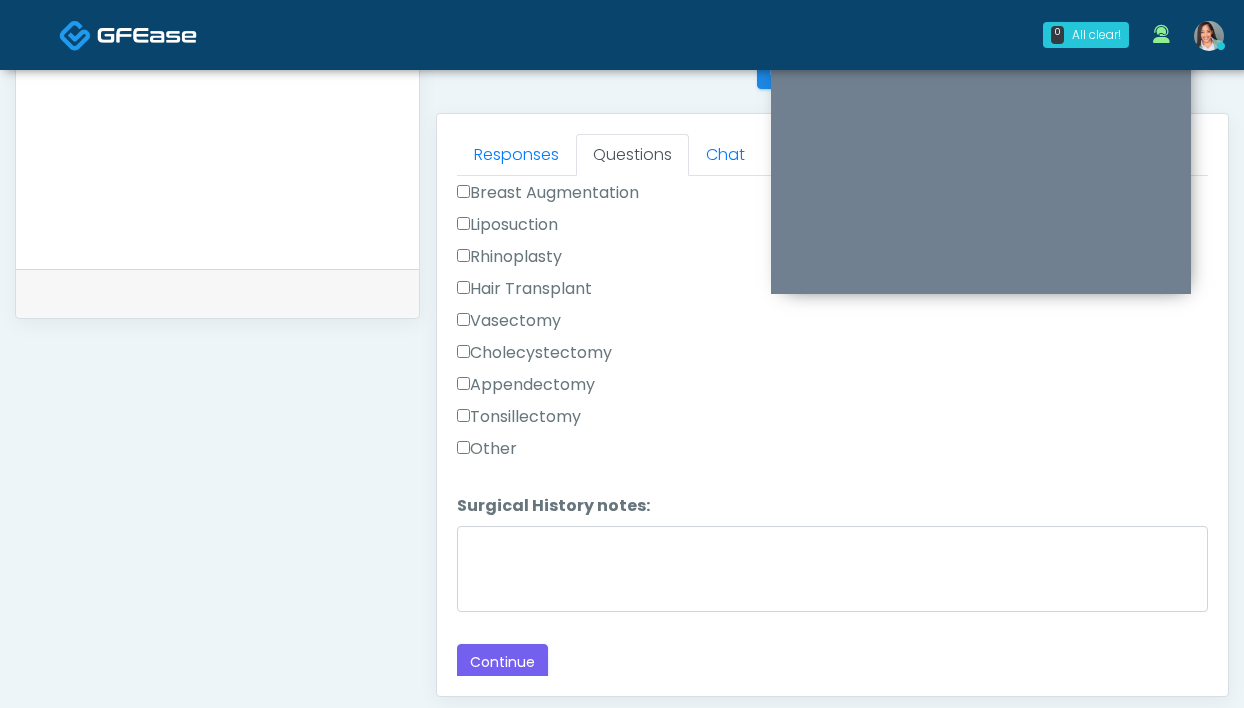 click on "Other" at bounding box center (487, 449) 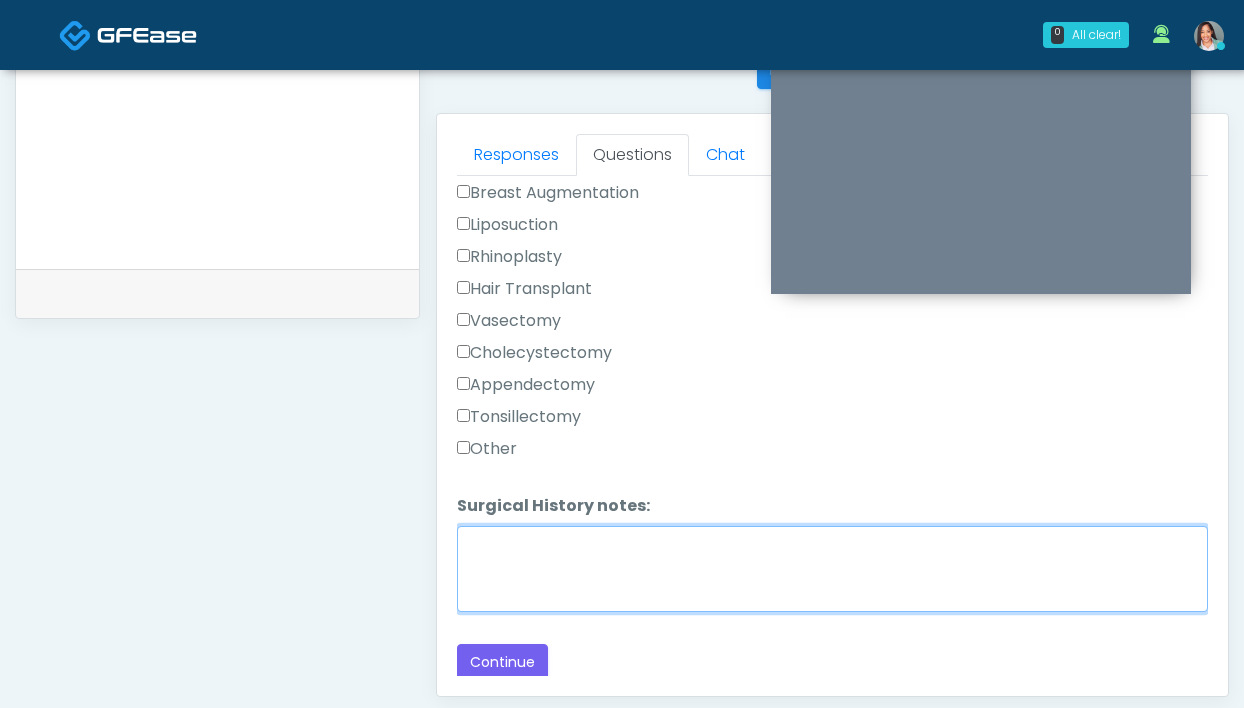 click on "Surgical History notes:" at bounding box center (832, 569) 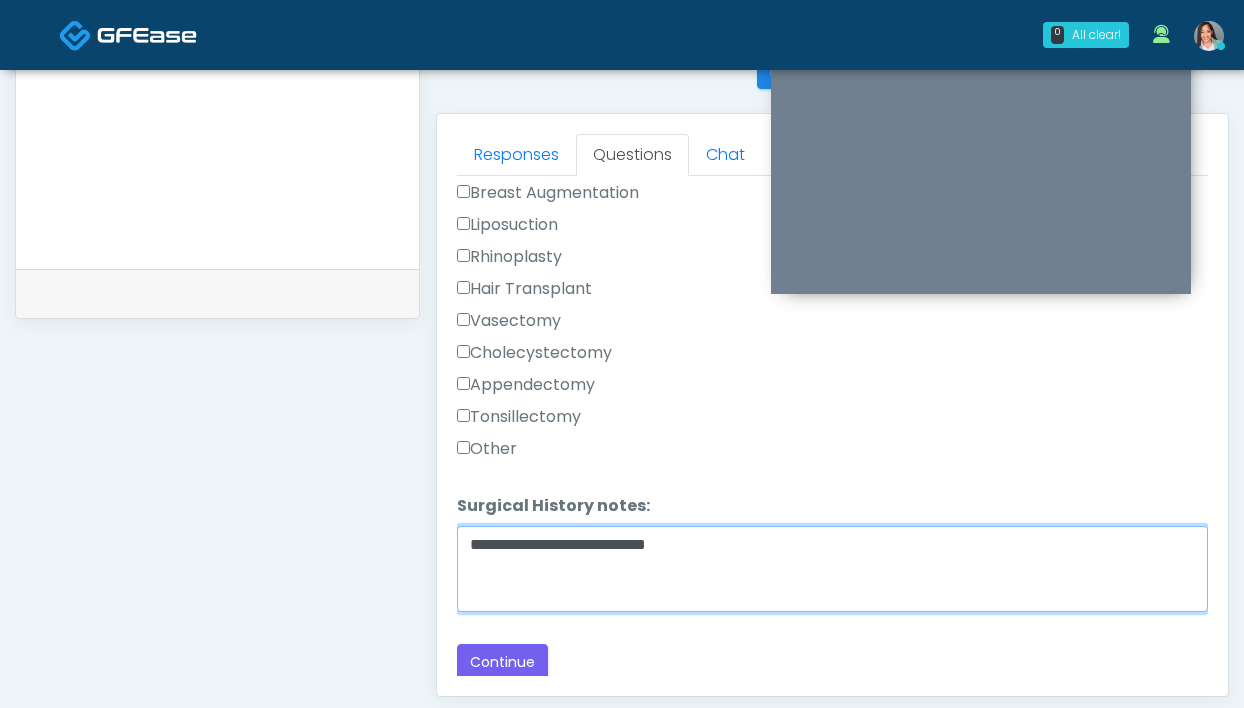 click on "**********" at bounding box center [832, 569] 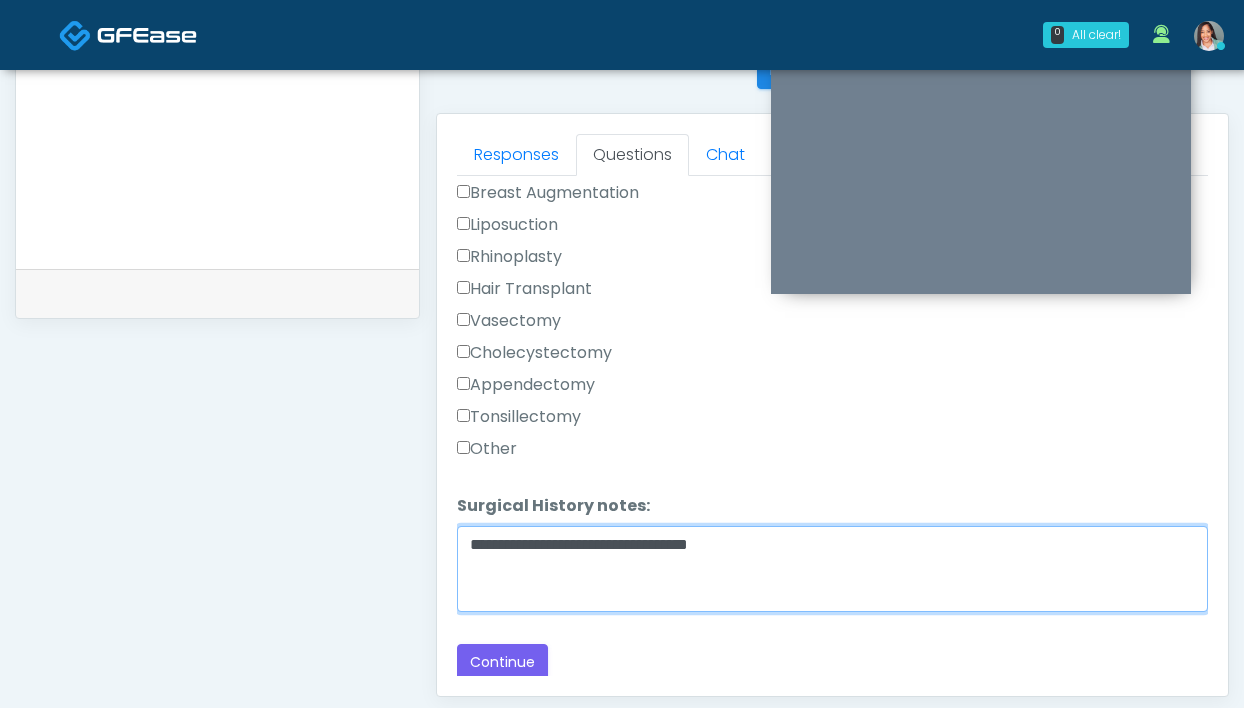 click on "**********" at bounding box center [832, 569] 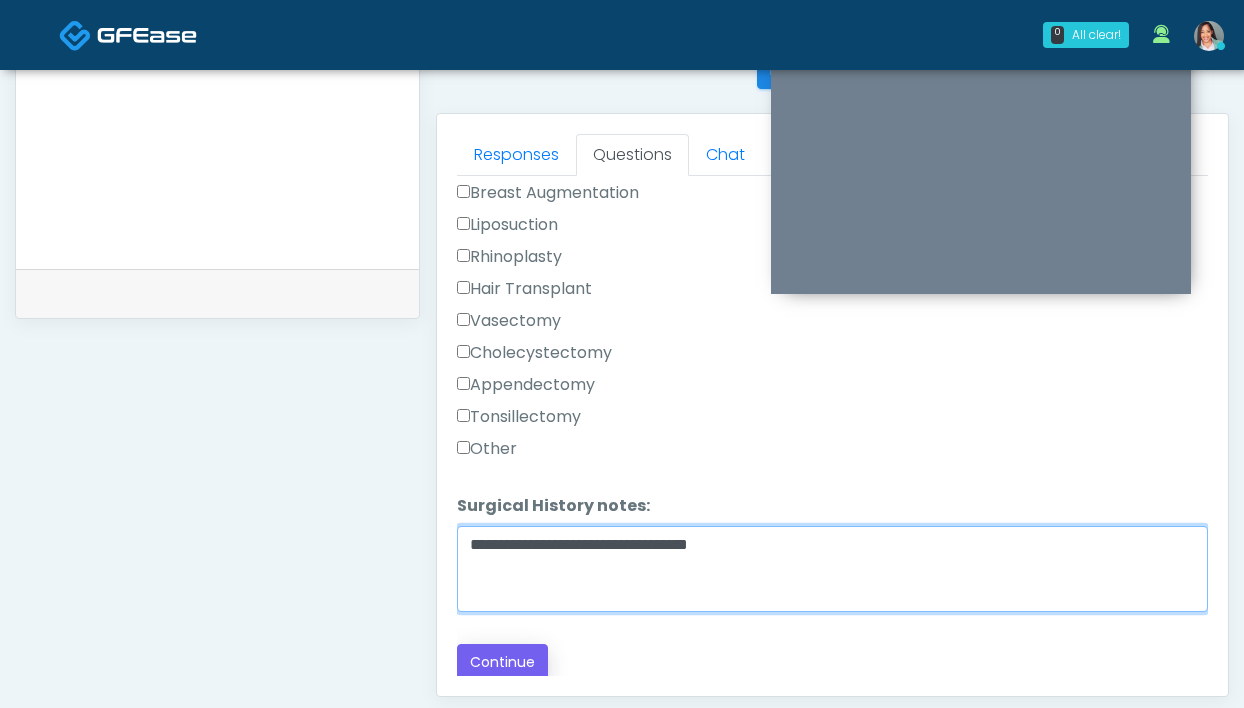 type on "**********" 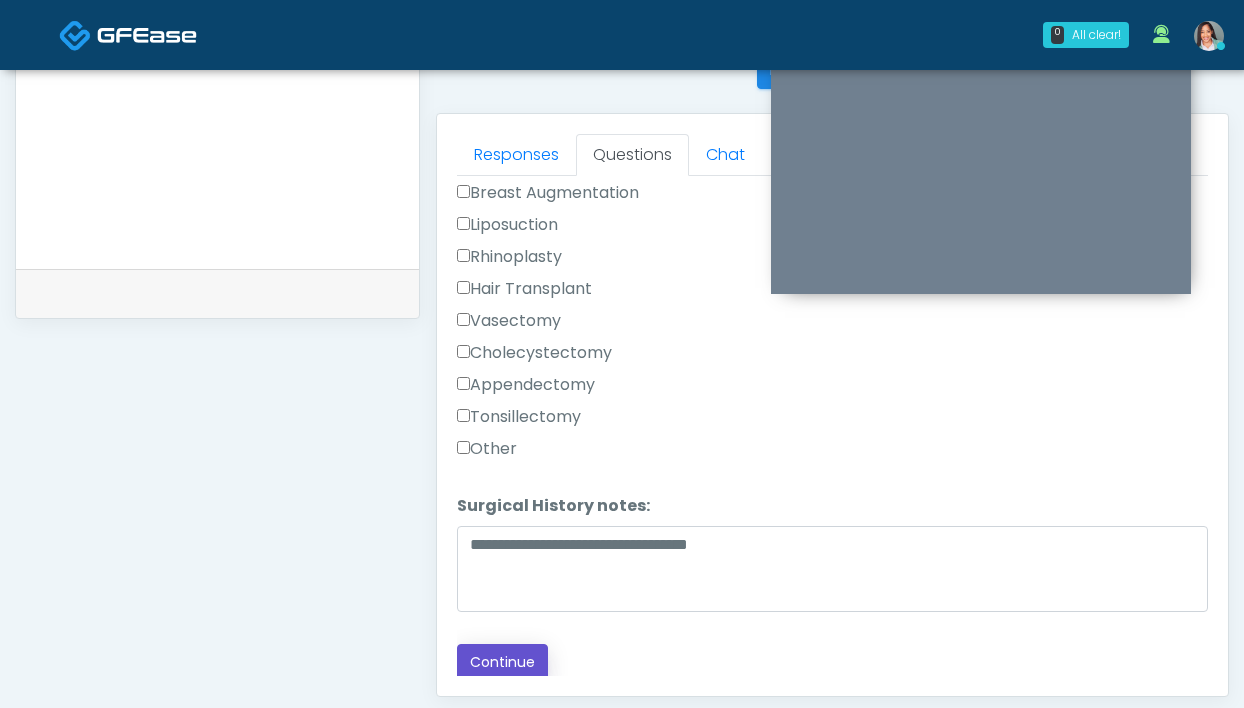 click on "Continue" at bounding box center [502, 662] 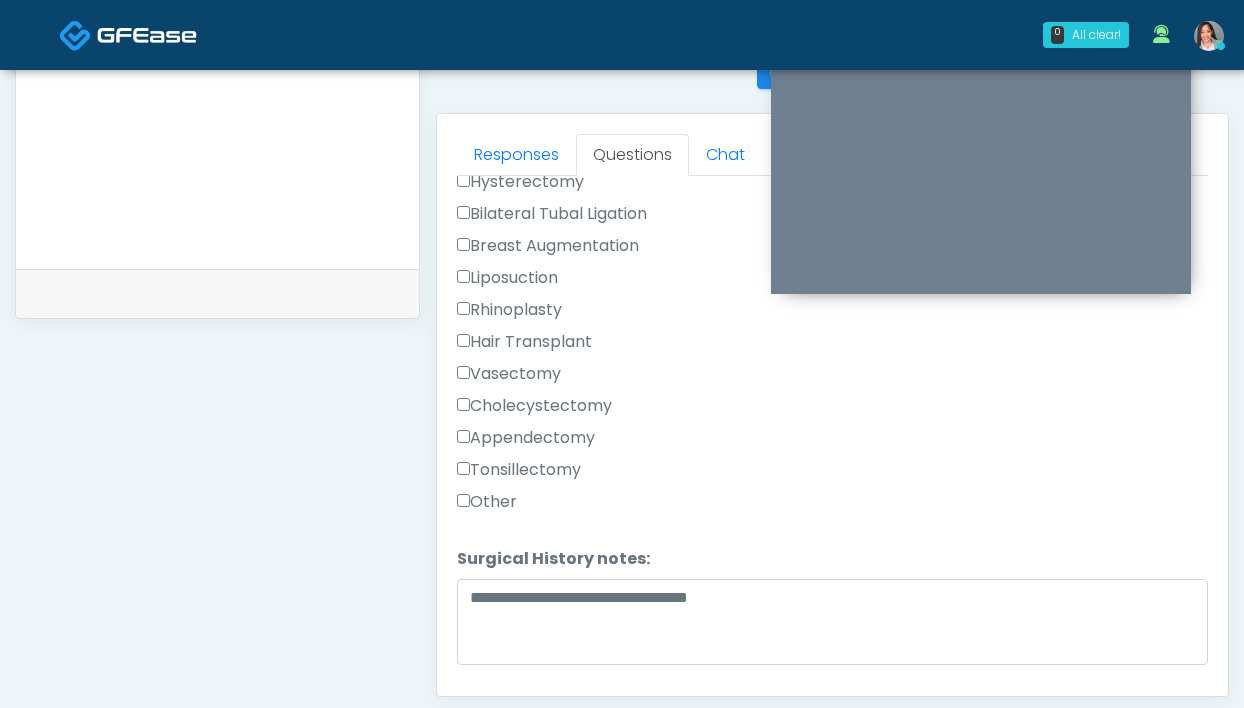 scroll, scrollTop: 211, scrollLeft: 0, axis: vertical 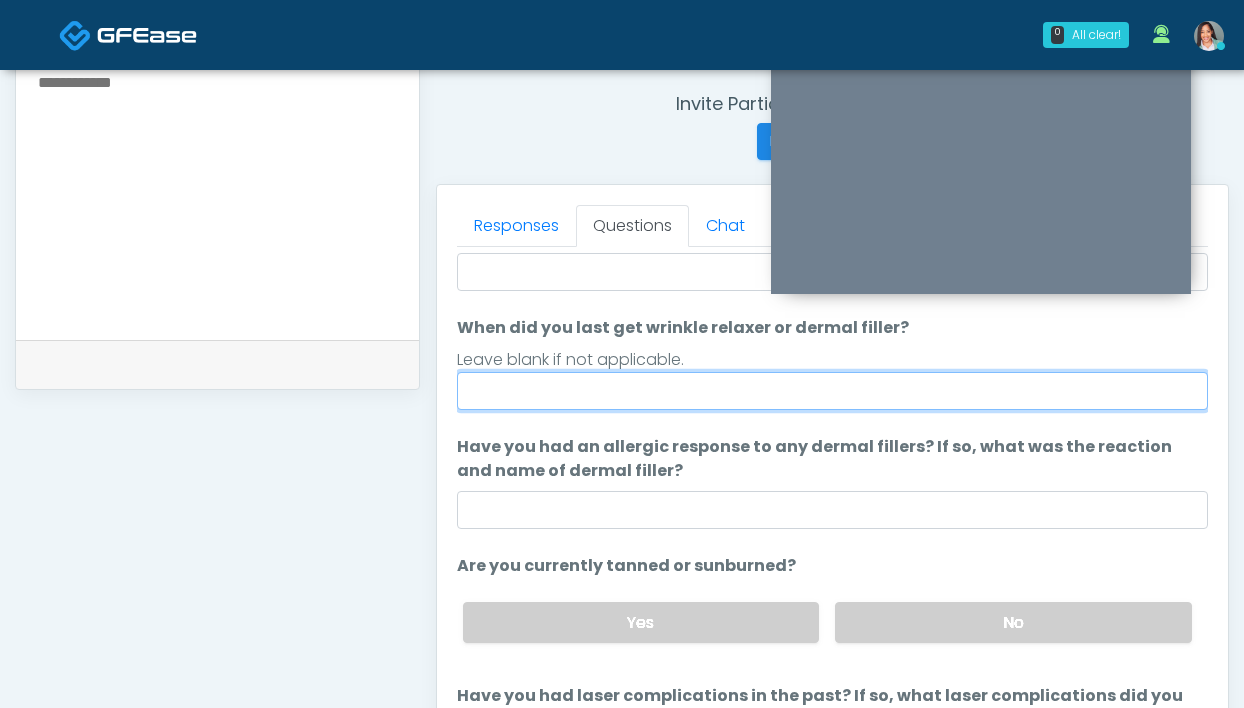 click on "When did you last get wrinkle relaxer or dermal filler?" at bounding box center (832, 391) 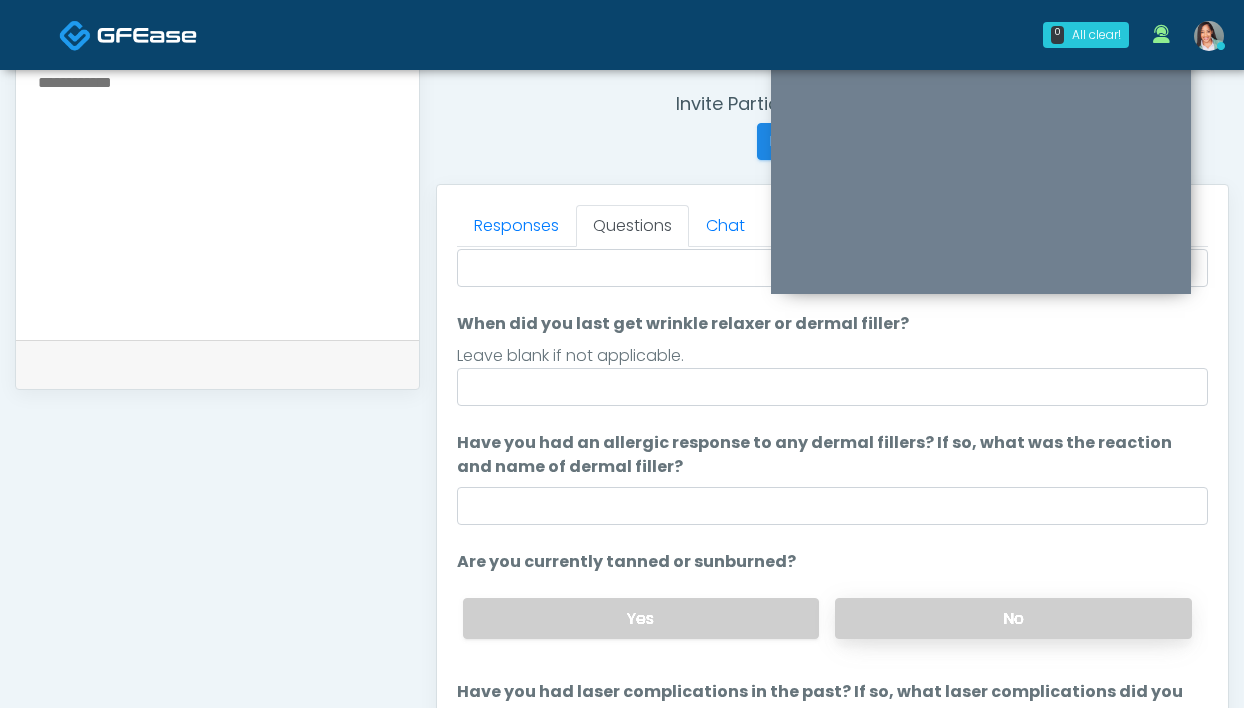 click on "No" at bounding box center [1013, 618] 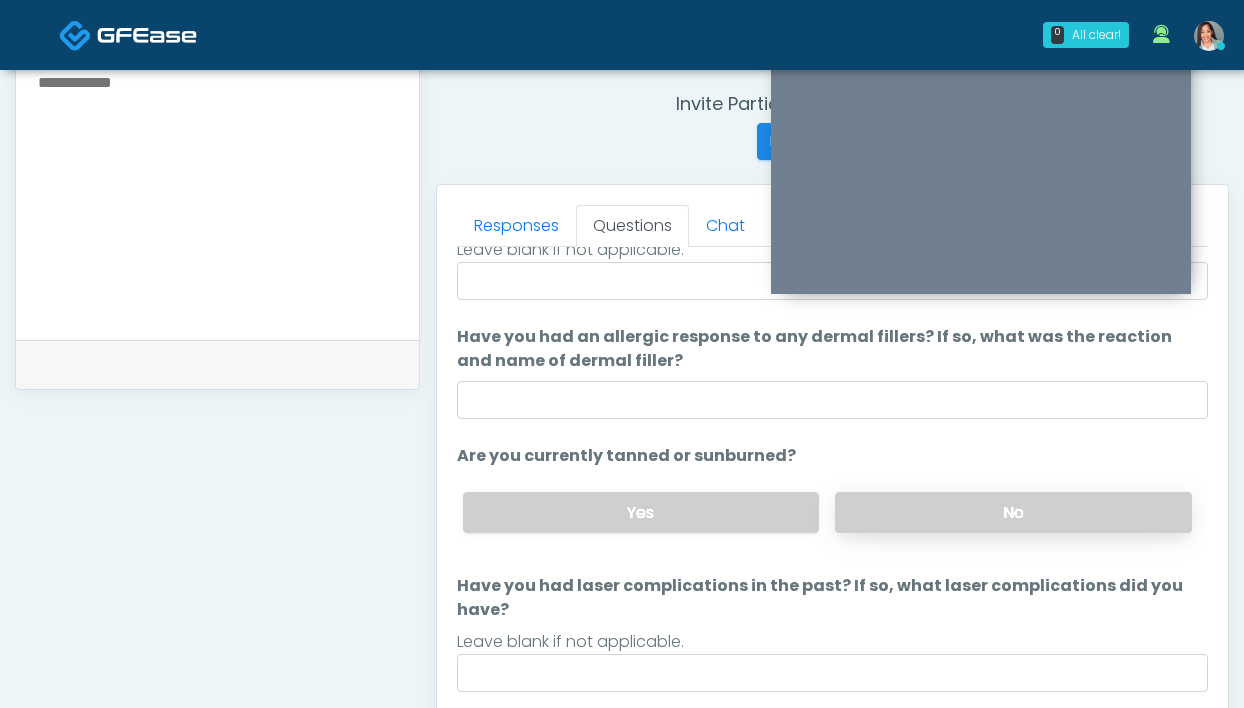 scroll, scrollTop: 212, scrollLeft: 0, axis: vertical 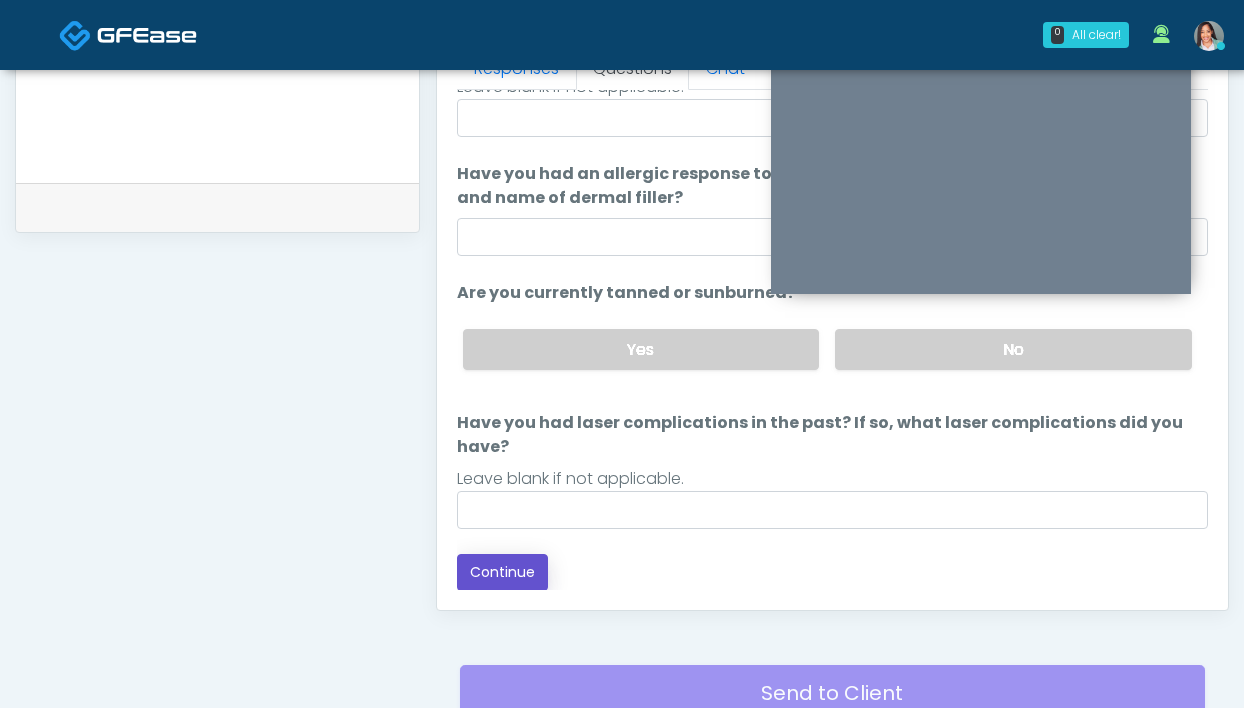 click on "Continue" at bounding box center [502, 572] 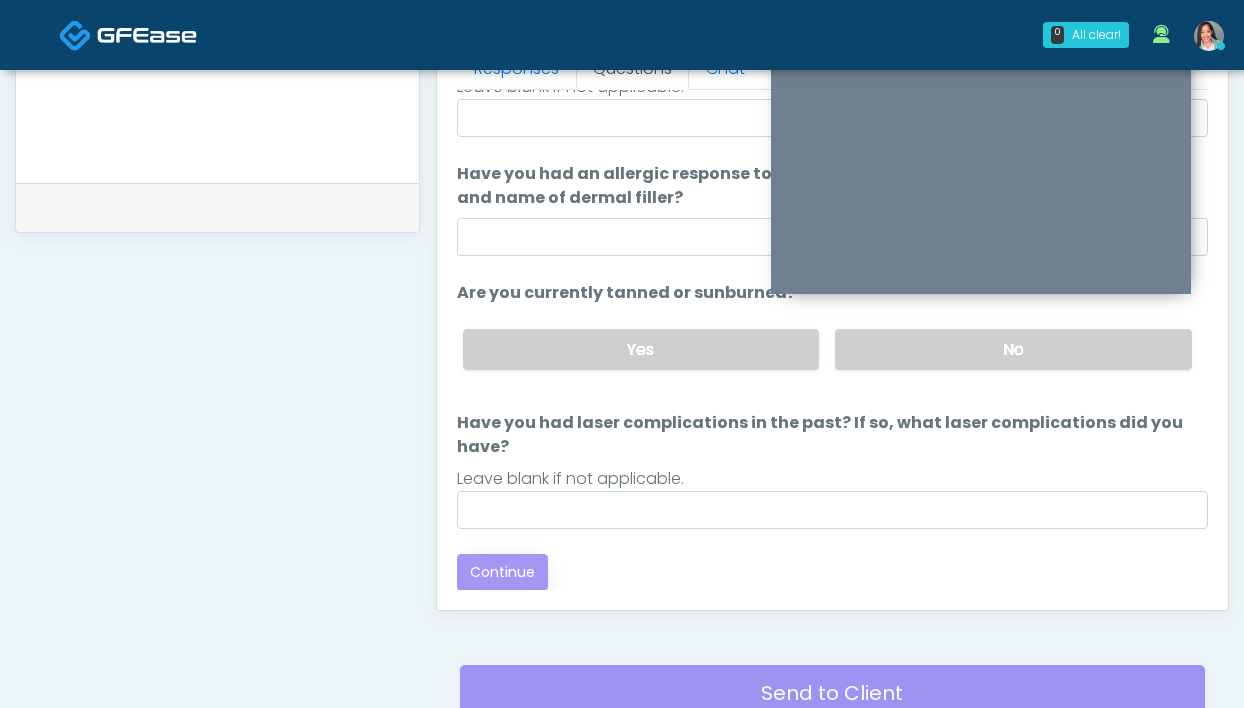 scroll, scrollTop: 1087, scrollLeft: 0, axis: vertical 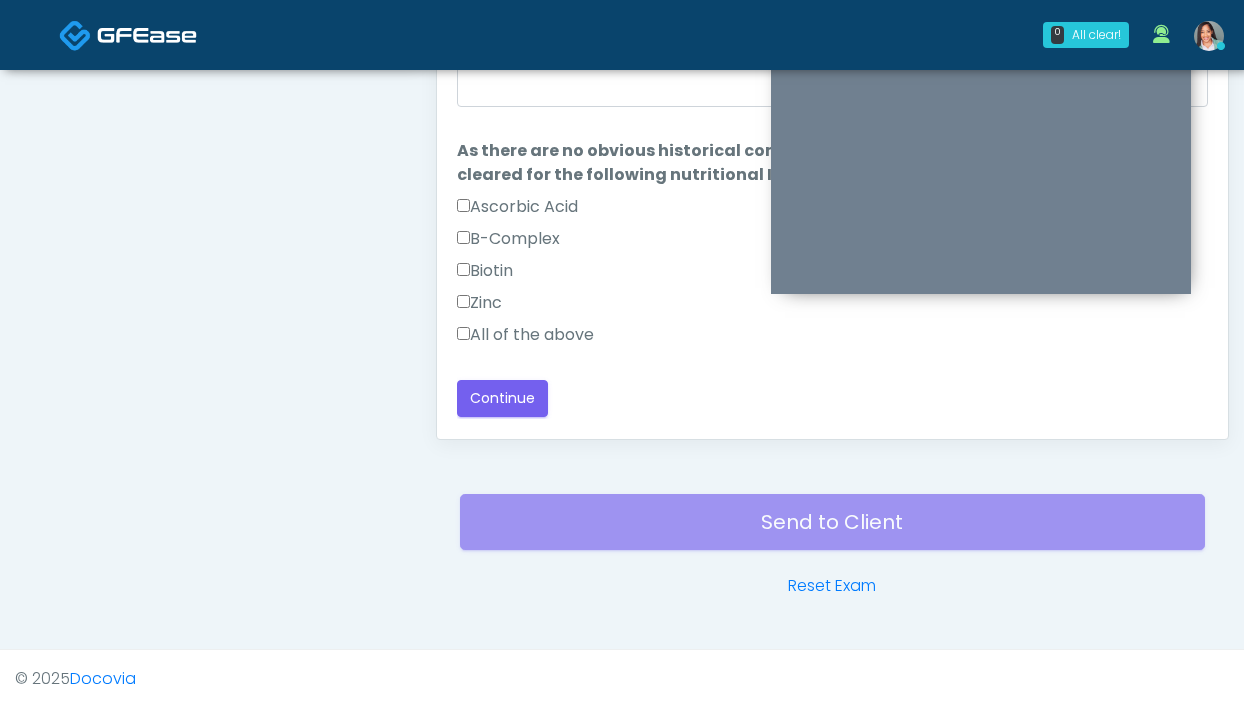 click on "All of the above" at bounding box center [525, 335] 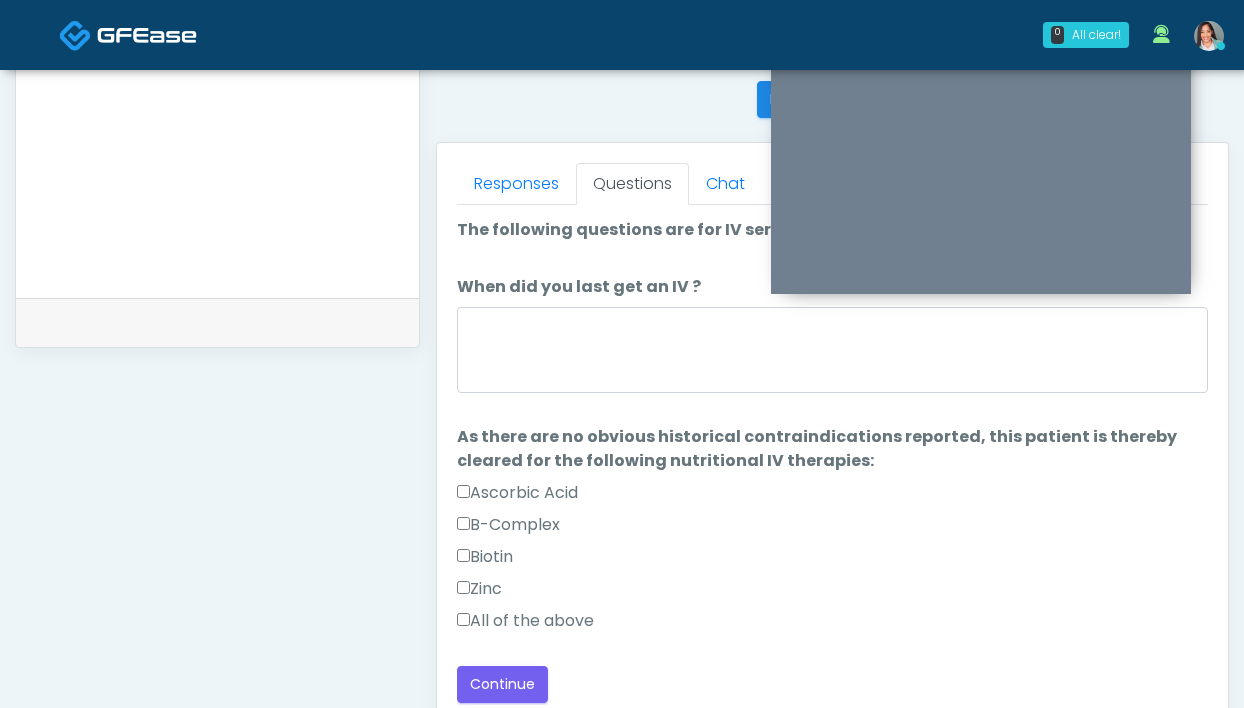scroll, scrollTop: 794, scrollLeft: 0, axis: vertical 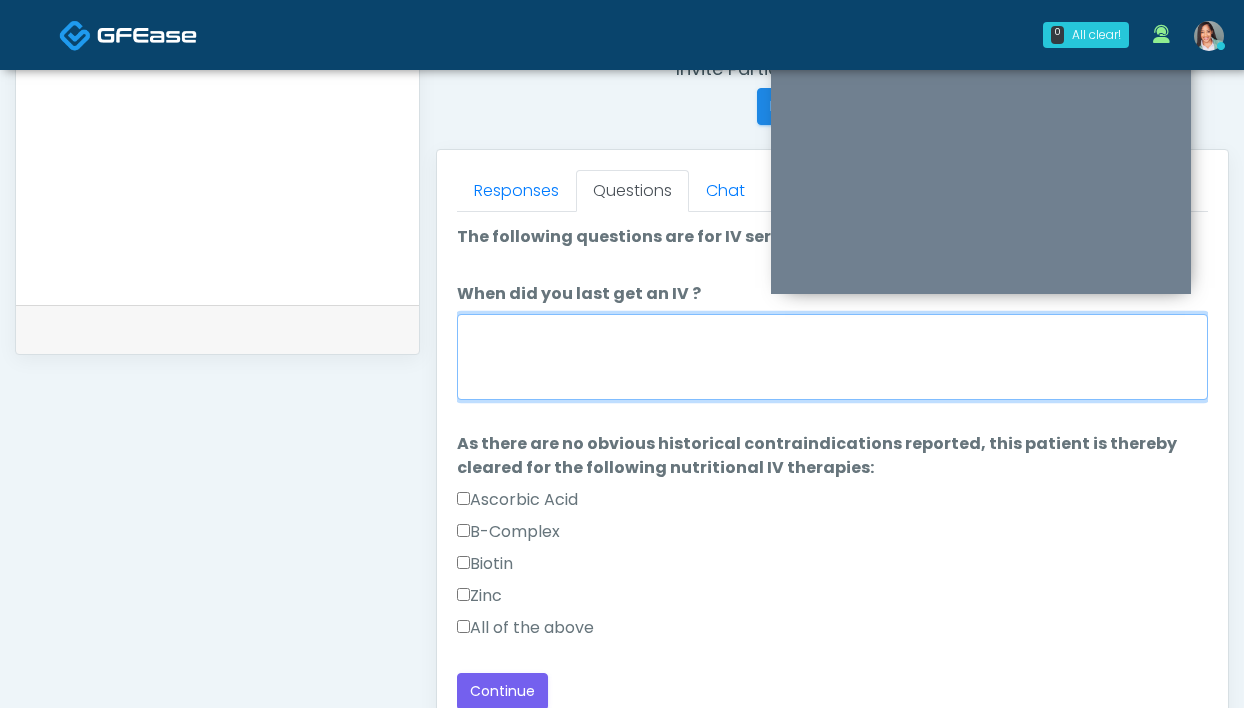 click on "When did you last get an IV ?" at bounding box center (832, 357) 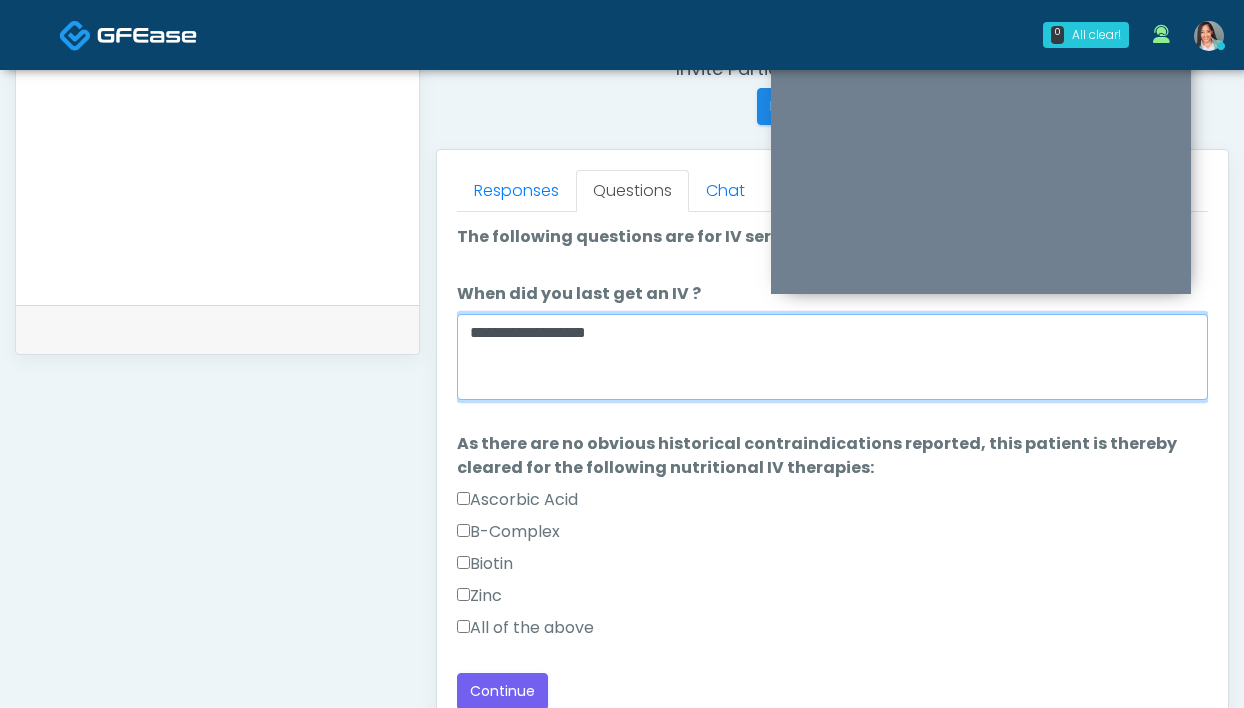 click on "**********" at bounding box center [832, 357] 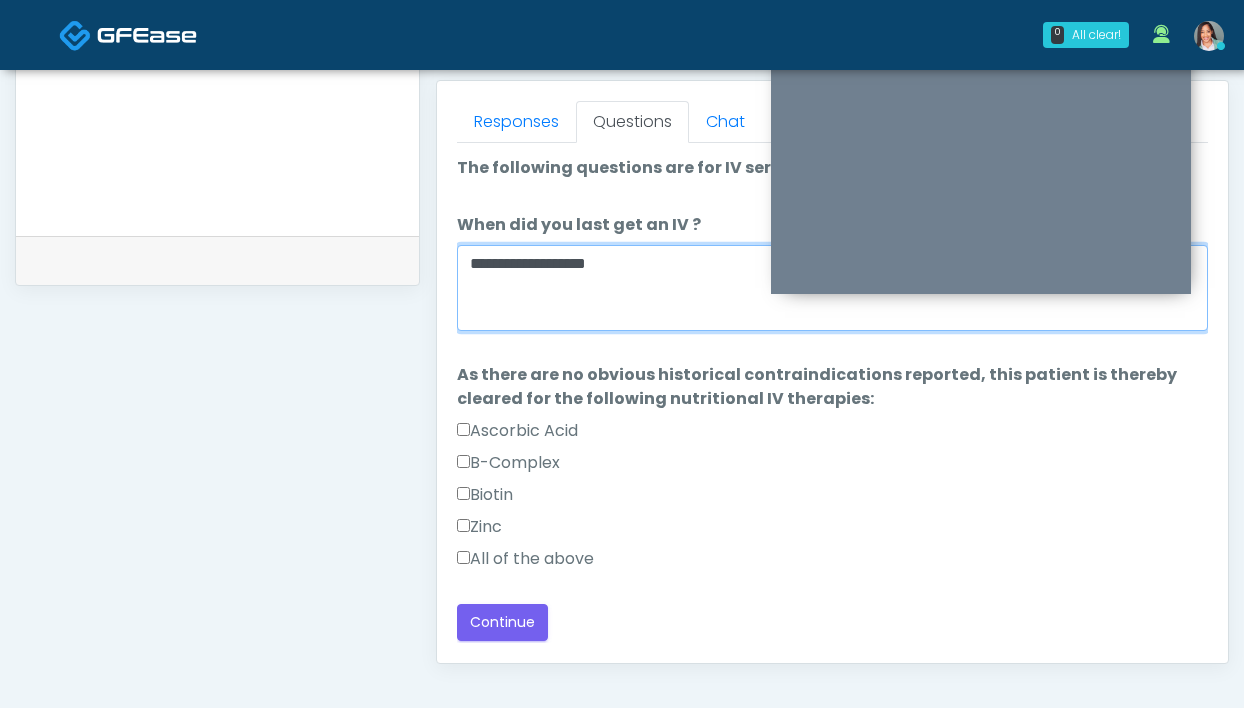 scroll, scrollTop: 978, scrollLeft: 0, axis: vertical 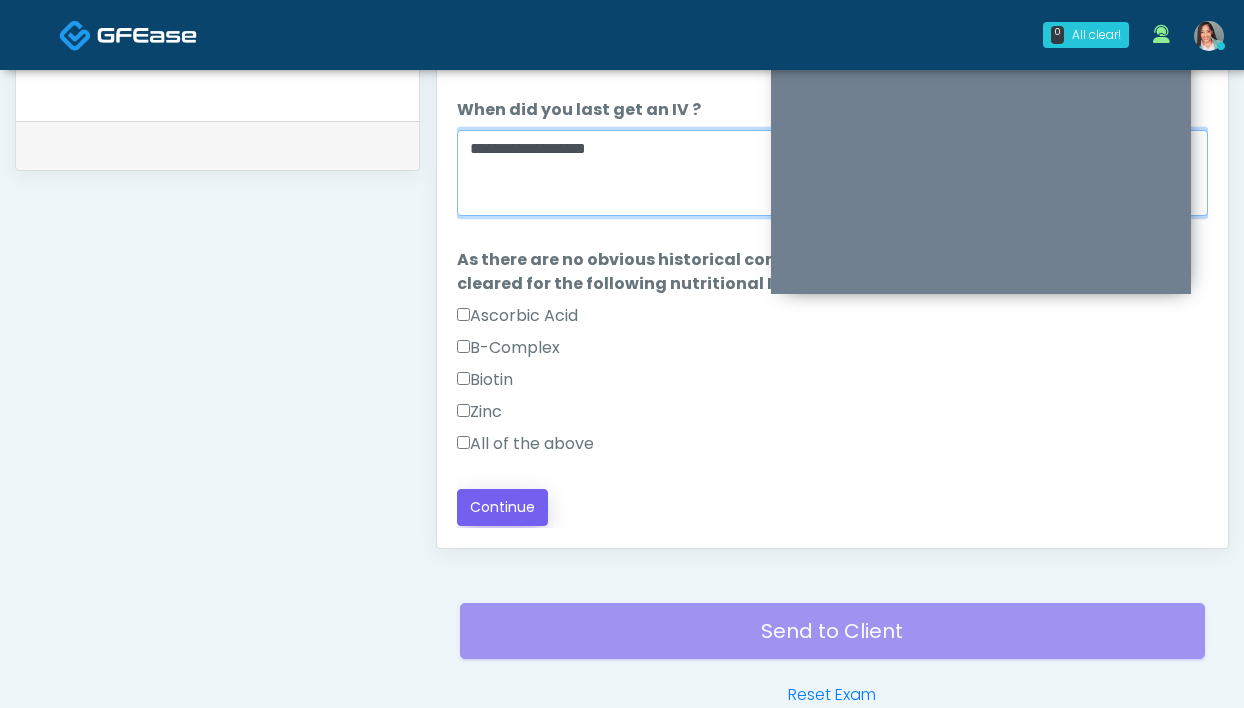 type on "**********" 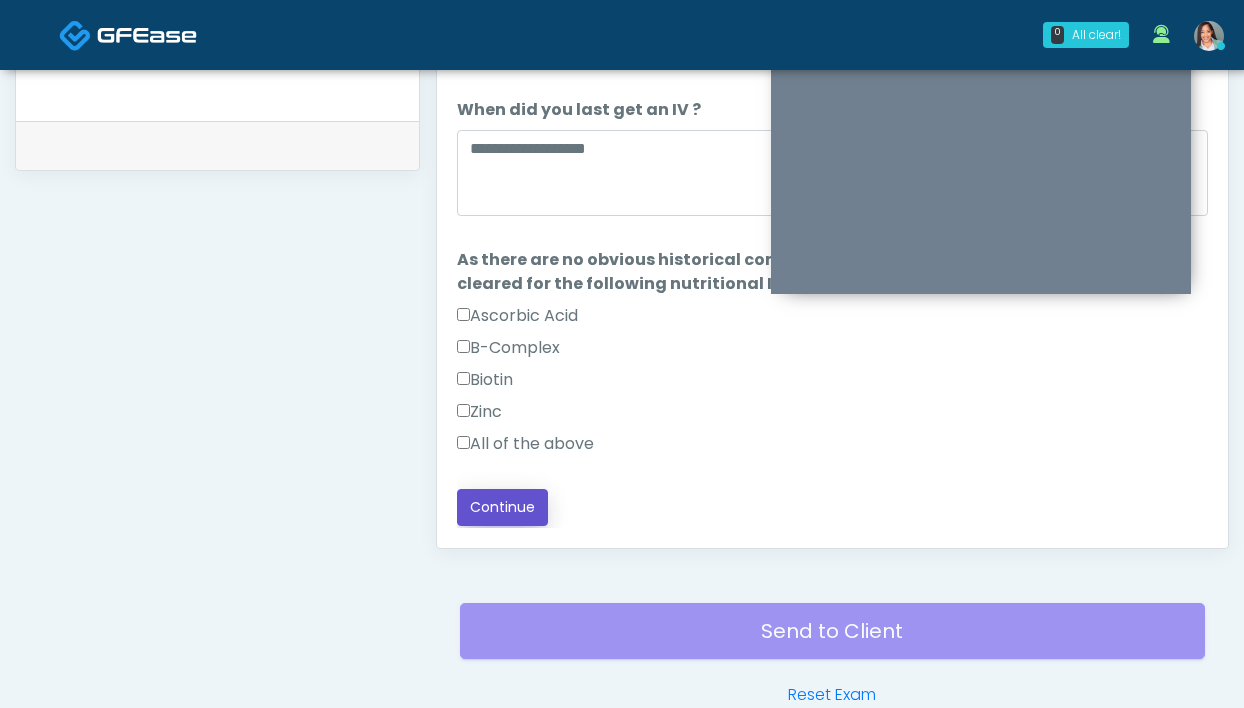 click on "Continue" at bounding box center [502, 507] 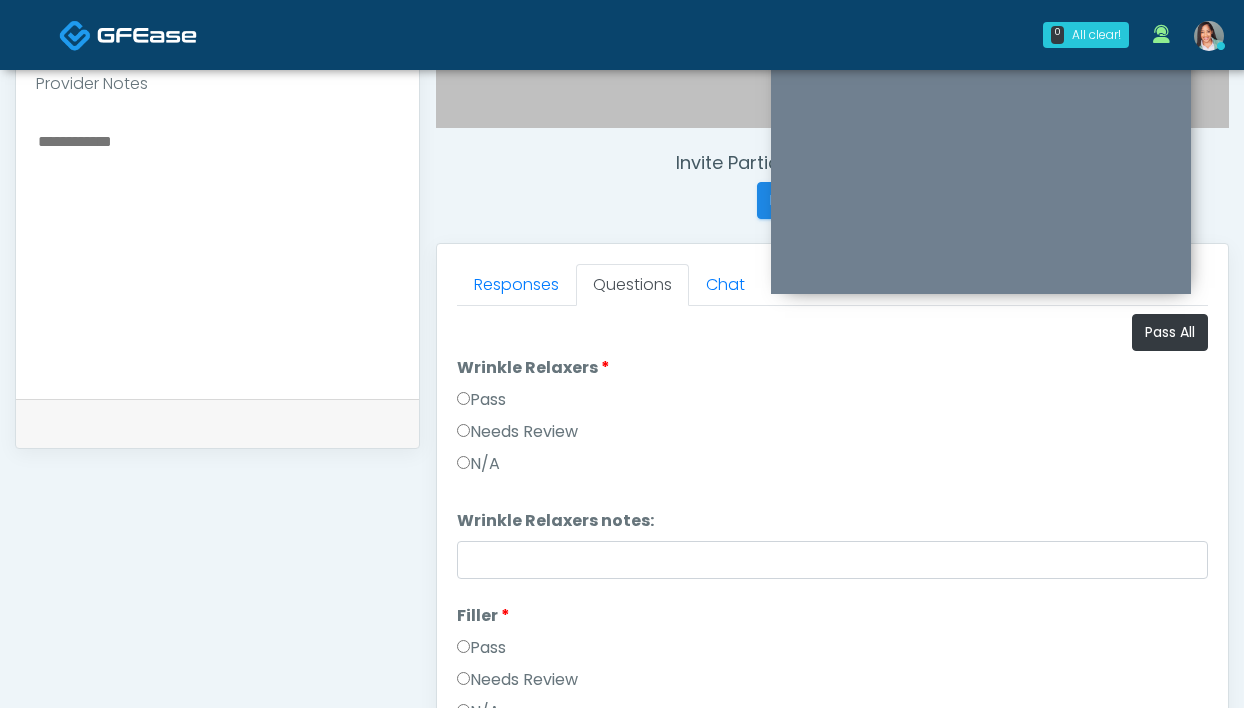 scroll, scrollTop: 680, scrollLeft: 0, axis: vertical 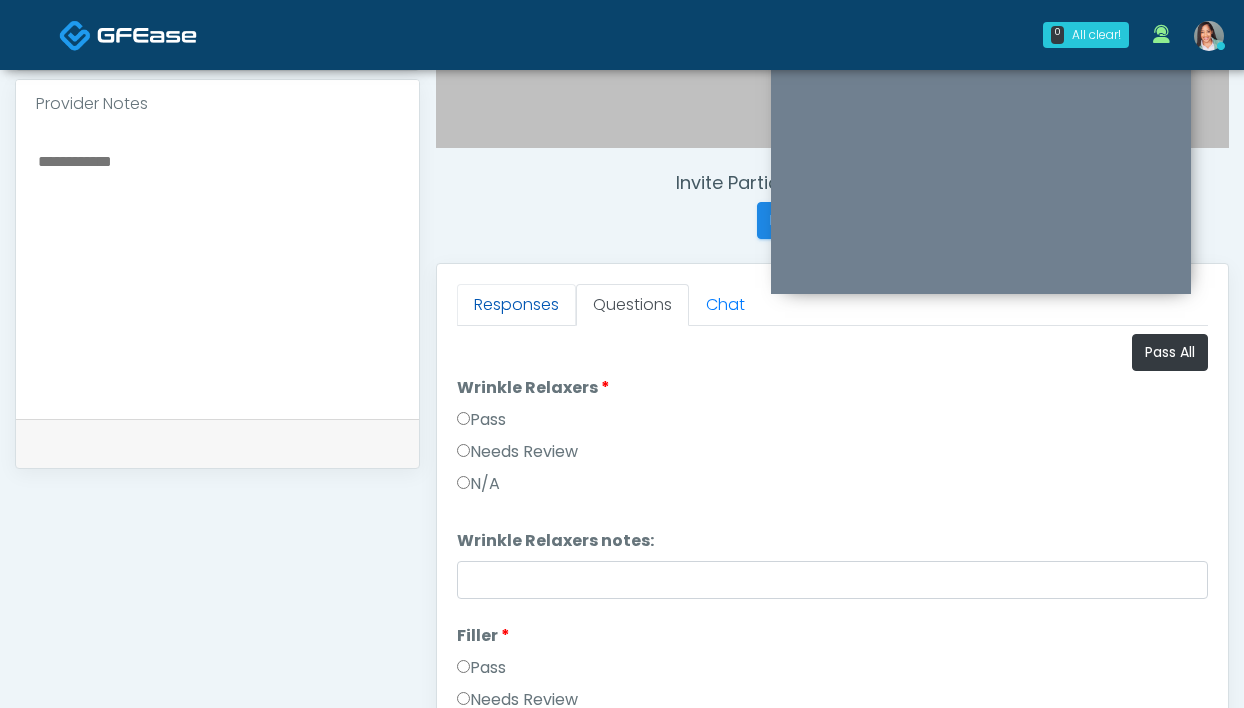 click on "Responses" at bounding box center (516, 305) 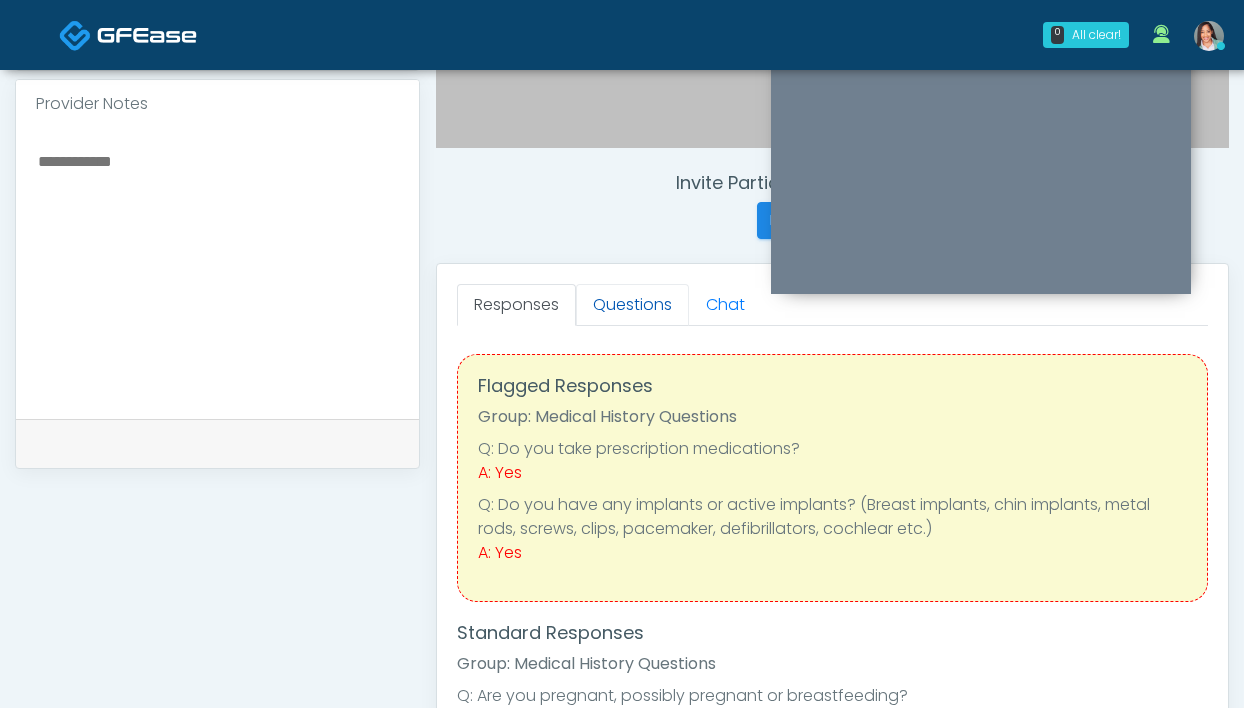 drag, startPoint x: 586, startPoint y: 315, endPoint x: 608, endPoint y: 315, distance: 22 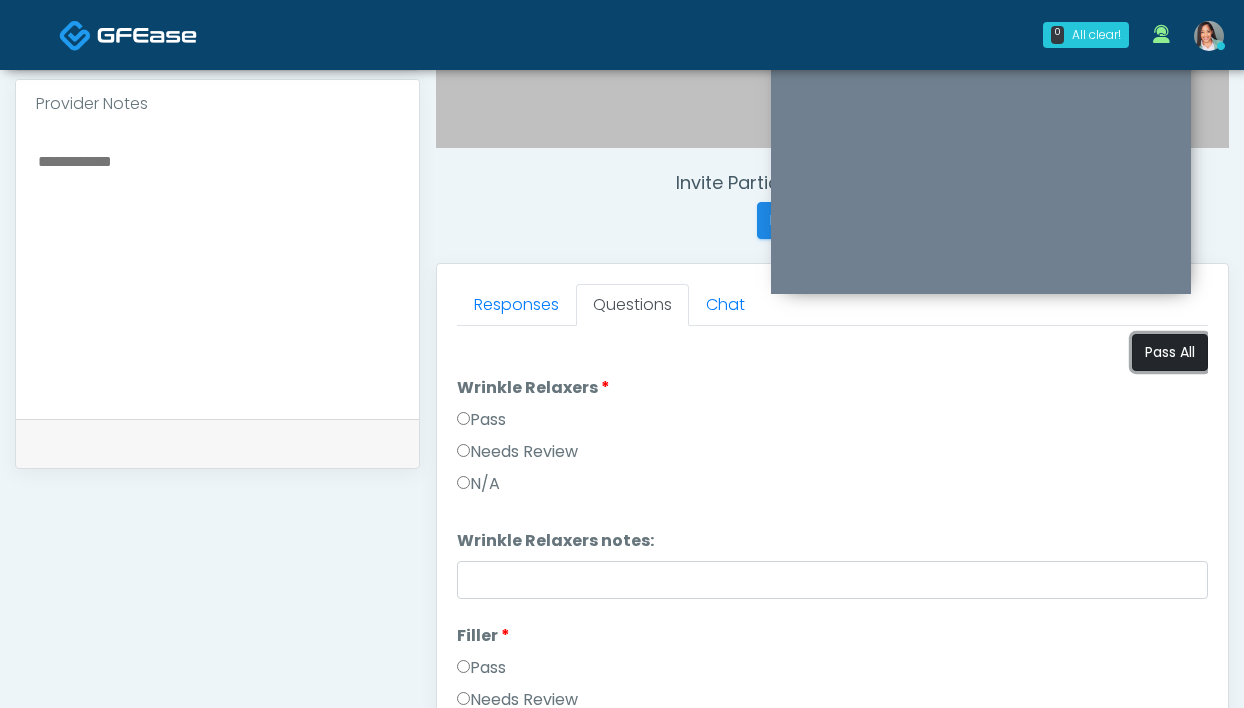 click on "Pass All" at bounding box center [1170, 352] 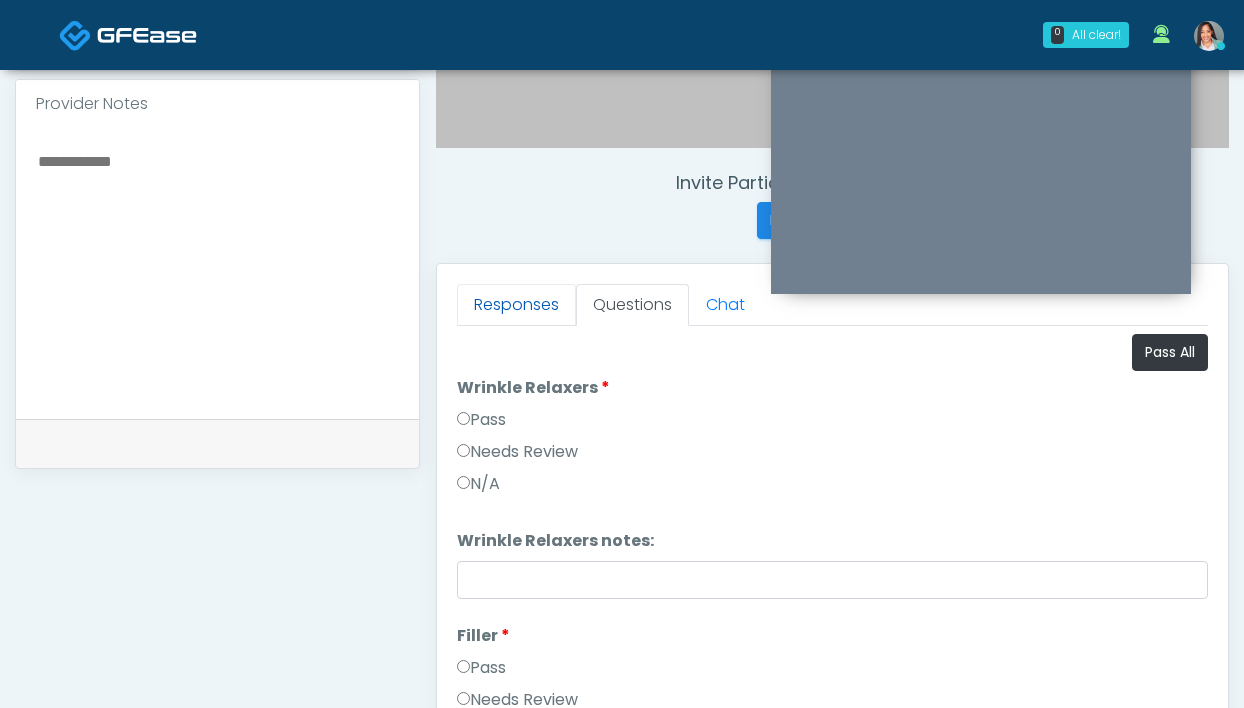 click on "Responses" at bounding box center [516, 305] 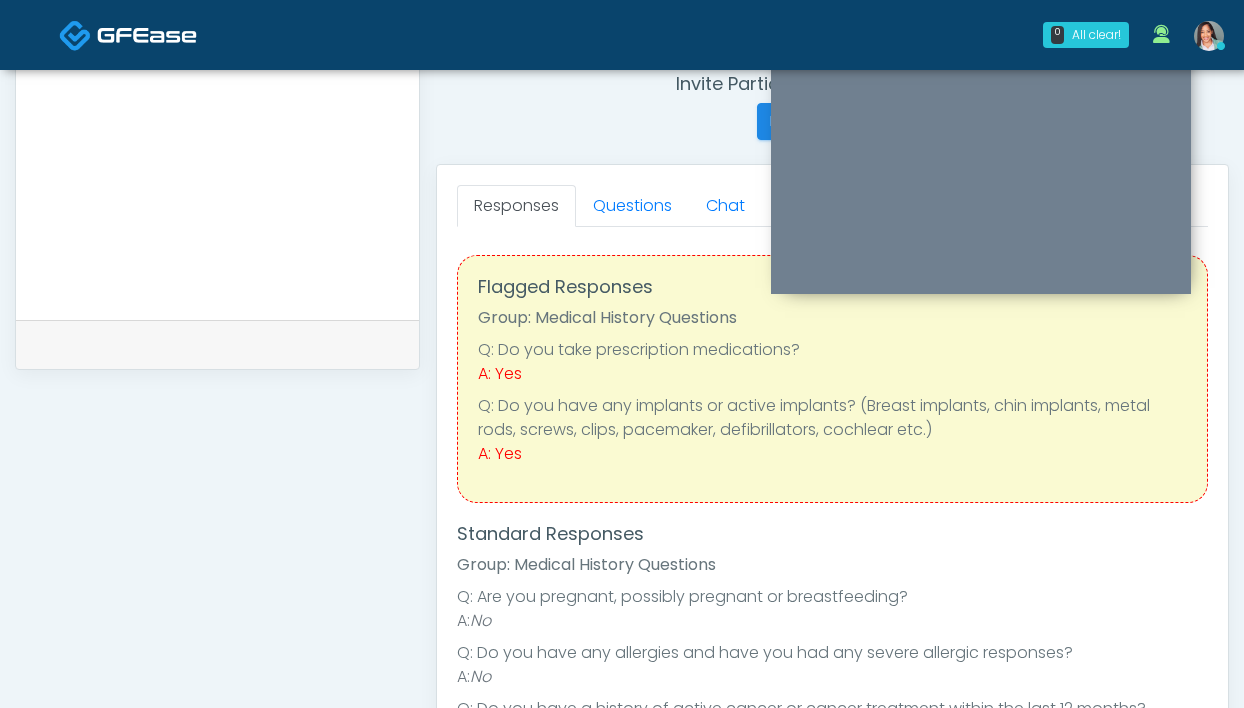 scroll, scrollTop: 865, scrollLeft: 0, axis: vertical 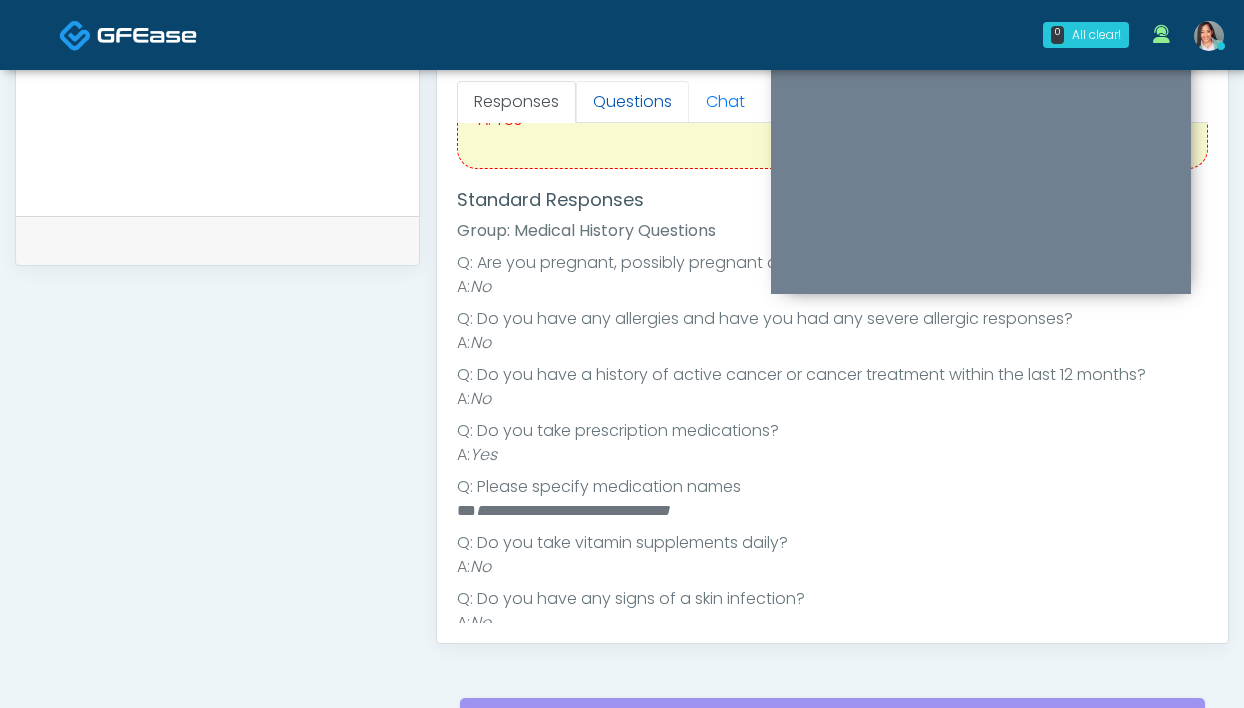 click on "Questions" at bounding box center (632, 102) 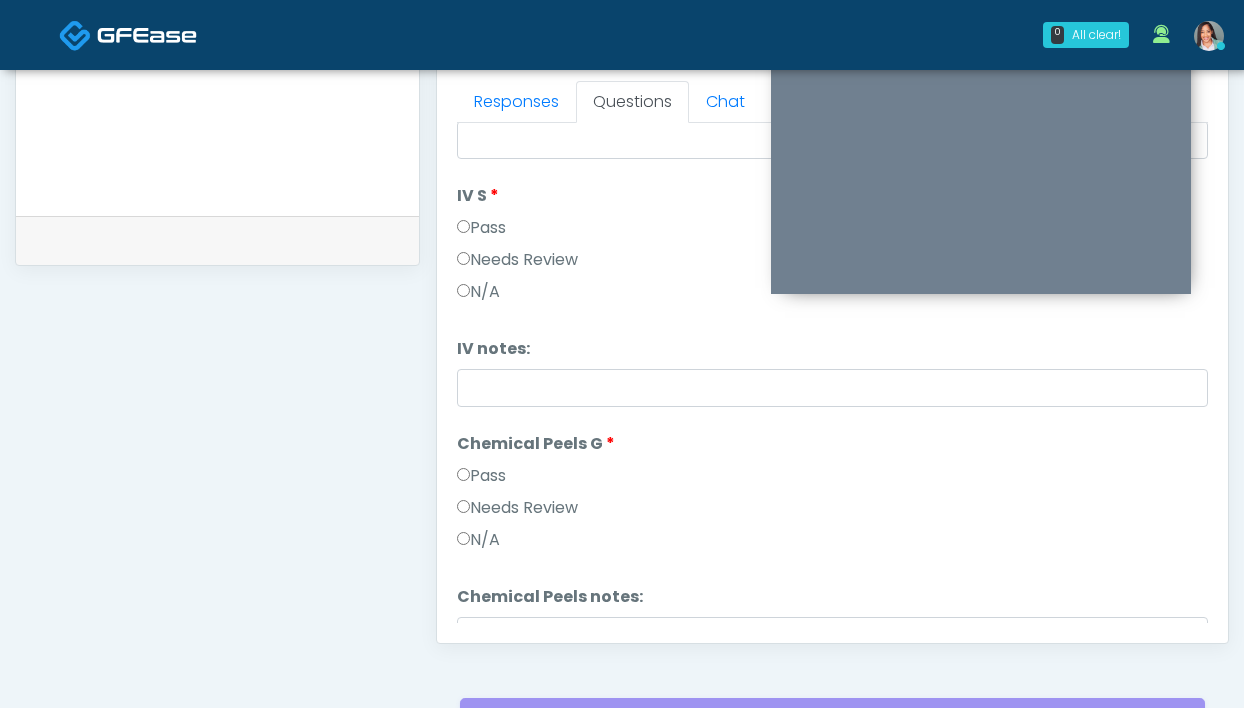 scroll, scrollTop: 1075, scrollLeft: 0, axis: vertical 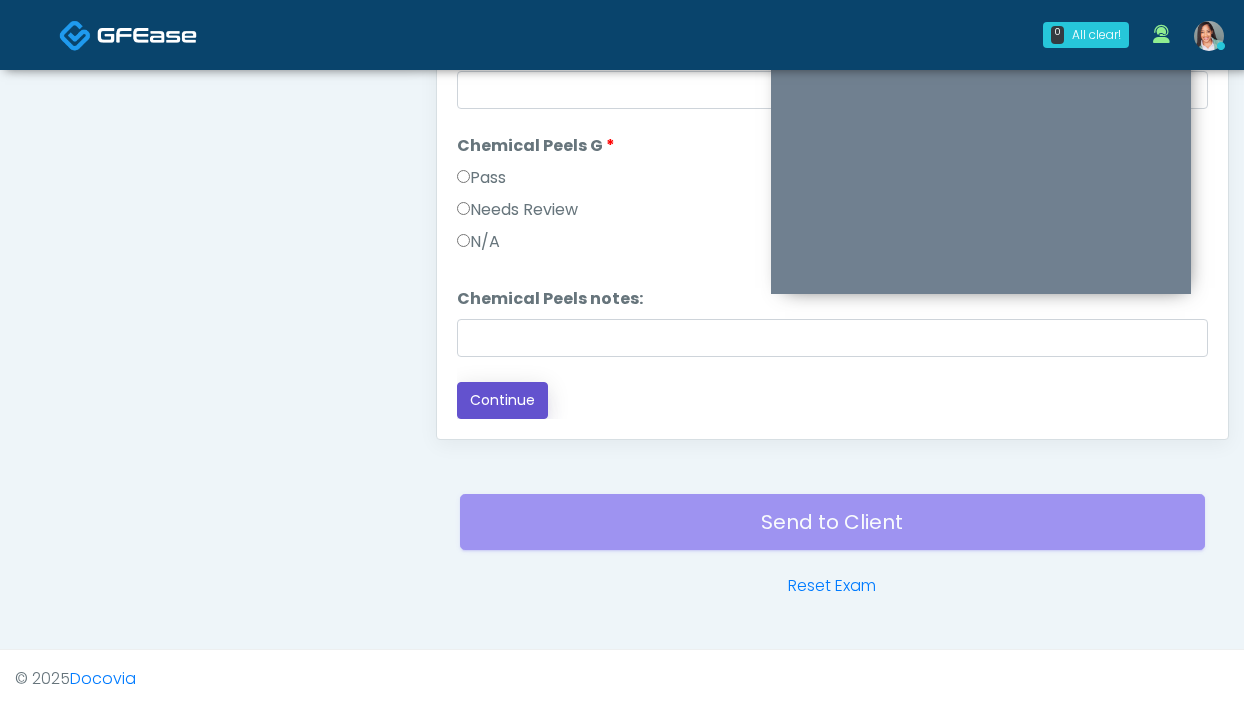 click on "Continue" at bounding box center [502, 400] 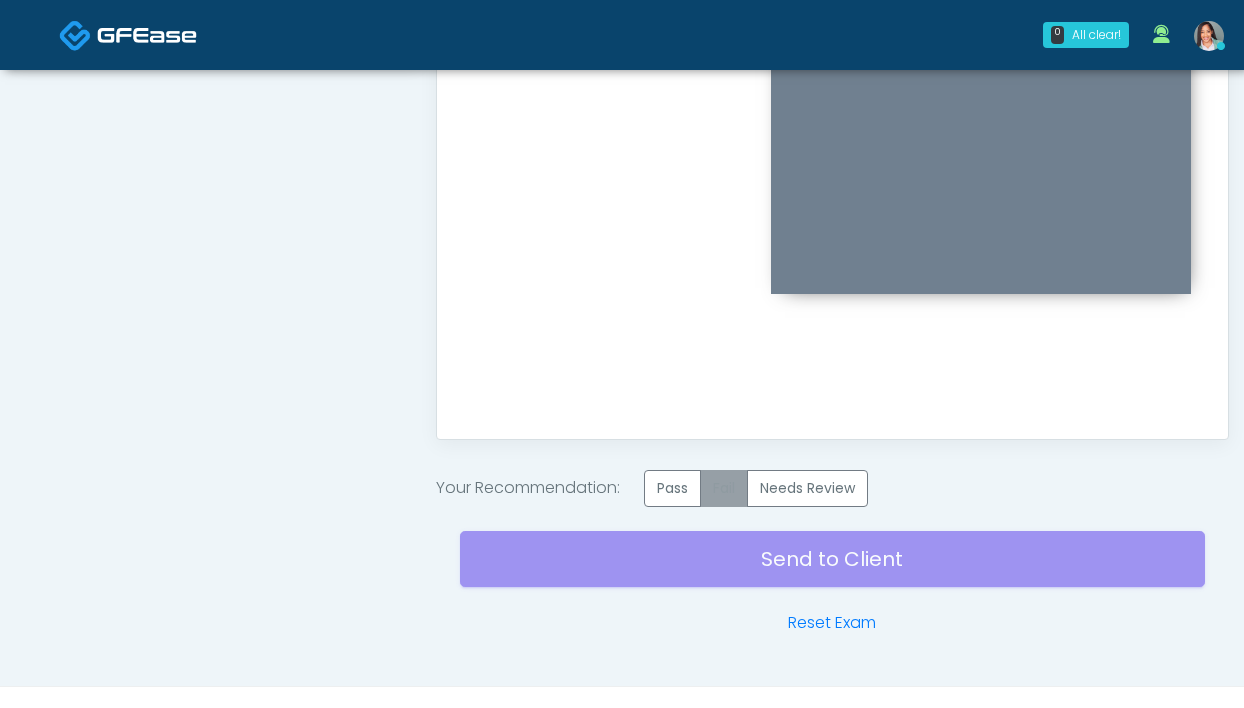 scroll, scrollTop: 0, scrollLeft: 0, axis: both 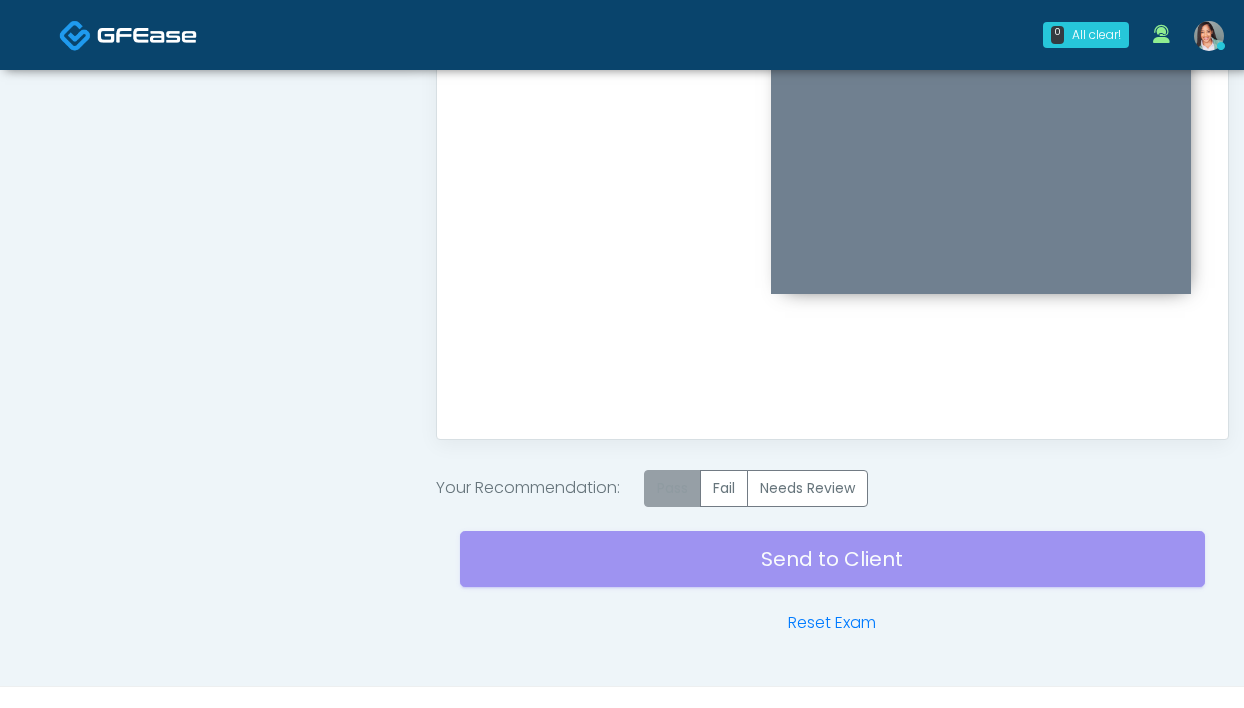 click on "Pass" at bounding box center (672, 488) 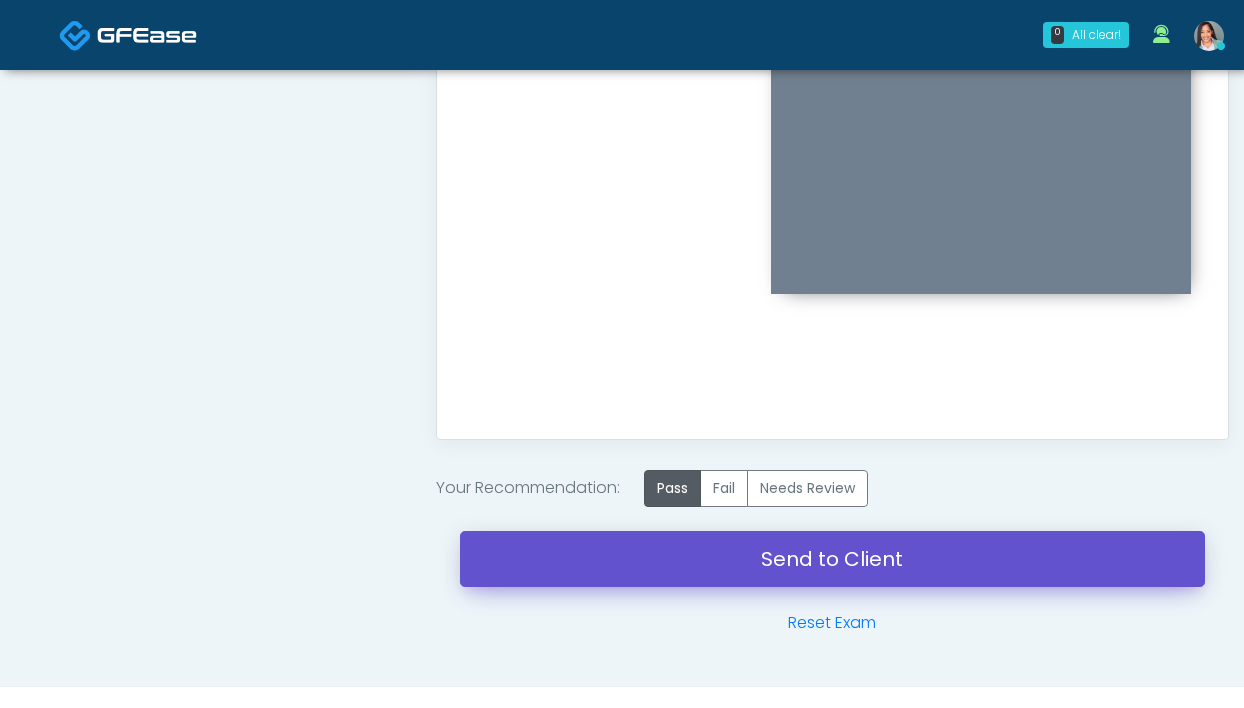 click on "Send to Client" at bounding box center (832, 559) 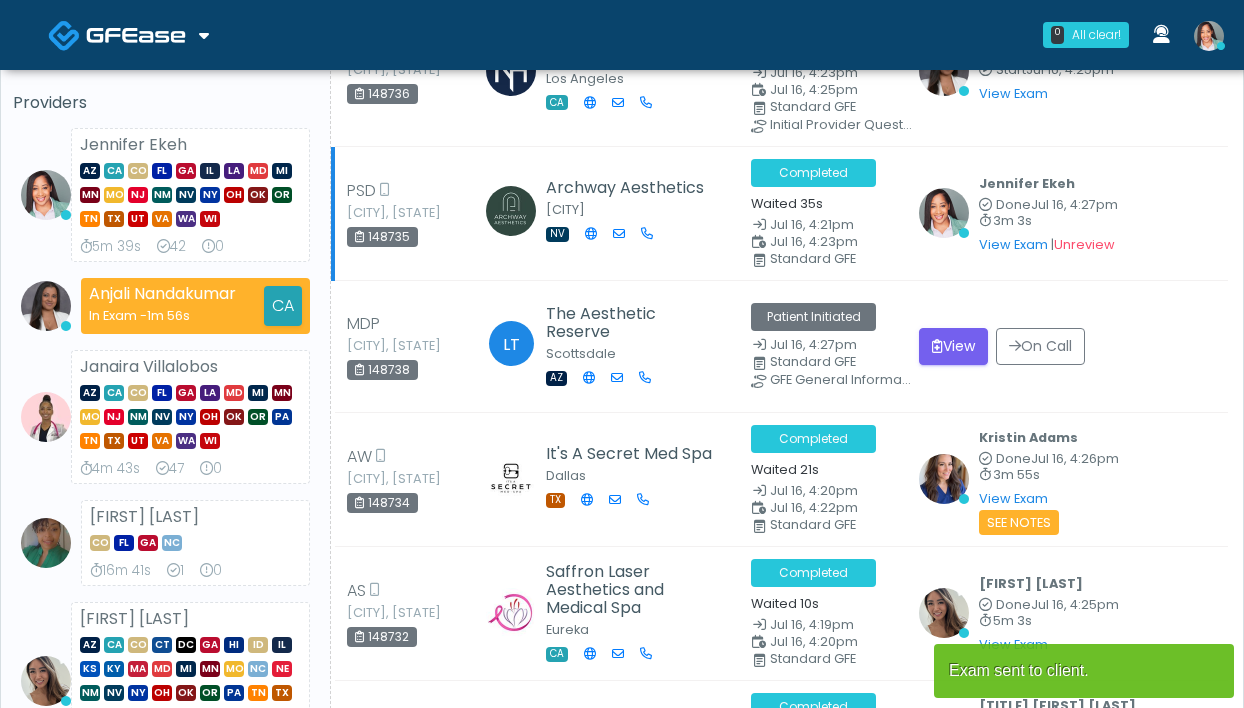 scroll, scrollTop: 168, scrollLeft: 0, axis: vertical 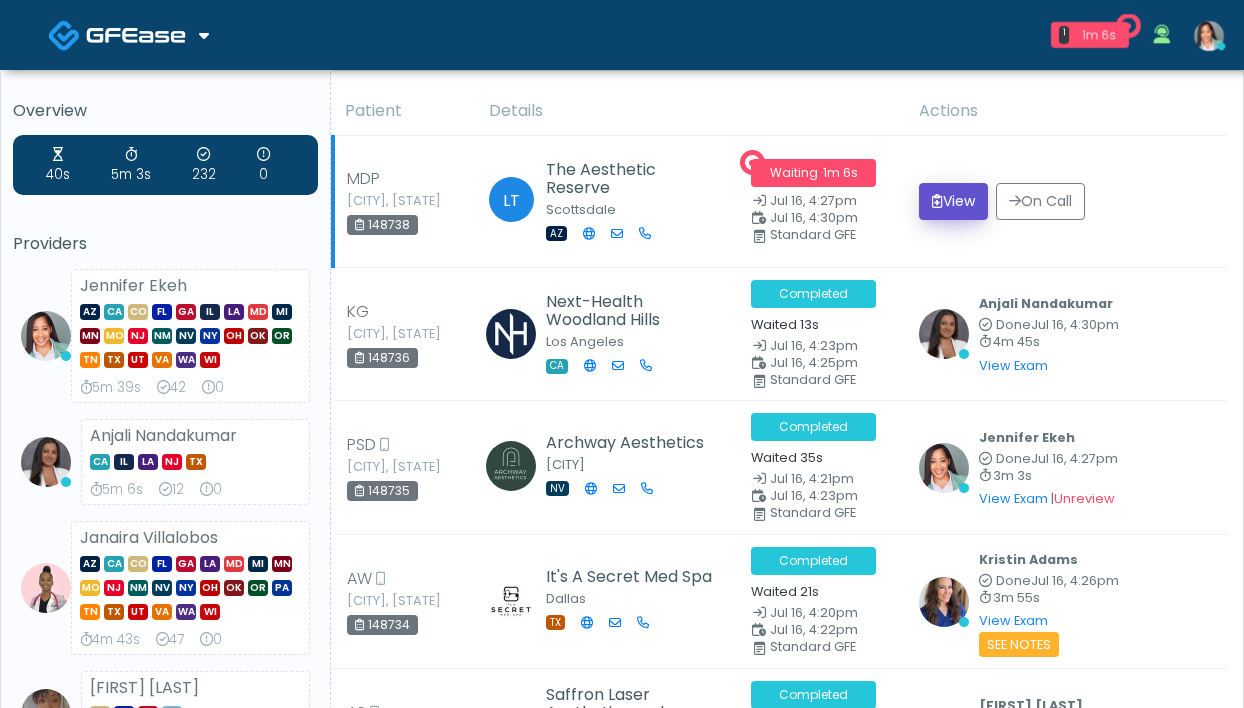 click on "View" at bounding box center (953, 201) 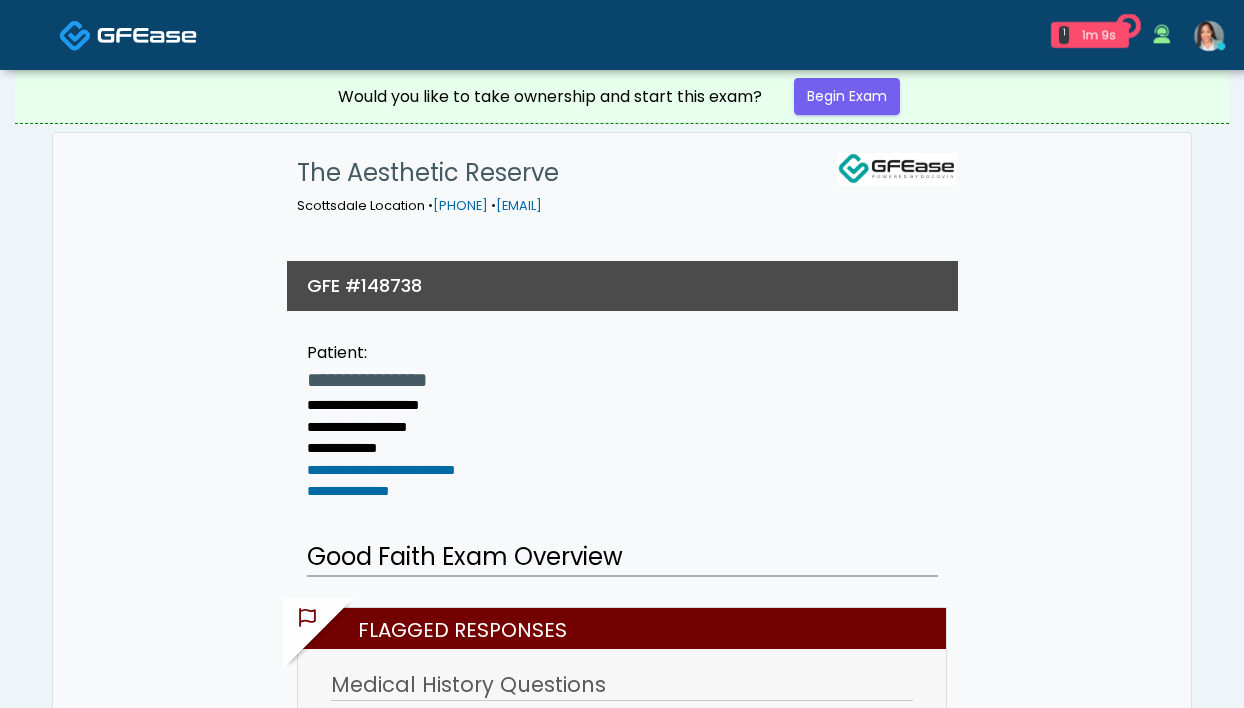 scroll, scrollTop: 12, scrollLeft: 0, axis: vertical 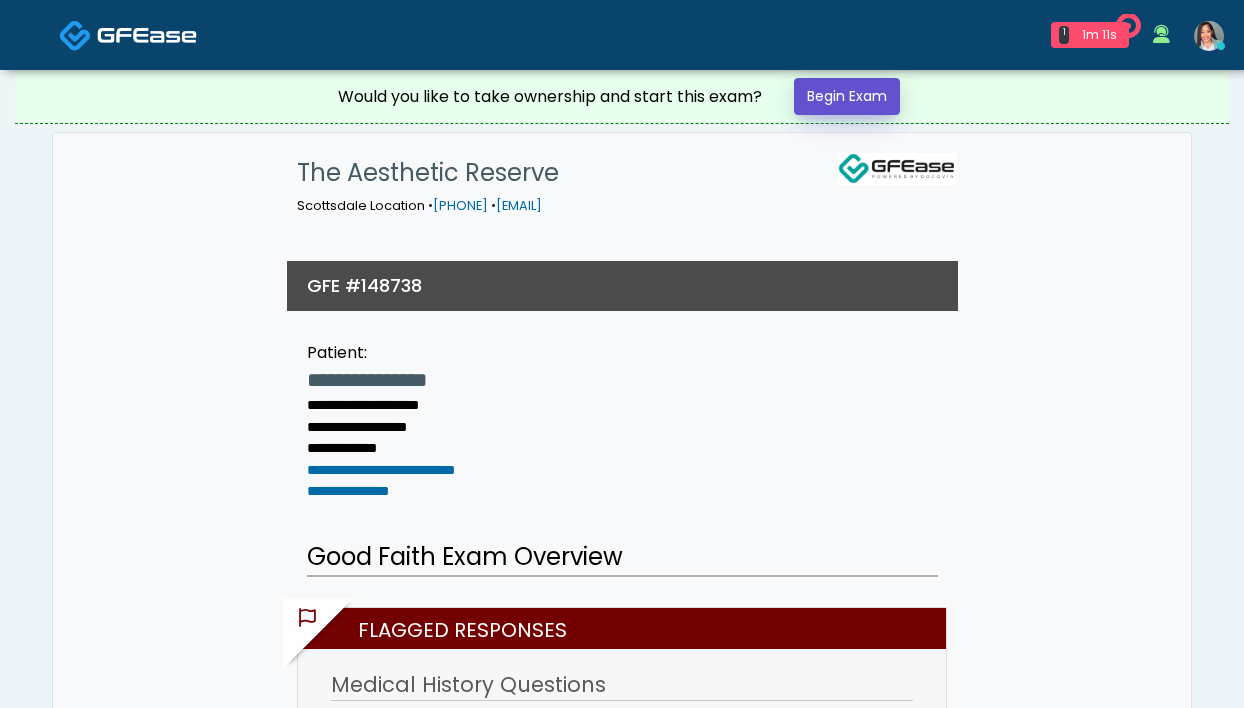 click on "Begin Exam" at bounding box center [847, 96] 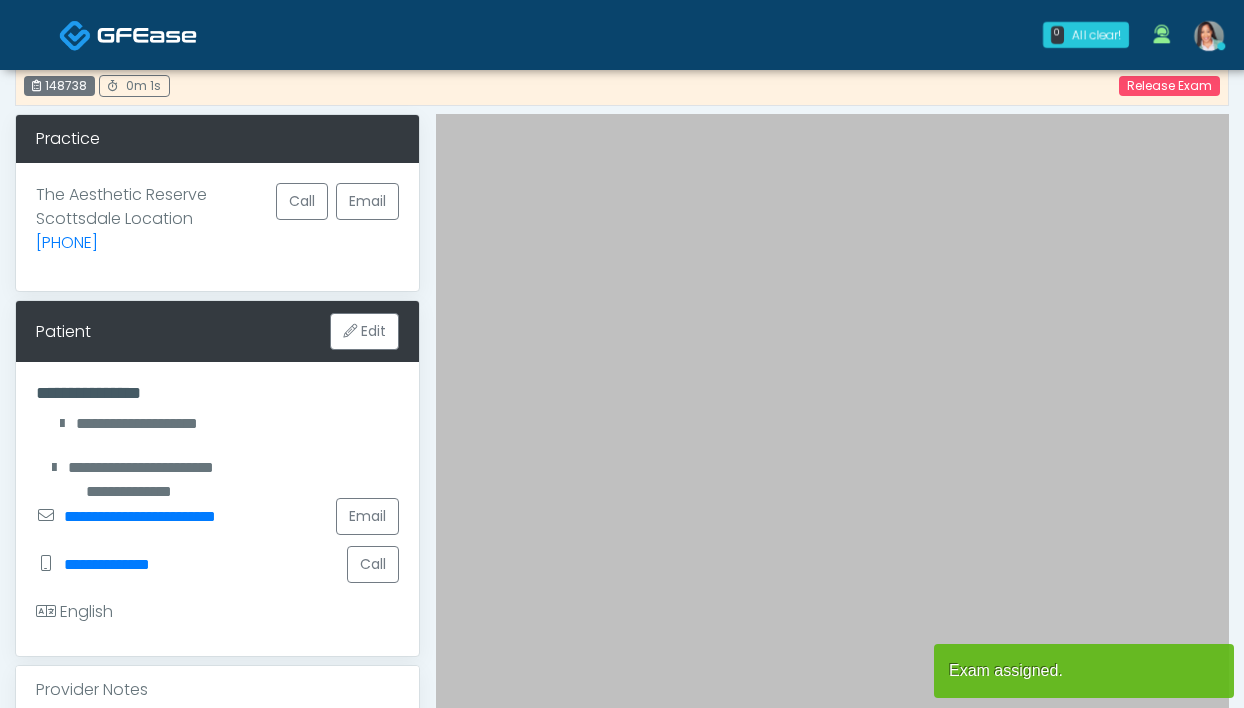 scroll, scrollTop: 311, scrollLeft: 0, axis: vertical 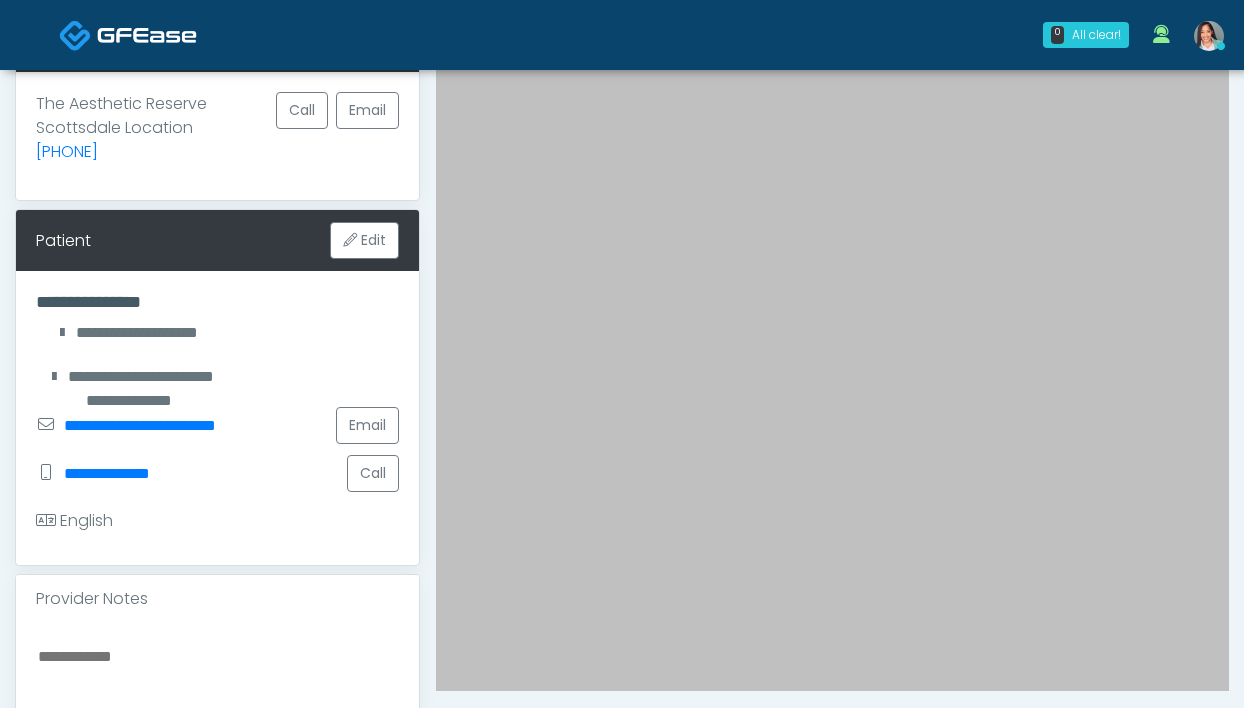 click on "**********" at bounding box center (217, 333) 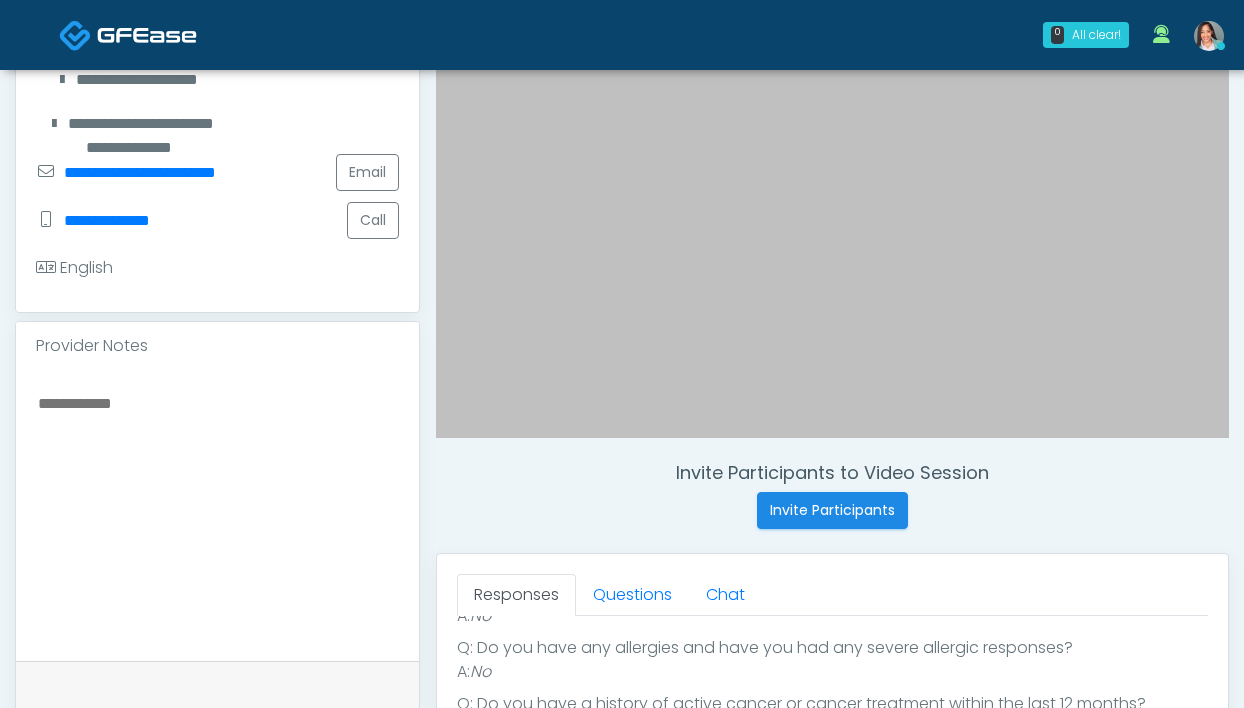 scroll, scrollTop: 551, scrollLeft: 0, axis: vertical 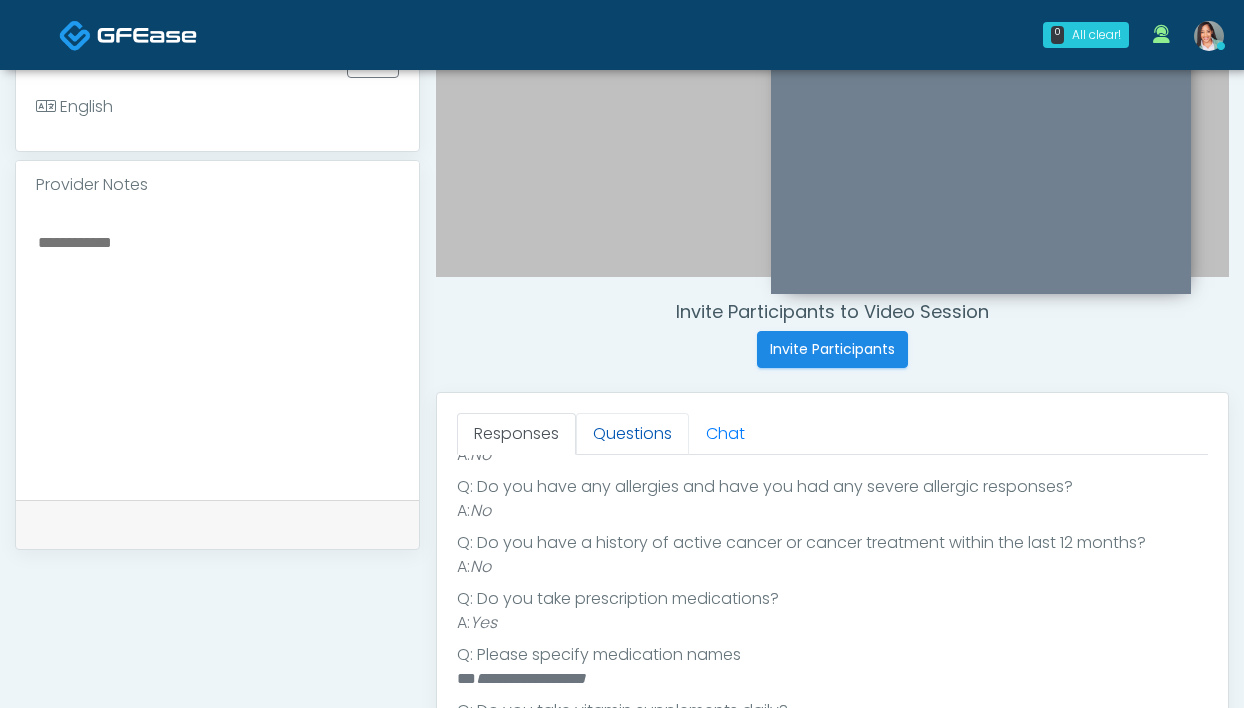 click on "Questions" at bounding box center [632, 434] 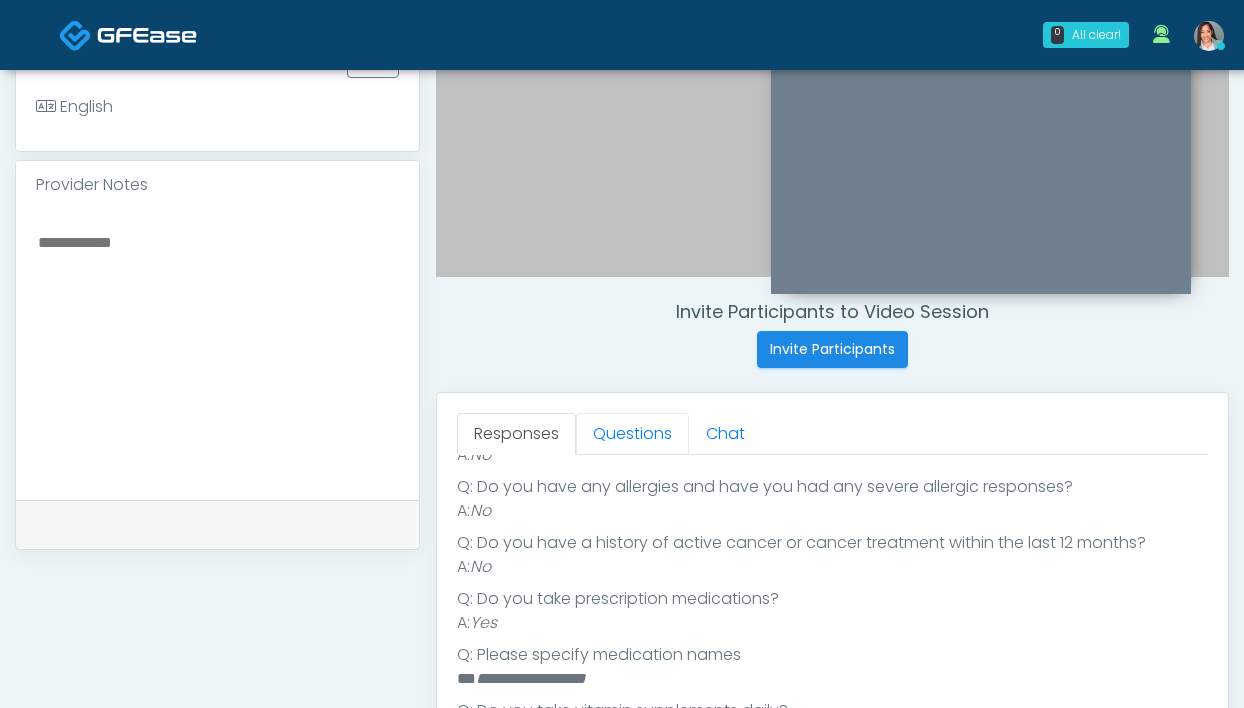 scroll, scrollTop: 0, scrollLeft: 0, axis: both 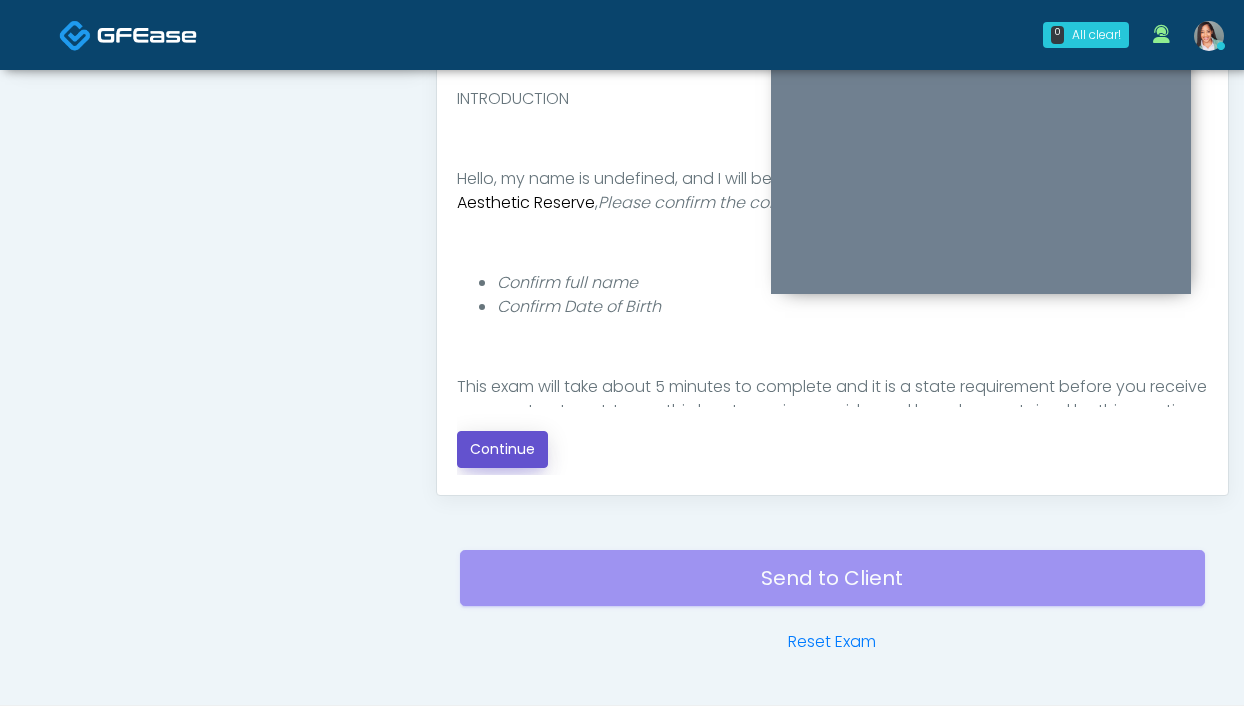click on "Continue" at bounding box center [502, 449] 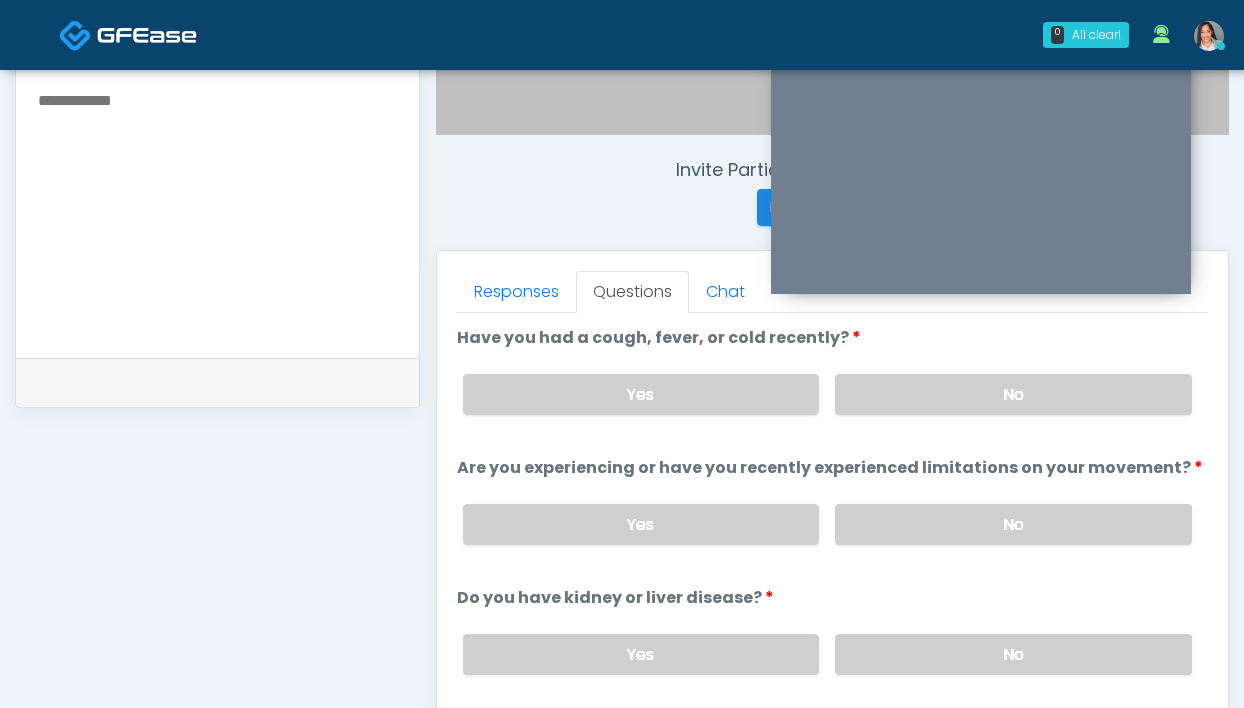 scroll, scrollTop: 693, scrollLeft: 0, axis: vertical 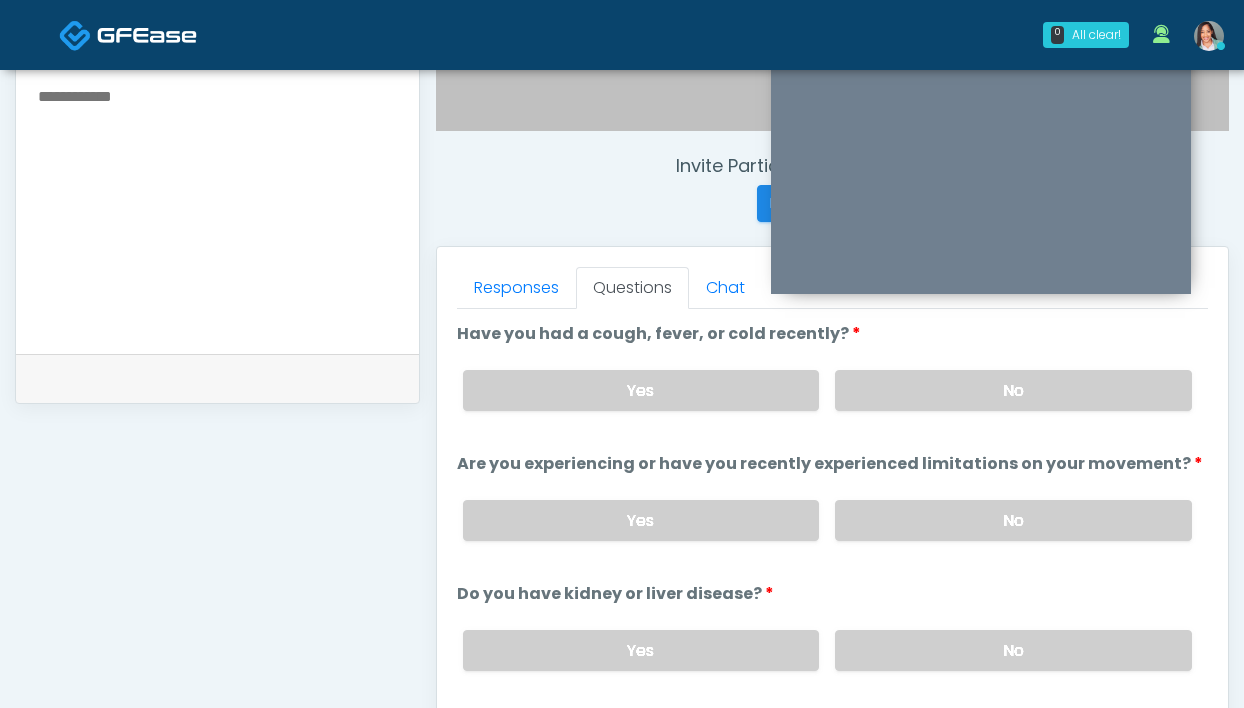 drag, startPoint x: 886, startPoint y: 507, endPoint x: 603, endPoint y: 245, distance: 385.65918 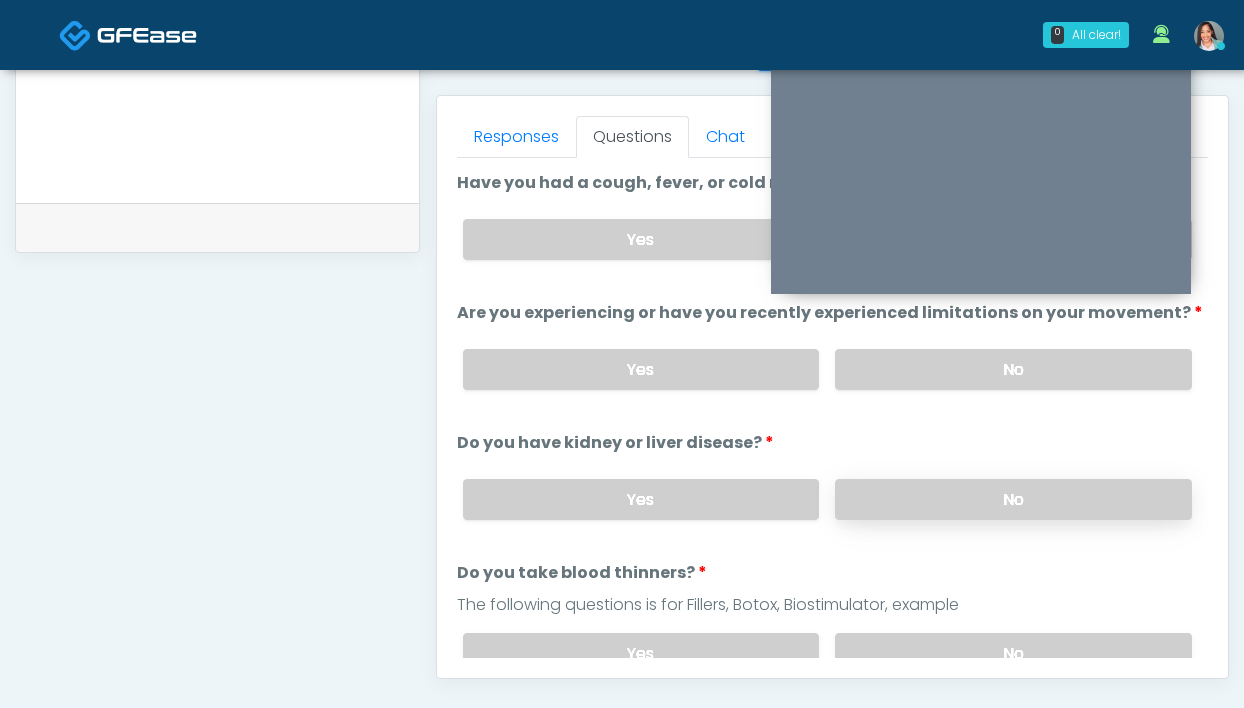 click on "No" at bounding box center (1013, 499) 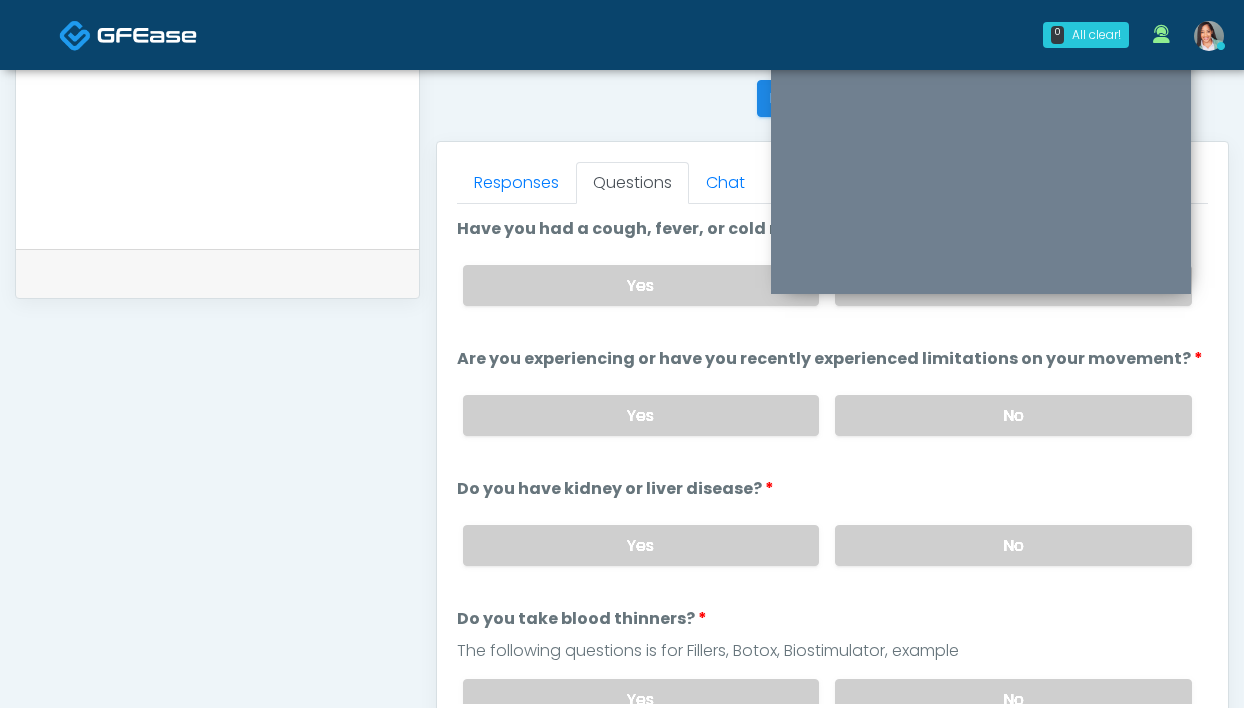 scroll, scrollTop: 891, scrollLeft: 0, axis: vertical 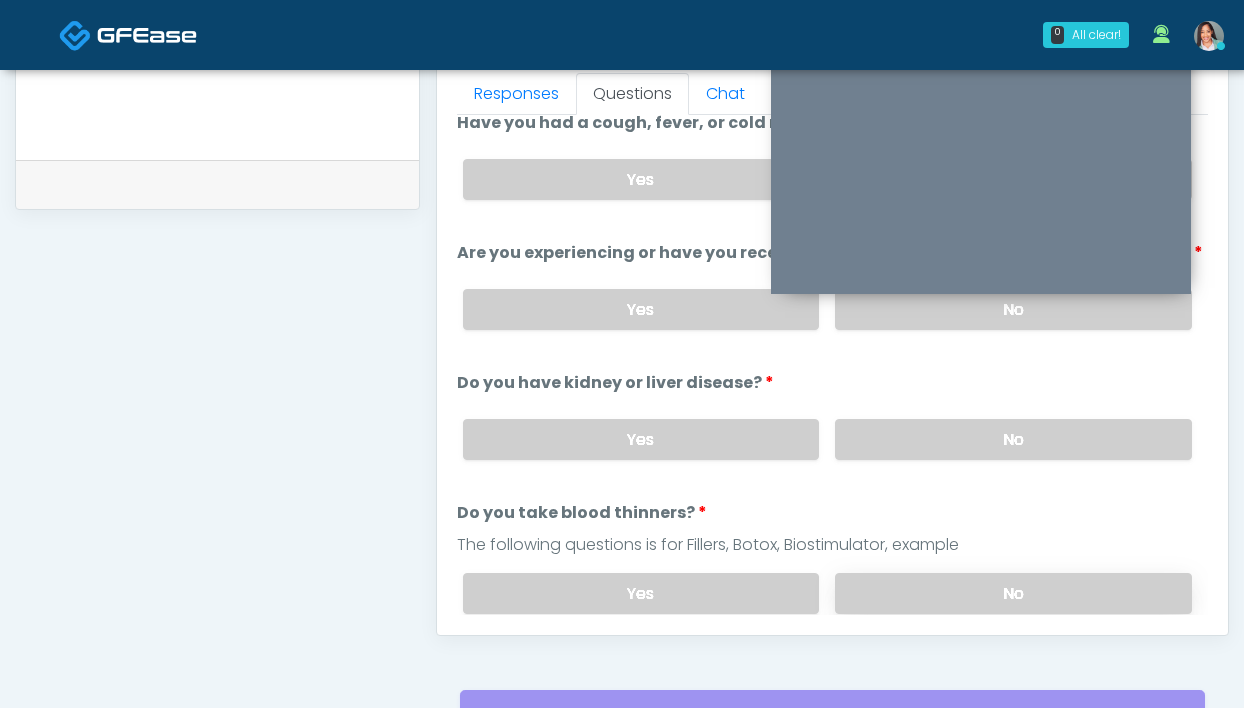 drag, startPoint x: 932, startPoint y: 577, endPoint x: 924, endPoint y: 570, distance: 10.630146 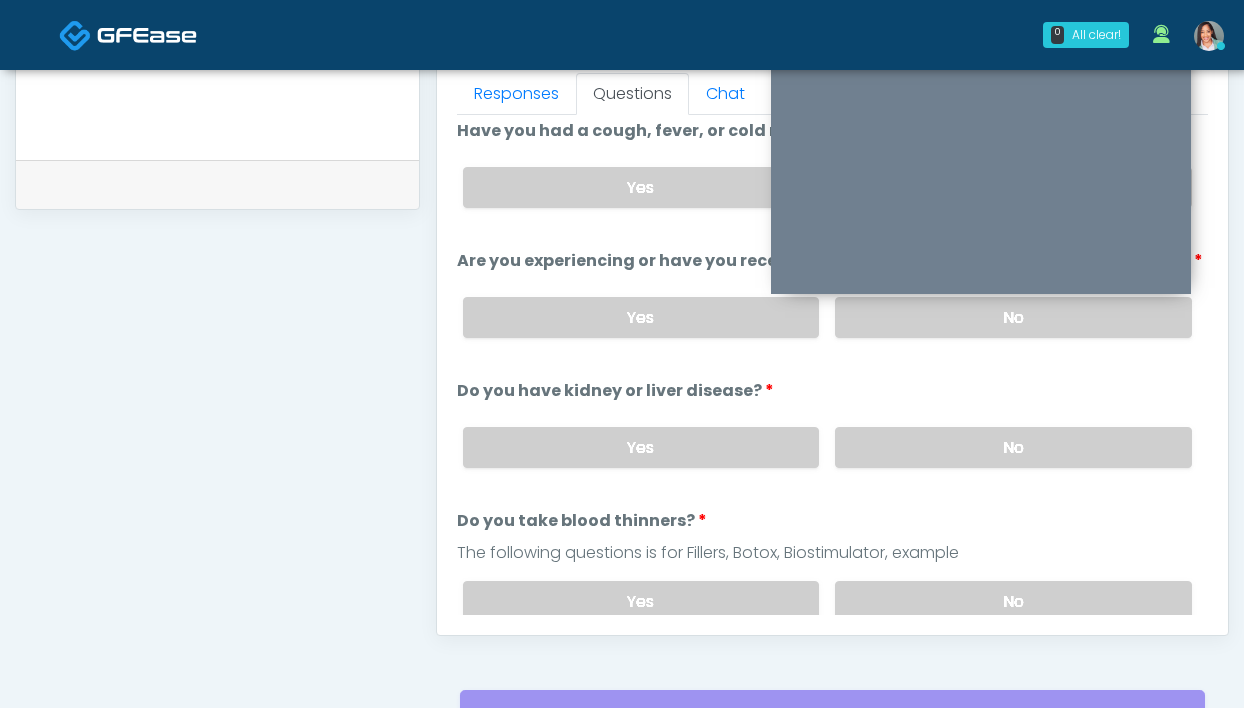 scroll, scrollTop: 0, scrollLeft: 0, axis: both 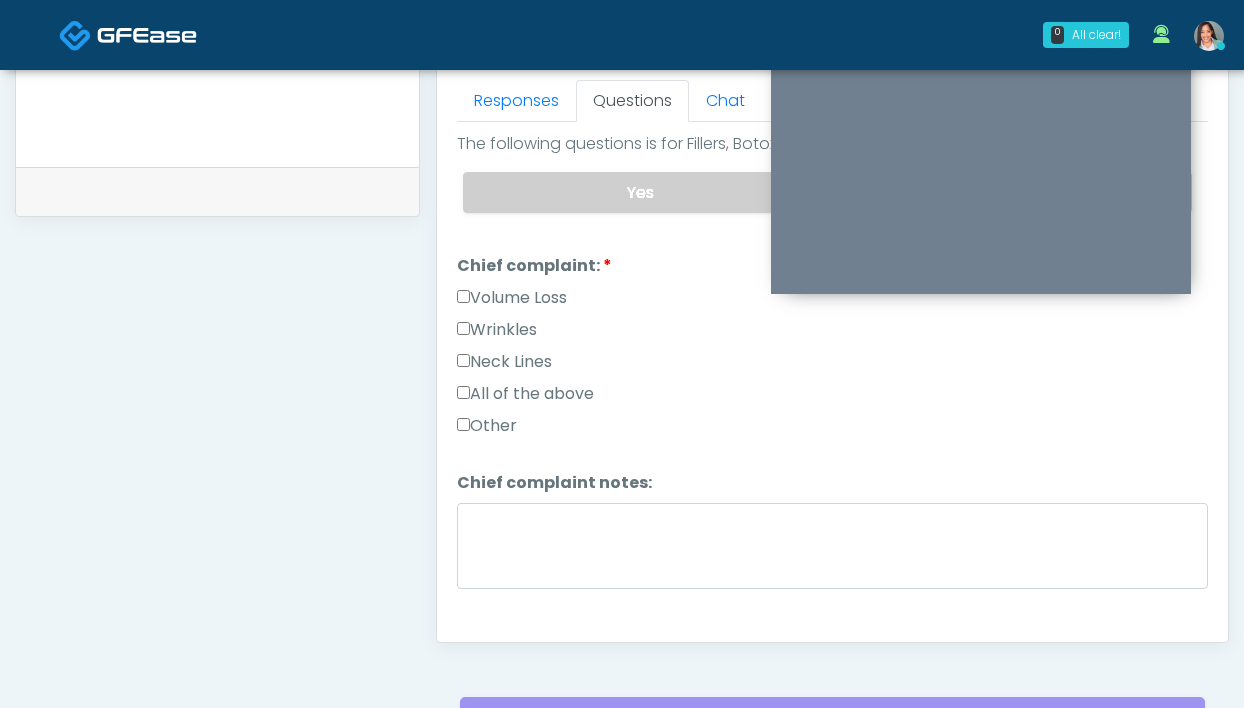 click on "Volume Loss" at bounding box center [512, 298] 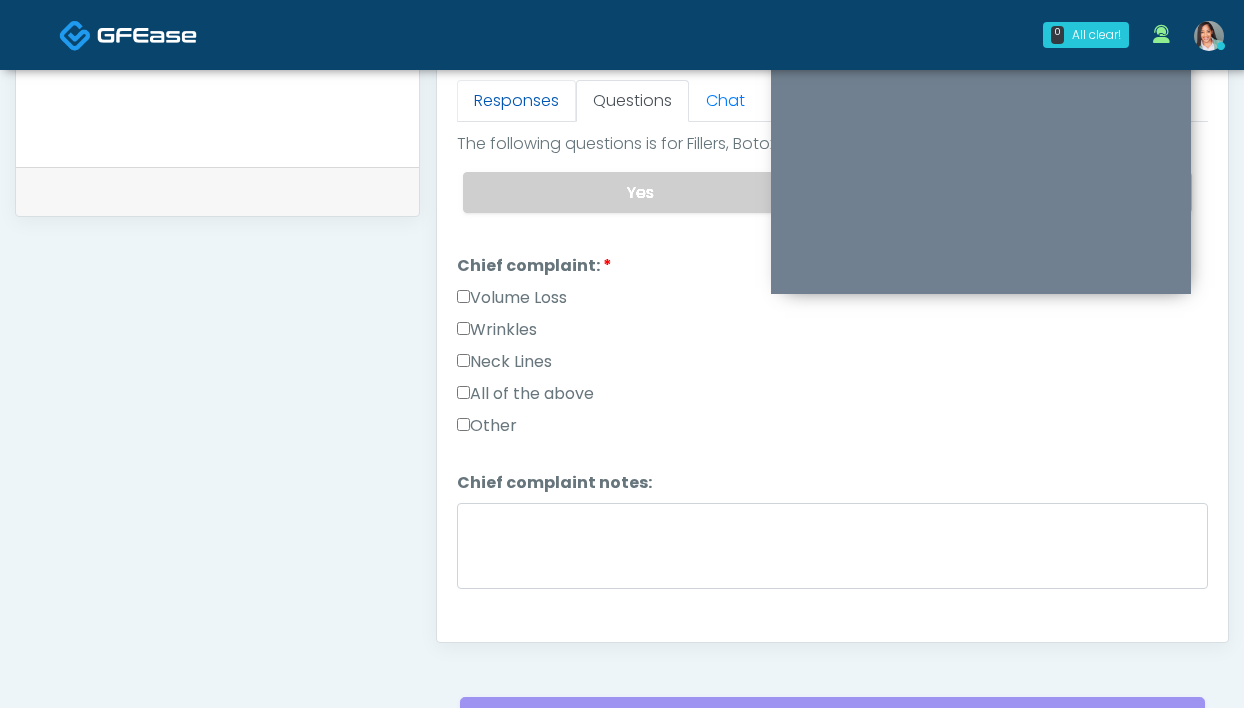 click on "Responses" at bounding box center (516, 101) 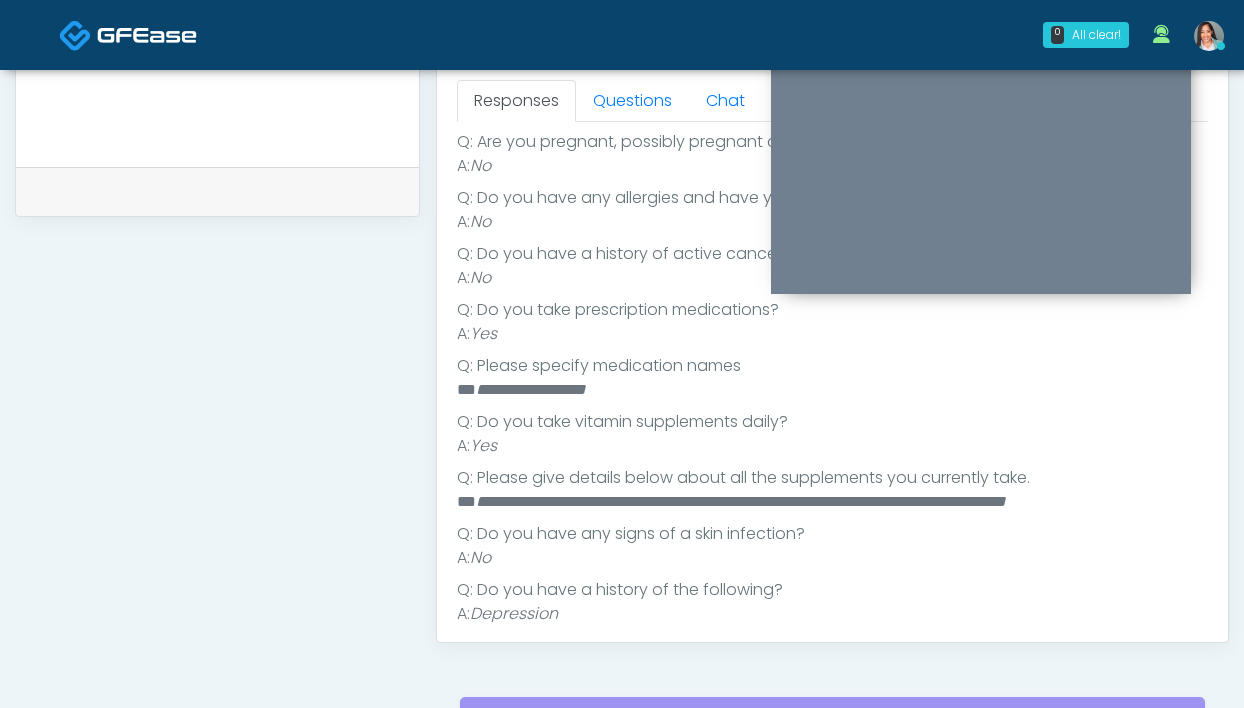 scroll, scrollTop: 370, scrollLeft: 0, axis: vertical 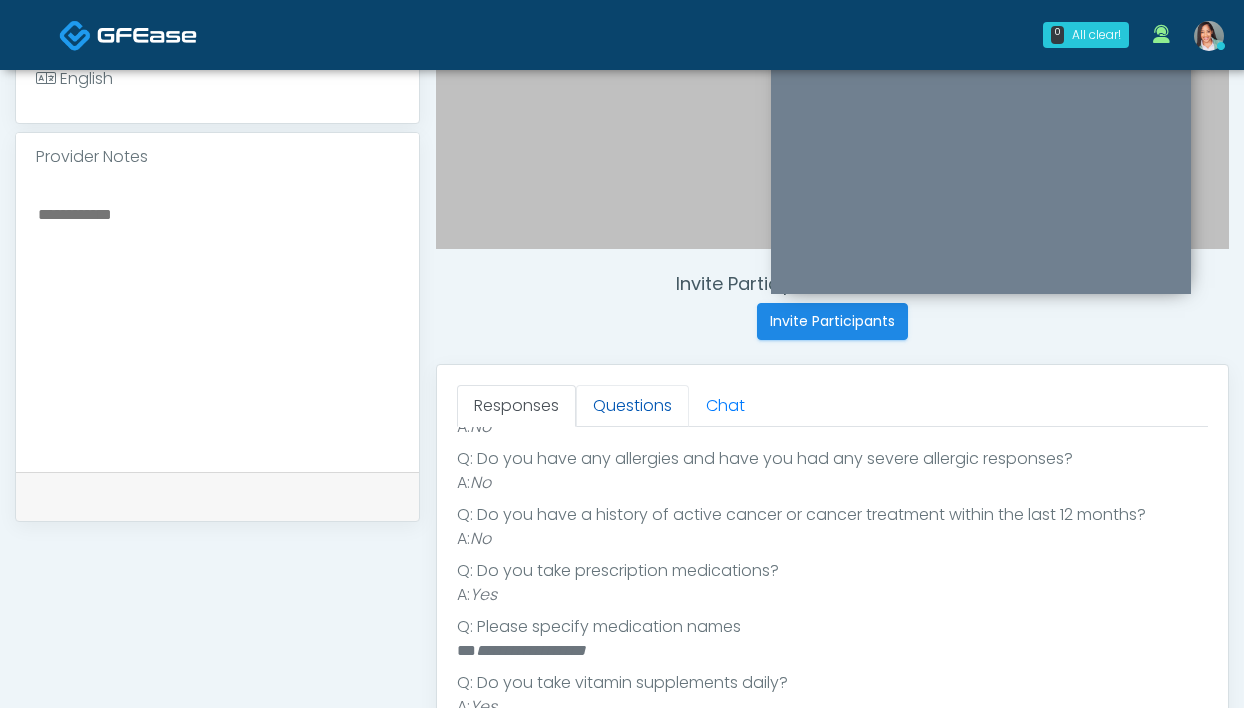 click on "Questions" at bounding box center [632, 406] 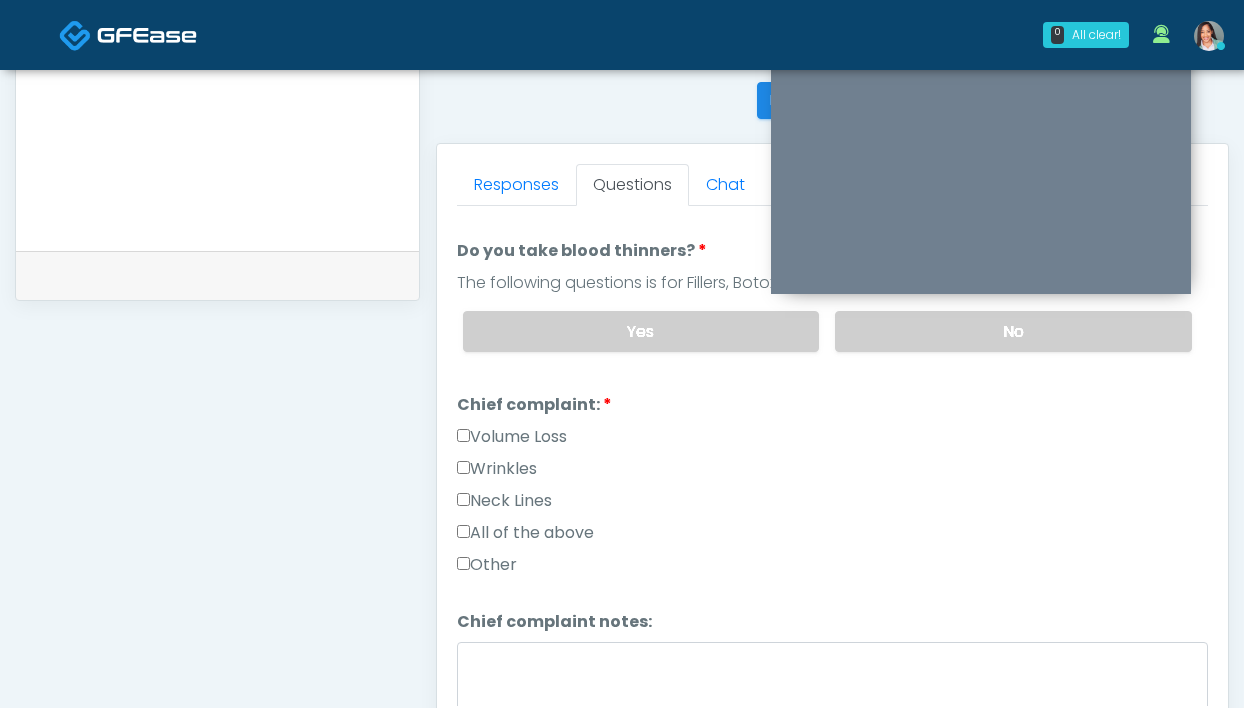 scroll, scrollTop: 962, scrollLeft: 0, axis: vertical 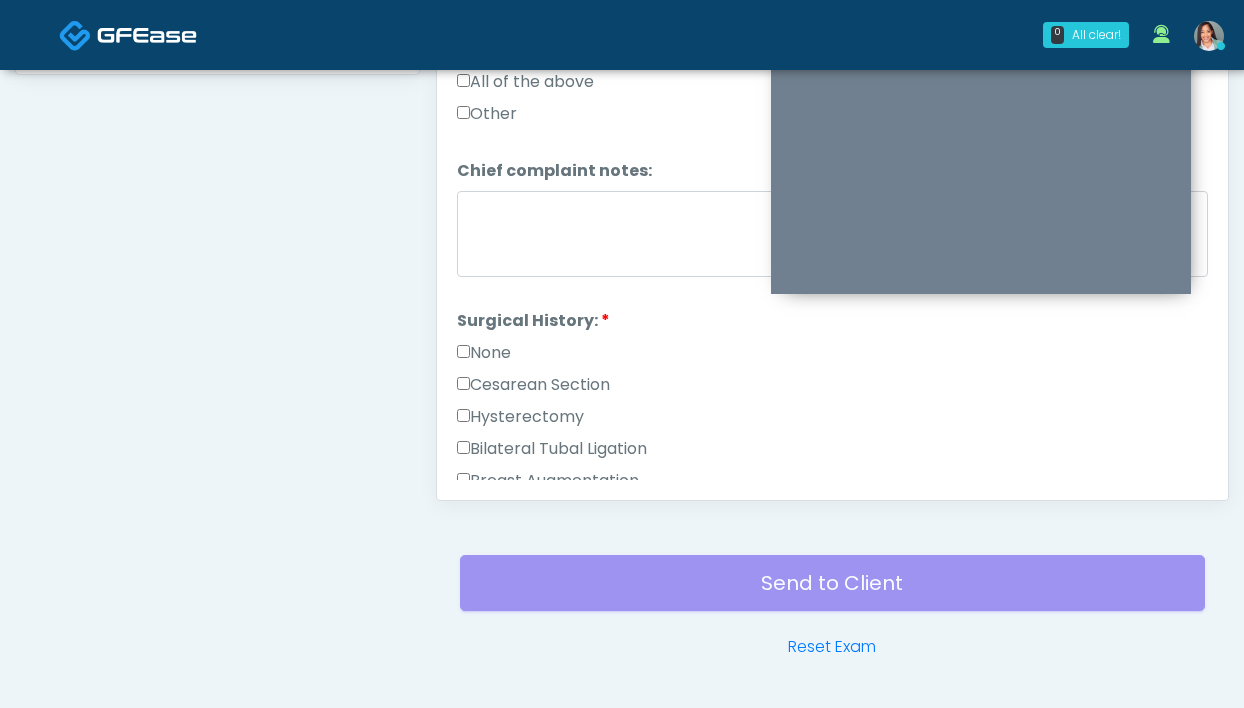 click on "None" at bounding box center (484, 353) 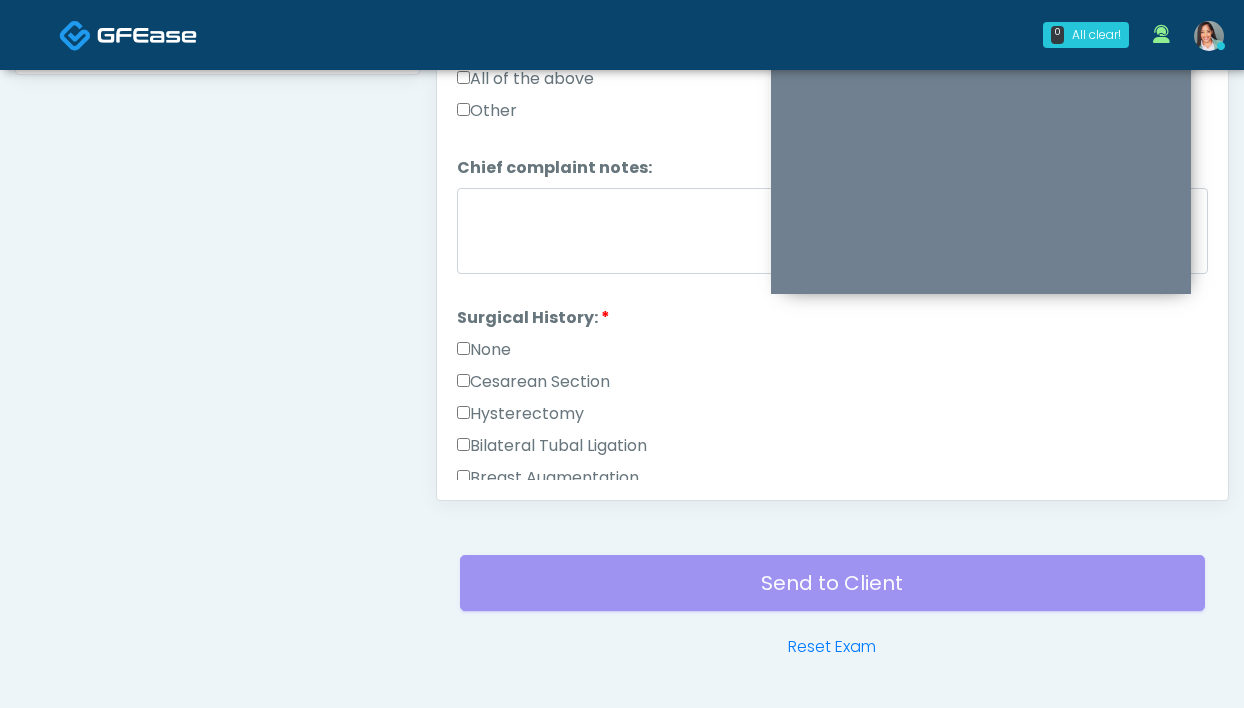 scroll, scrollTop: 599, scrollLeft: 0, axis: vertical 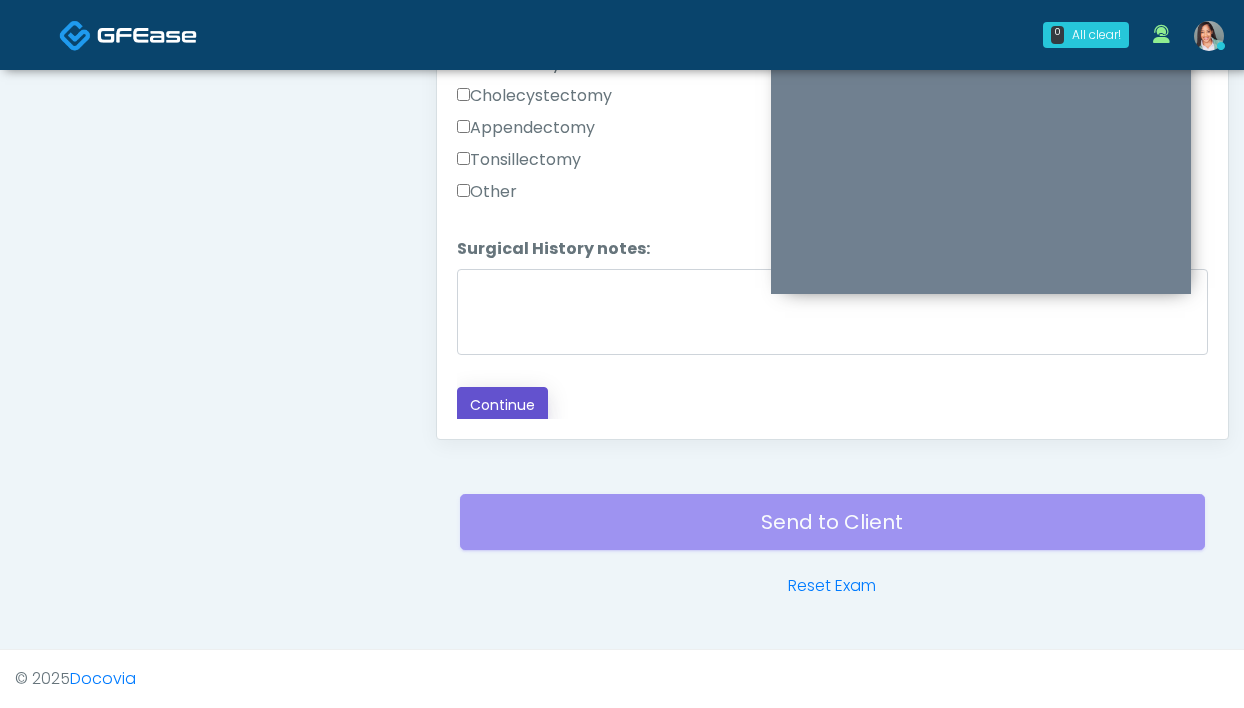 click on "Continue" at bounding box center (502, 405) 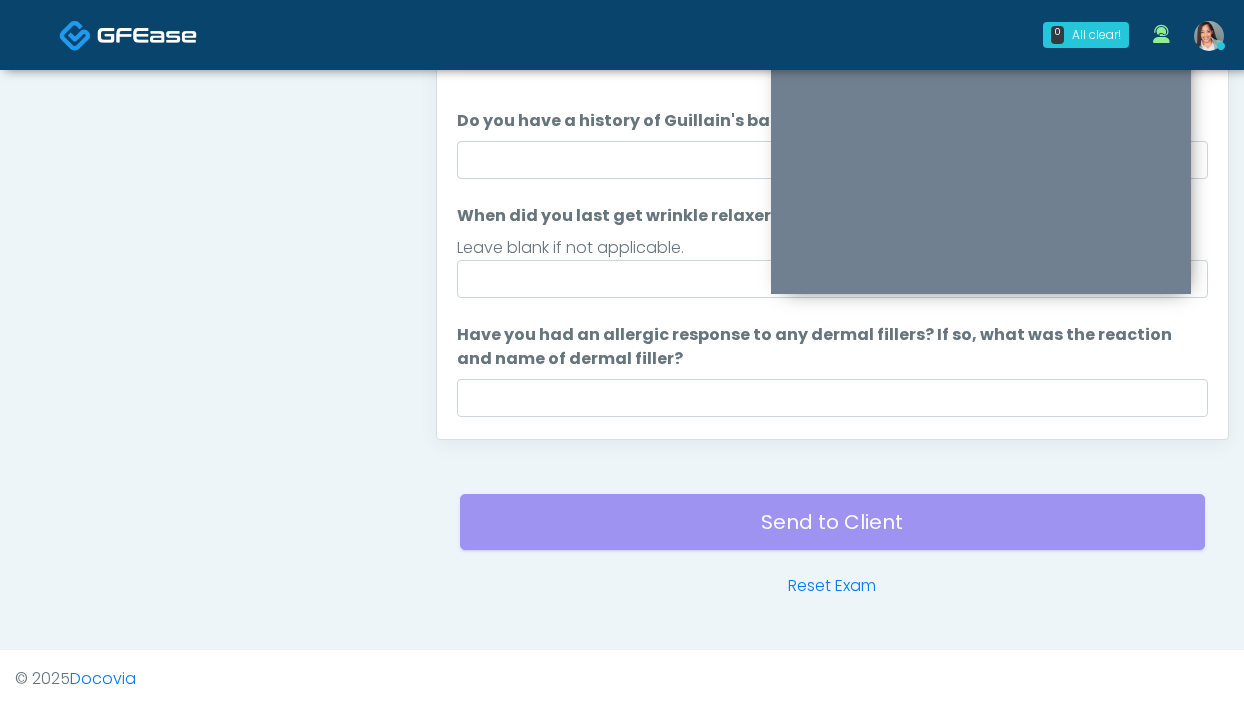 scroll, scrollTop: 0, scrollLeft: 0, axis: both 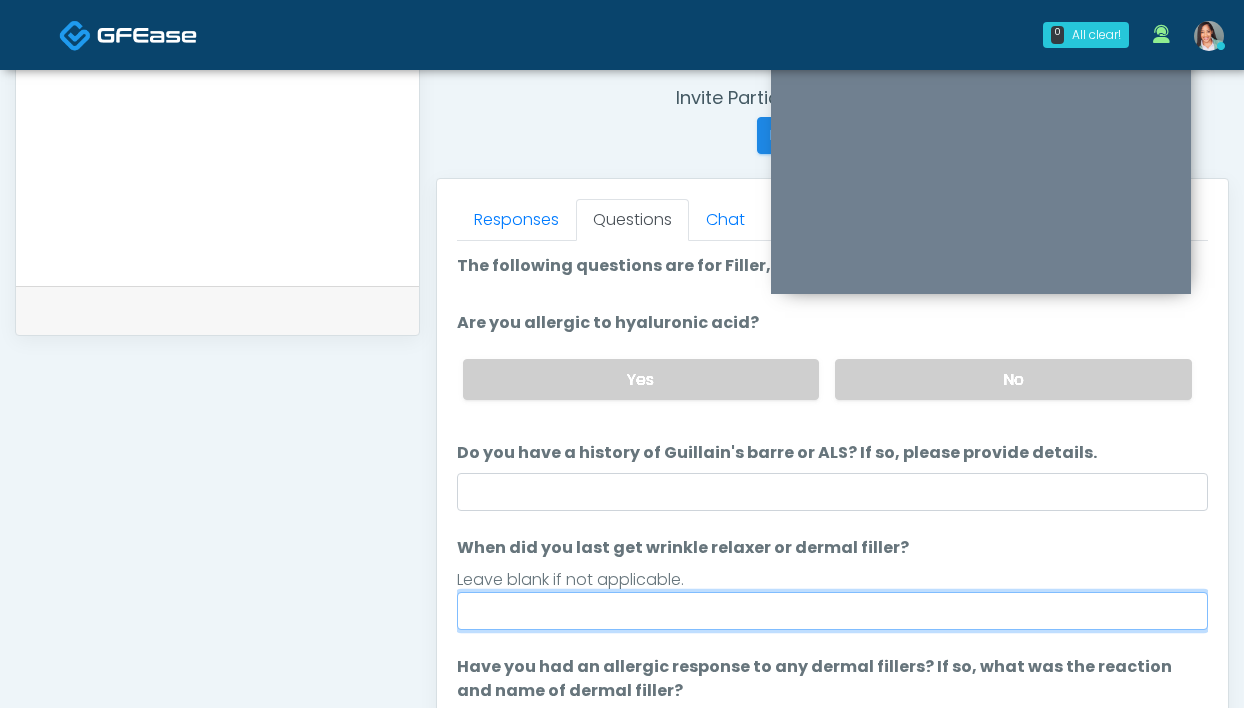 click on "When did you last get wrinkle relaxer or dermal filler?" at bounding box center (832, 611) 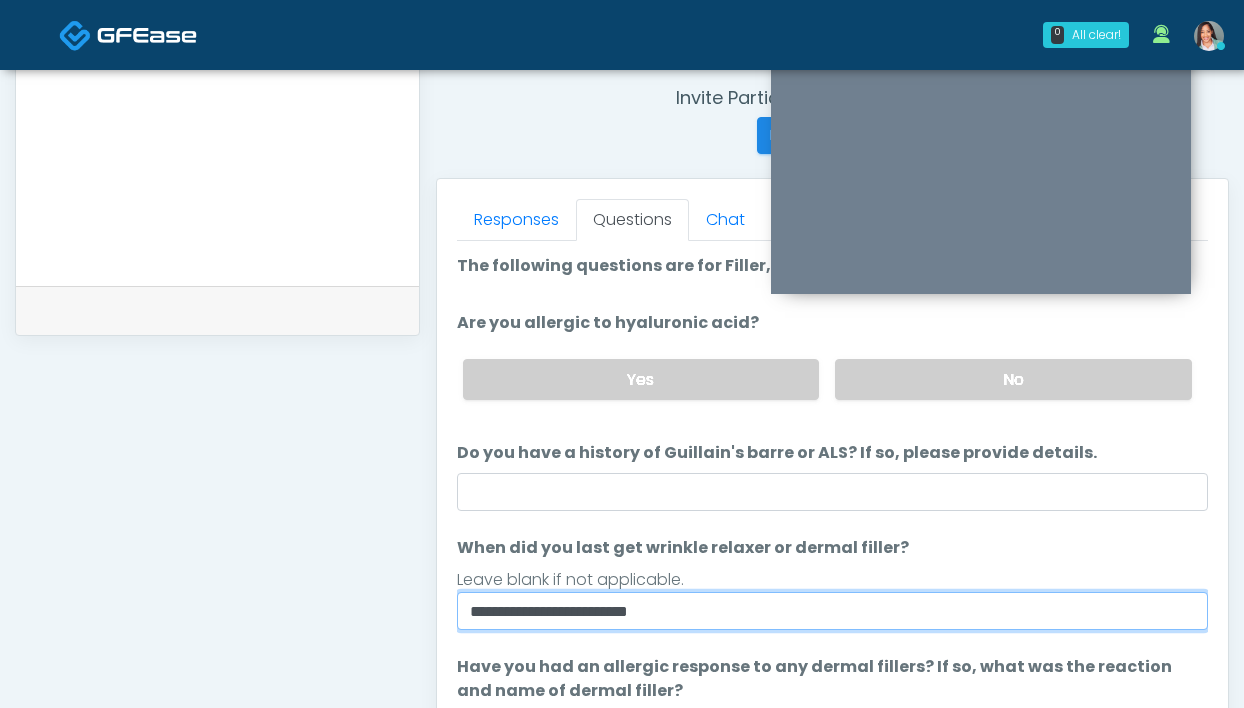 click on "**********" at bounding box center [832, 611] 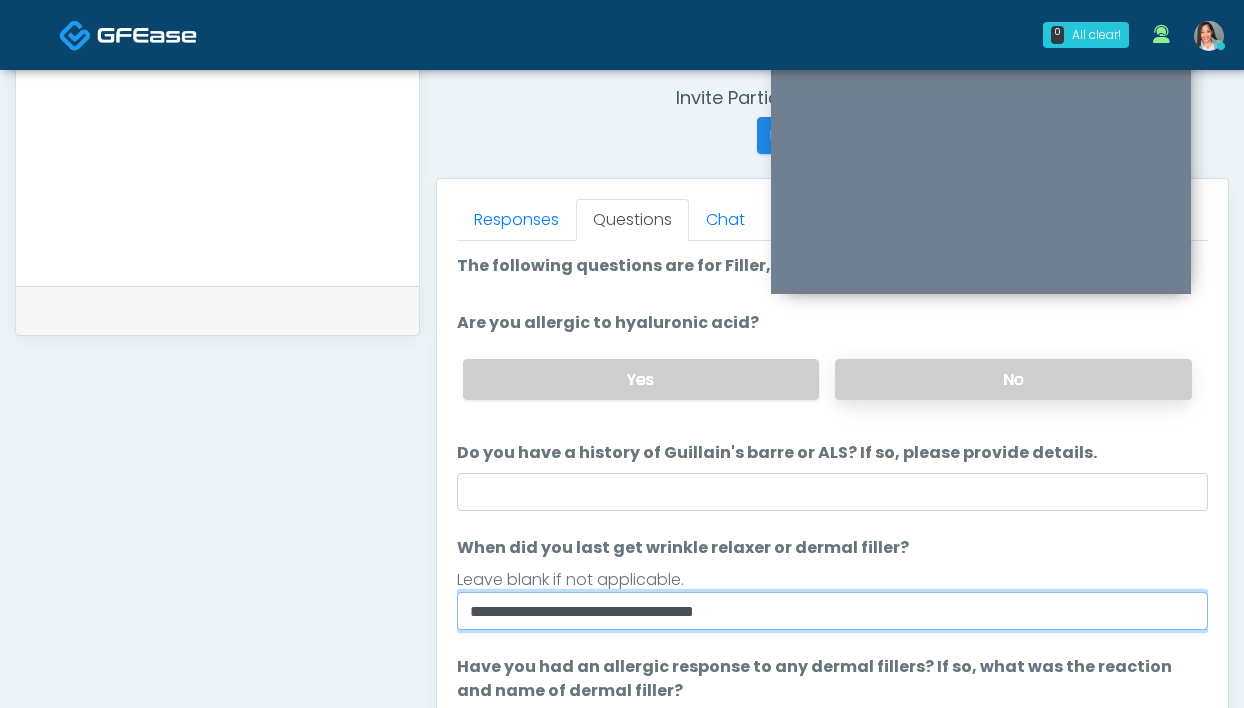 type on "**********" 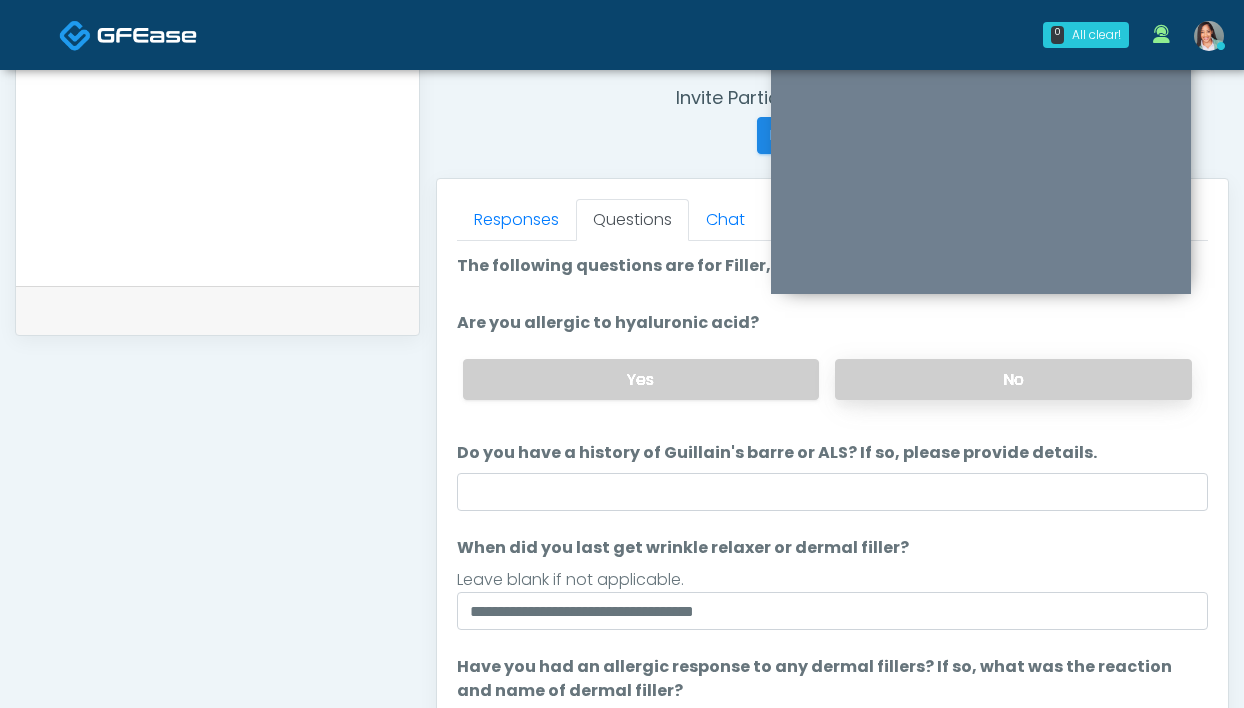 click on "No" at bounding box center (1013, 379) 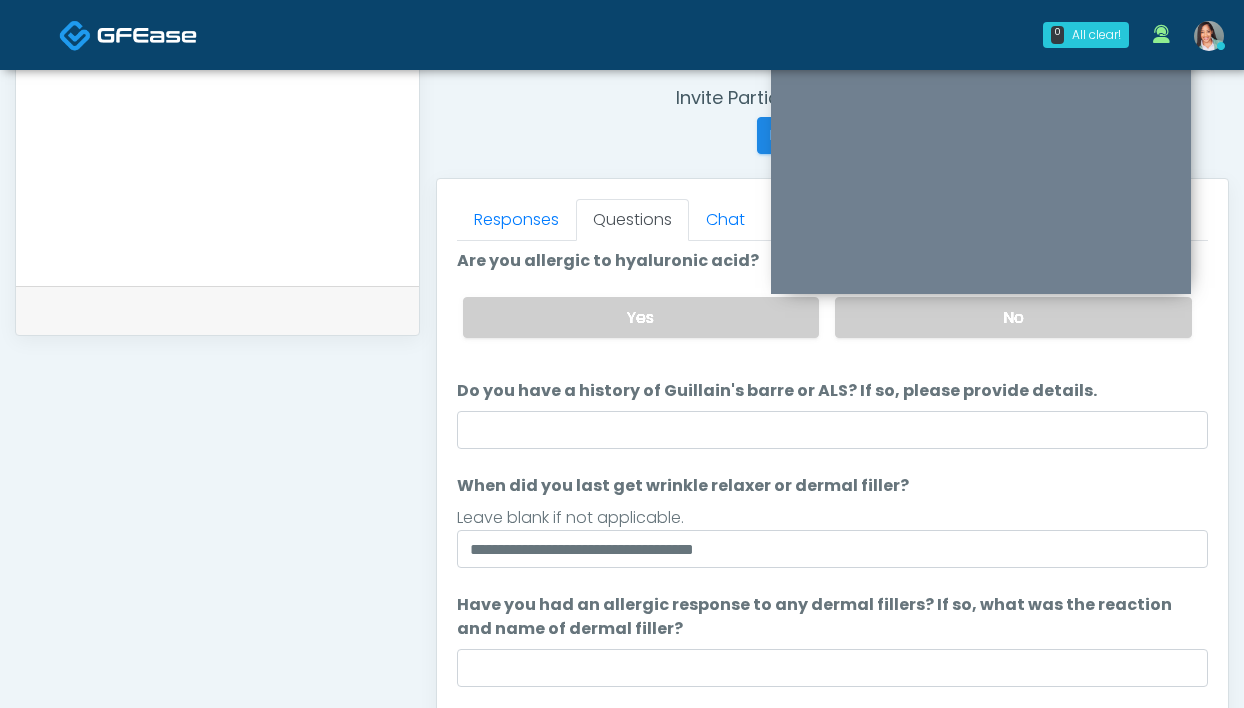 scroll, scrollTop: 69, scrollLeft: 0, axis: vertical 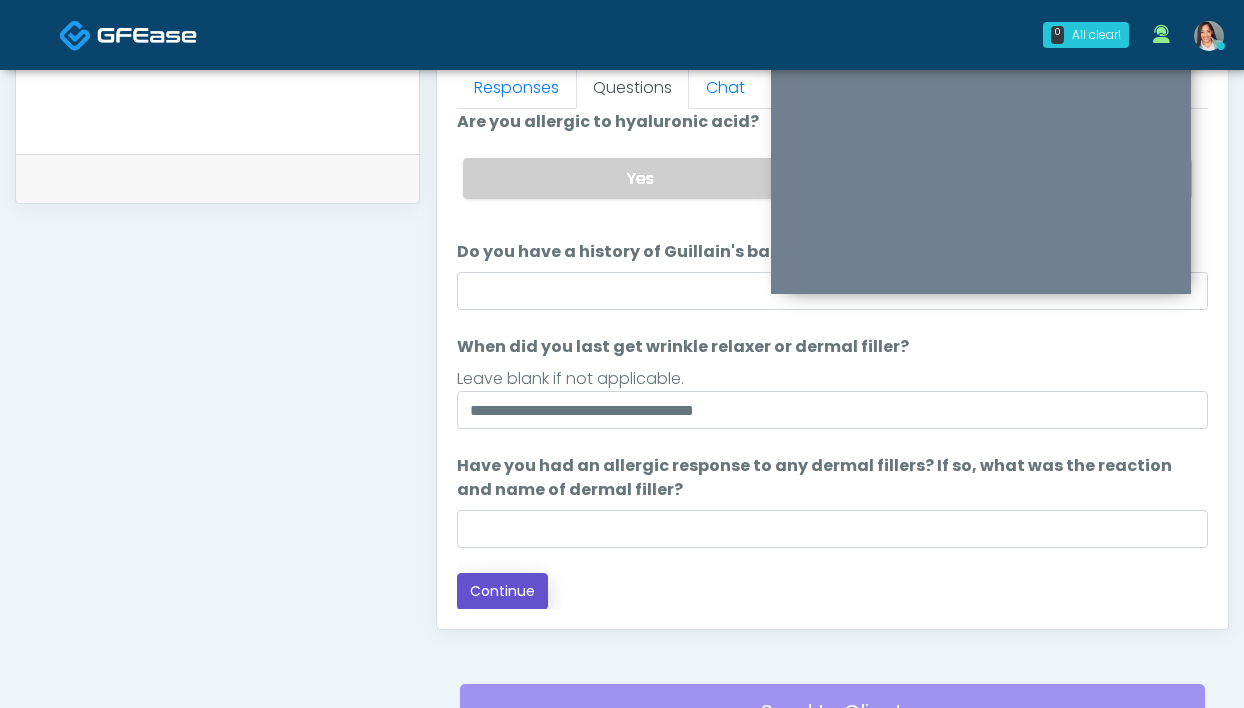 click on "Continue" at bounding box center (502, 591) 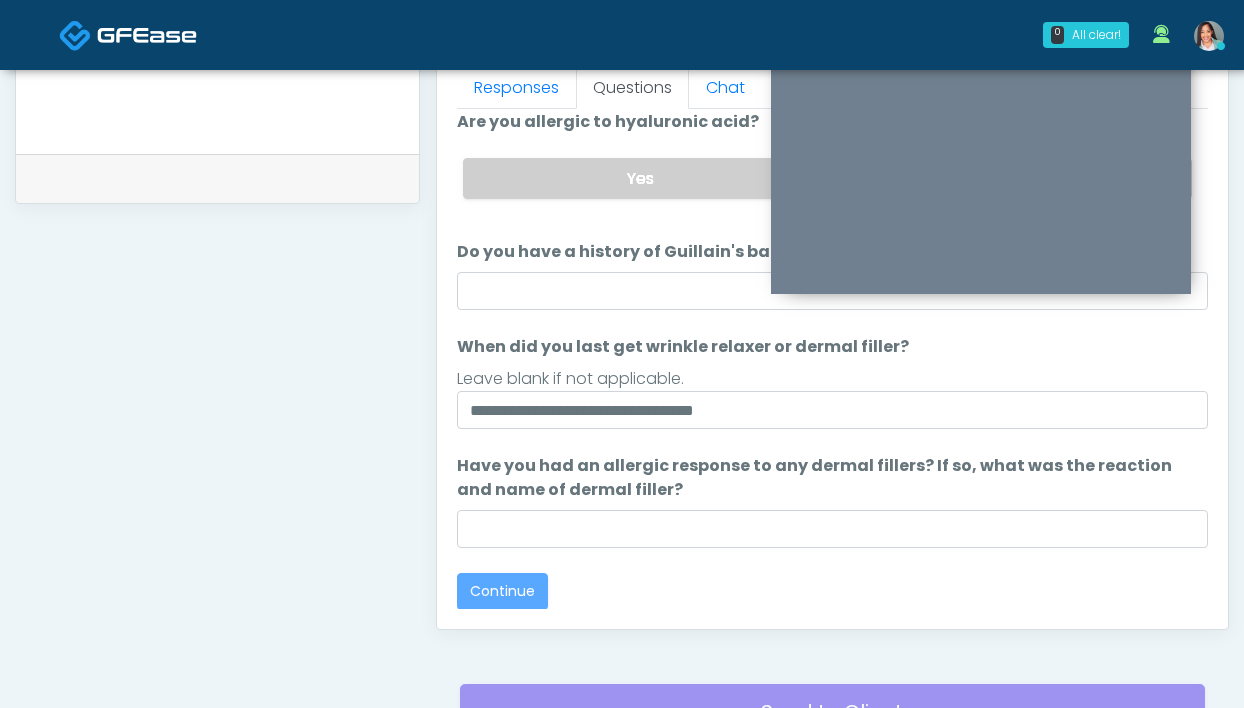 scroll, scrollTop: 0, scrollLeft: 0, axis: both 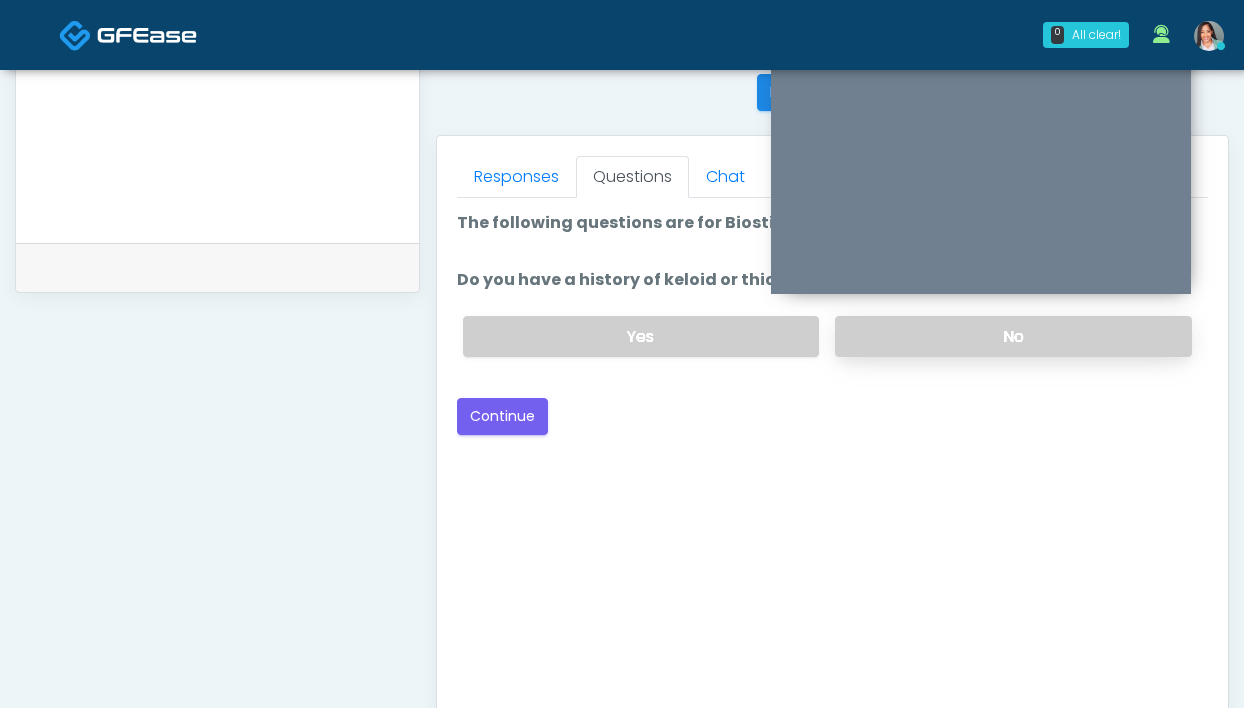 click on "No" at bounding box center [1013, 336] 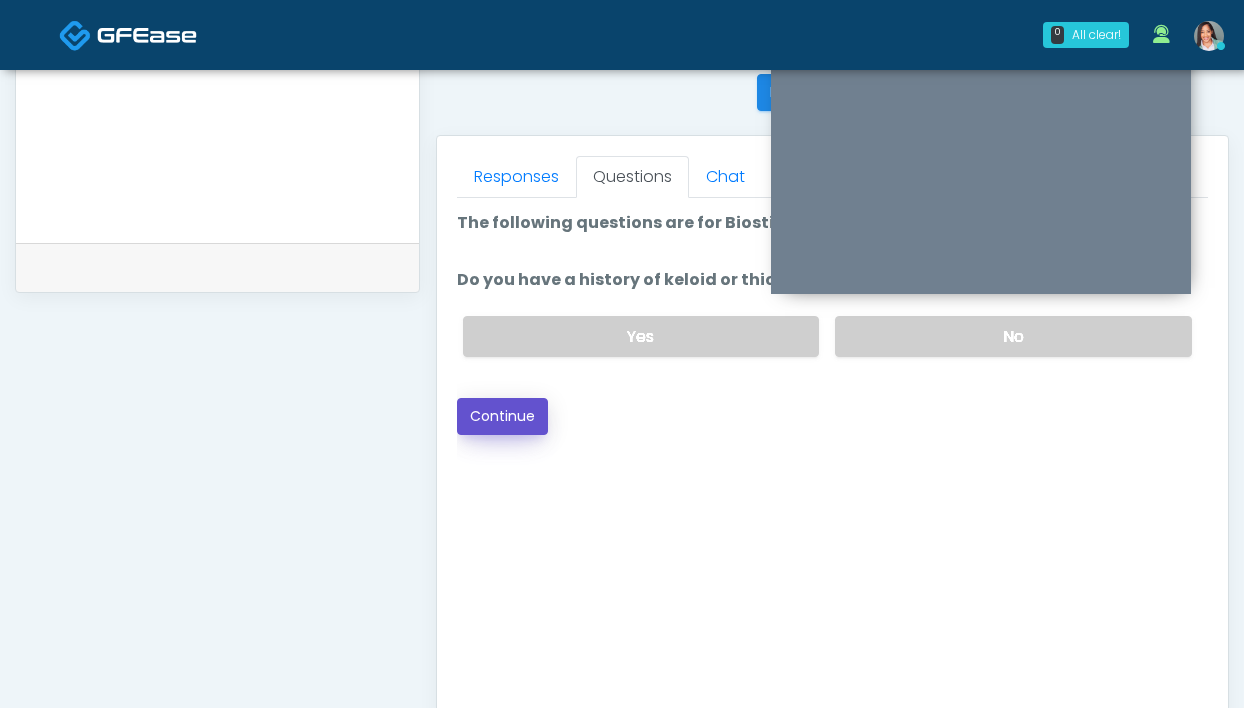 click on "Continue" at bounding box center (502, 416) 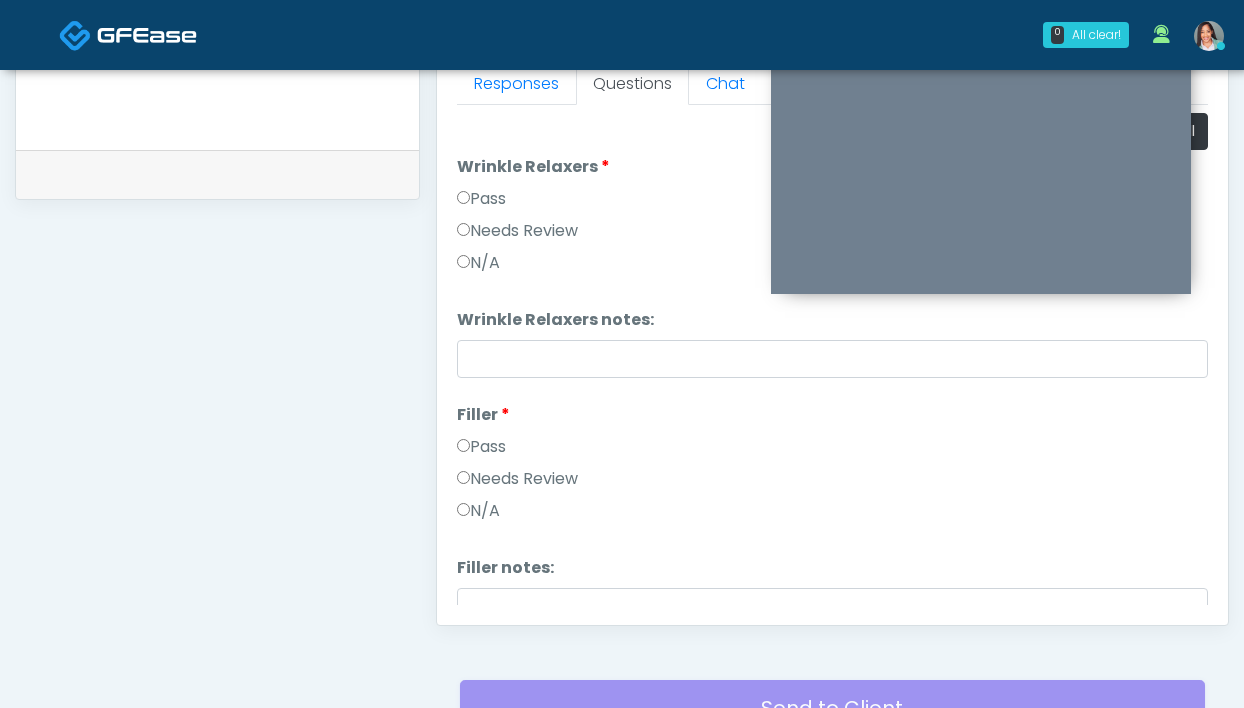 scroll, scrollTop: 611, scrollLeft: 0, axis: vertical 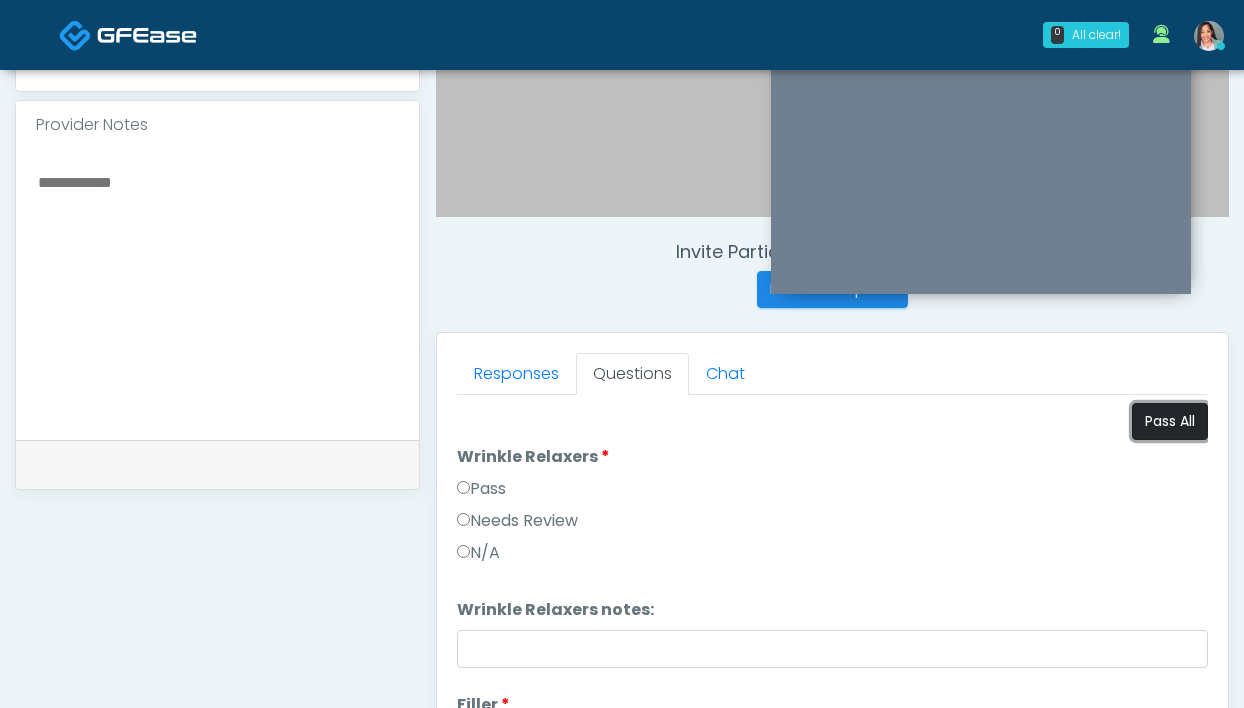 click on "Pass All" at bounding box center (1170, 421) 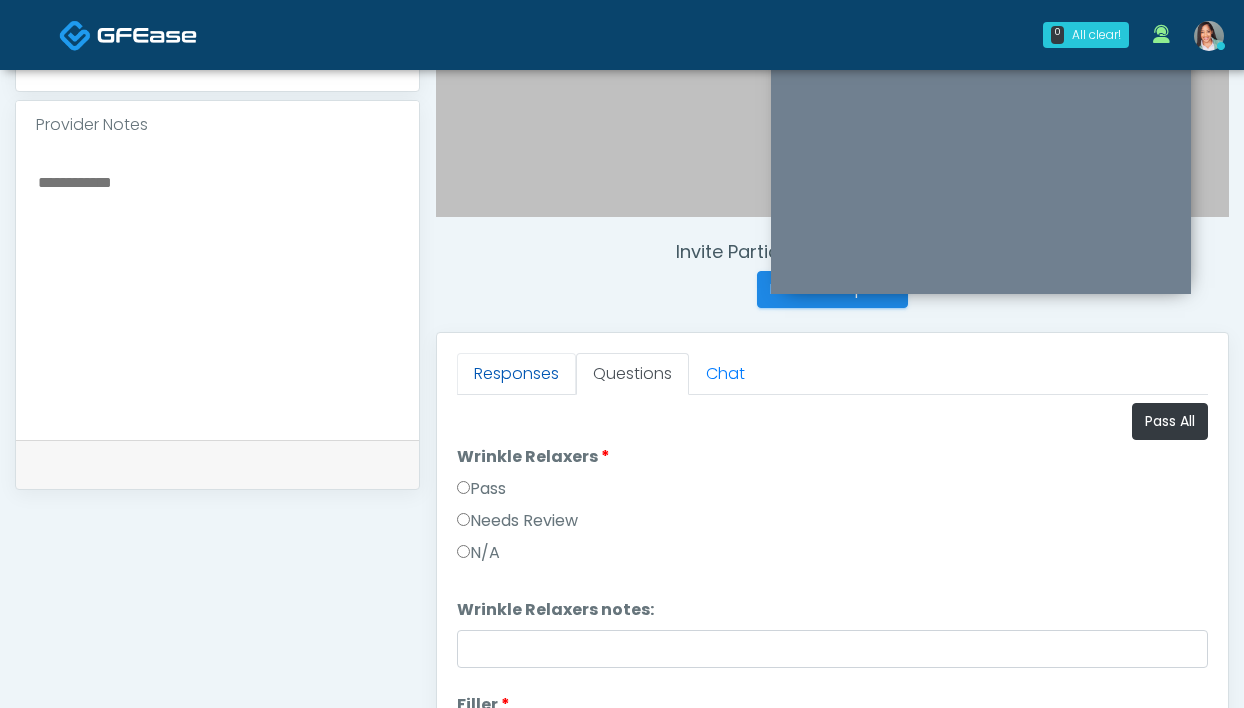 click on "Responses" at bounding box center (516, 374) 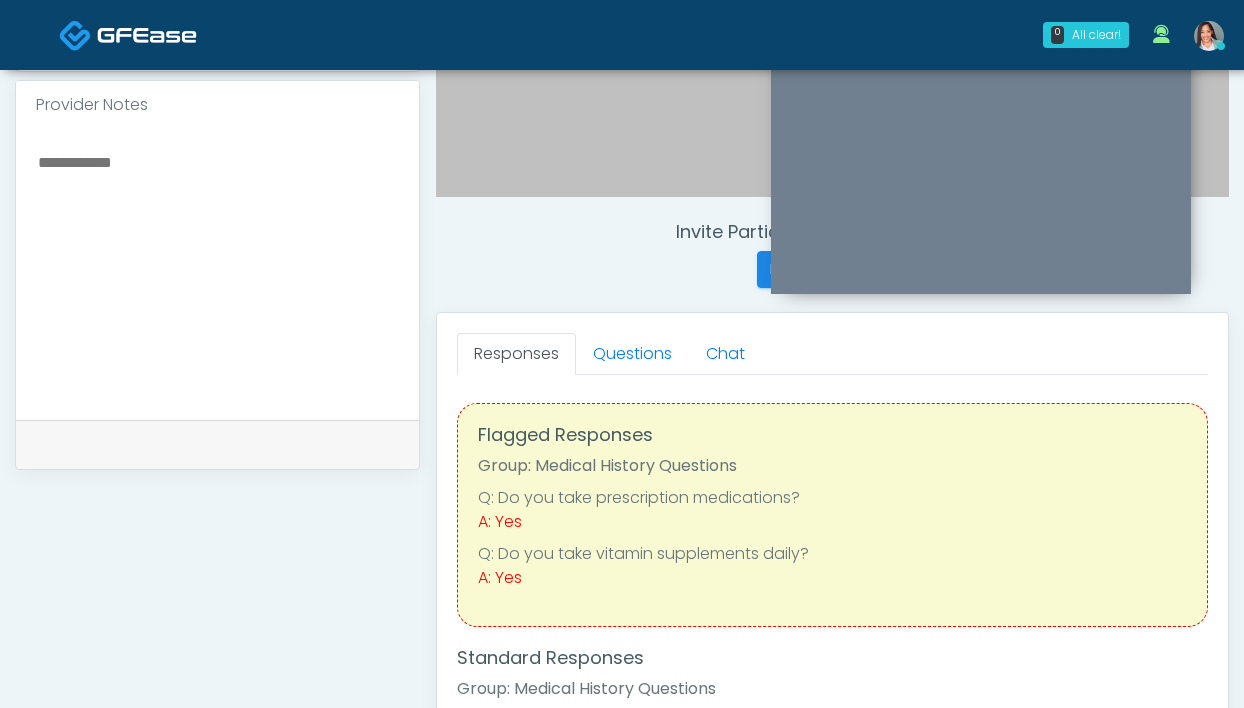 scroll, scrollTop: 650, scrollLeft: 0, axis: vertical 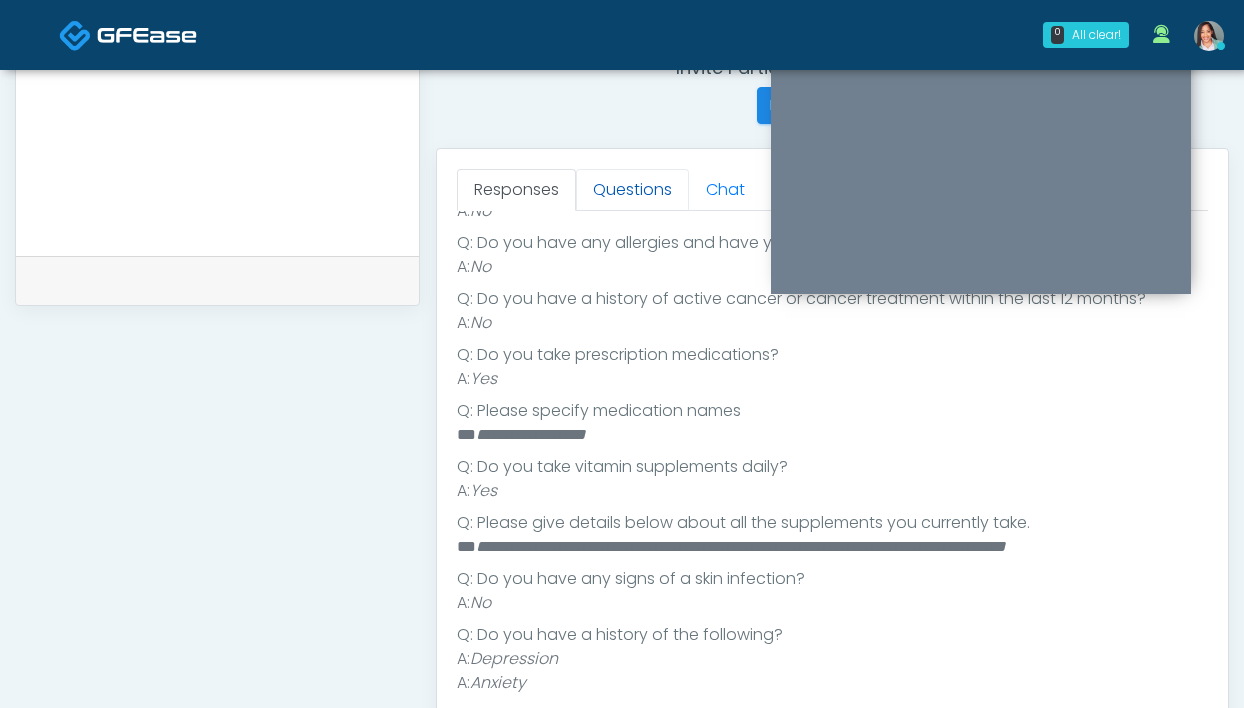 click on "Questions" at bounding box center [632, 190] 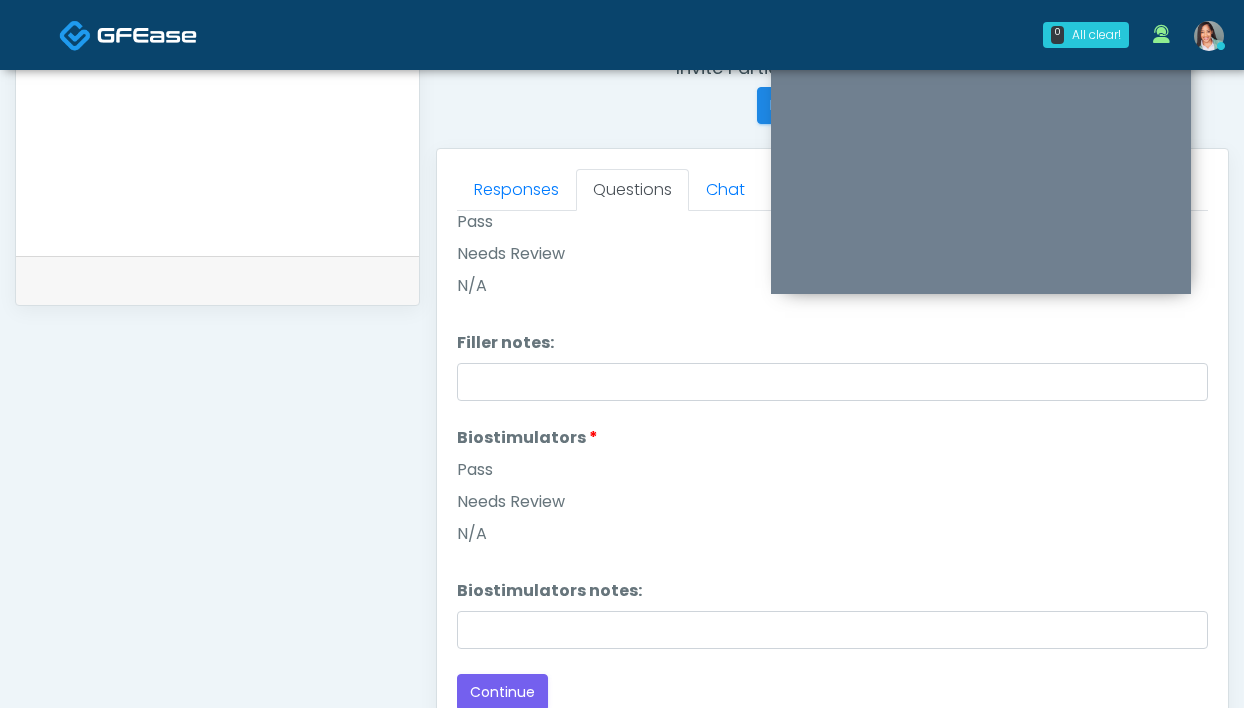 scroll, scrollTop: 331, scrollLeft: 0, axis: vertical 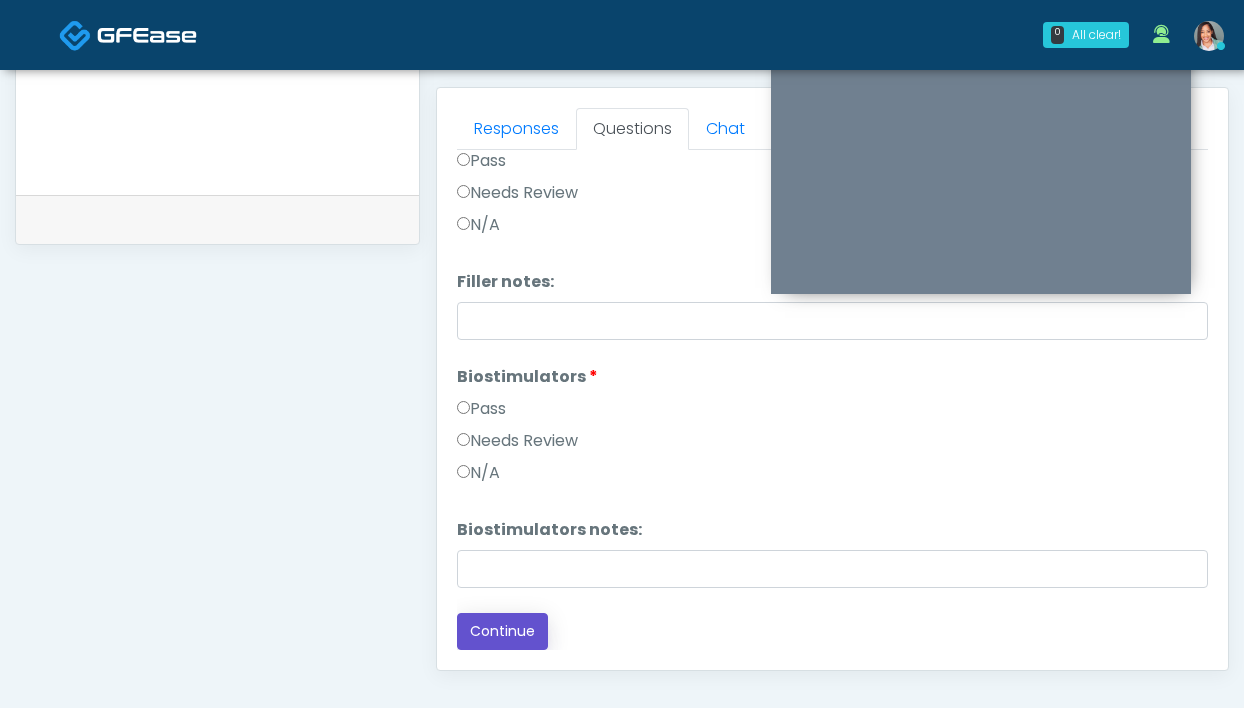 click on "Continue" at bounding box center [502, 631] 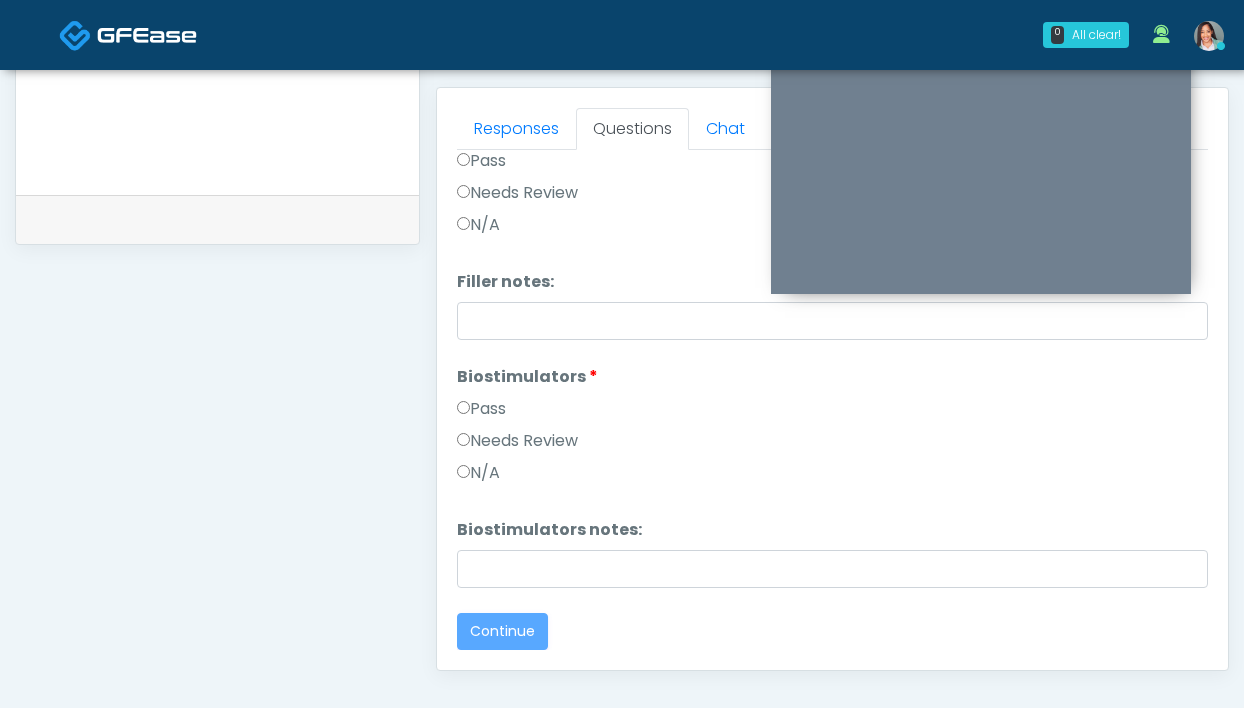 scroll, scrollTop: 0, scrollLeft: 0, axis: both 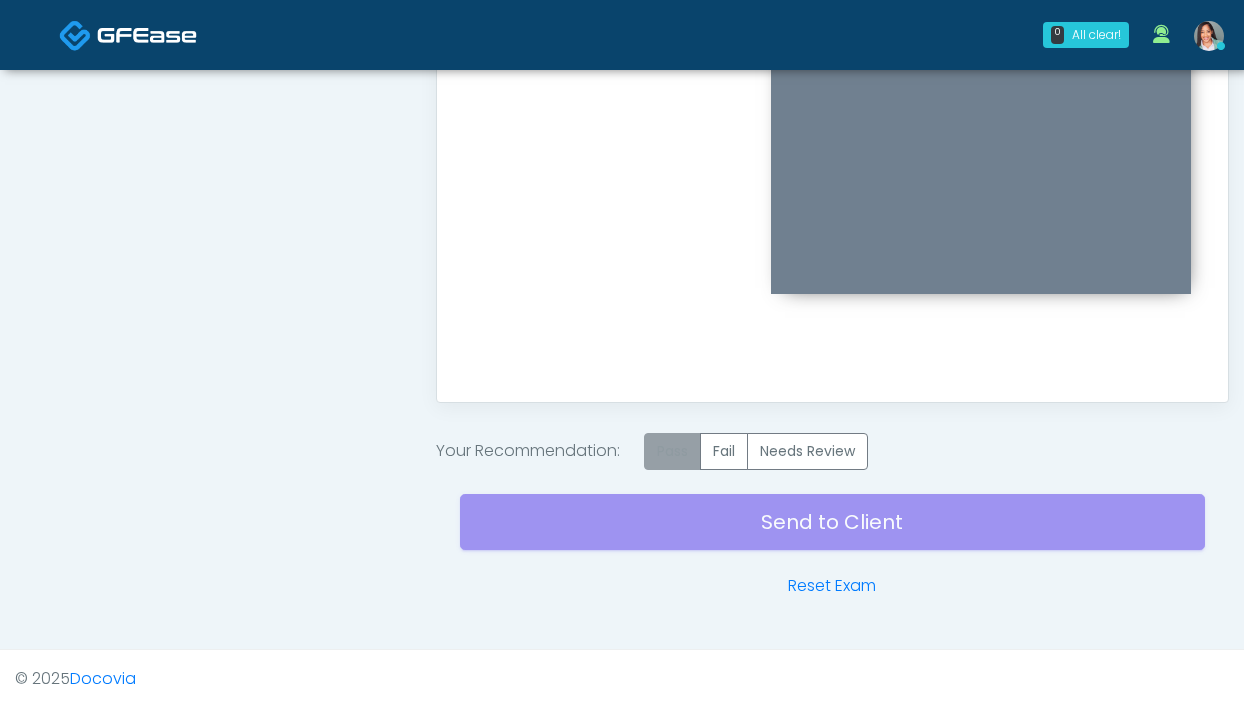 click on "Pass" at bounding box center (672, 451) 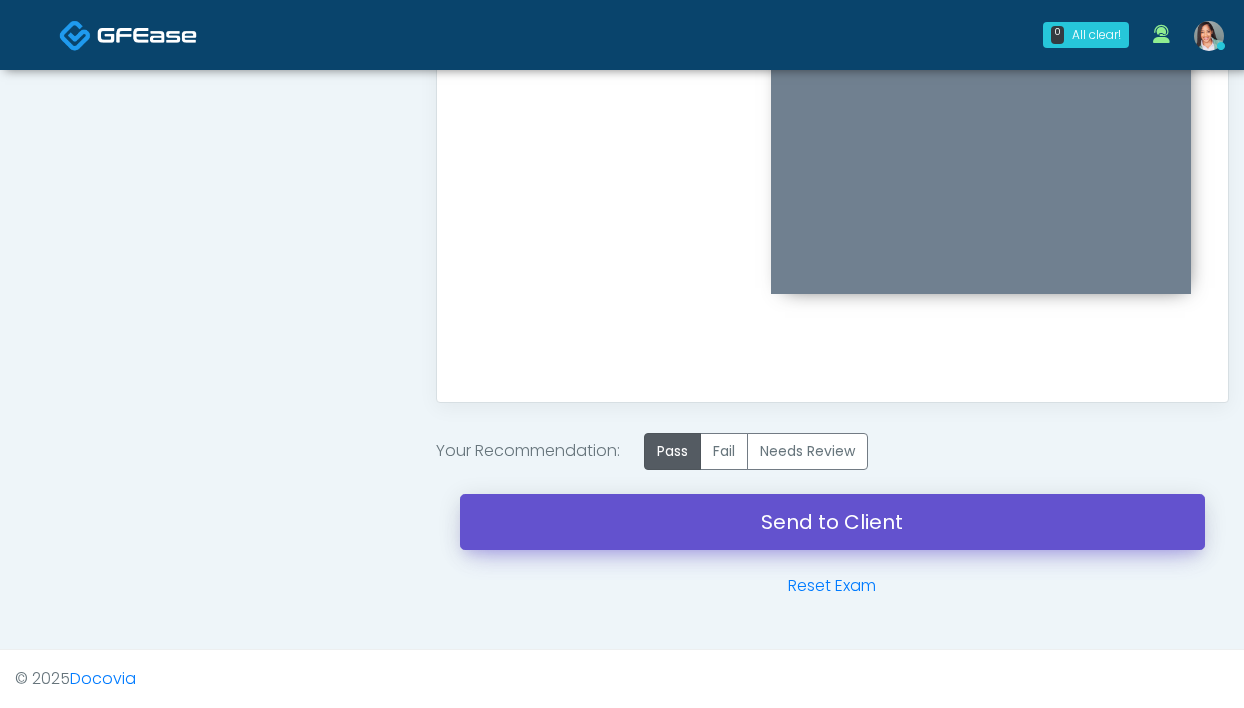 click on "Send to Client" at bounding box center (832, 522) 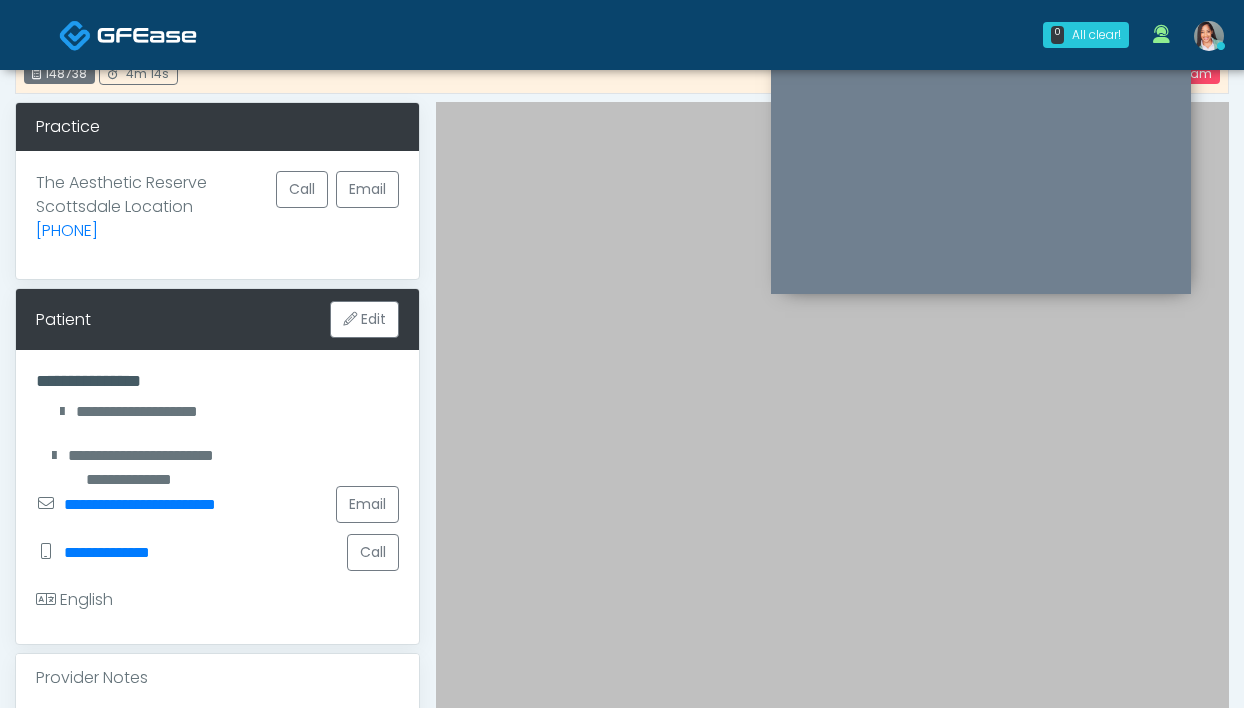 scroll, scrollTop: 0, scrollLeft: 0, axis: both 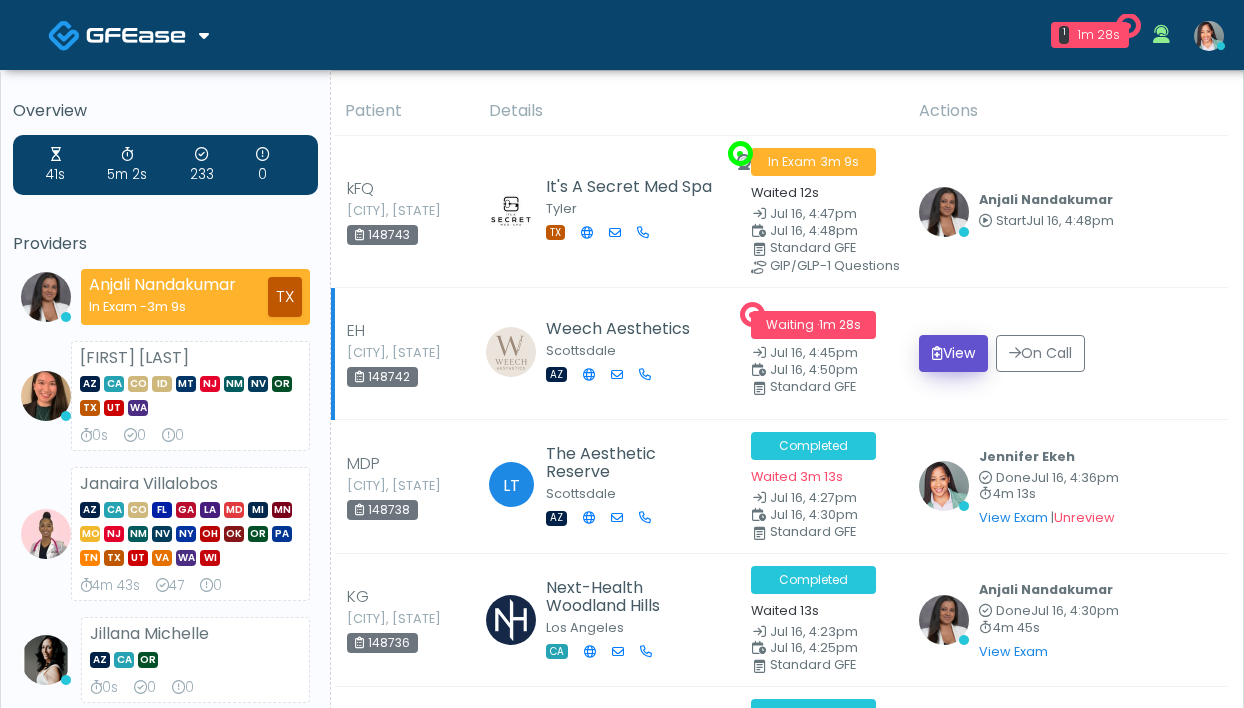 click on "View" at bounding box center (953, 353) 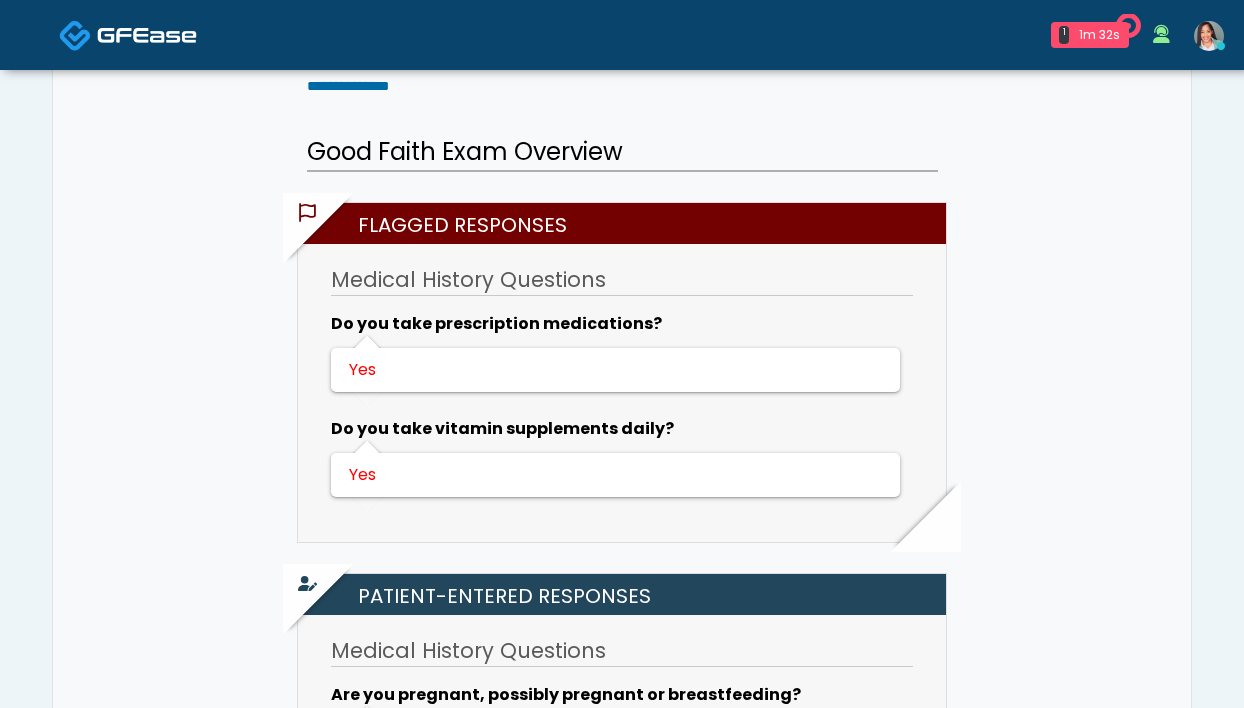 scroll, scrollTop: 409, scrollLeft: 0, axis: vertical 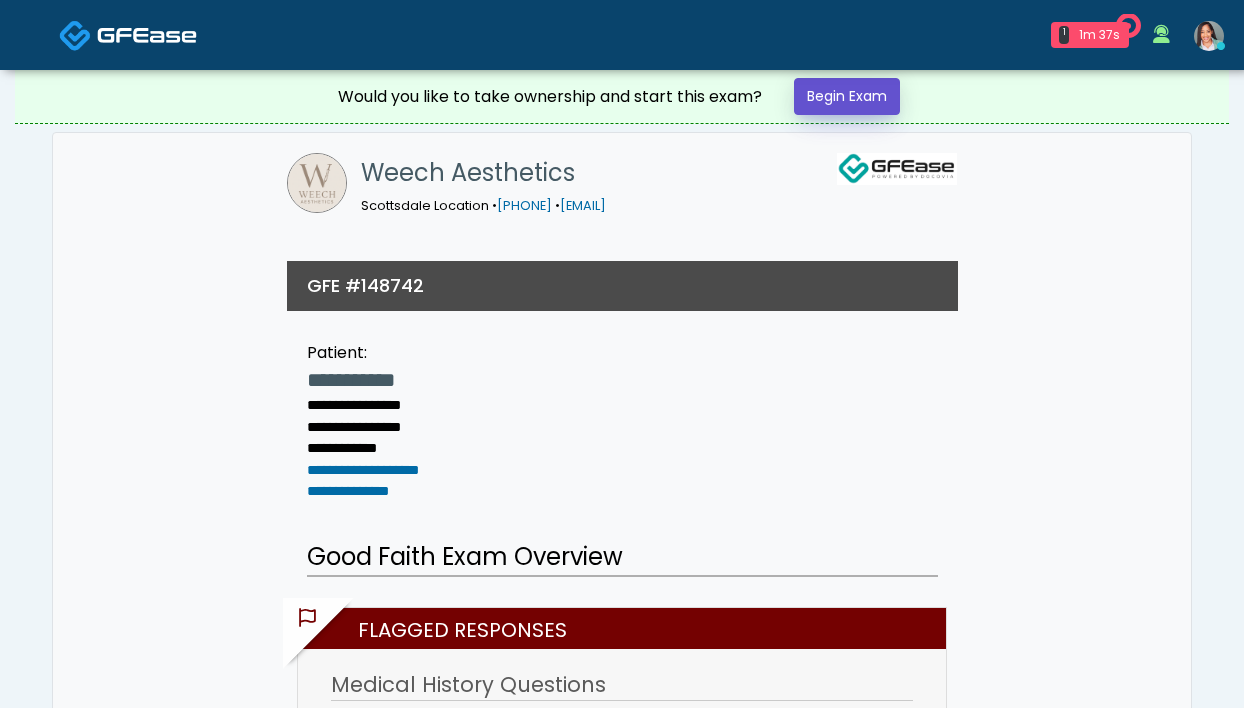 click on "Begin Exam" at bounding box center (847, 96) 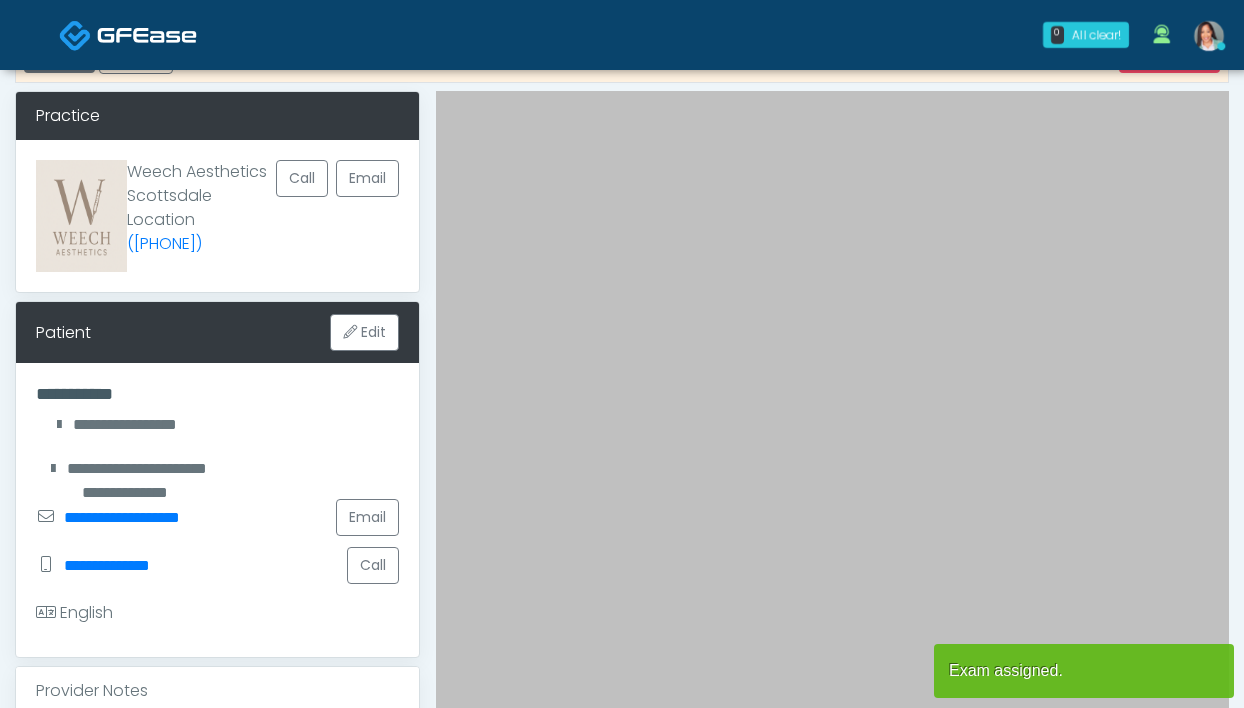 scroll, scrollTop: 323, scrollLeft: 0, axis: vertical 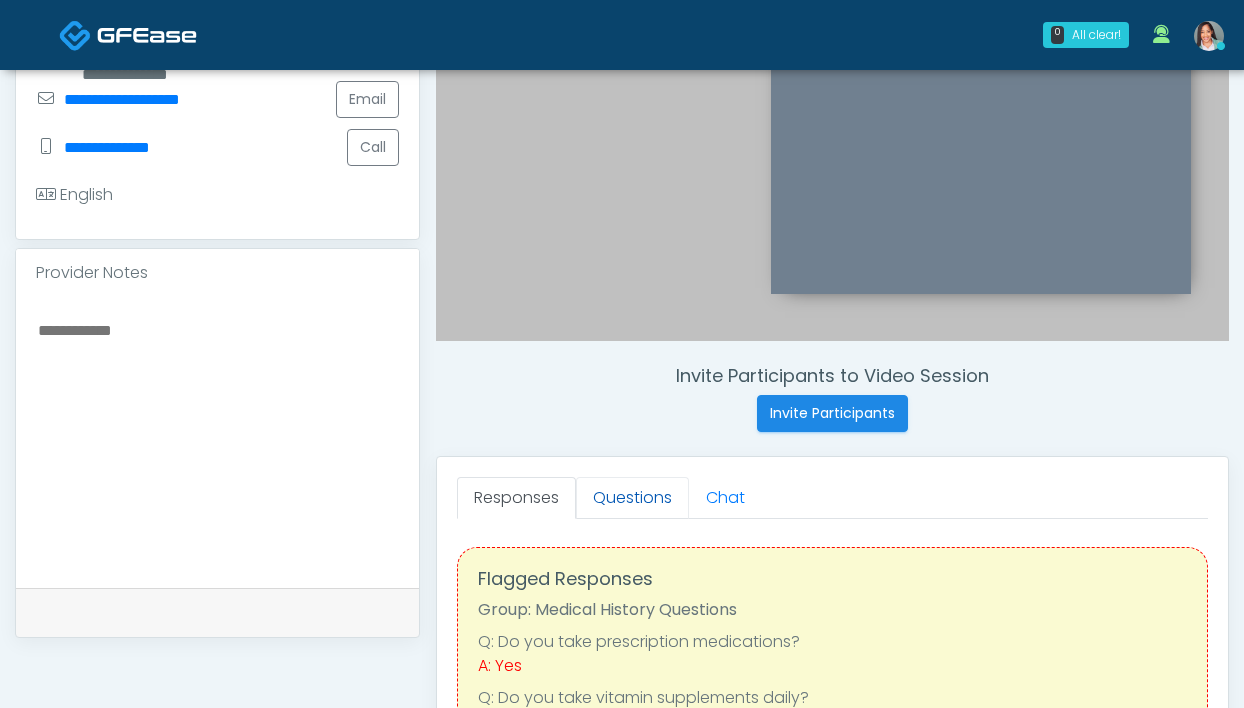 click on "Questions" at bounding box center (632, 498) 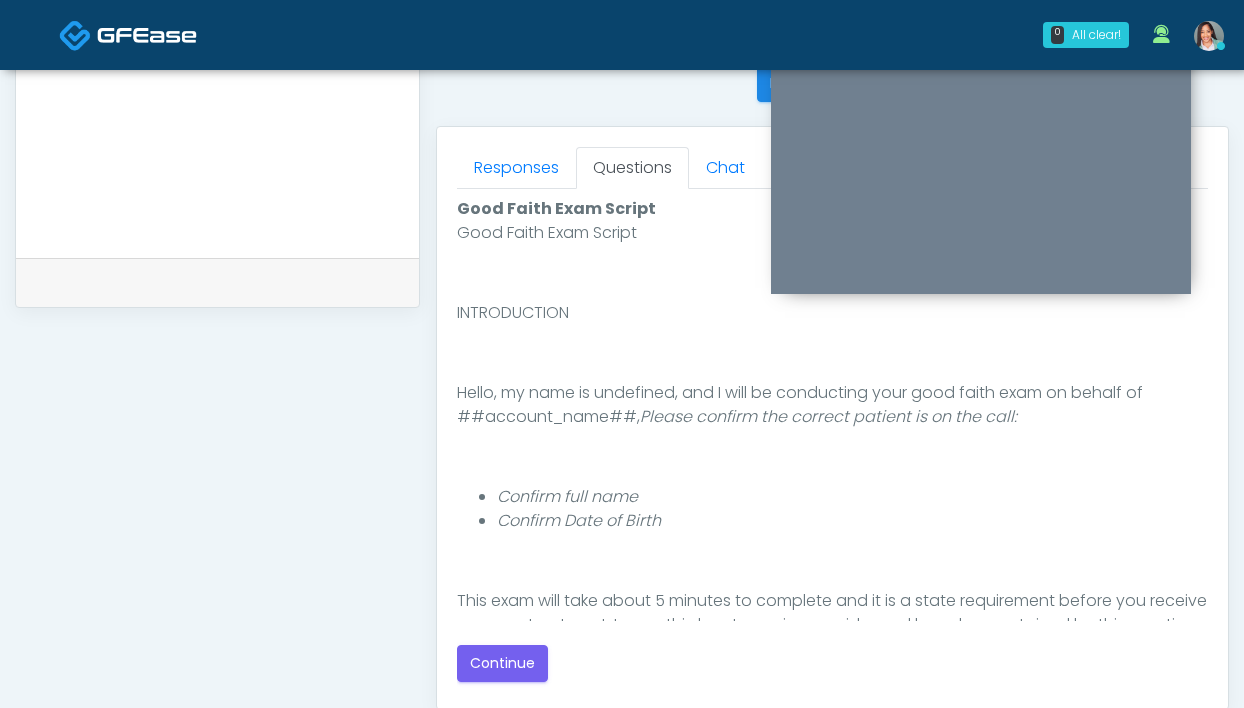 scroll, scrollTop: 818, scrollLeft: 0, axis: vertical 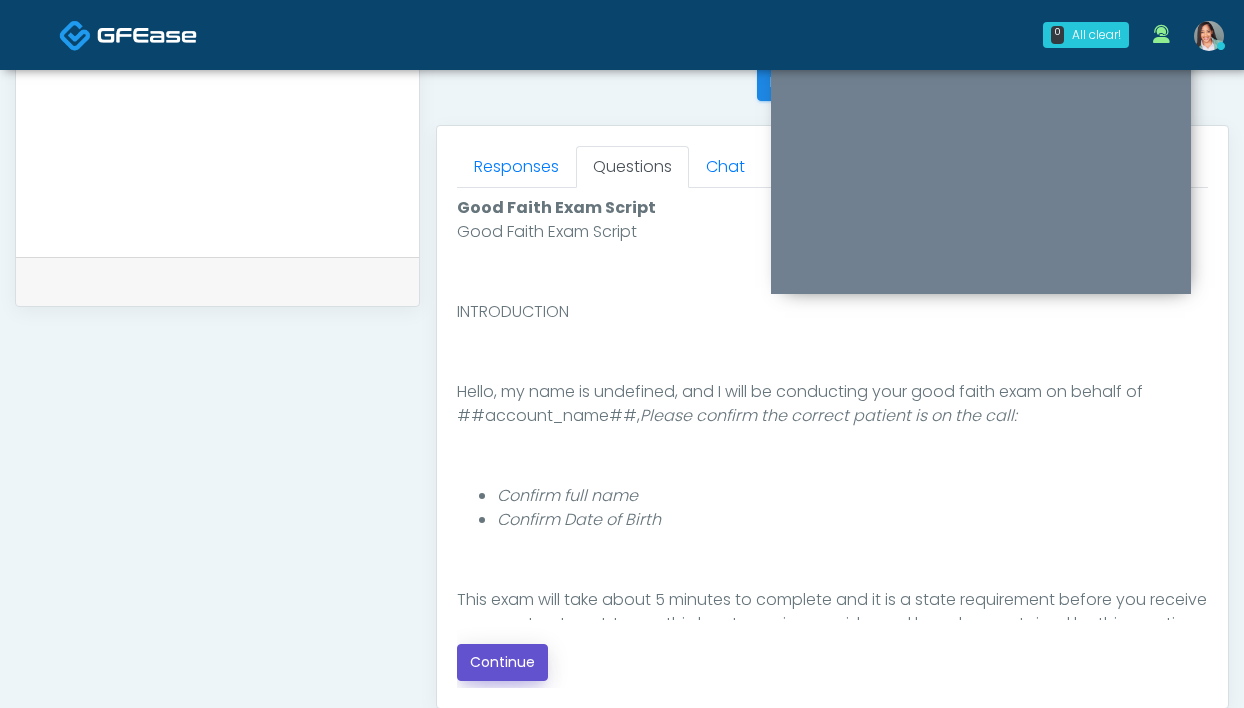 click on "Continue" at bounding box center (502, 662) 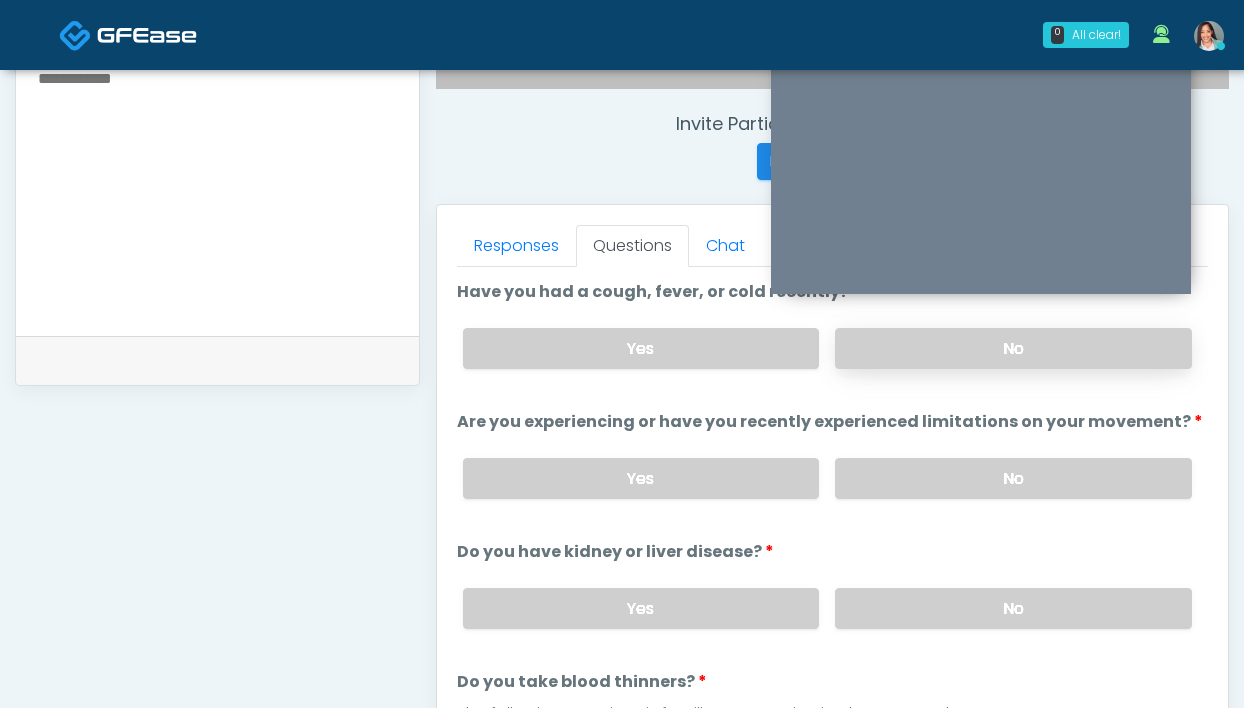 scroll, scrollTop: 738, scrollLeft: 0, axis: vertical 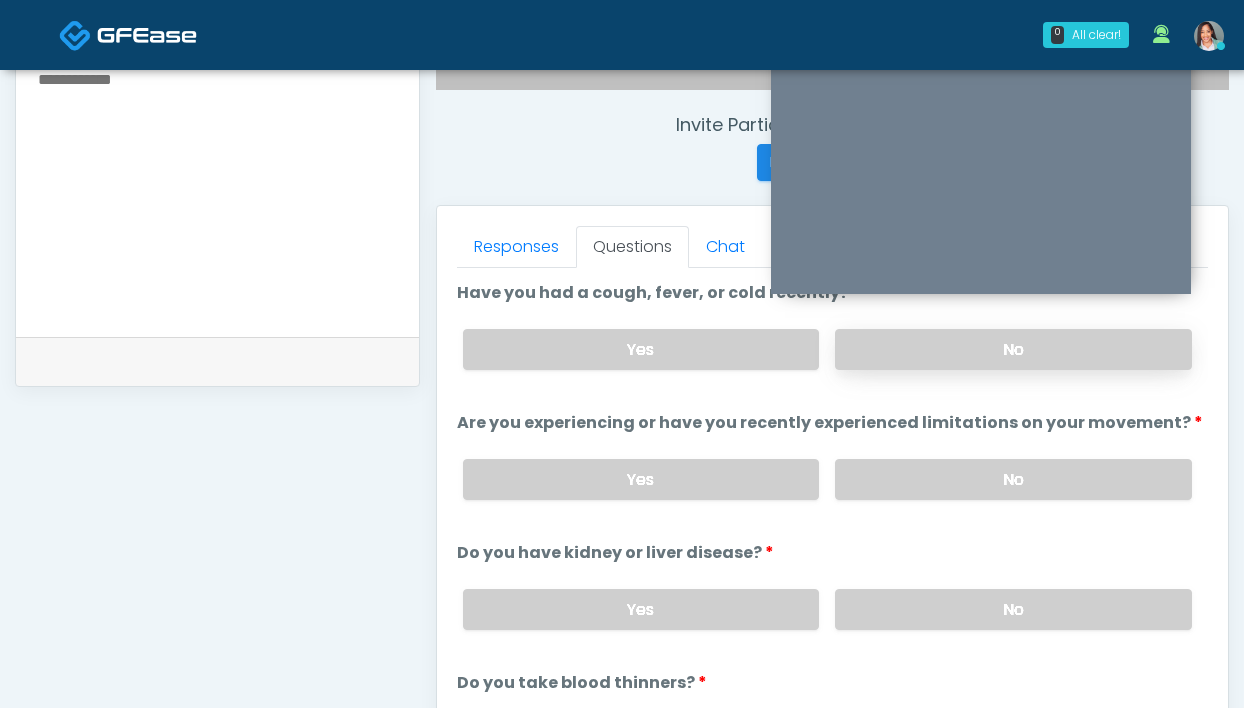 click on "No" at bounding box center (1013, 349) 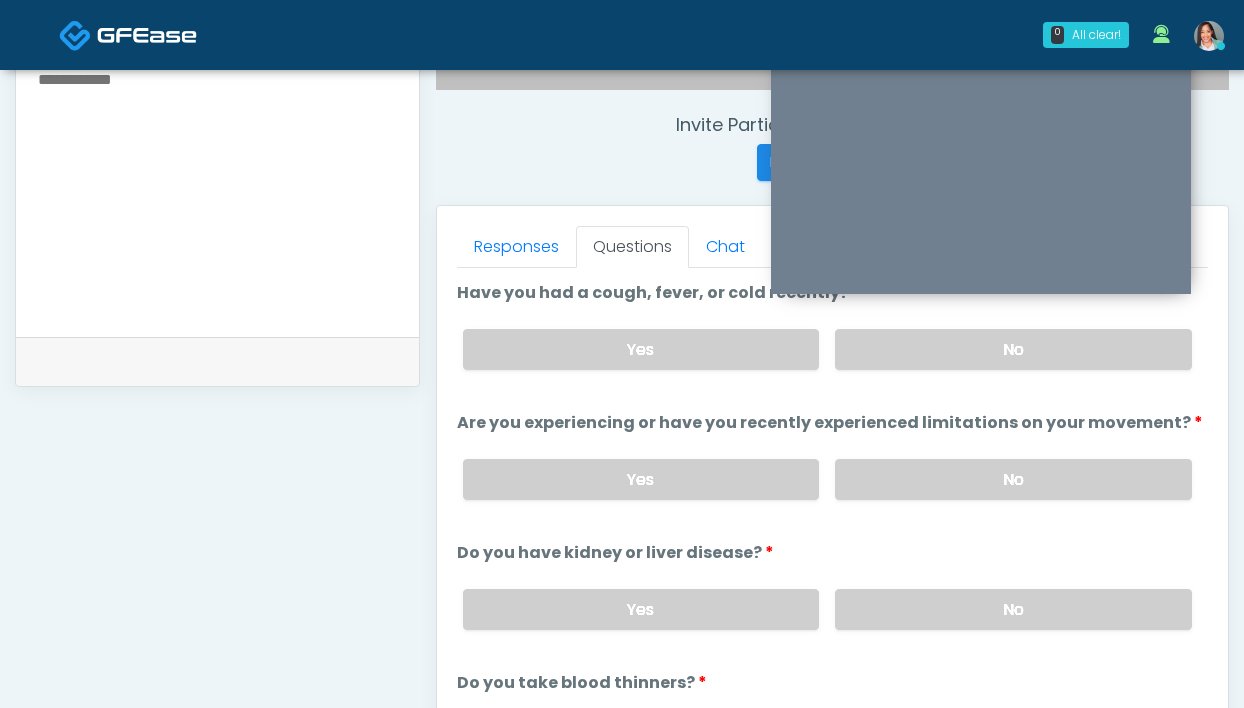click on "Yes
No" at bounding box center (827, 479) 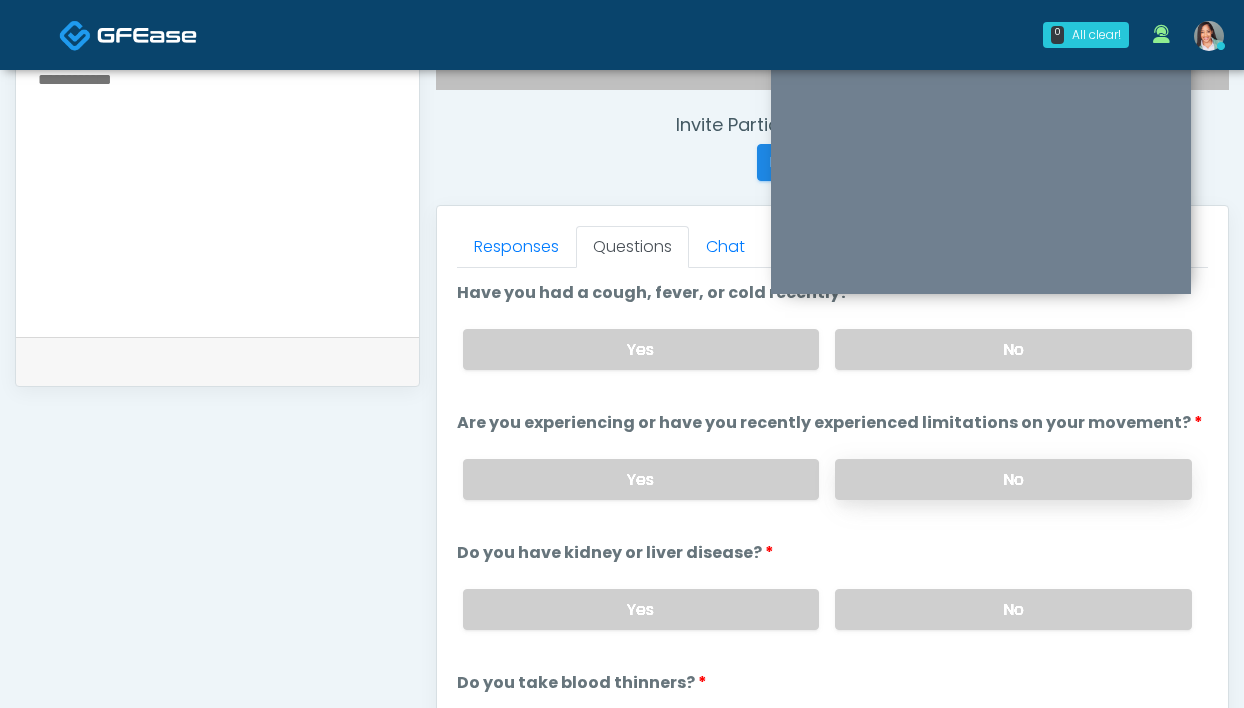click on "No" at bounding box center (1013, 479) 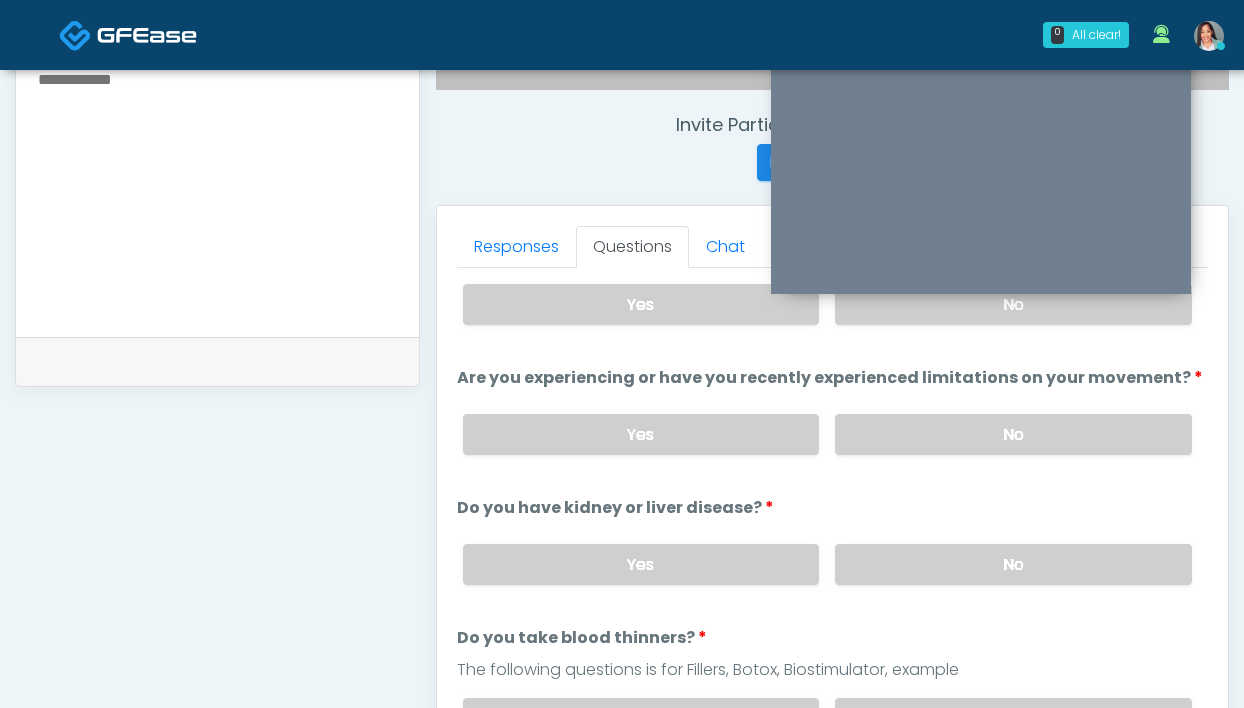 scroll, scrollTop: 0, scrollLeft: 0, axis: both 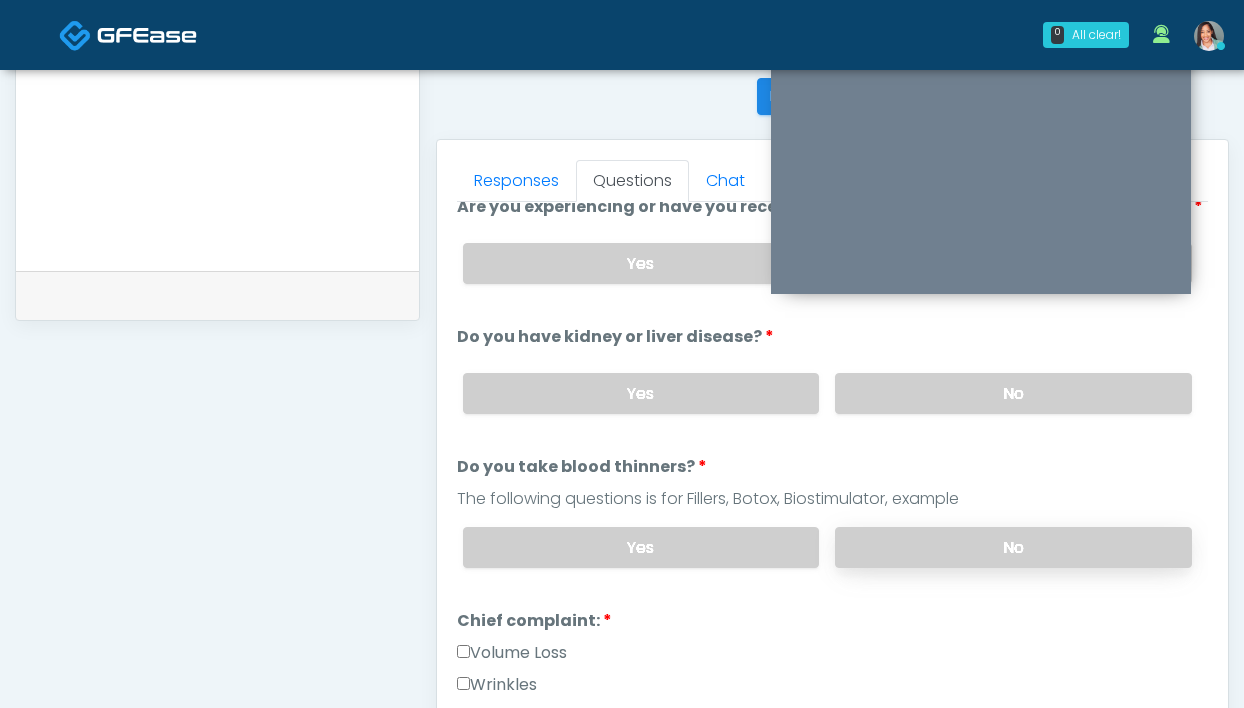 drag, startPoint x: 884, startPoint y: 557, endPoint x: 868, endPoint y: 537, distance: 25.612497 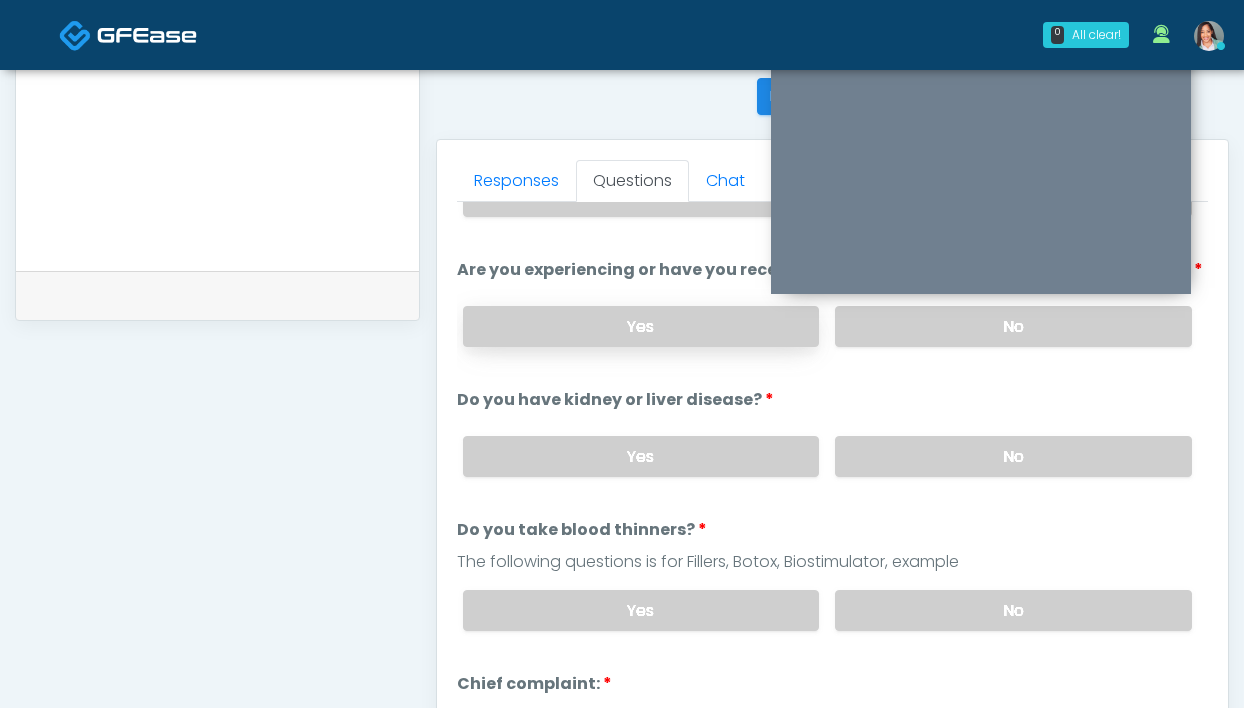 scroll, scrollTop: 0, scrollLeft: 0, axis: both 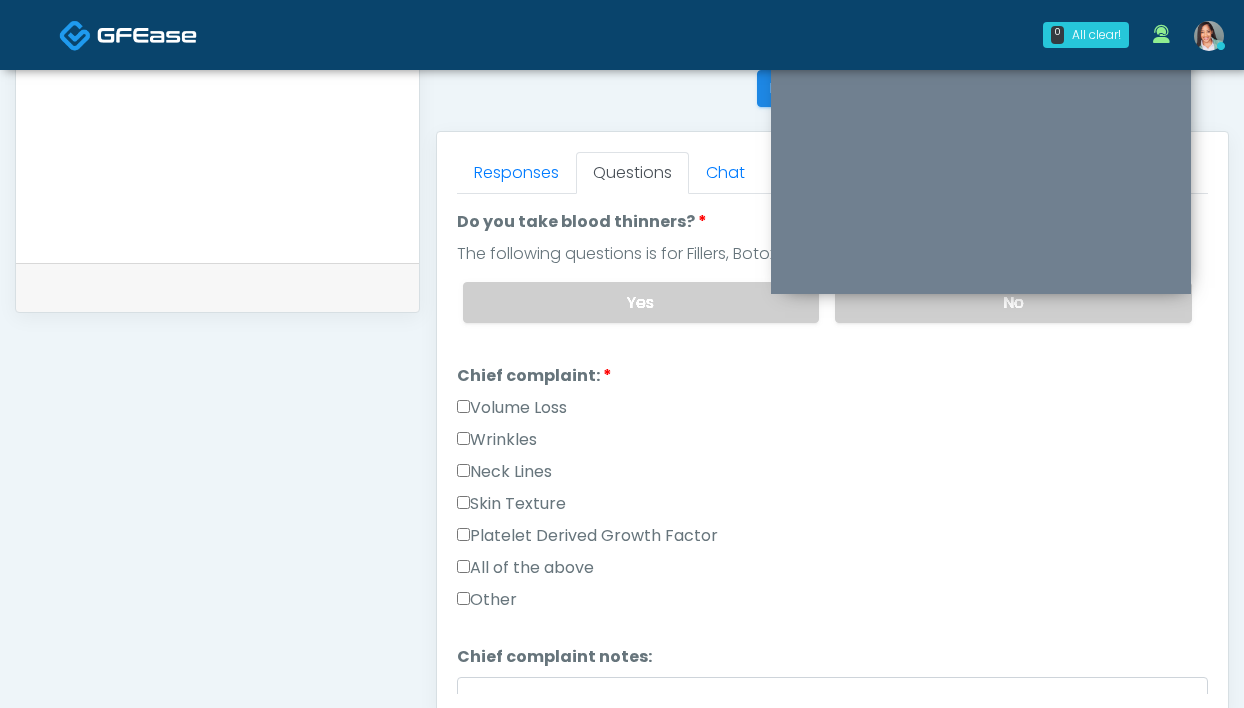 click on "Wrinkles" at bounding box center [497, 440] 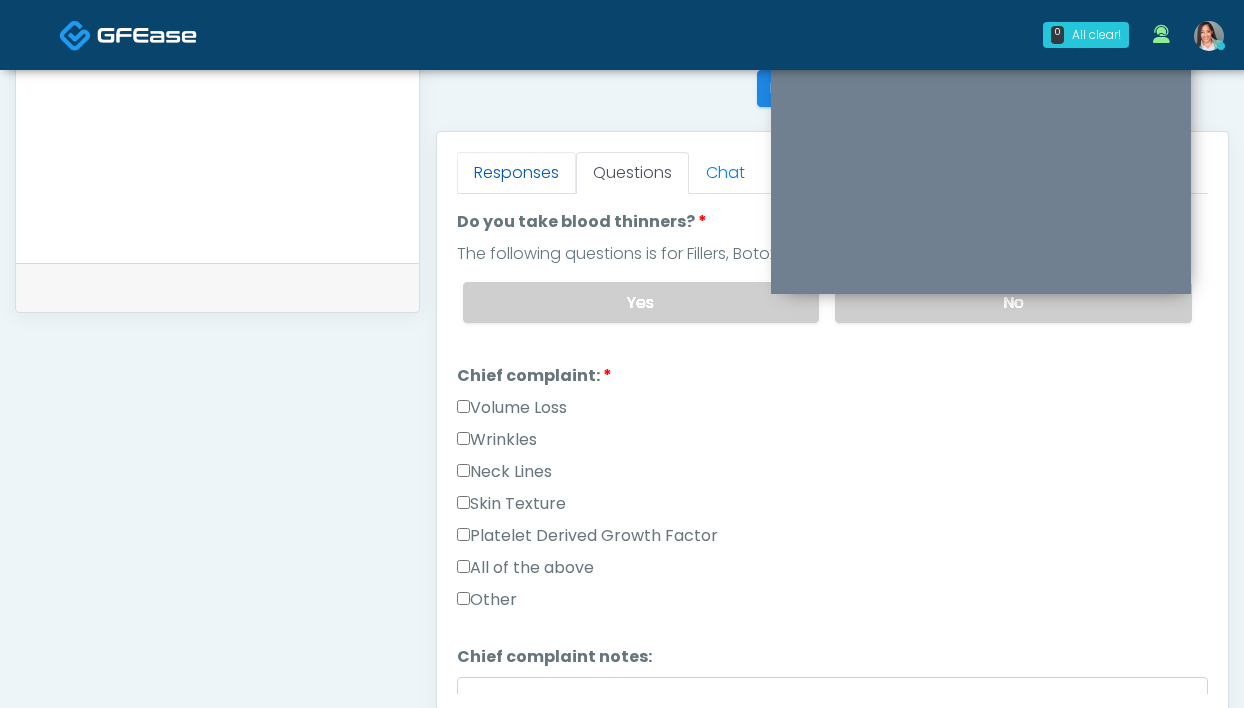 click on "Responses" at bounding box center [516, 173] 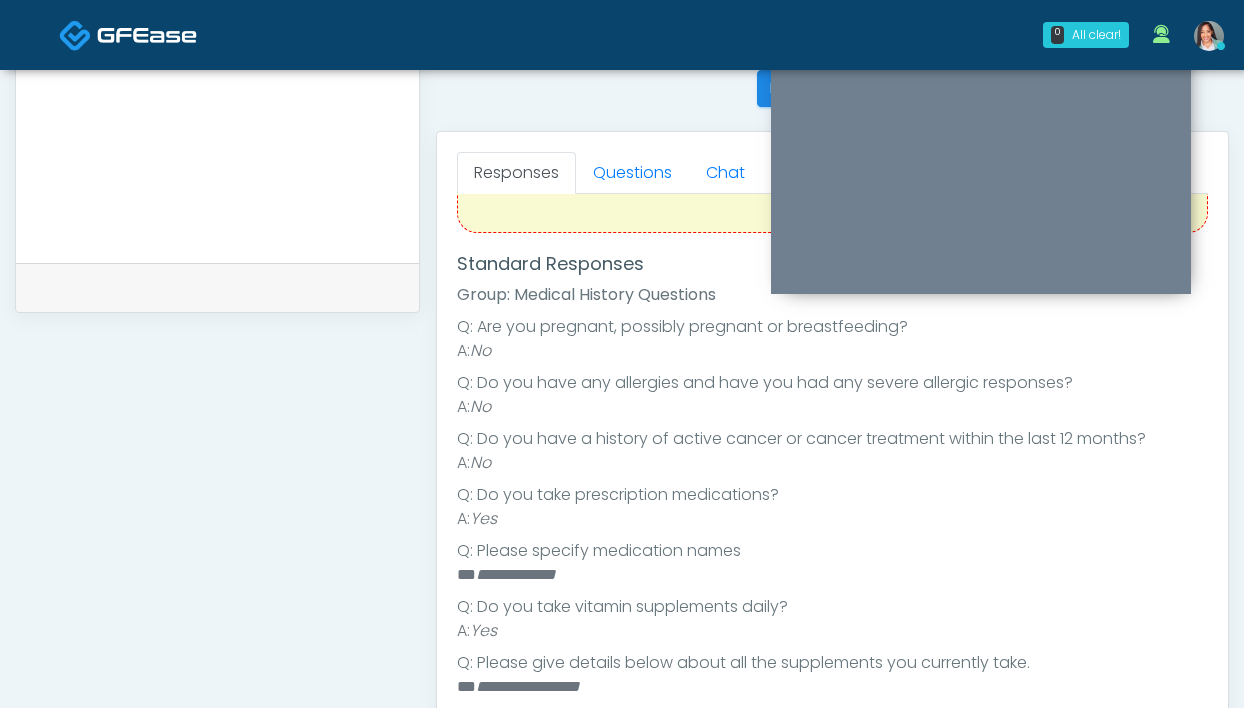 scroll, scrollTop: 159, scrollLeft: 0, axis: vertical 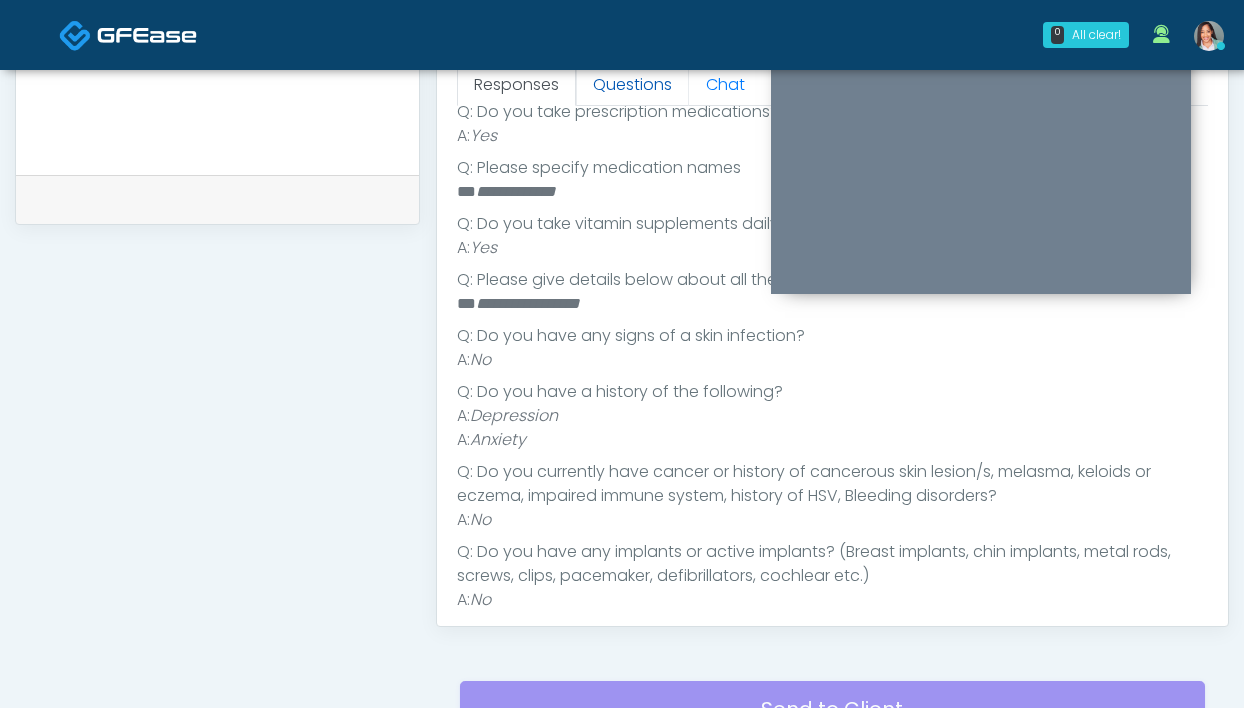 click on "Questions" at bounding box center [632, 85] 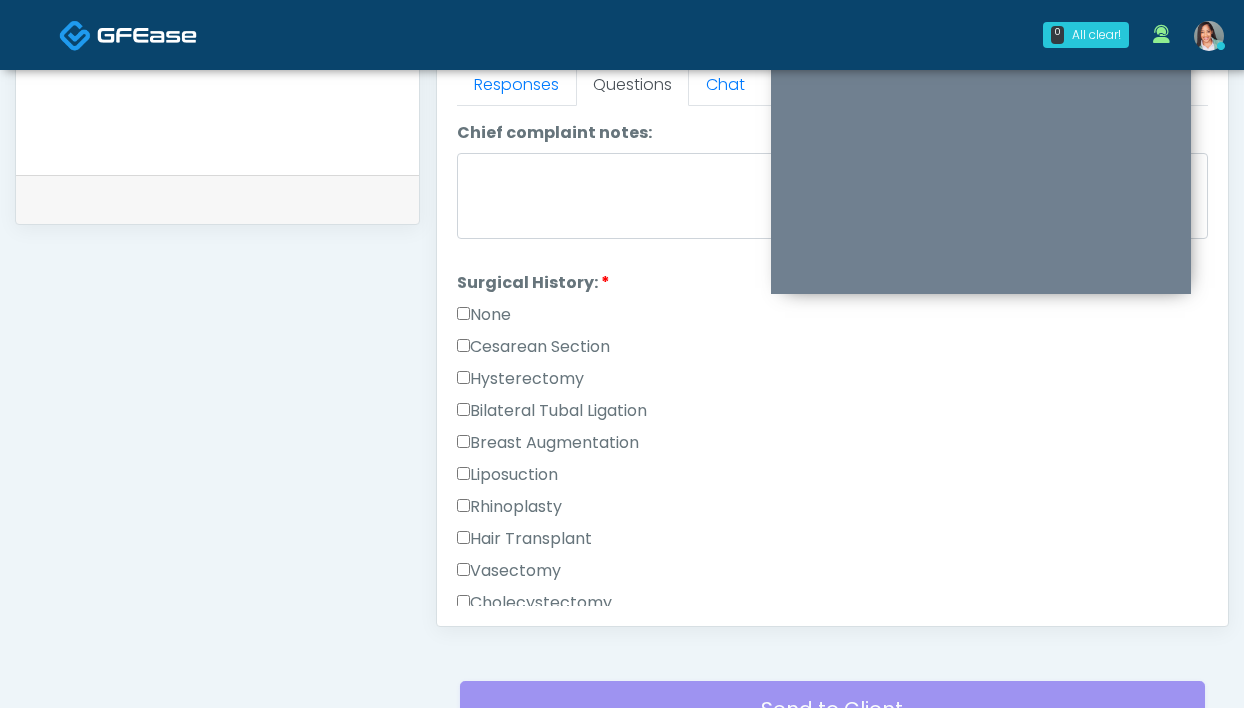 scroll, scrollTop: 979, scrollLeft: 0, axis: vertical 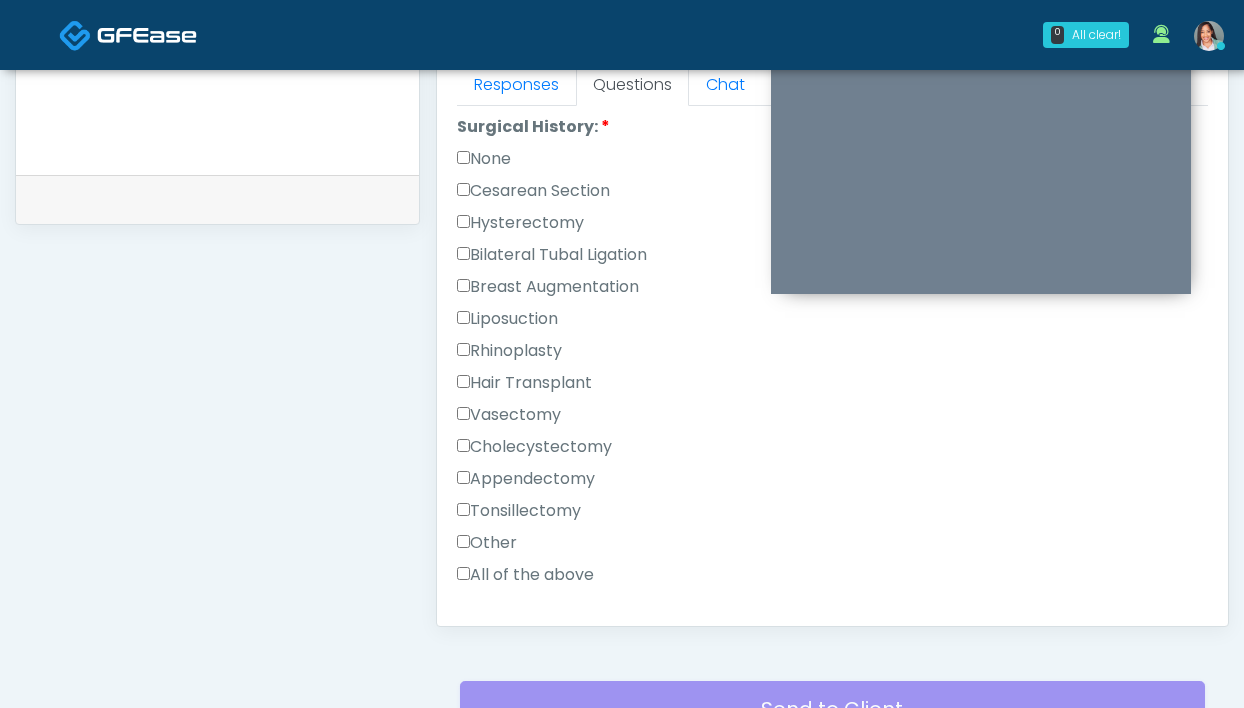 click on "None" at bounding box center [484, 159] 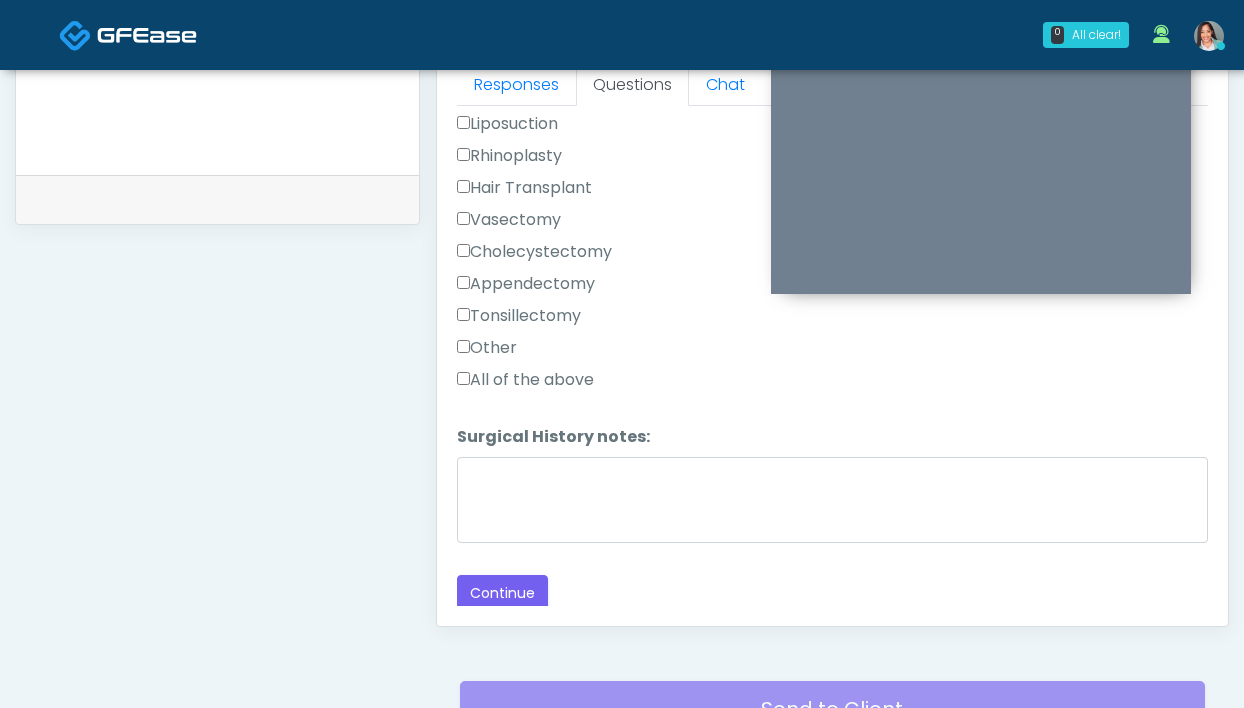 scroll, scrollTop: 1175, scrollLeft: 0, axis: vertical 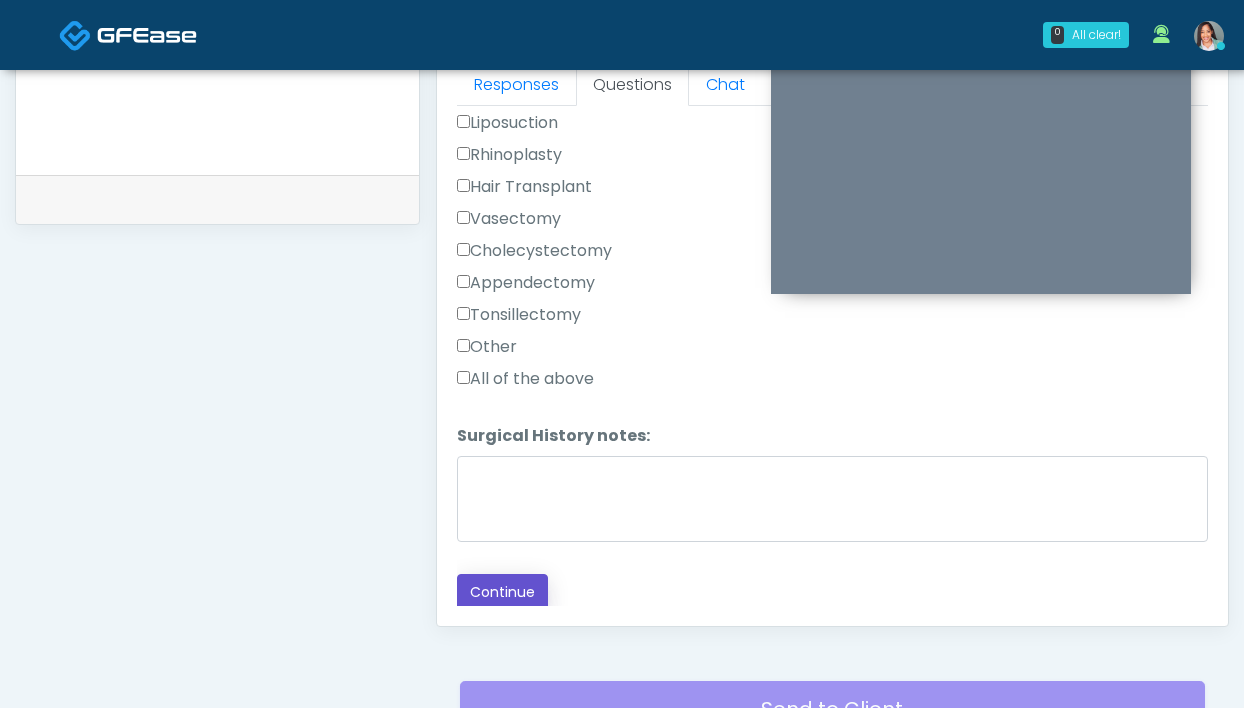 click on "Continue" at bounding box center (502, 592) 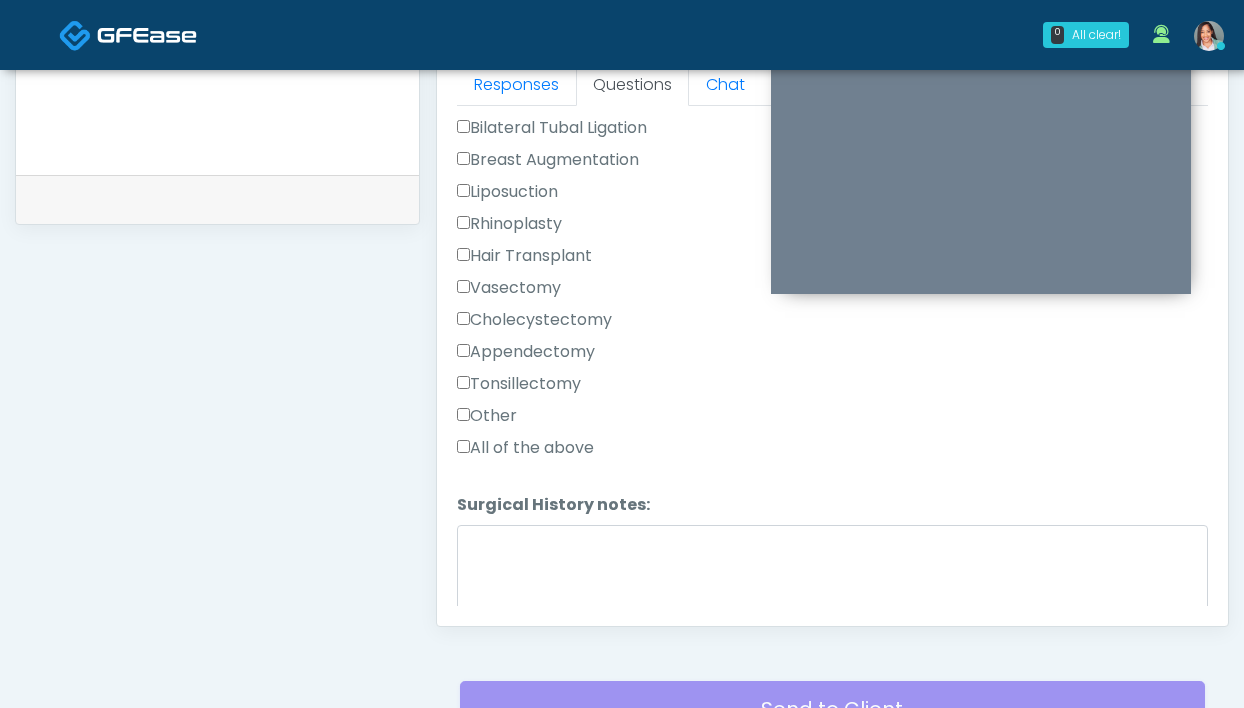 scroll, scrollTop: 1103, scrollLeft: 0, axis: vertical 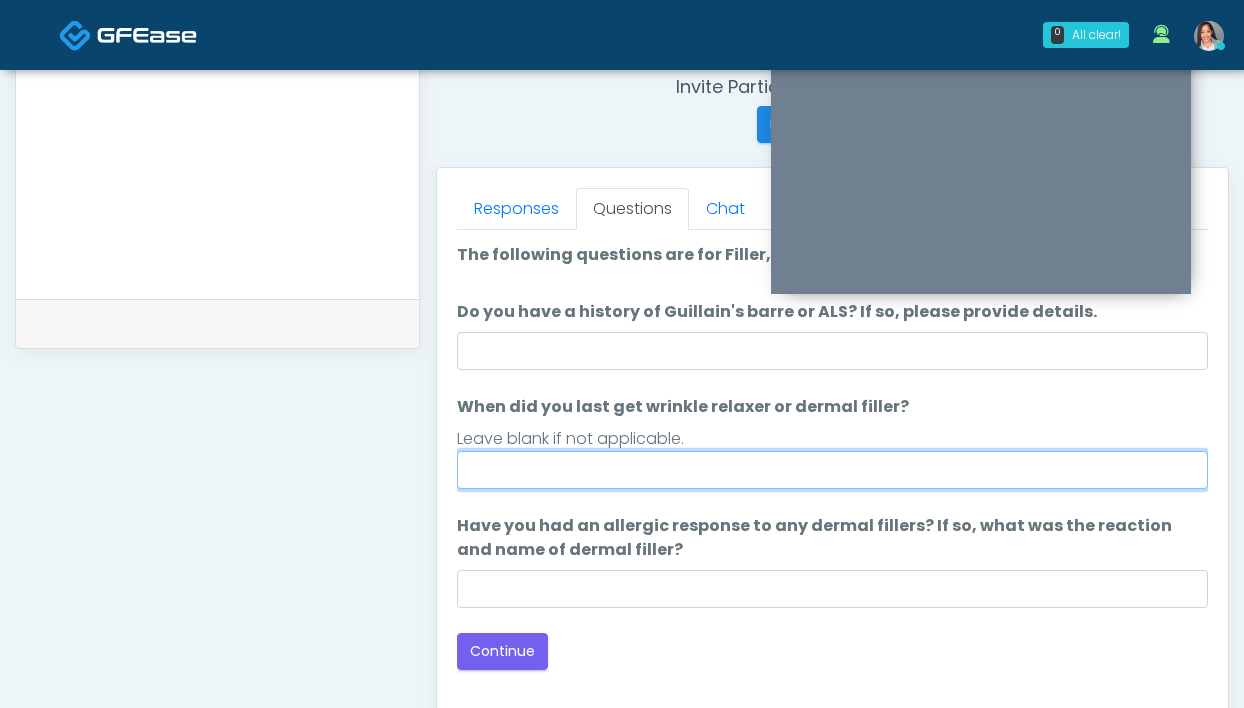 click on "When did you last get wrinkle relaxer or dermal filler?" at bounding box center [832, 470] 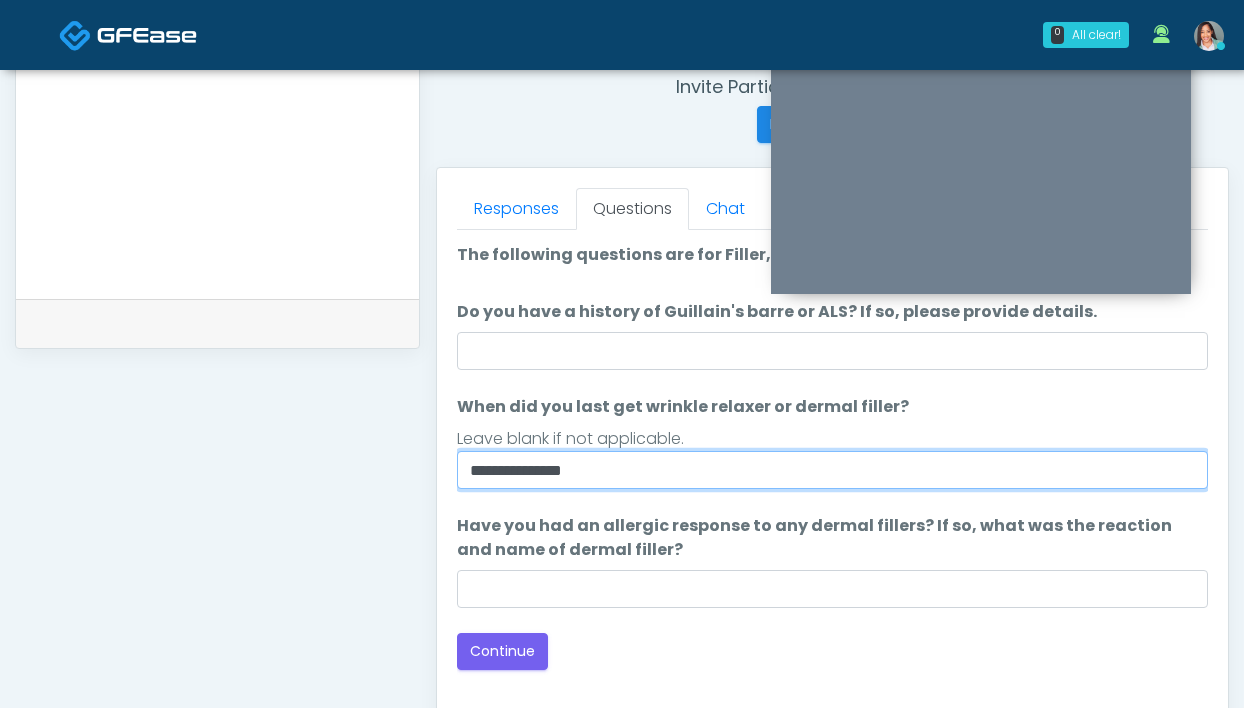 click on "**********" at bounding box center [832, 470] 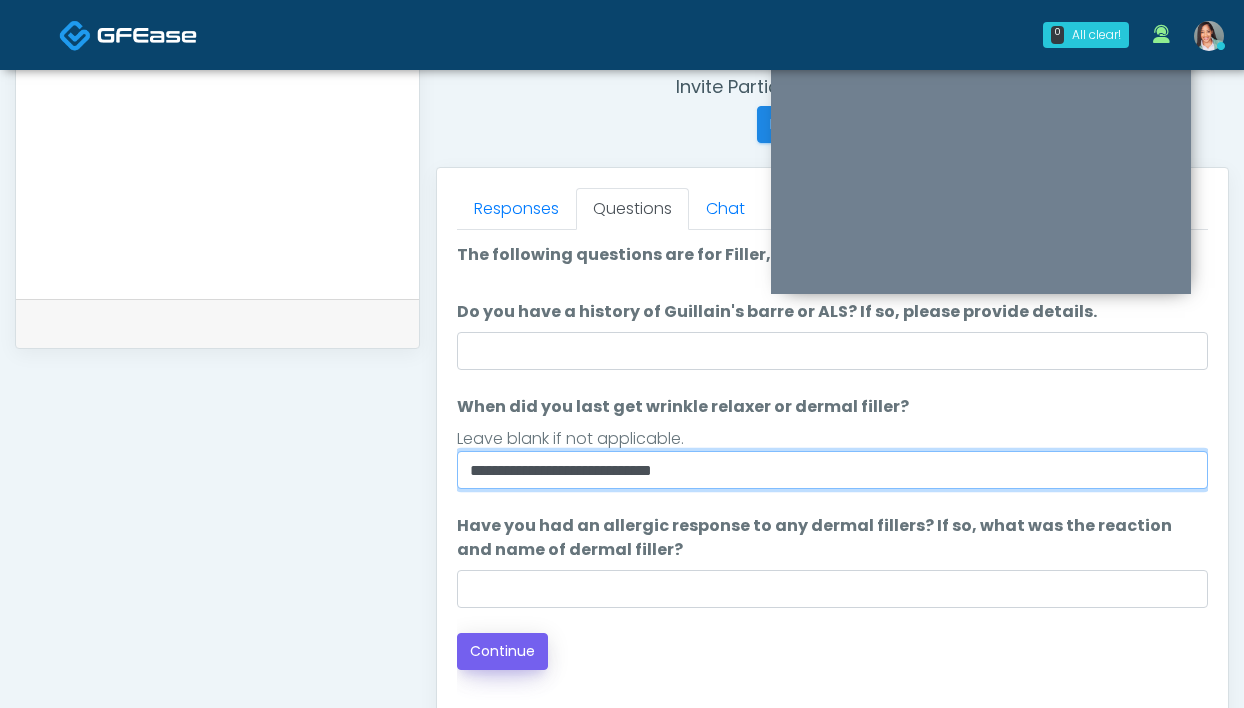 type on "**********" 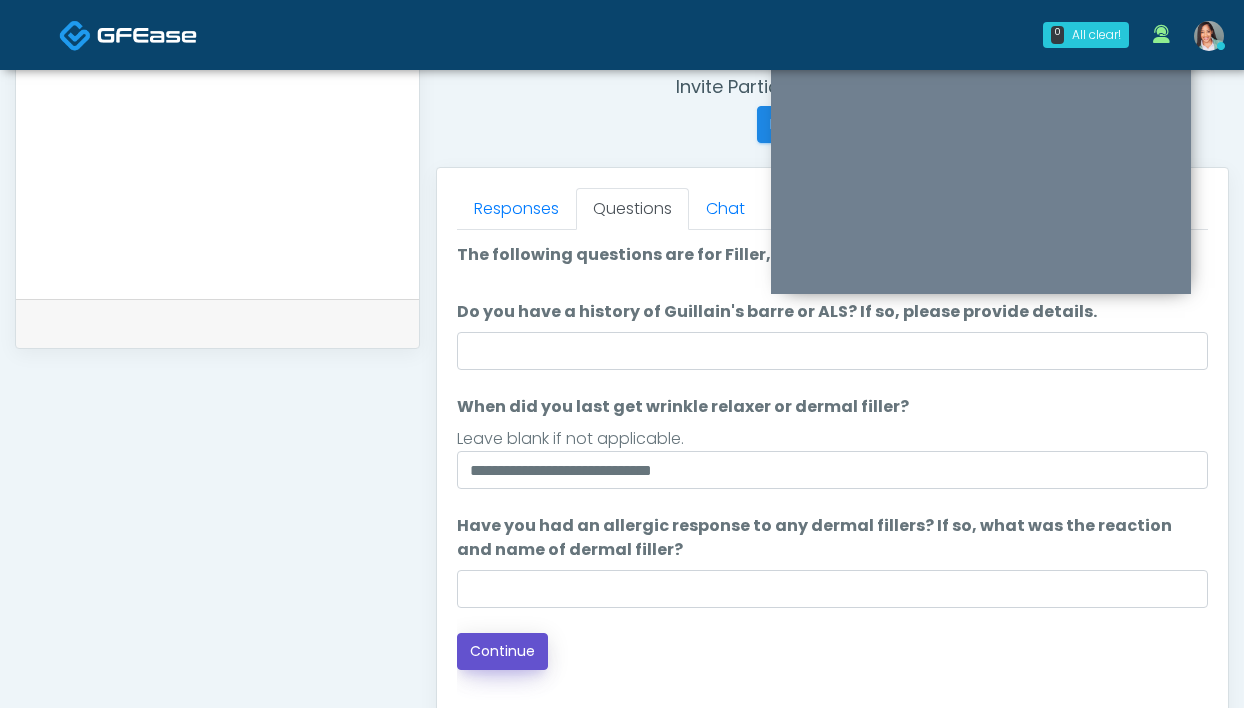 click on "Continue" at bounding box center [502, 651] 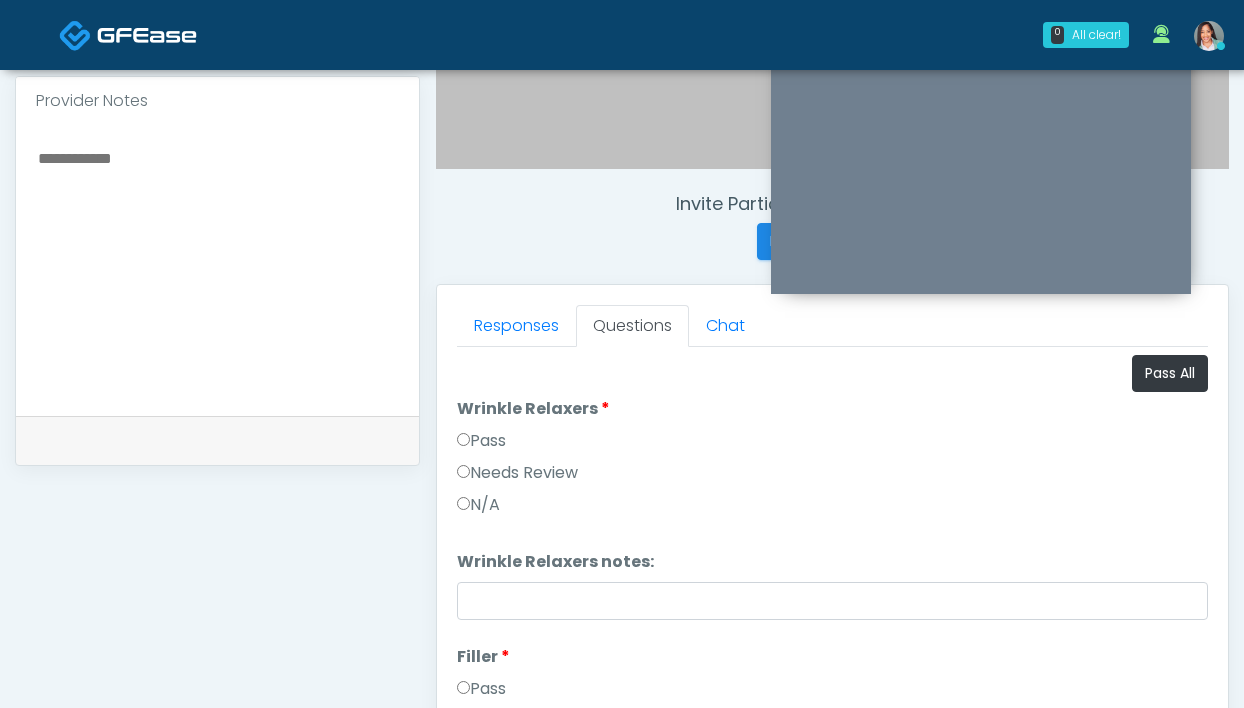 scroll, scrollTop: 658, scrollLeft: 0, axis: vertical 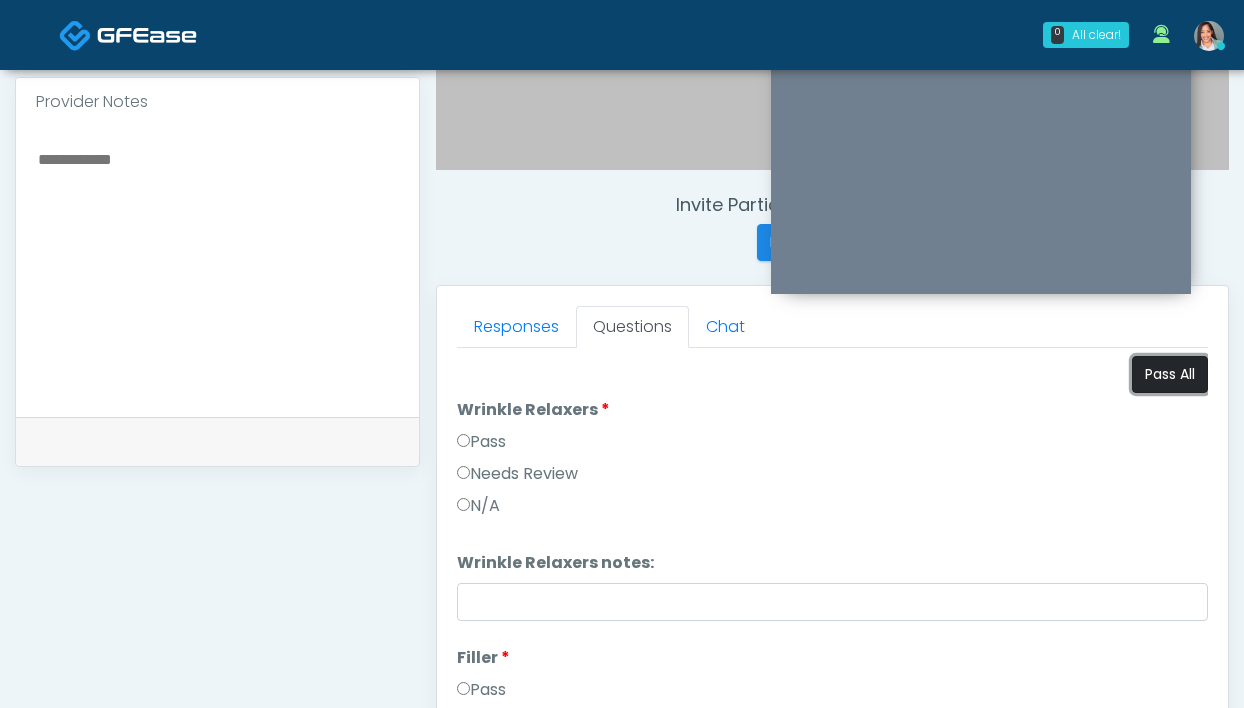 click on "Pass All" at bounding box center (1170, 374) 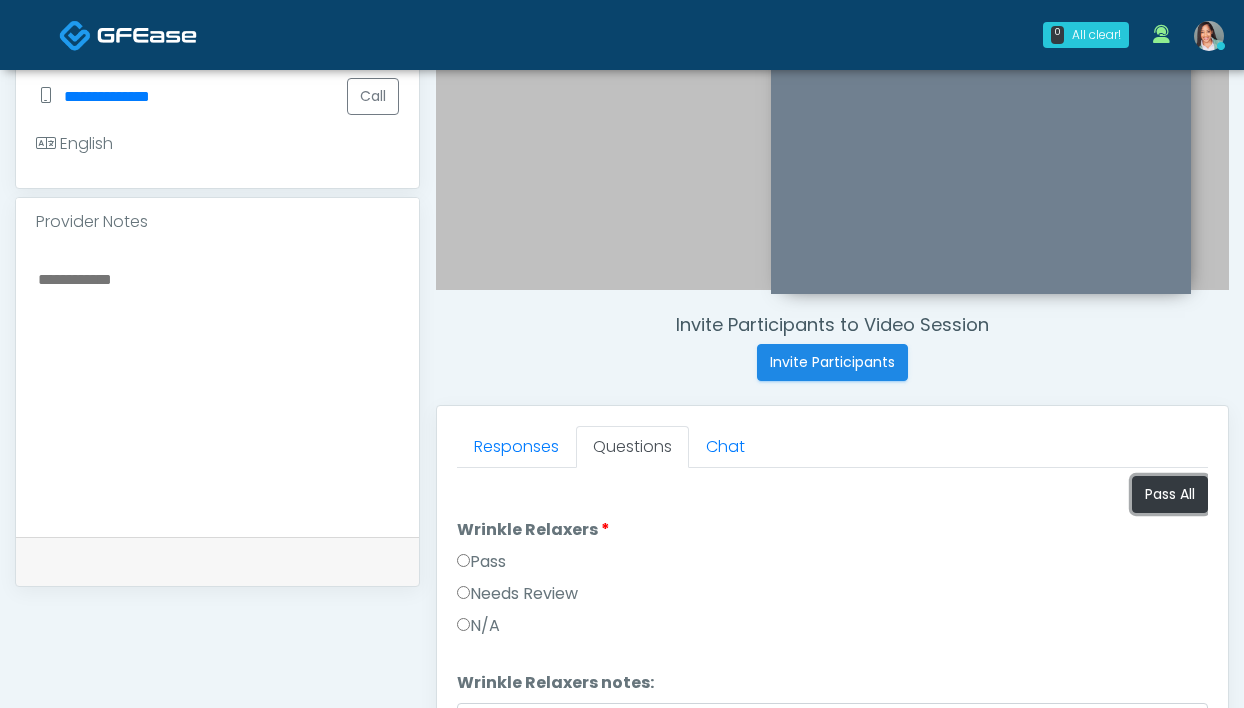 scroll, scrollTop: 537, scrollLeft: 0, axis: vertical 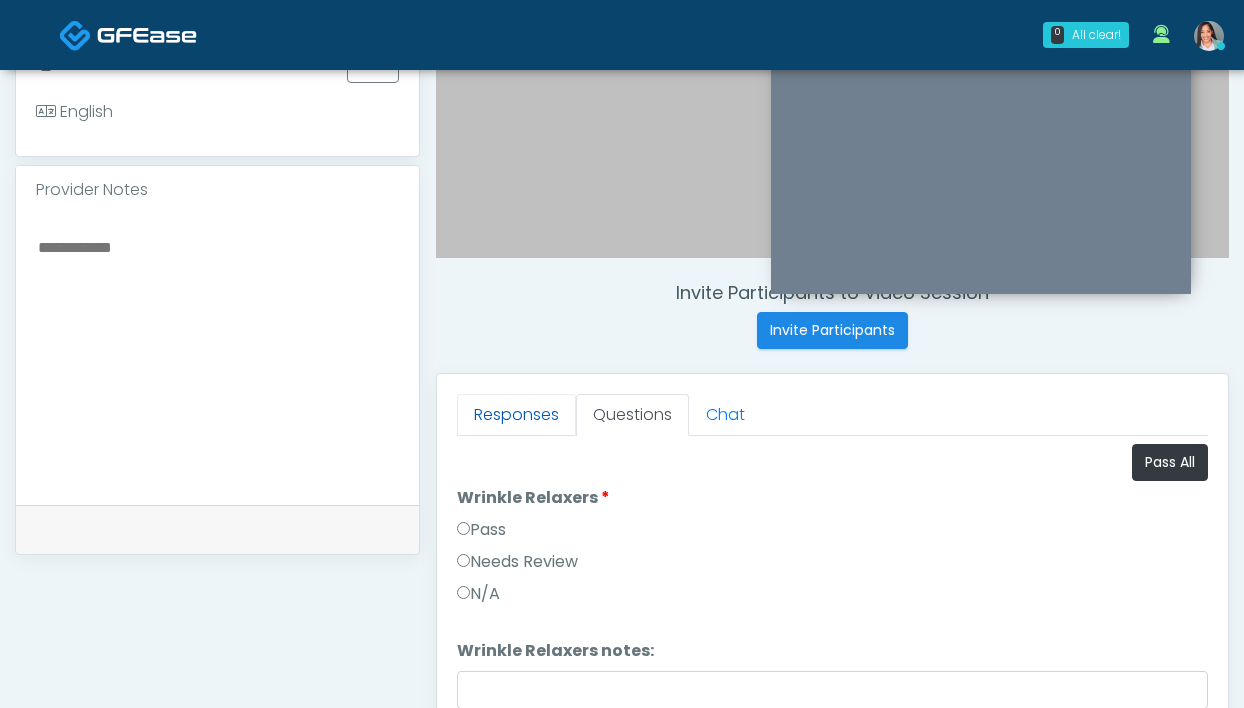 click on "Responses" at bounding box center [516, 415] 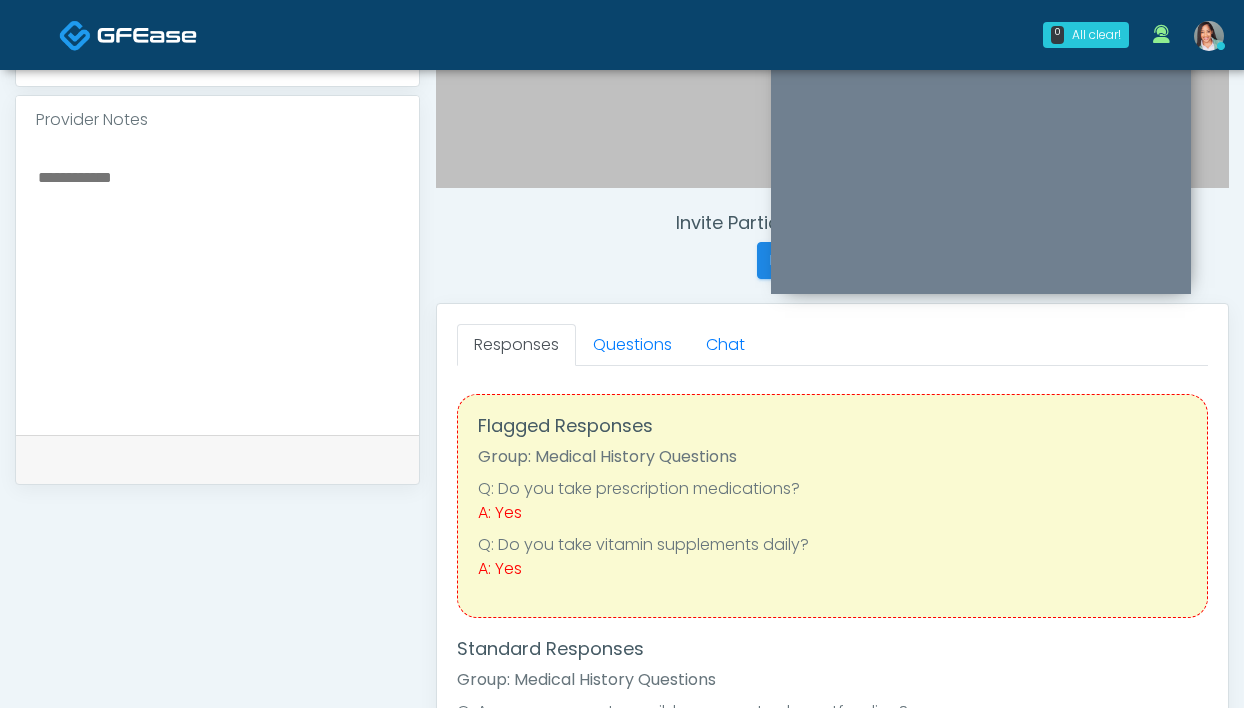 scroll, scrollTop: 935, scrollLeft: 0, axis: vertical 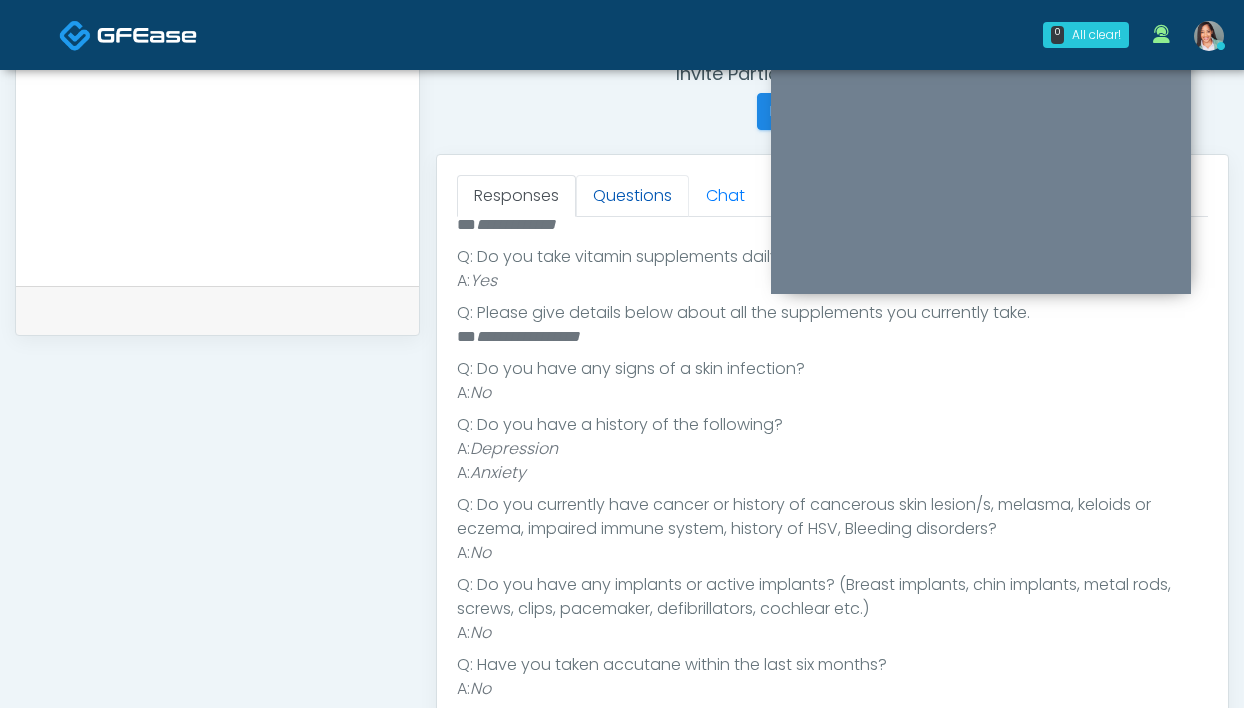 click on "Questions" at bounding box center [632, 196] 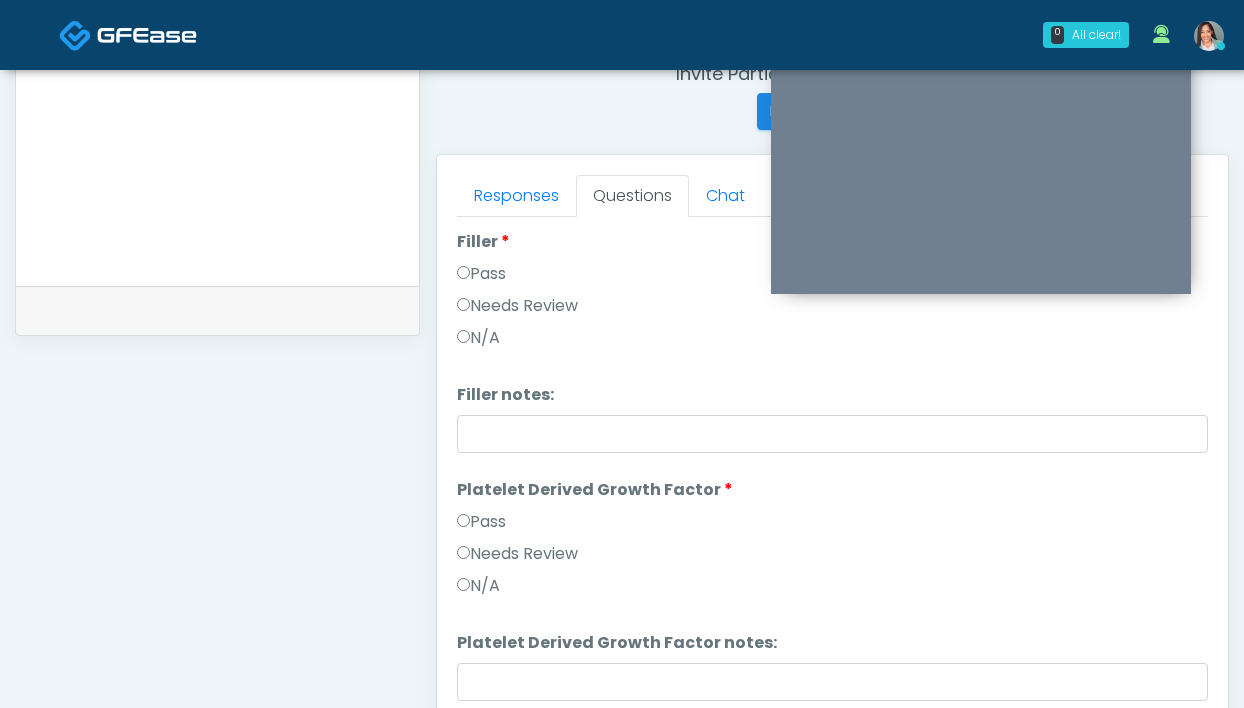 scroll, scrollTop: 579, scrollLeft: 0, axis: vertical 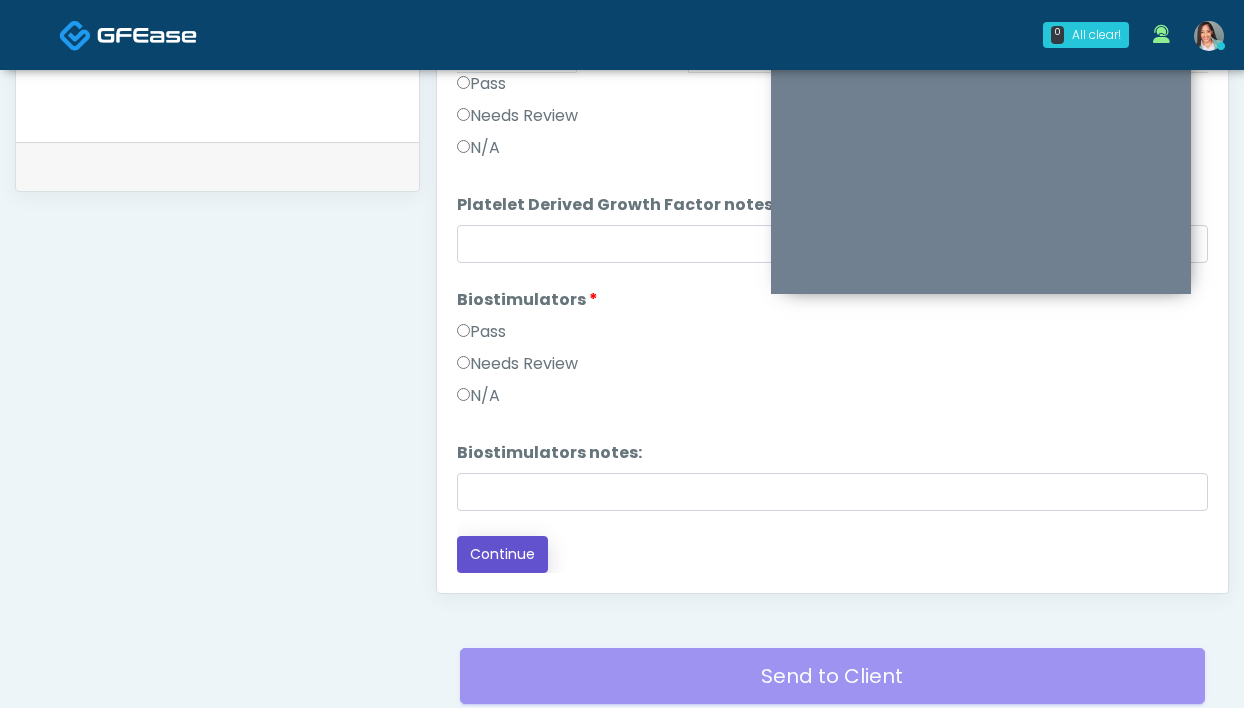 click on "Continue" at bounding box center (502, 554) 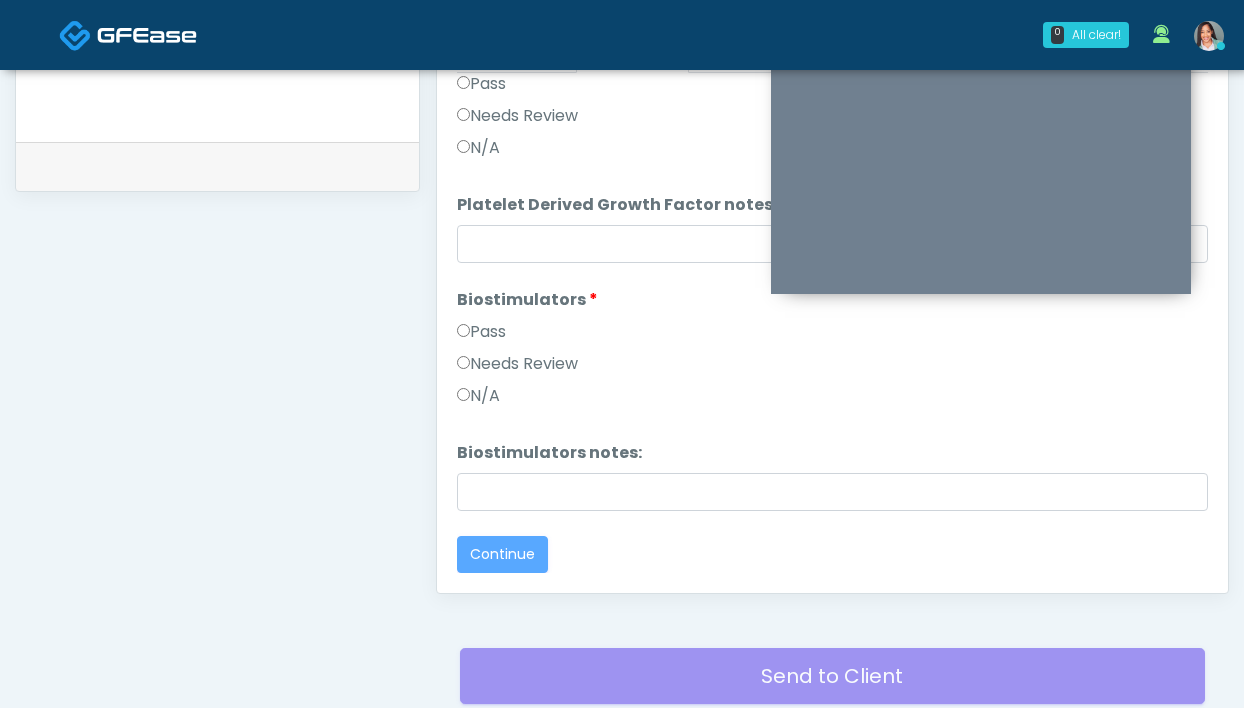 scroll, scrollTop: 0, scrollLeft: 0, axis: both 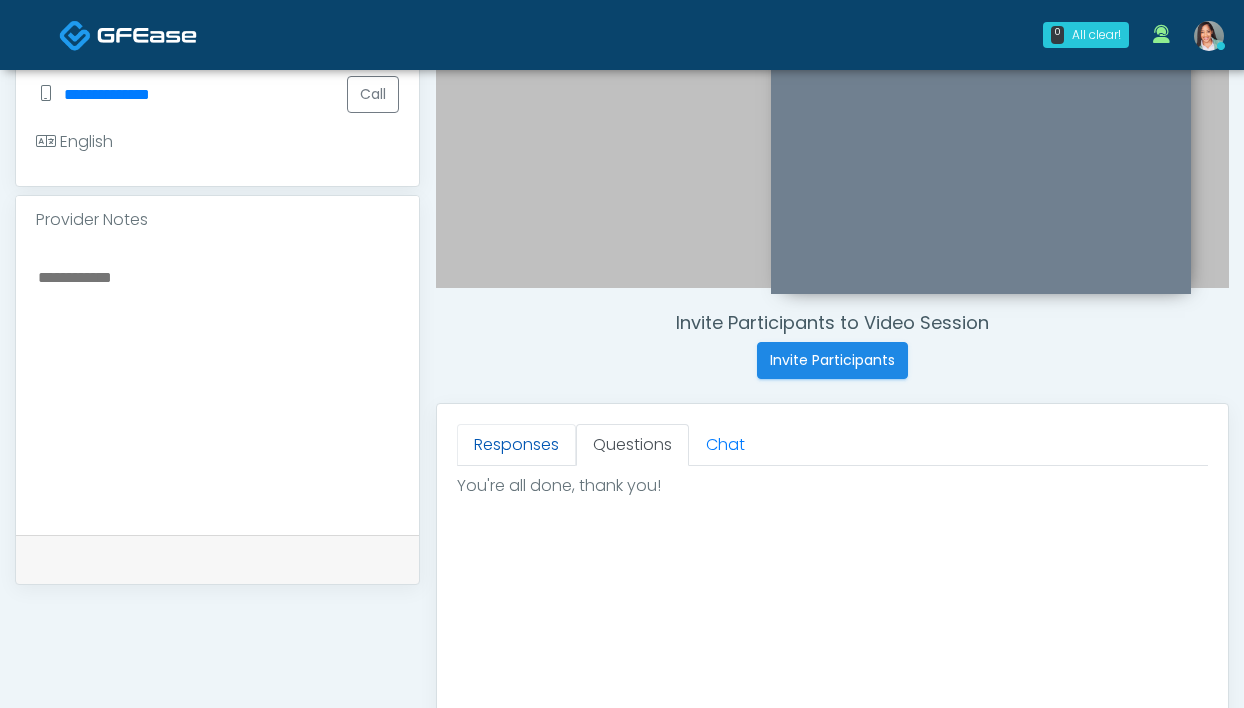 click on "Responses" at bounding box center (516, 445) 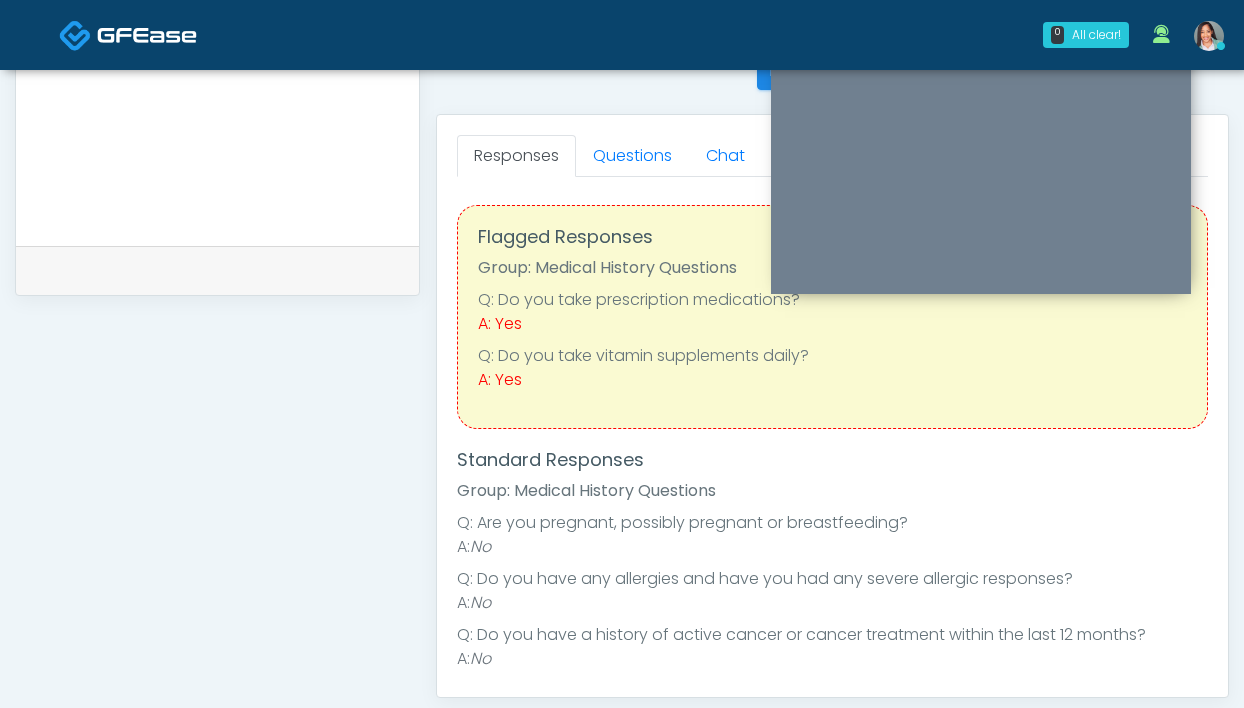 scroll, scrollTop: 831, scrollLeft: 0, axis: vertical 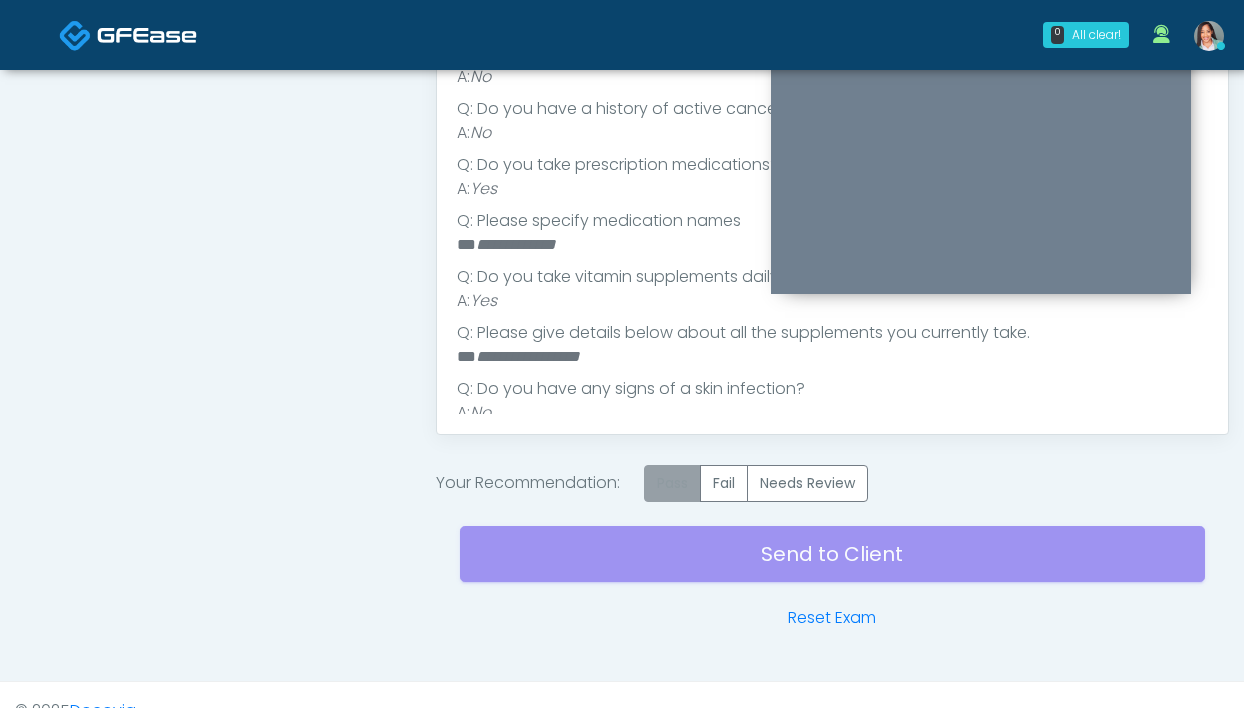 click on "Pass" at bounding box center (672, 483) 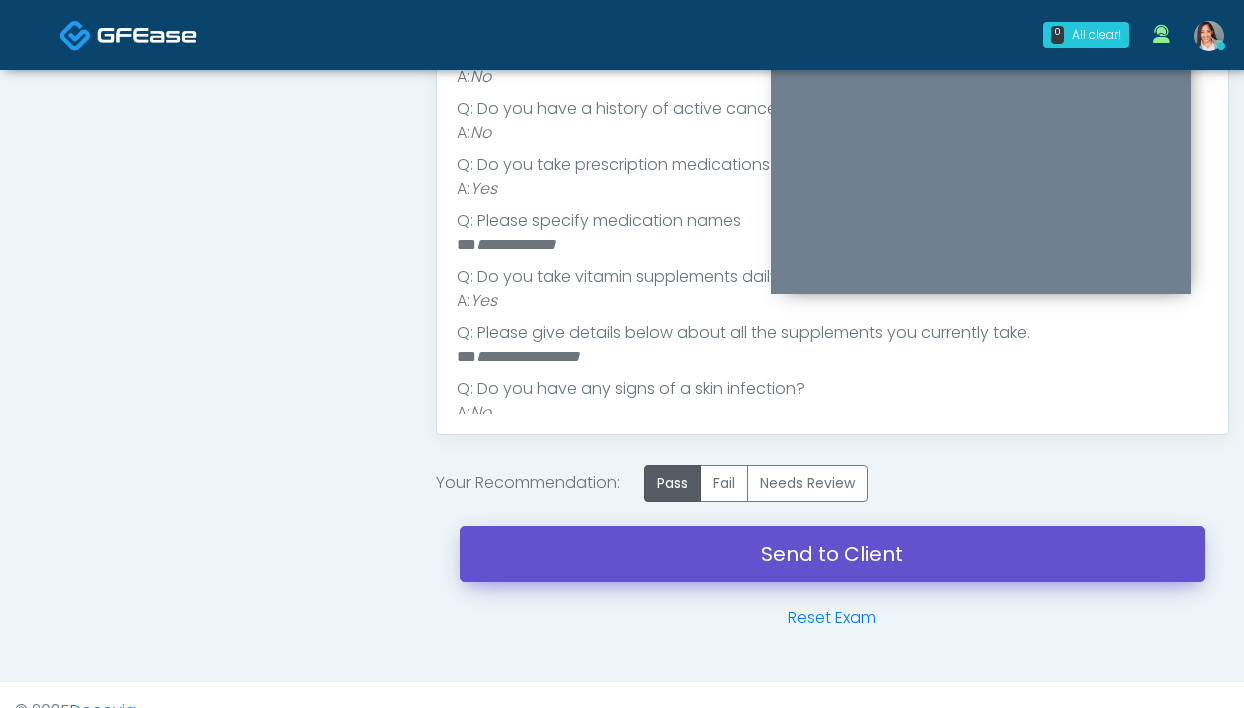 click on "Send to Client" at bounding box center [832, 554] 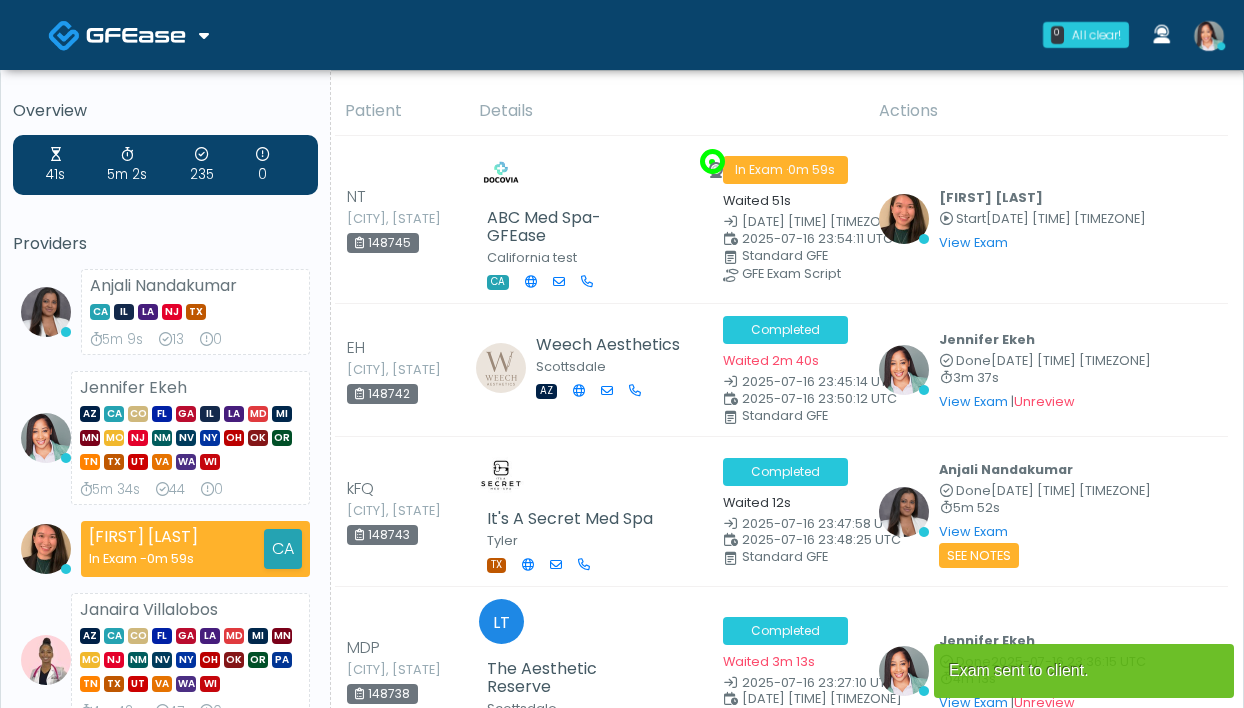 scroll, scrollTop: 0, scrollLeft: 0, axis: both 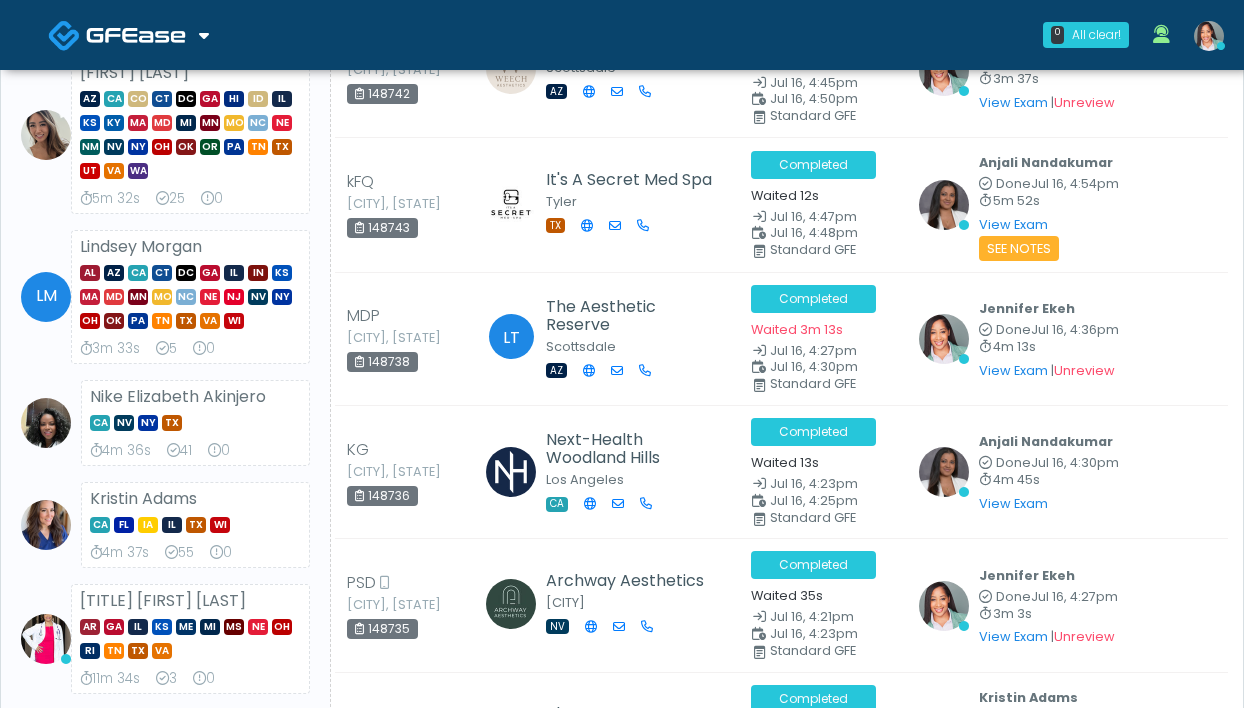 click at bounding box center [46, 639] 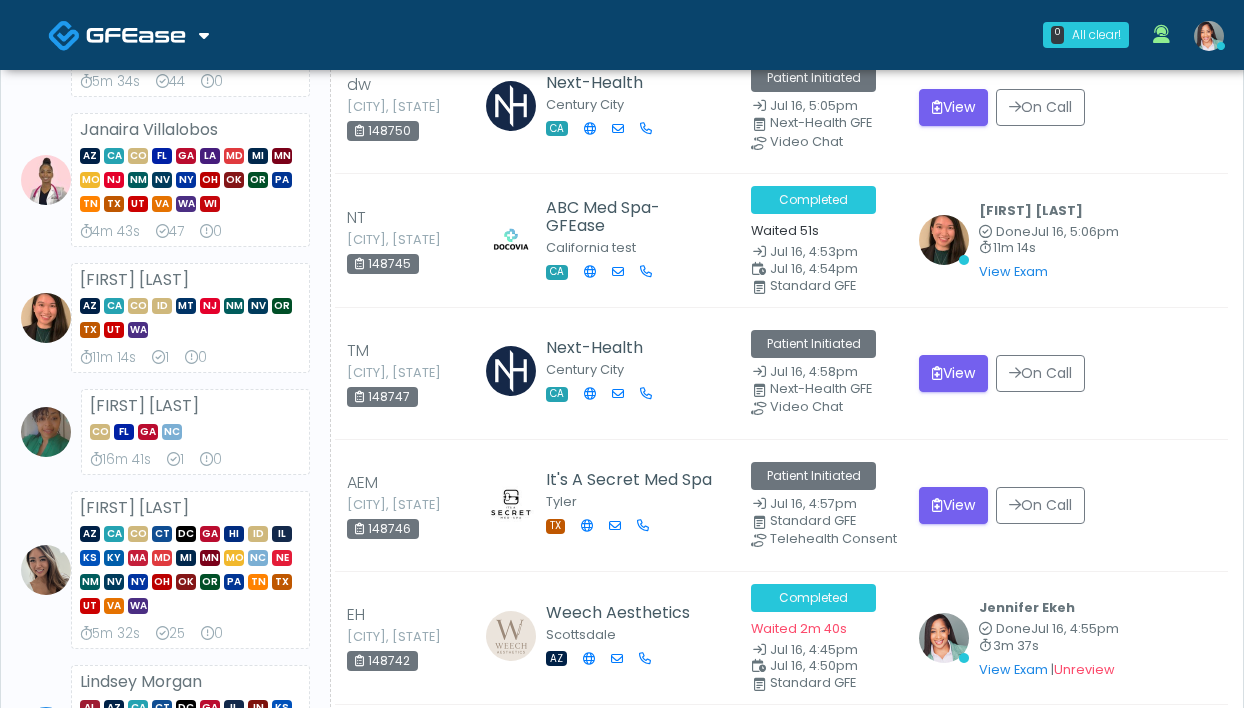scroll, scrollTop: 447, scrollLeft: 0, axis: vertical 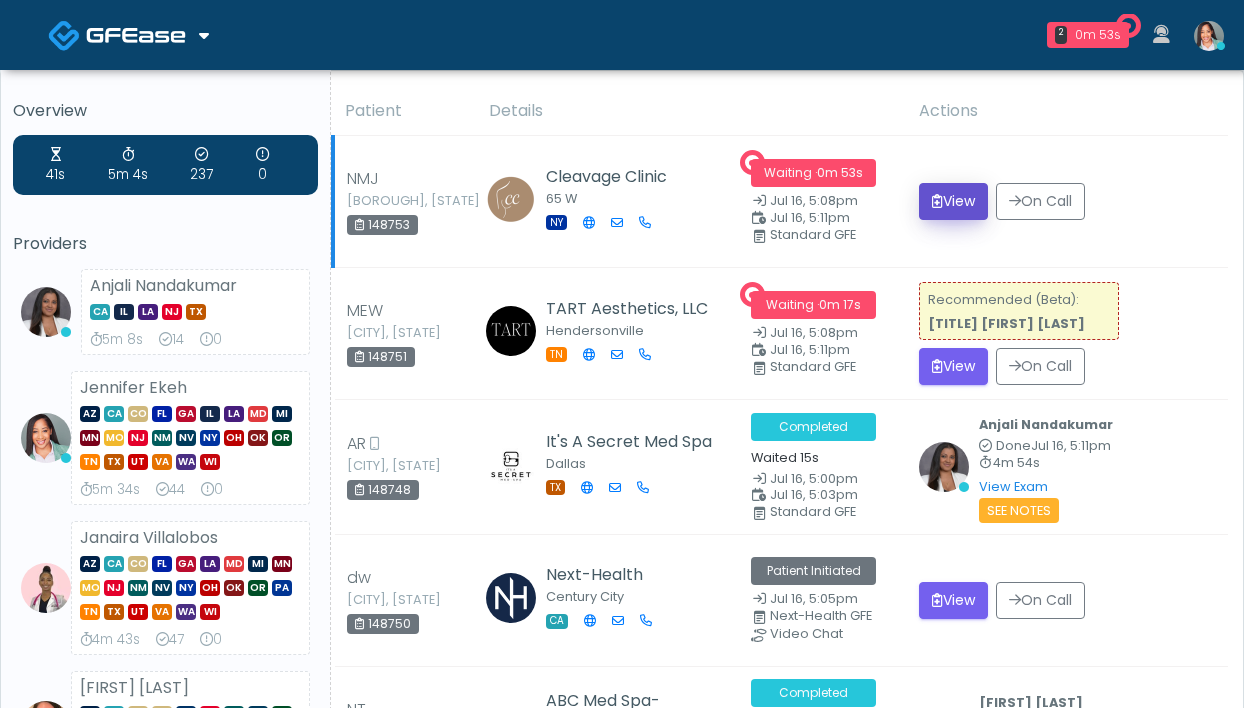 click on "View" at bounding box center (953, 201) 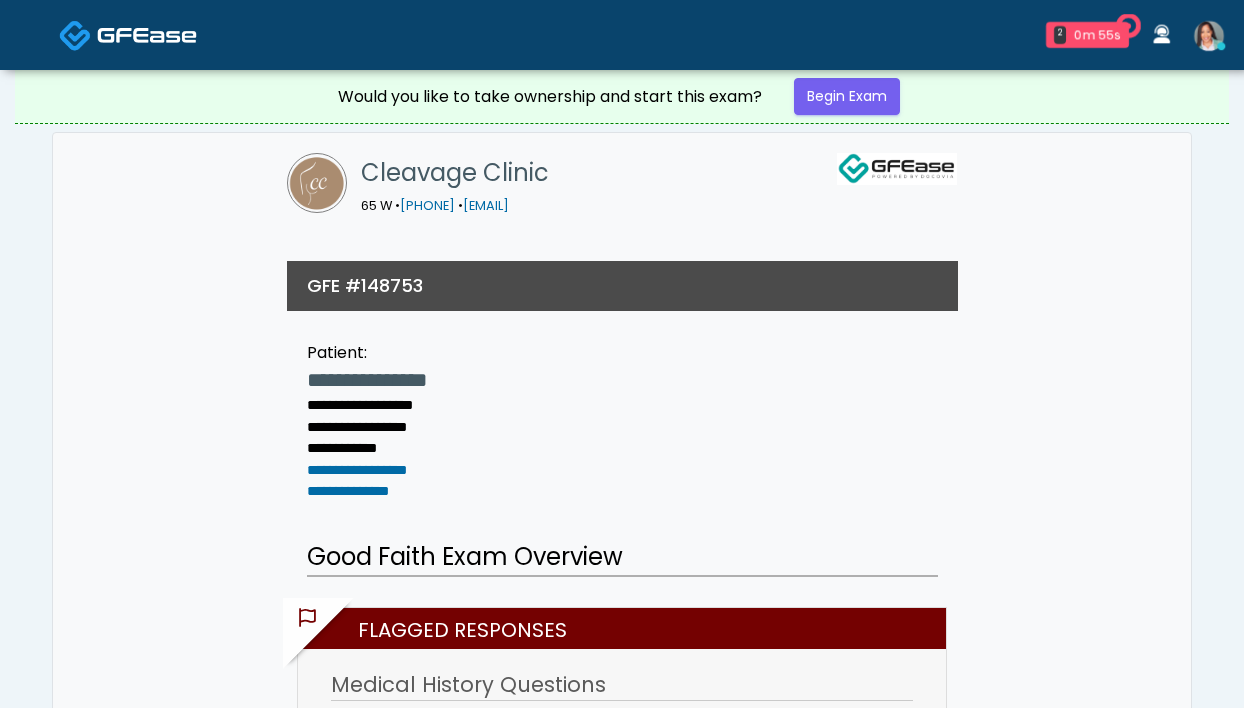 scroll, scrollTop: 0, scrollLeft: 0, axis: both 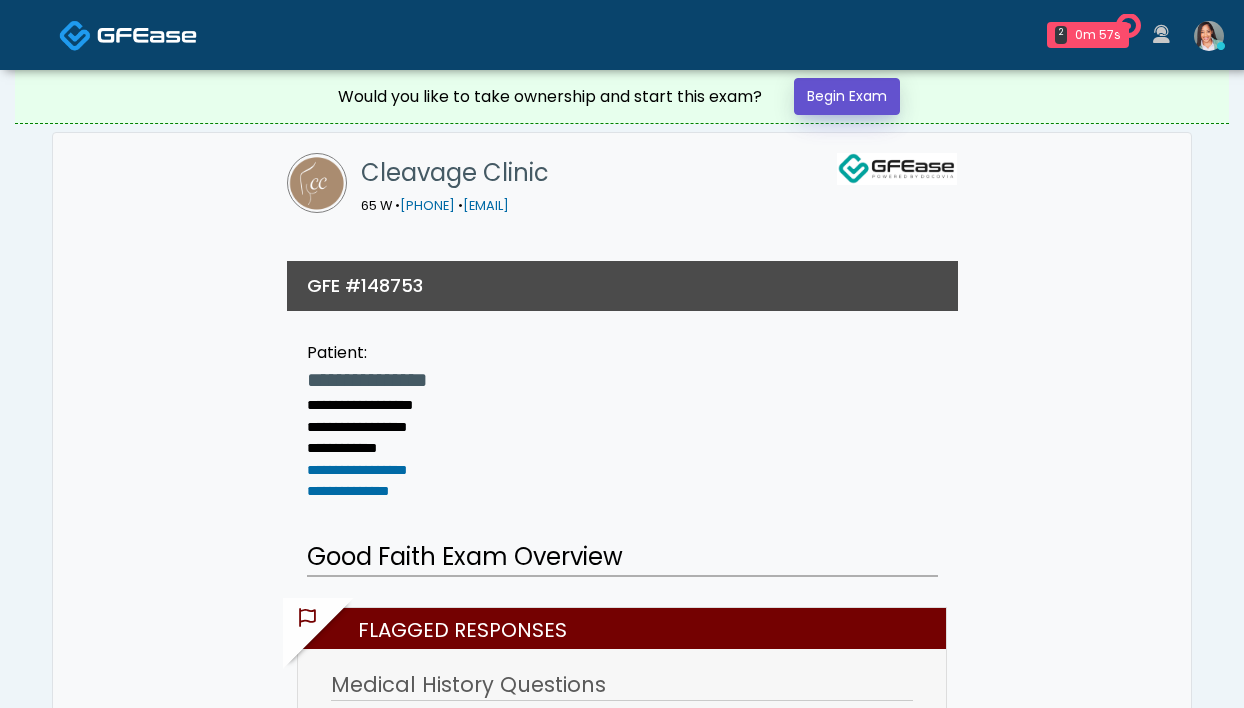 click on "Begin Exam" at bounding box center [847, 96] 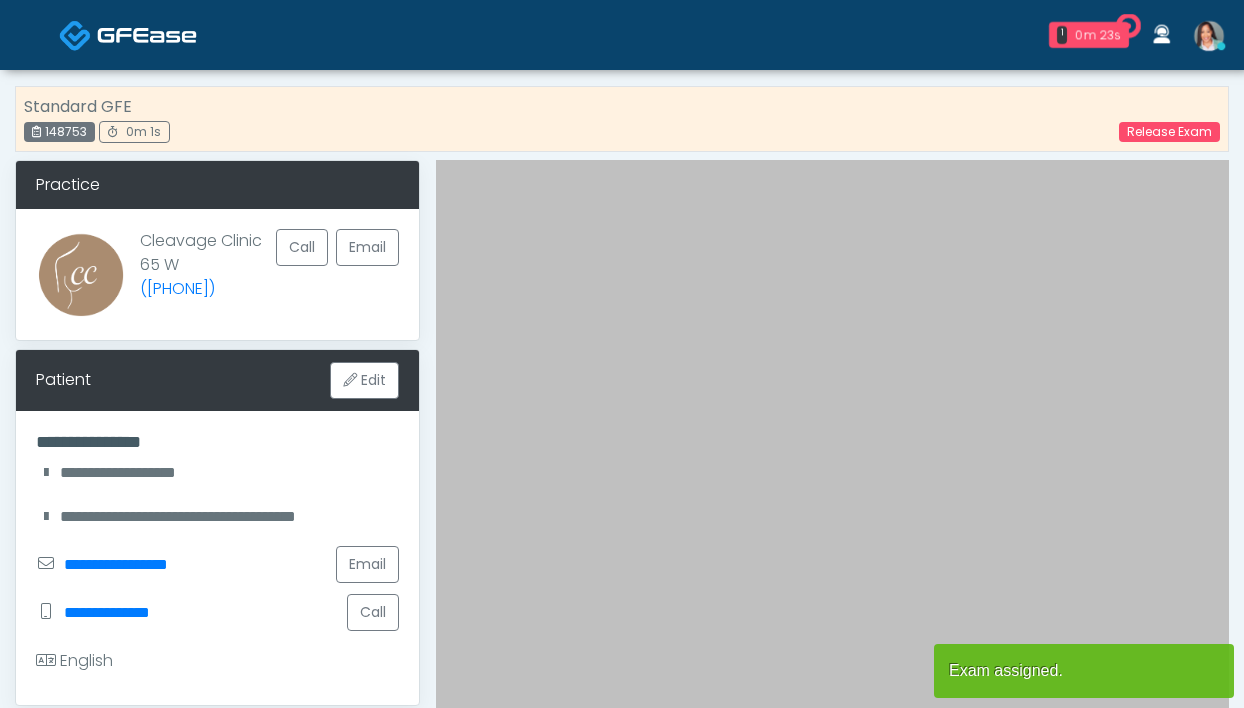 scroll, scrollTop: 0, scrollLeft: 0, axis: both 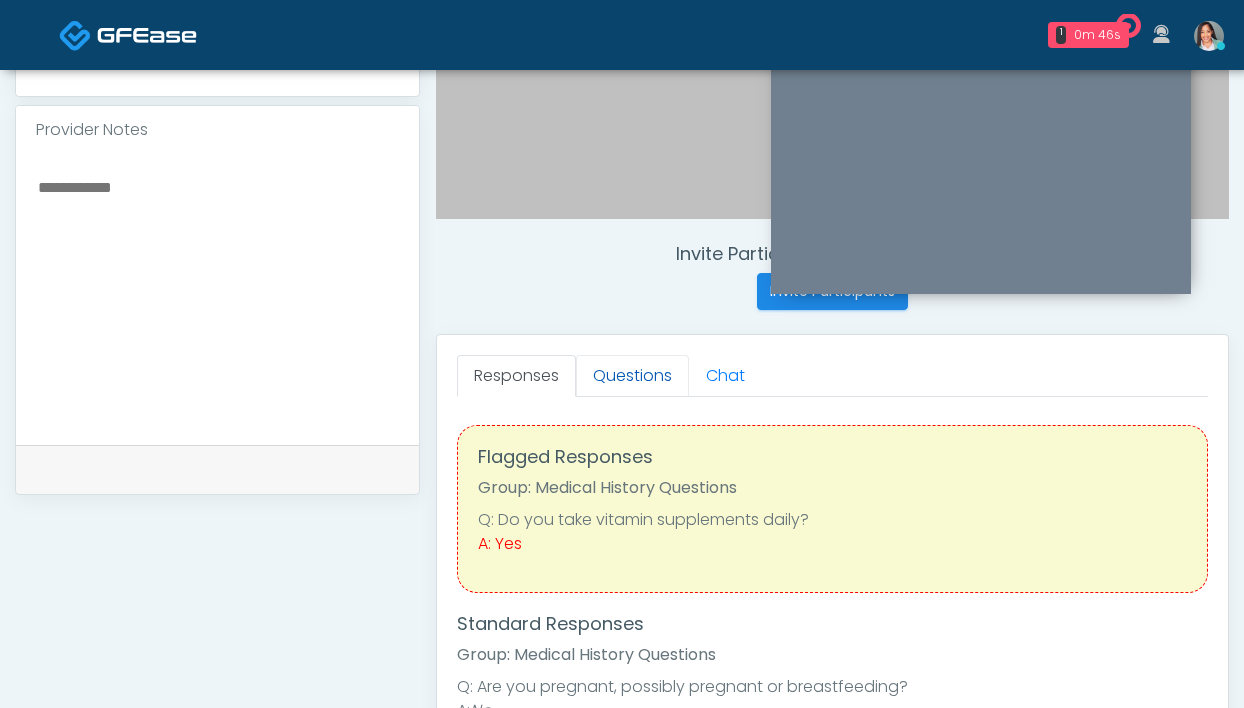 click on "Questions" at bounding box center (632, 376) 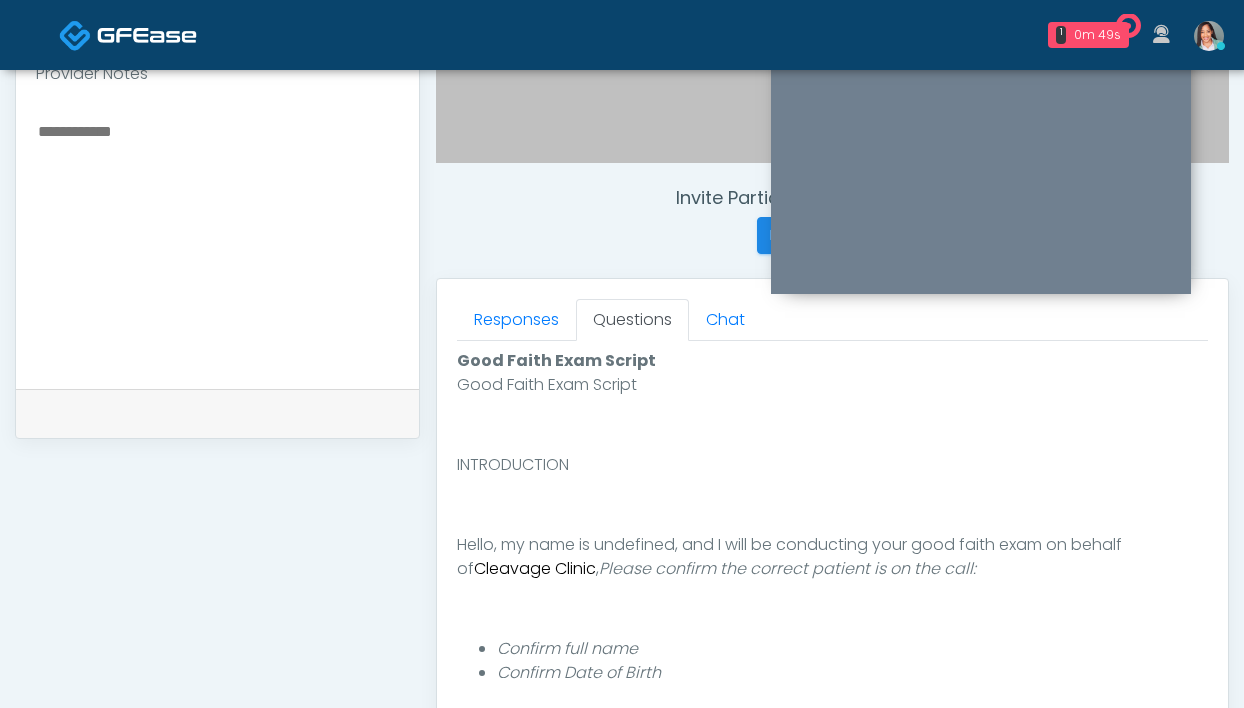 scroll, scrollTop: 961, scrollLeft: 0, axis: vertical 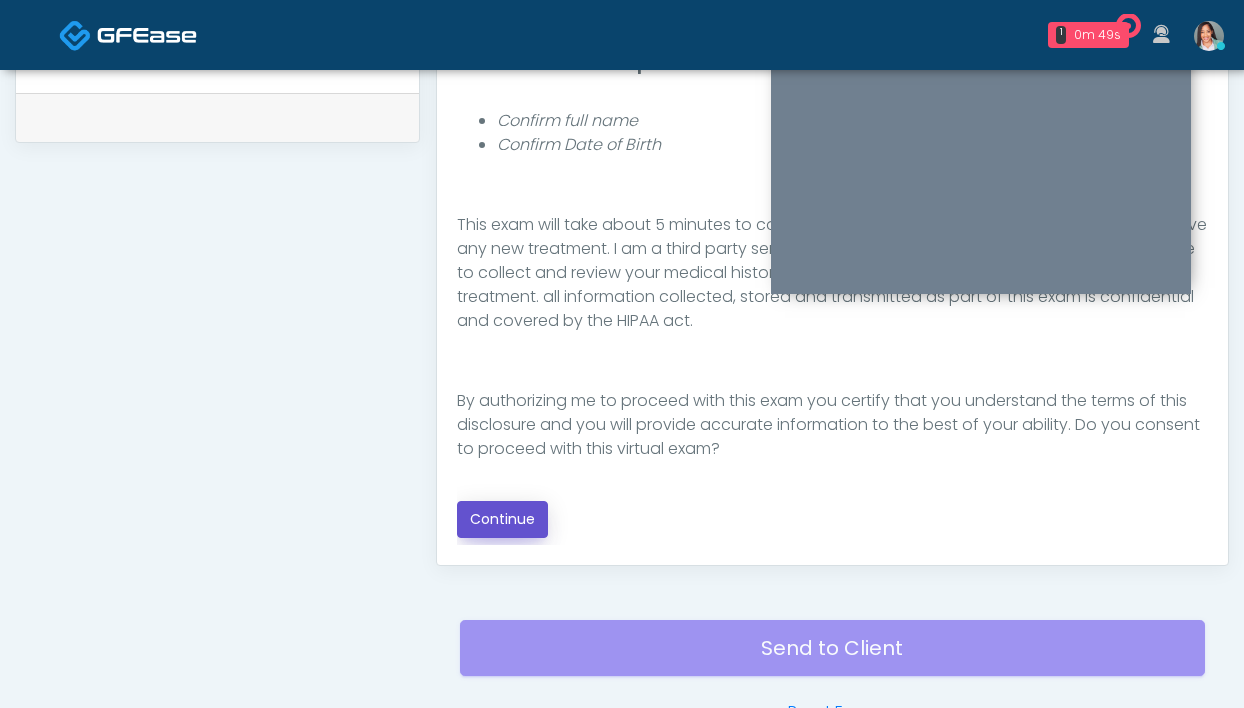 drag, startPoint x: 517, startPoint y: 514, endPoint x: 537, endPoint y: 495, distance: 27.58623 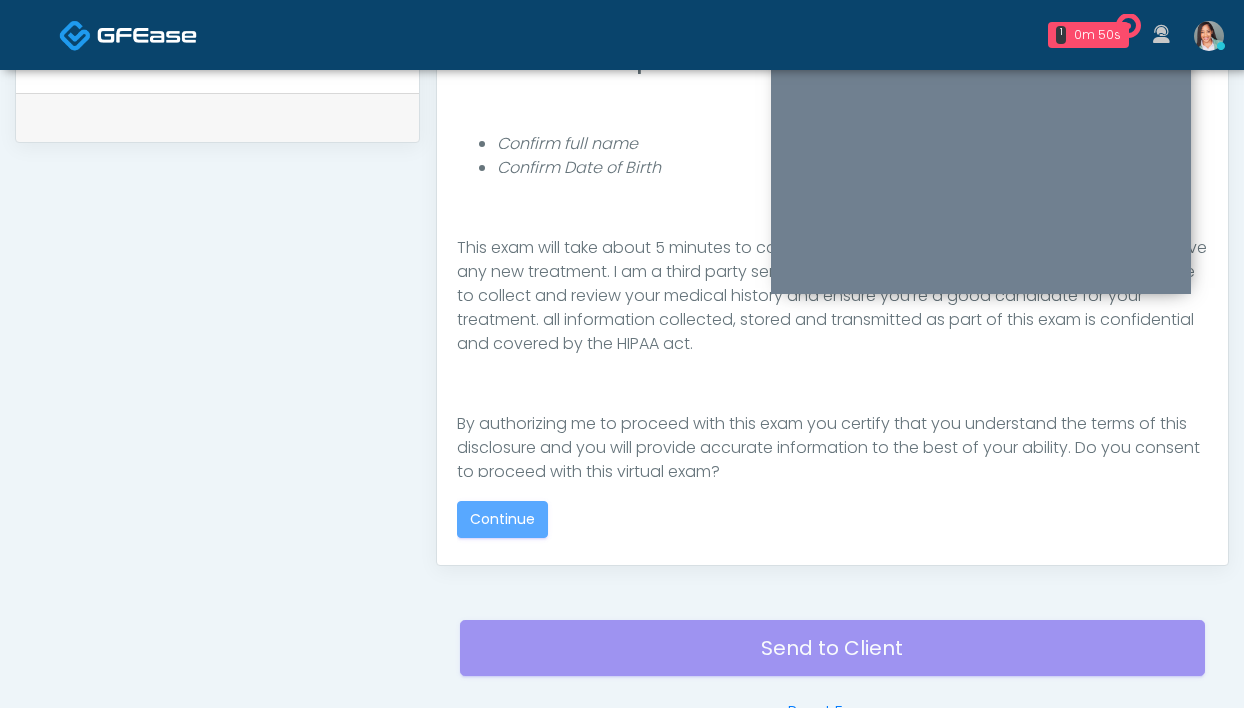 scroll, scrollTop: 177, scrollLeft: 0, axis: vertical 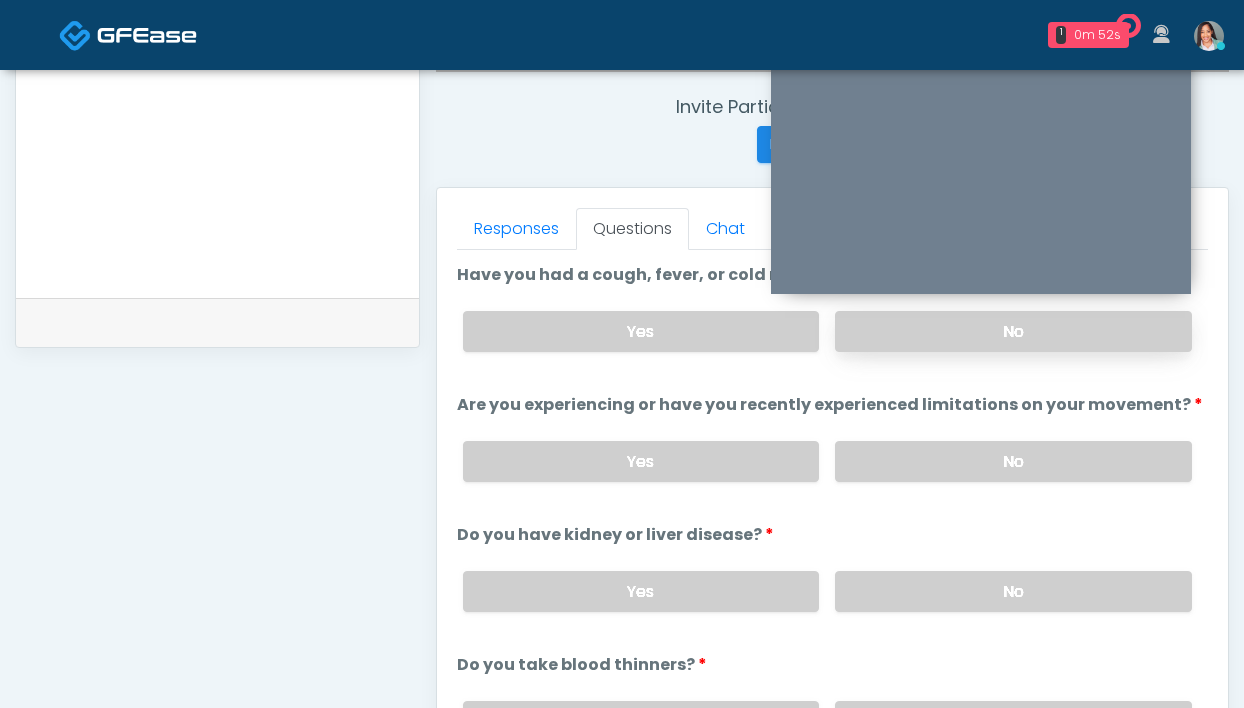 click on "No" at bounding box center (1013, 331) 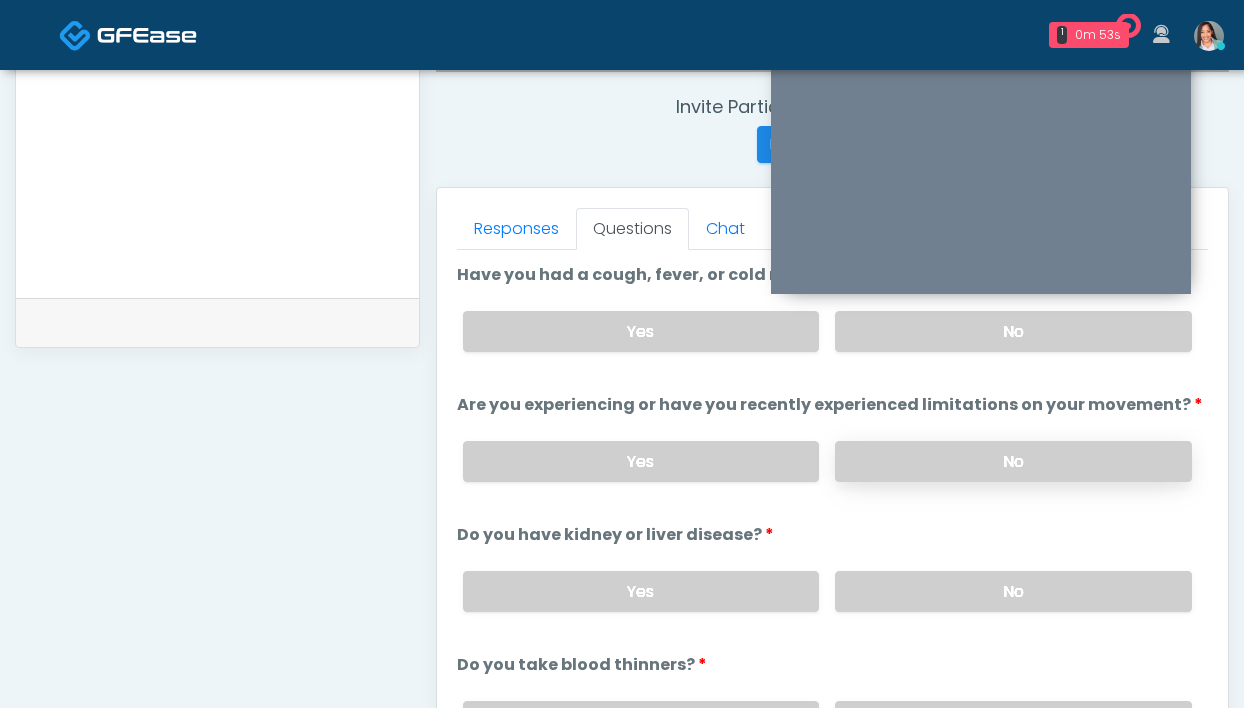 click on "No" at bounding box center (1013, 461) 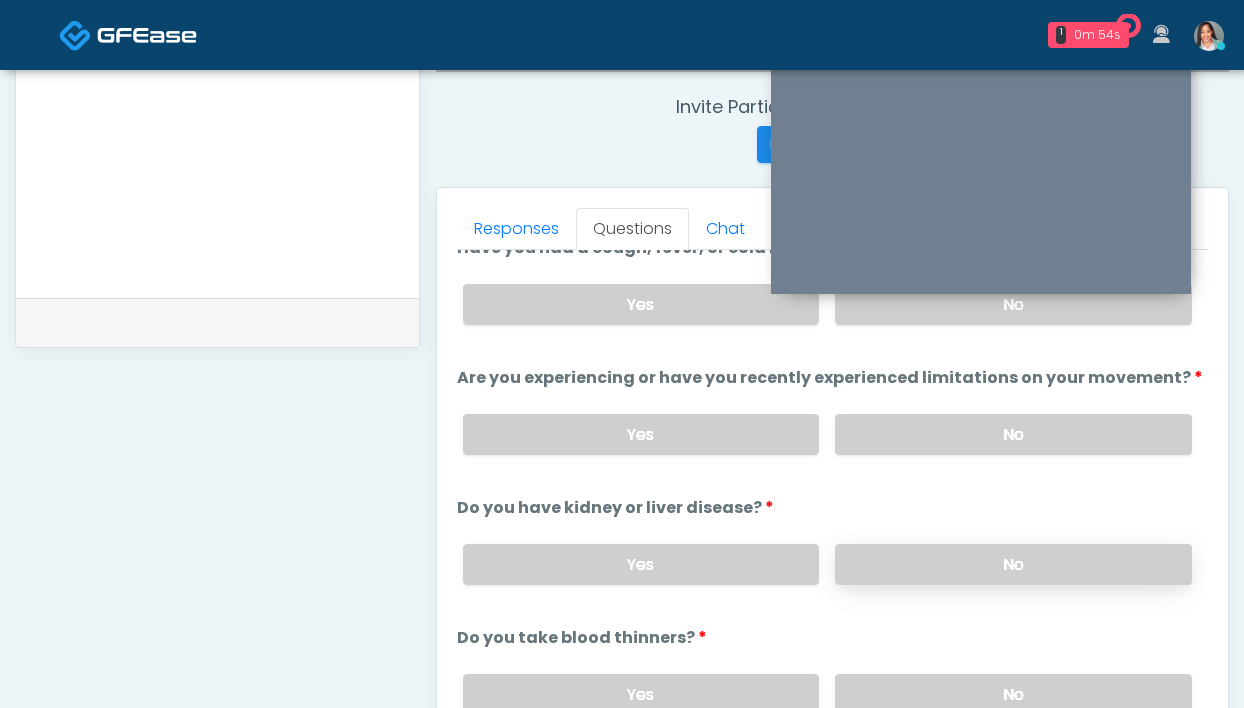 click on "No" at bounding box center [1013, 564] 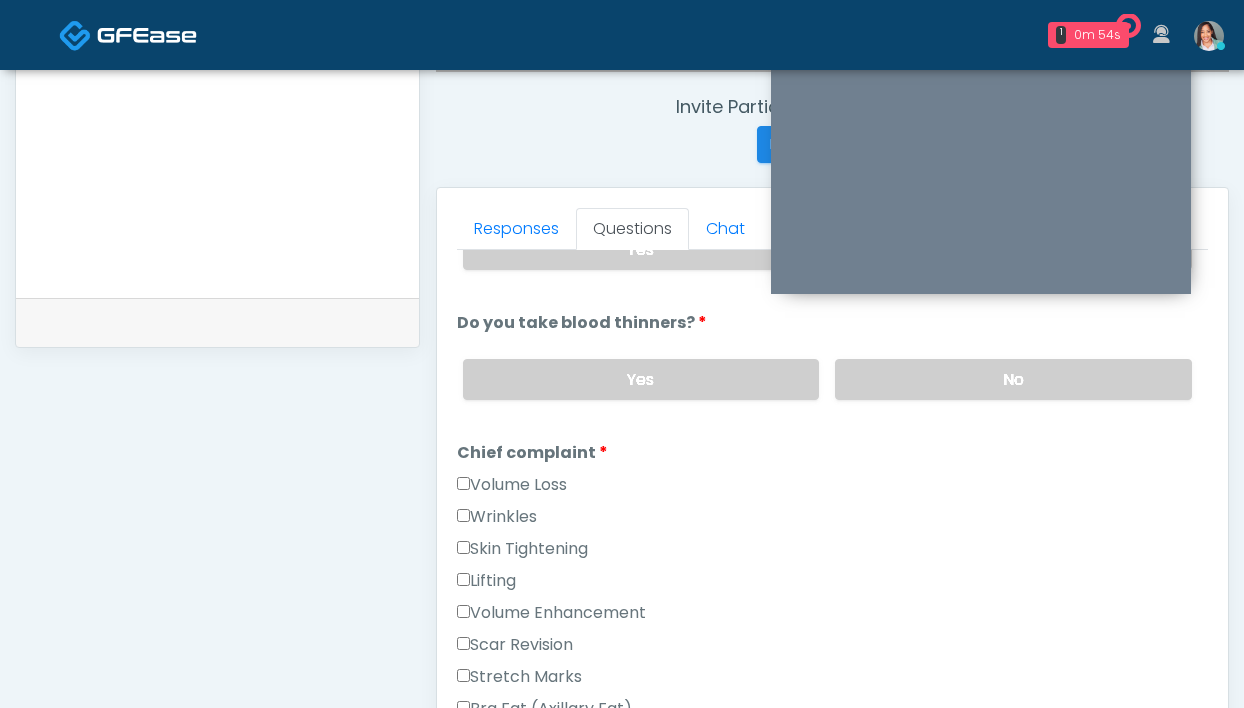 scroll, scrollTop: 348, scrollLeft: 0, axis: vertical 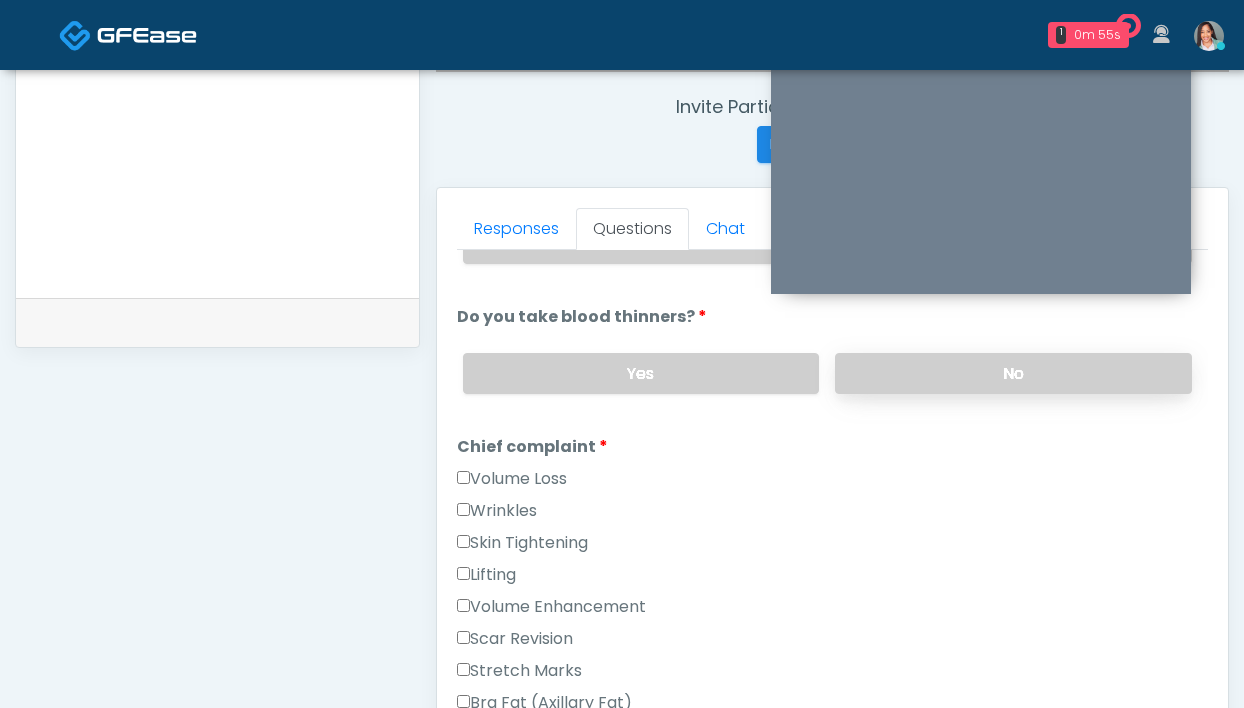 click on "No" at bounding box center (1013, 373) 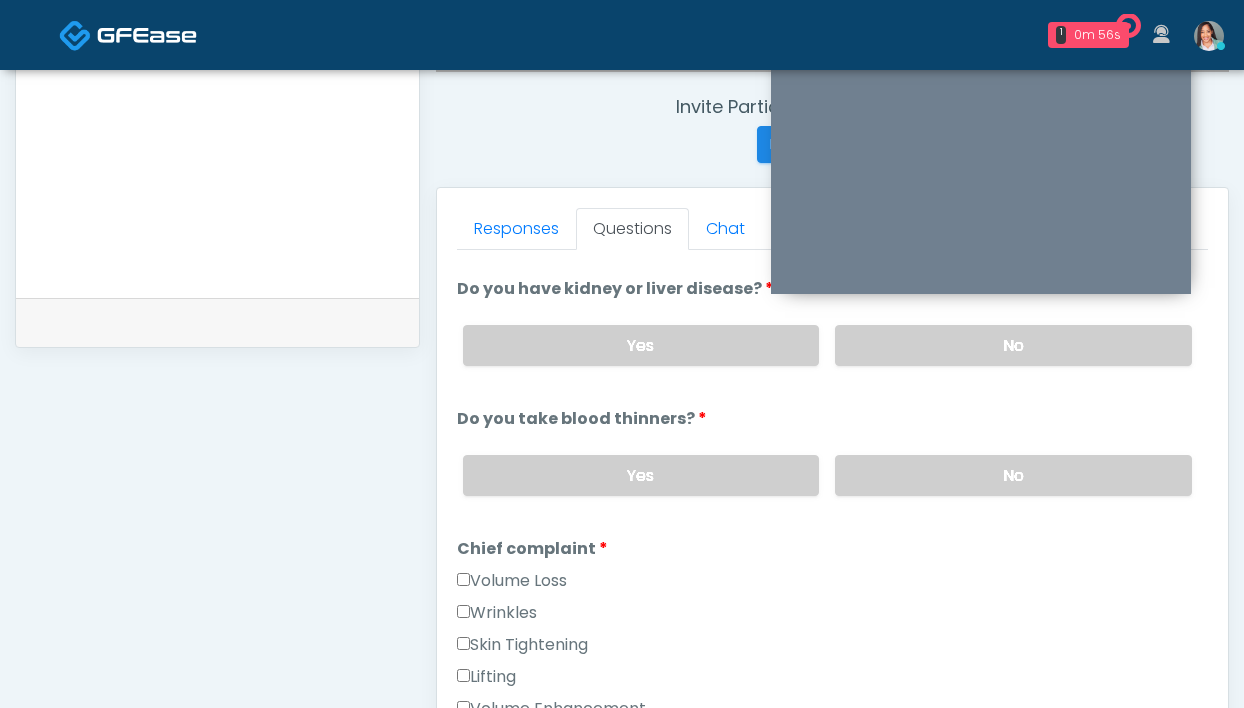 scroll, scrollTop: 0, scrollLeft: 0, axis: both 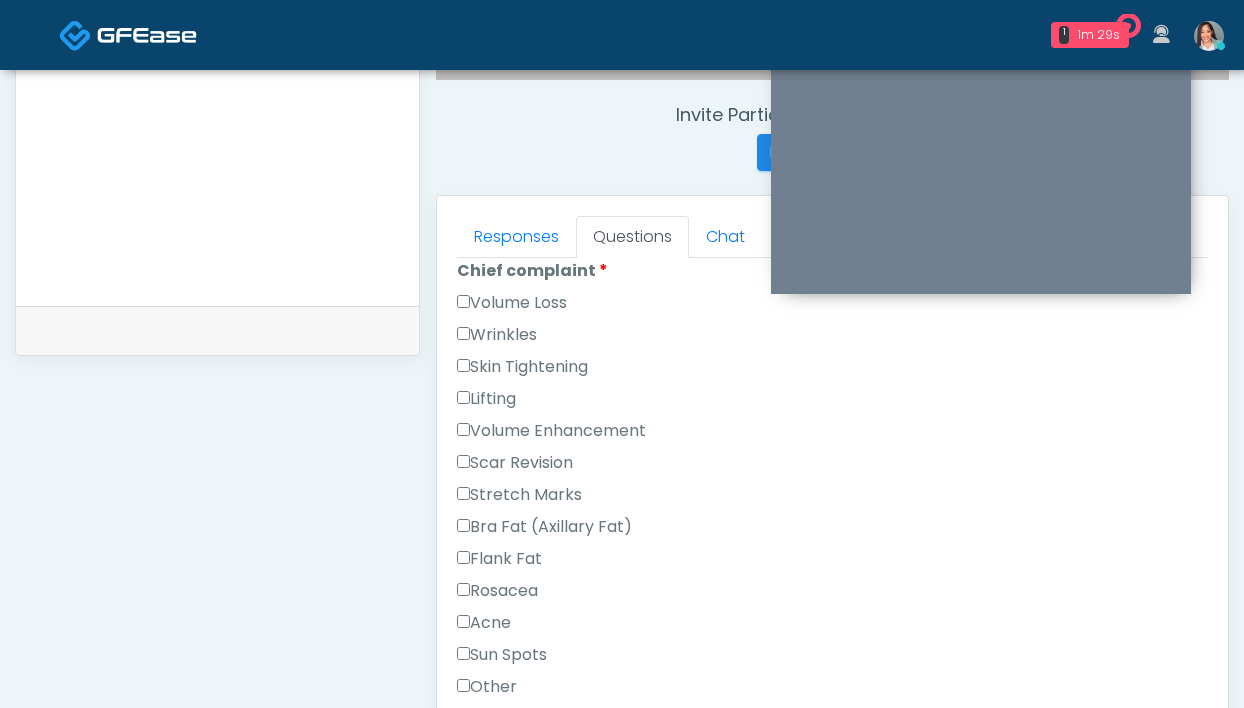click on "Skin Tightening" at bounding box center (522, 367) 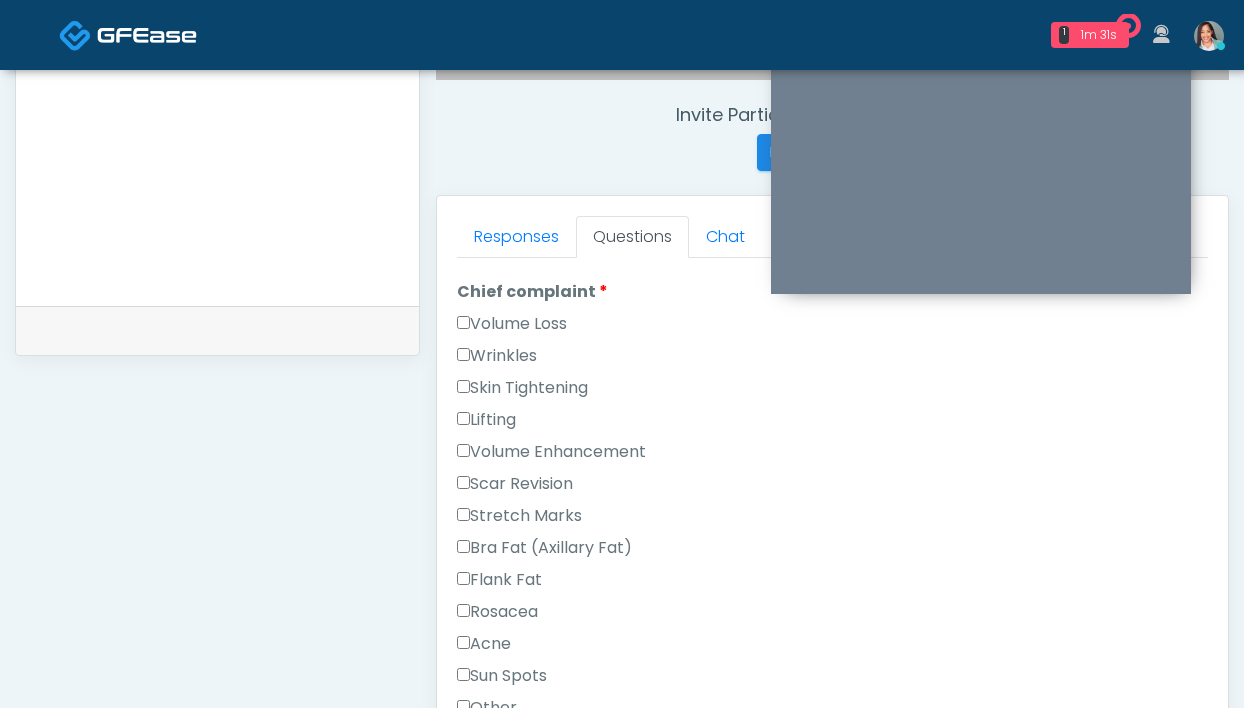 scroll, scrollTop: 485, scrollLeft: 0, axis: vertical 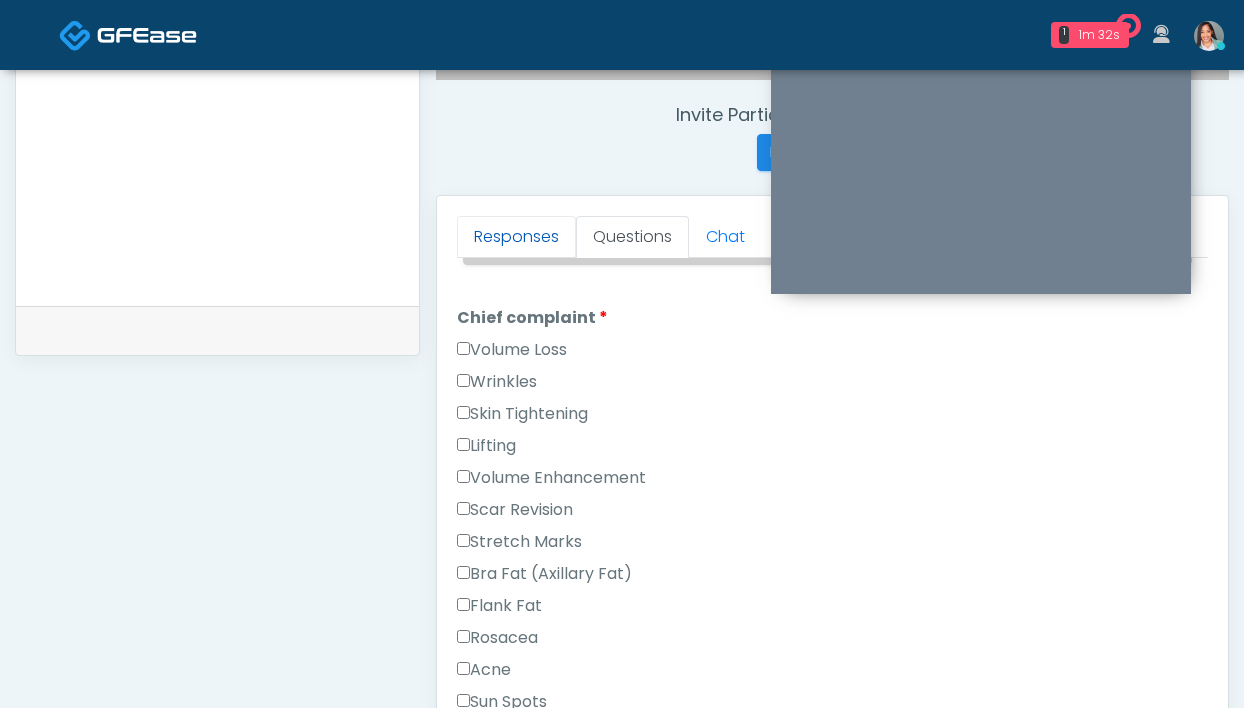 click on "Responses" at bounding box center [516, 237] 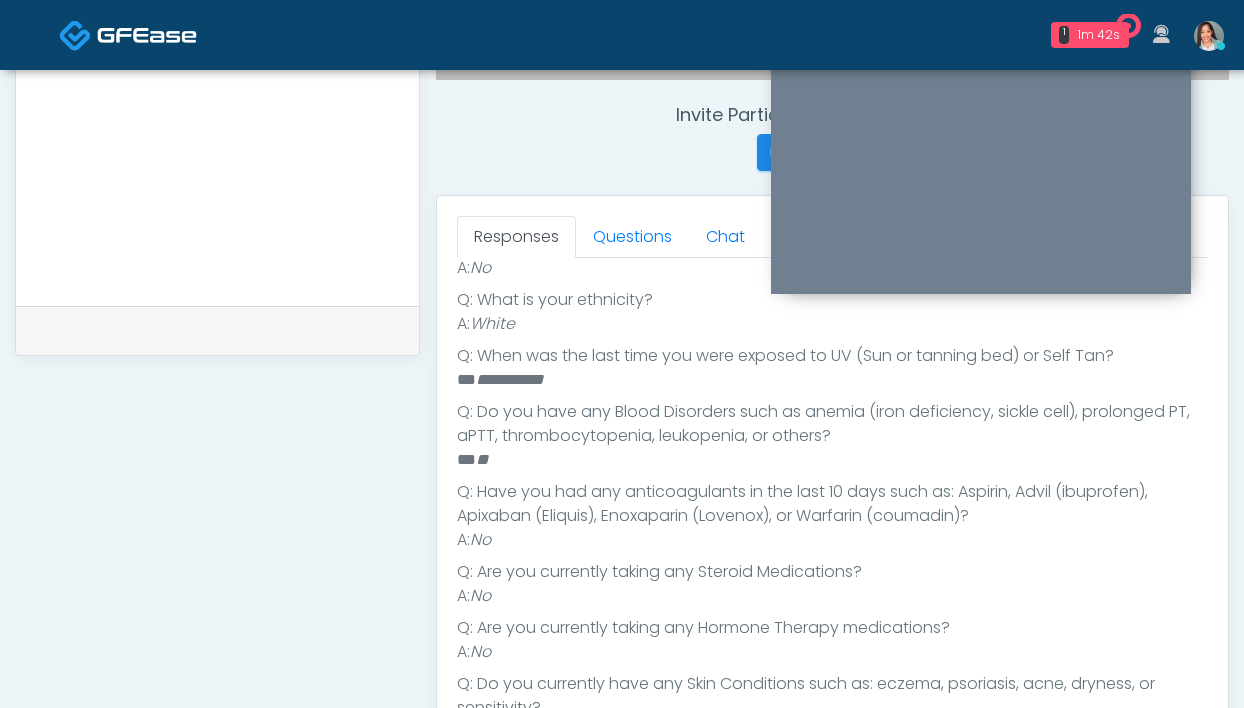 scroll, scrollTop: 1138, scrollLeft: 0, axis: vertical 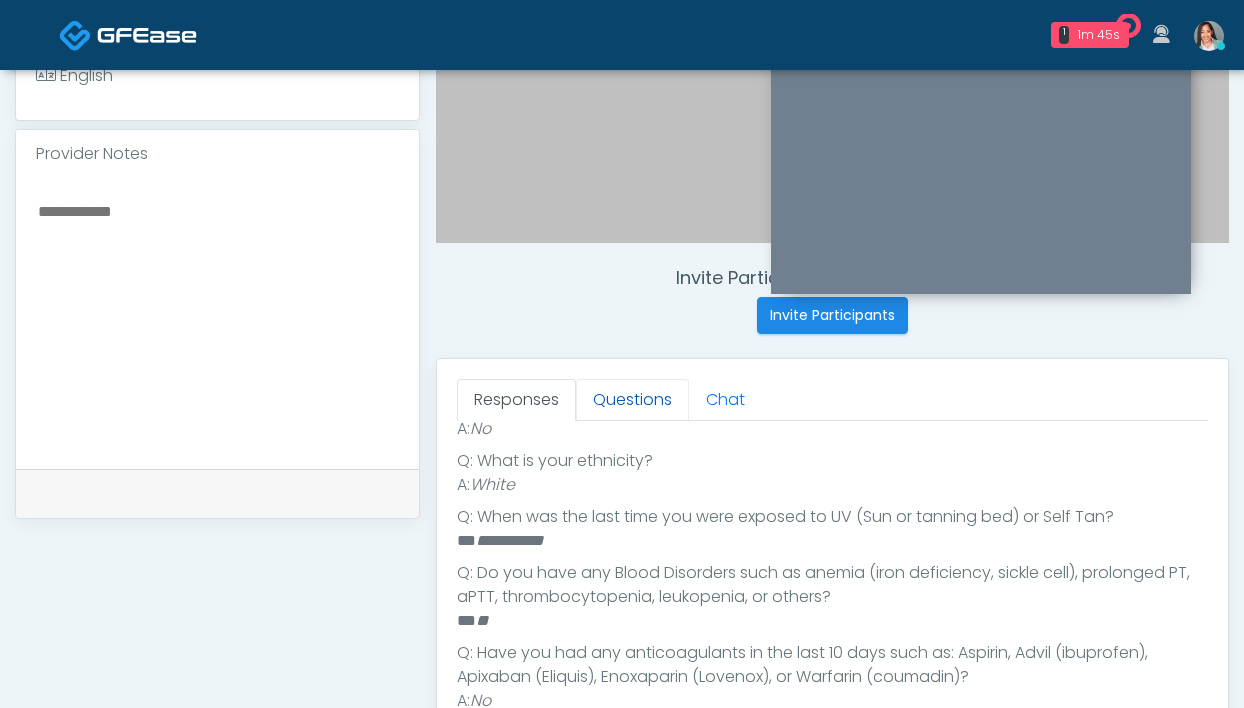click on "Questions" at bounding box center (632, 400) 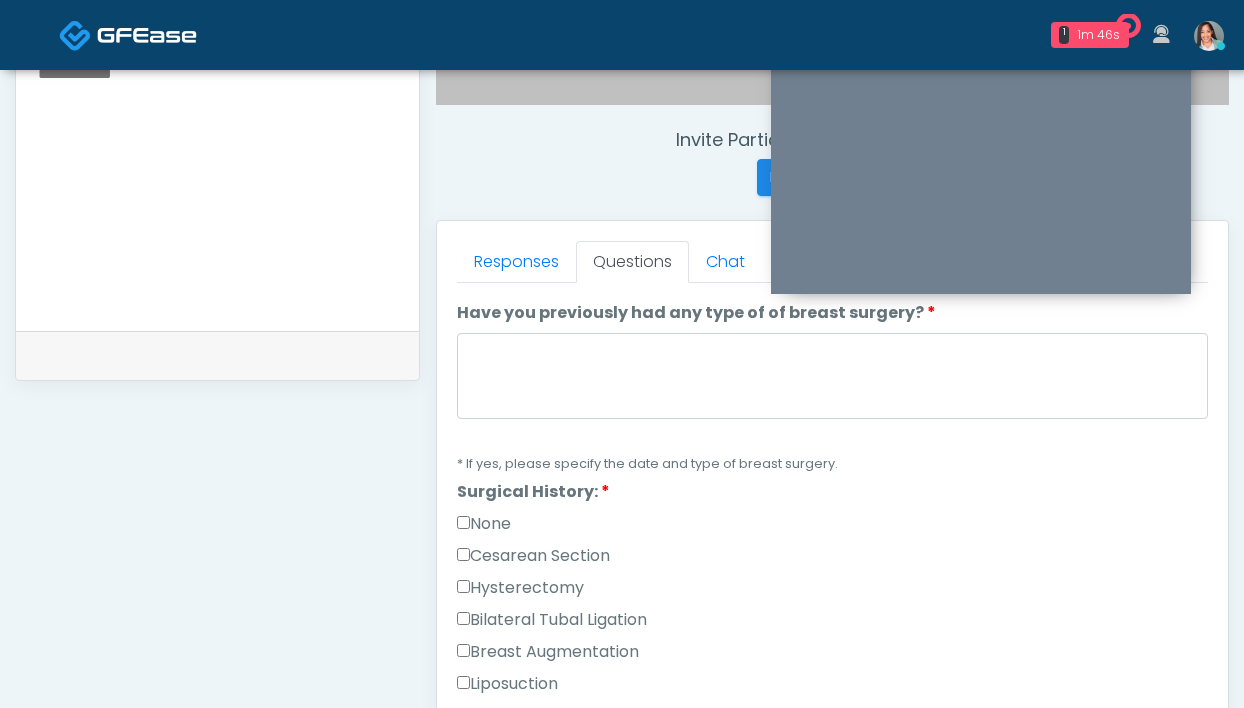 scroll, scrollTop: 984, scrollLeft: 0, axis: vertical 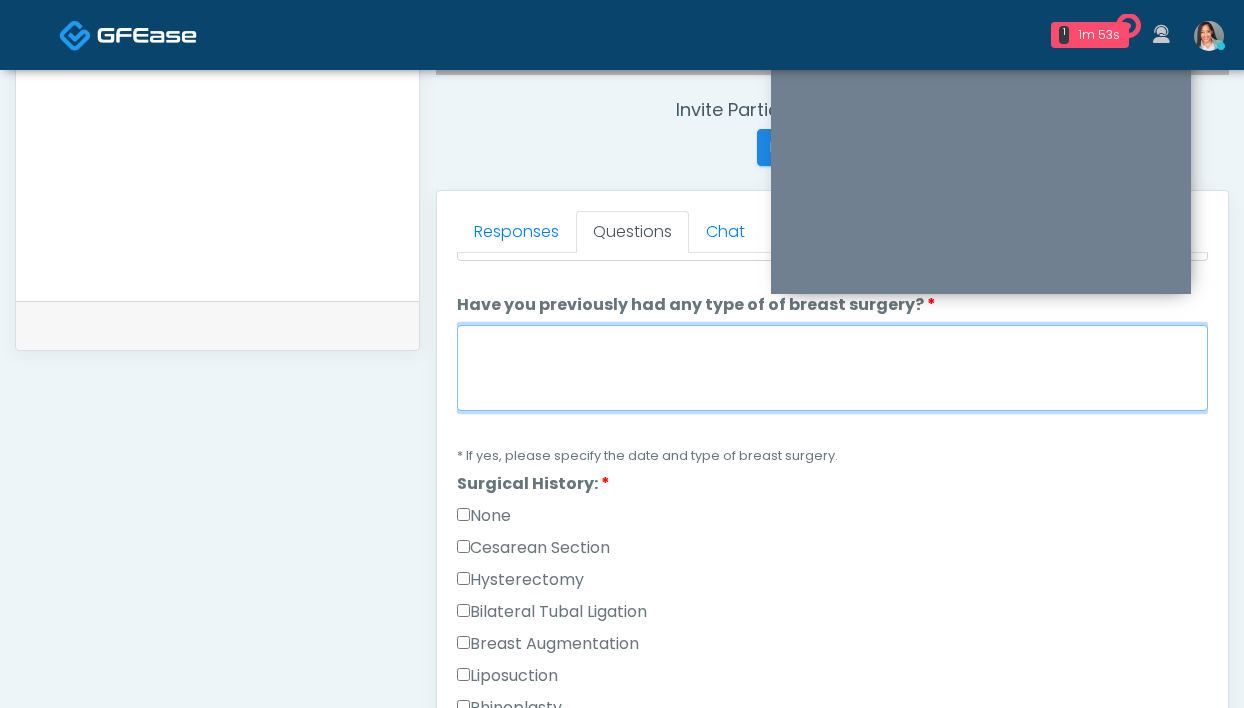 click on "Have you previously had any type of of breast surgery?" at bounding box center [832, 368] 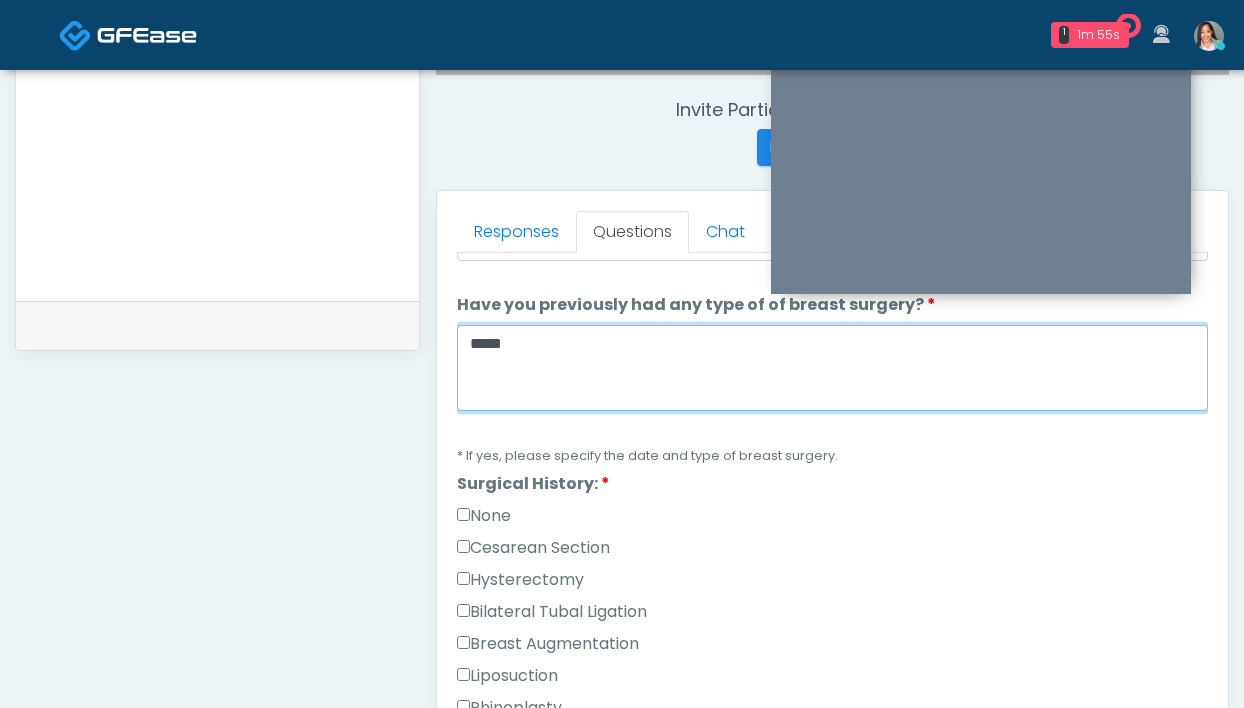 type on "****" 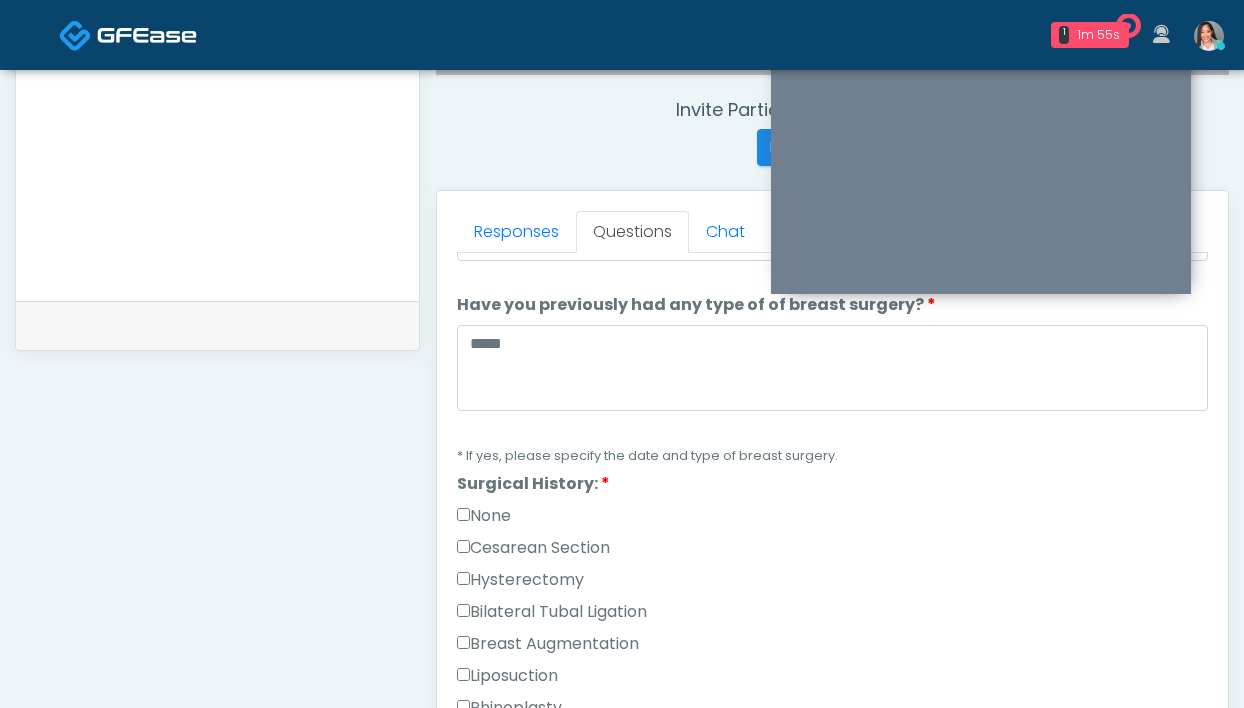 click on "None" at bounding box center [484, 516] 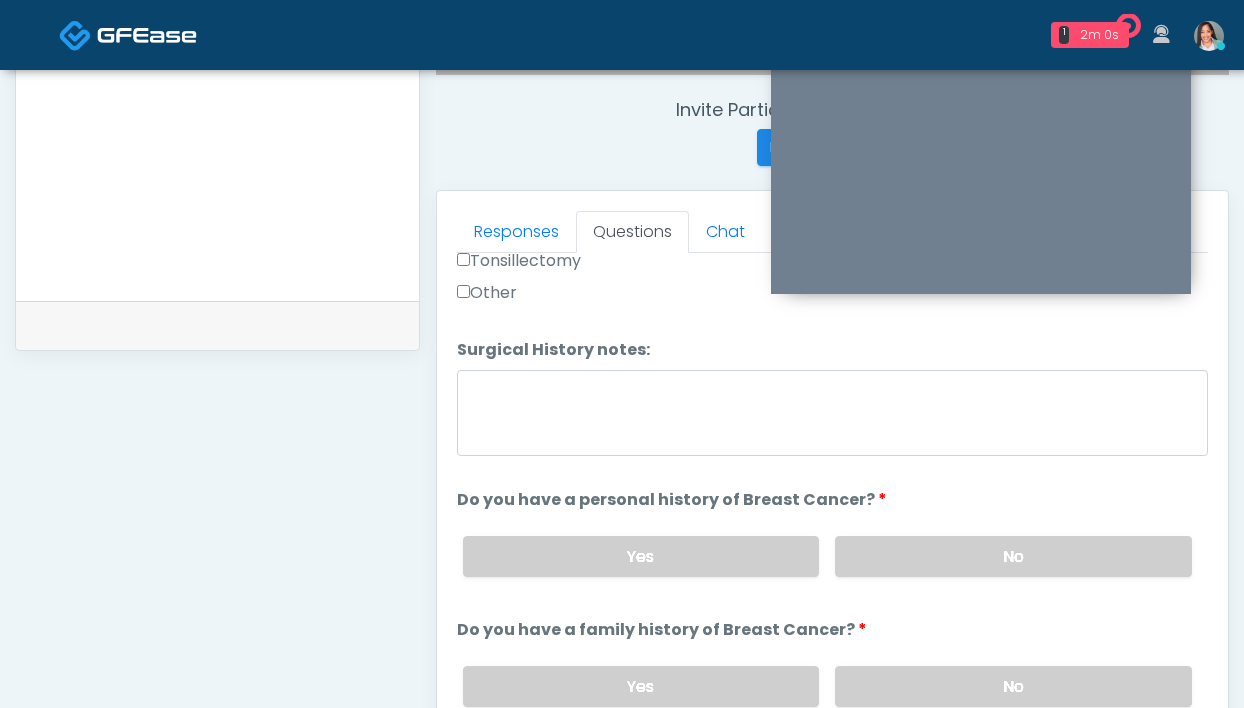 scroll, scrollTop: 1730, scrollLeft: 0, axis: vertical 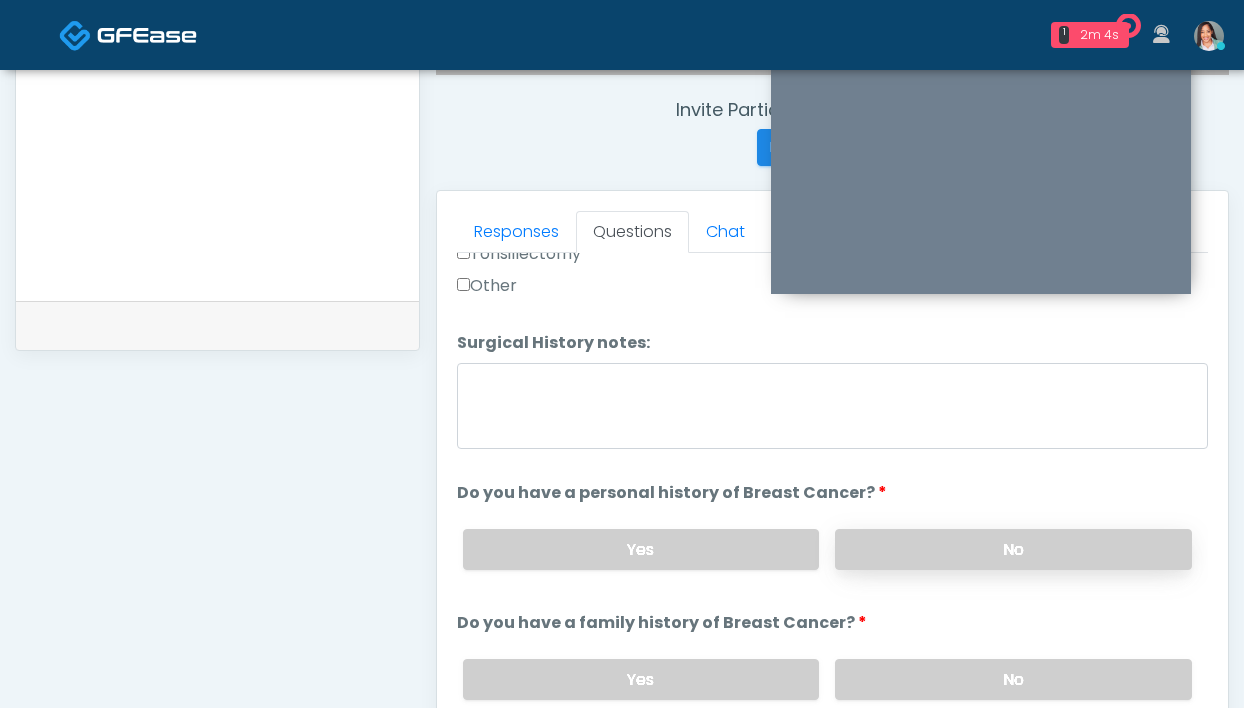 click on "No" at bounding box center [1013, 549] 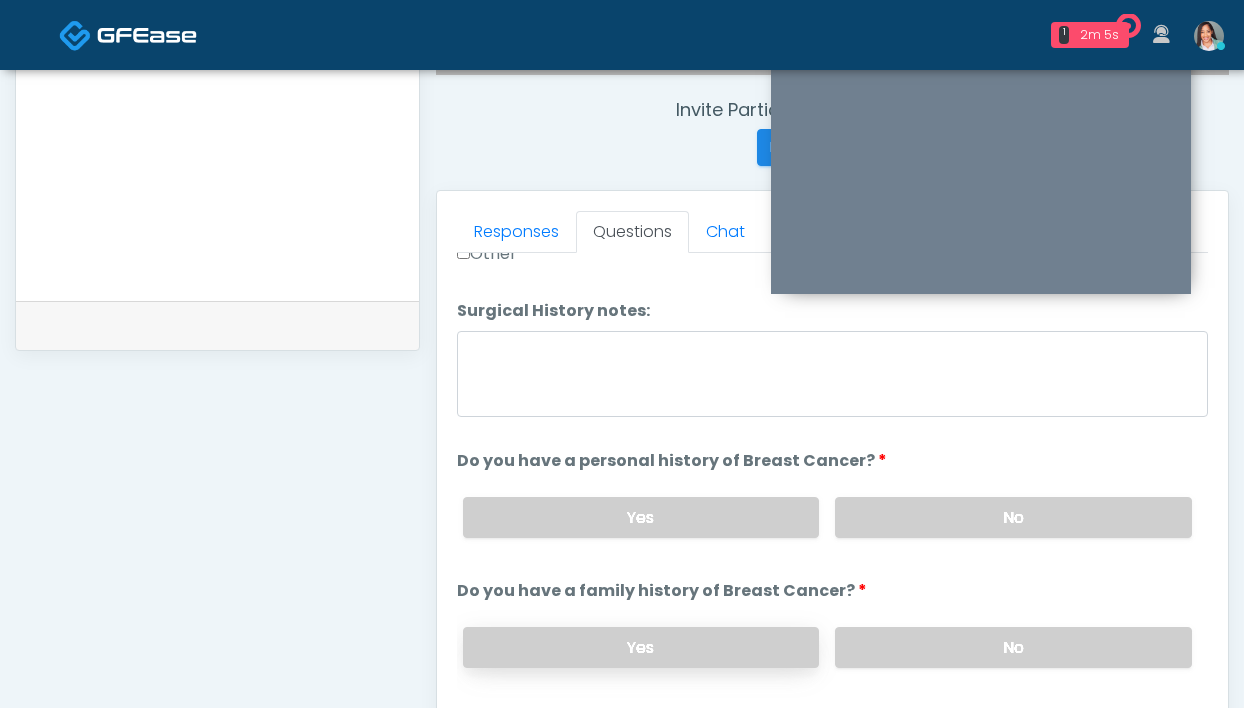 click on "Yes" at bounding box center (641, 647) 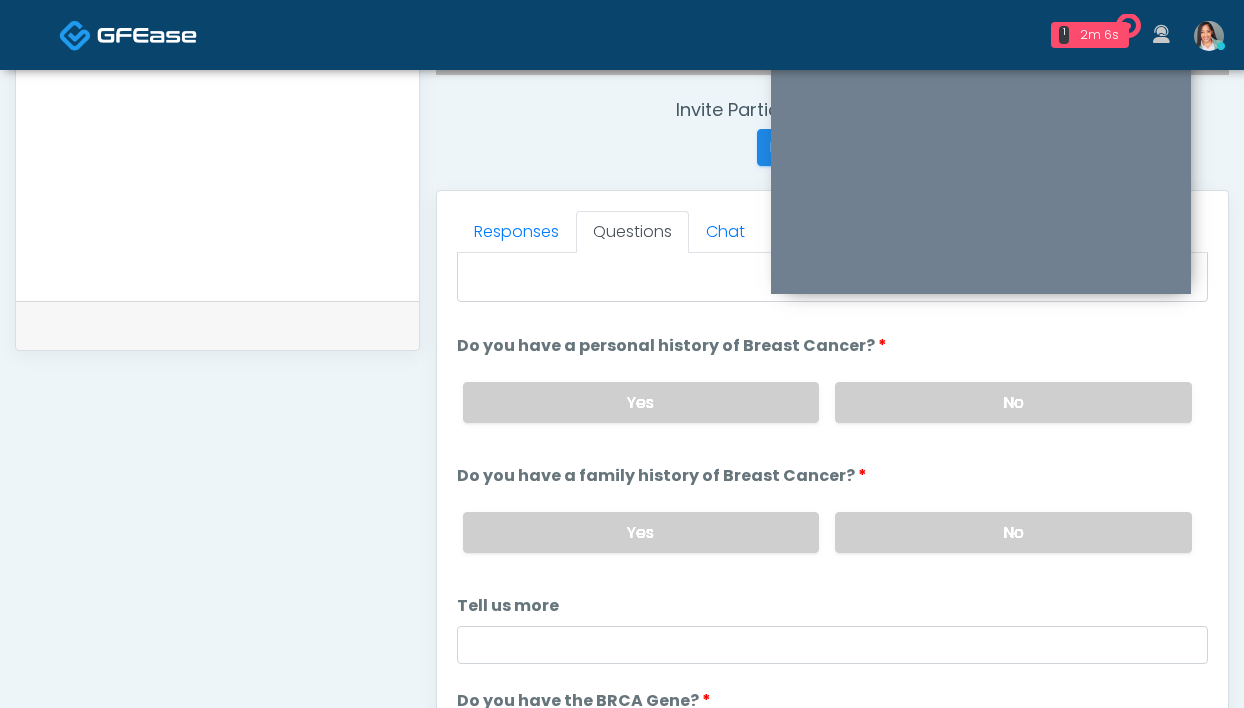 scroll, scrollTop: 2111, scrollLeft: 0, axis: vertical 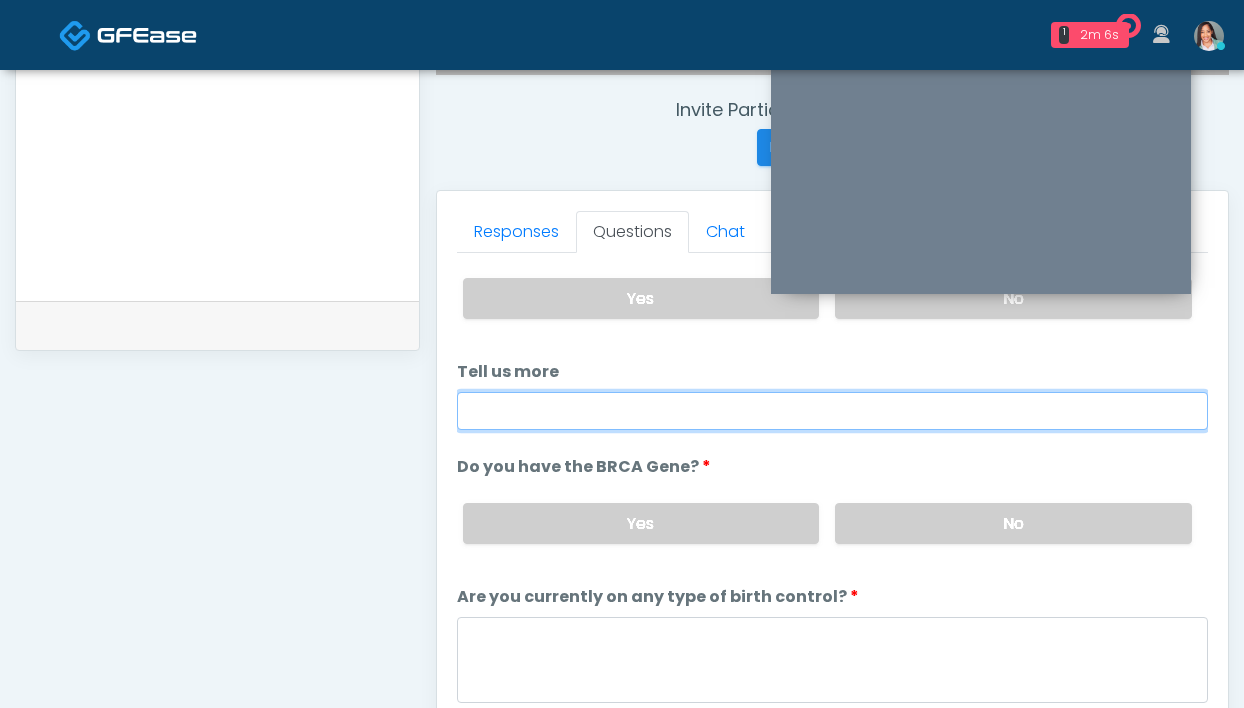 click on "Tell us more" at bounding box center (832, 411) 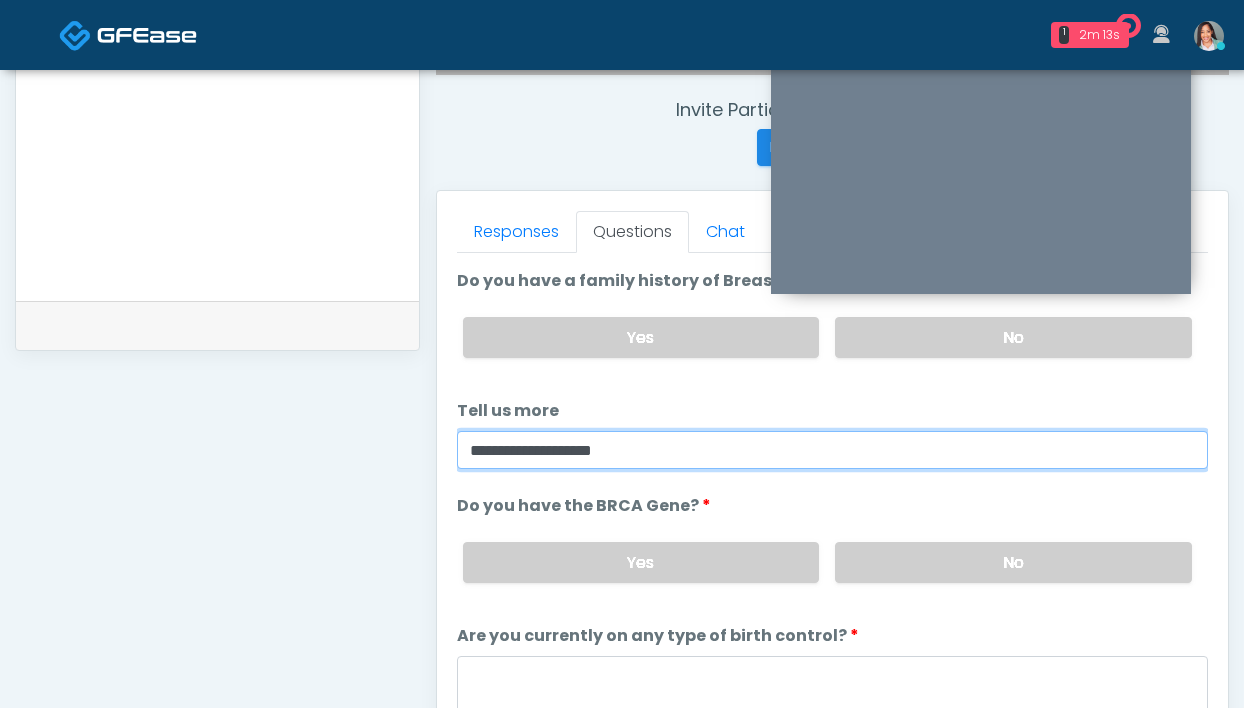 scroll, scrollTop: 2069, scrollLeft: 0, axis: vertical 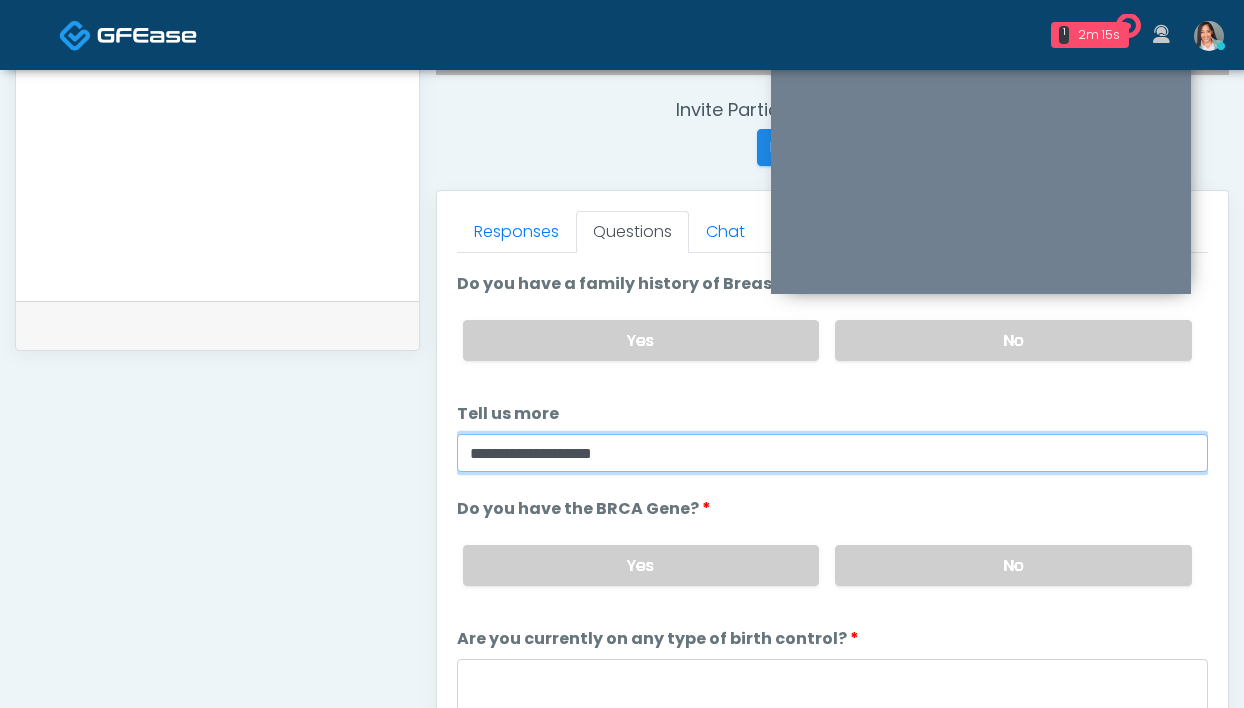 click on "**********" at bounding box center (832, 453) 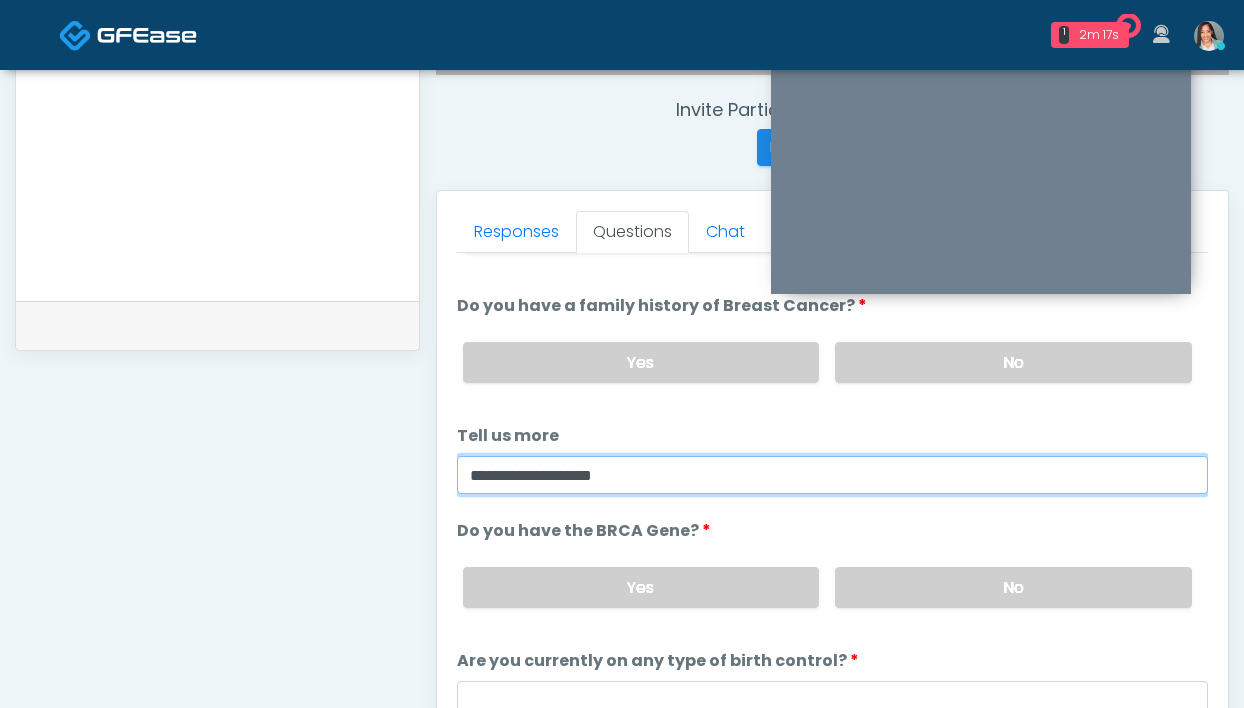 scroll, scrollTop: 2046, scrollLeft: 0, axis: vertical 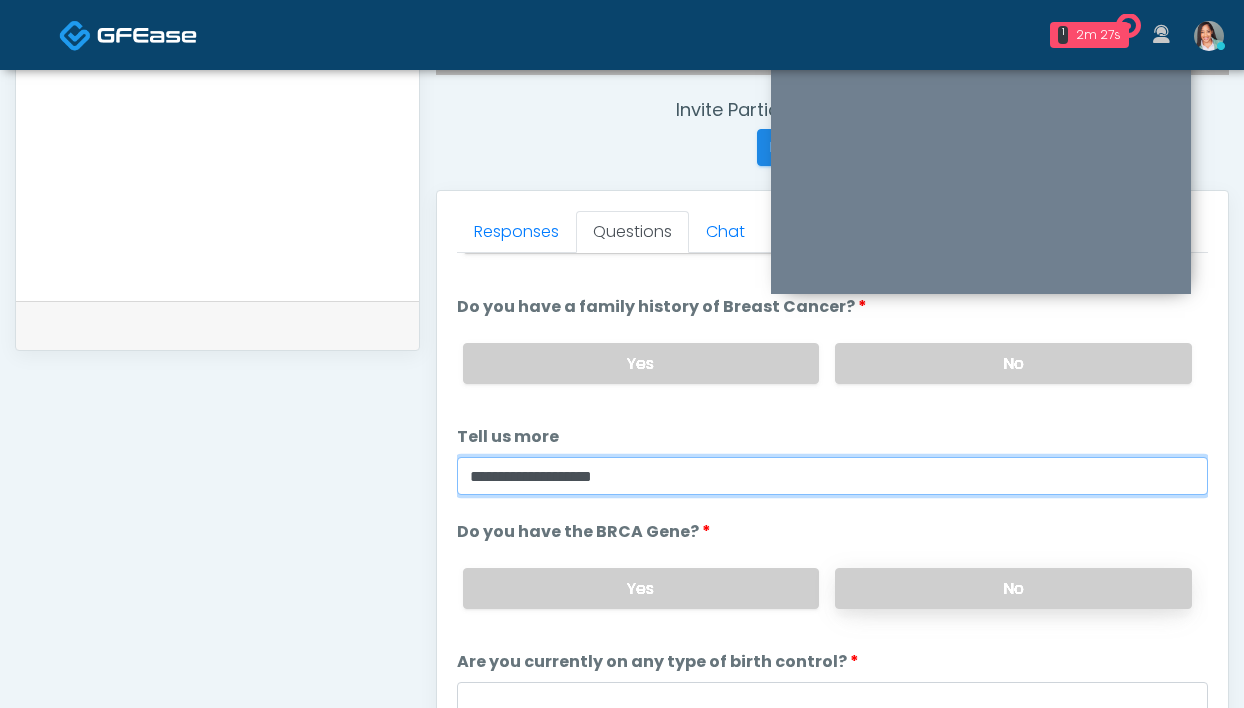 type on "**********" 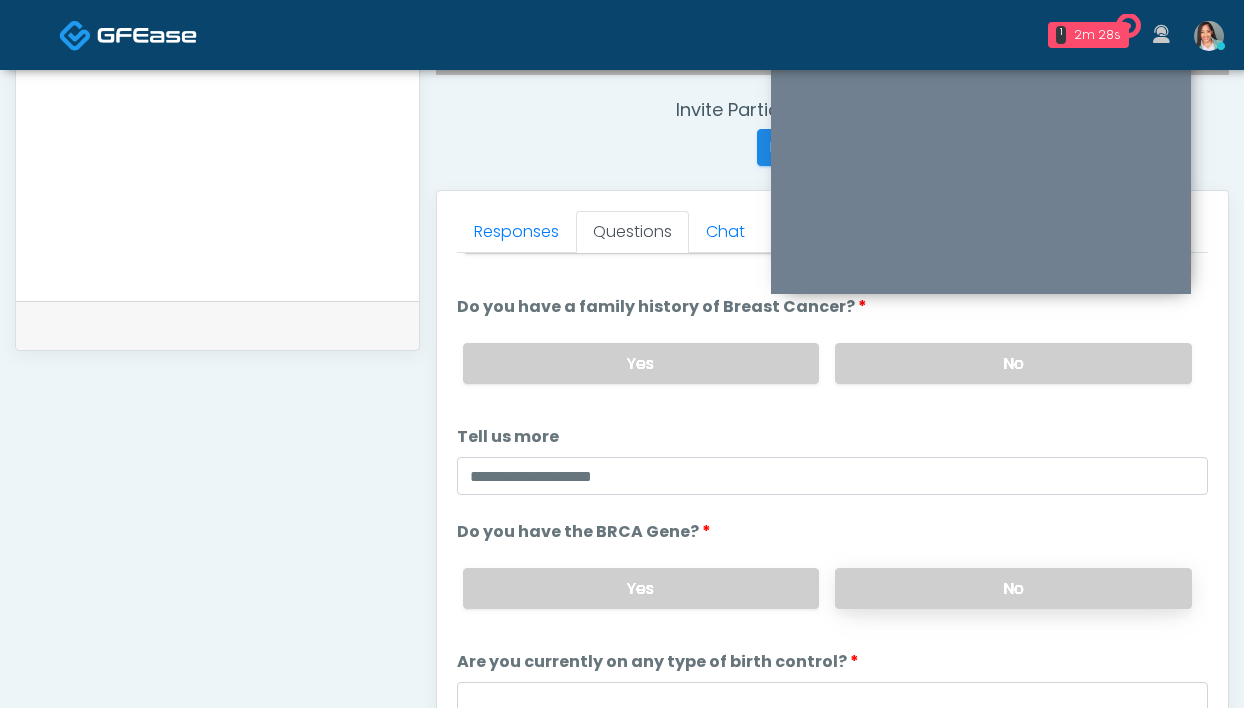 click on "No" at bounding box center (1013, 588) 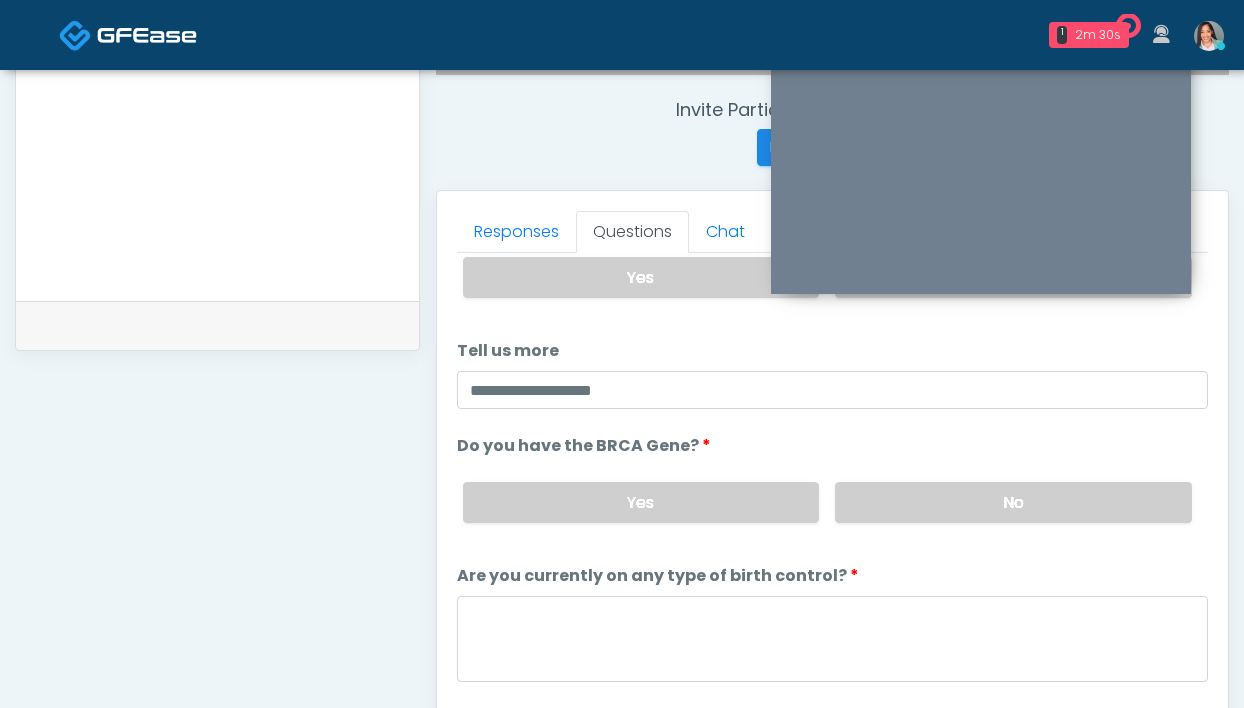 scroll, scrollTop: 2161, scrollLeft: 0, axis: vertical 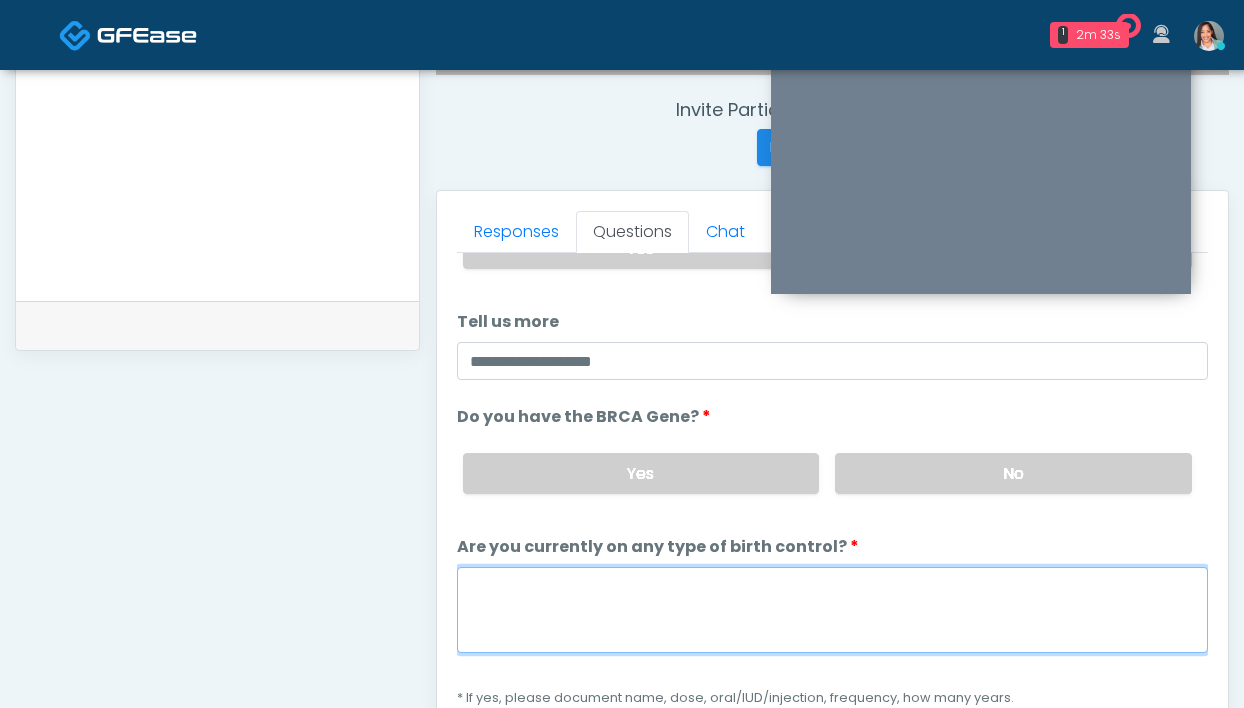 click on "Are you currently on any type of birth control?" at bounding box center (832, 610) 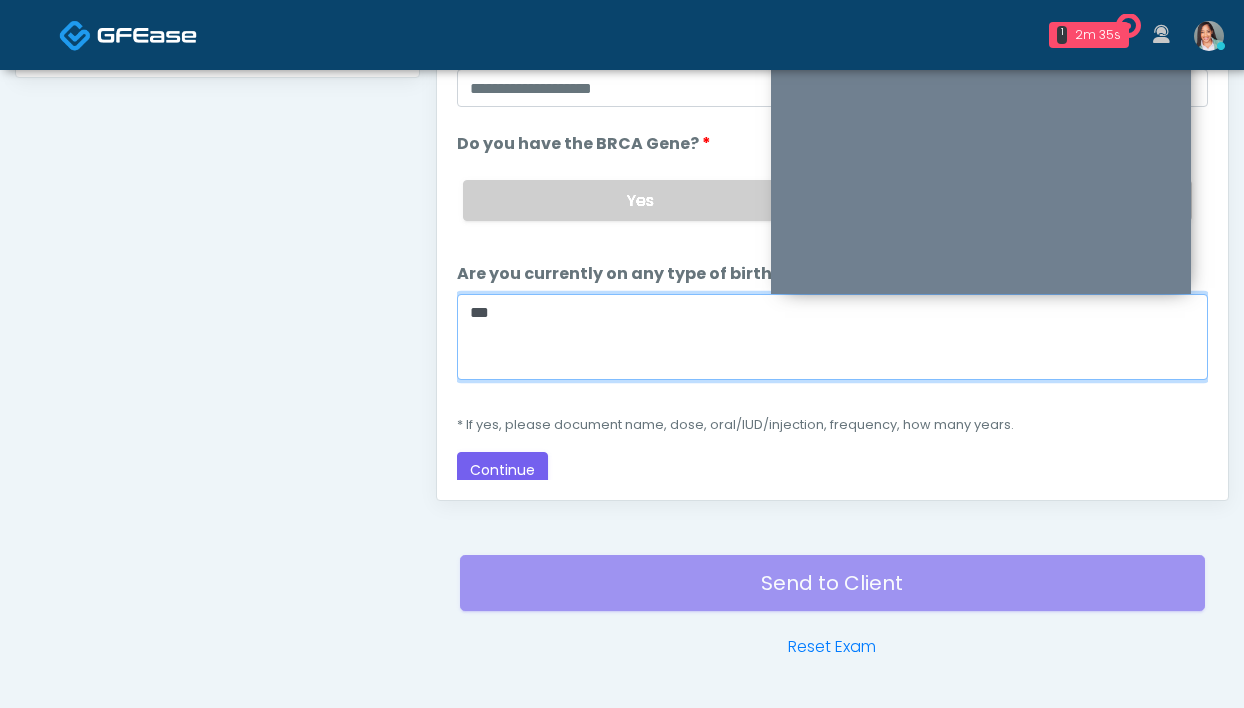 scroll, scrollTop: 1038, scrollLeft: 0, axis: vertical 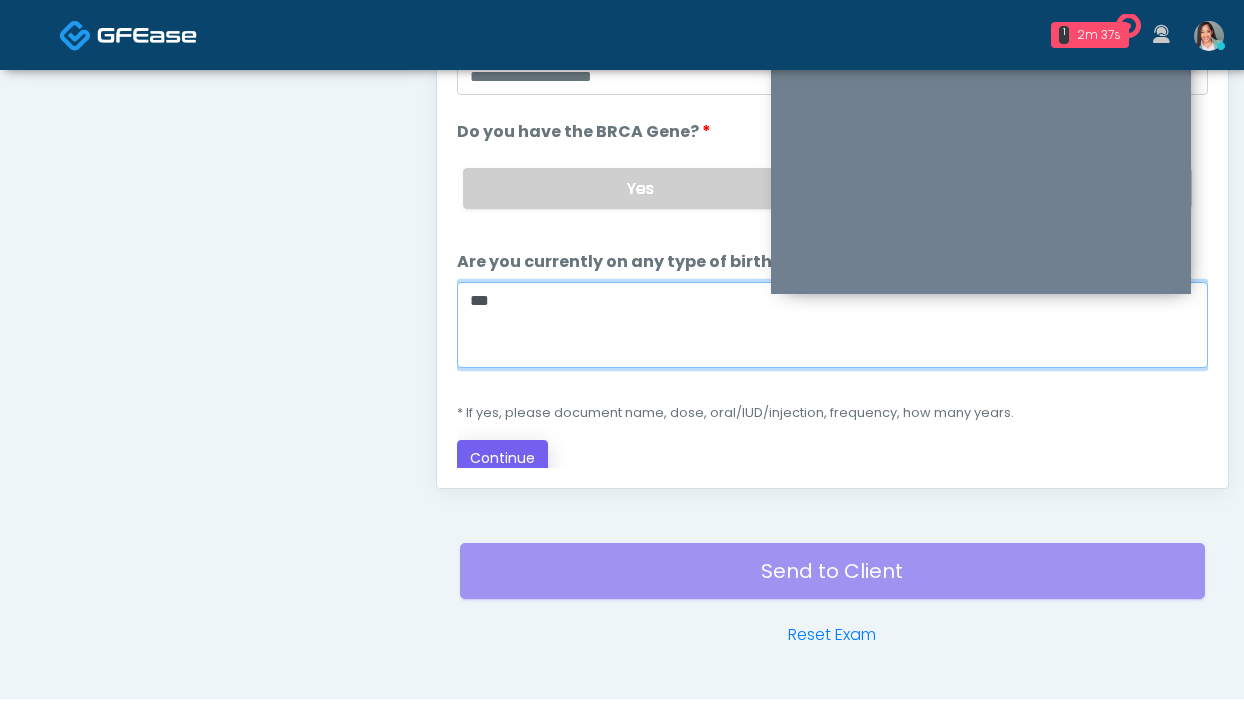 type on "**" 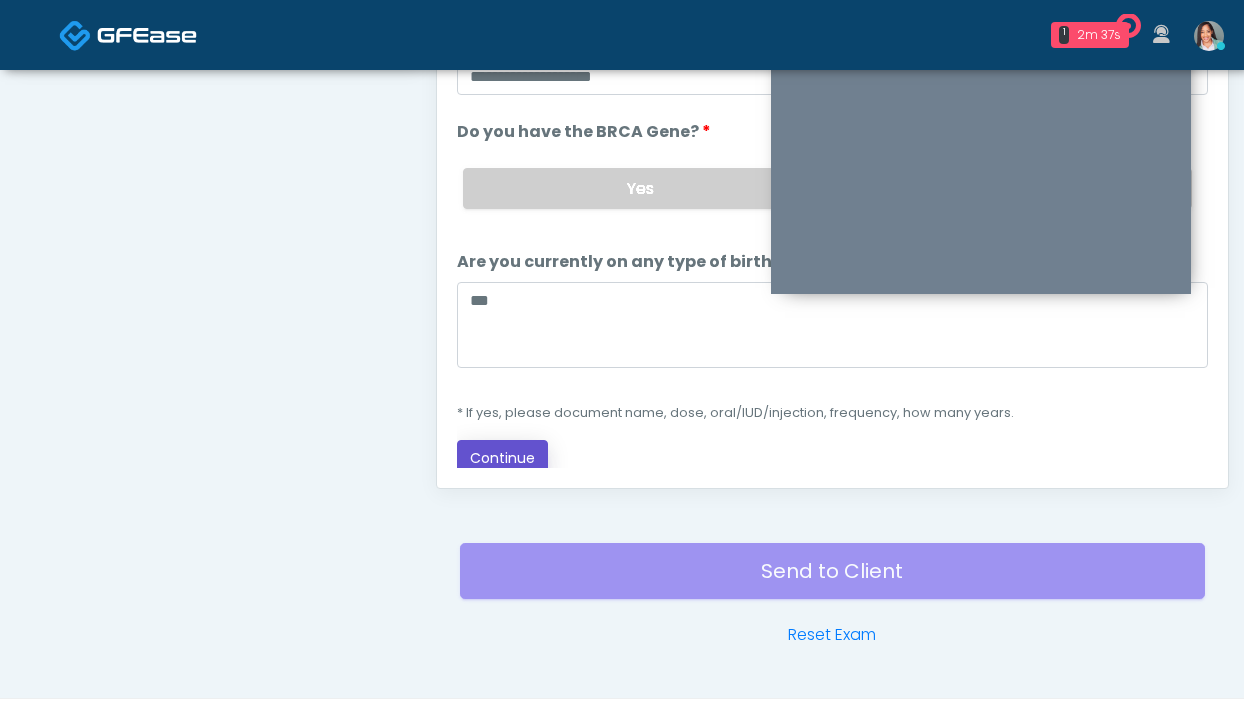 click on "Continue" at bounding box center (502, 458) 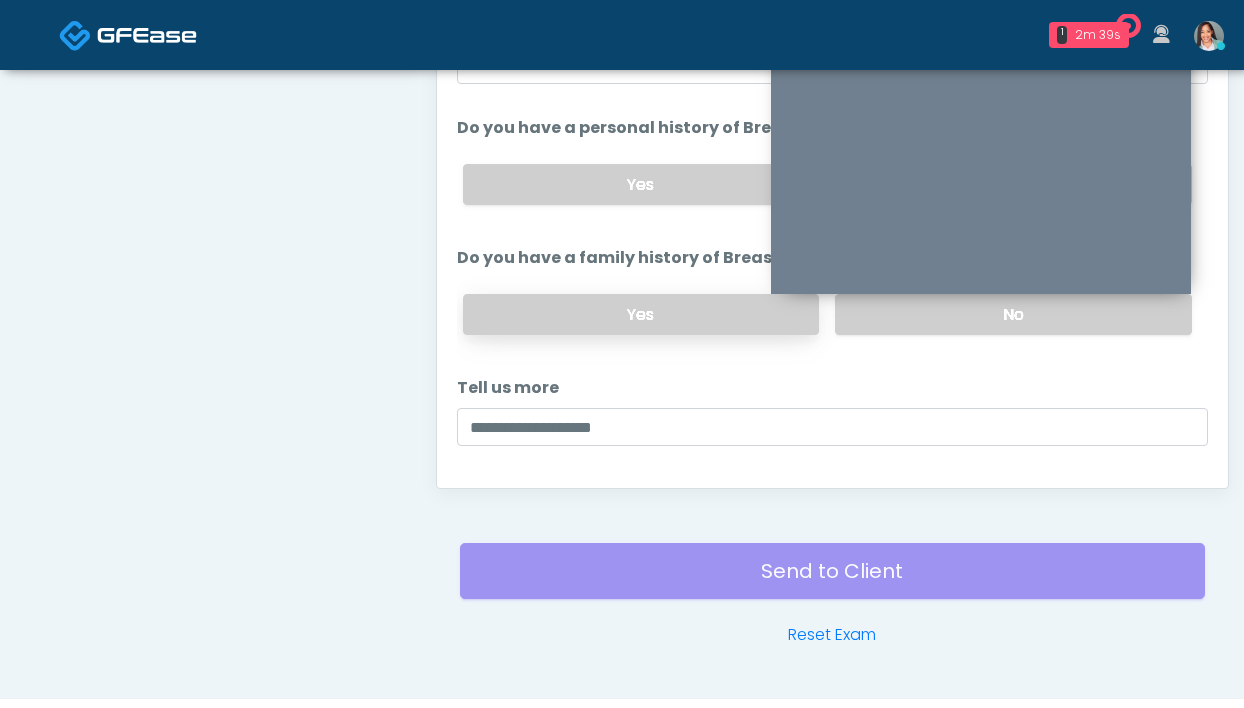 scroll, scrollTop: 14, scrollLeft: 0, axis: vertical 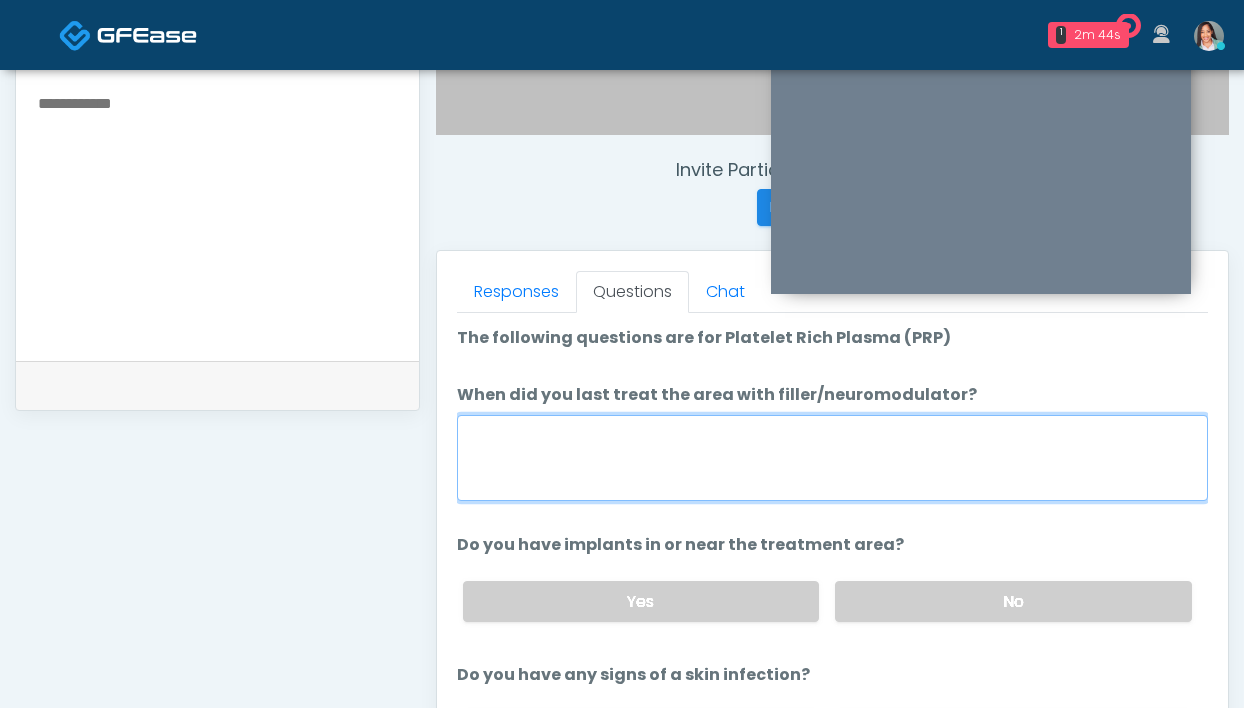click on "When did you last treat the area with filler/neuromodulator?" at bounding box center [832, 458] 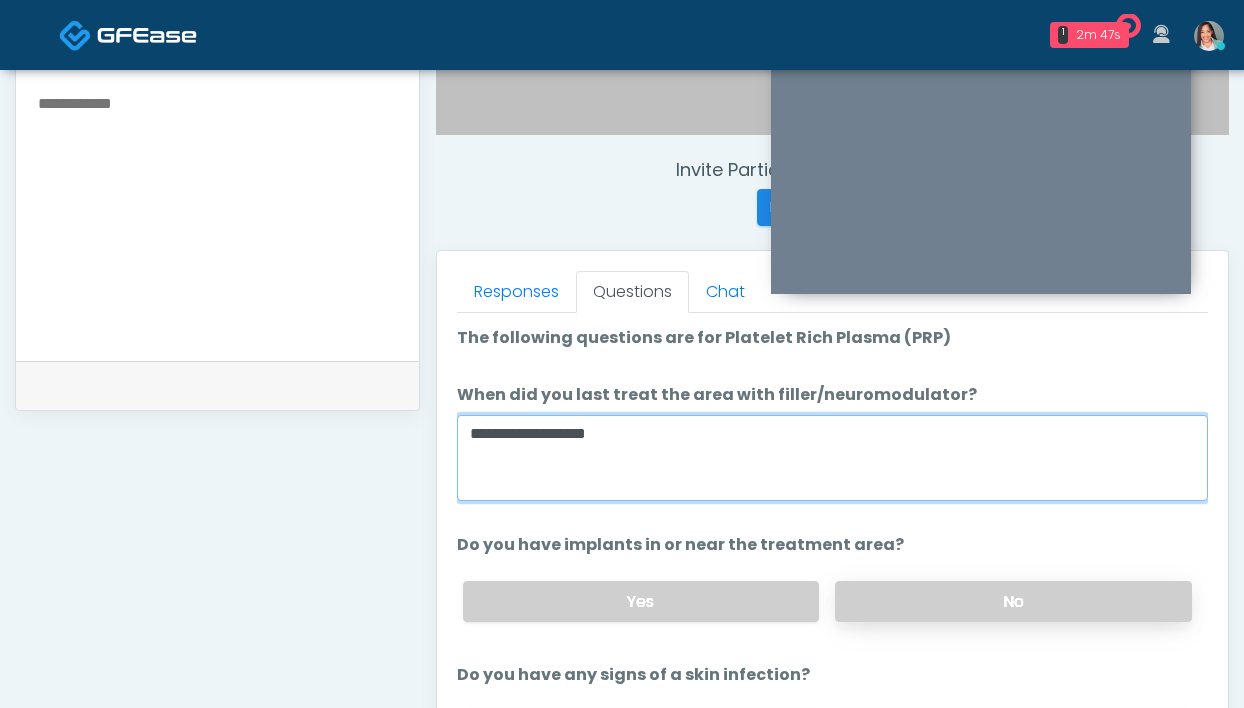 type on "**********" 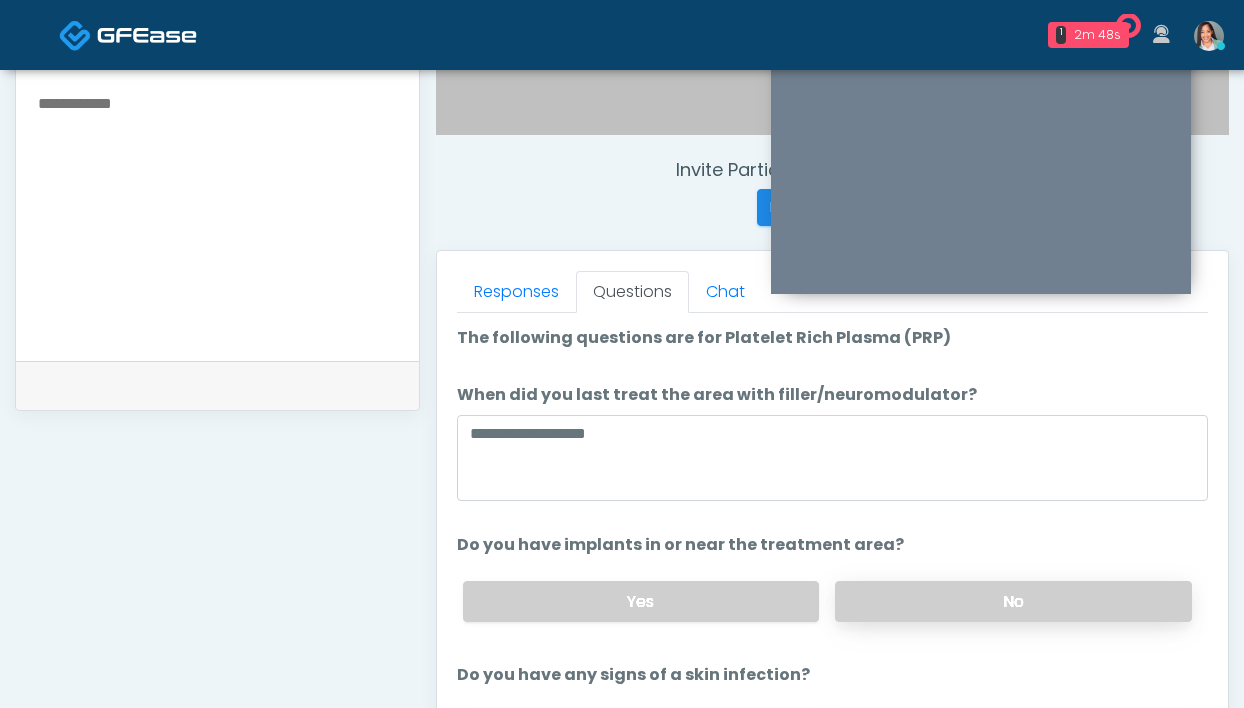 click on "No" at bounding box center [1013, 601] 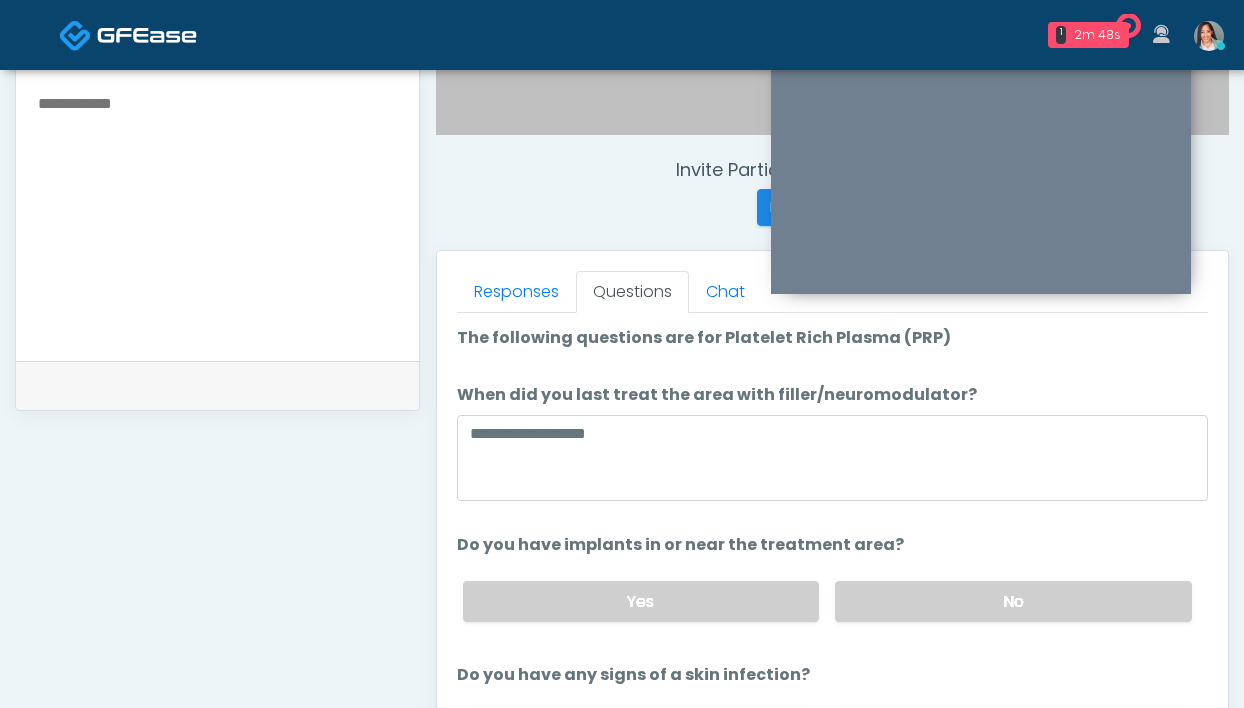 scroll, scrollTop: 14, scrollLeft: 0, axis: vertical 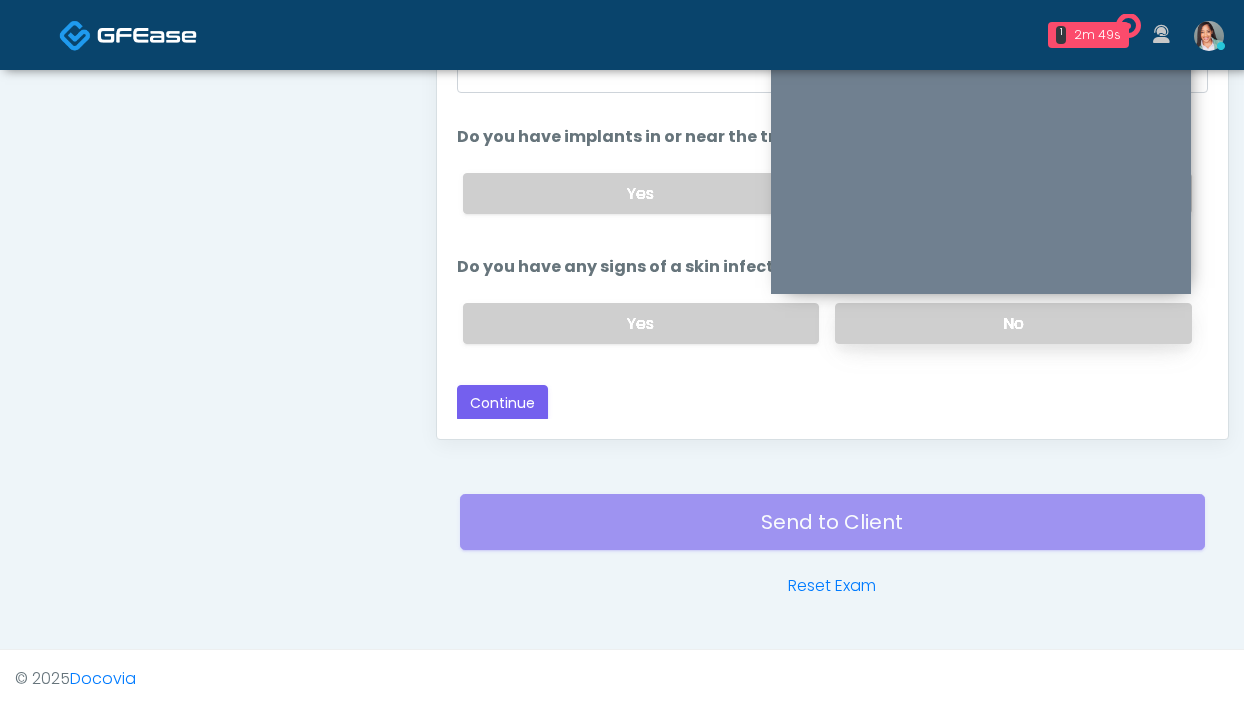 click on "No" at bounding box center [1013, 323] 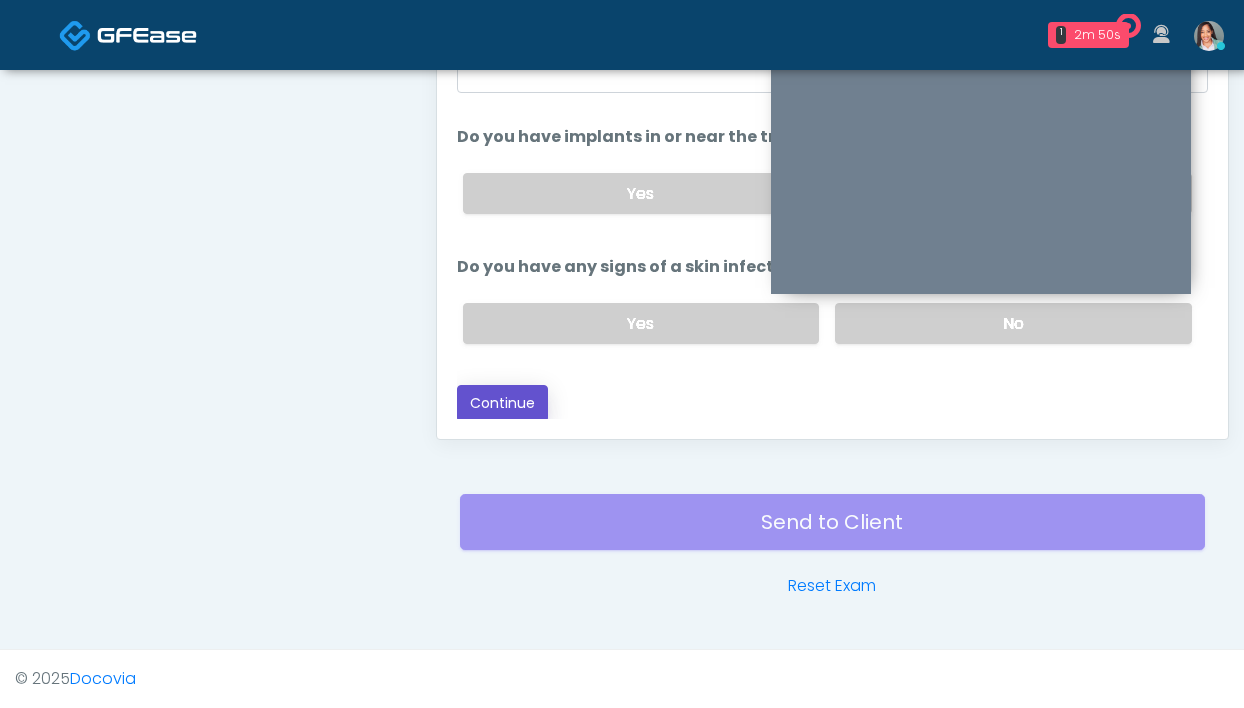 click on "Continue" at bounding box center (502, 403) 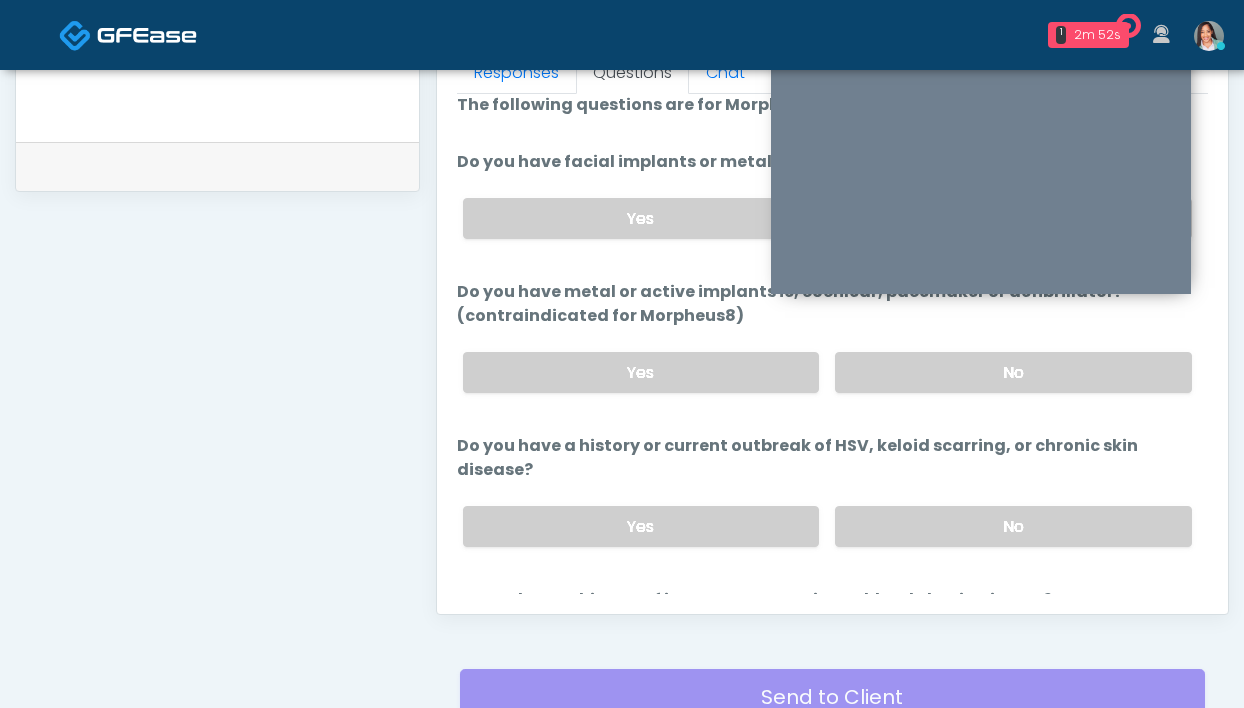 scroll, scrollTop: 860, scrollLeft: 0, axis: vertical 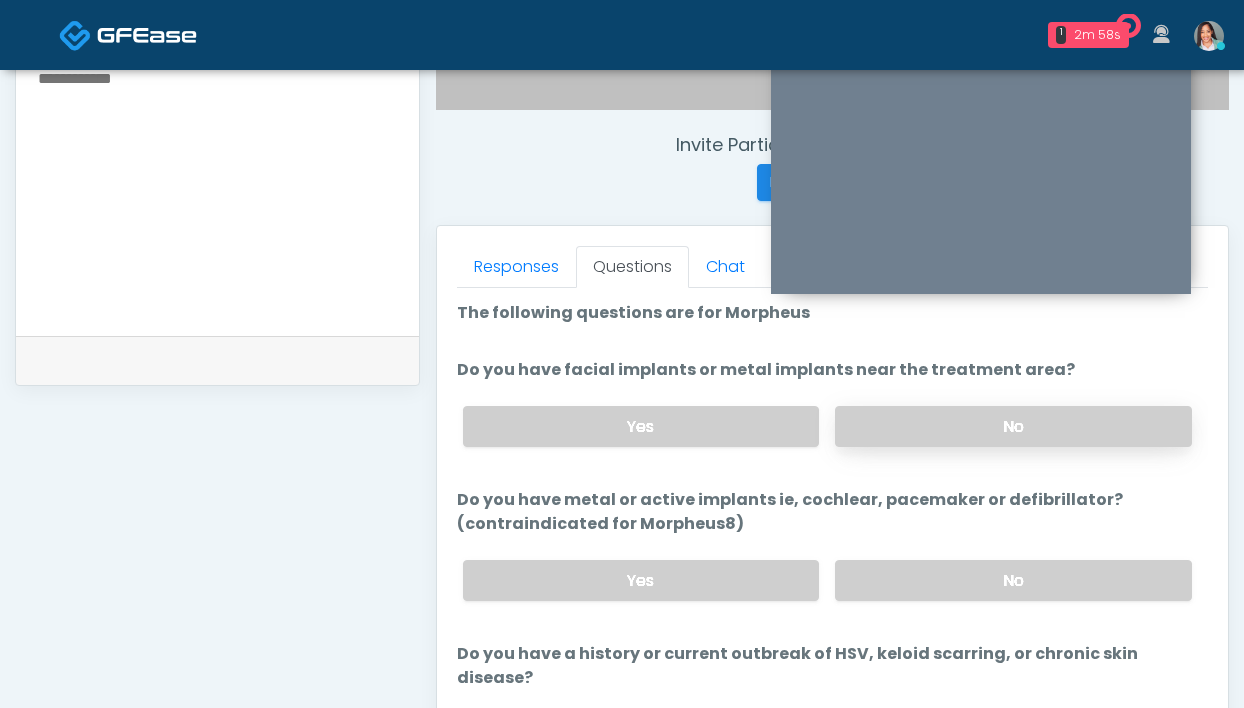 click on "No" at bounding box center (1013, 426) 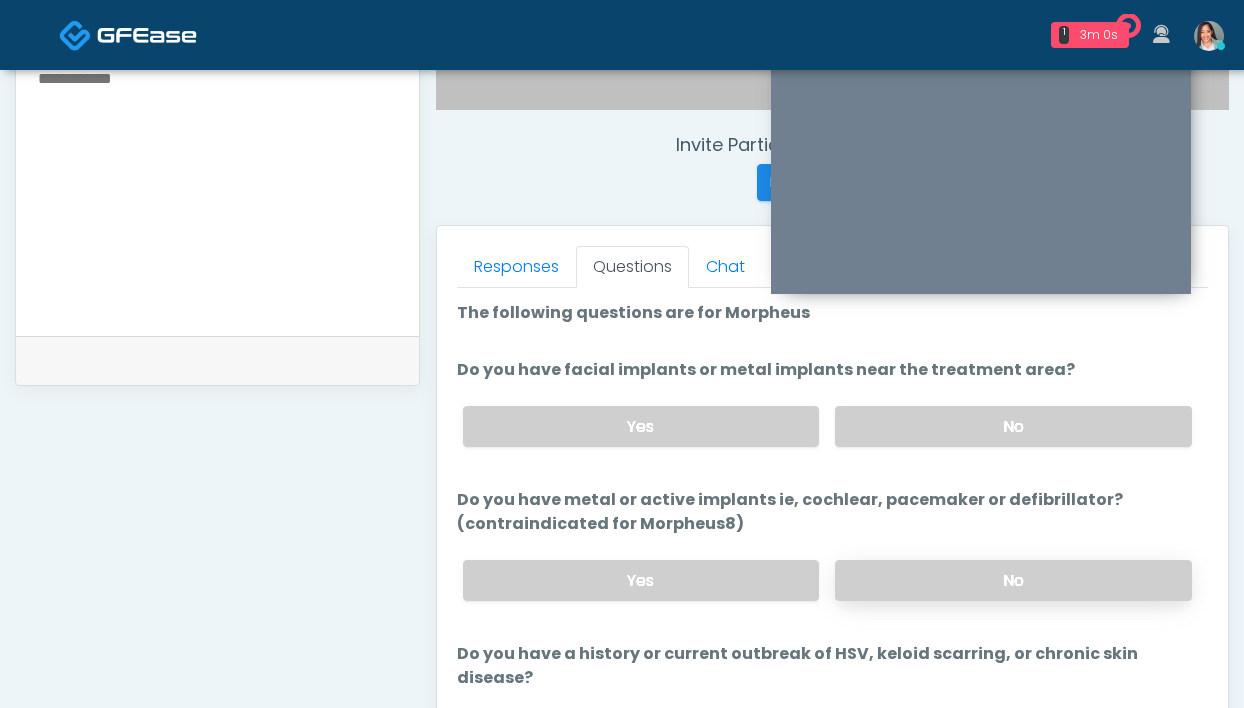 click on "No" at bounding box center (1013, 580) 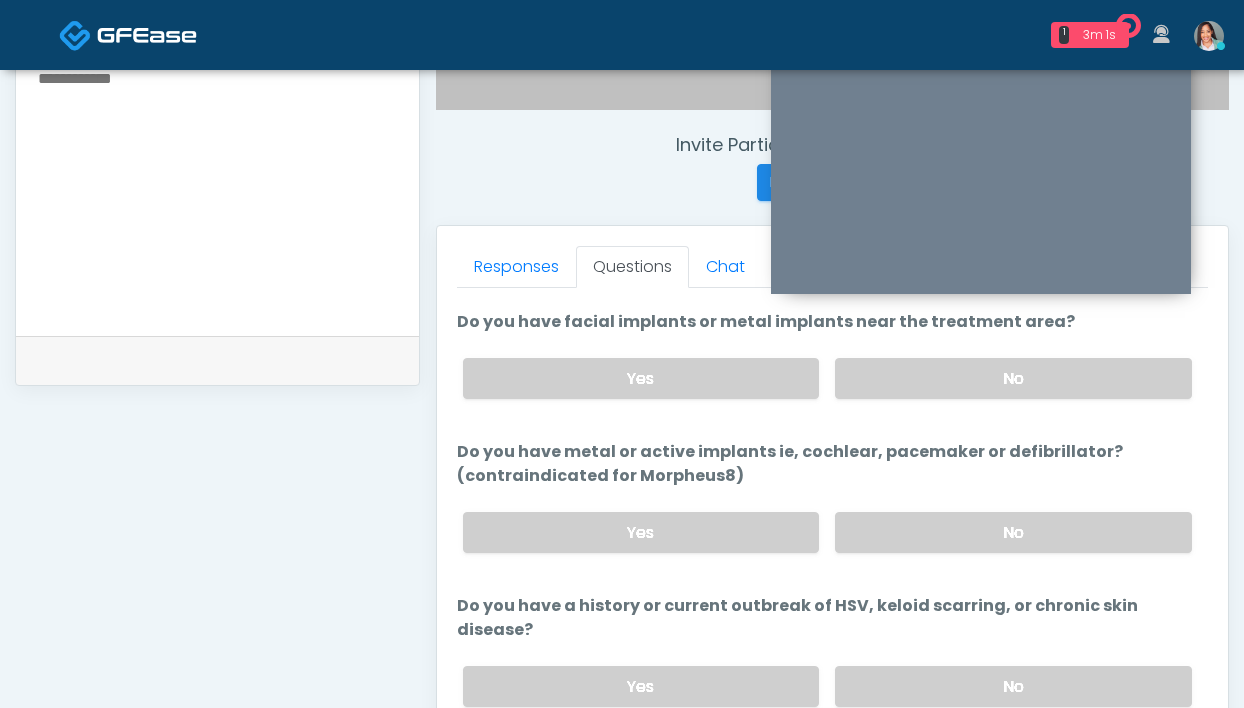 scroll, scrollTop: 83, scrollLeft: 0, axis: vertical 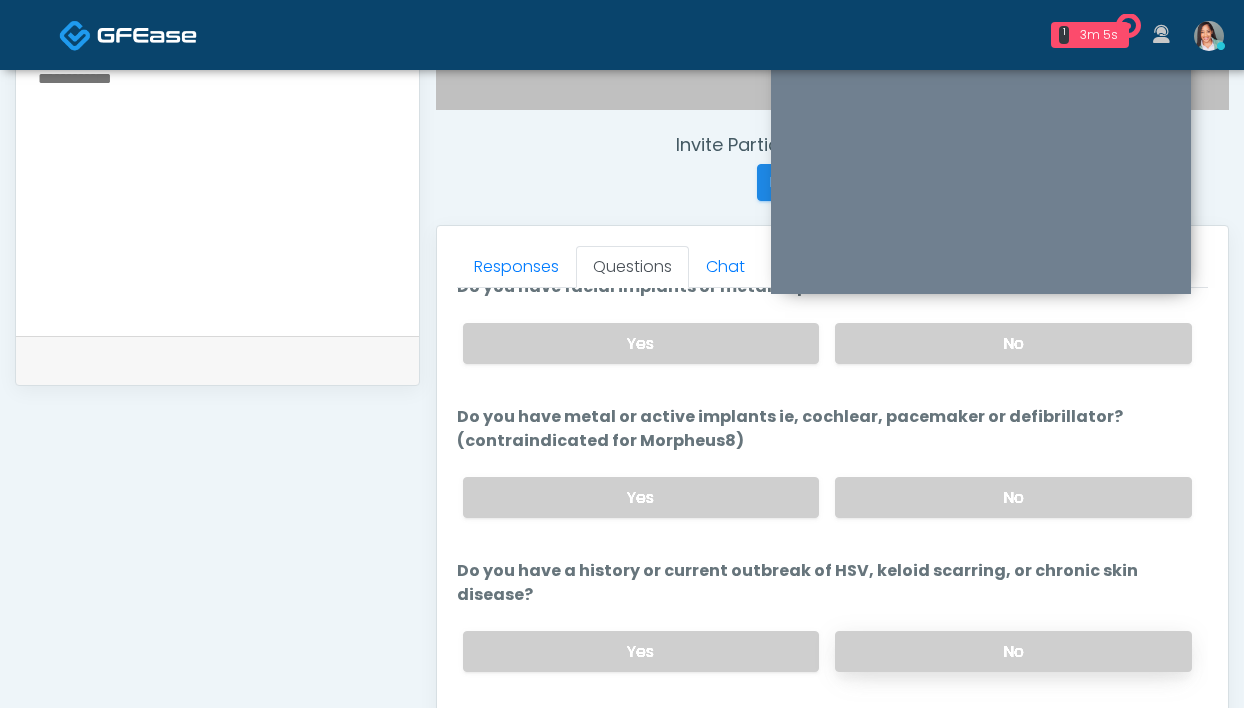 click on "No" at bounding box center [1013, 651] 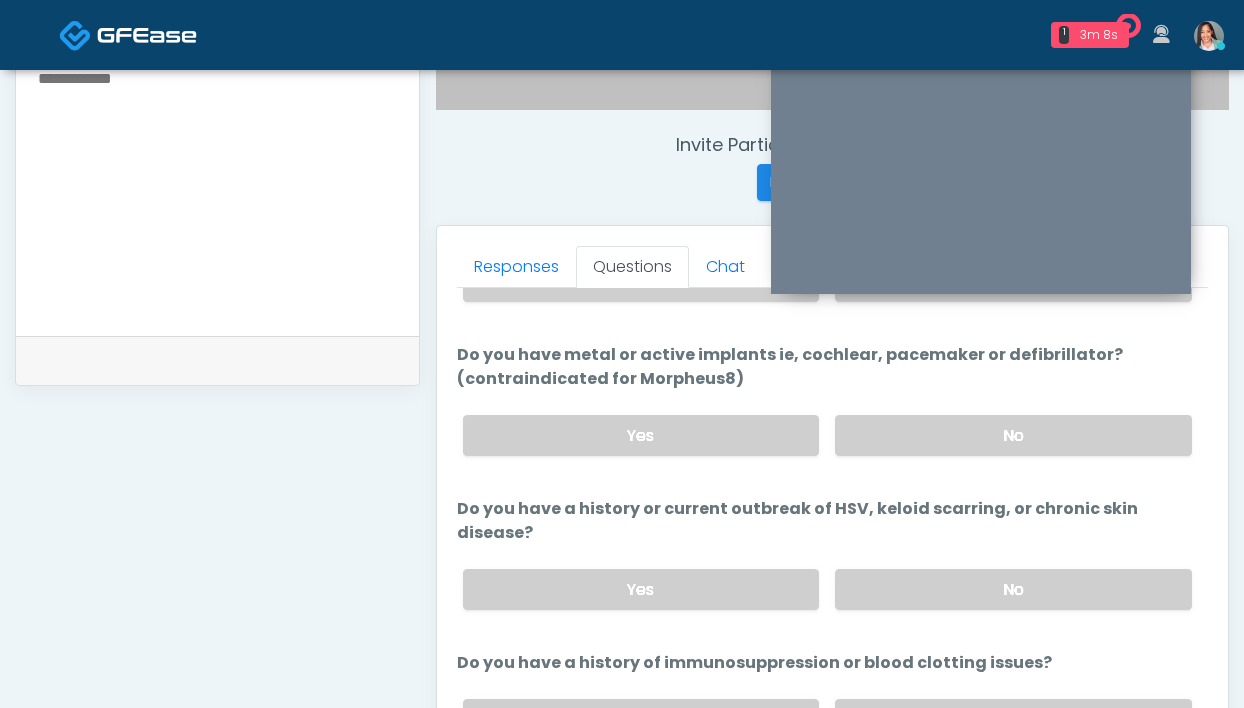 scroll, scrollTop: 255, scrollLeft: 0, axis: vertical 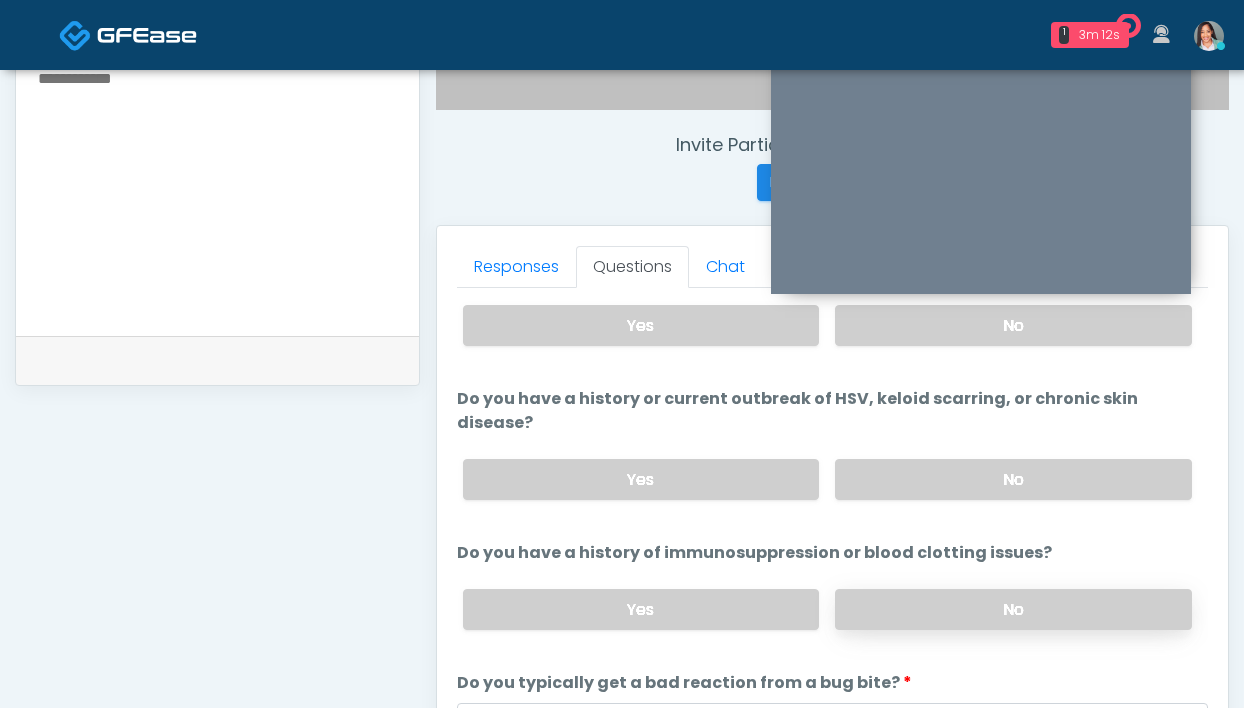 click on "No" at bounding box center (1013, 609) 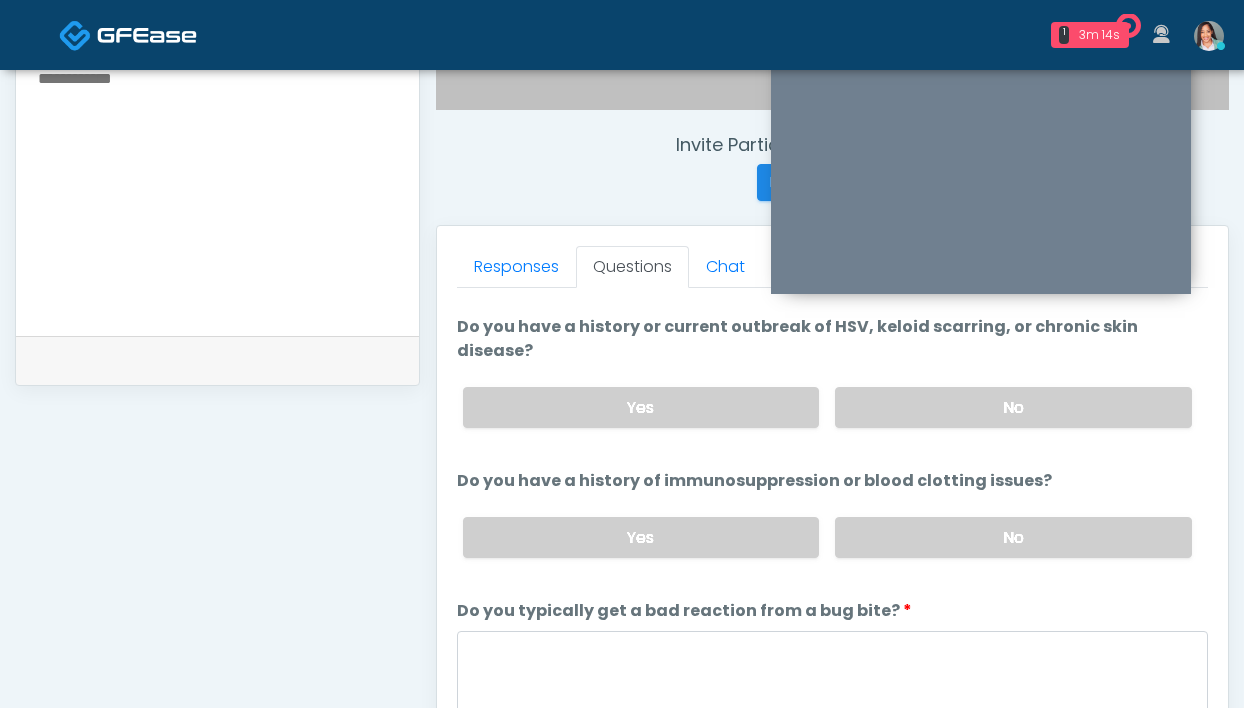 scroll, scrollTop: 336, scrollLeft: 0, axis: vertical 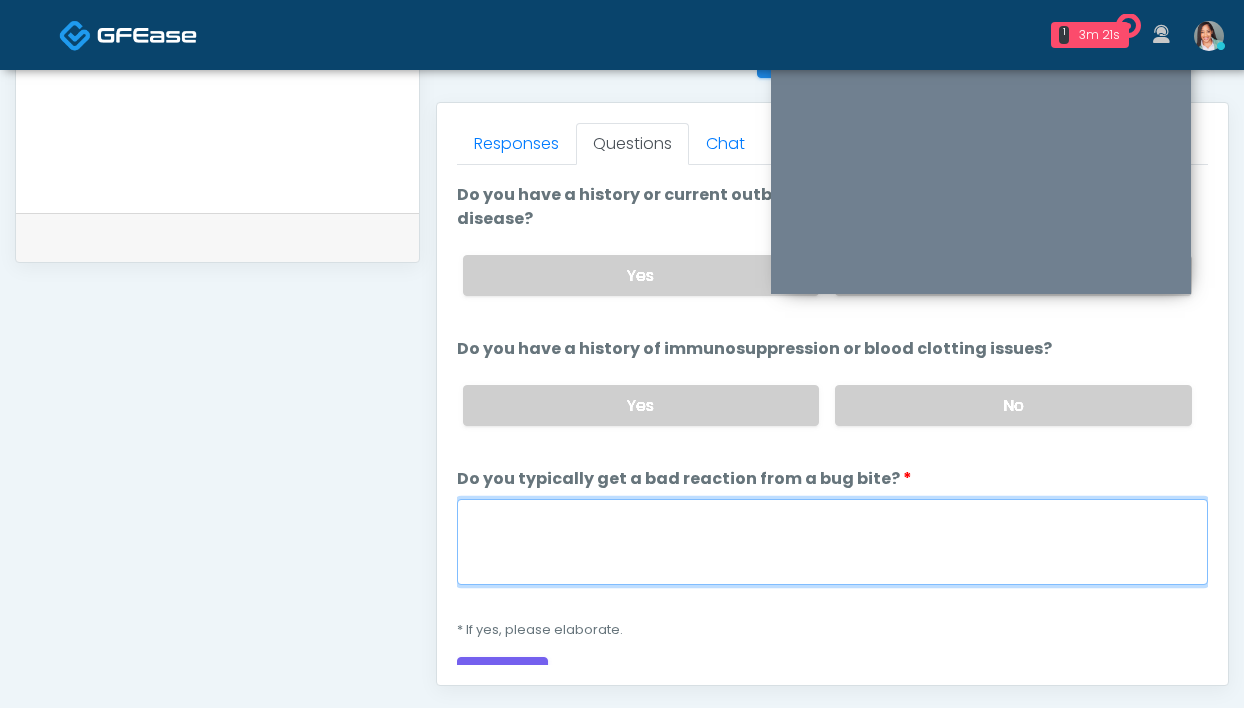 click on "Do you typically get a bad reaction from a bug bite?" at bounding box center [832, 542] 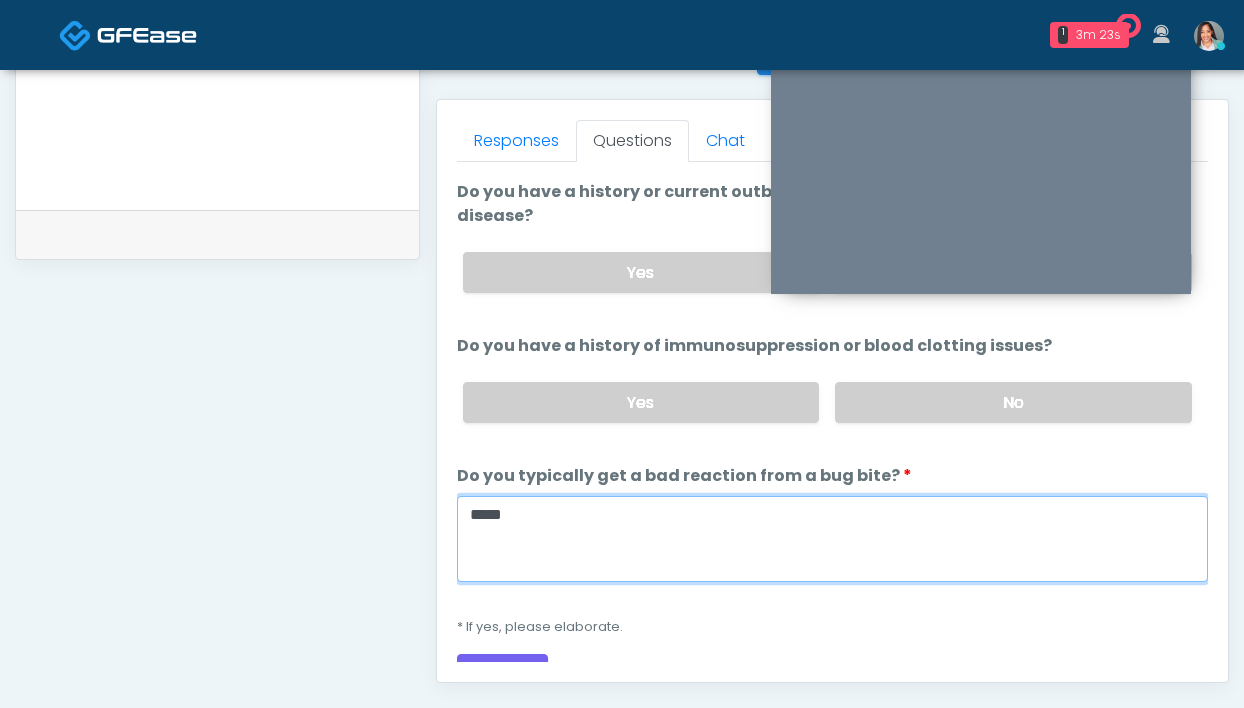 scroll, scrollTop: 845, scrollLeft: 0, axis: vertical 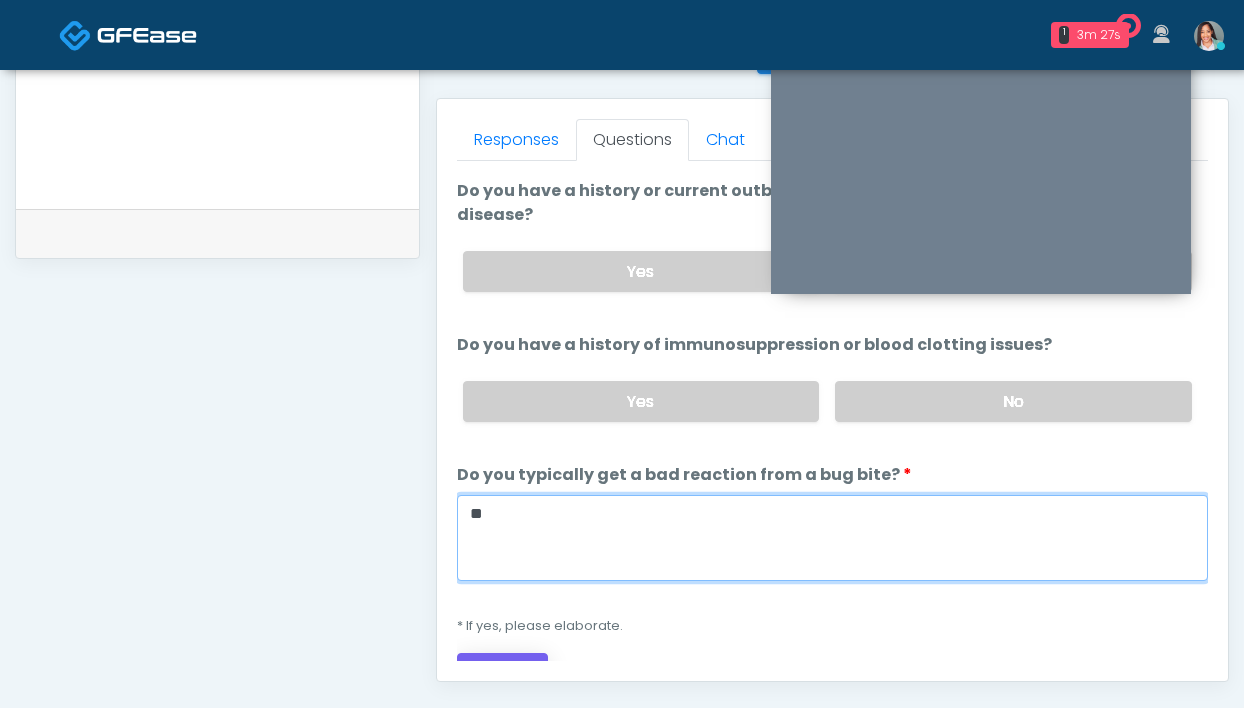 type on "**" 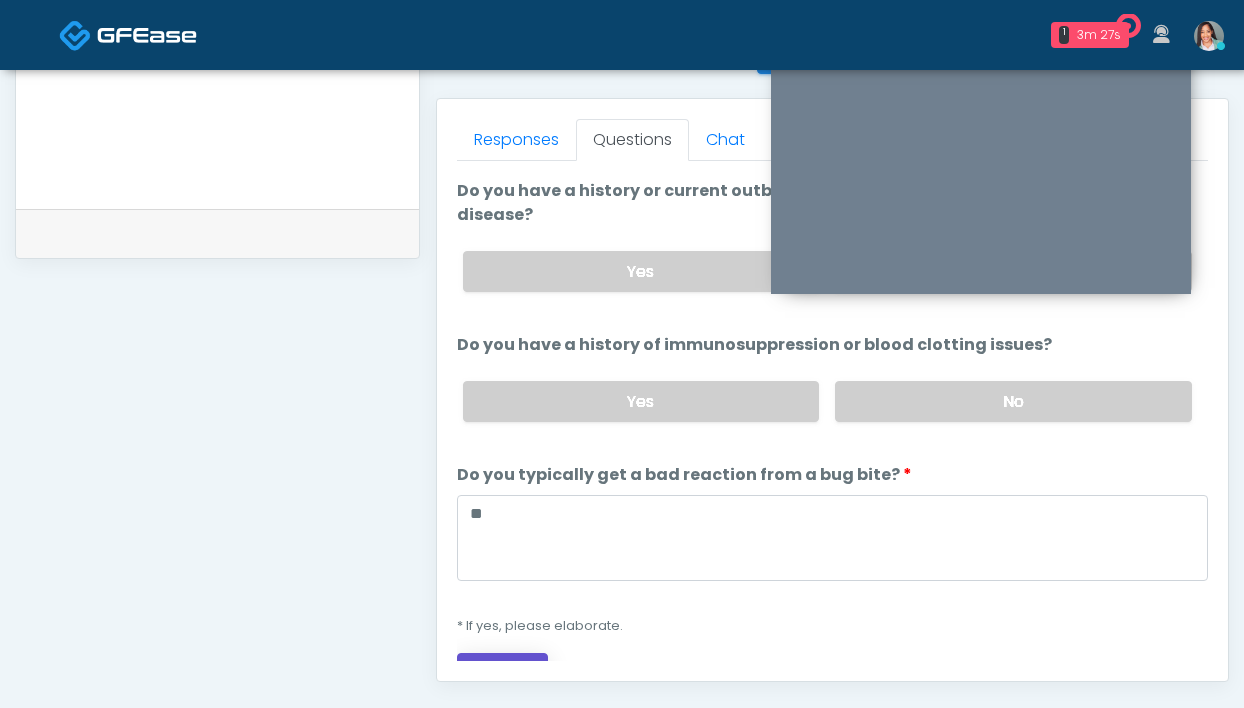 click on "Continue" at bounding box center (502, 671) 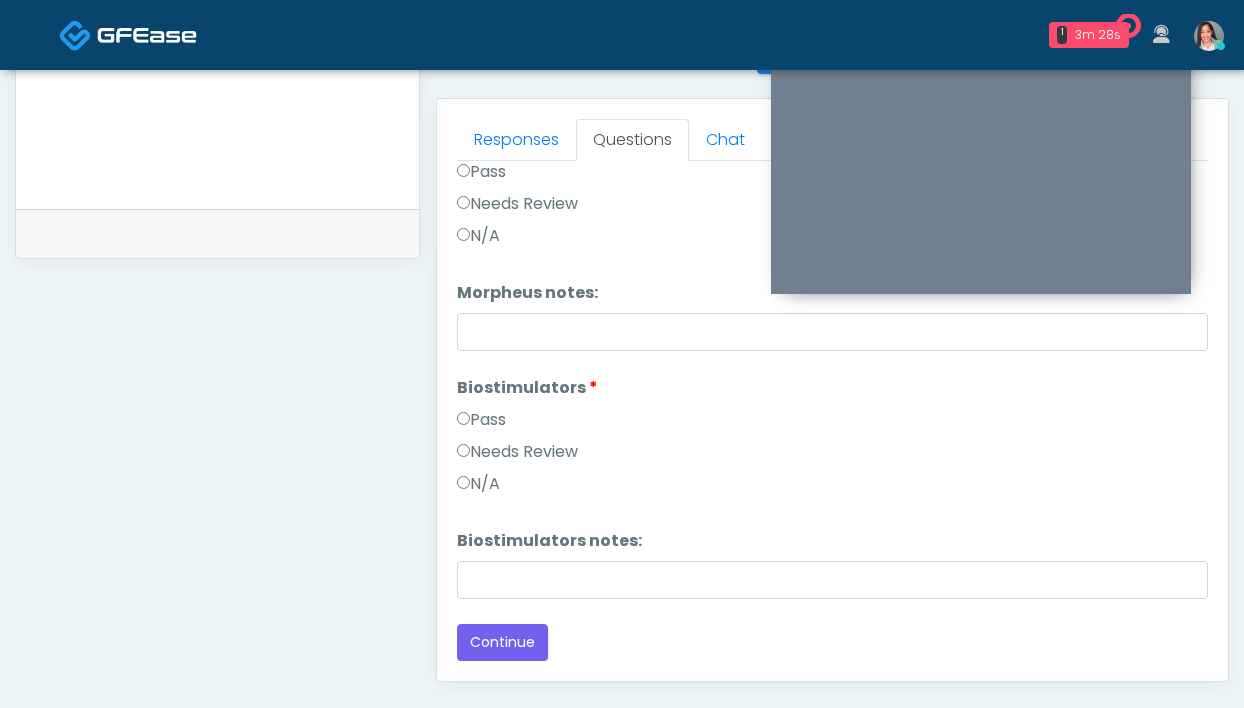 scroll, scrollTop: 1087, scrollLeft: 0, axis: vertical 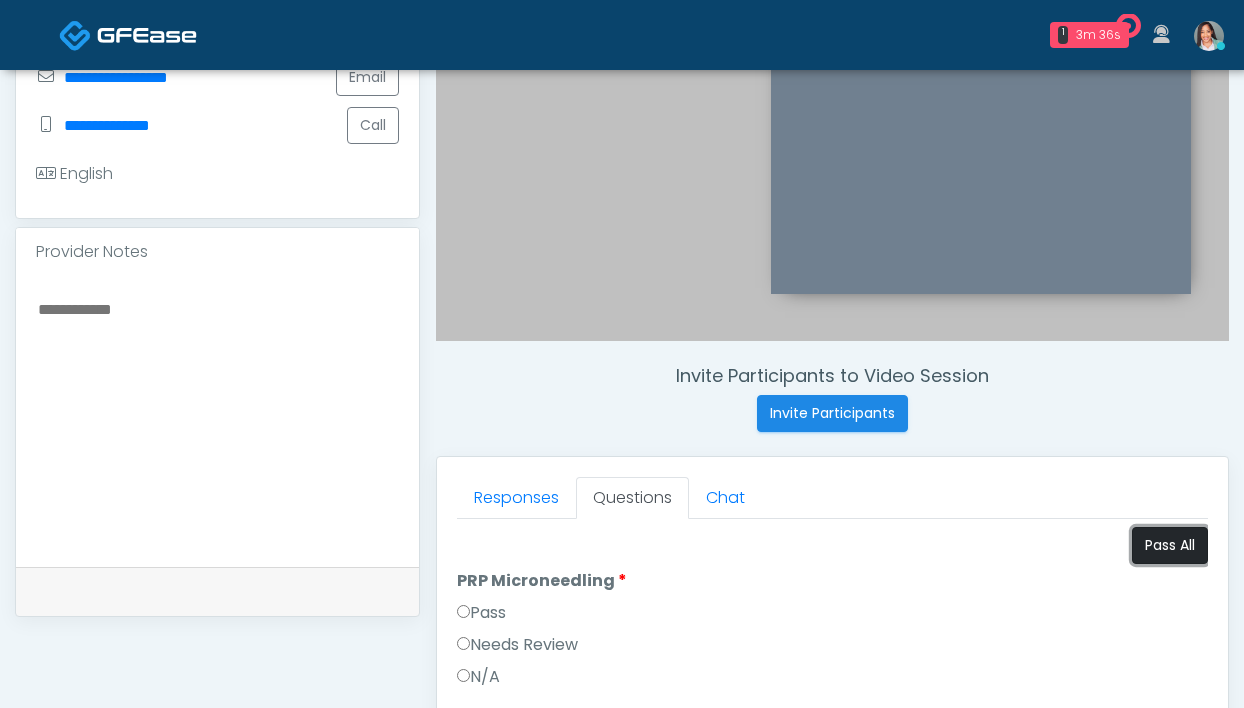 click on "Pass All" at bounding box center (1170, 545) 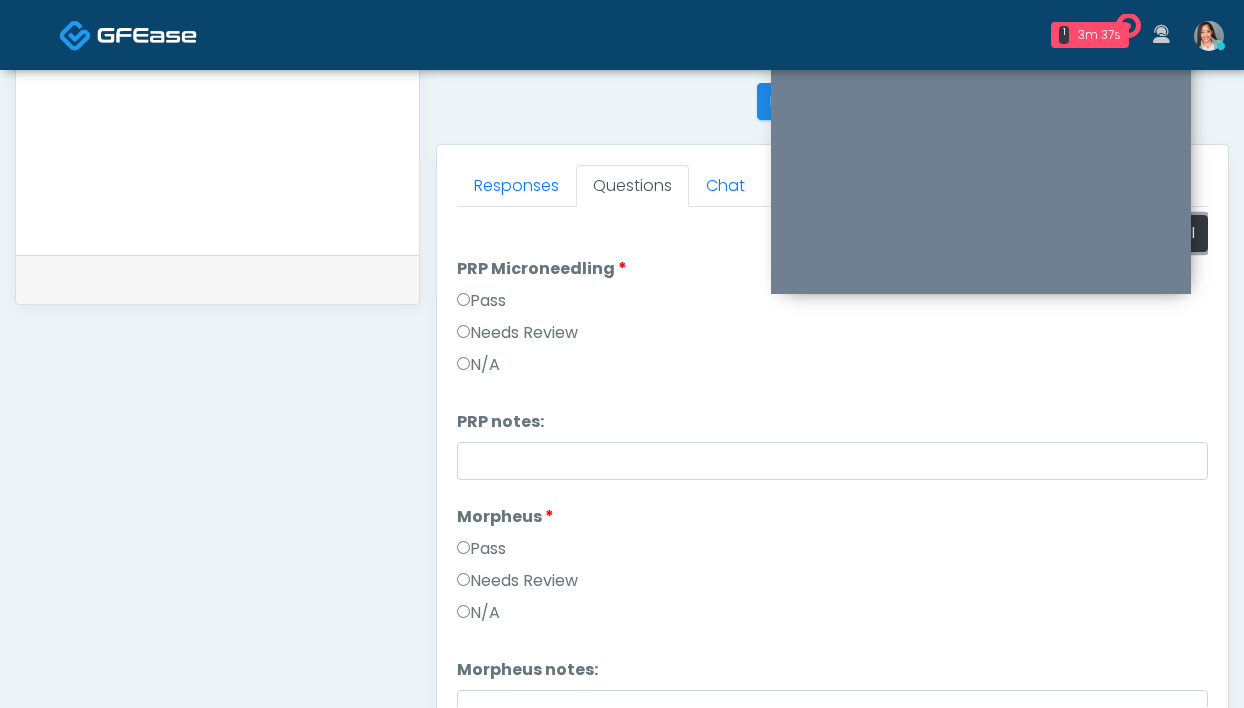 scroll, scrollTop: 805, scrollLeft: 0, axis: vertical 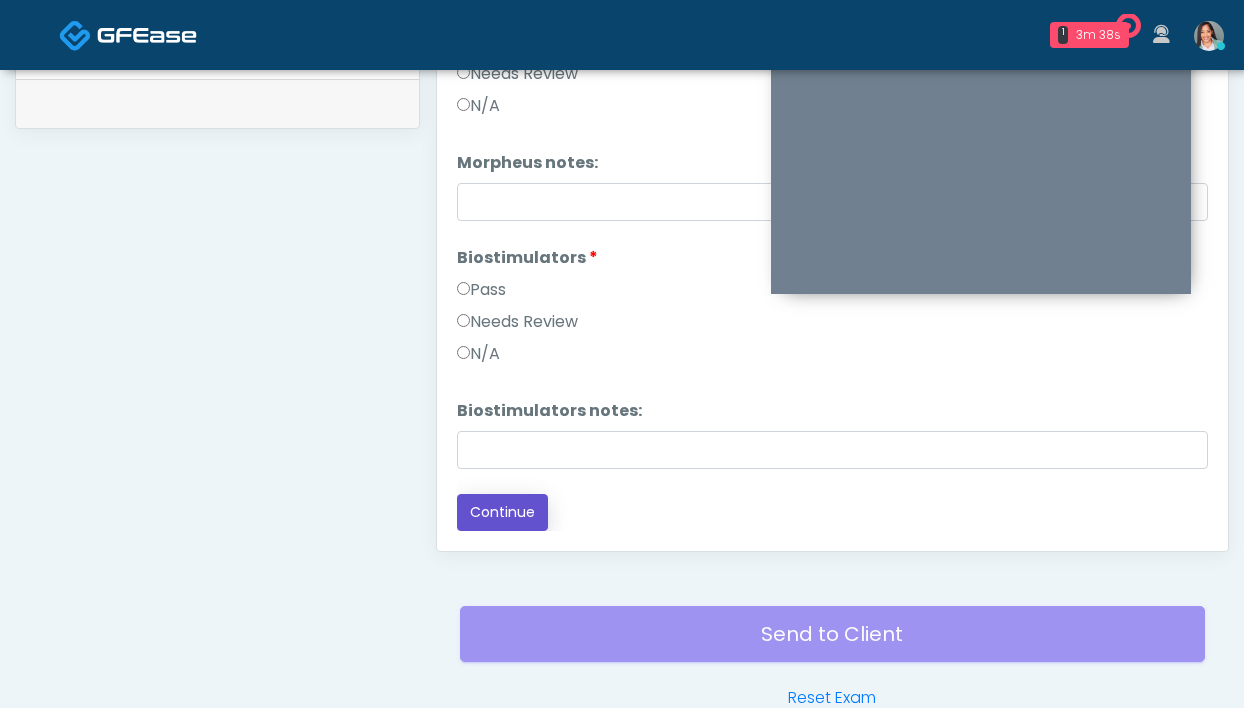 click on "Continue" at bounding box center [502, 512] 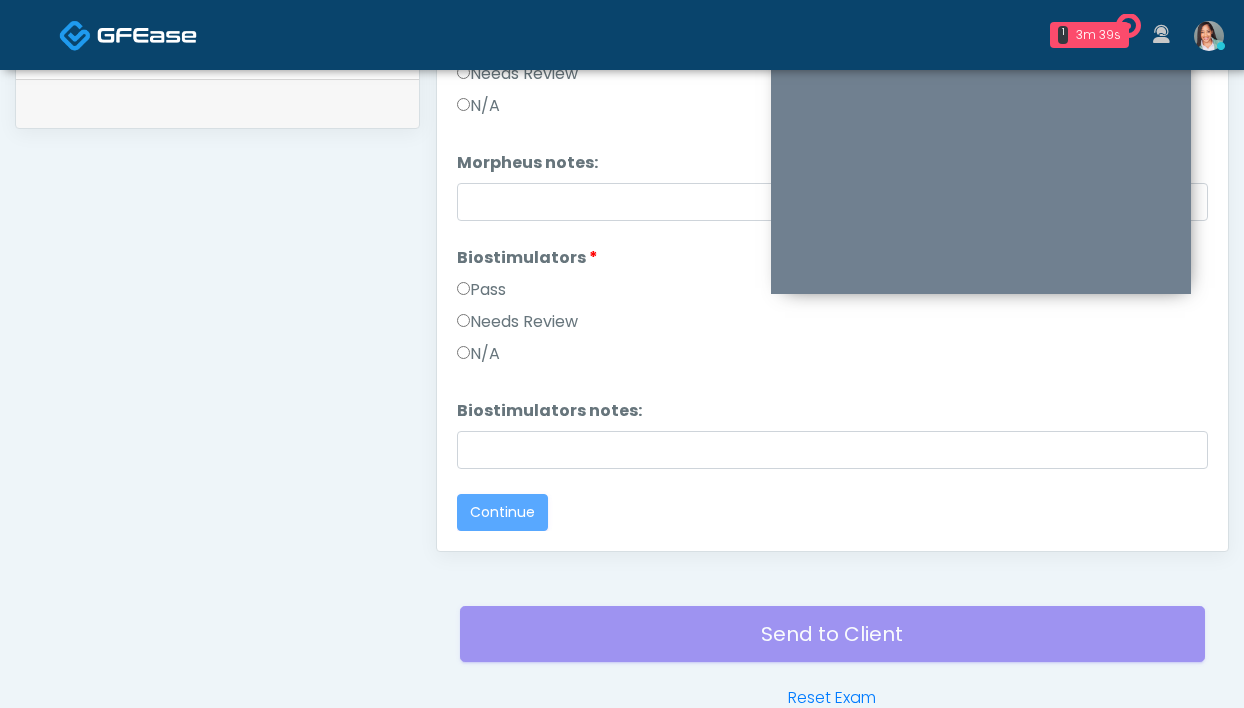 scroll, scrollTop: 0, scrollLeft: 0, axis: both 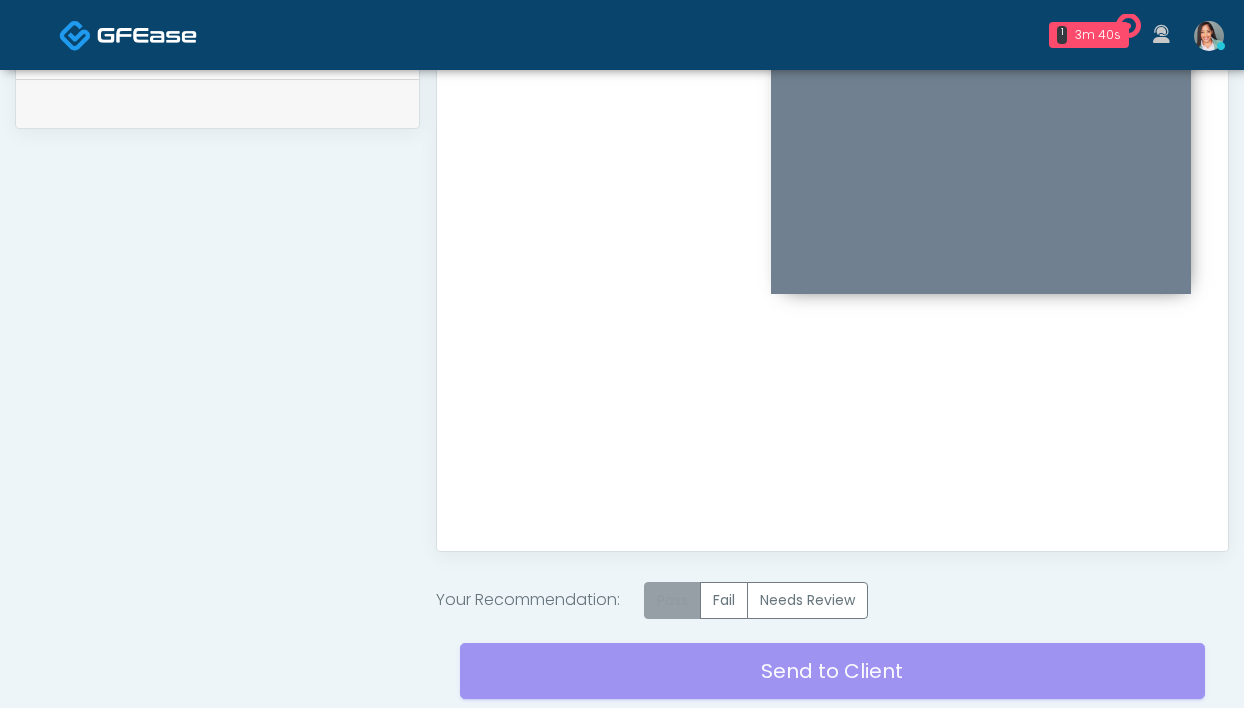 click on "Pass" at bounding box center [672, 600] 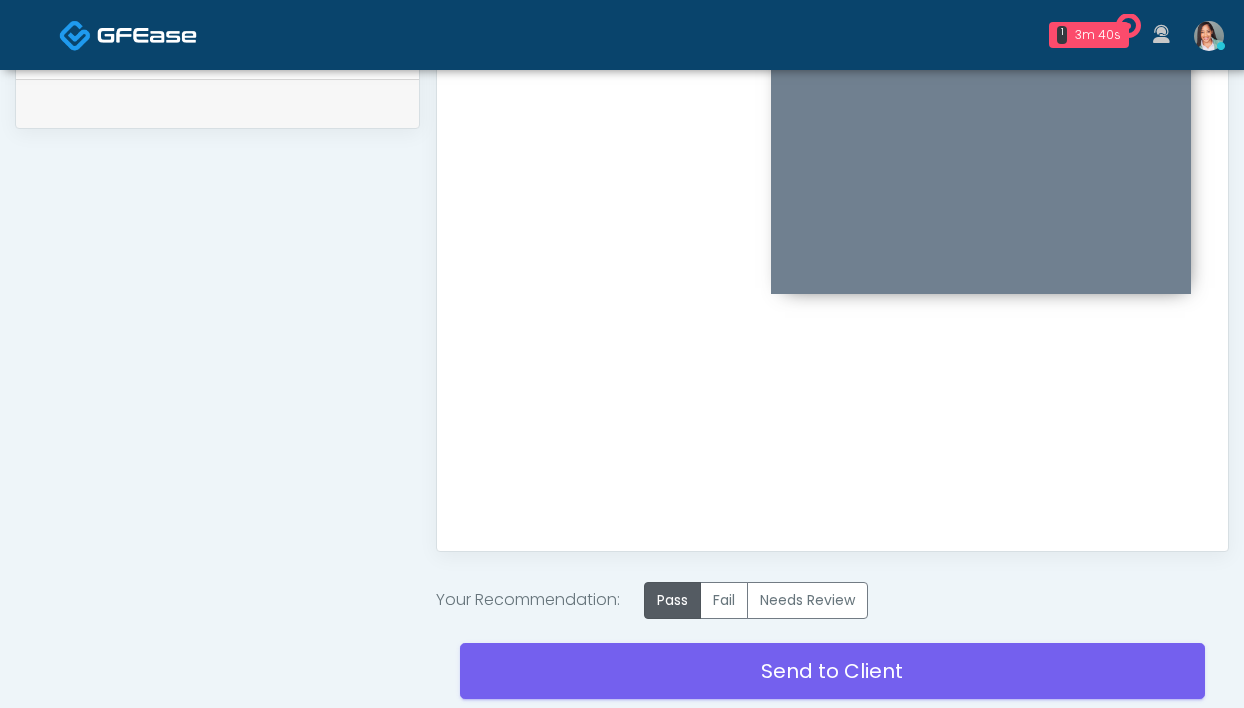 scroll, scrollTop: 820, scrollLeft: 0, axis: vertical 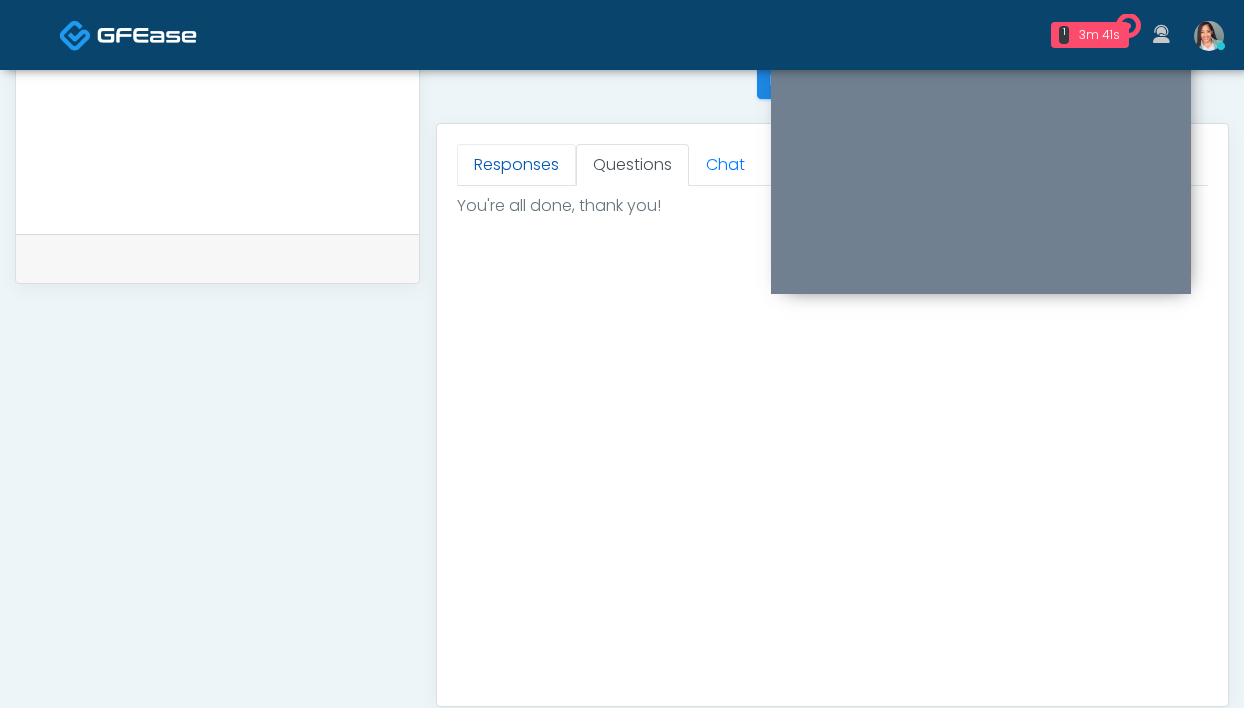 click on "Responses" at bounding box center [516, 165] 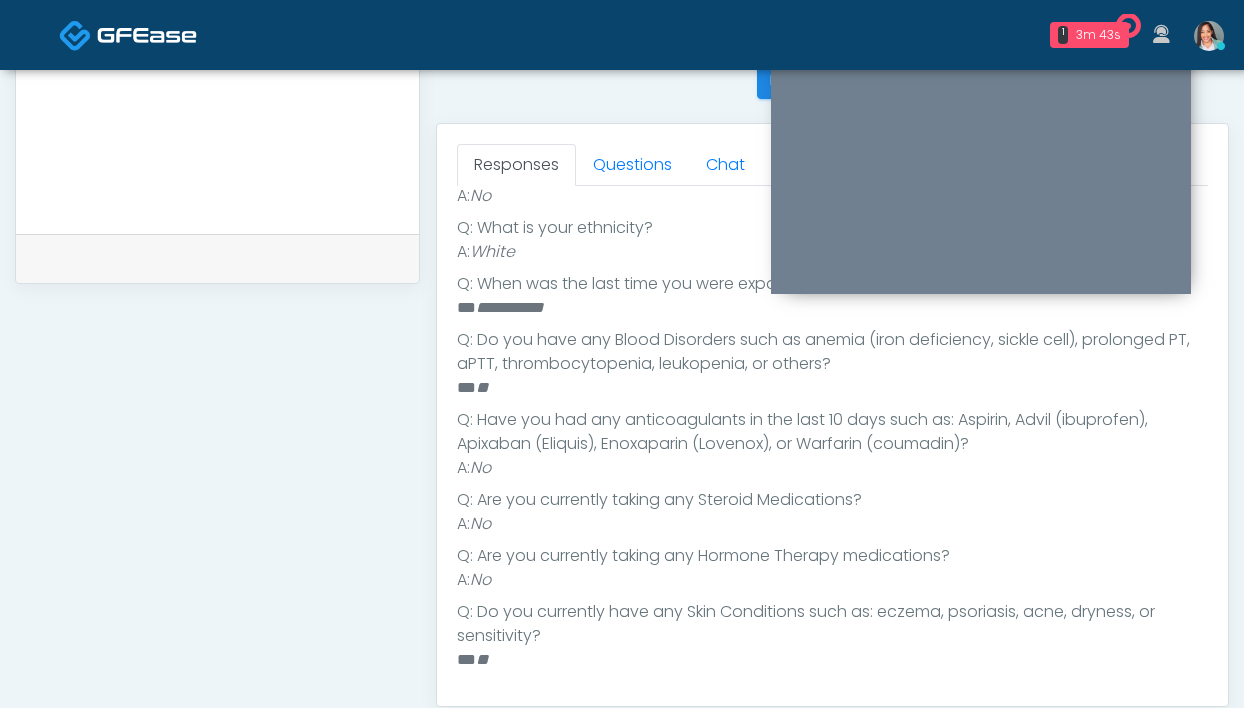 scroll, scrollTop: 1138, scrollLeft: 0, axis: vertical 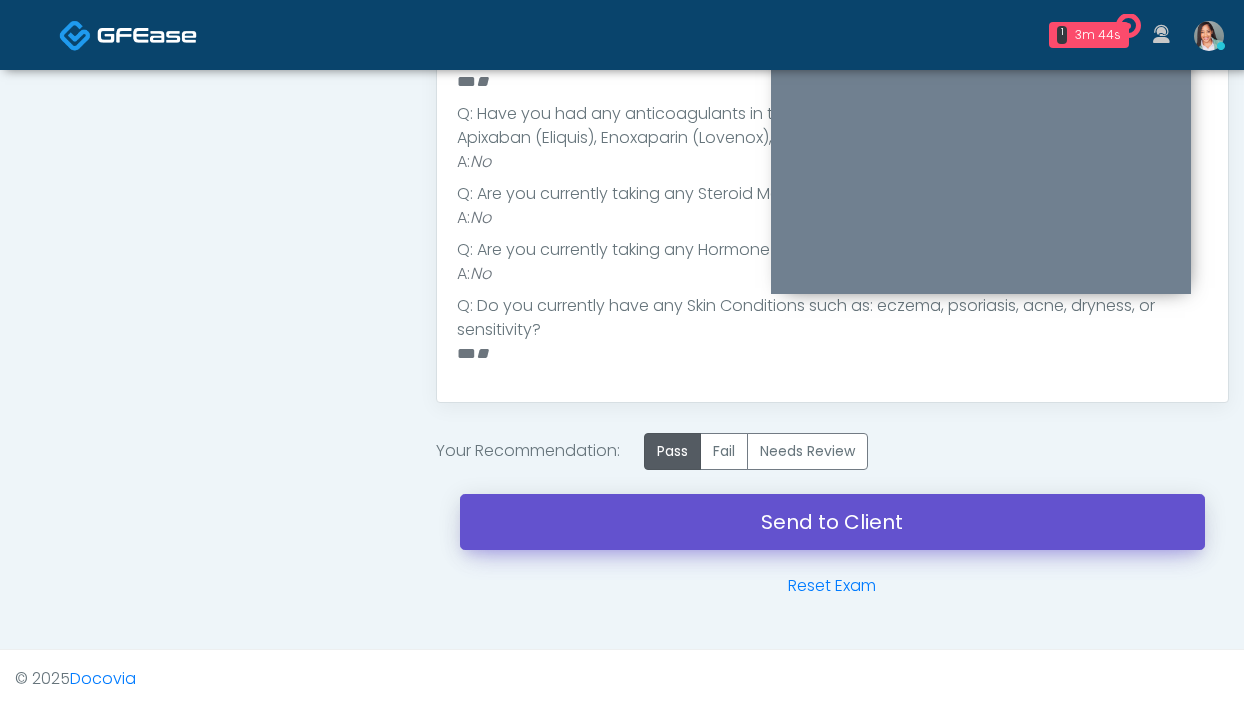 click on "Send to Client" at bounding box center [832, 522] 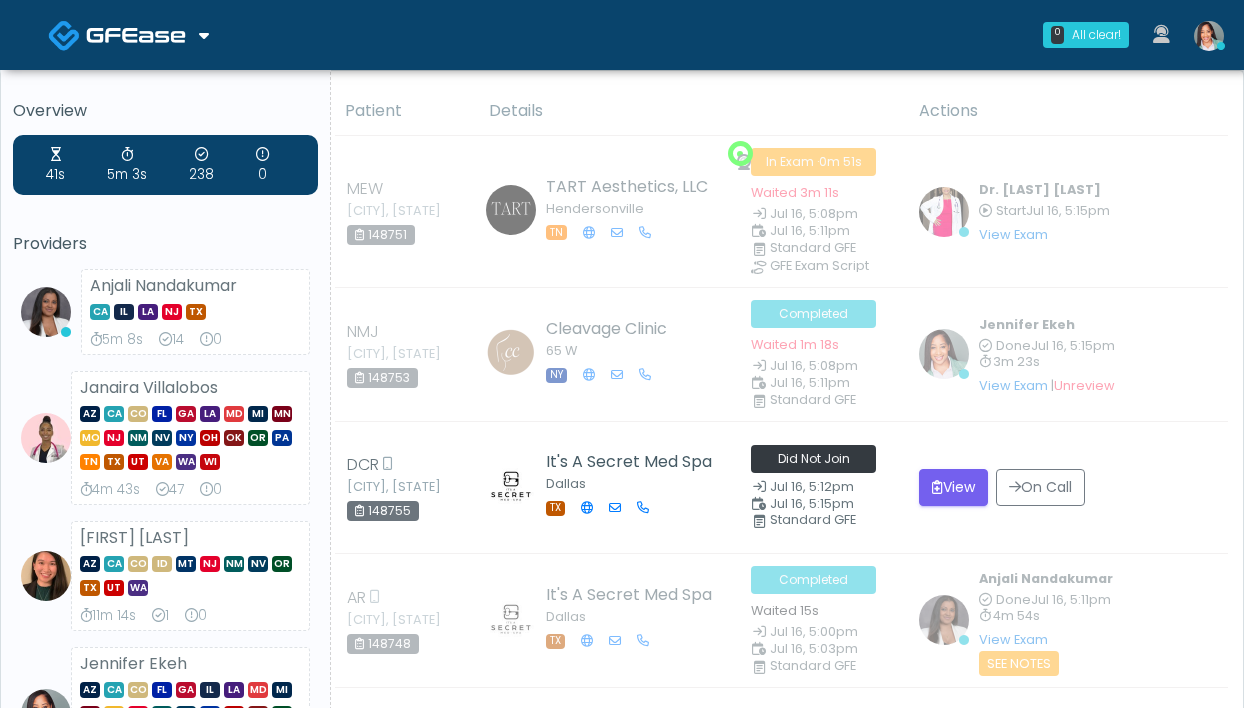 scroll, scrollTop: 0, scrollLeft: 0, axis: both 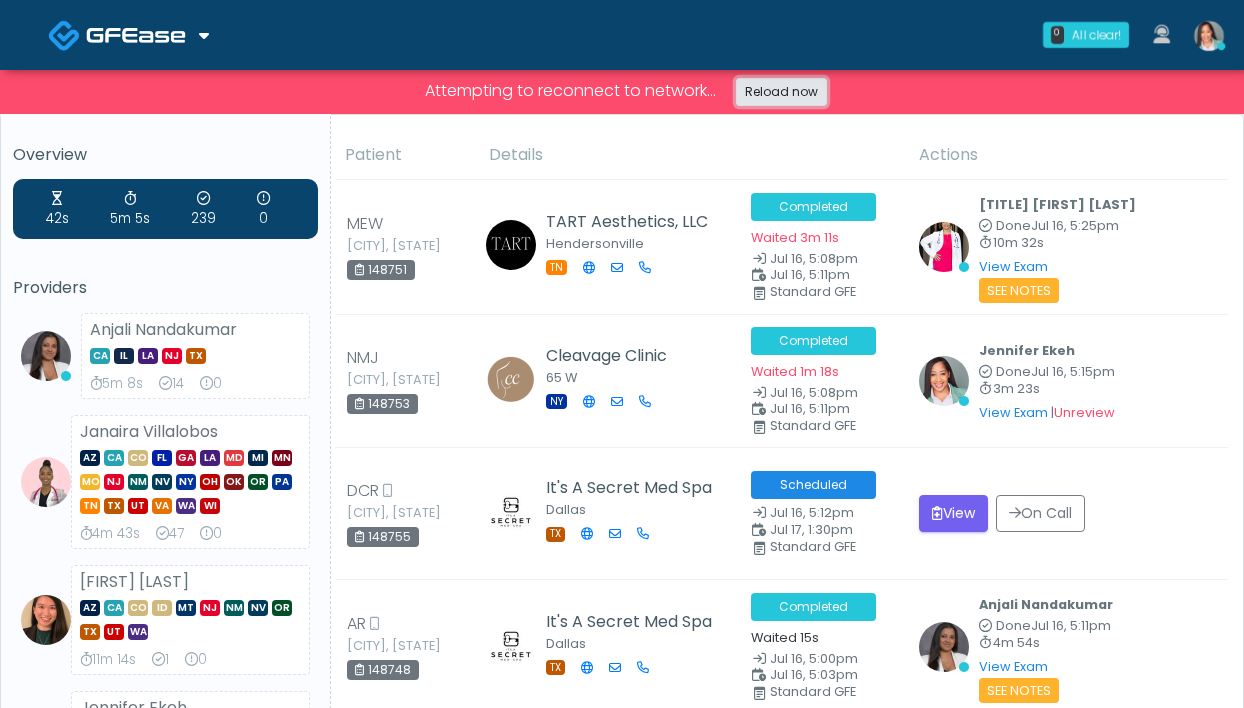 click on "Reload now" at bounding box center [781, 92] 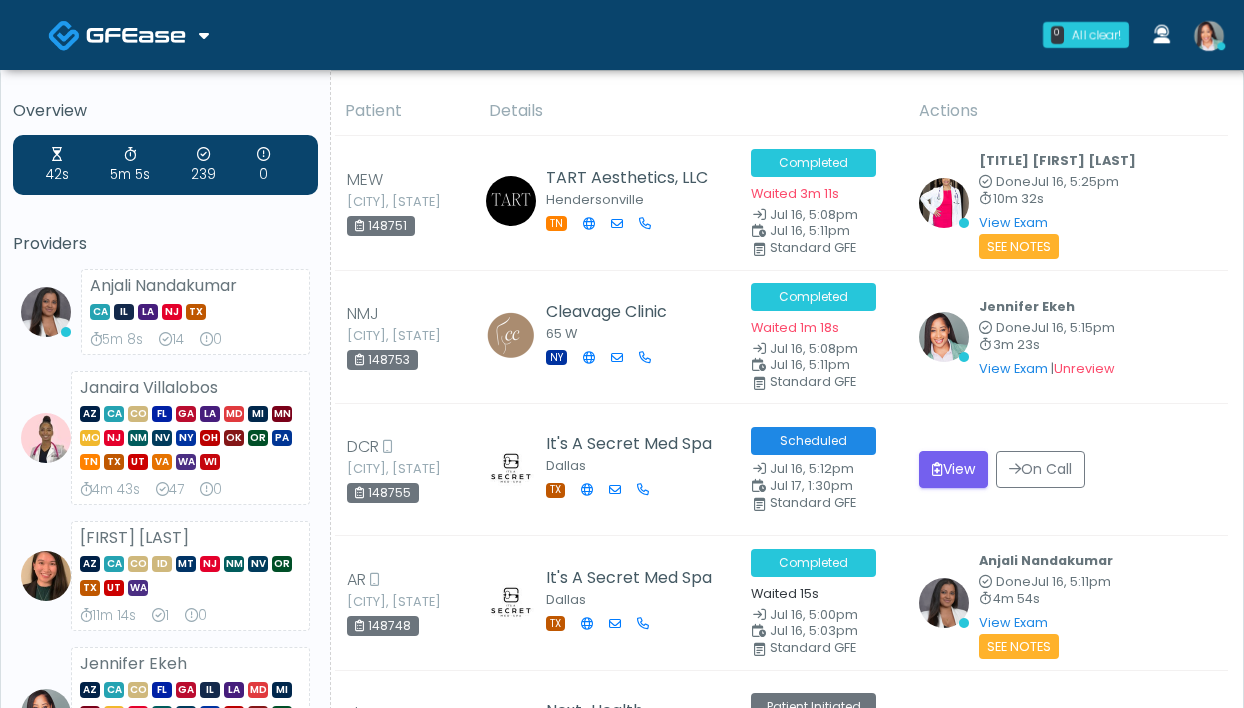 scroll, scrollTop: 0, scrollLeft: 0, axis: both 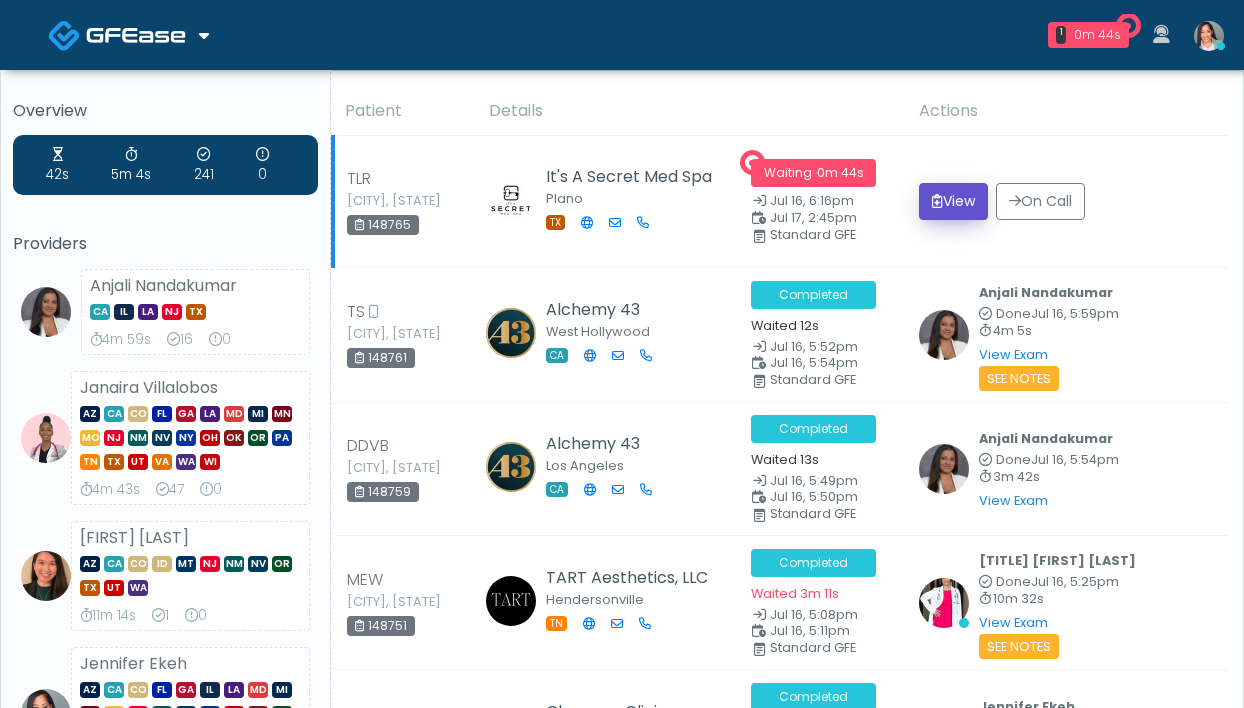 click on "View" at bounding box center [953, 201] 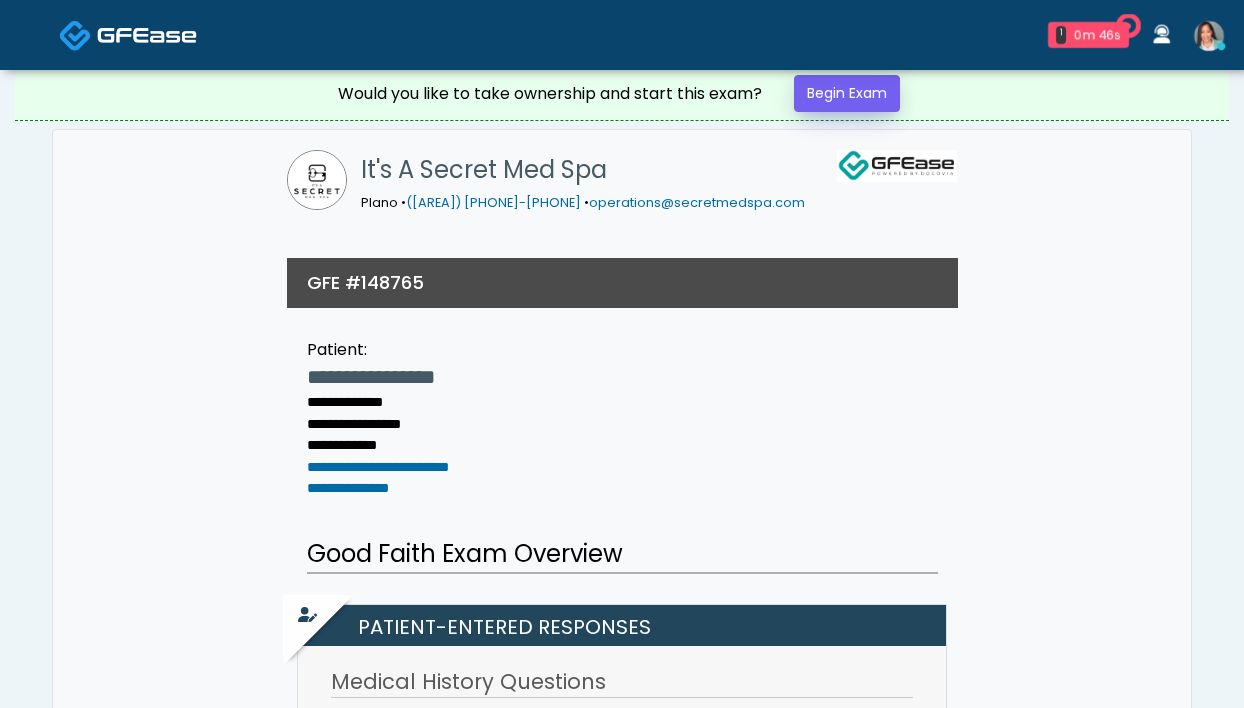 scroll, scrollTop: 4, scrollLeft: 0, axis: vertical 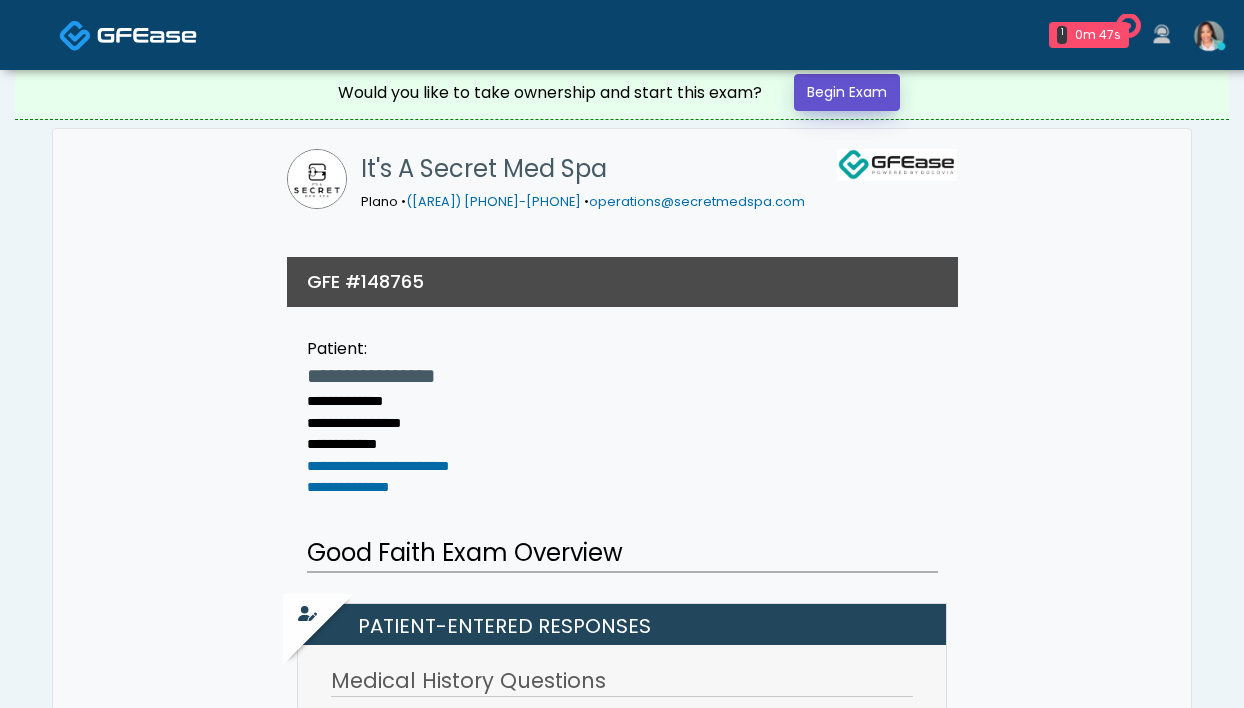 click on "Begin Exam" at bounding box center (847, 92) 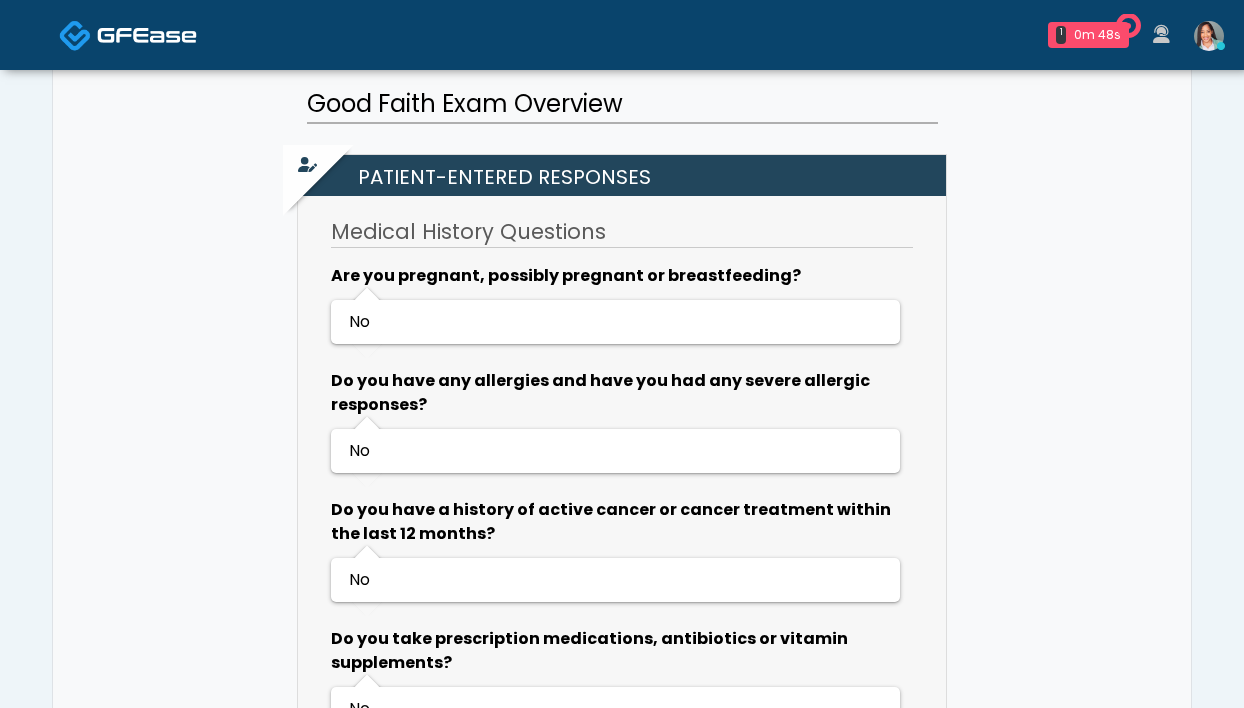 scroll, scrollTop: 482, scrollLeft: 0, axis: vertical 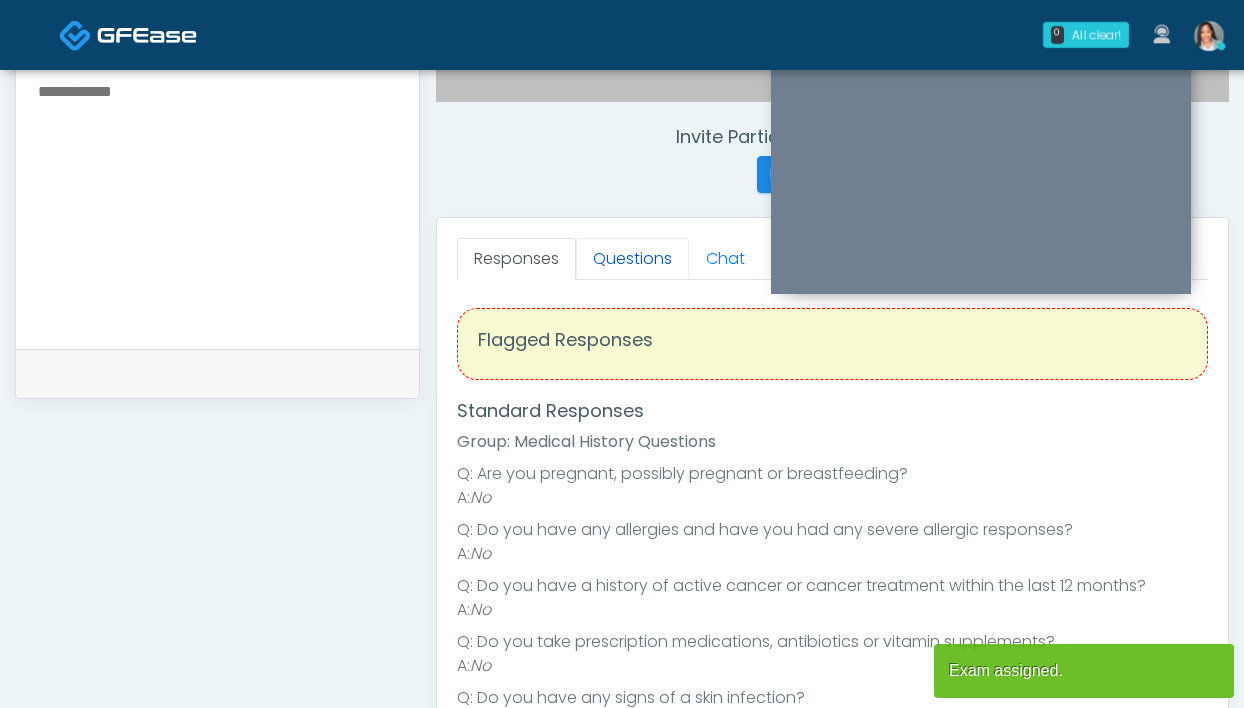 click on "Questions" at bounding box center (632, 259) 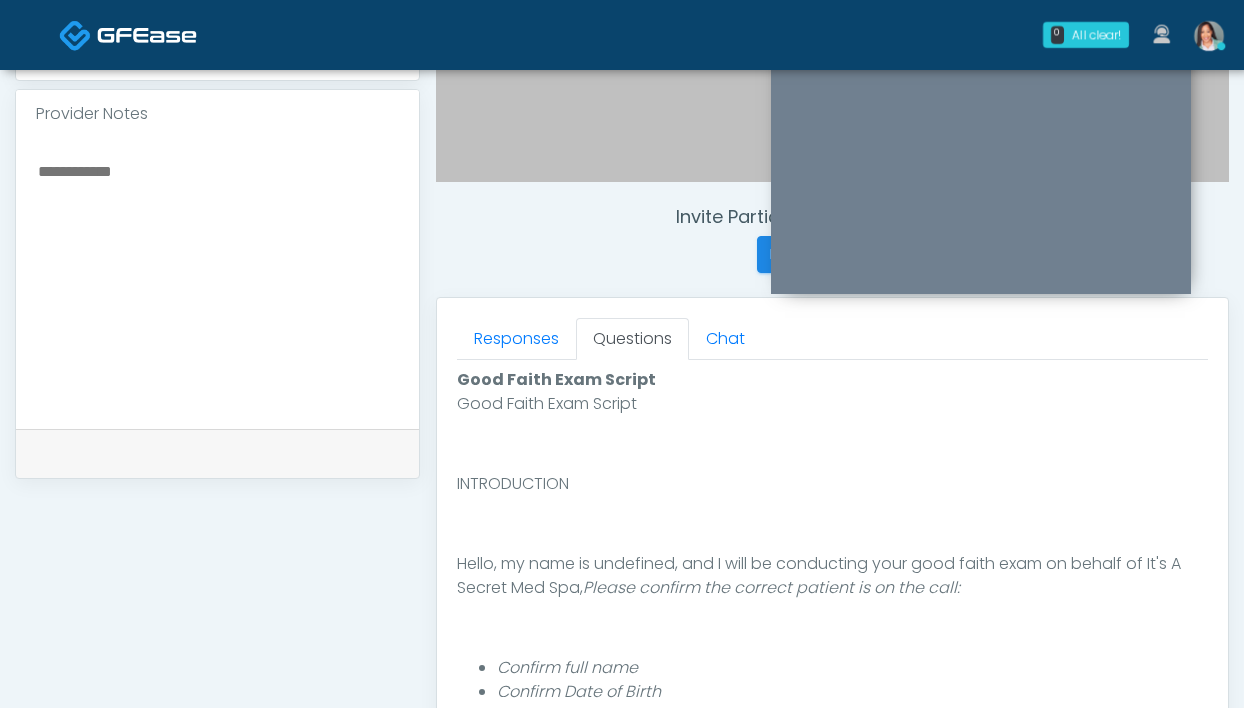 scroll, scrollTop: 630, scrollLeft: 0, axis: vertical 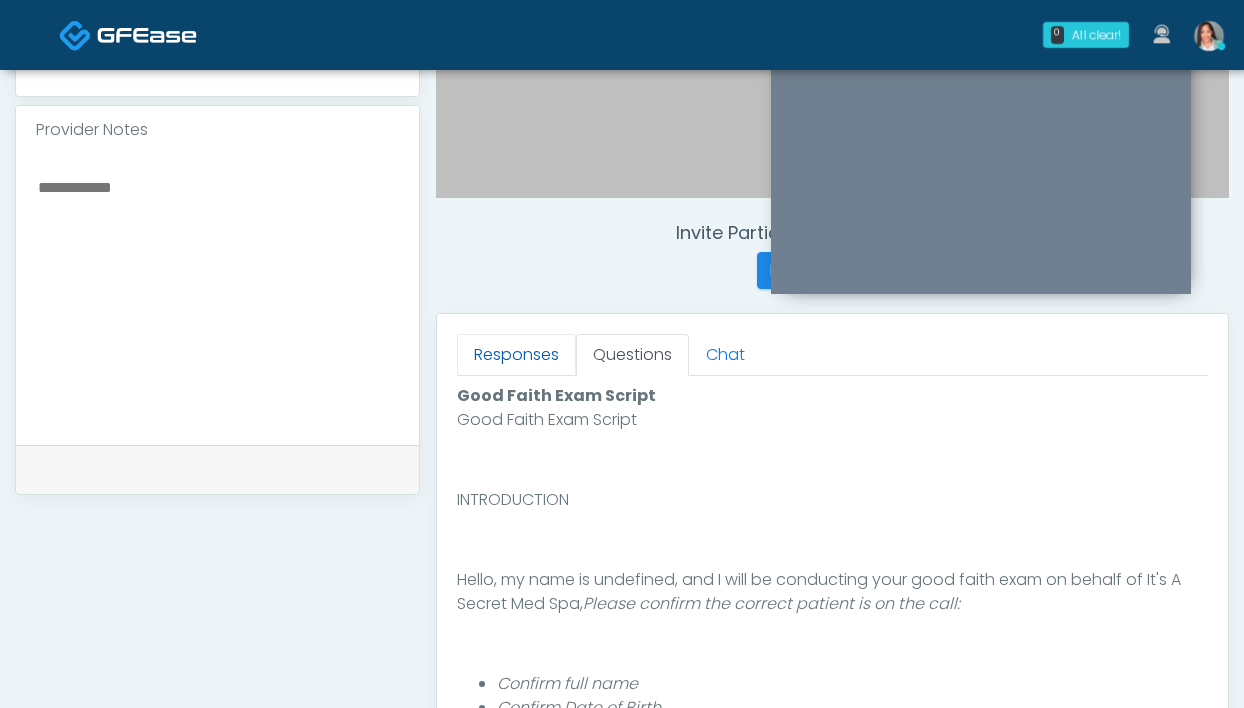 click on "Responses" at bounding box center (516, 355) 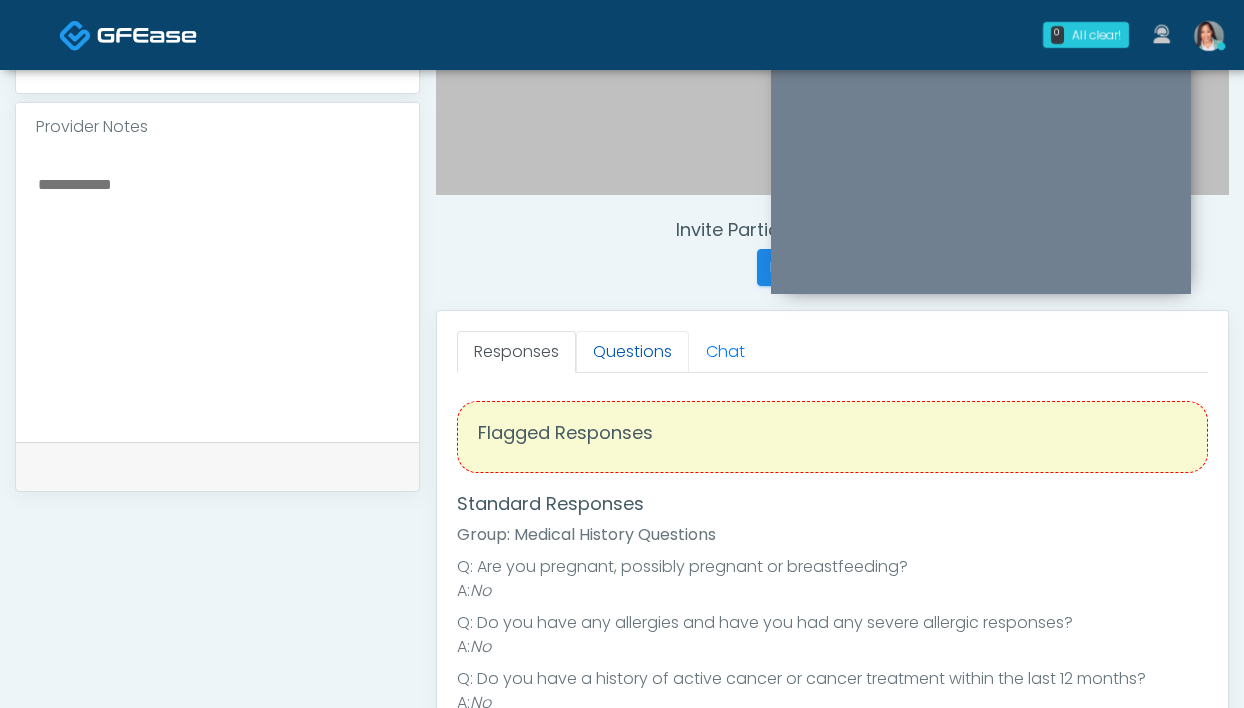 click on "Questions" at bounding box center [632, 352] 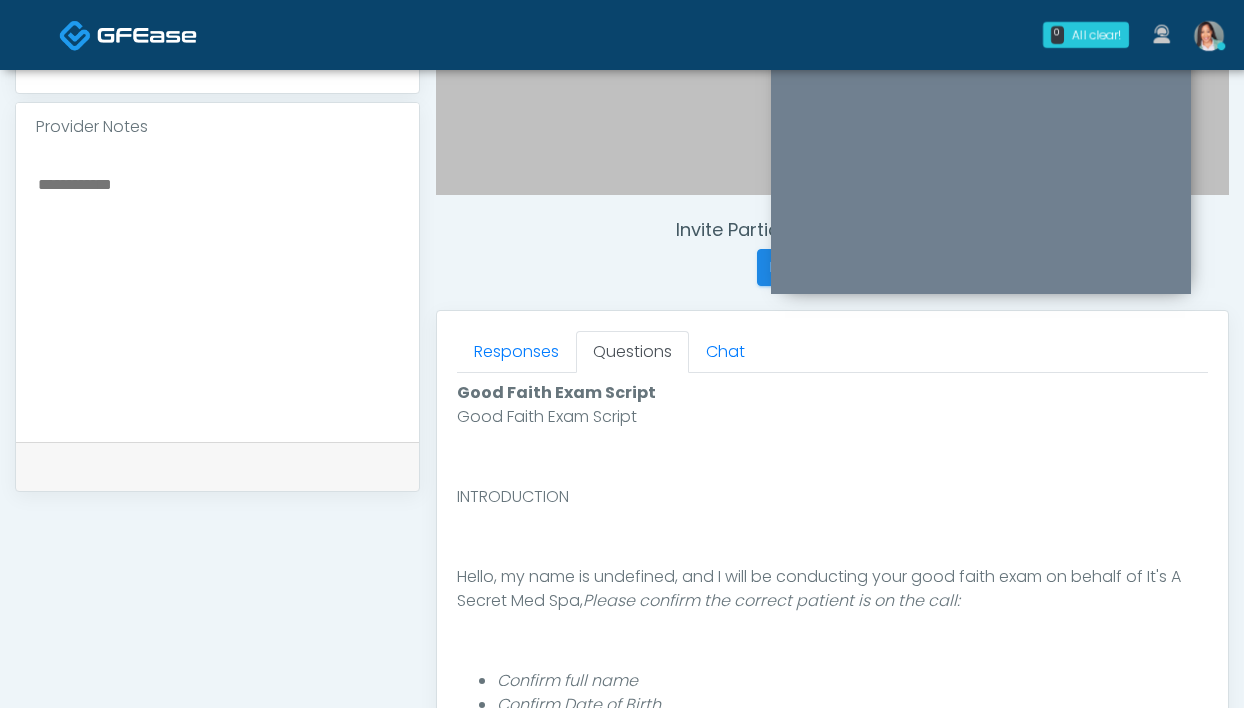 scroll, scrollTop: 1087, scrollLeft: 0, axis: vertical 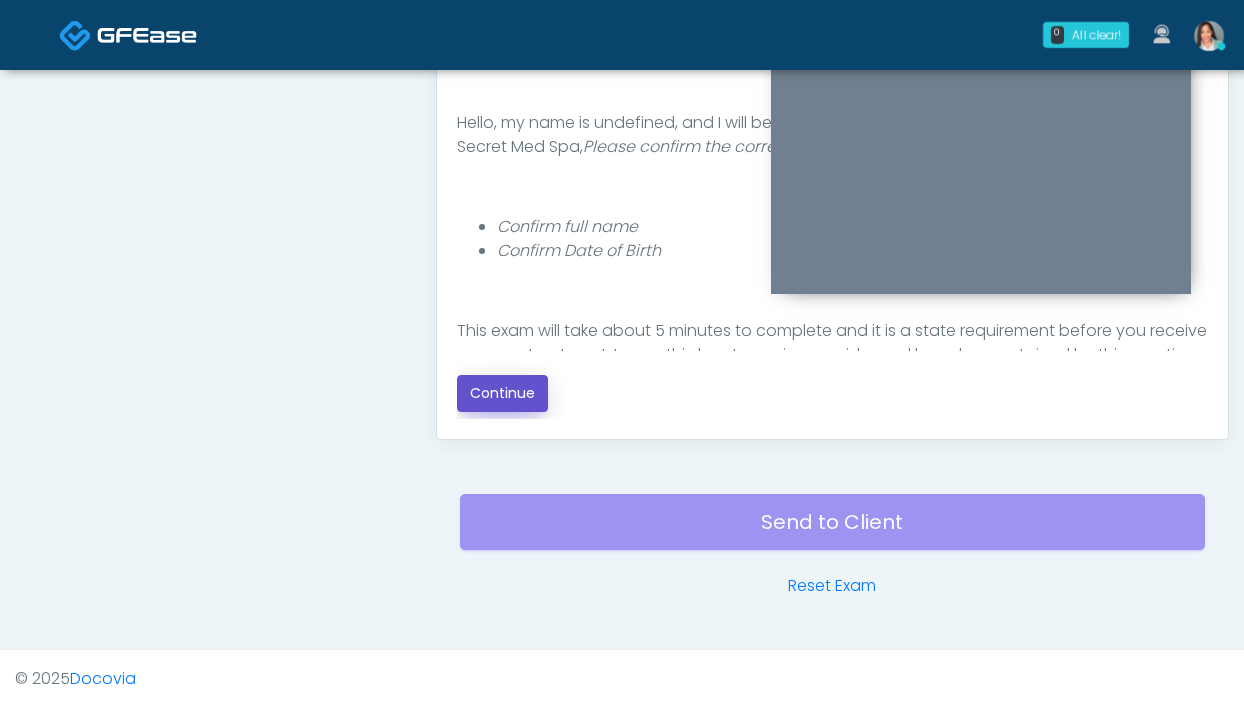 drag, startPoint x: 516, startPoint y: 394, endPoint x: 799, endPoint y: 252, distance: 316.62753 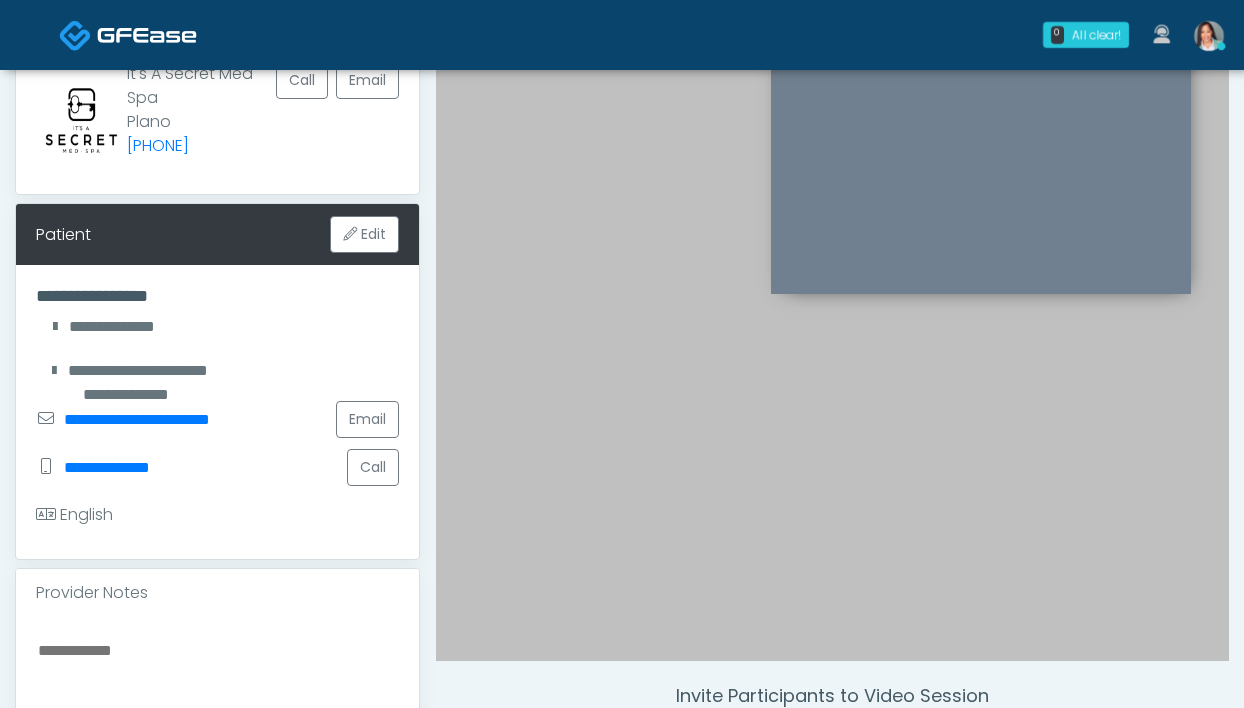 scroll, scrollTop: 0, scrollLeft: 0, axis: both 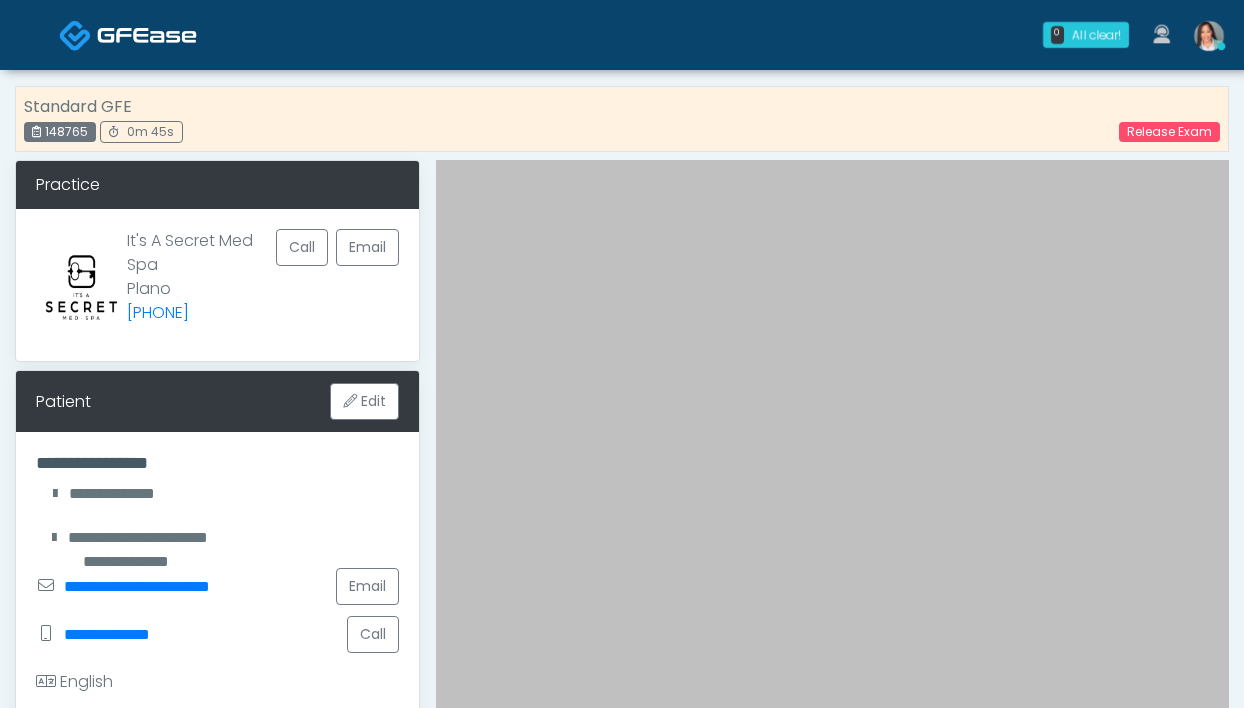 drag, startPoint x: 95, startPoint y: 130, endPoint x: 45, endPoint y: 134, distance: 50.159744 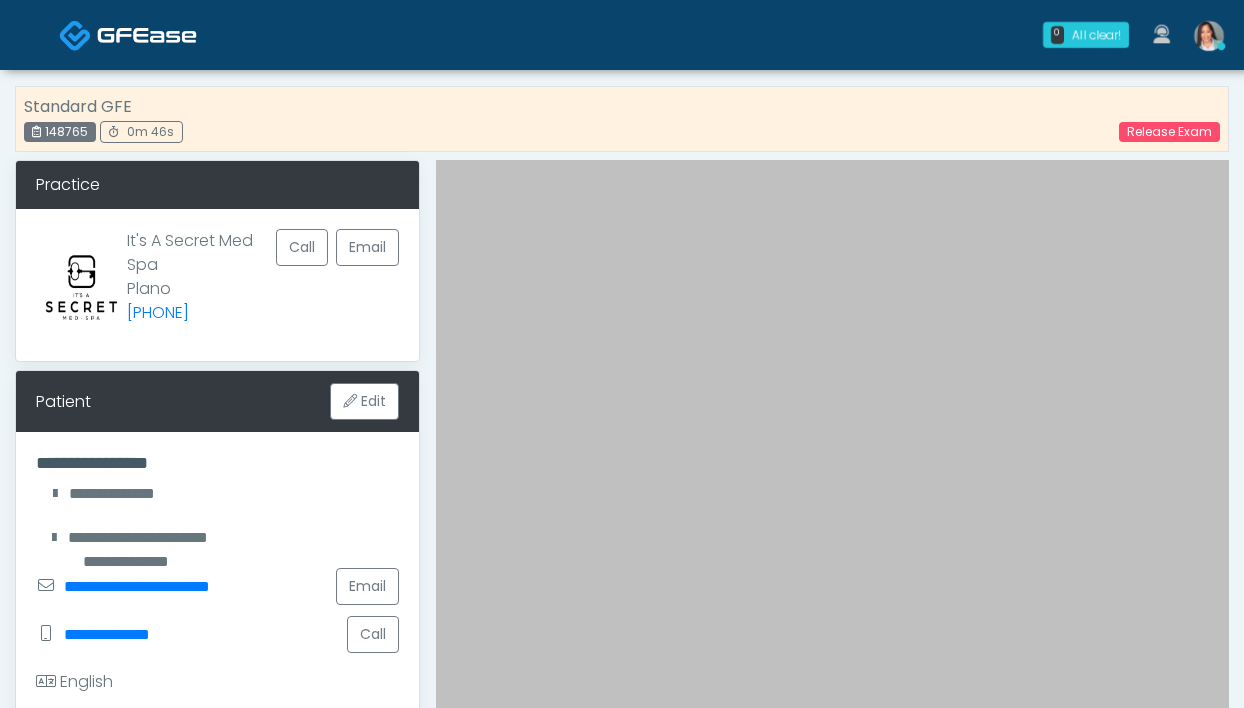 copy on "148765" 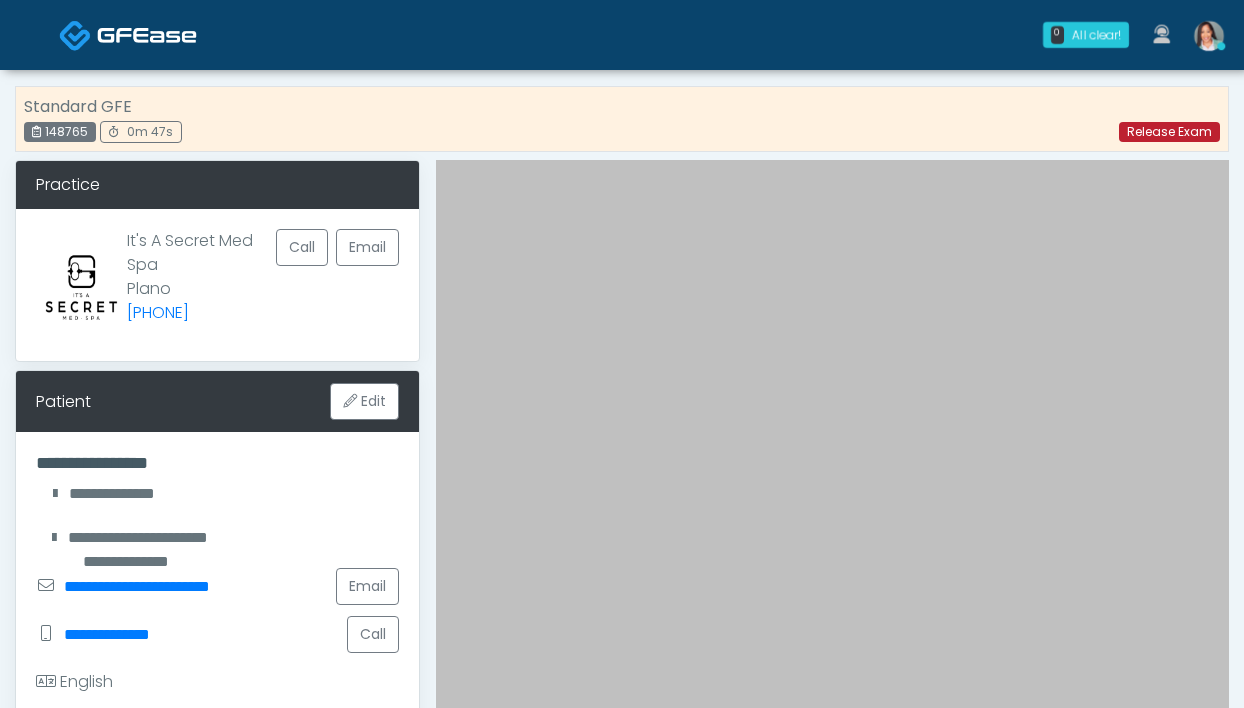 click on "Release Exam" at bounding box center (1169, 132) 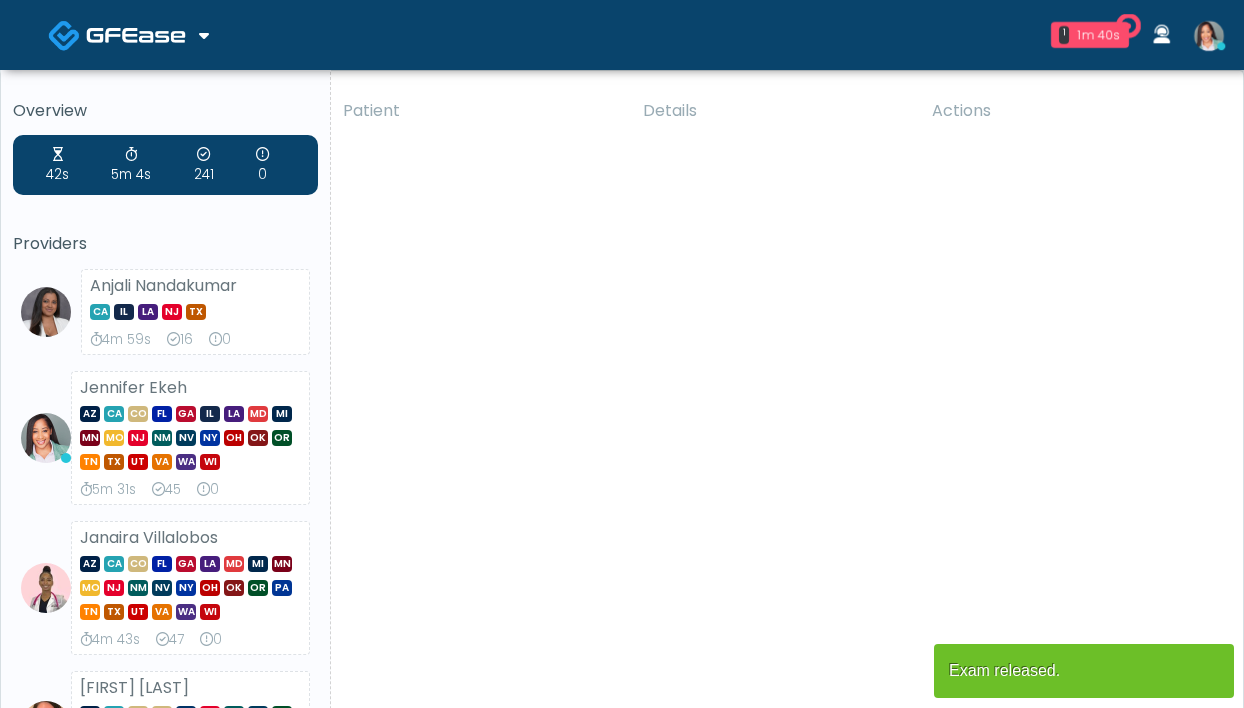 scroll, scrollTop: 0, scrollLeft: 0, axis: both 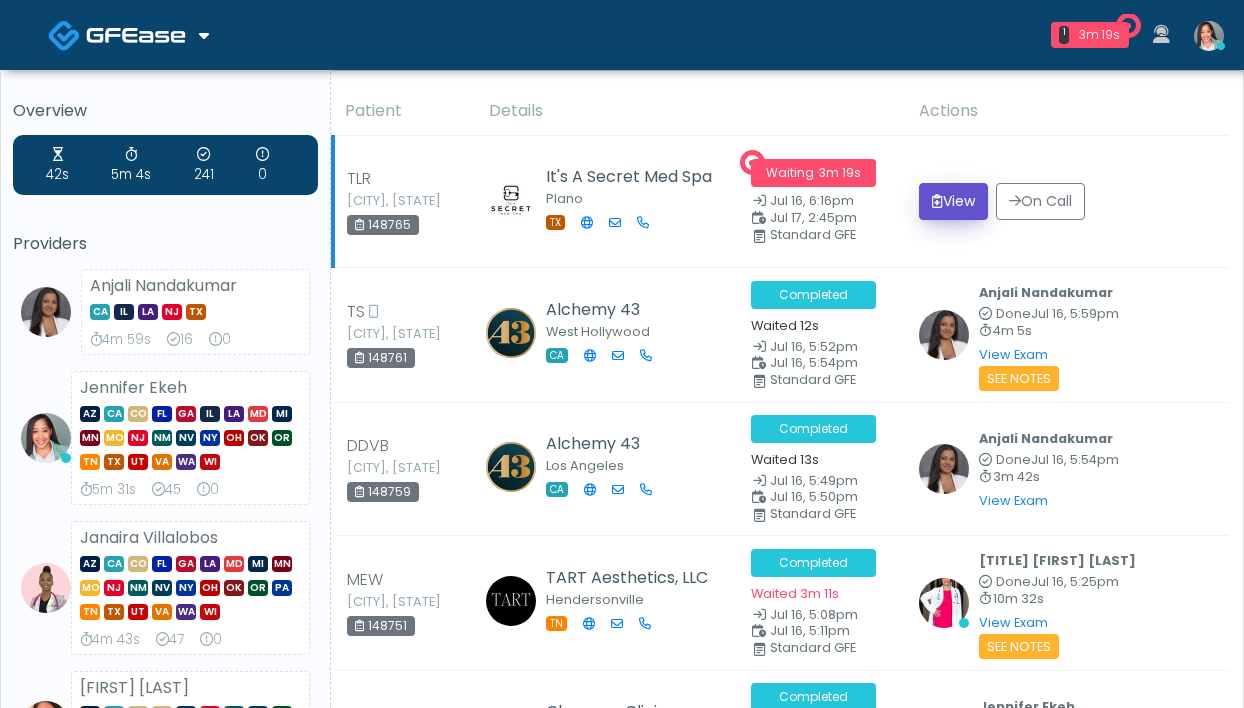 click on "View" at bounding box center [953, 201] 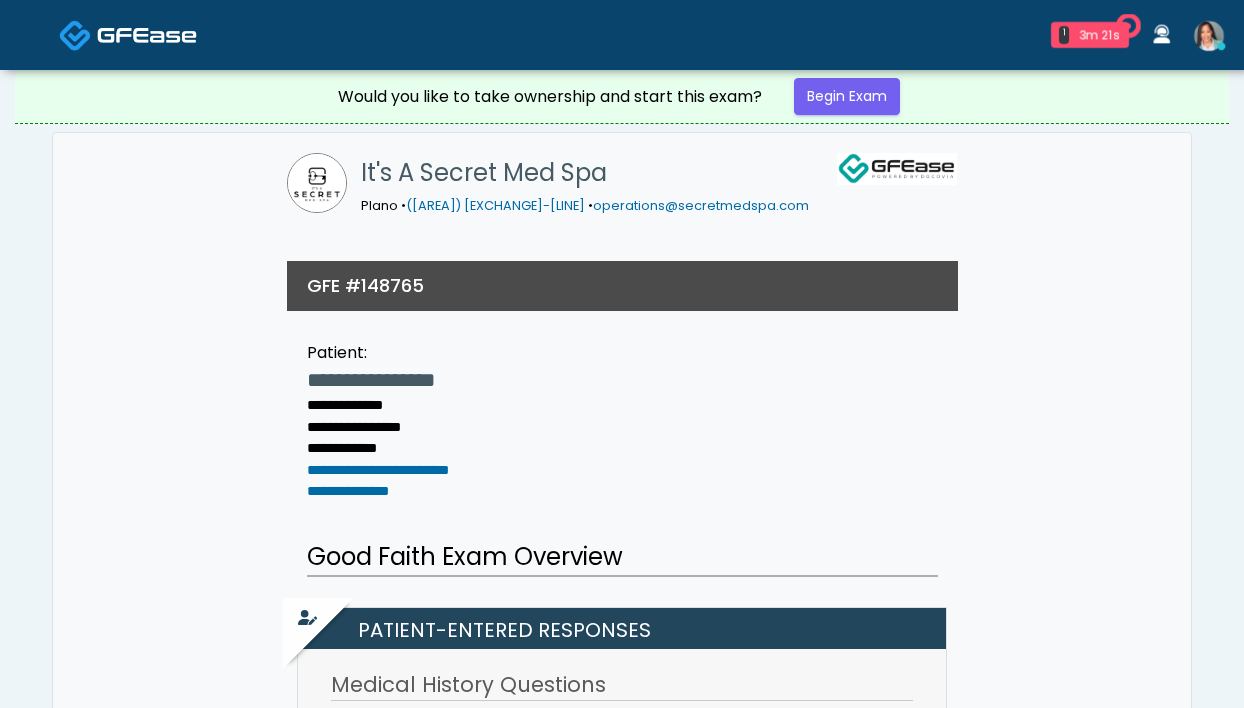 scroll, scrollTop: 0, scrollLeft: 0, axis: both 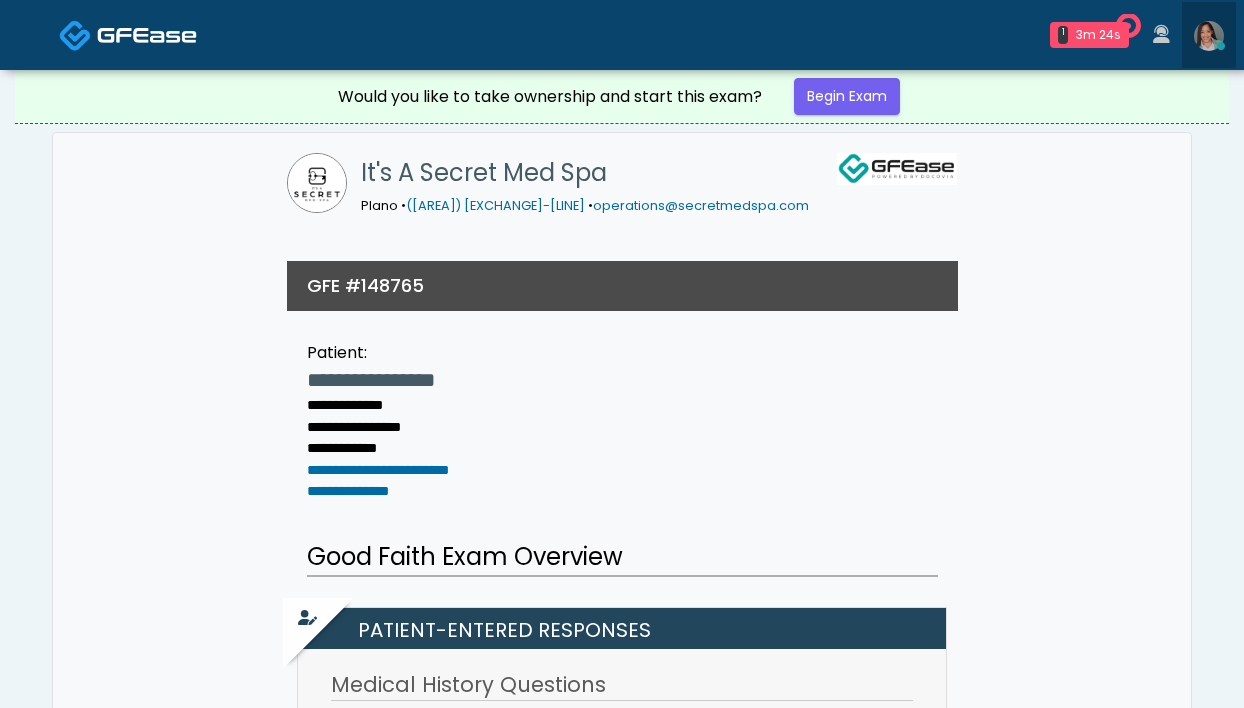 click at bounding box center (1209, 36) 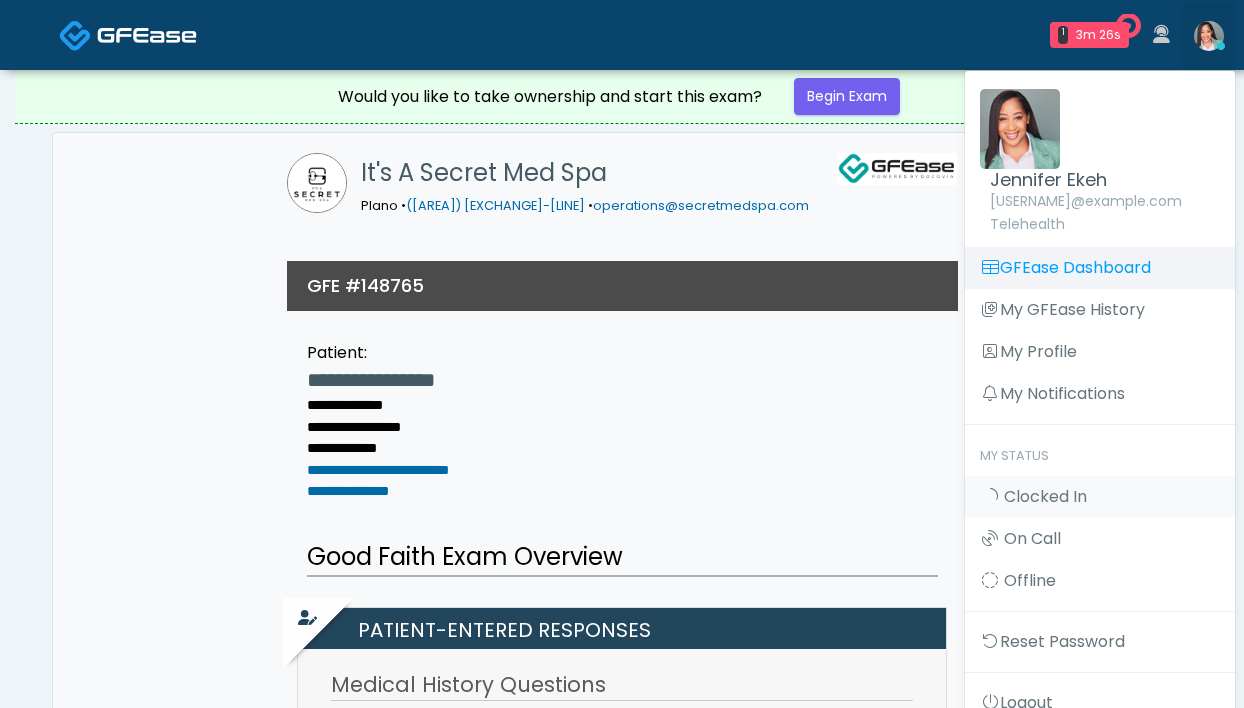 click on "GFEase Dashboard" at bounding box center [1100, 268] 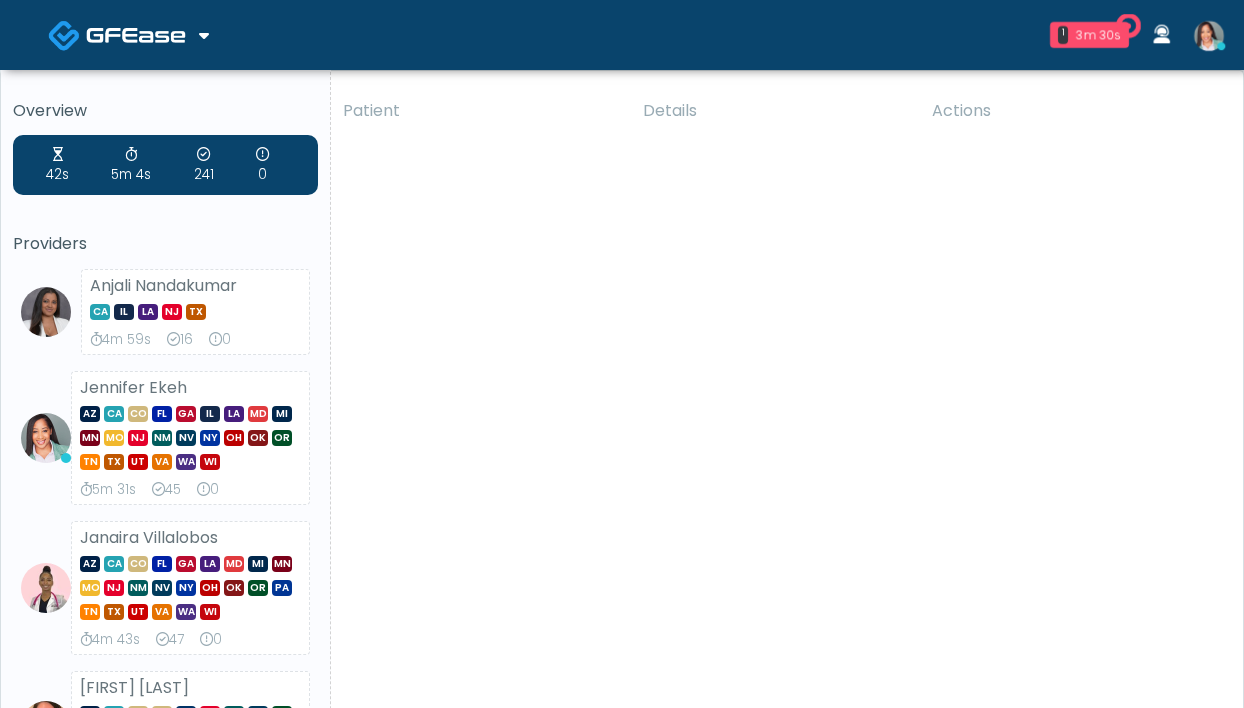 scroll, scrollTop: 0, scrollLeft: 0, axis: both 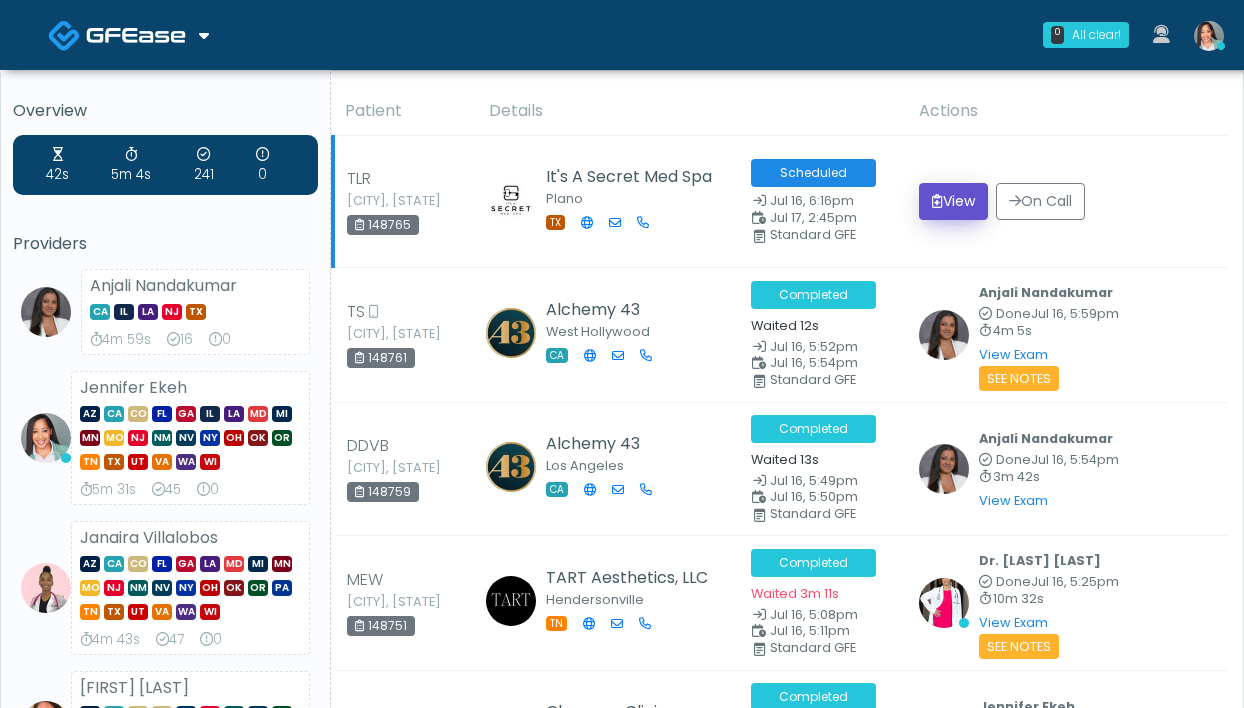 click on "View" at bounding box center [953, 201] 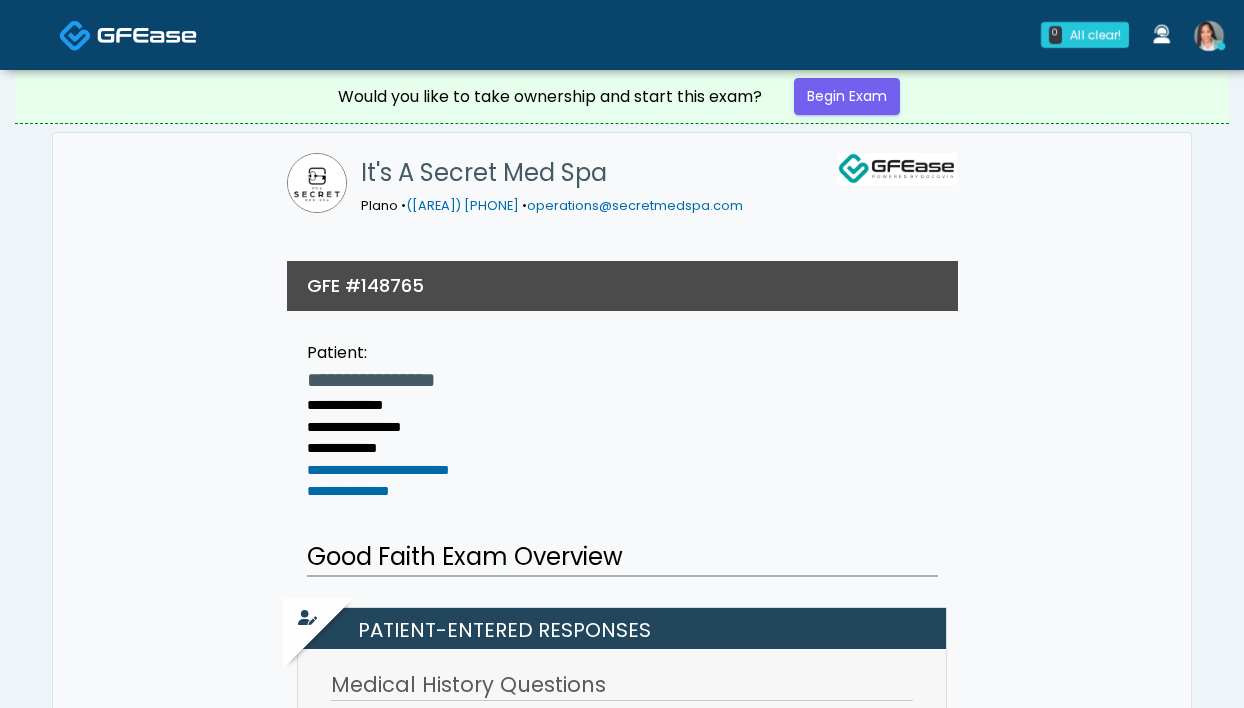 scroll, scrollTop: 0, scrollLeft: 0, axis: both 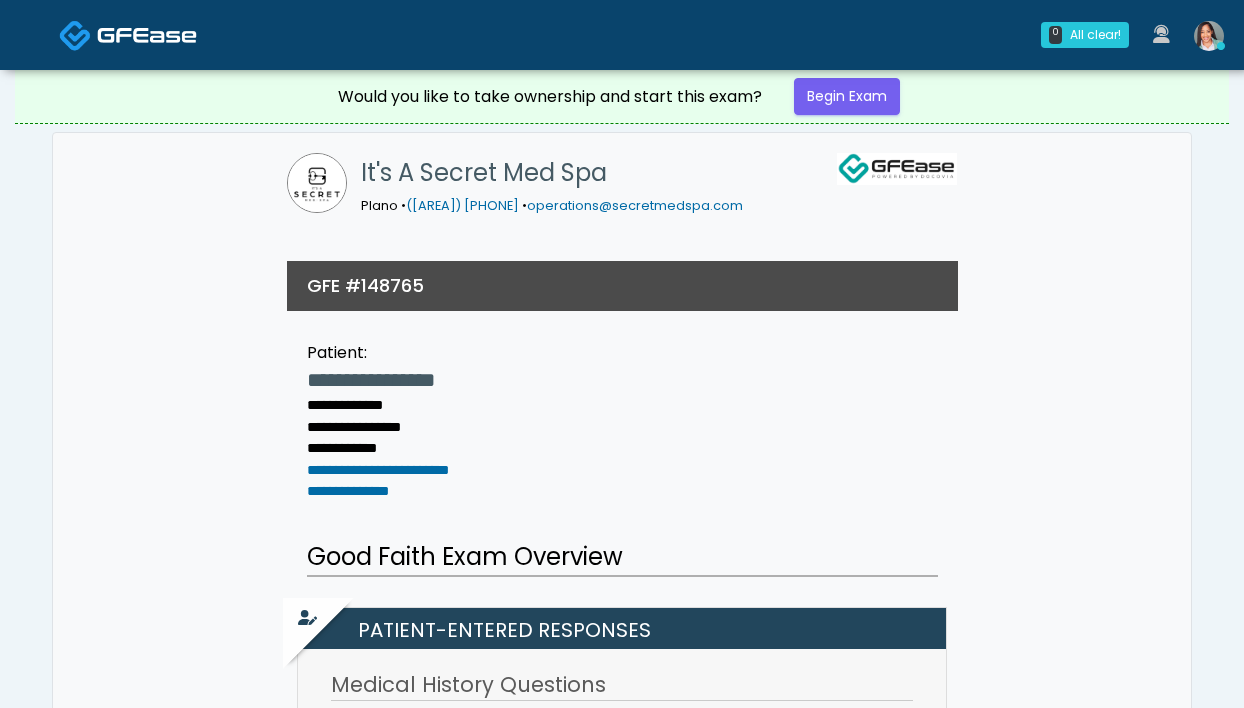 click at bounding box center (1209, 36) 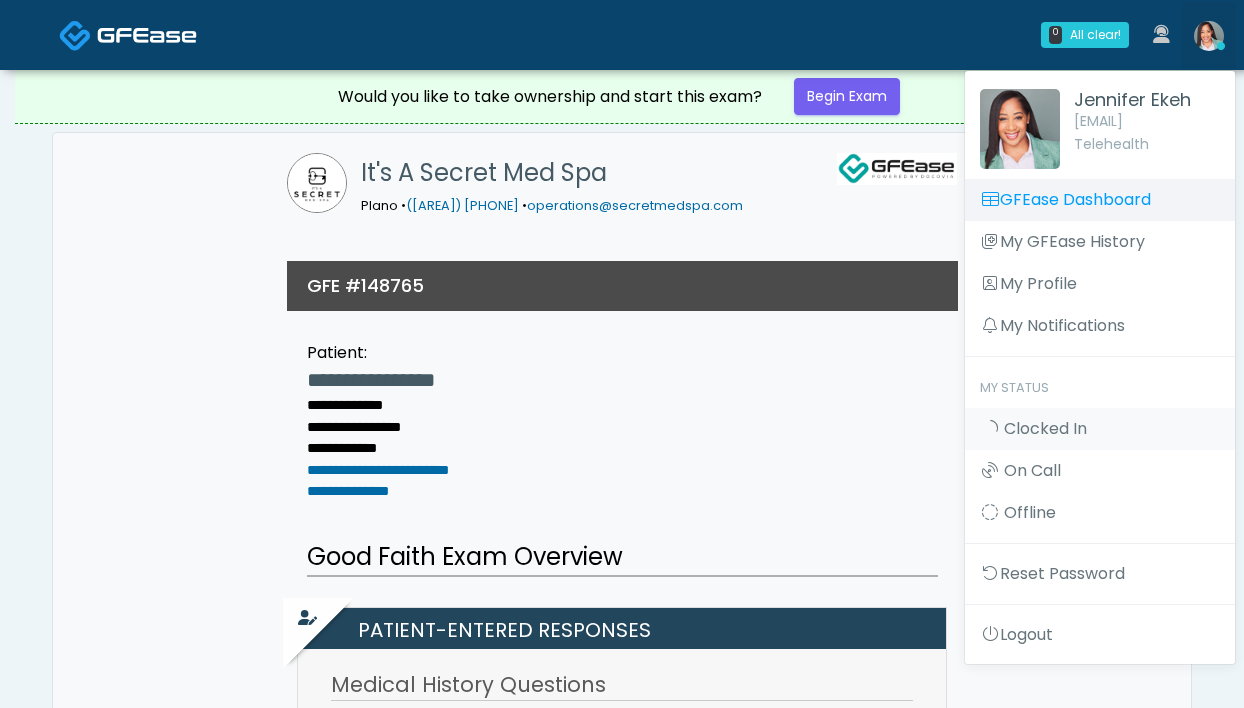 click on "GFEase Dashboard" at bounding box center [1100, 200] 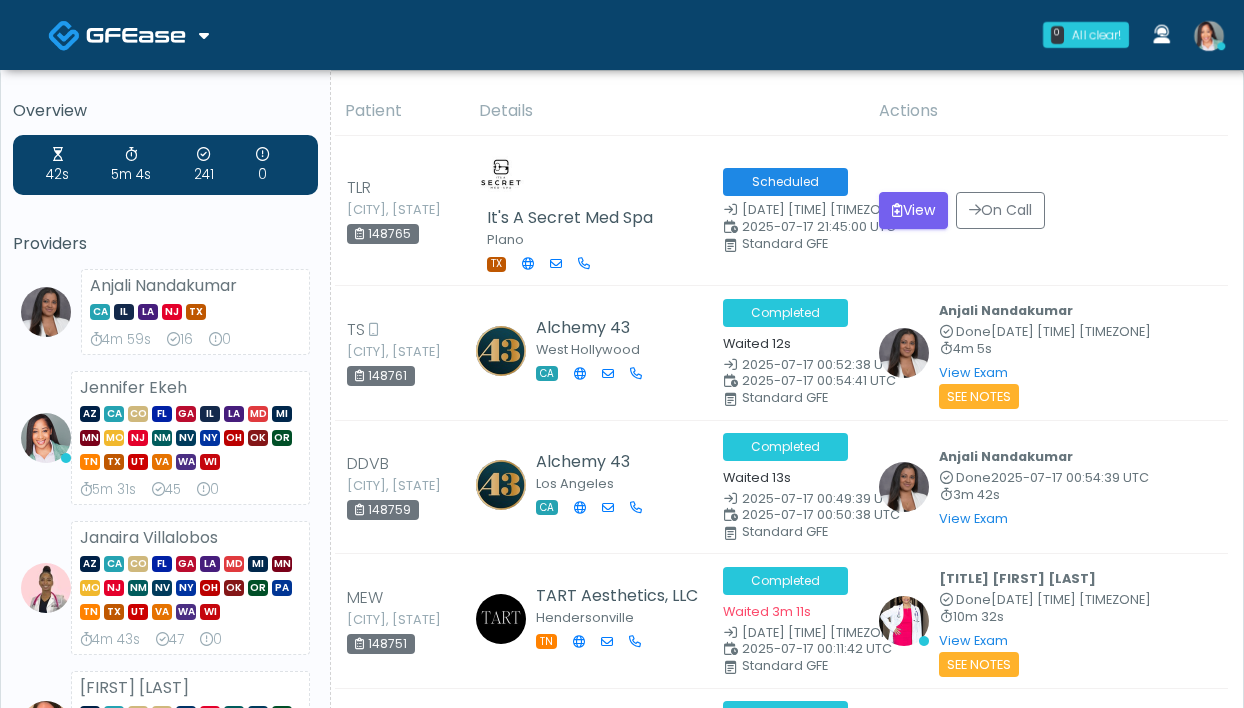 scroll, scrollTop: 0, scrollLeft: 0, axis: both 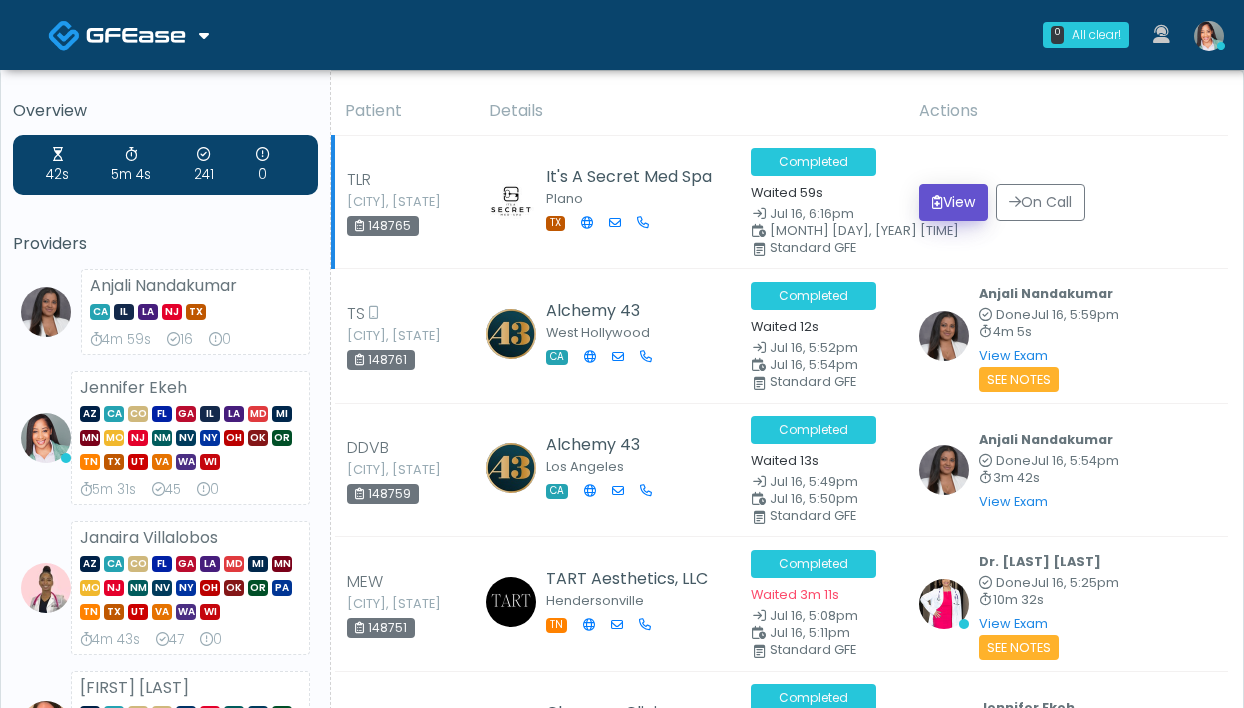 click on "View" at bounding box center [953, 202] 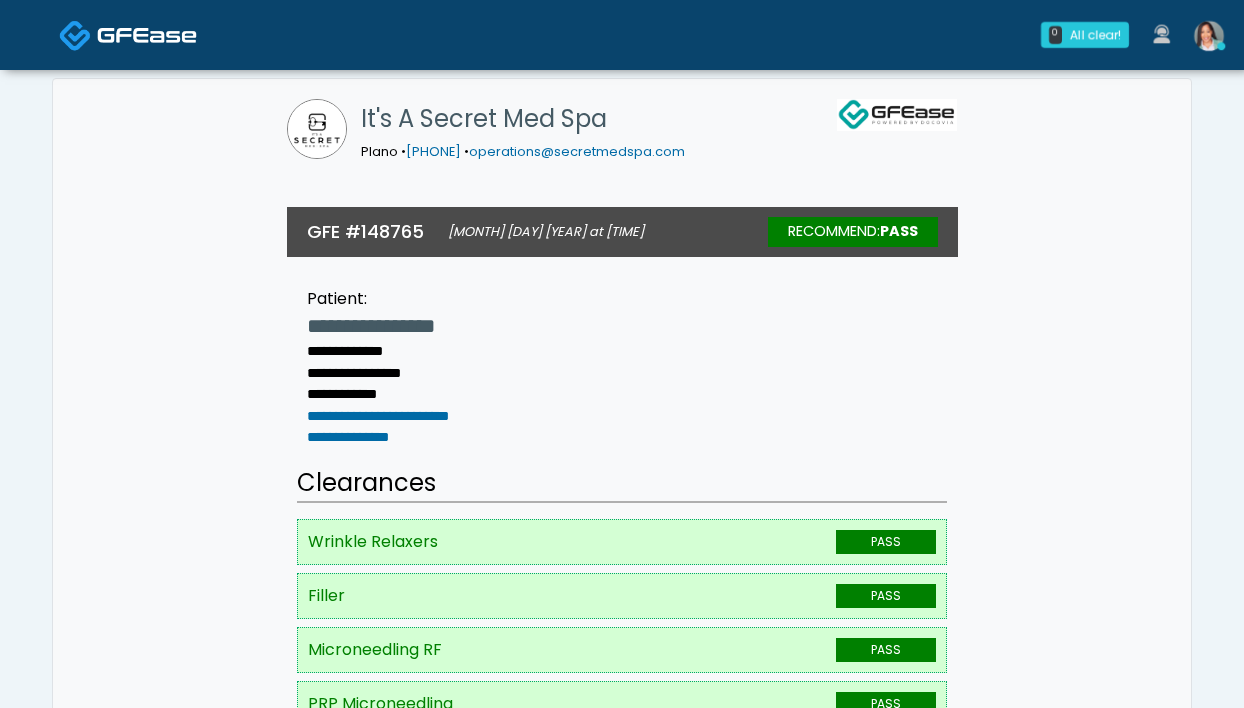 scroll, scrollTop: 86, scrollLeft: 0, axis: vertical 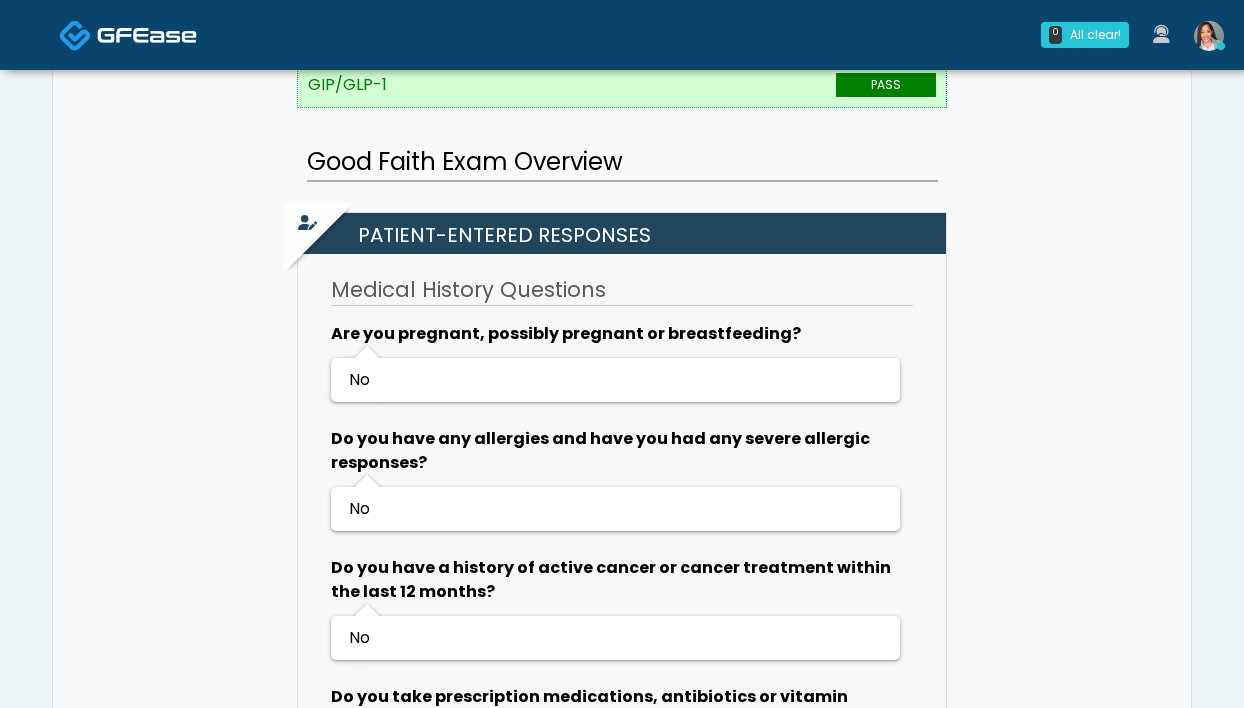 click at bounding box center (1209, 36) 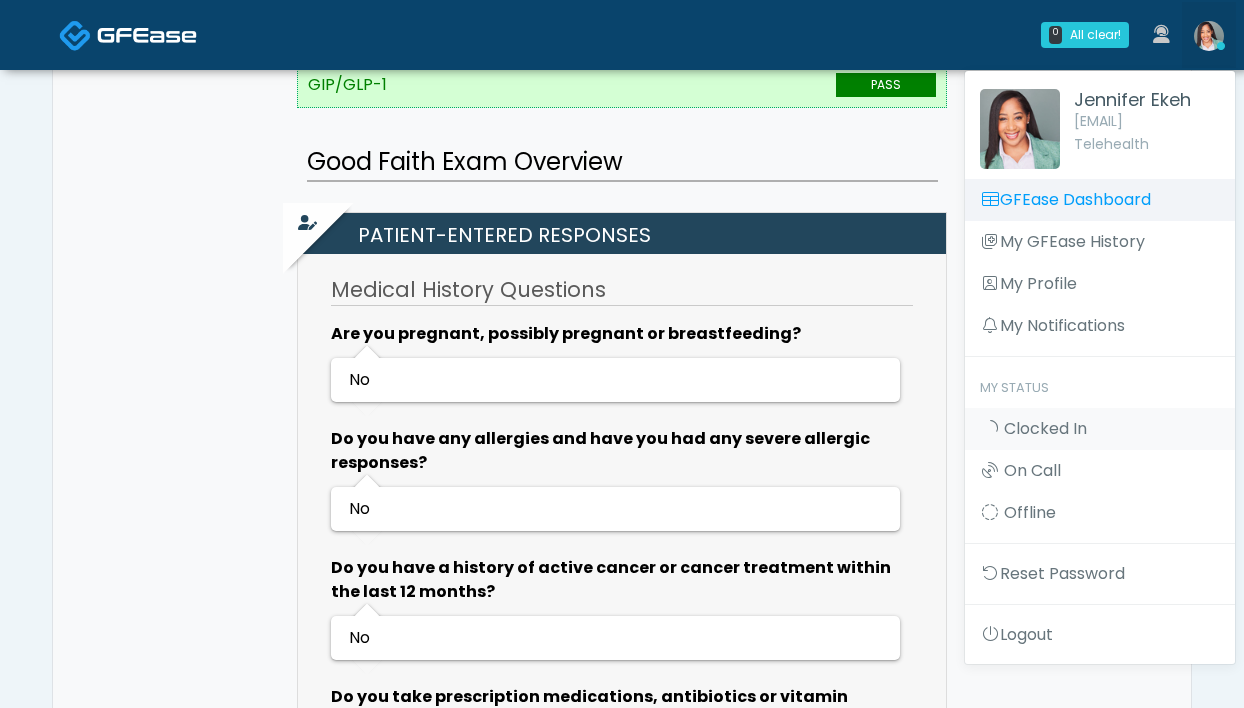 click on "GFEase Dashboard" at bounding box center (1100, 200) 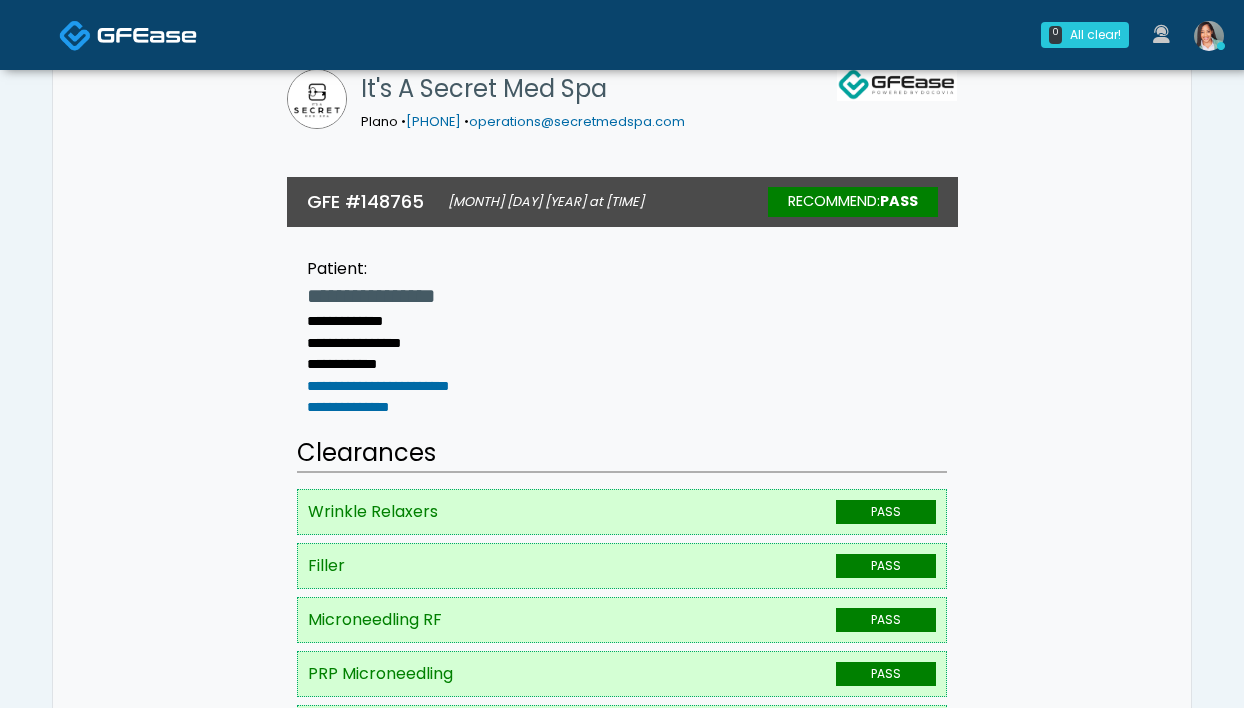 scroll, scrollTop: 0, scrollLeft: 0, axis: both 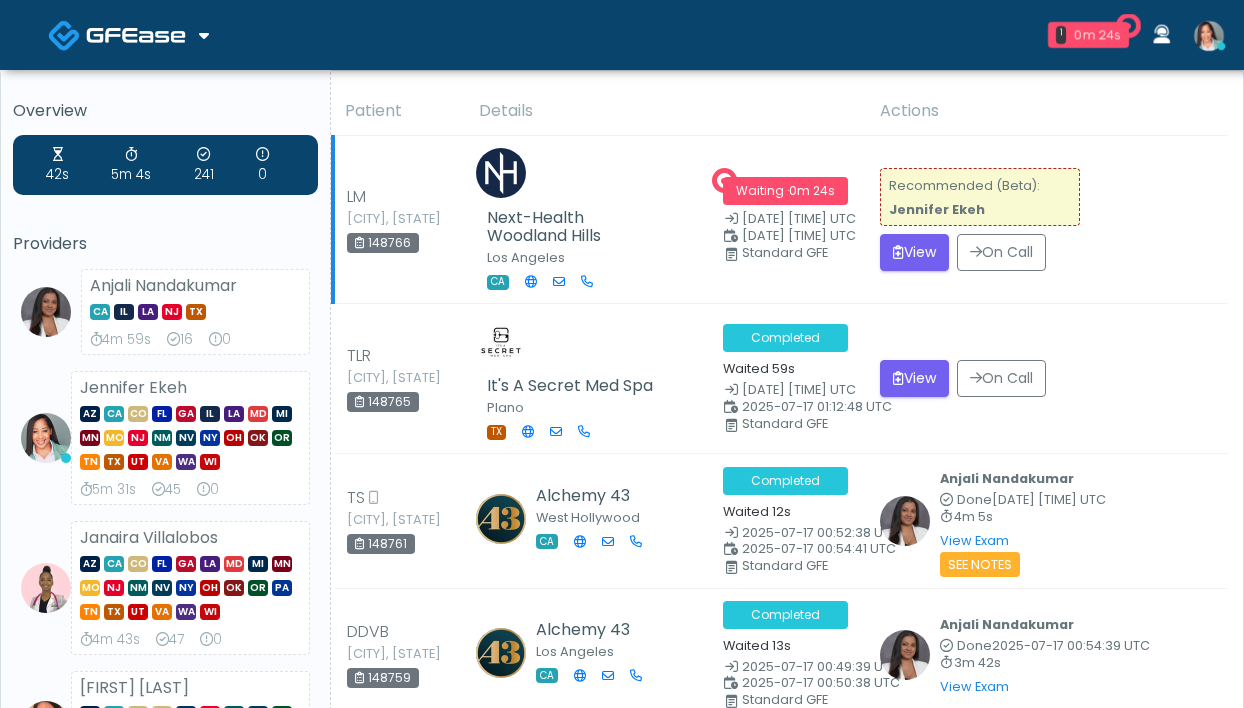 click on "Waiting
·  0m 24s
2025-07-17 01:49:31 UTC
2025-07-17 01:54:10 UTC
Standard GFE" at bounding box center [789, 220] 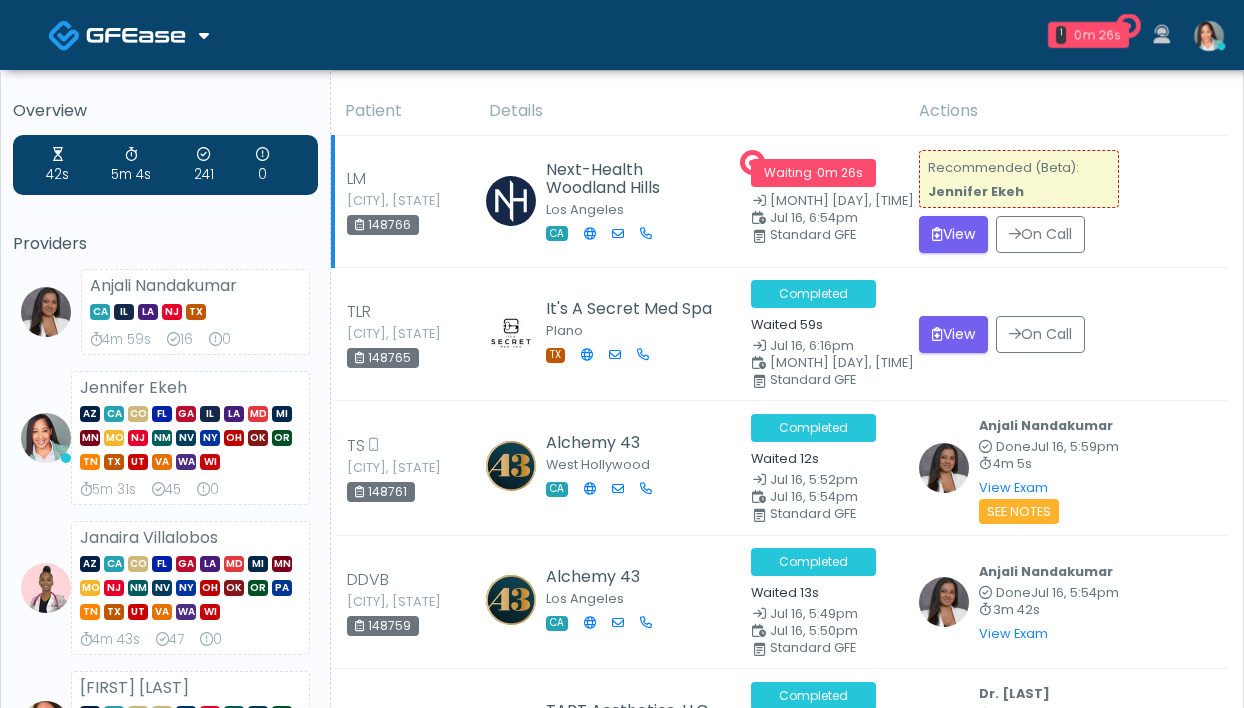 scroll, scrollTop: 0, scrollLeft: 0, axis: both 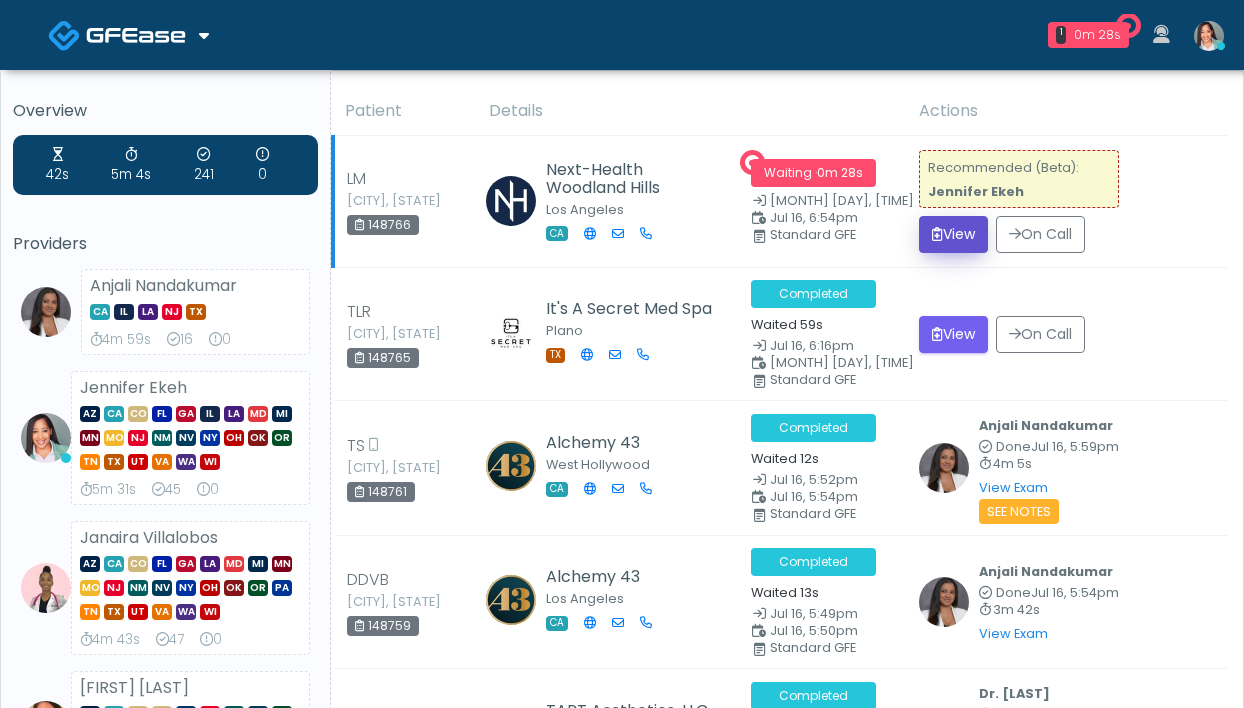 click on "View" at bounding box center (953, 234) 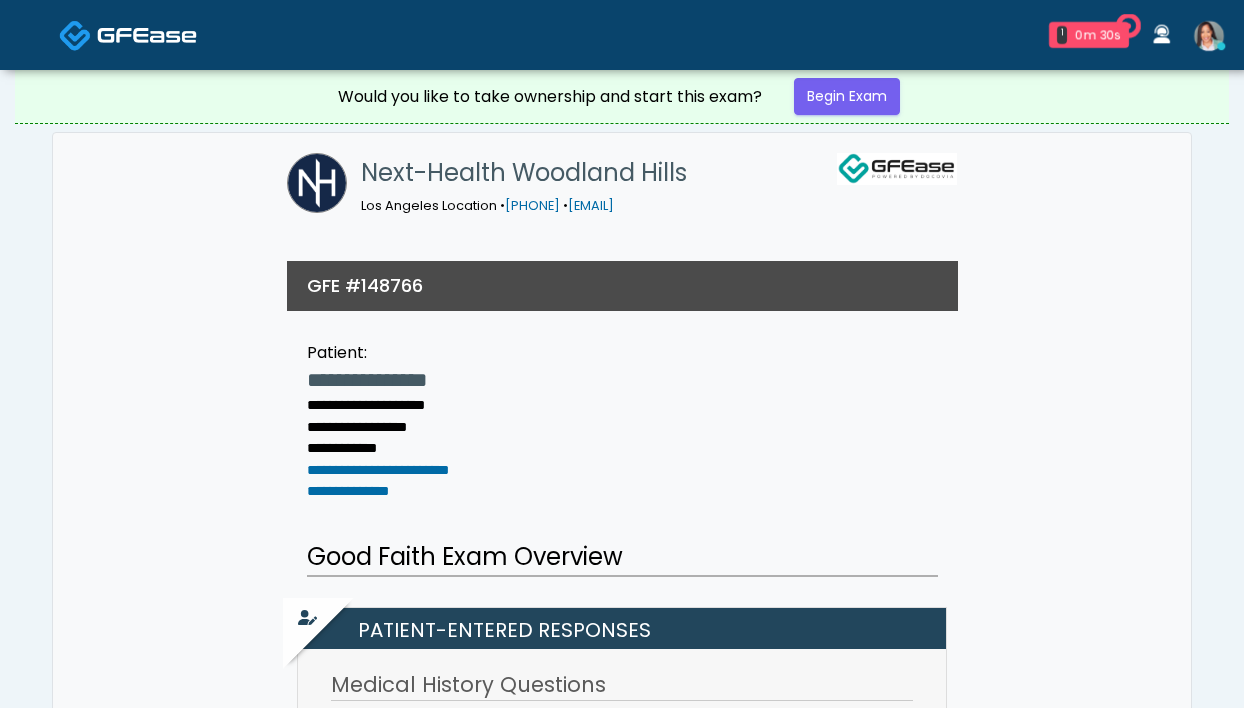 scroll, scrollTop: 0, scrollLeft: 0, axis: both 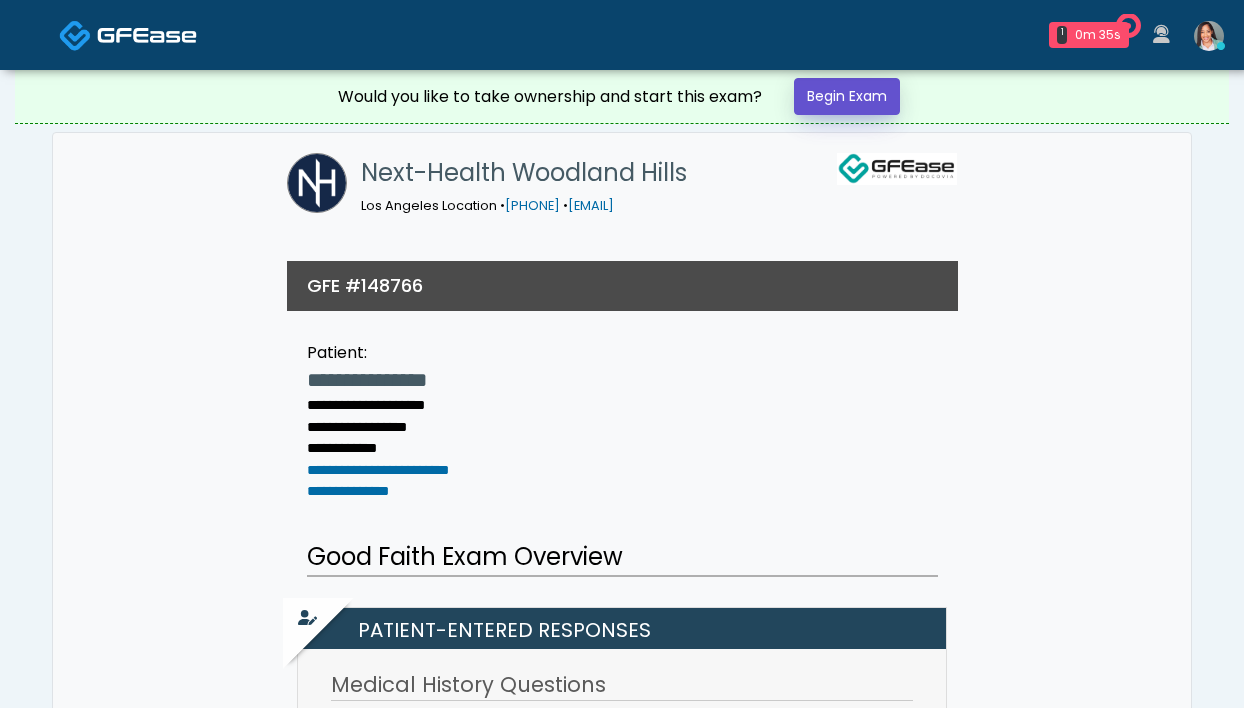 click on "Begin Exam" at bounding box center (847, 96) 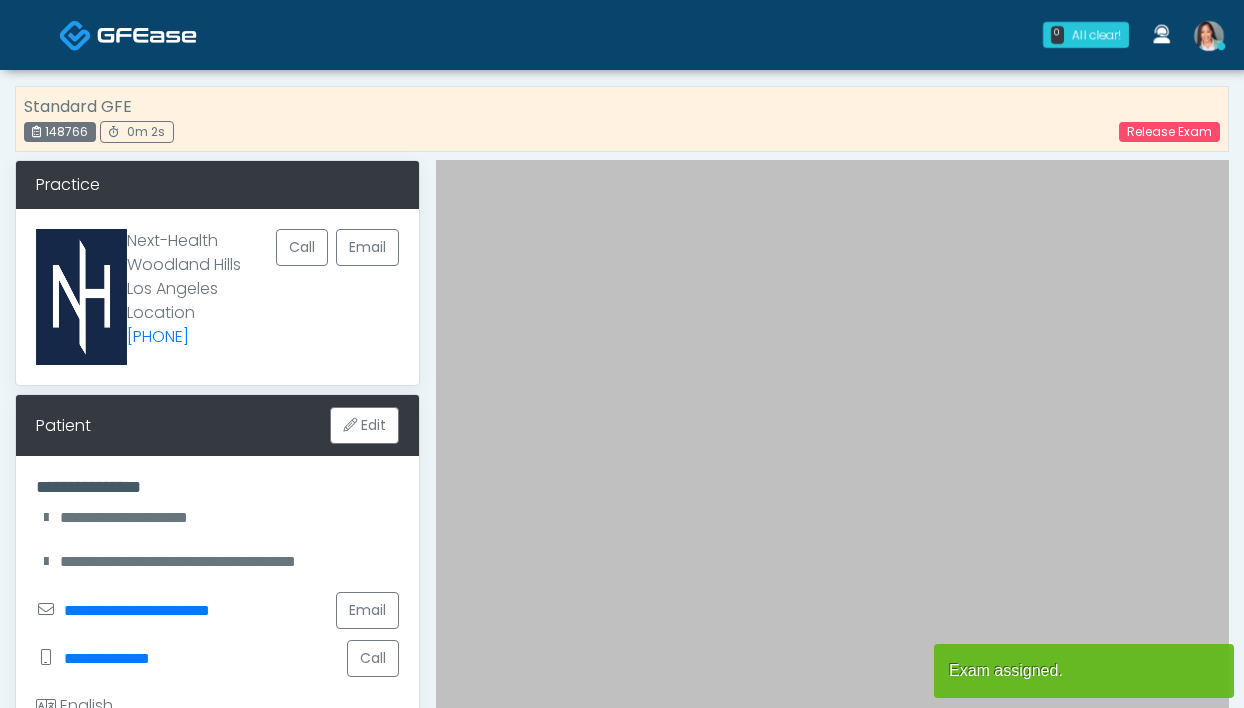 scroll, scrollTop: 0, scrollLeft: 0, axis: both 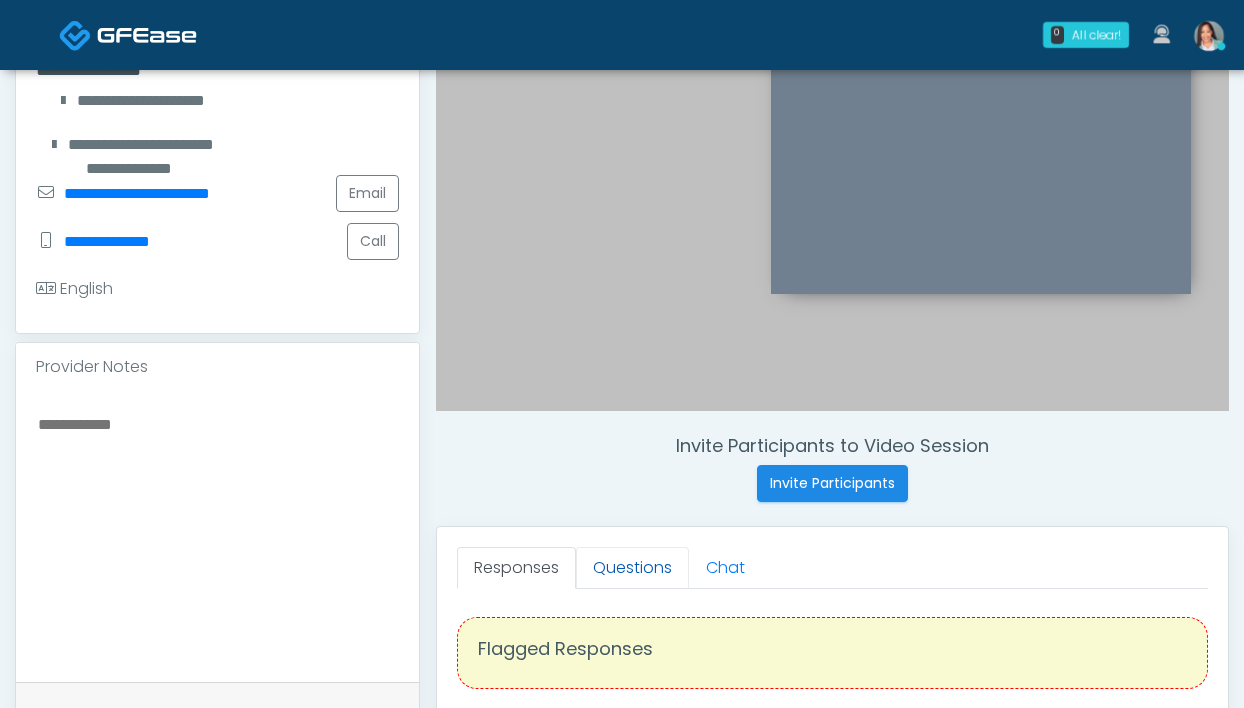 click on "Questions" at bounding box center (632, 568) 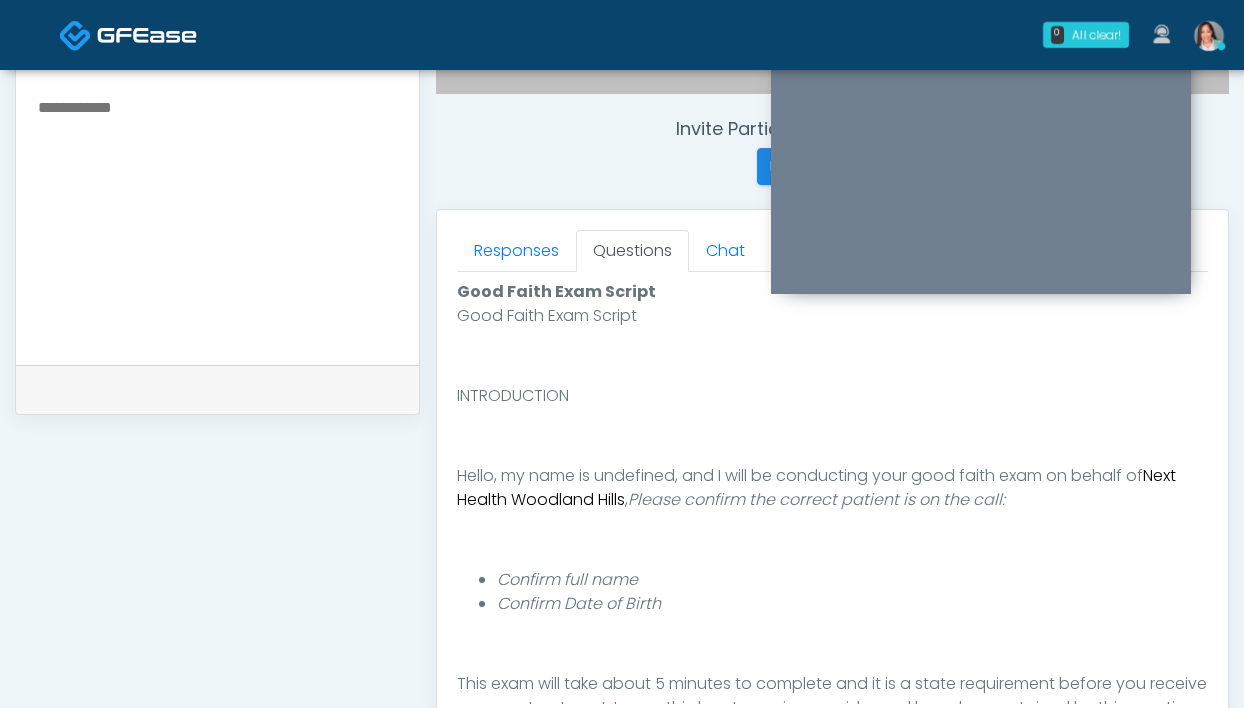 scroll, scrollTop: 988, scrollLeft: 0, axis: vertical 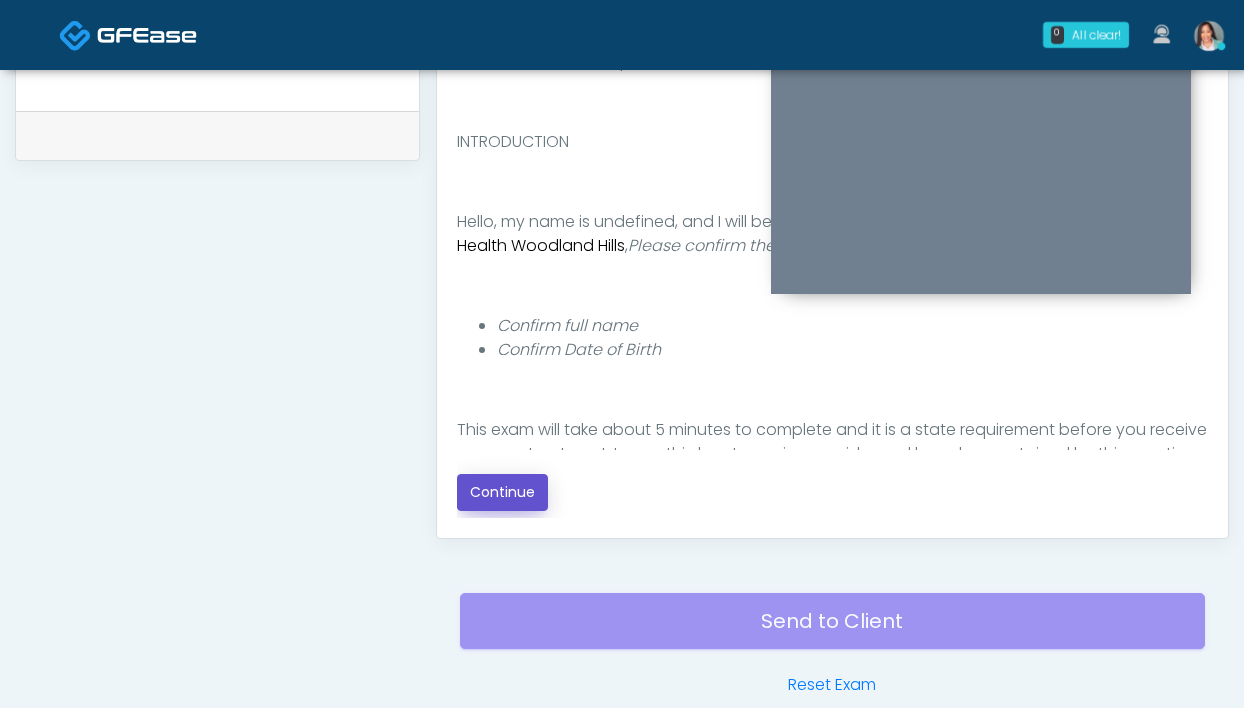 click on "Continue" at bounding box center (502, 492) 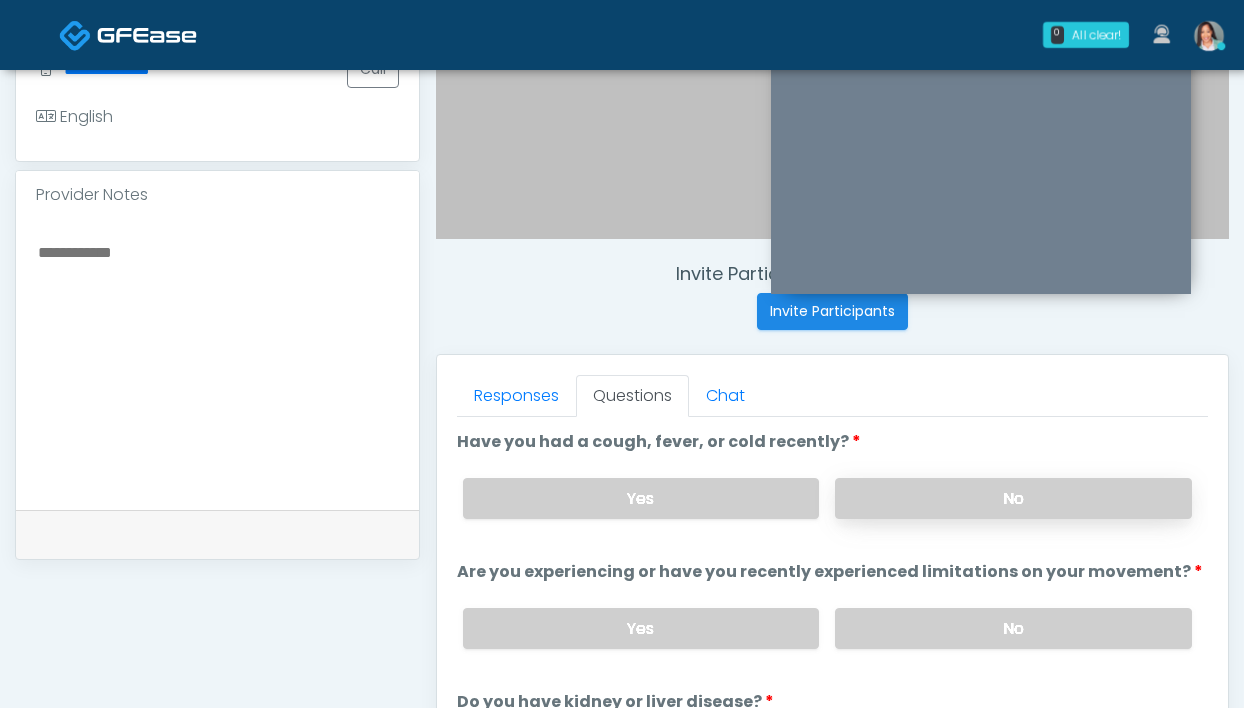 click on "No" at bounding box center (1013, 498) 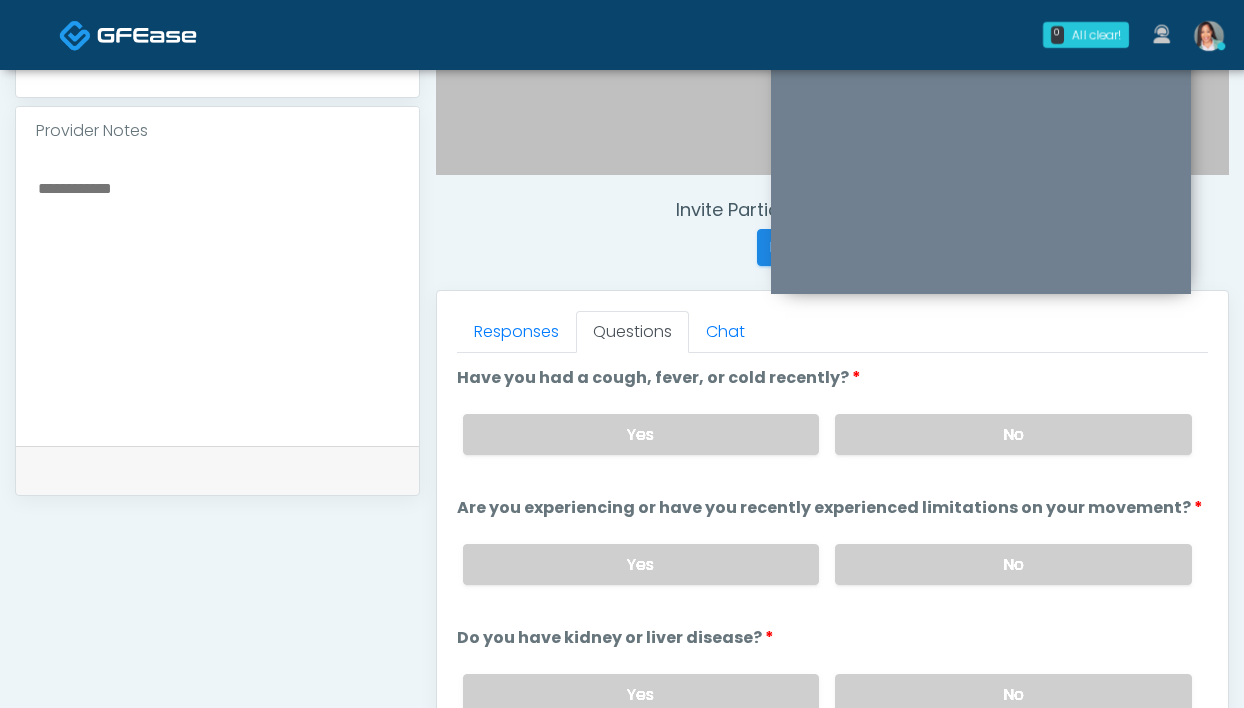 scroll, scrollTop: 730, scrollLeft: 0, axis: vertical 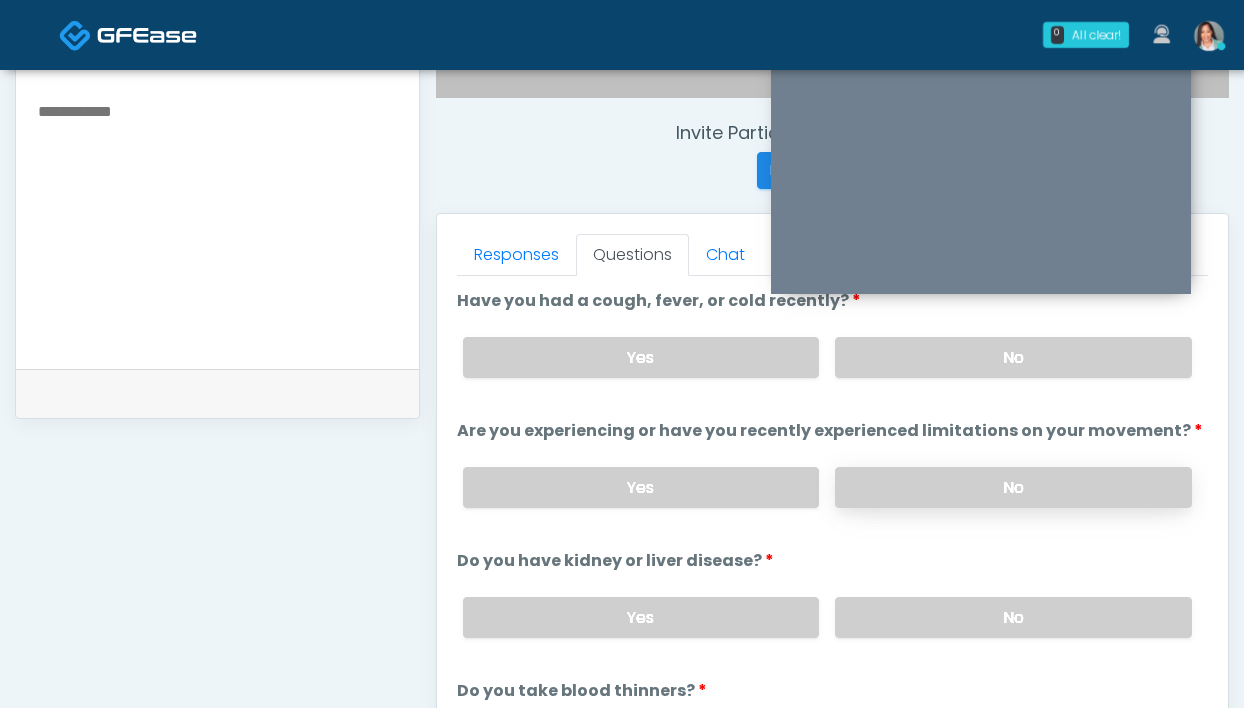 click on "No" at bounding box center (1013, 487) 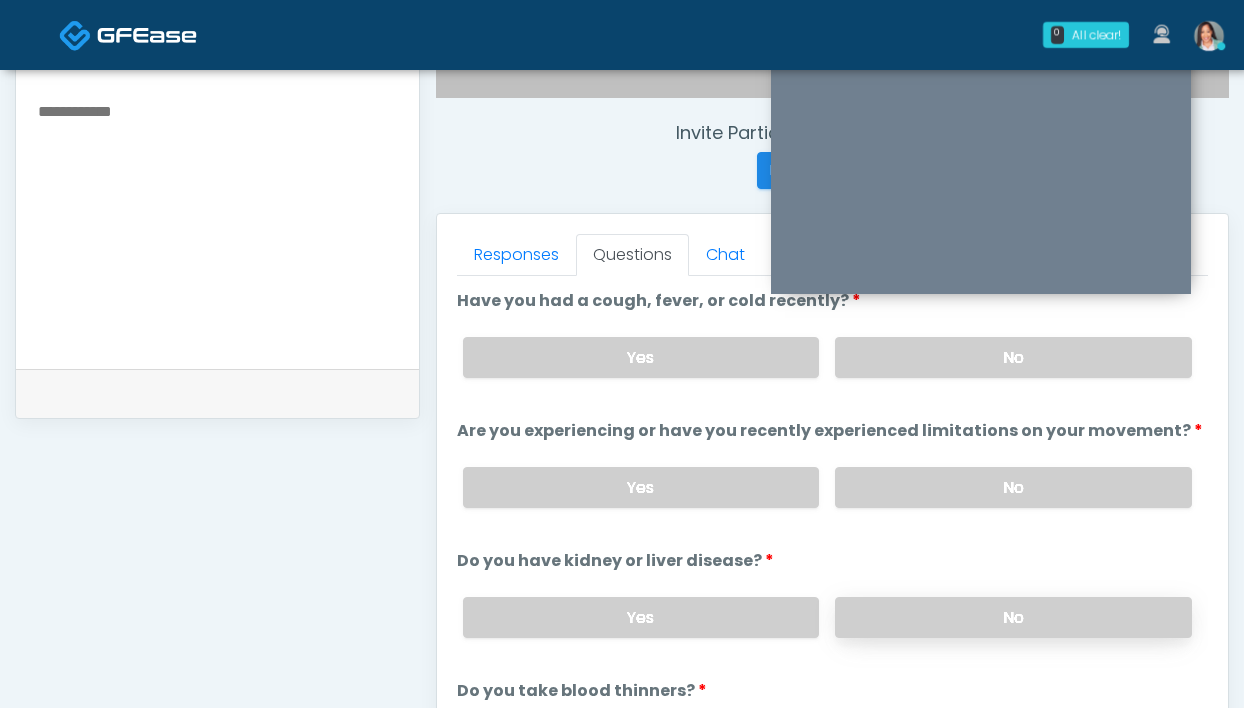 click on "No" at bounding box center [1013, 617] 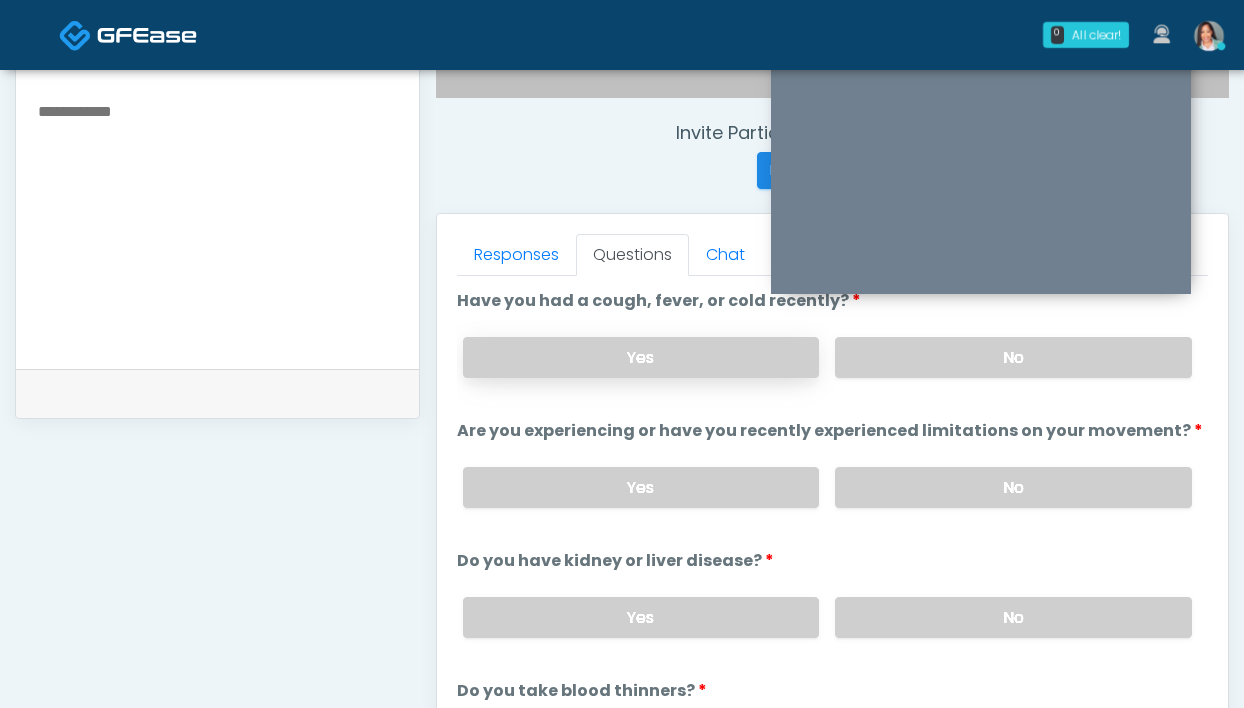 scroll, scrollTop: 169, scrollLeft: 0, axis: vertical 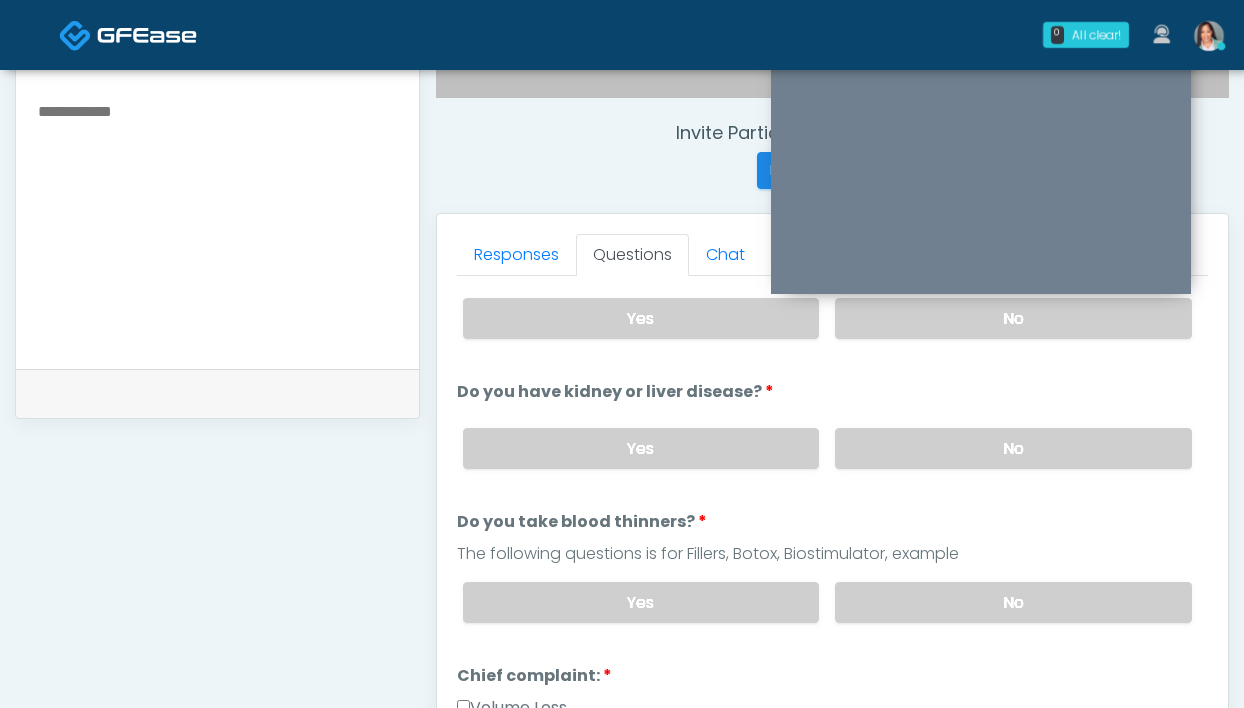 drag, startPoint x: 874, startPoint y: 597, endPoint x: 840, endPoint y: 556, distance: 53.263496 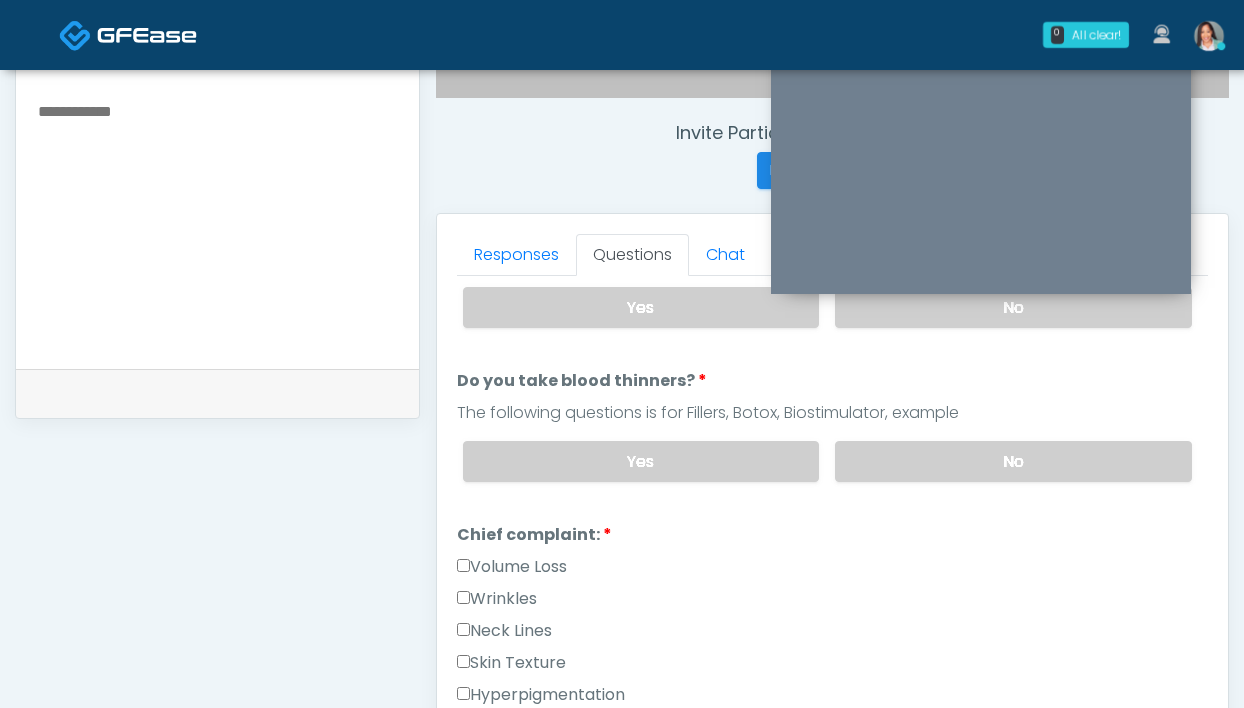 scroll, scrollTop: 572, scrollLeft: 0, axis: vertical 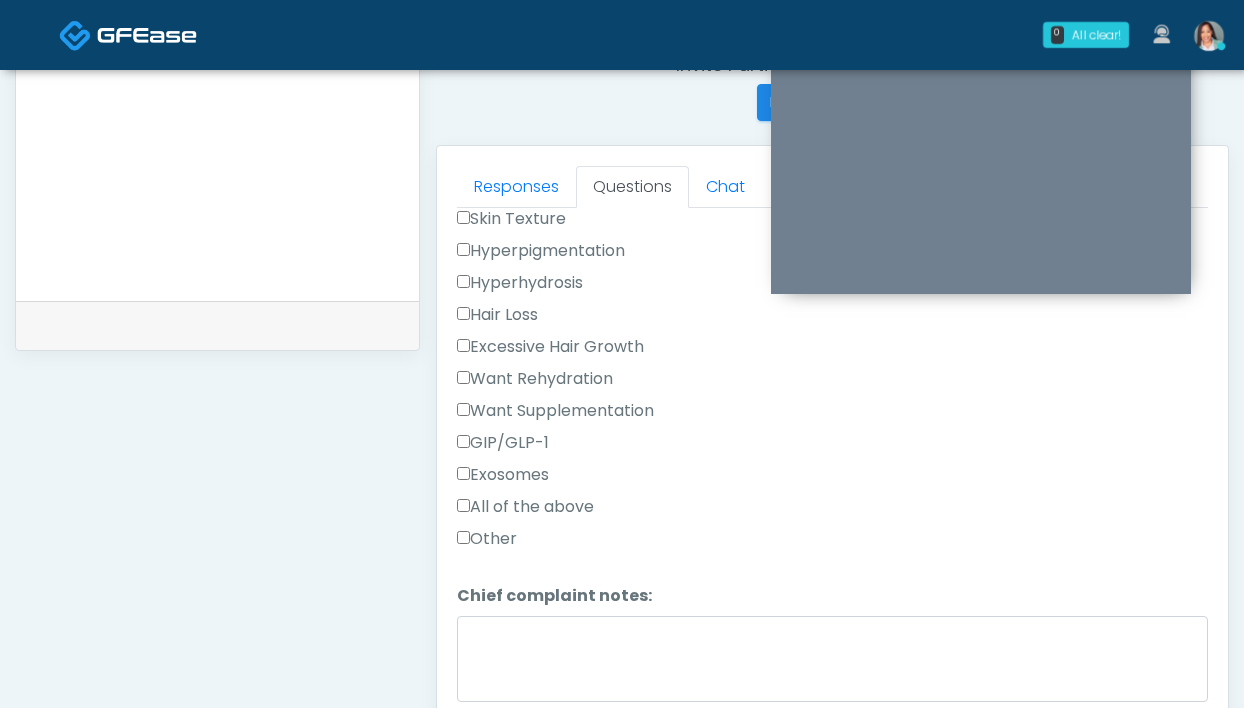 drag, startPoint x: 554, startPoint y: 369, endPoint x: 537, endPoint y: 395, distance: 31.06445 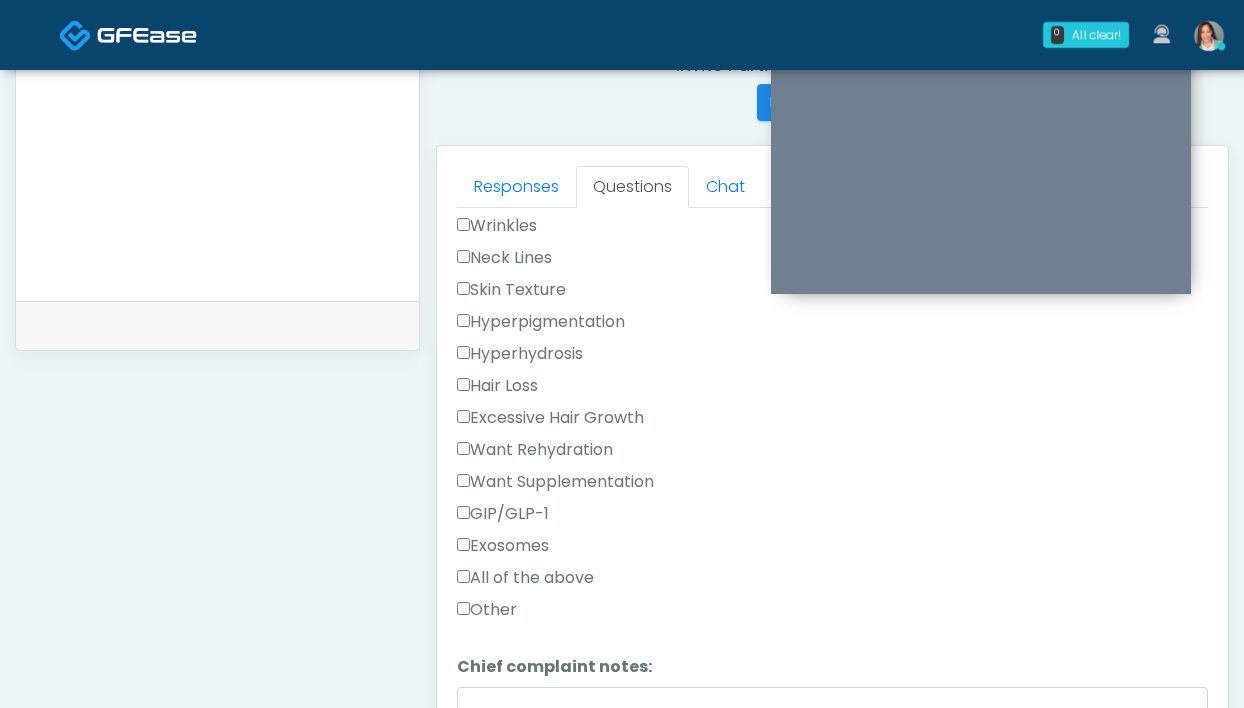scroll, scrollTop: 654, scrollLeft: 0, axis: vertical 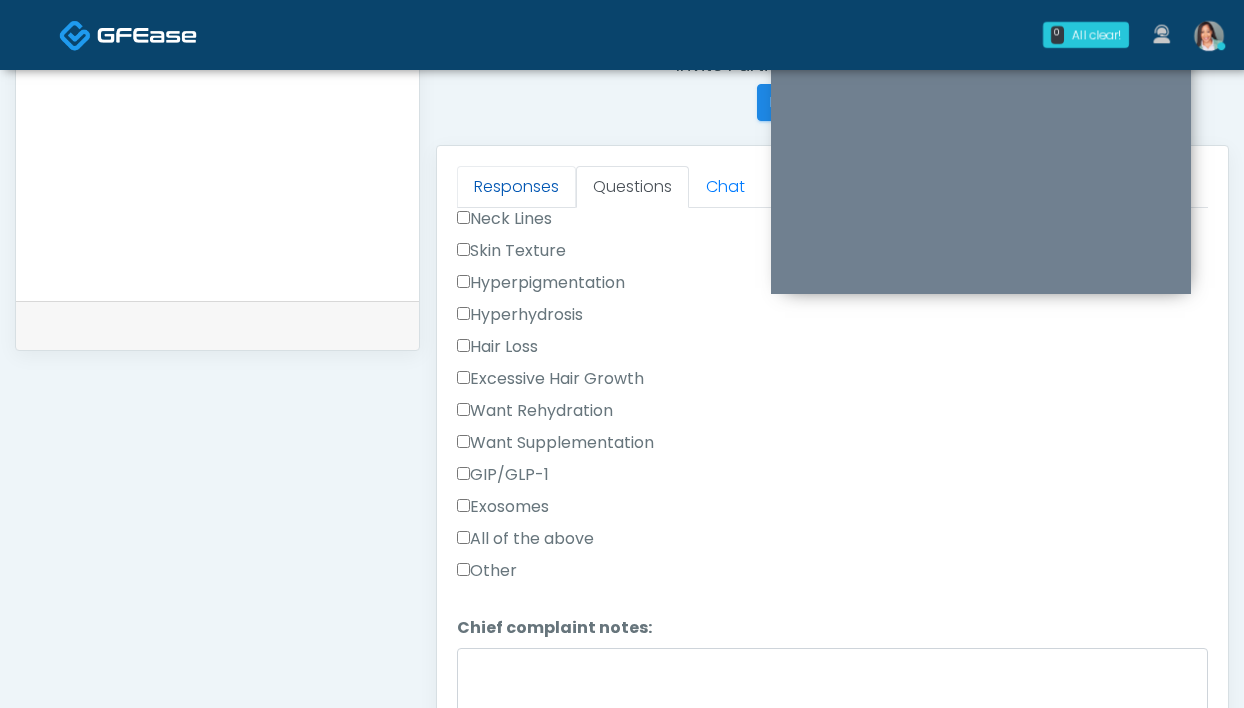 click on "Responses" at bounding box center (516, 187) 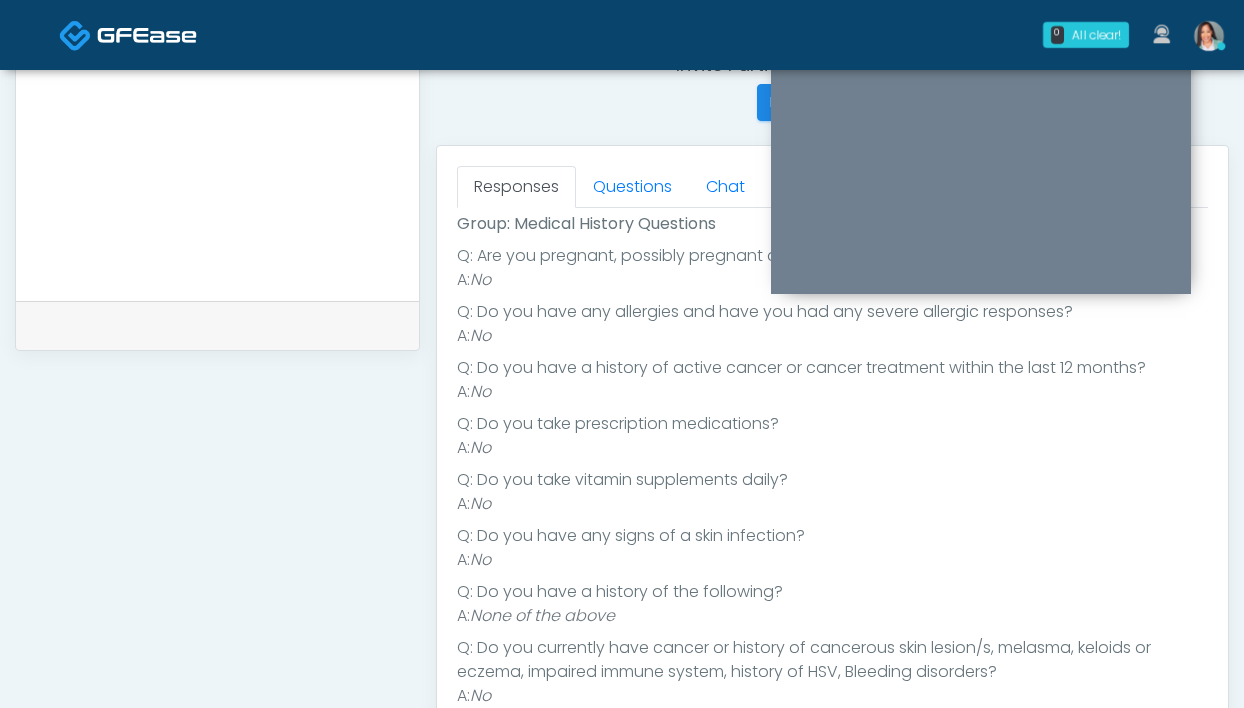 scroll, scrollTop: 144, scrollLeft: 0, axis: vertical 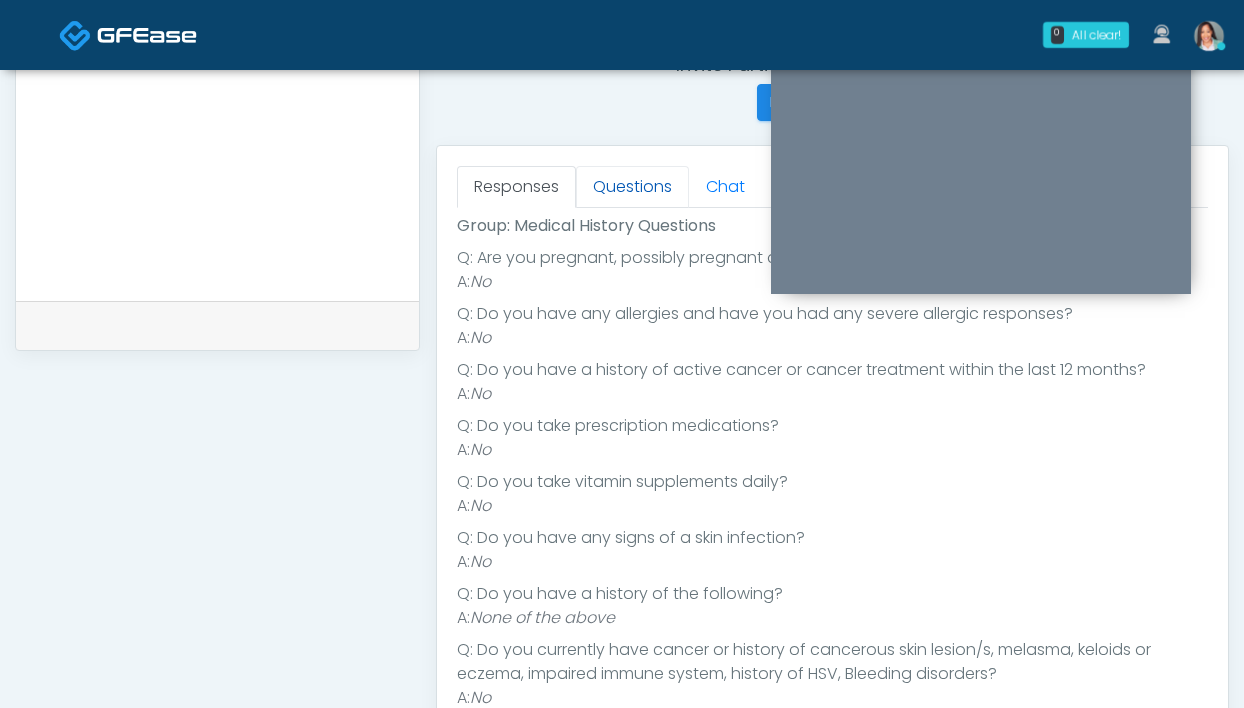click on "Questions" at bounding box center [632, 187] 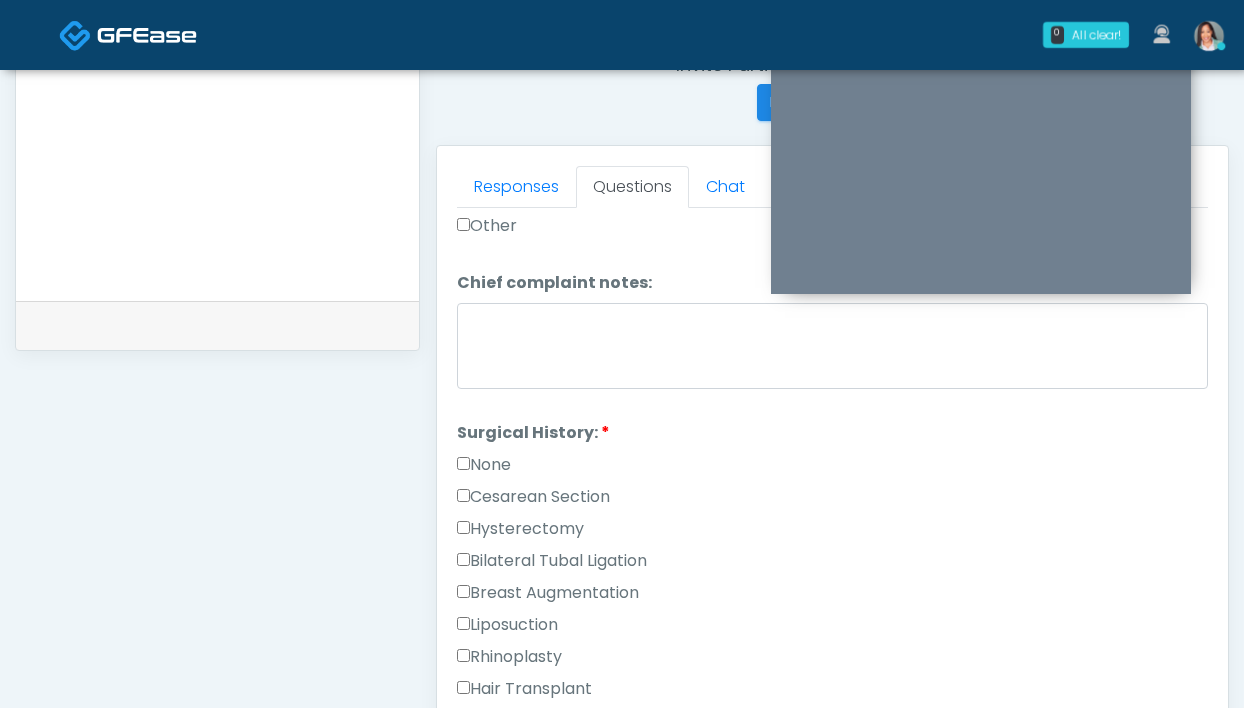 scroll, scrollTop: 1033, scrollLeft: 0, axis: vertical 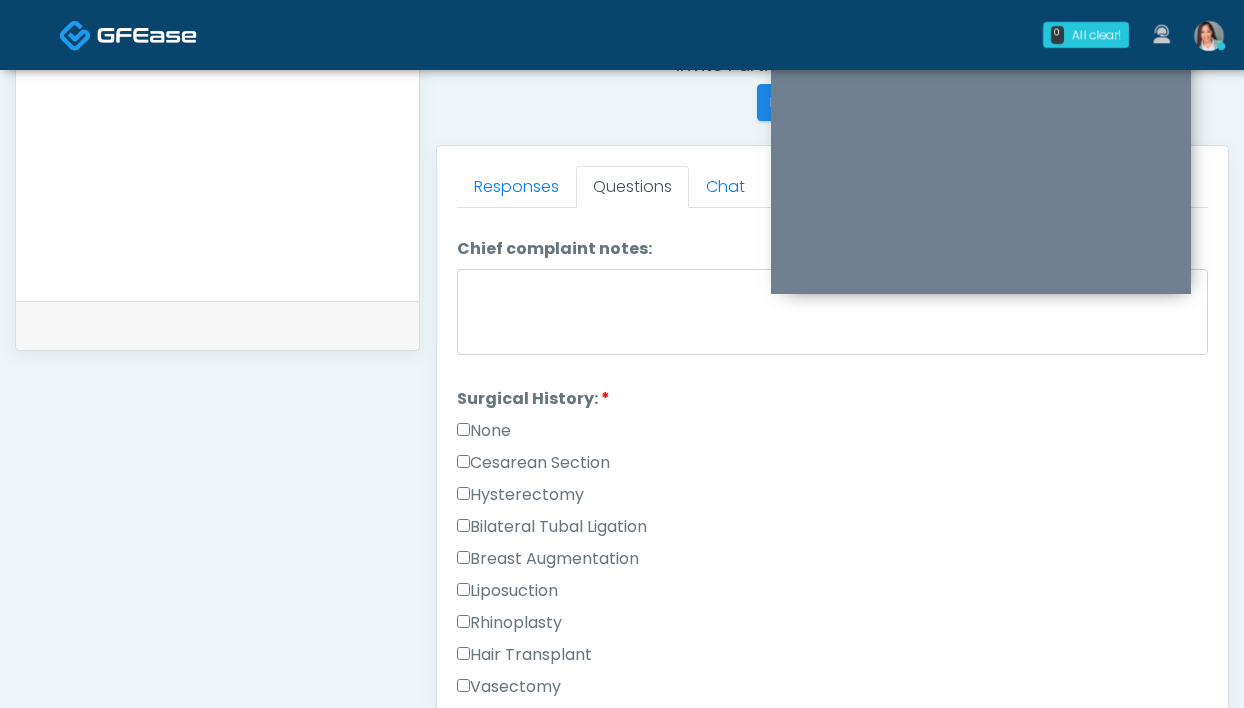 click on "None" at bounding box center (484, 431) 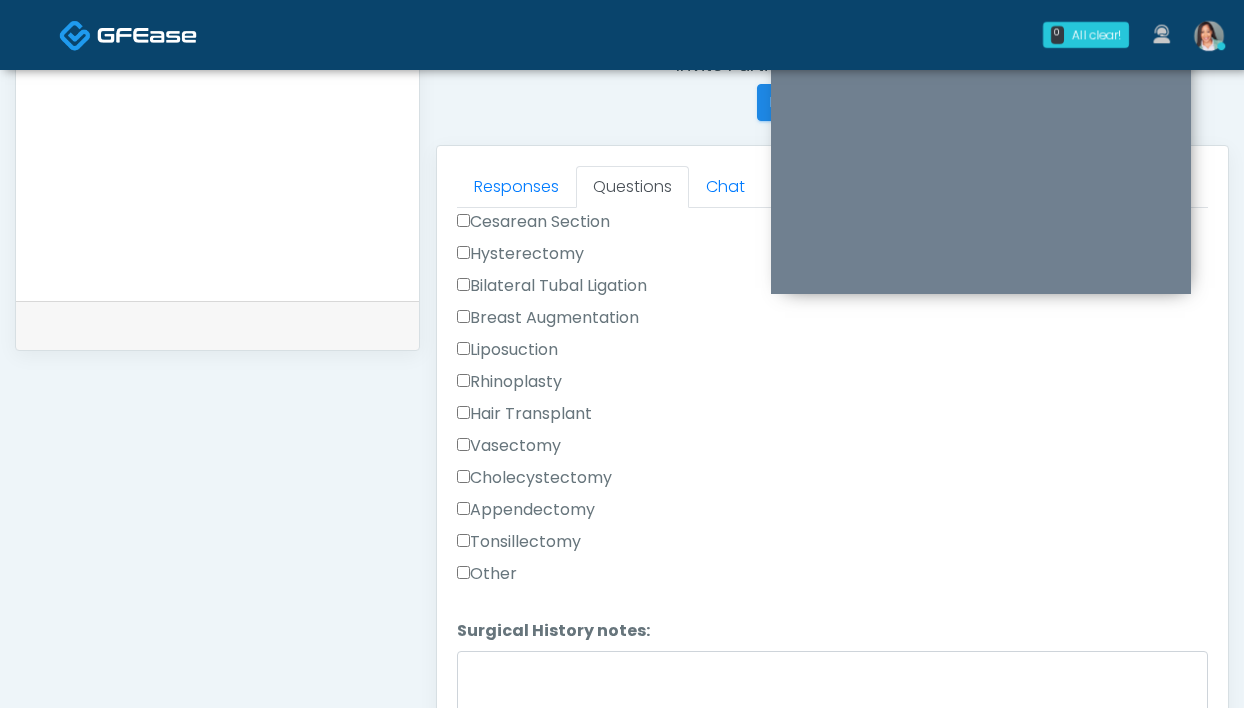 scroll, scrollTop: 1367, scrollLeft: 0, axis: vertical 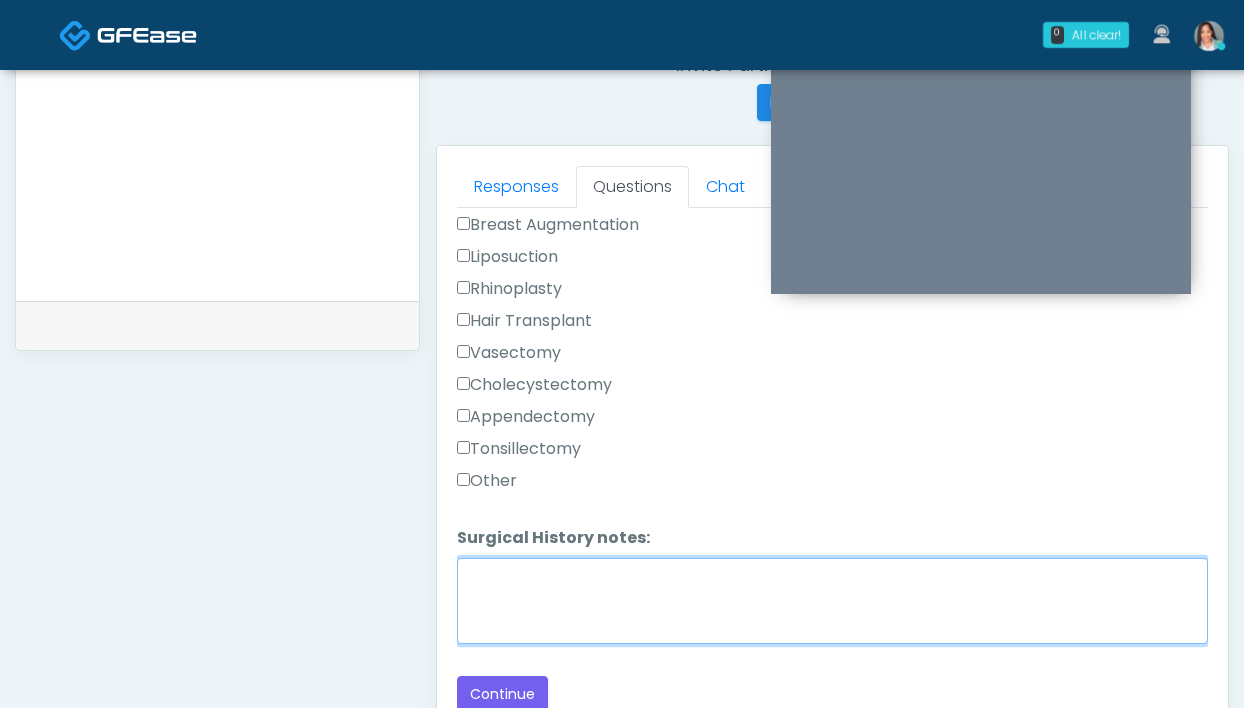 click on "Surgical History notes:" at bounding box center [832, 601] 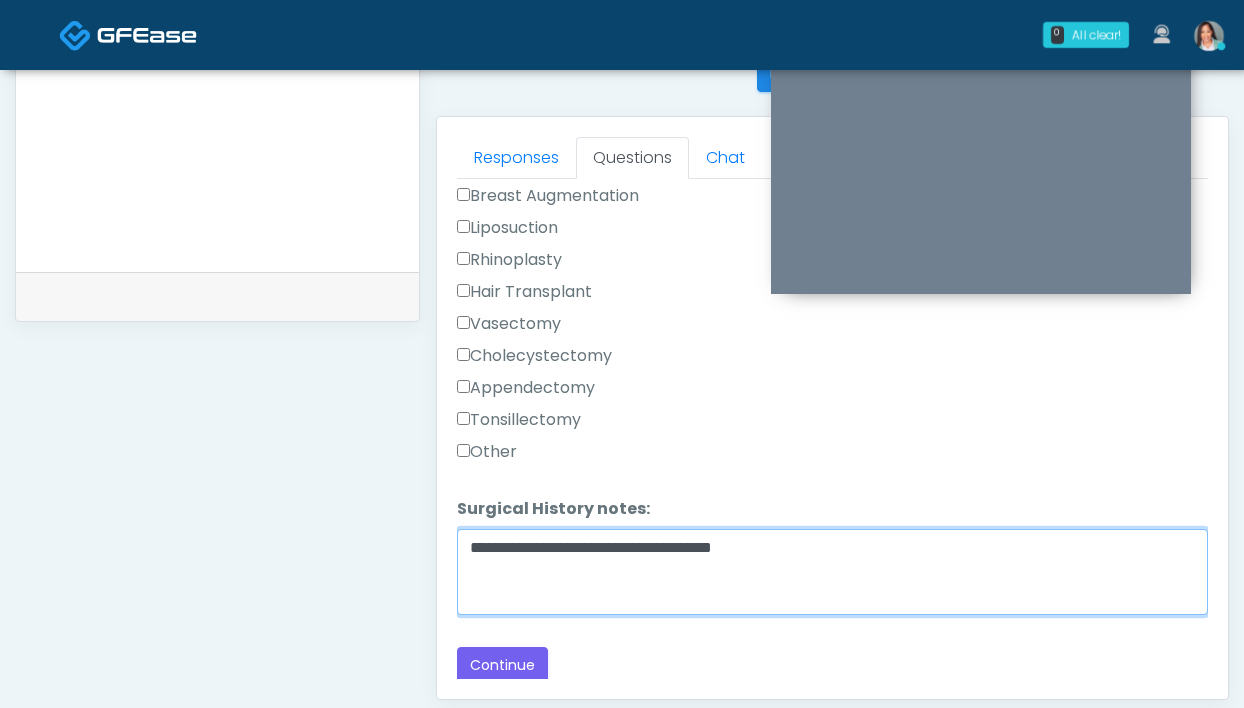 scroll, scrollTop: 833, scrollLeft: 0, axis: vertical 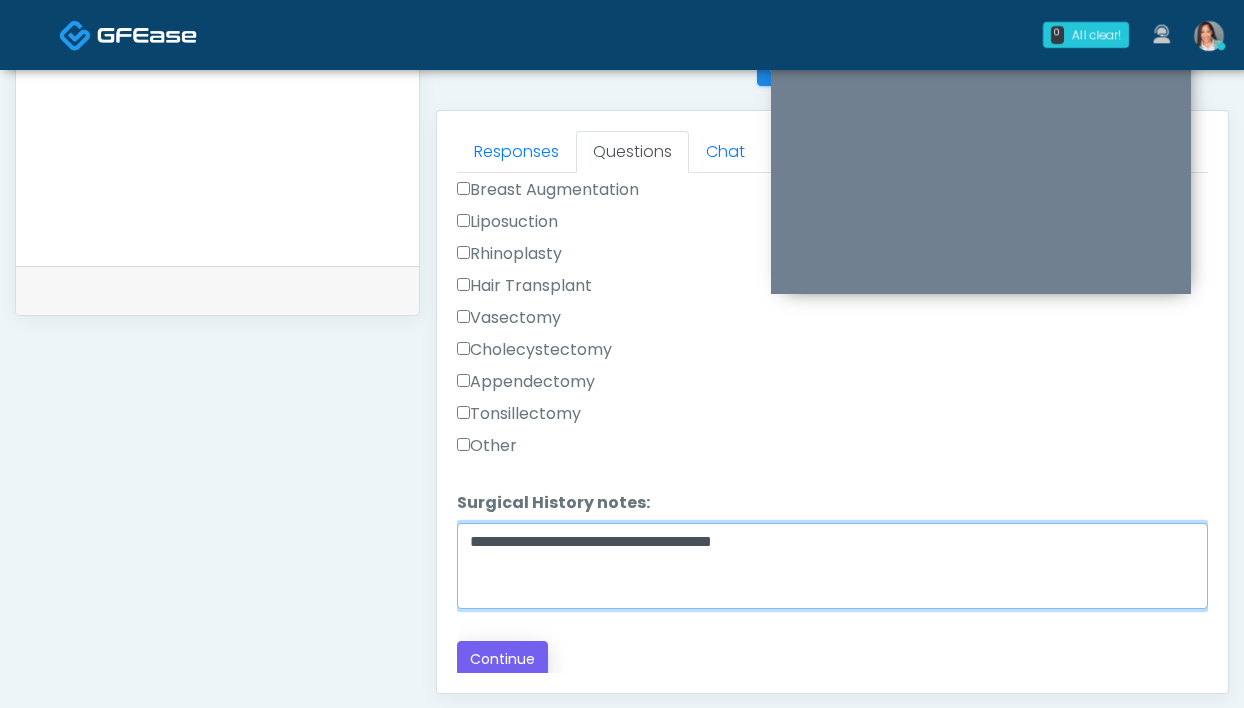 type on "**********" 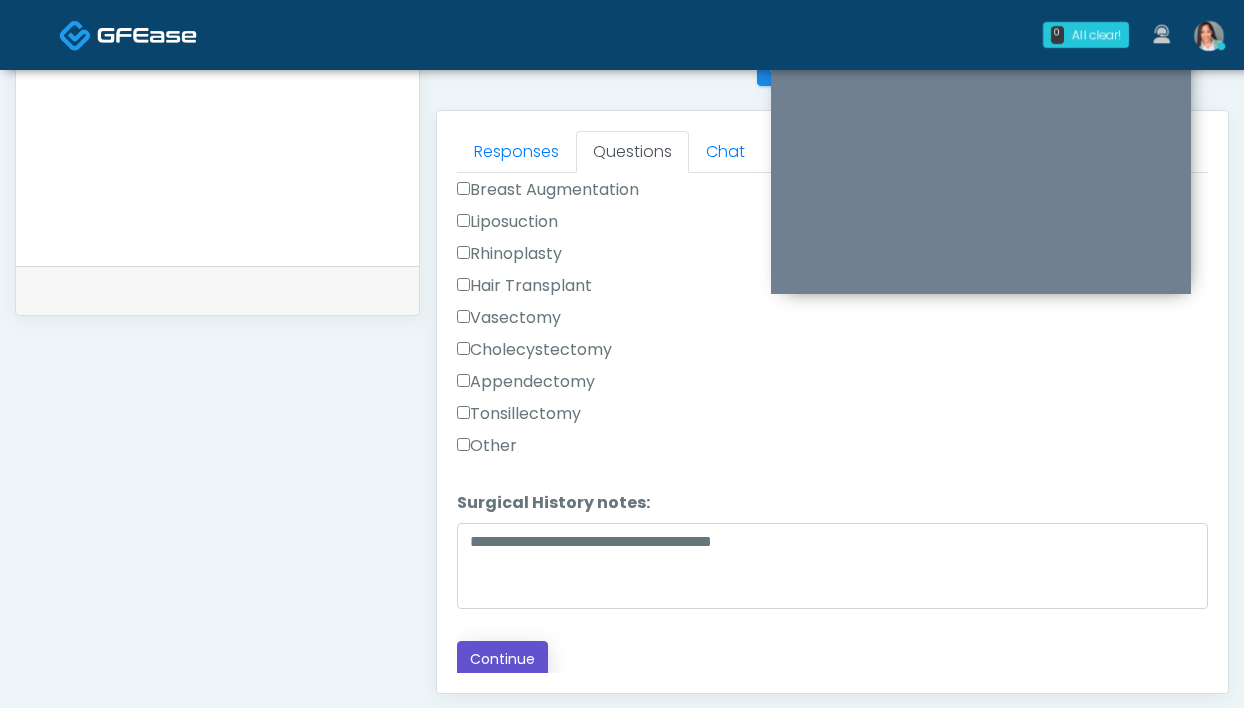 drag, startPoint x: 503, startPoint y: 648, endPoint x: 515, endPoint y: 611, distance: 38.8973 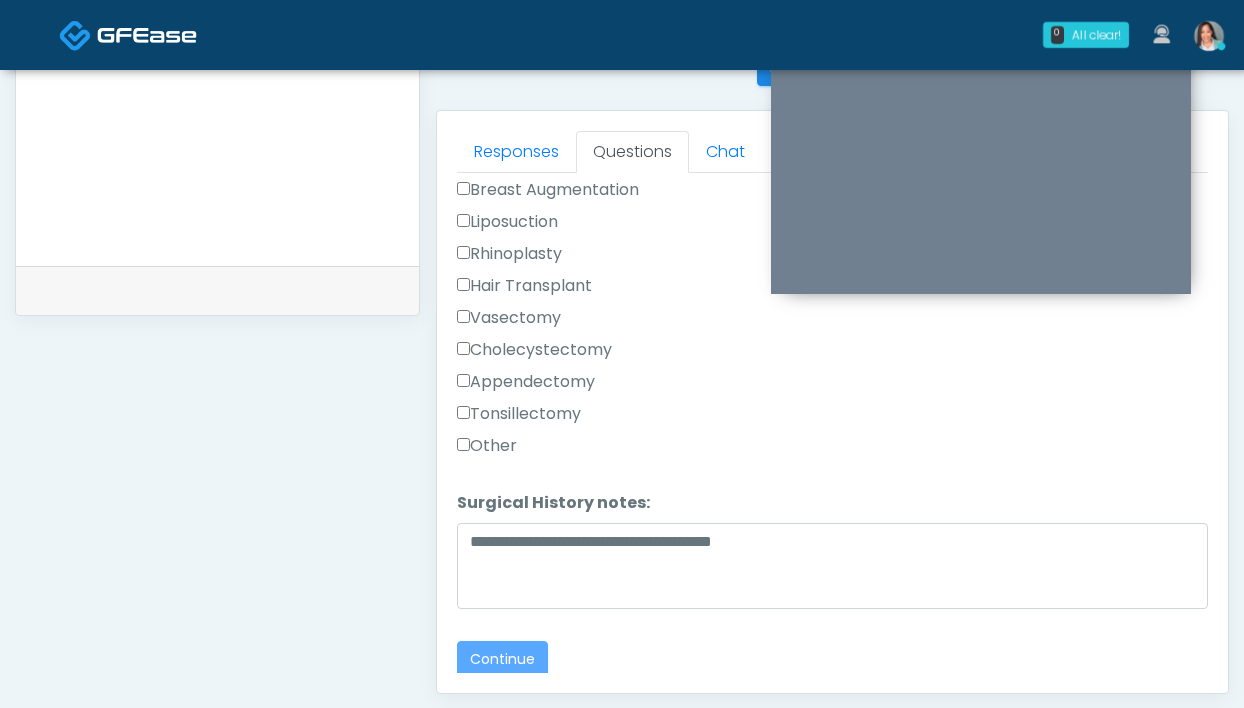 scroll, scrollTop: 1087, scrollLeft: 0, axis: vertical 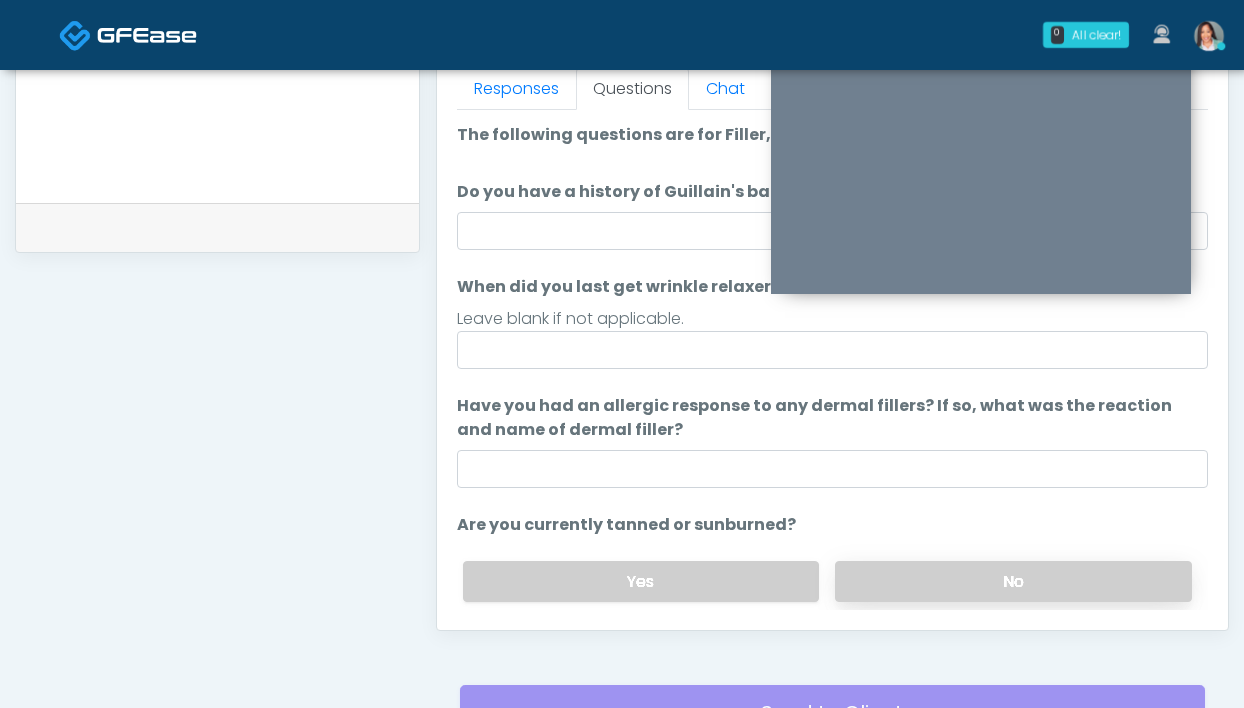 click on "No" at bounding box center [1013, 581] 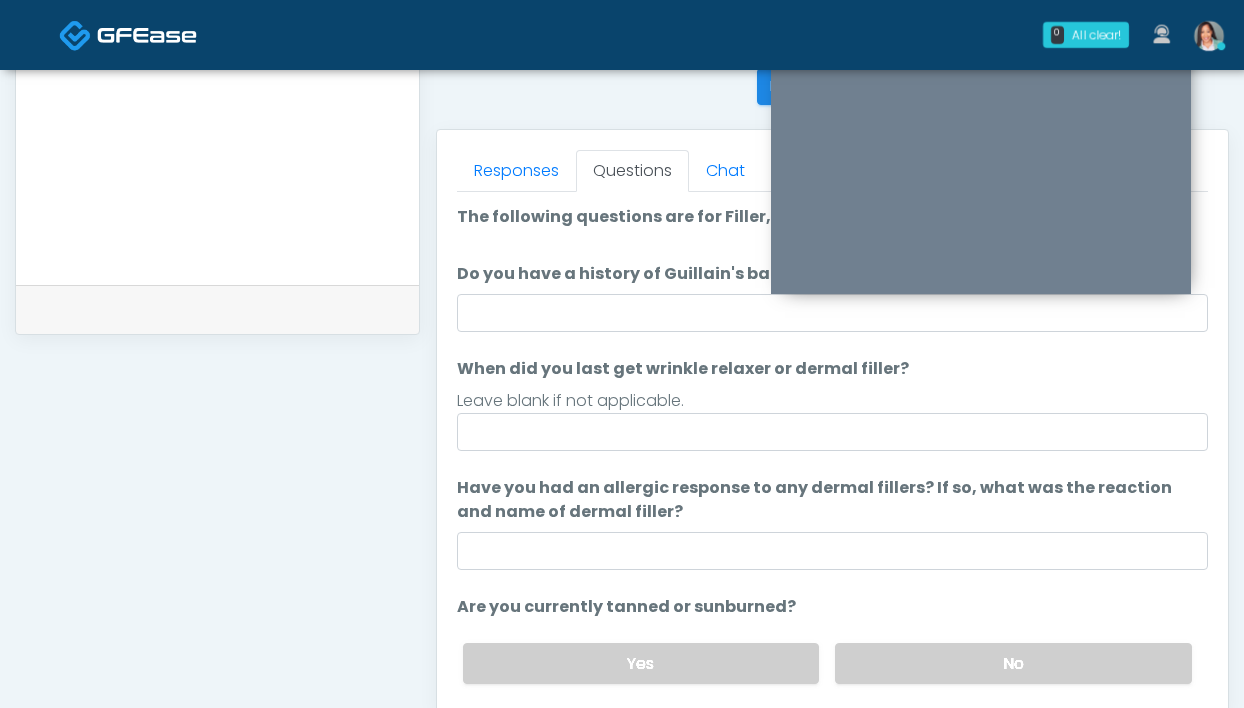 scroll, scrollTop: 754, scrollLeft: 0, axis: vertical 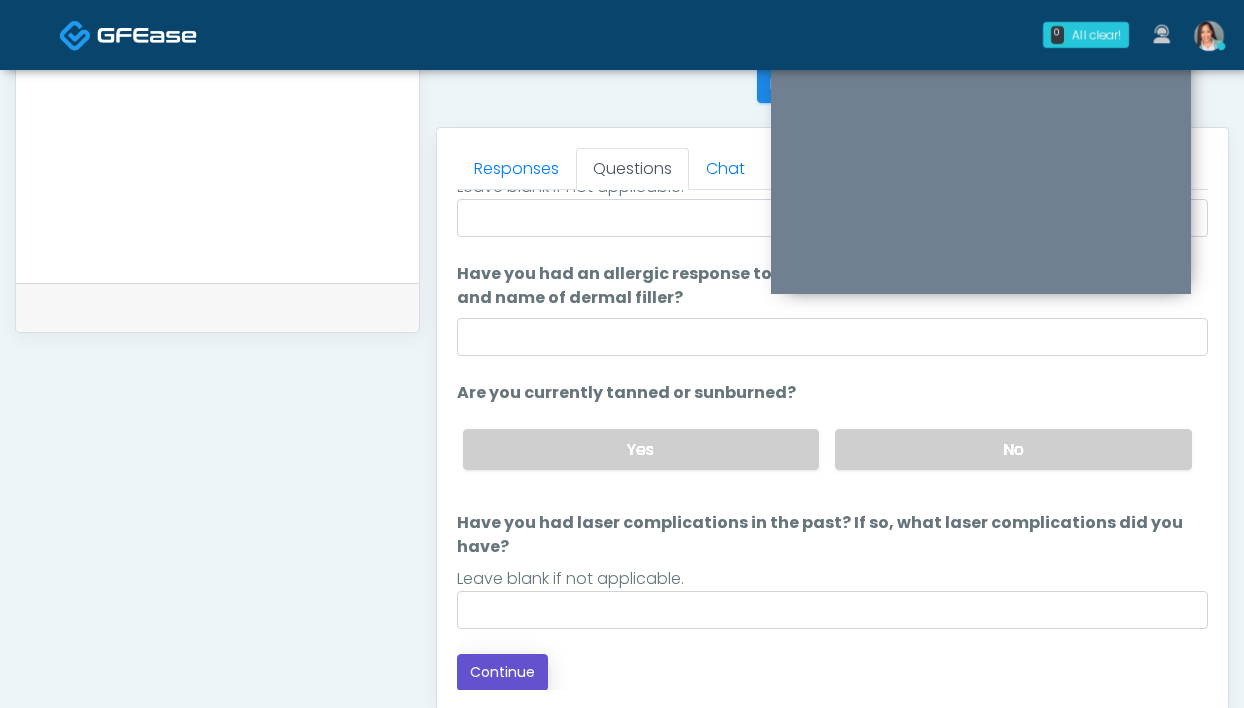 click on "Continue" at bounding box center (502, 672) 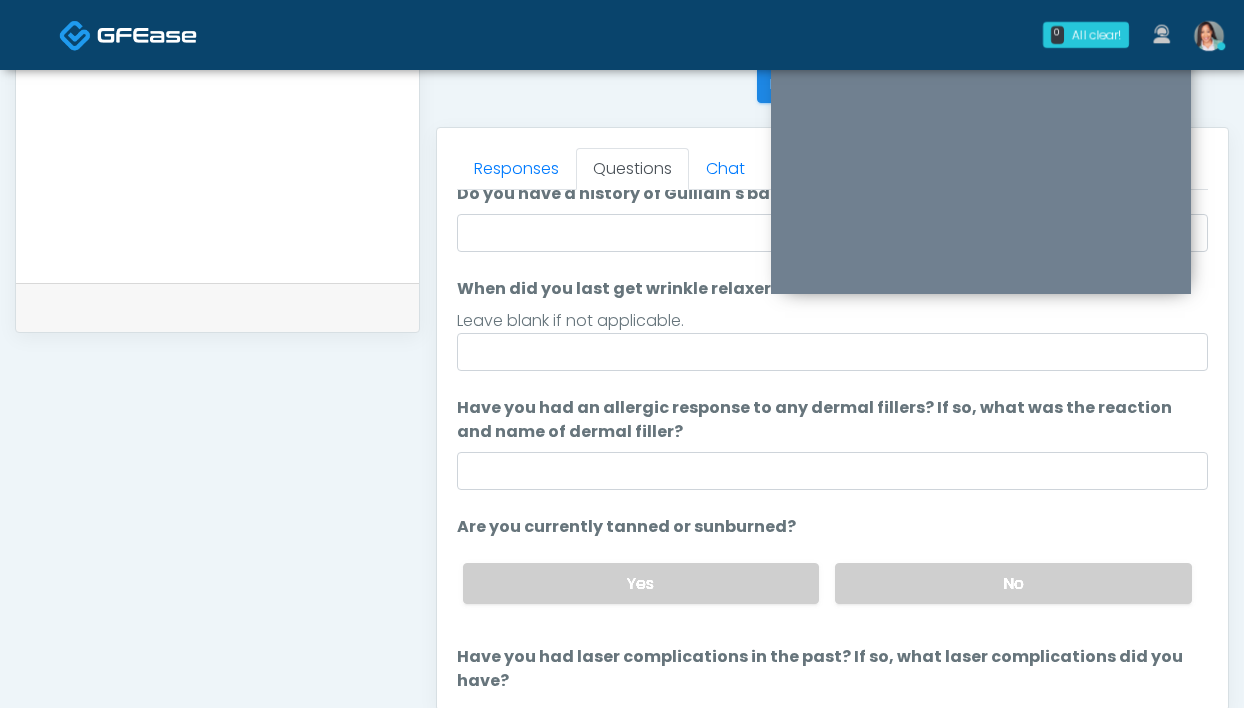 scroll, scrollTop: 0, scrollLeft: 0, axis: both 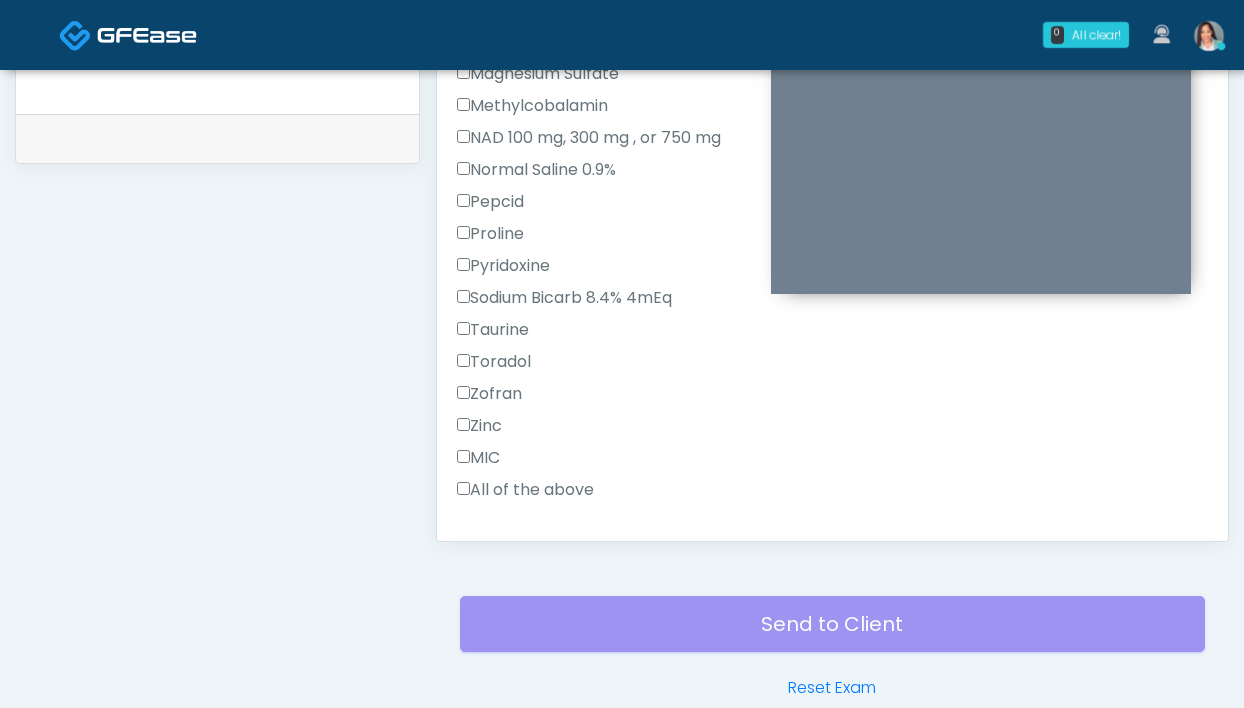 click on "All of the above" at bounding box center [525, 490] 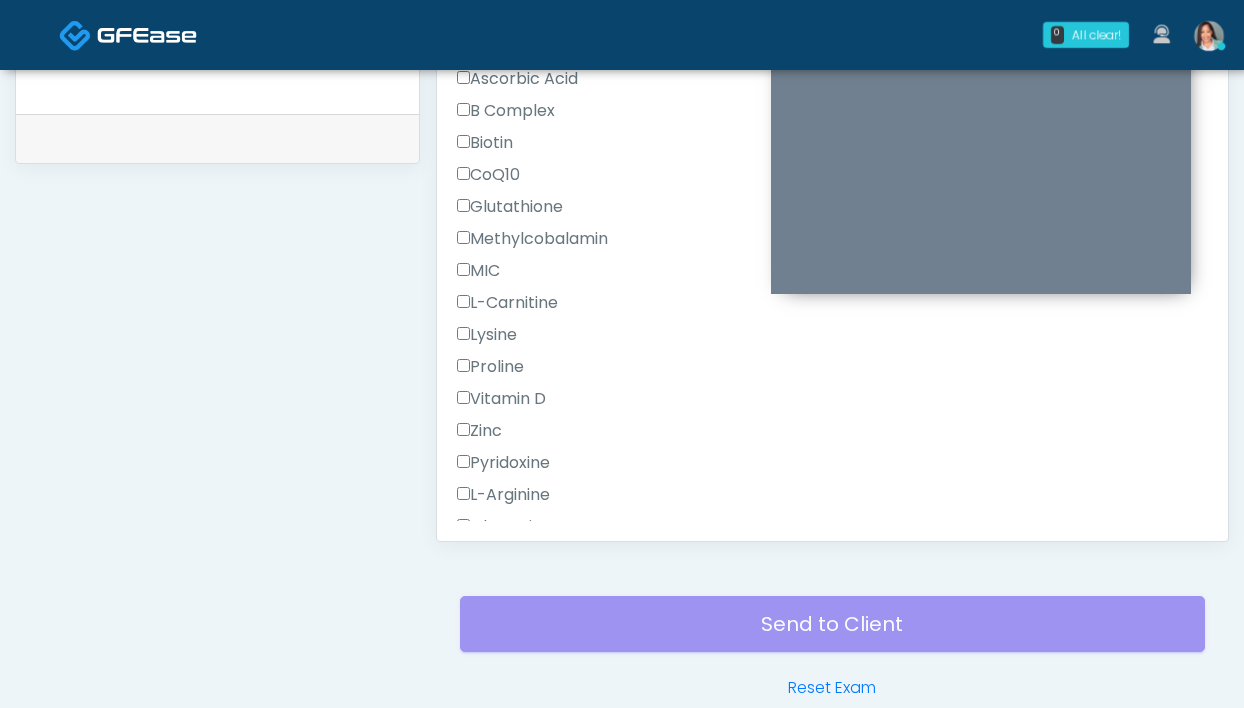 scroll, scrollTop: 1270, scrollLeft: 0, axis: vertical 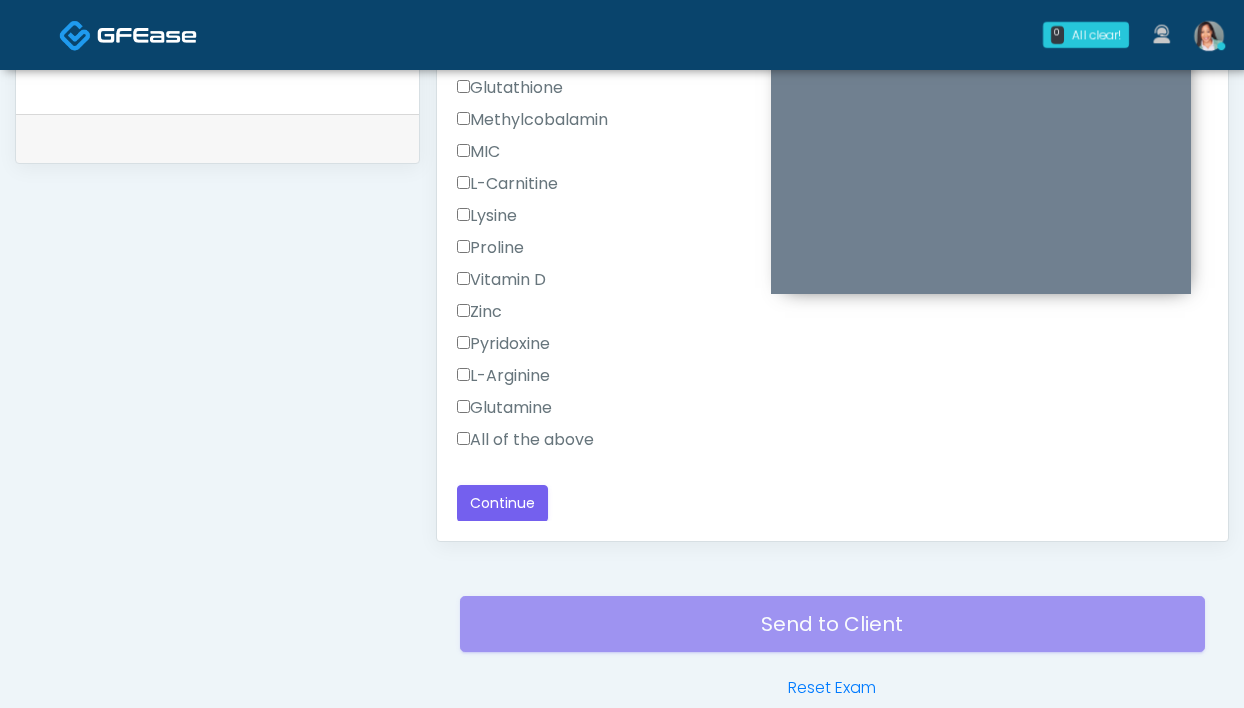 click on "All of the above" at bounding box center (525, 440) 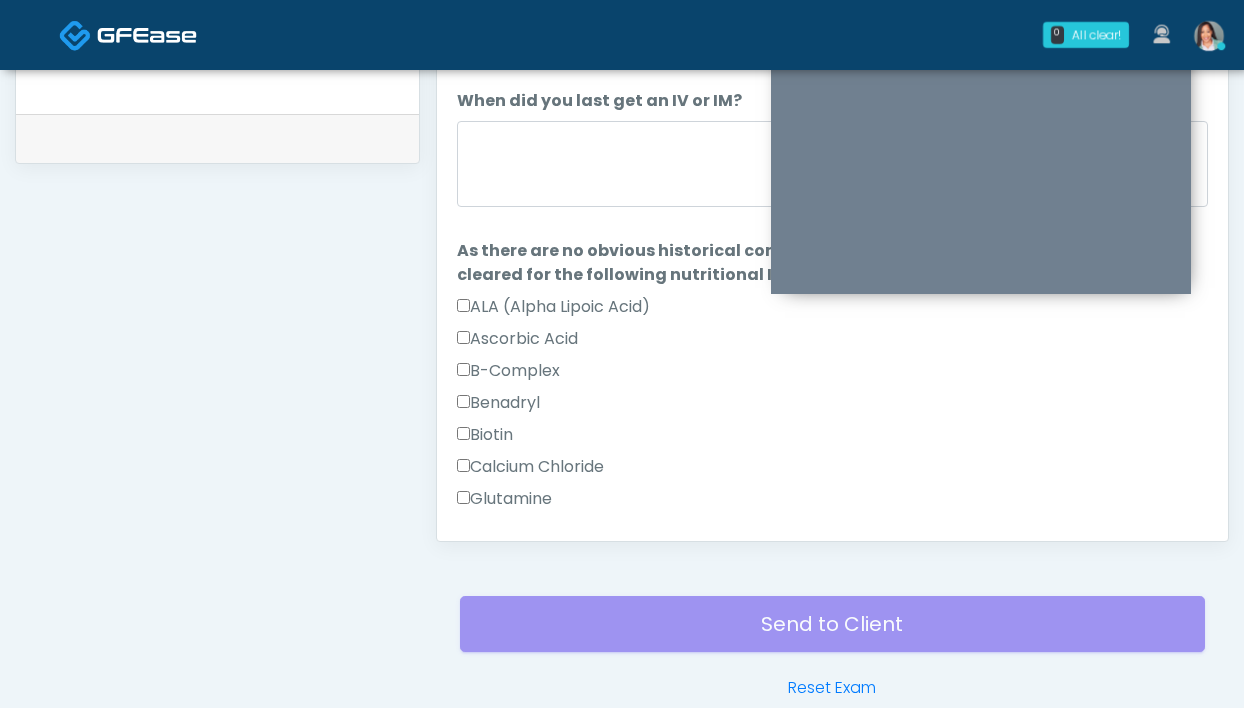 scroll, scrollTop: 0, scrollLeft: 0, axis: both 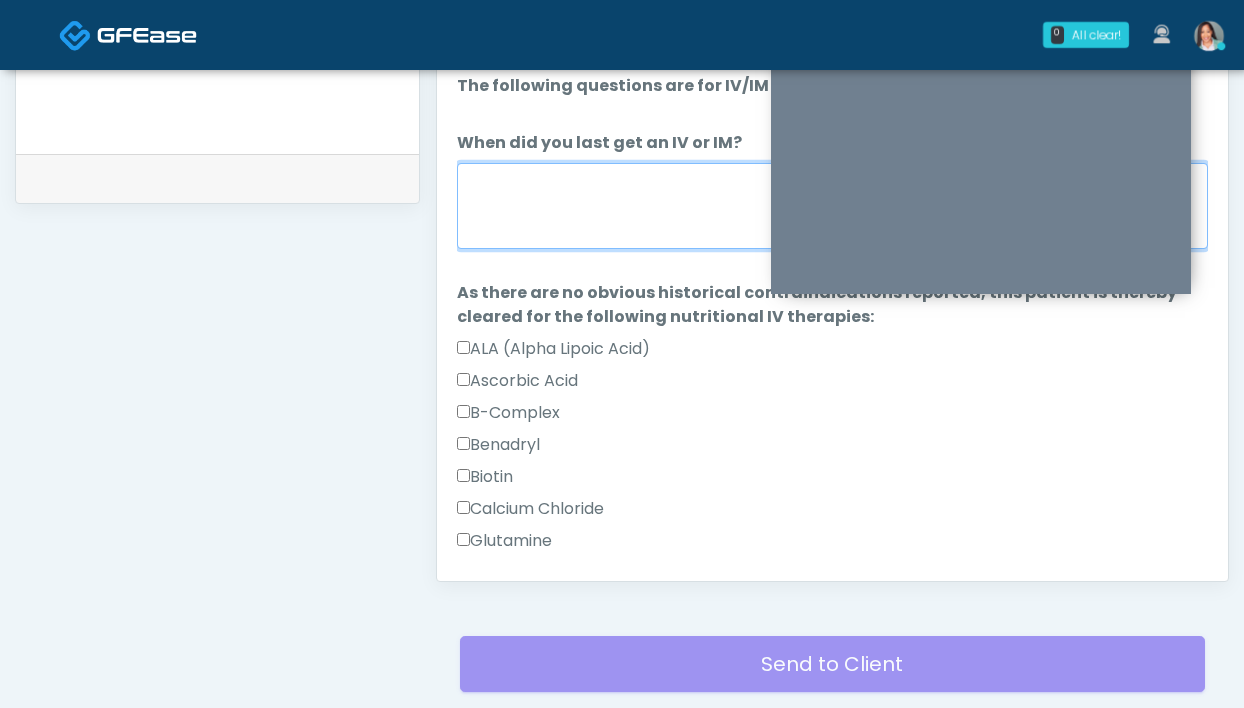 click on "When did you last get an IV or IM?" at bounding box center (832, 206) 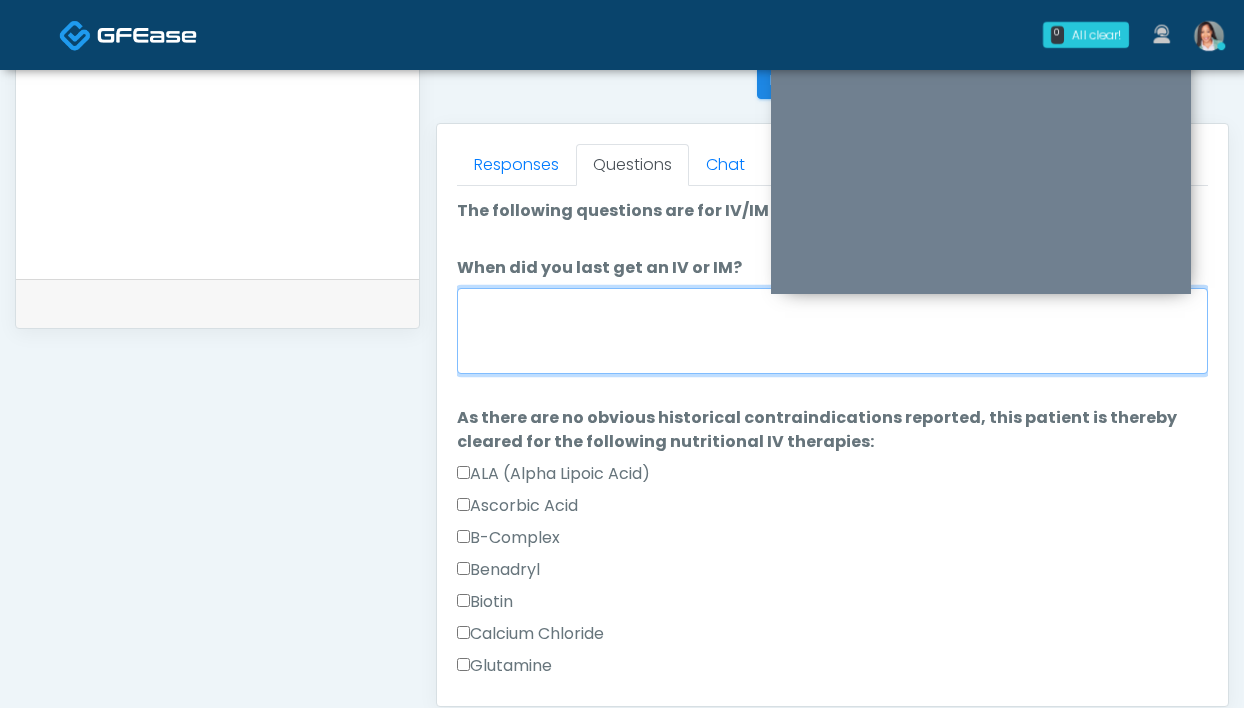scroll, scrollTop: 819, scrollLeft: 0, axis: vertical 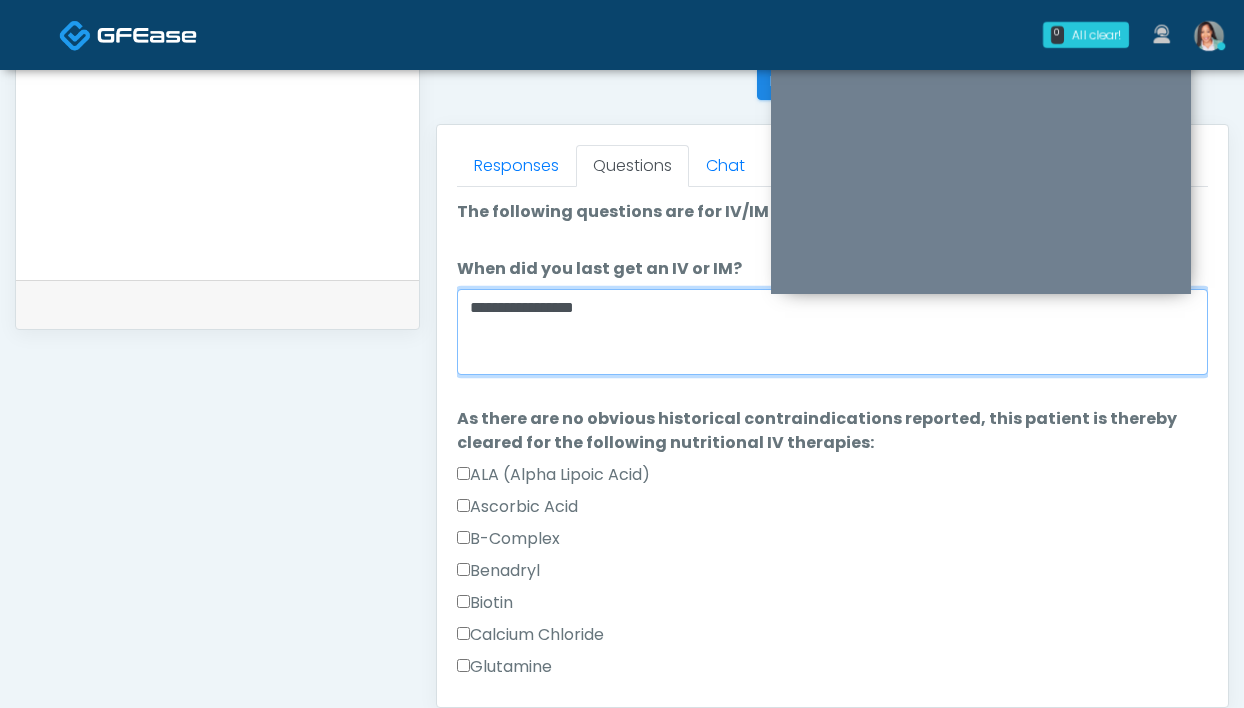drag, startPoint x: 556, startPoint y: 306, endPoint x: 594, endPoint y: 319, distance: 40.16217 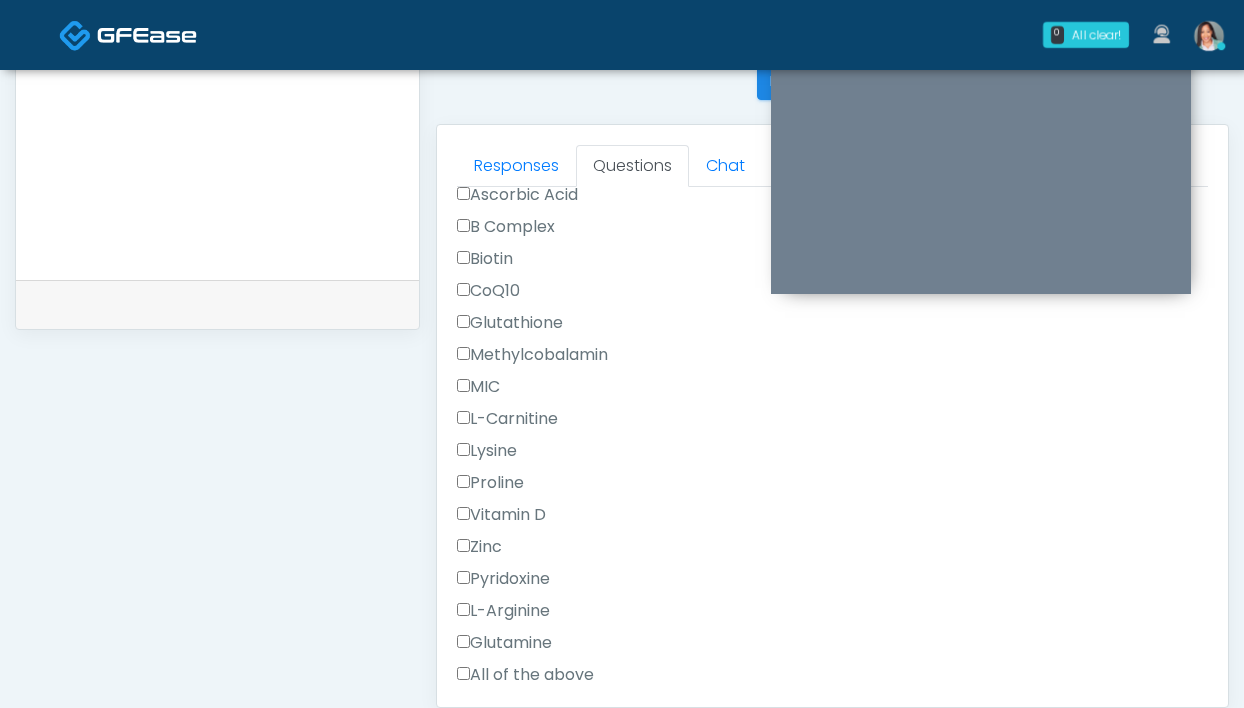 scroll, scrollTop: 1270, scrollLeft: 0, axis: vertical 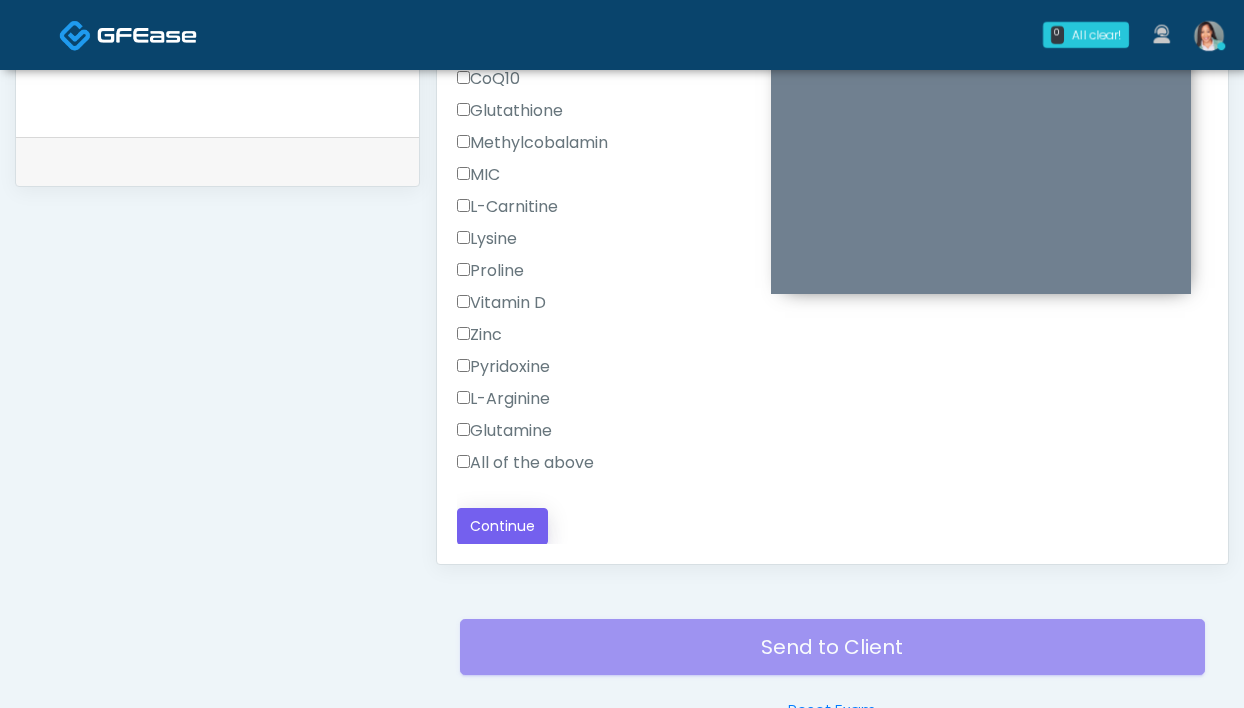 type on "**********" 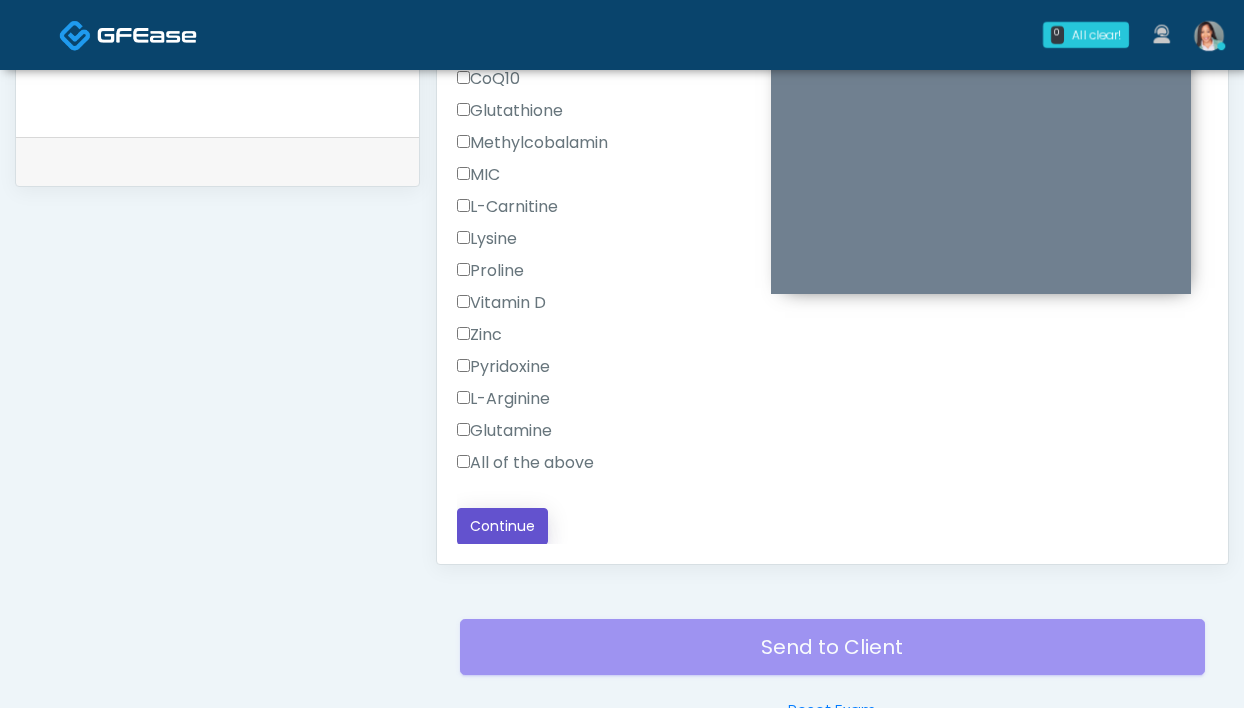 click on "Continue" at bounding box center (502, 526) 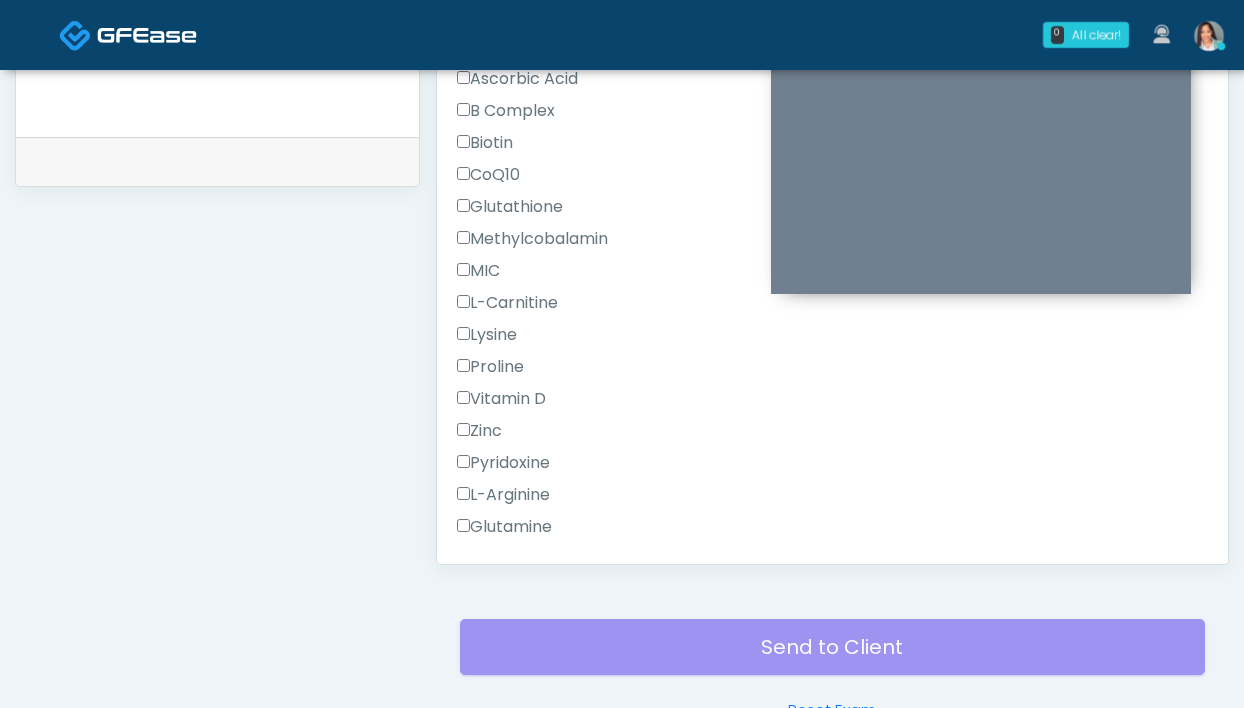 scroll, scrollTop: 0, scrollLeft: 0, axis: both 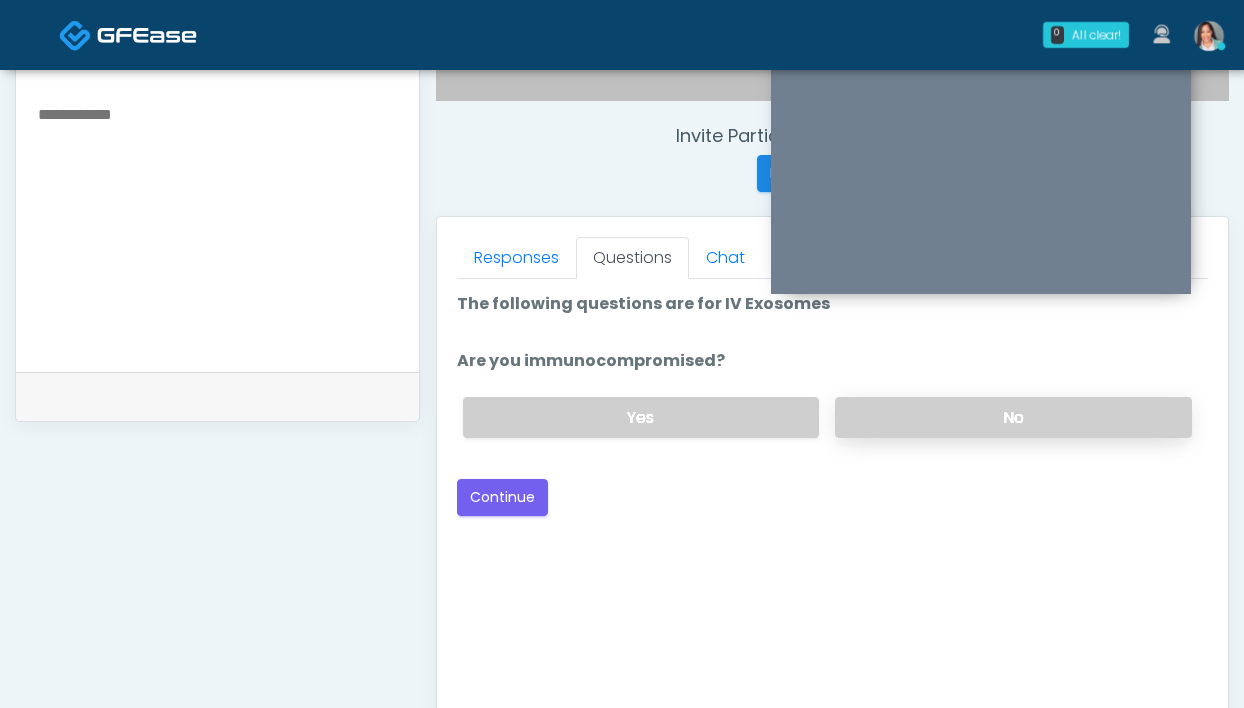 click on "No" at bounding box center [1013, 417] 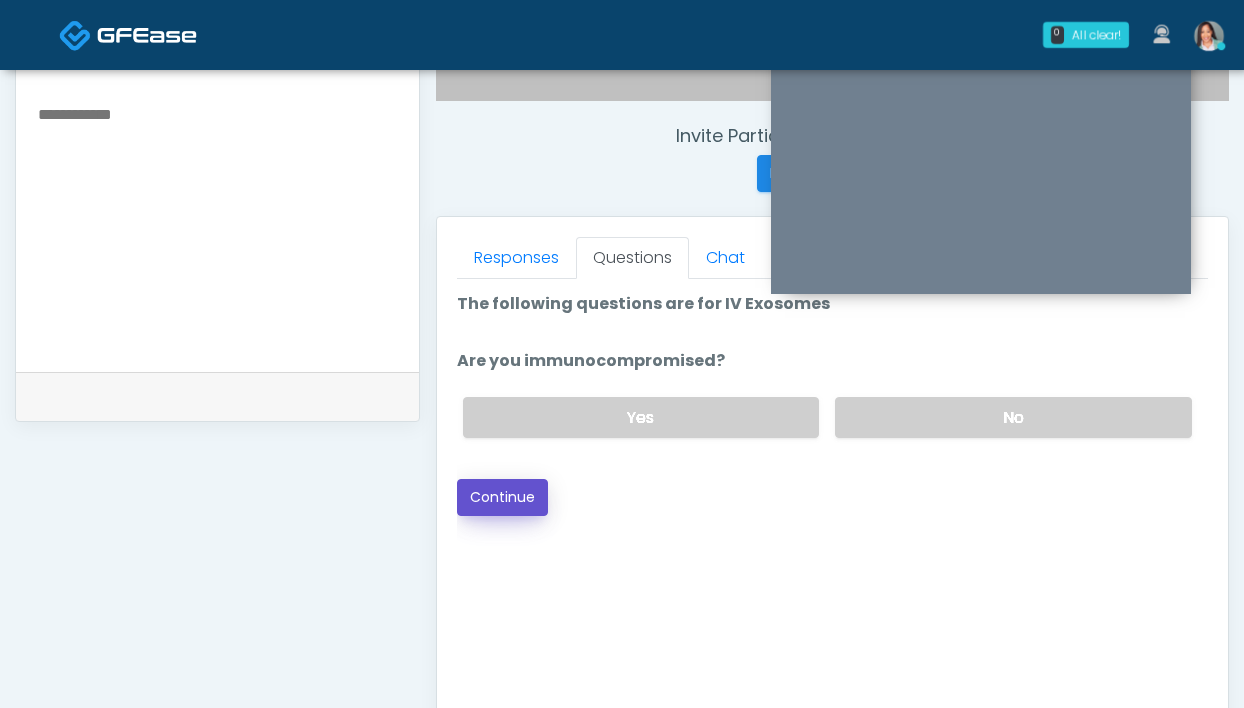 click on "Continue" at bounding box center [502, 497] 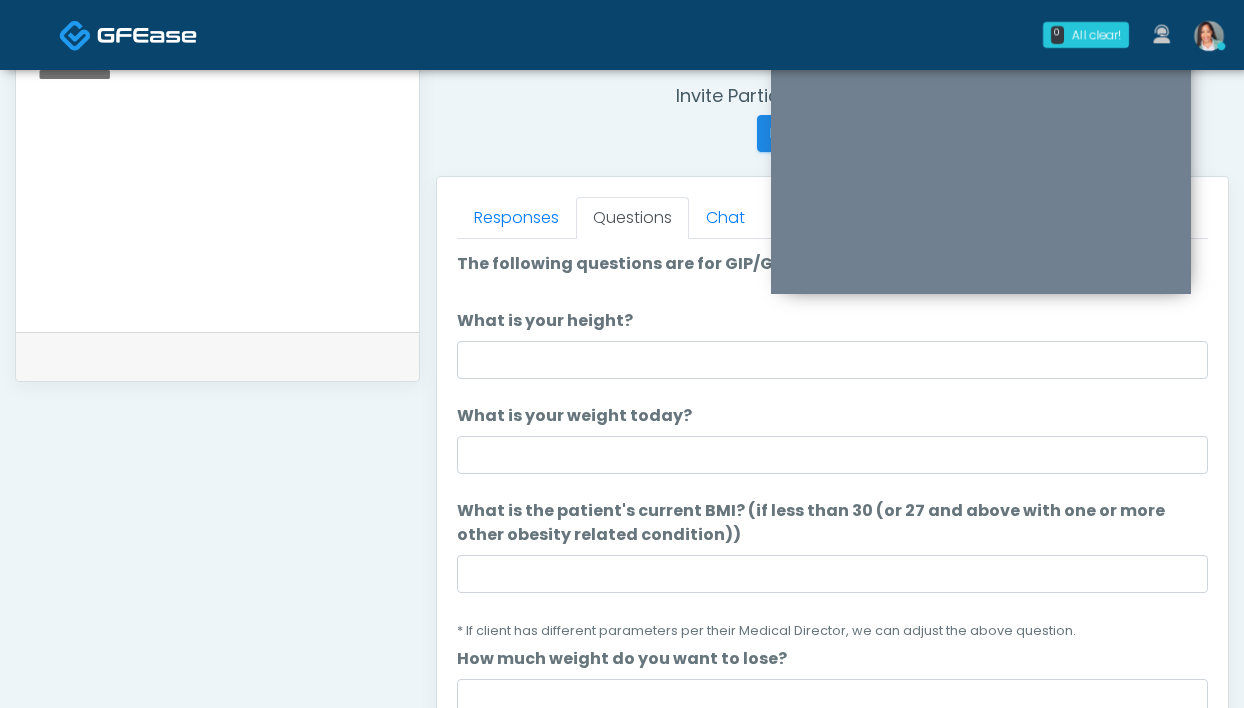scroll, scrollTop: 766, scrollLeft: 0, axis: vertical 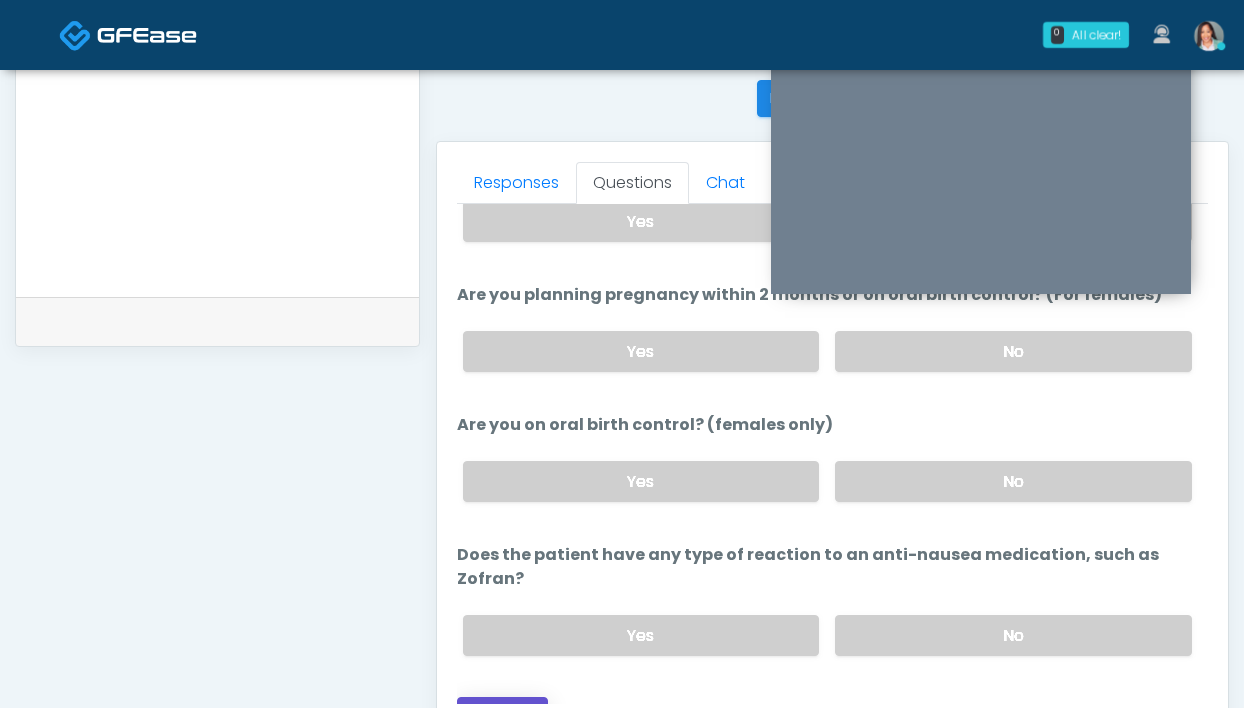 click on "Continue" at bounding box center (502, 715) 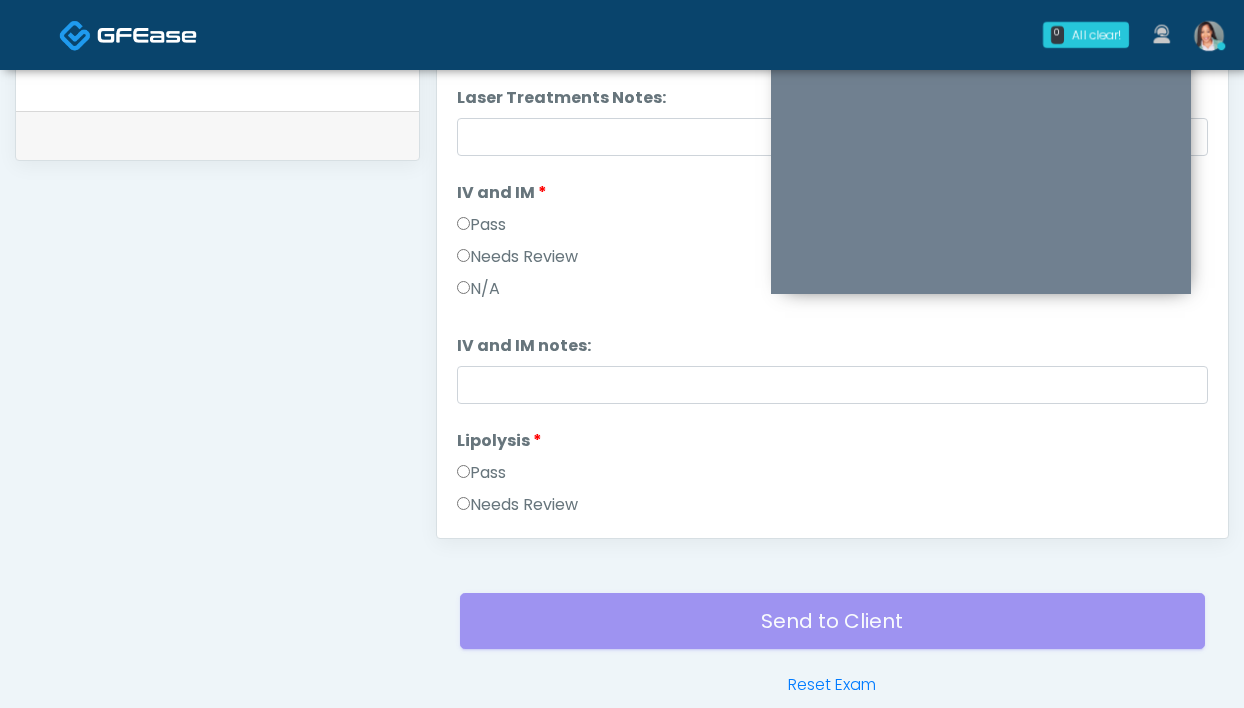 scroll, scrollTop: 969, scrollLeft: 0, axis: vertical 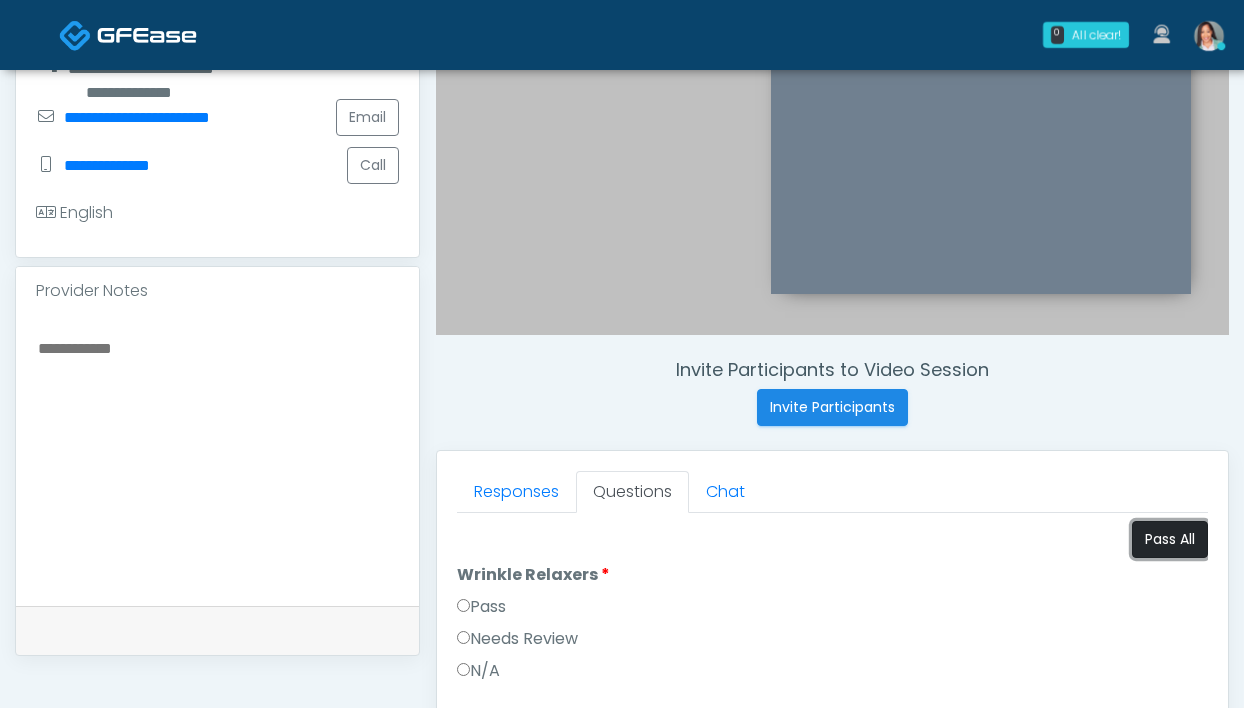 click on "Pass All" at bounding box center (1170, 539) 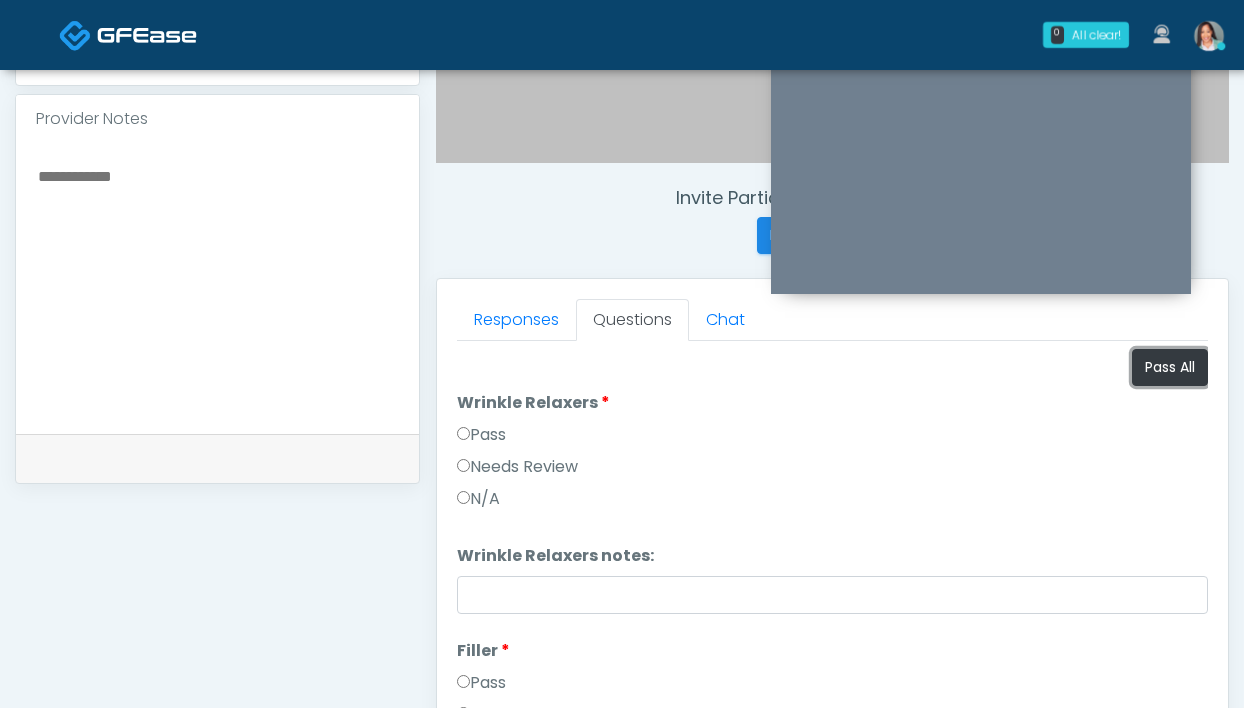 scroll, scrollTop: 688, scrollLeft: 0, axis: vertical 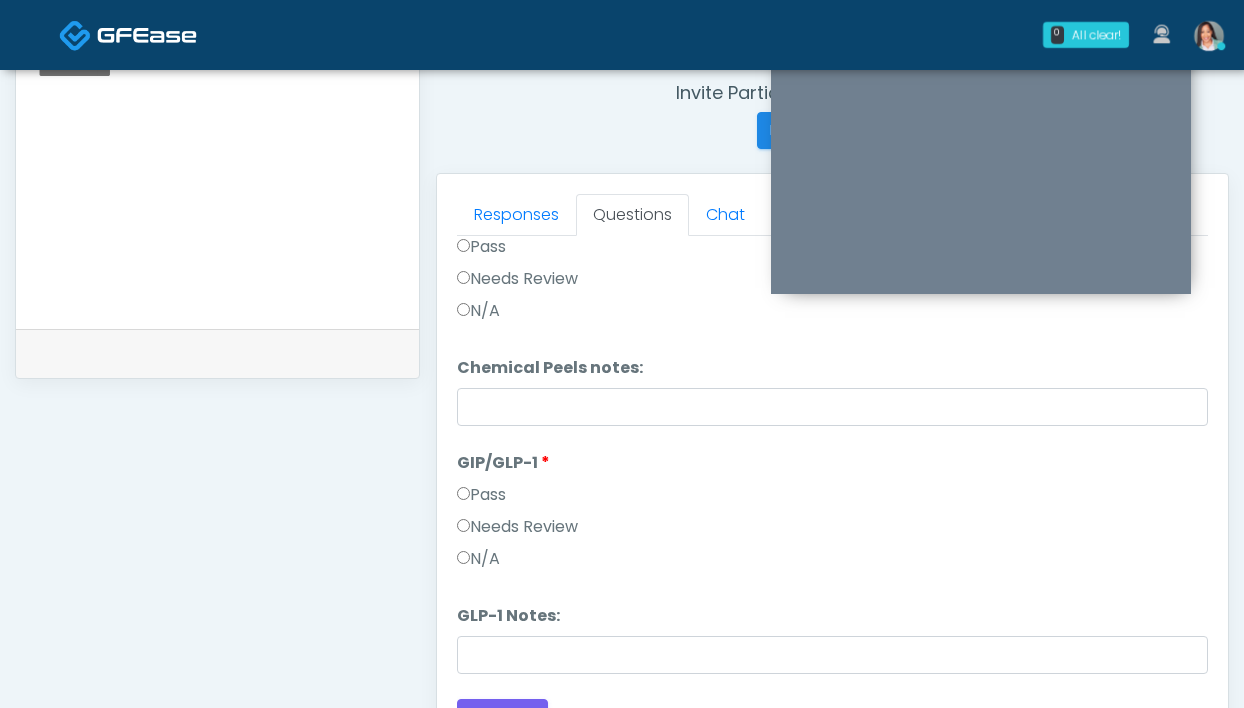 click on "N/A" at bounding box center [478, 559] 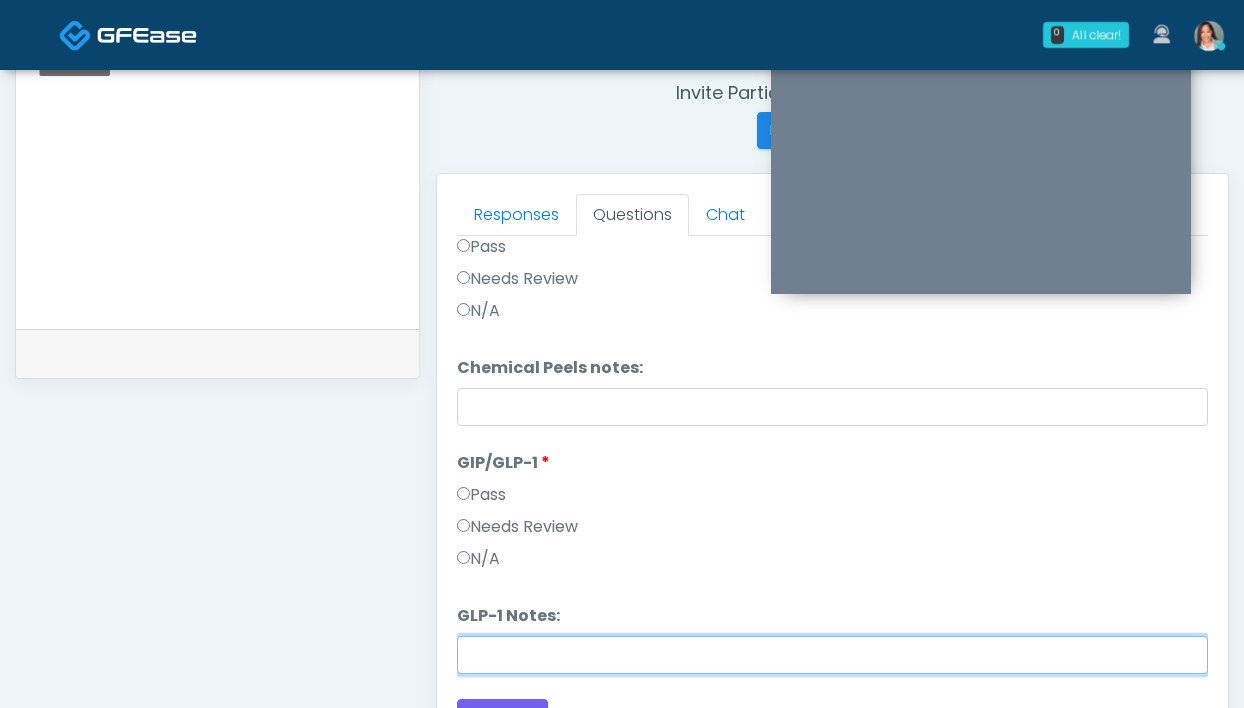 click on "GLP-1 Notes:" at bounding box center [832, 655] 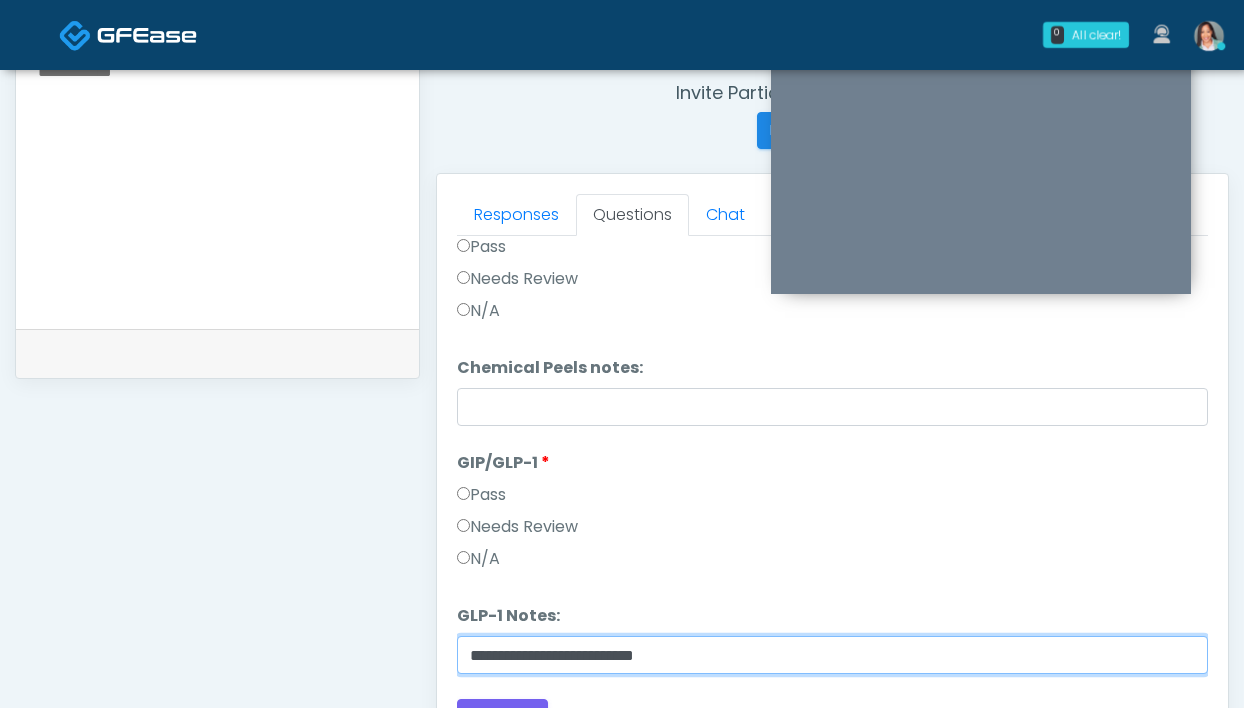 type on "**********" 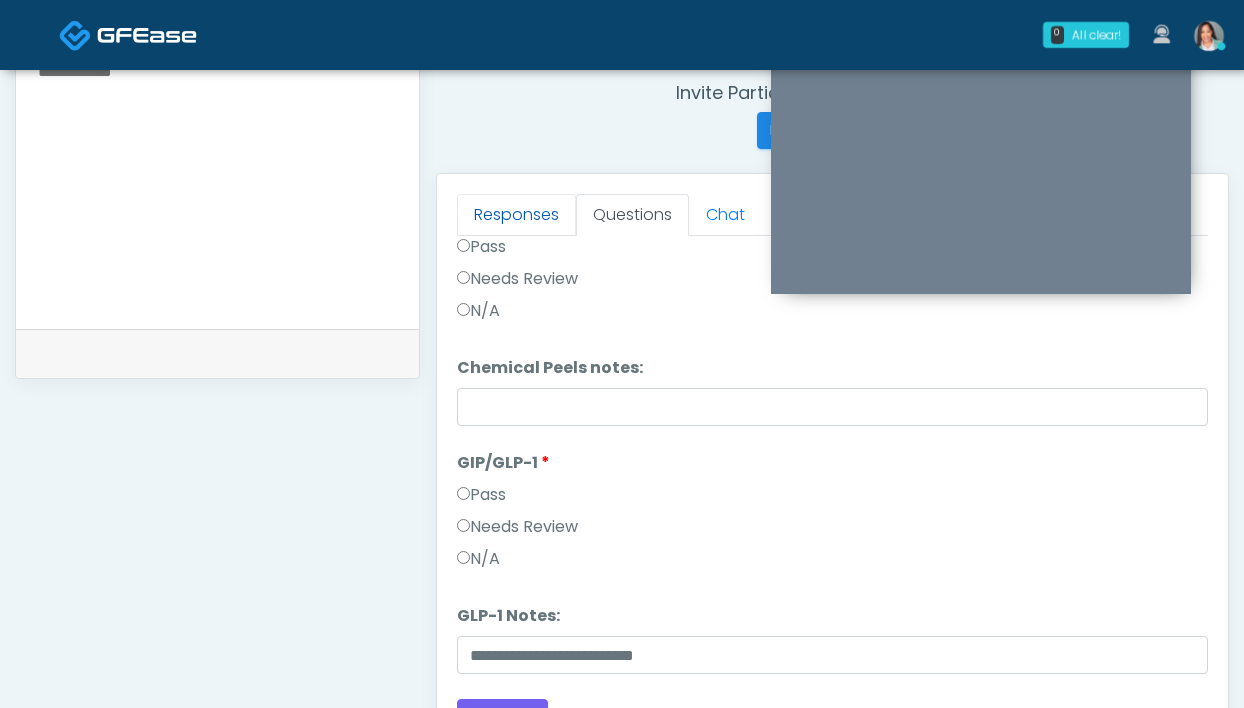 drag, startPoint x: 498, startPoint y: 195, endPoint x: 500, endPoint y: 206, distance: 11.18034 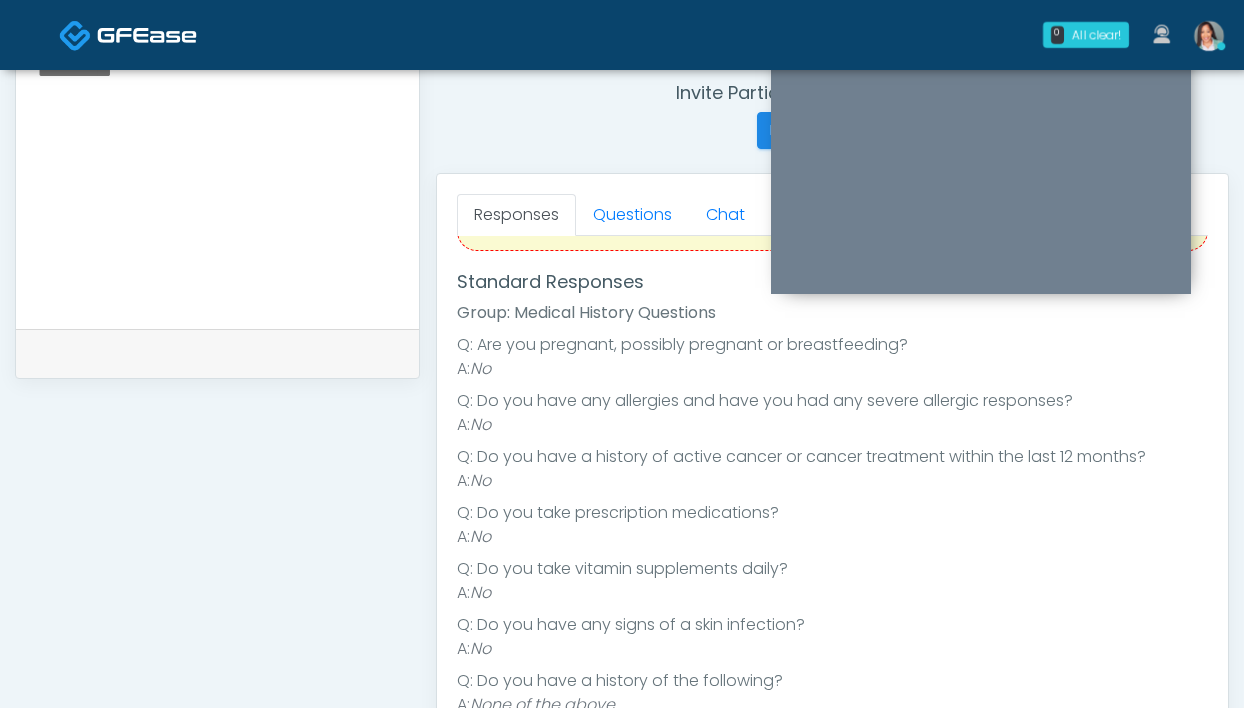 scroll, scrollTop: 298, scrollLeft: 0, axis: vertical 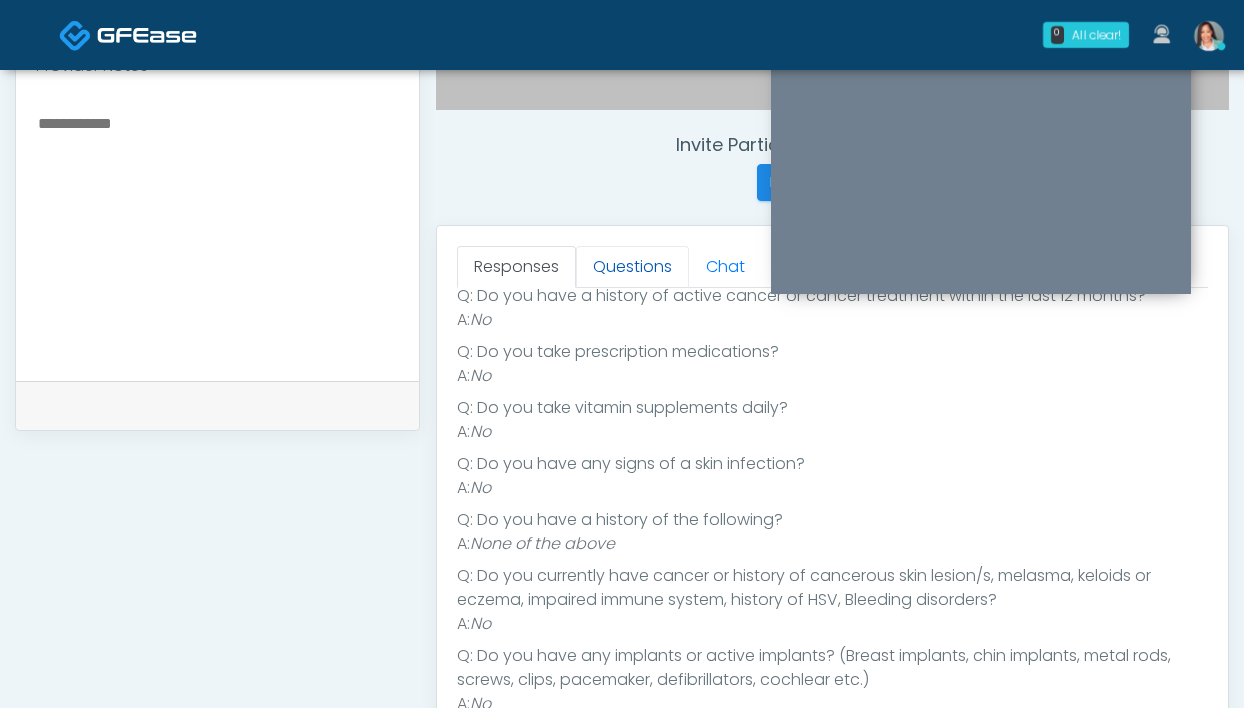 click on "Questions" at bounding box center [632, 267] 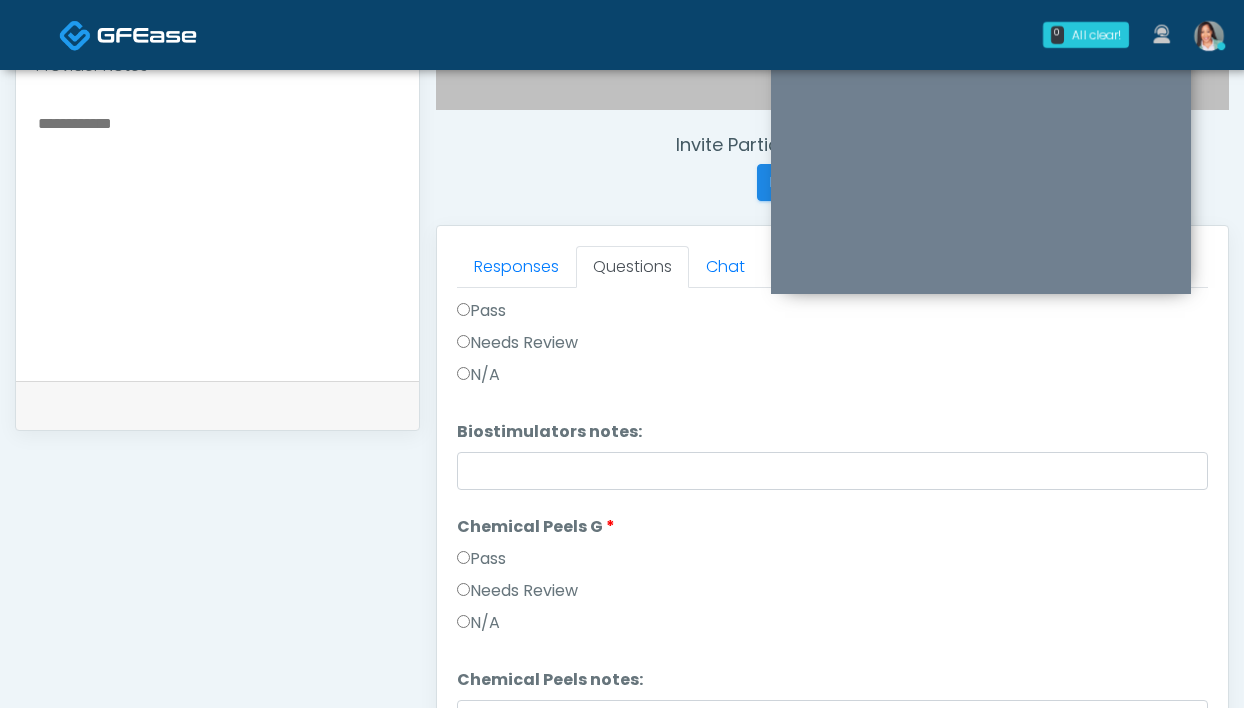 scroll, scrollTop: 2315, scrollLeft: 0, axis: vertical 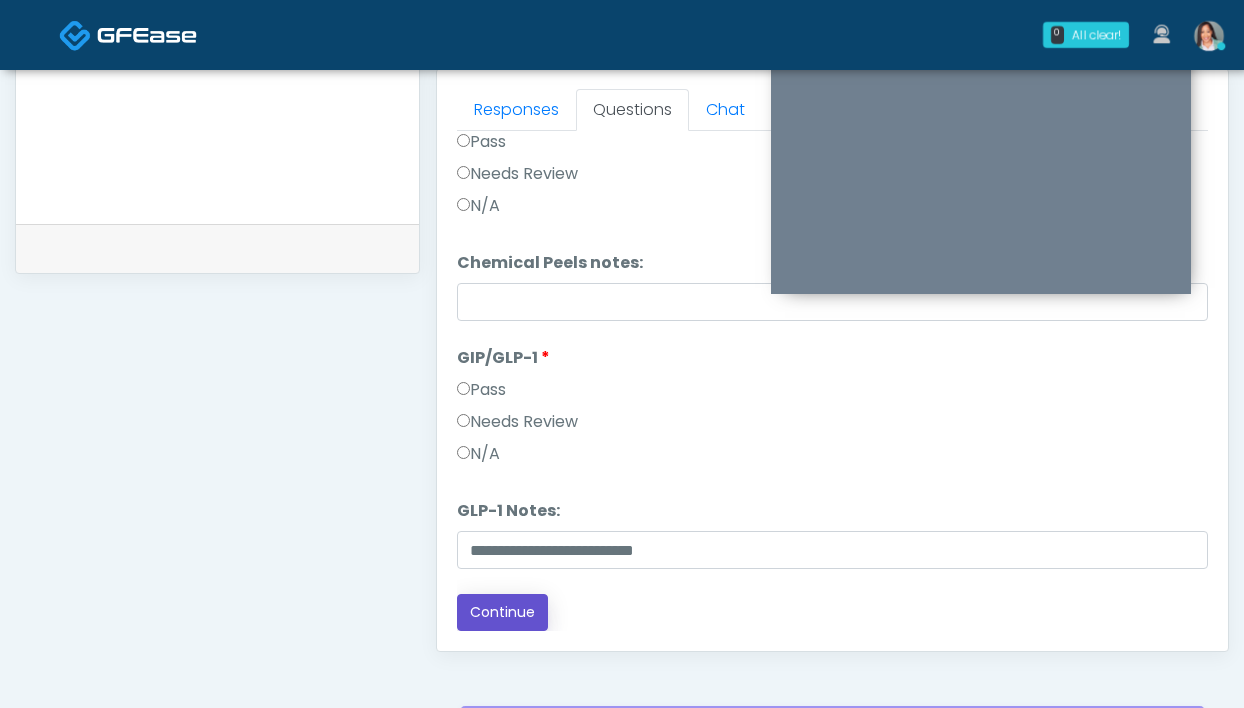click on "Continue" at bounding box center [502, 612] 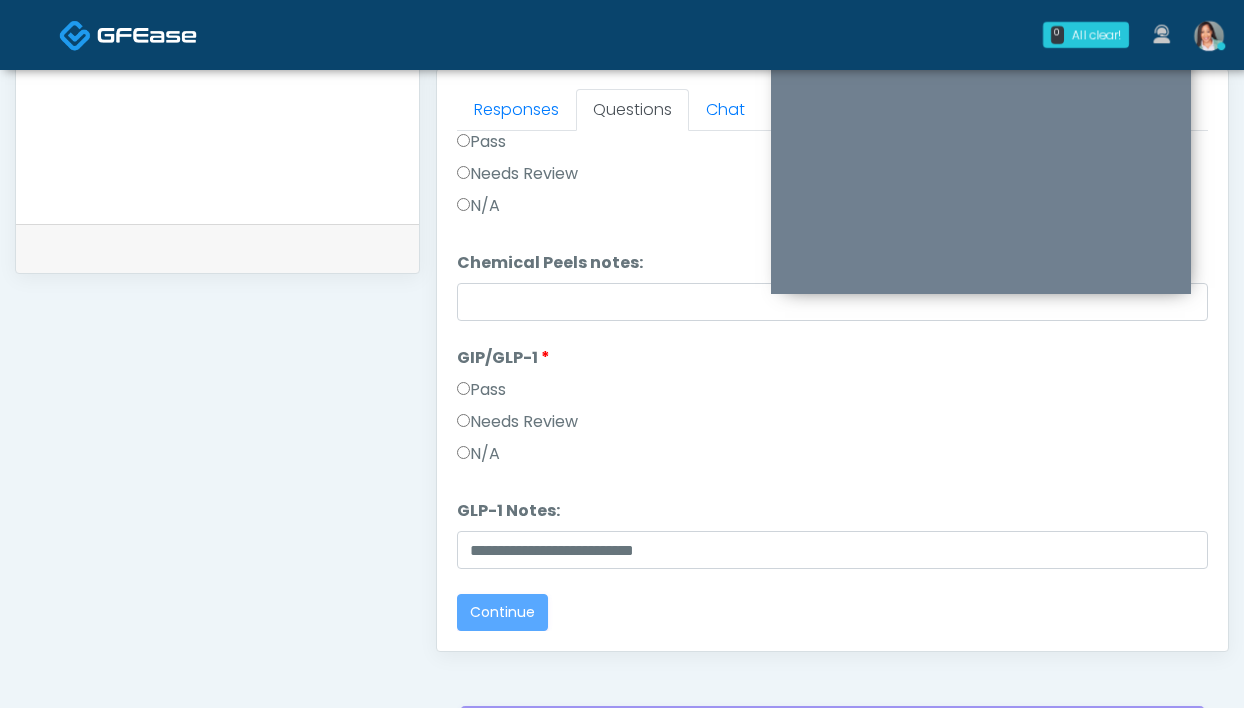 scroll, scrollTop: 0, scrollLeft: 0, axis: both 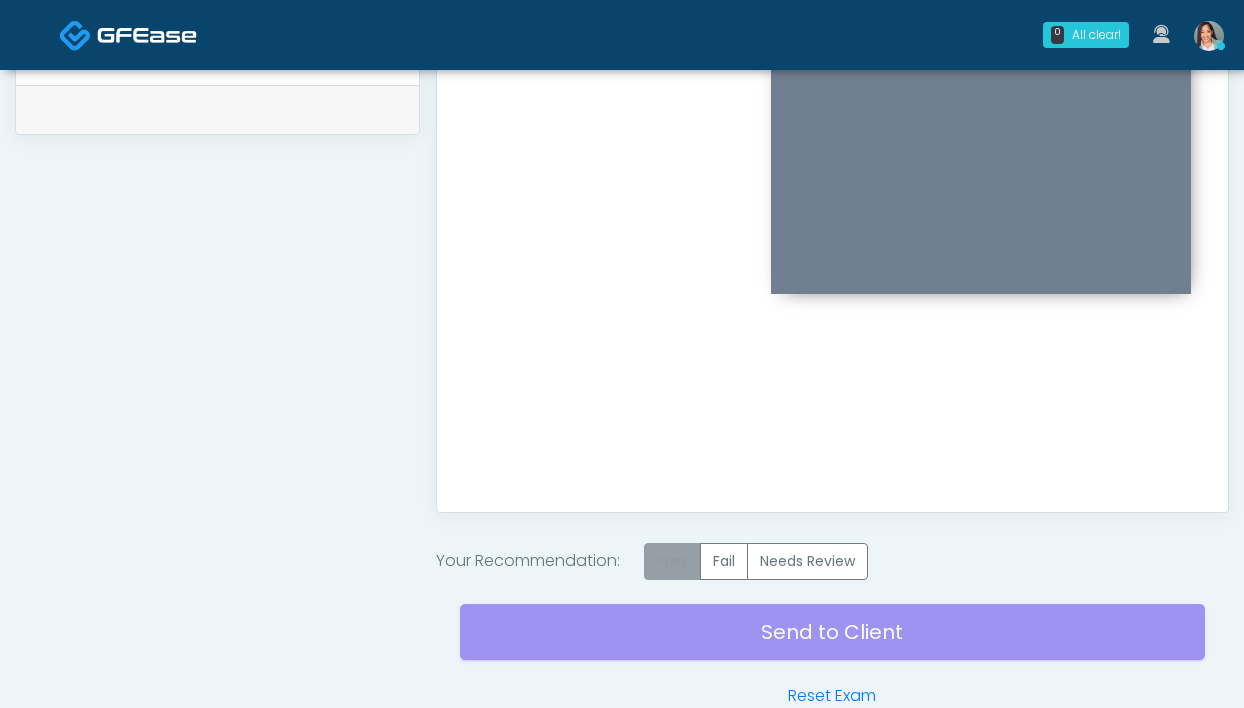 click on "Pass" at bounding box center [672, 561] 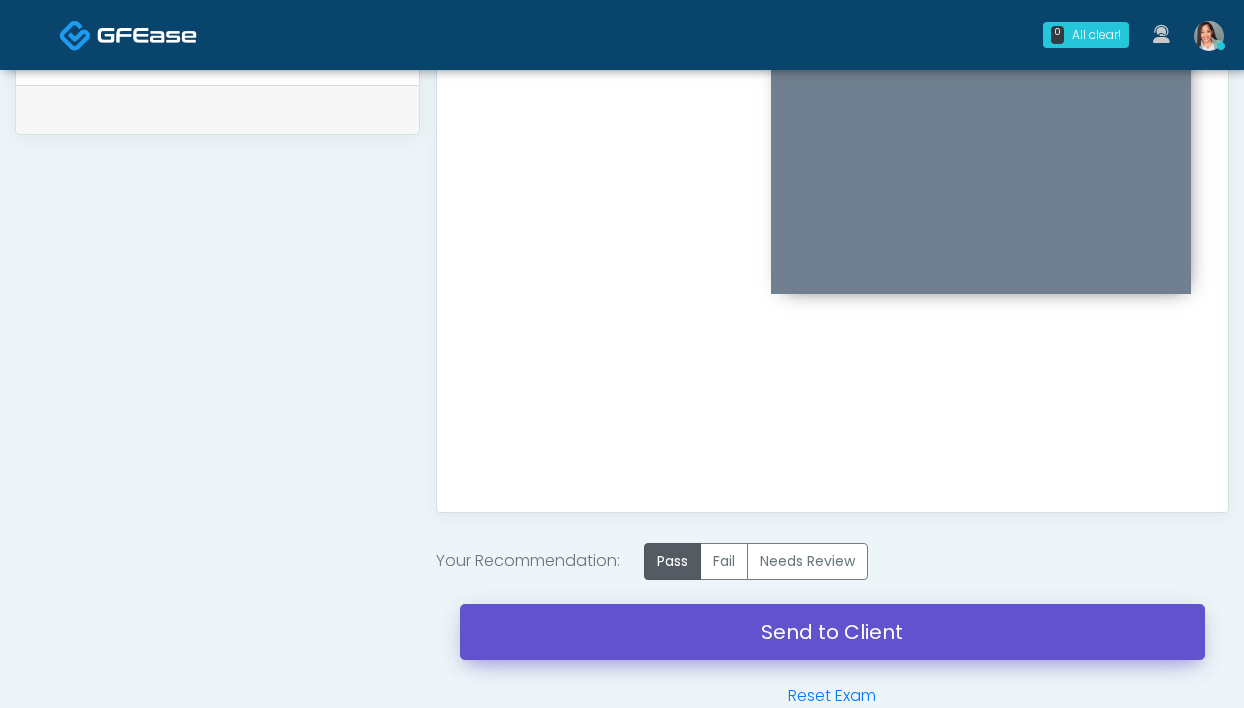 click on "Send to Client" at bounding box center (832, 632) 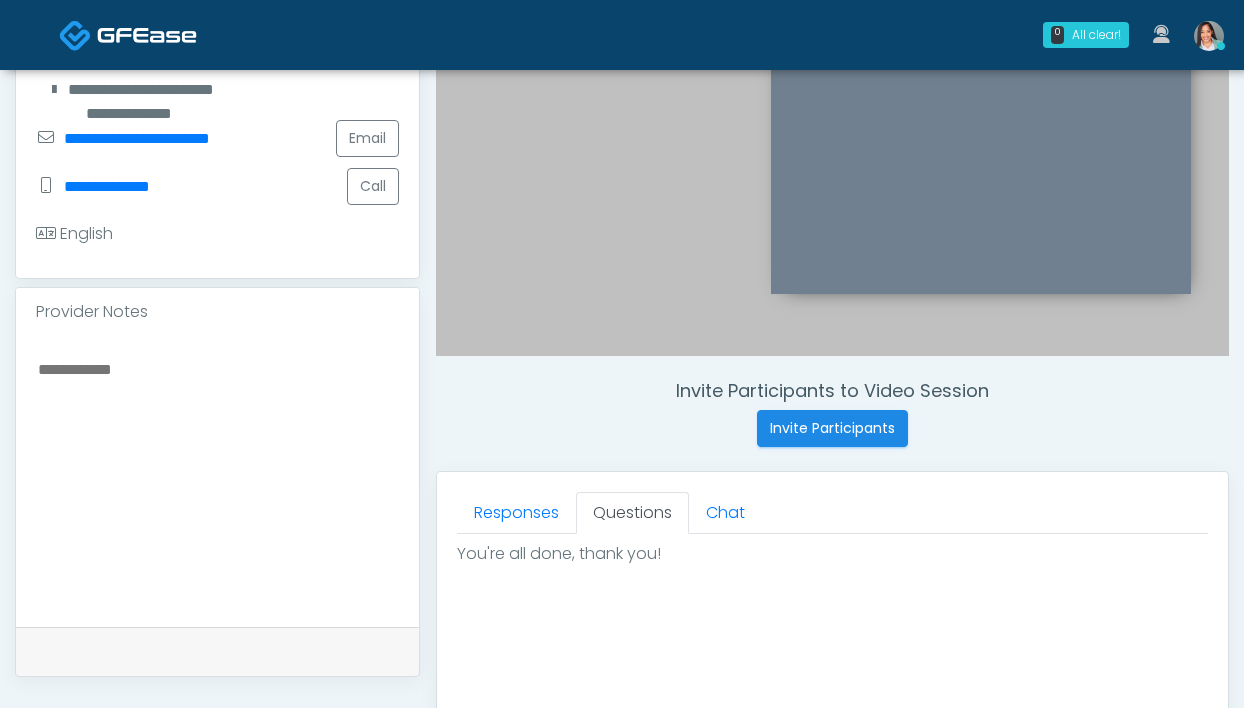 scroll, scrollTop: 0, scrollLeft: 0, axis: both 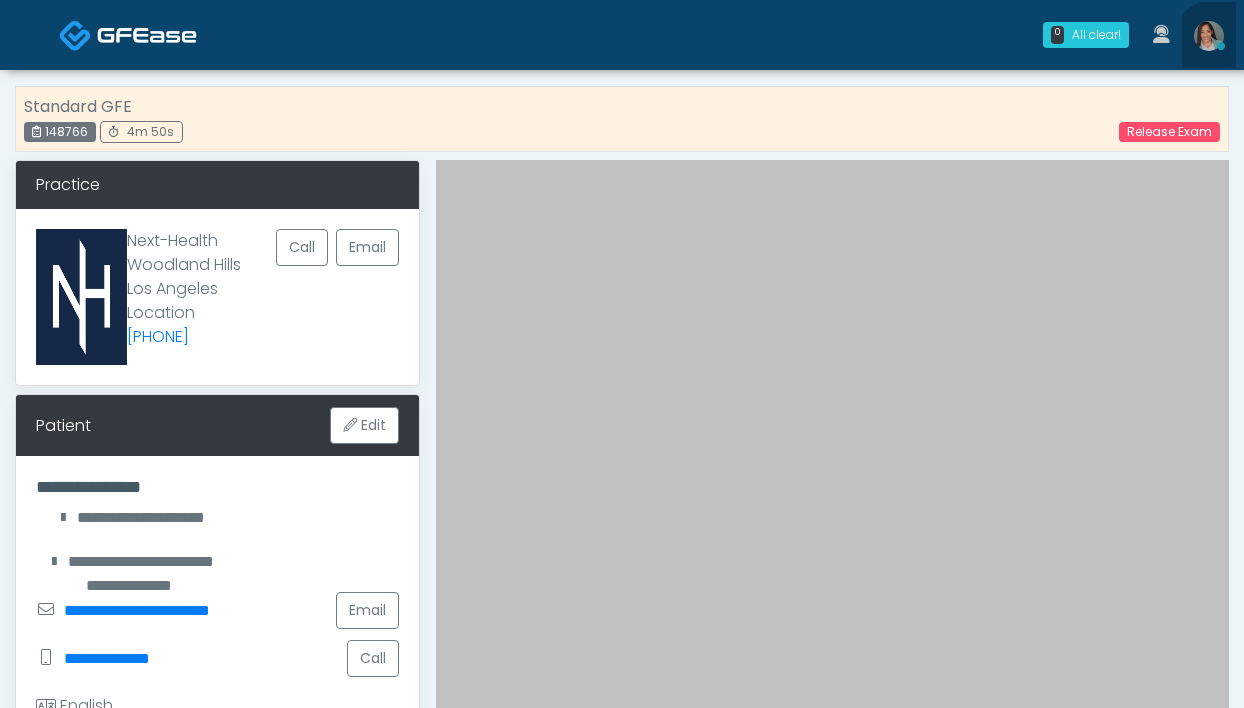 click at bounding box center [1209, 35] 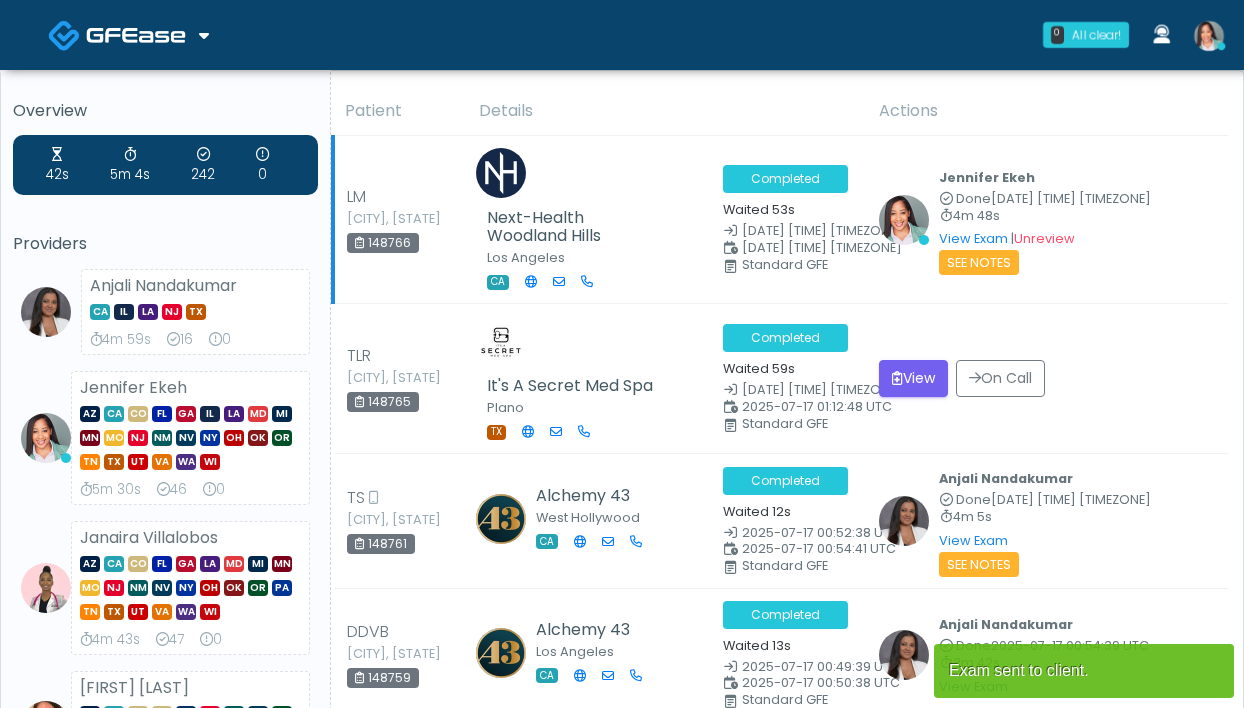 scroll, scrollTop: 0, scrollLeft: 0, axis: both 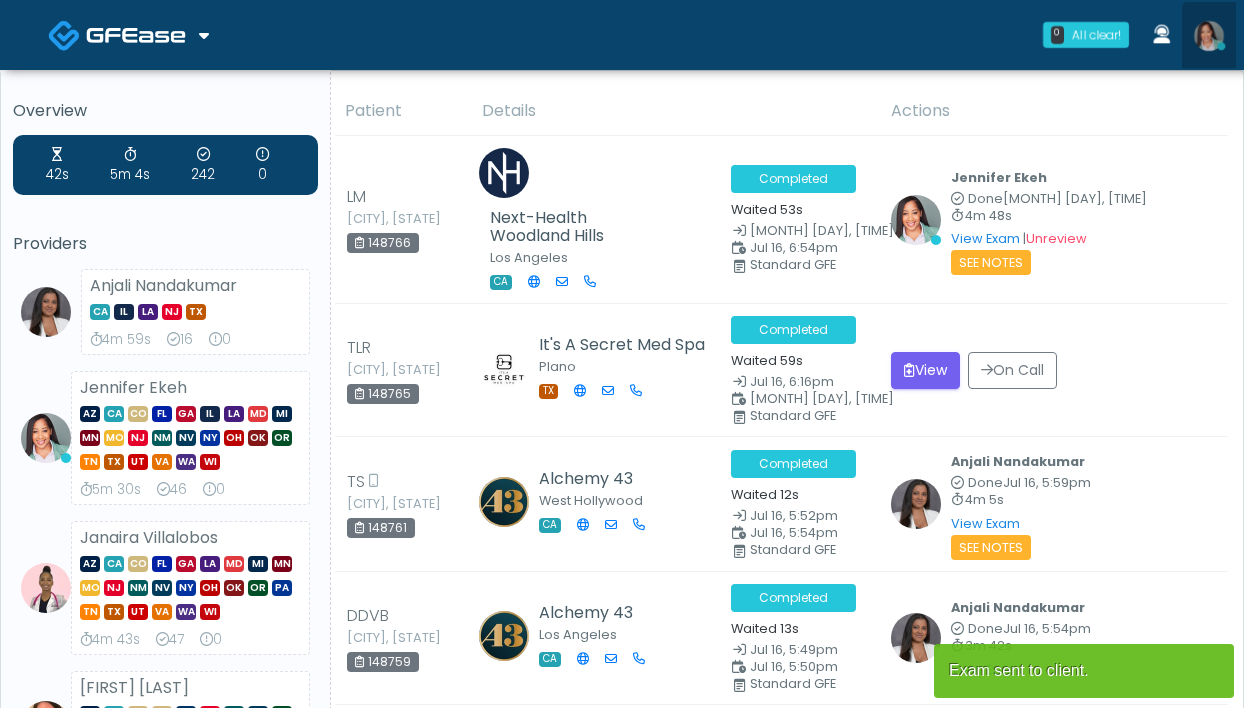 click at bounding box center [1209, 36] 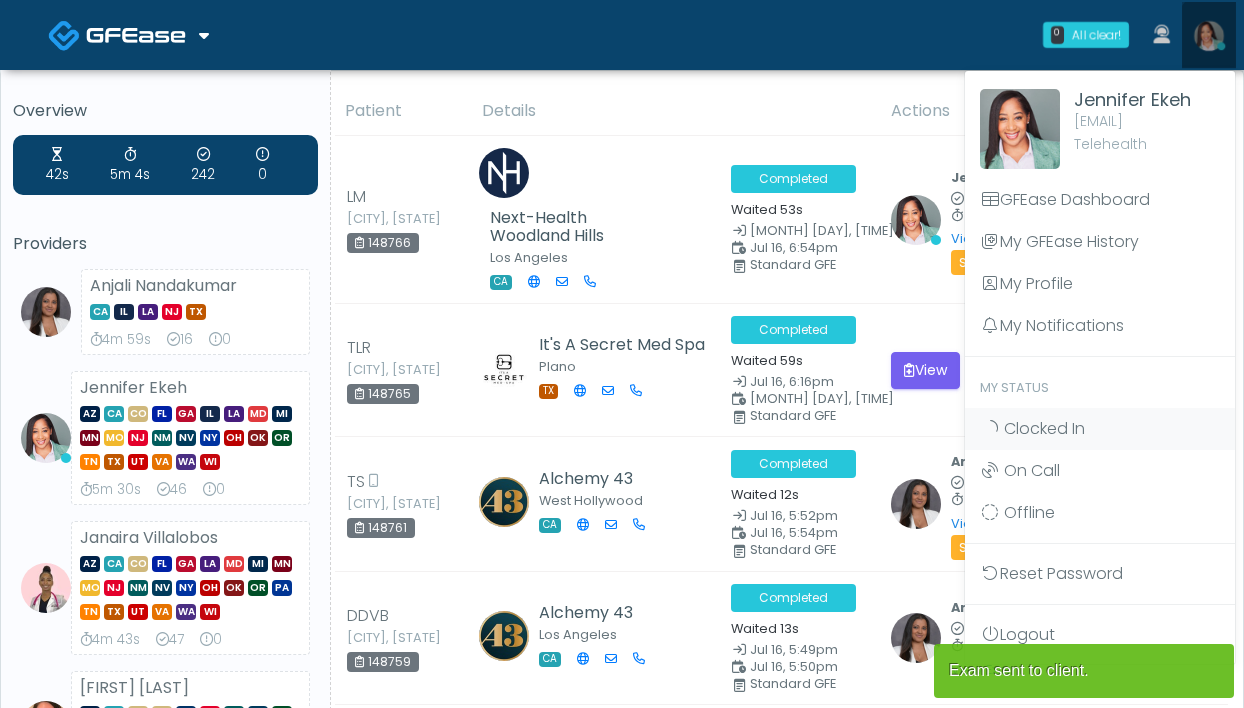 scroll, scrollTop: 0, scrollLeft: 0, axis: both 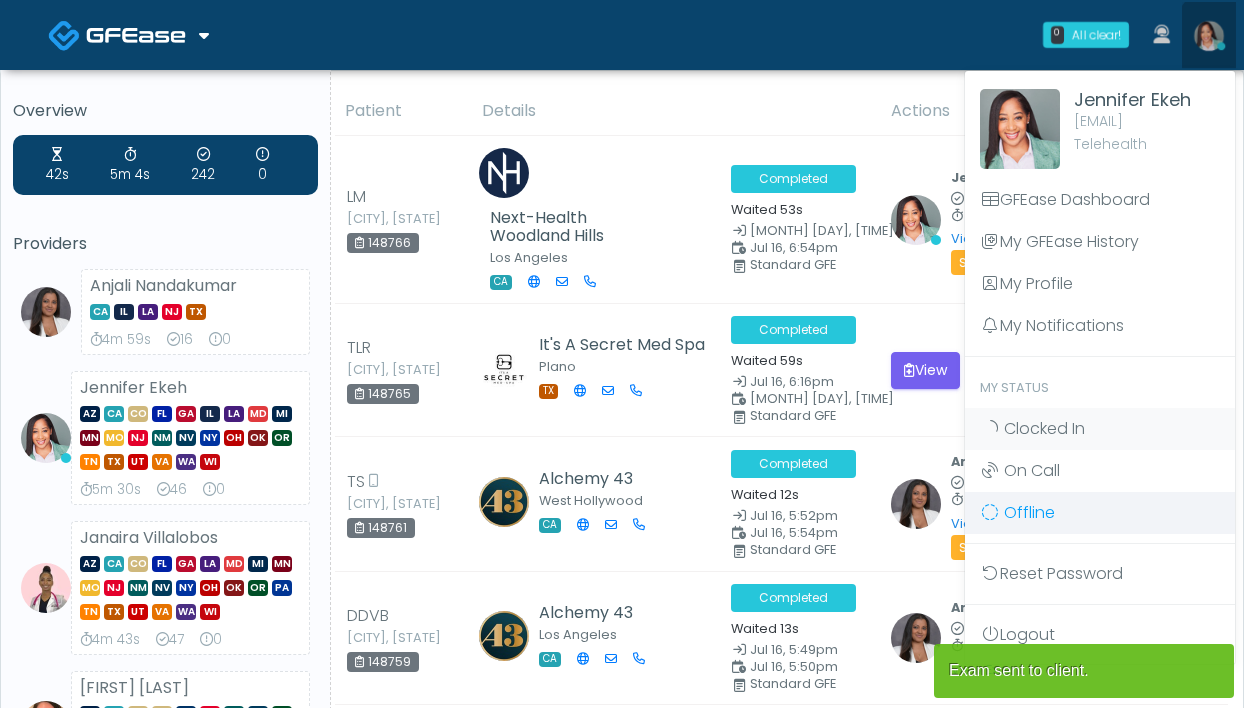 click on "Offline" at bounding box center [1029, 512] 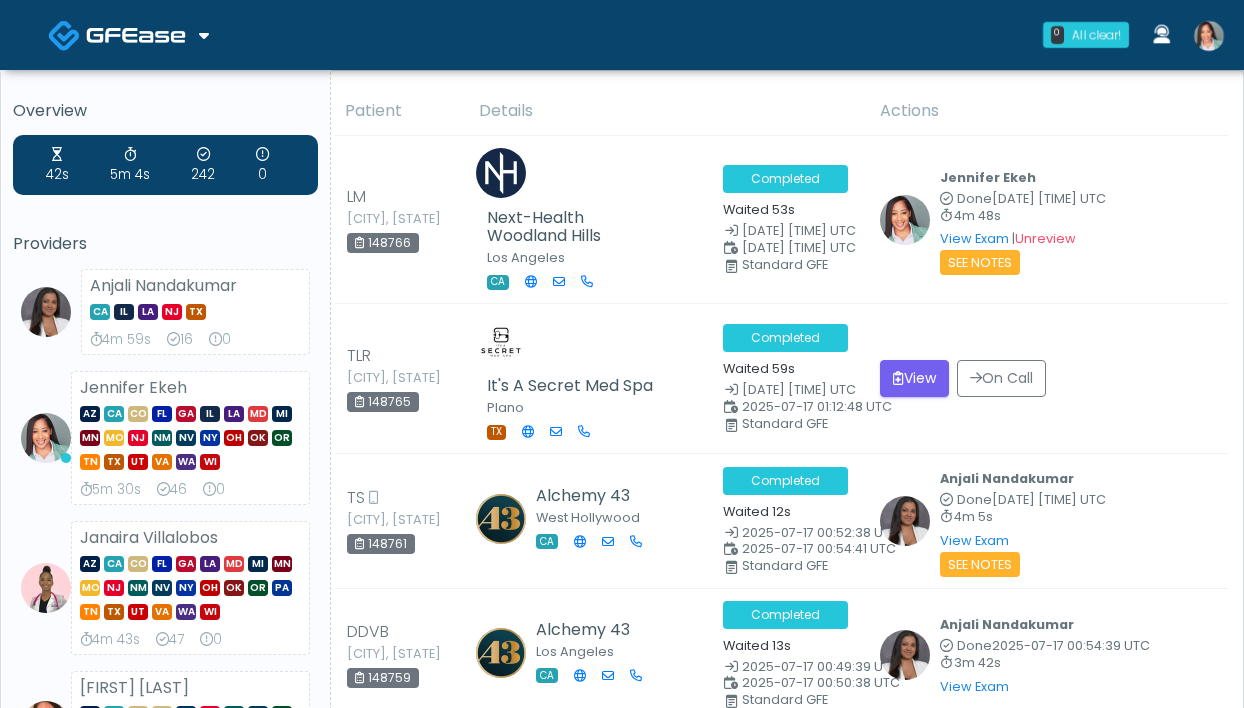 scroll, scrollTop: 0, scrollLeft: 0, axis: both 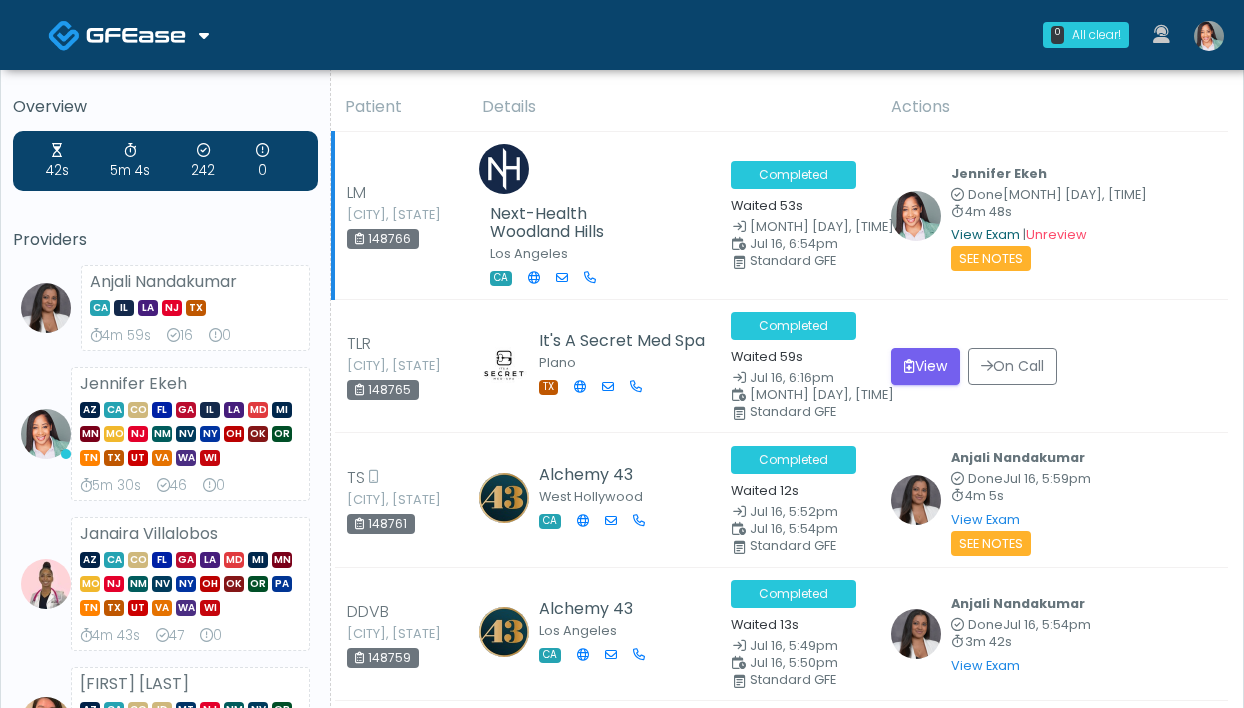click on "View Exam" at bounding box center (985, 234) 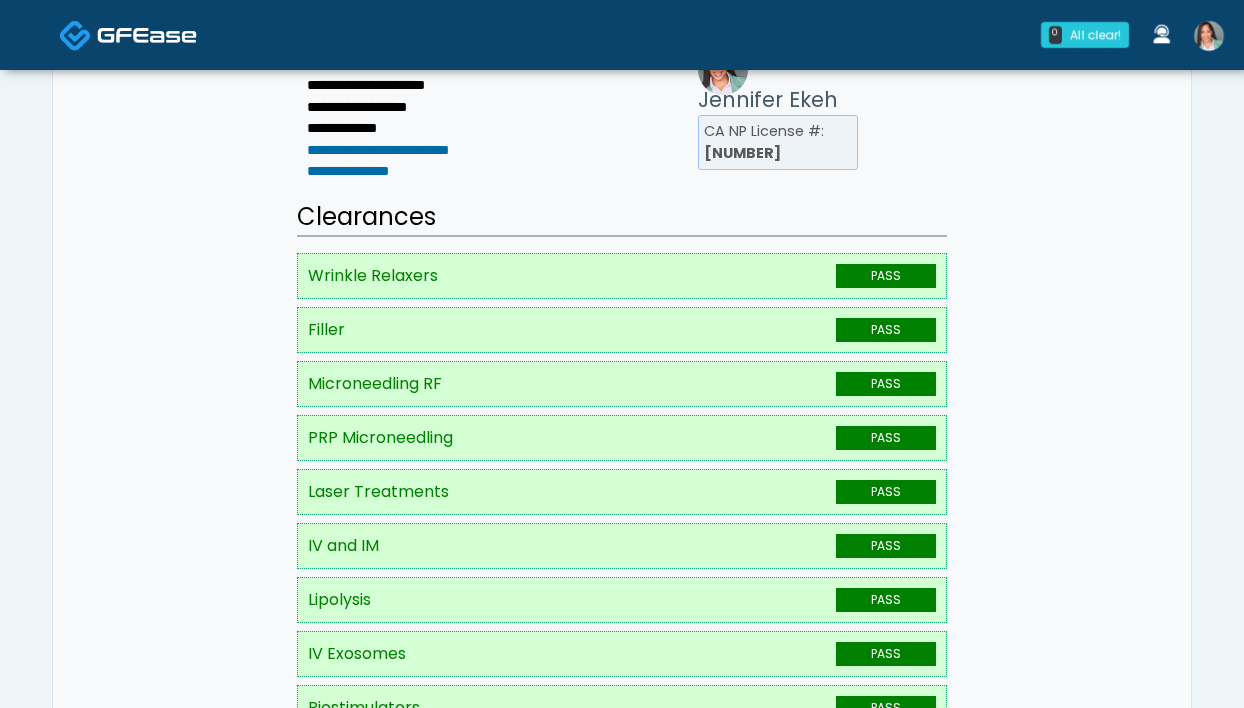 scroll, scrollTop: 324, scrollLeft: 0, axis: vertical 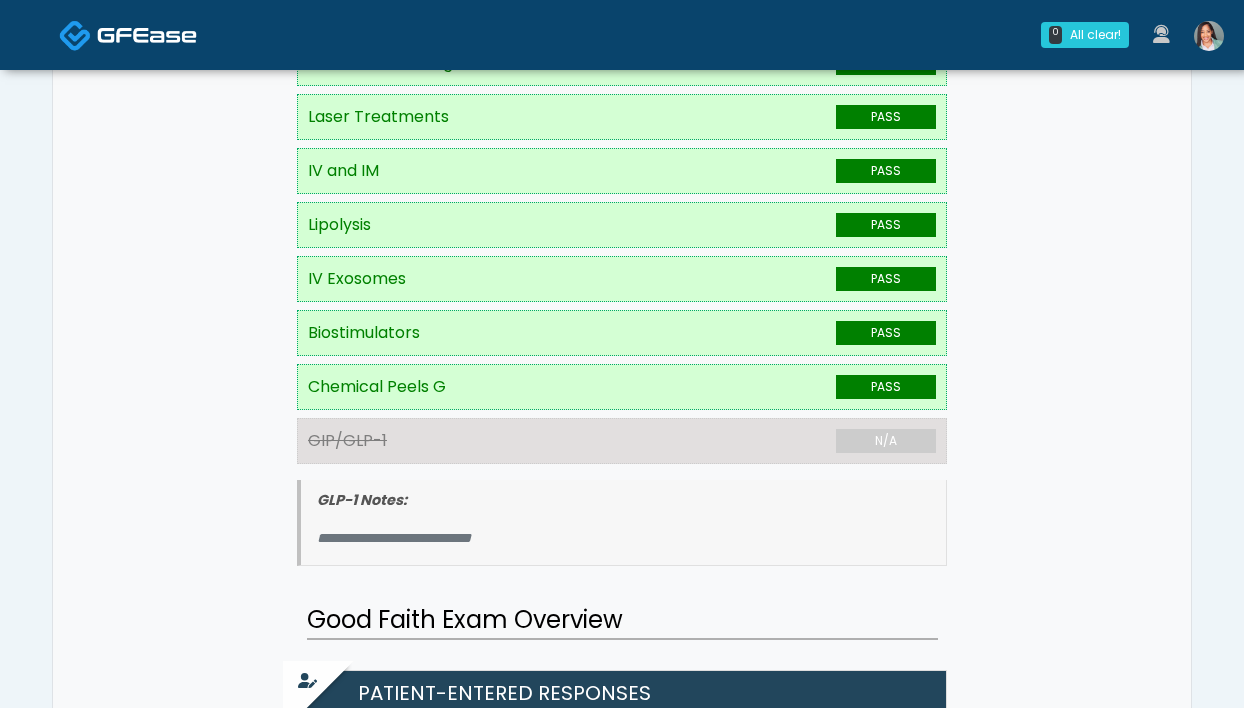 click at bounding box center (1209, 35) 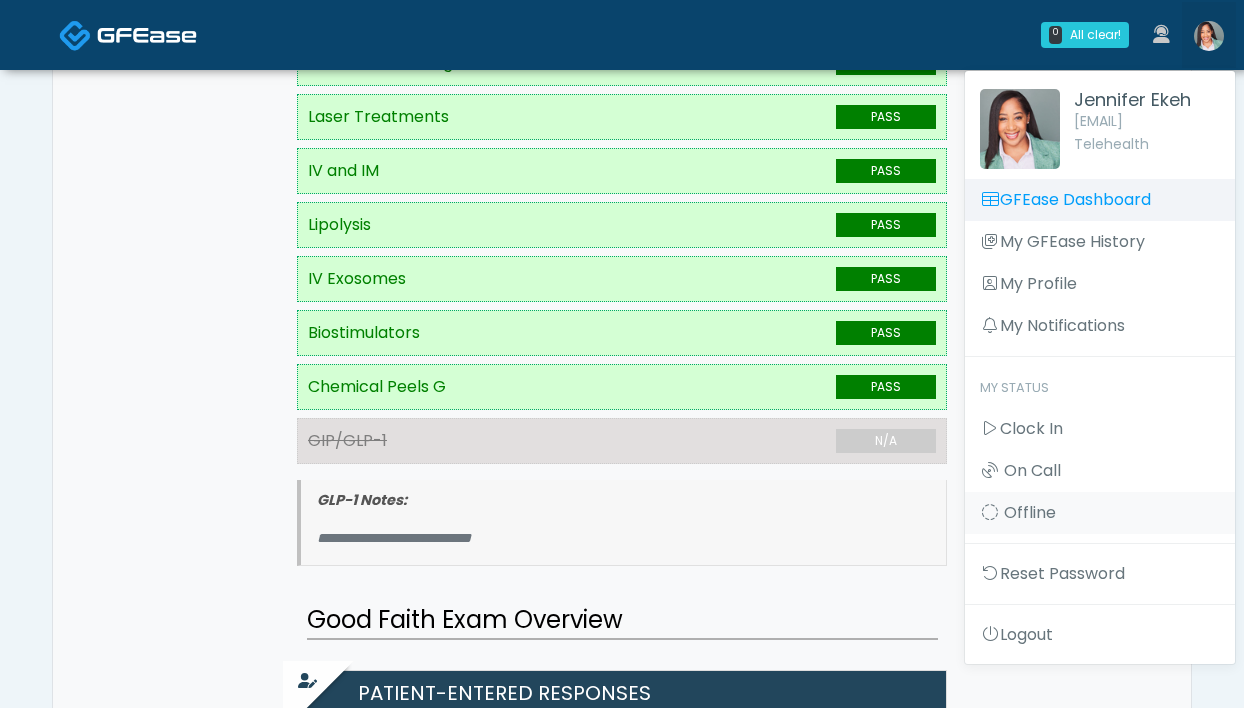 click on "GFEase Dashboard" at bounding box center [1100, 200] 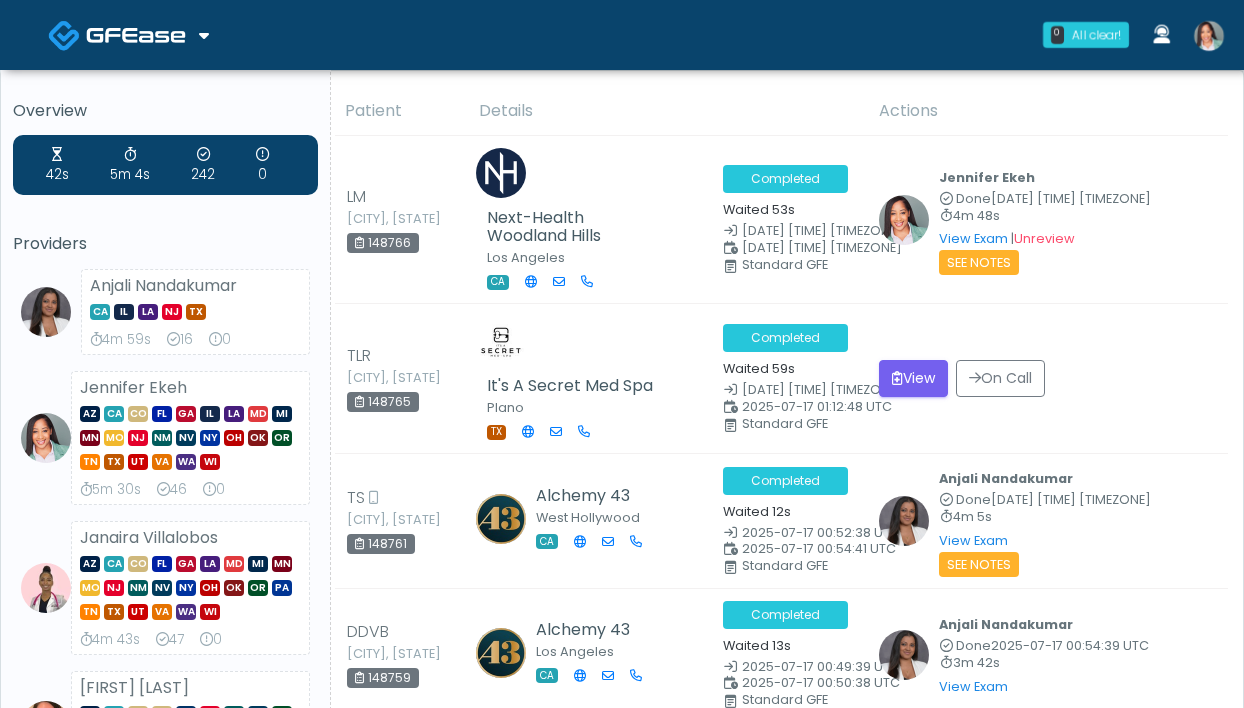 scroll, scrollTop: 0, scrollLeft: 0, axis: both 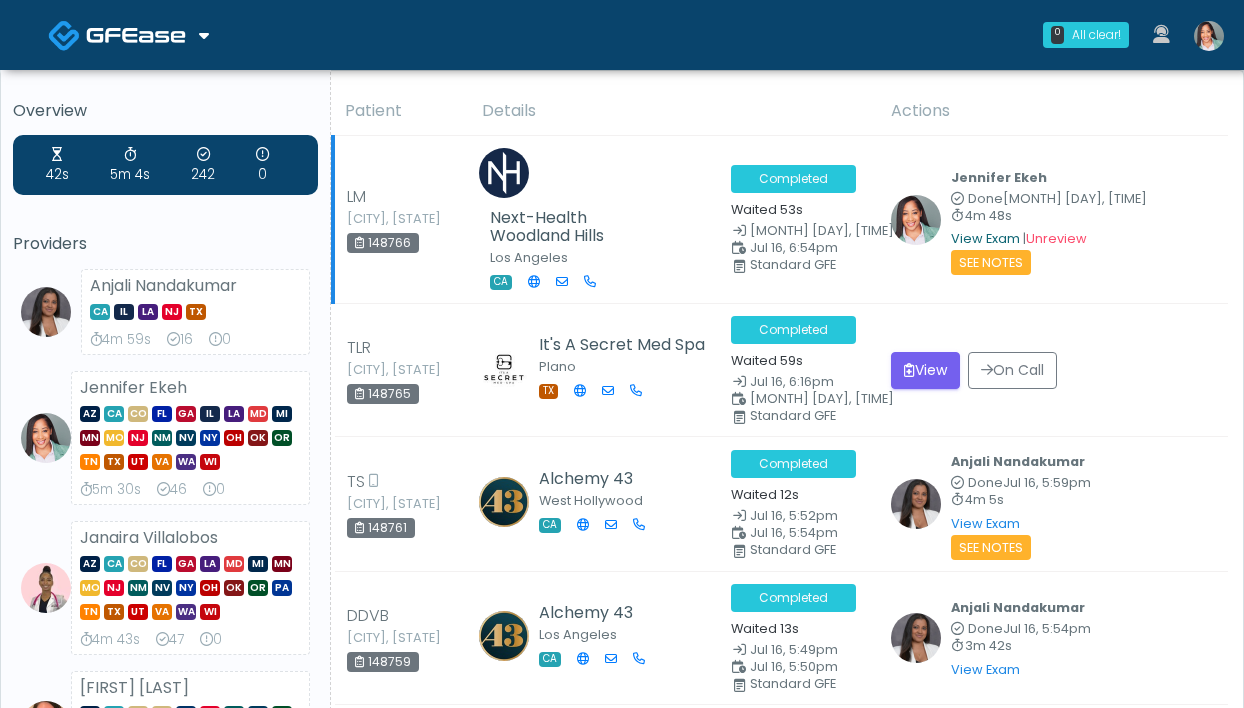 click on "View Exam" at bounding box center [985, 238] 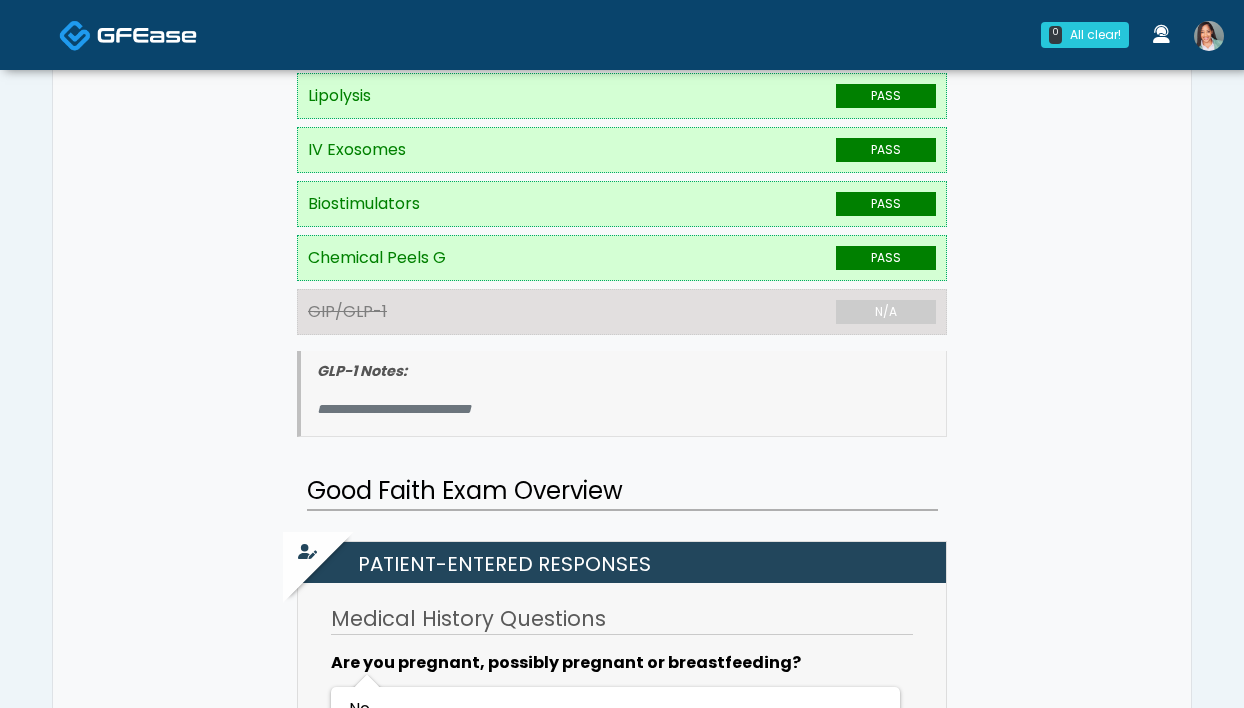 scroll, scrollTop: 796, scrollLeft: 0, axis: vertical 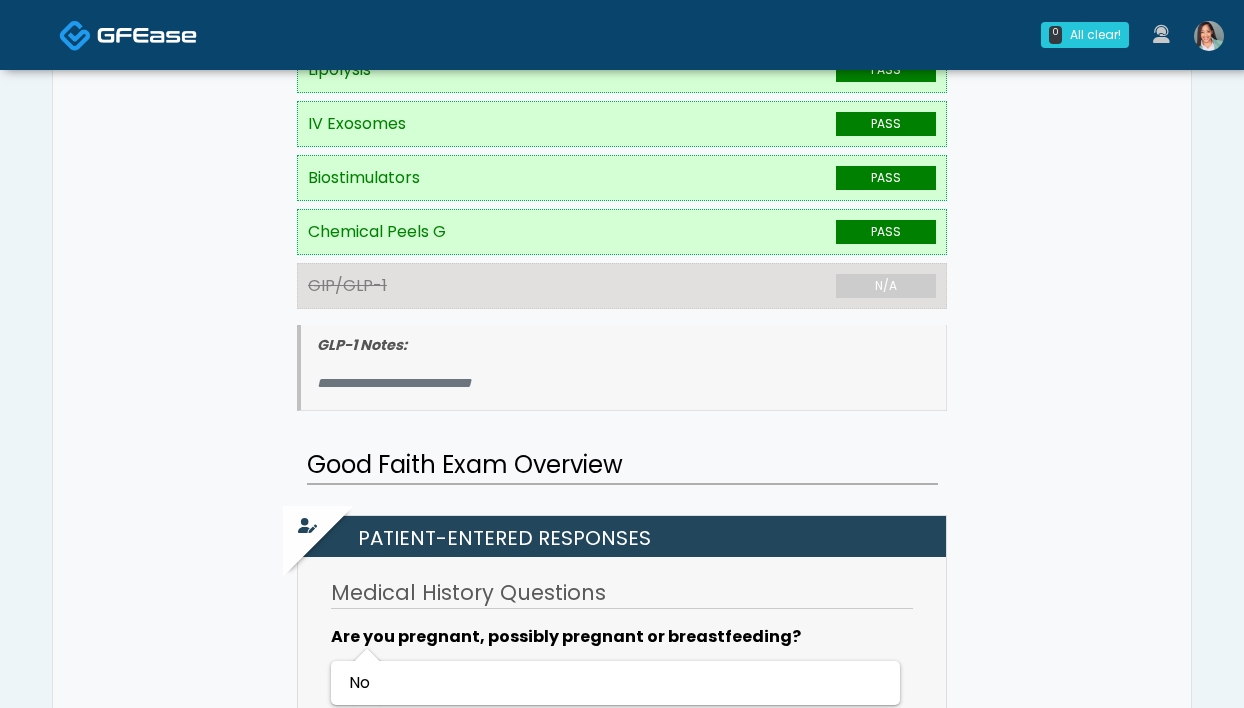 click at bounding box center (1209, 36) 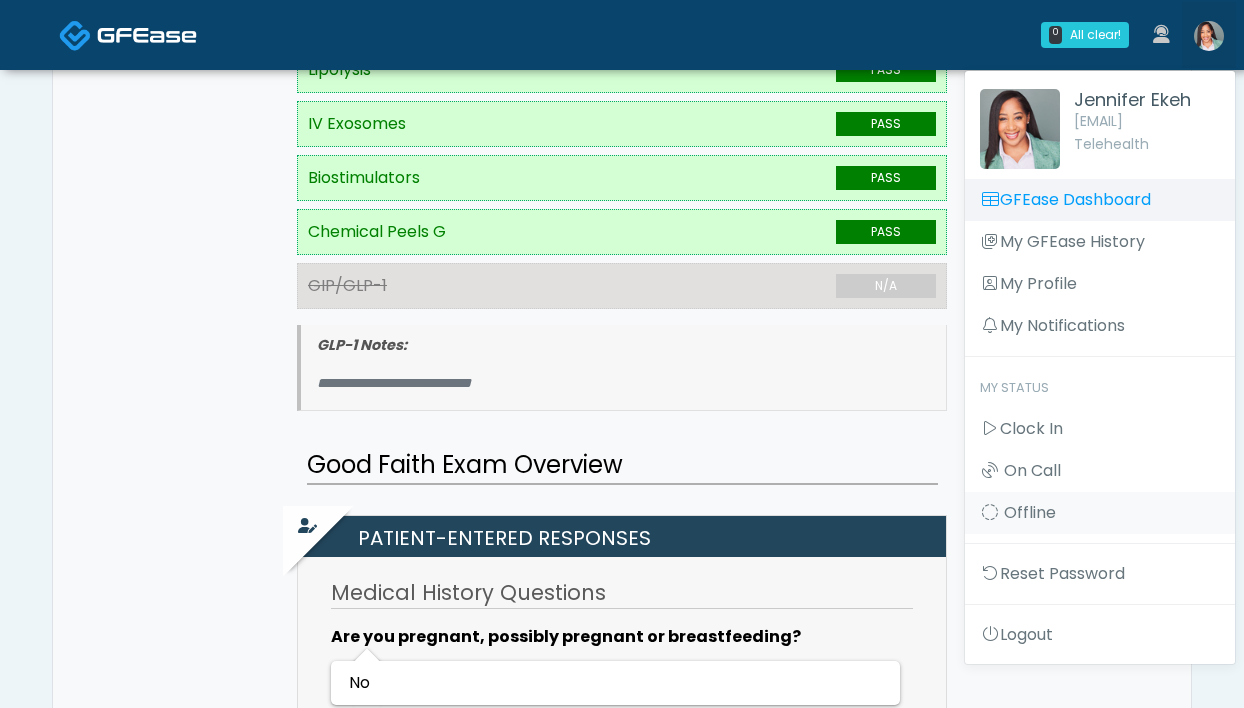 click on "GFEase Dashboard" at bounding box center [1100, 200] 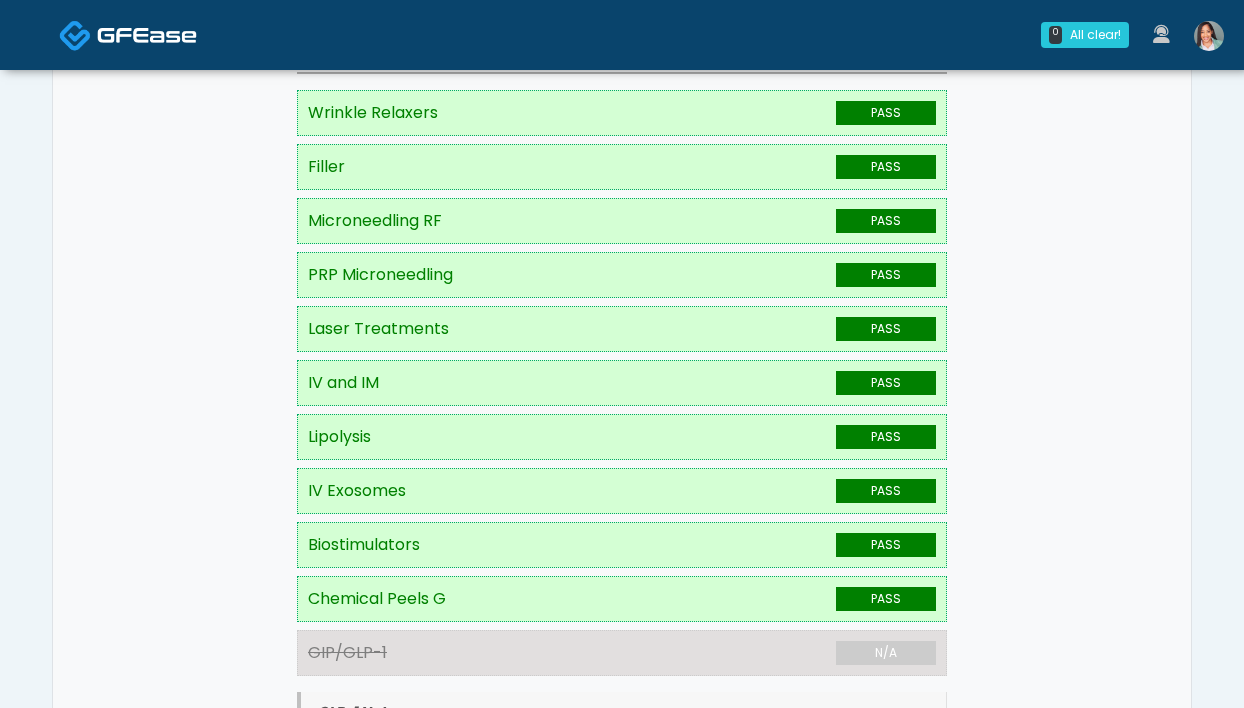 scroll, scrollTop: 0, scrollLeft: 0, axis: both 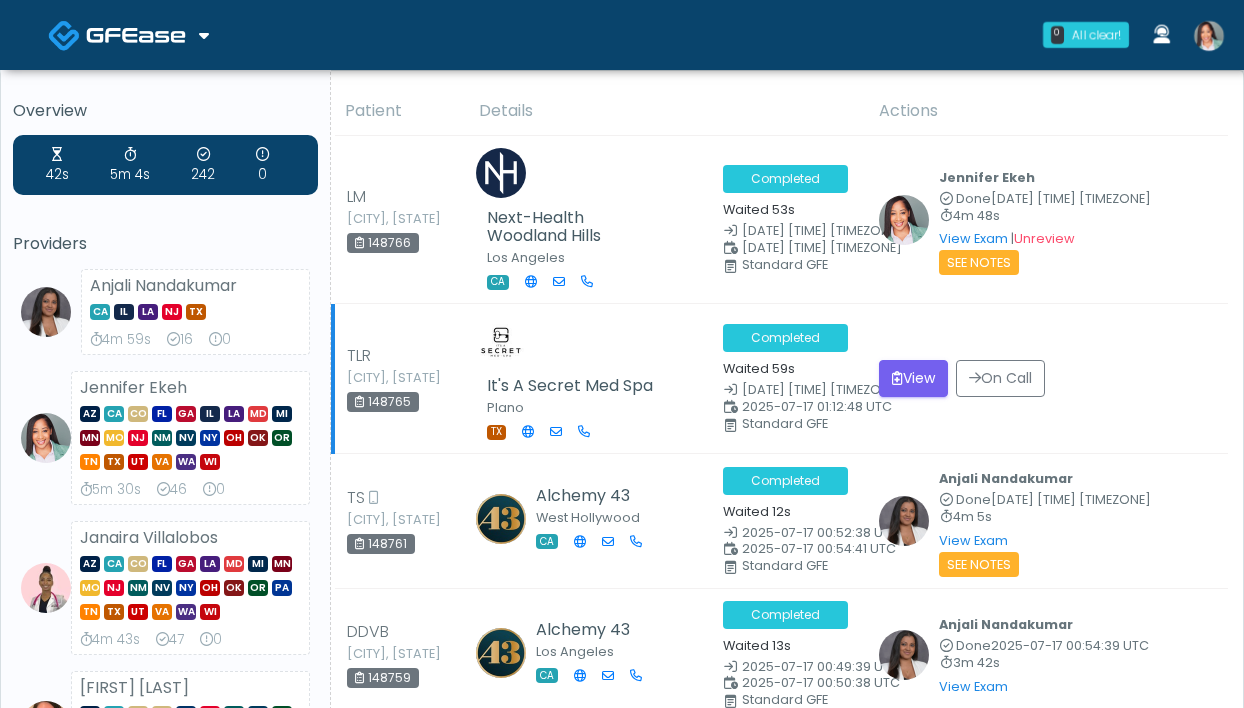 click at bounding box center (1209, 36) 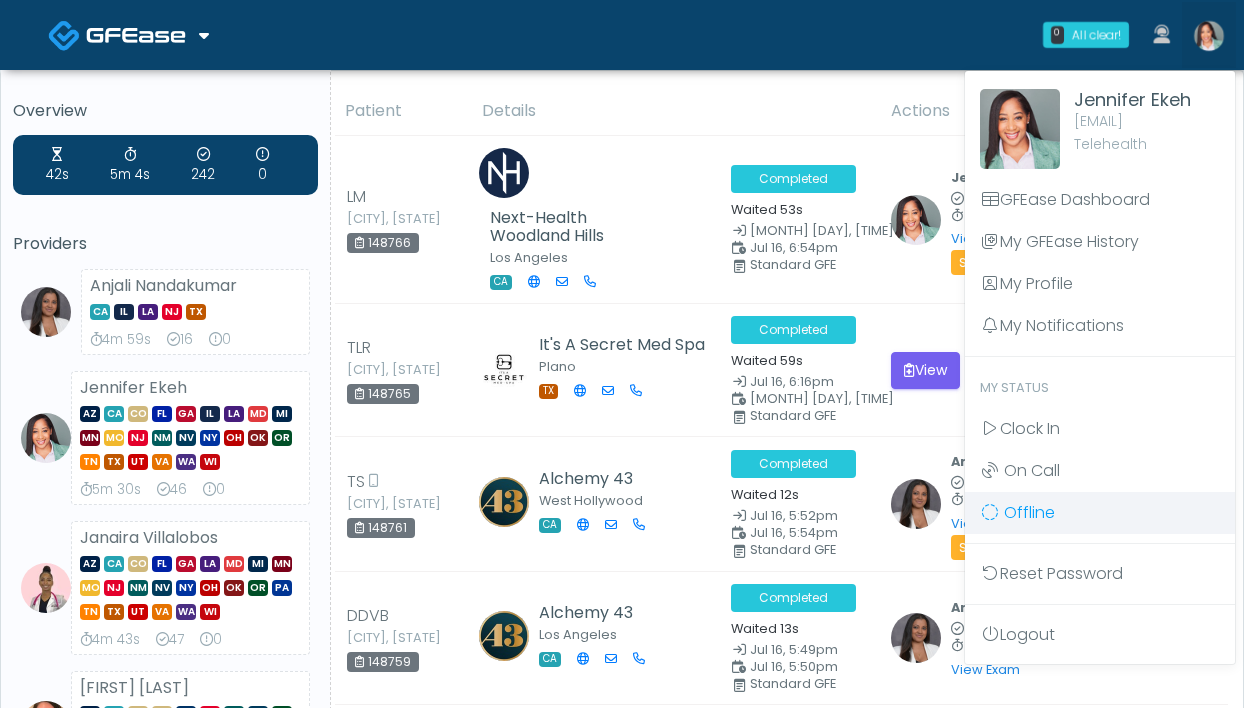 scroll, scrollTop: 0, scrollLeft: 0, axis: both 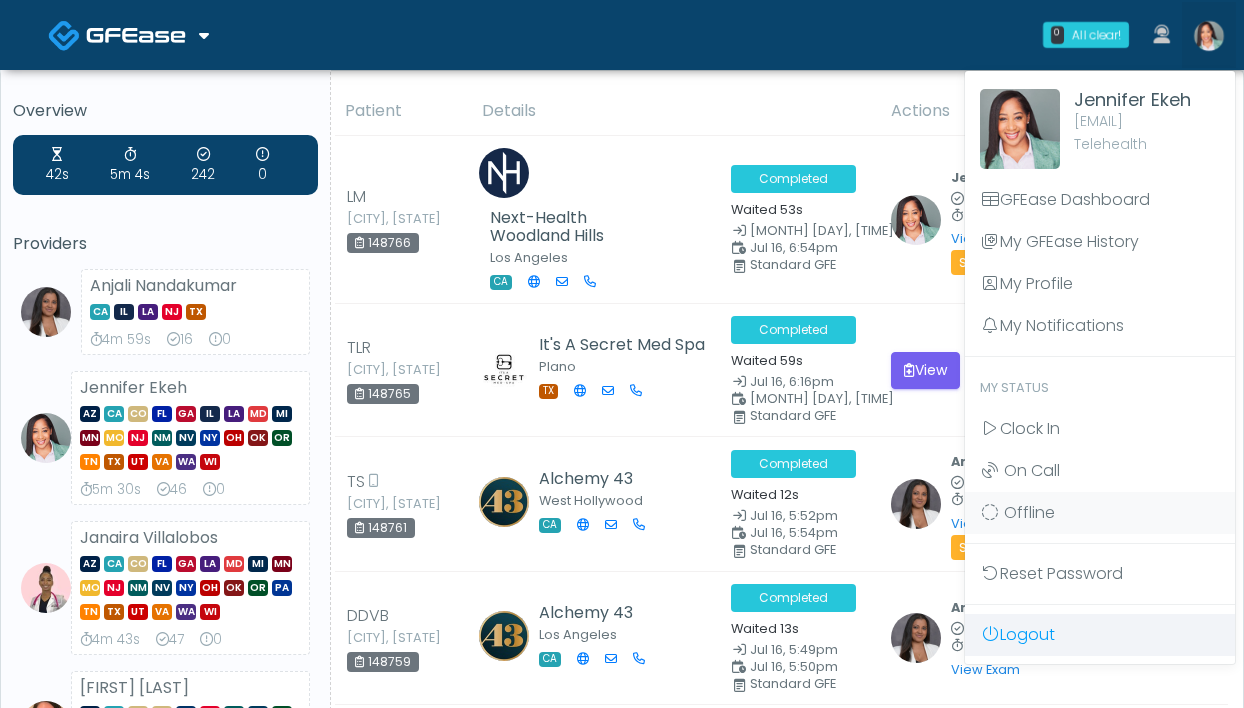 click on "Logout" at bounding box center (1100, 635) 